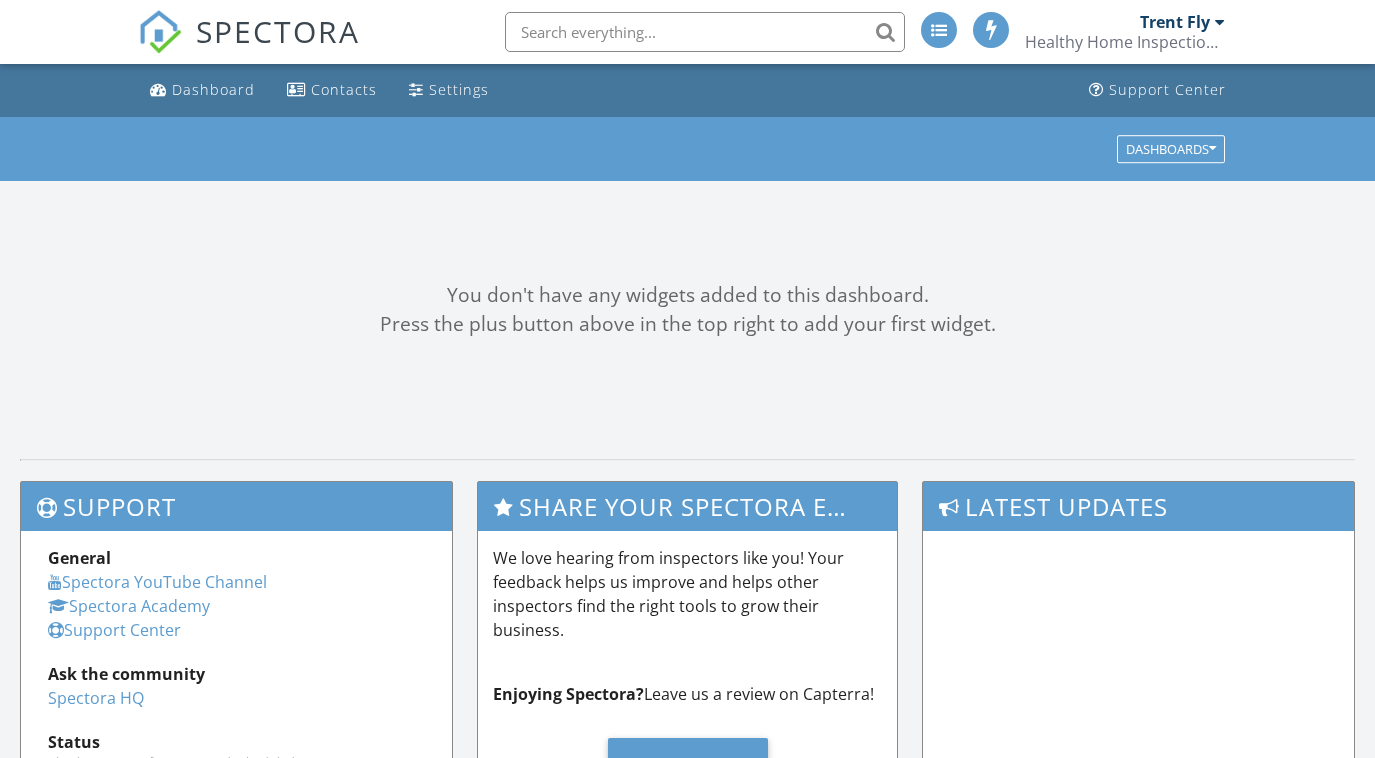 scroll, scrollTop: 125, scrollLeft: 0, axis: vertical 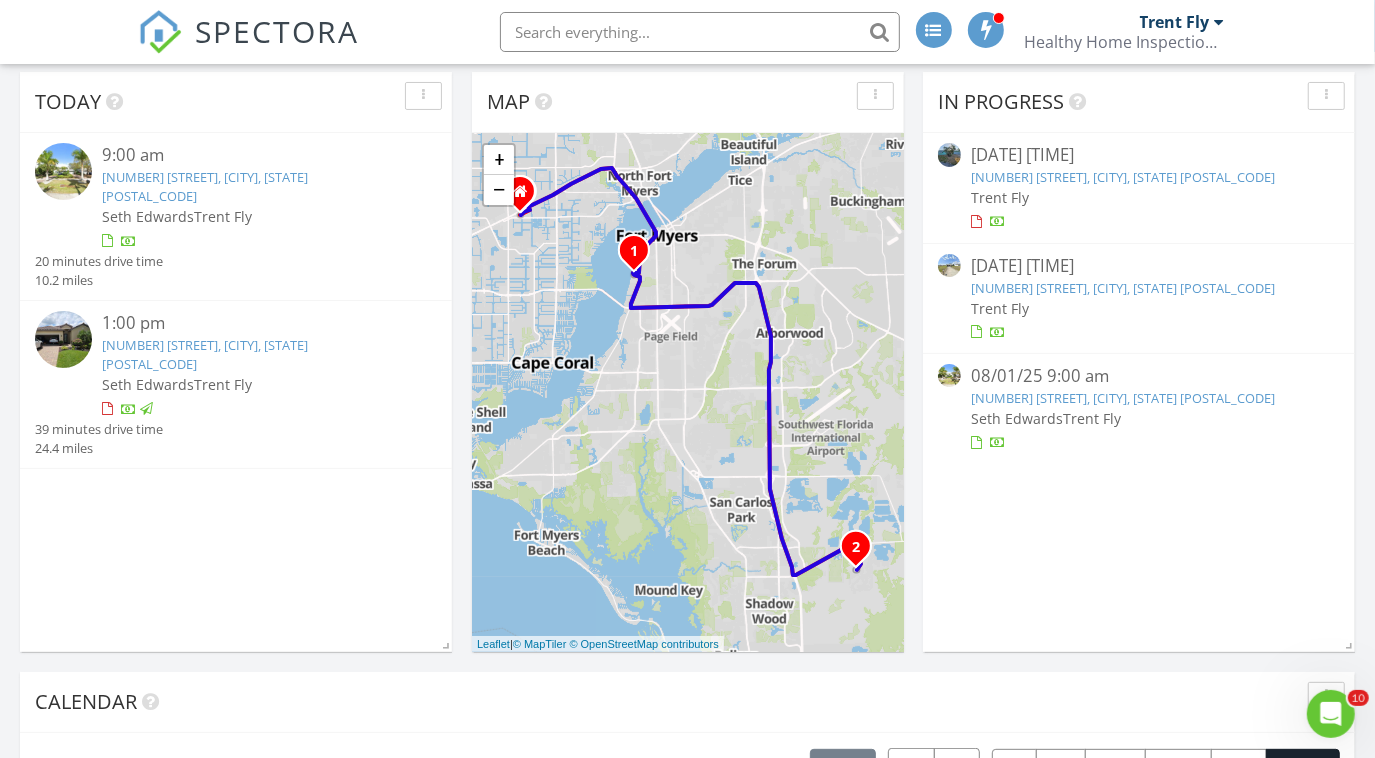 click on "[NUMBER] [STREET], [CITY], [STATE] [POSTAL_CODE]" at bounding box center [205, 186] 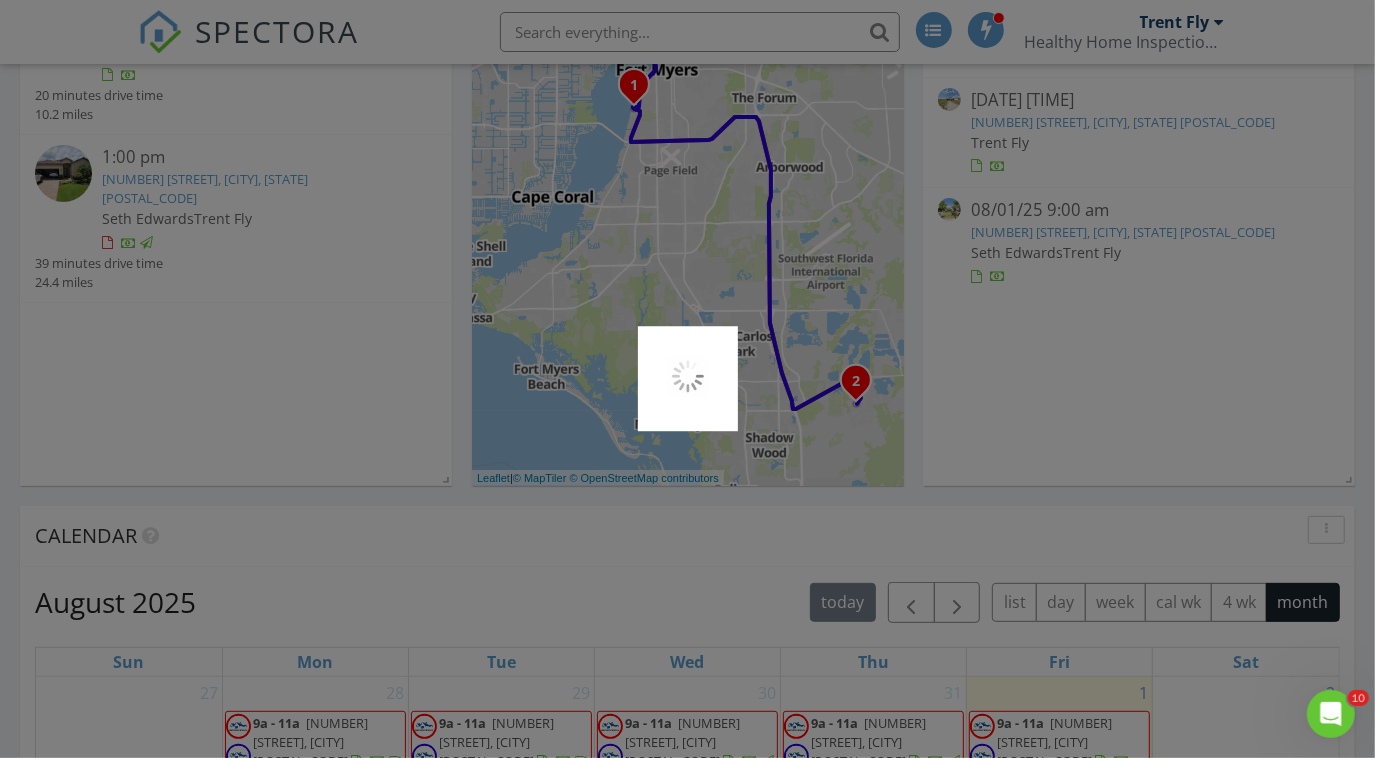 scroll, scrollTop: 308, scrollLeft: 0, axis: vertical 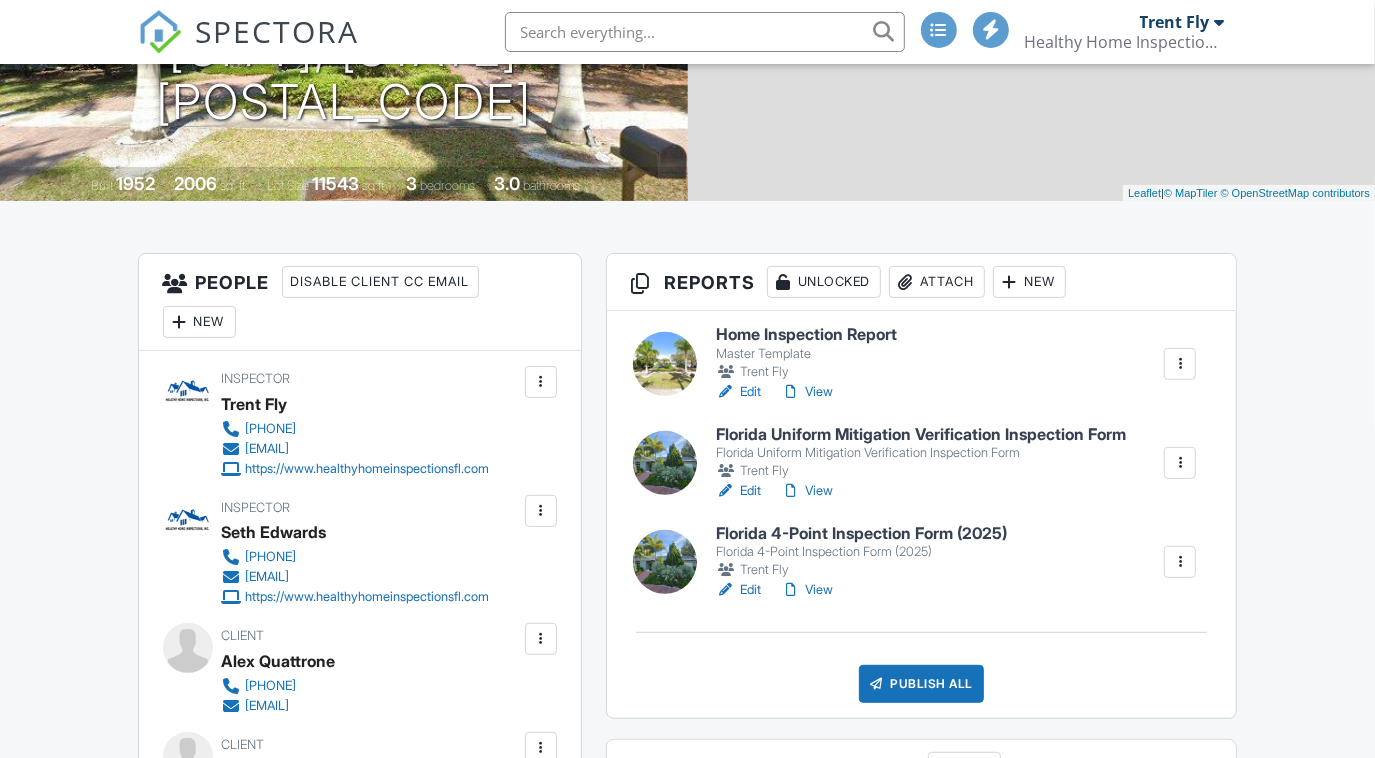click on "View" at bounding box center (807, 590) 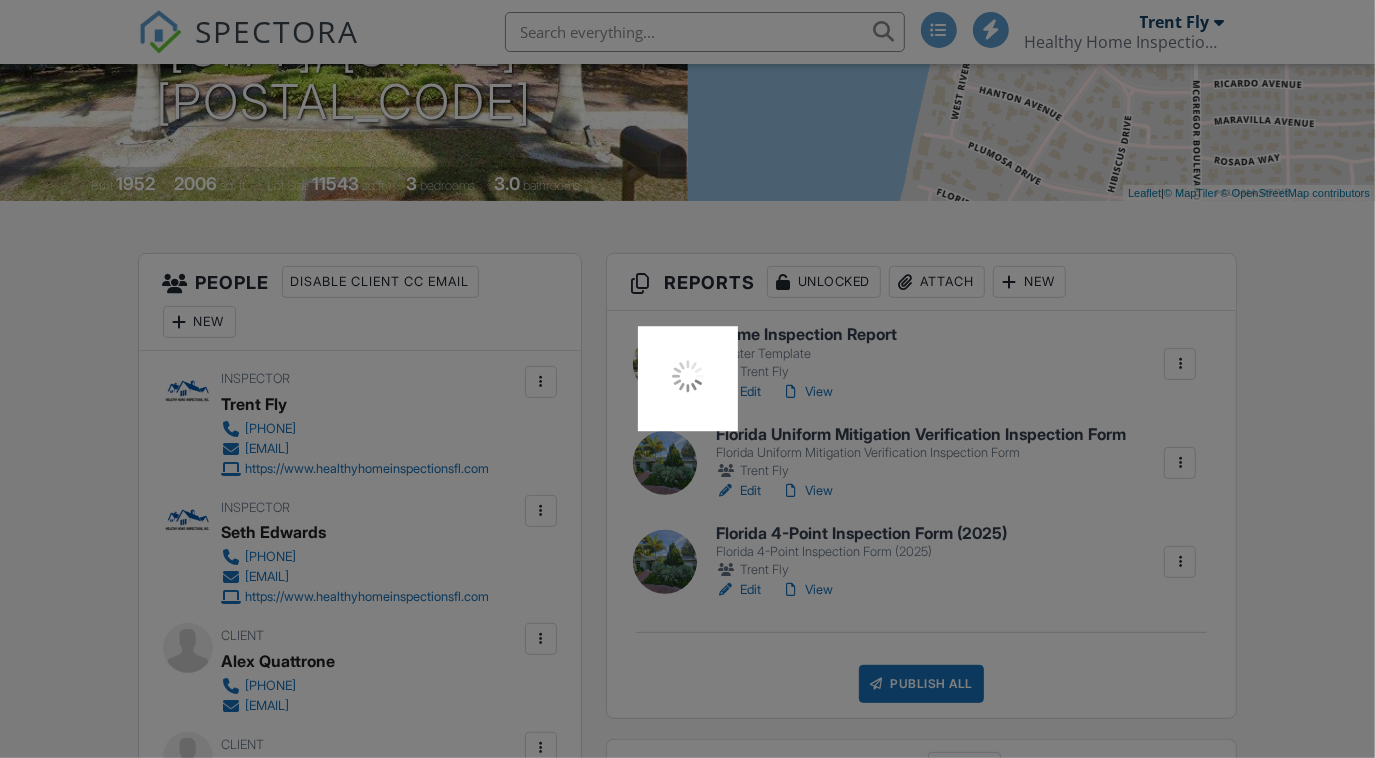scroll, scrollTop: 333, scrollLeft: 0, axis: vertical 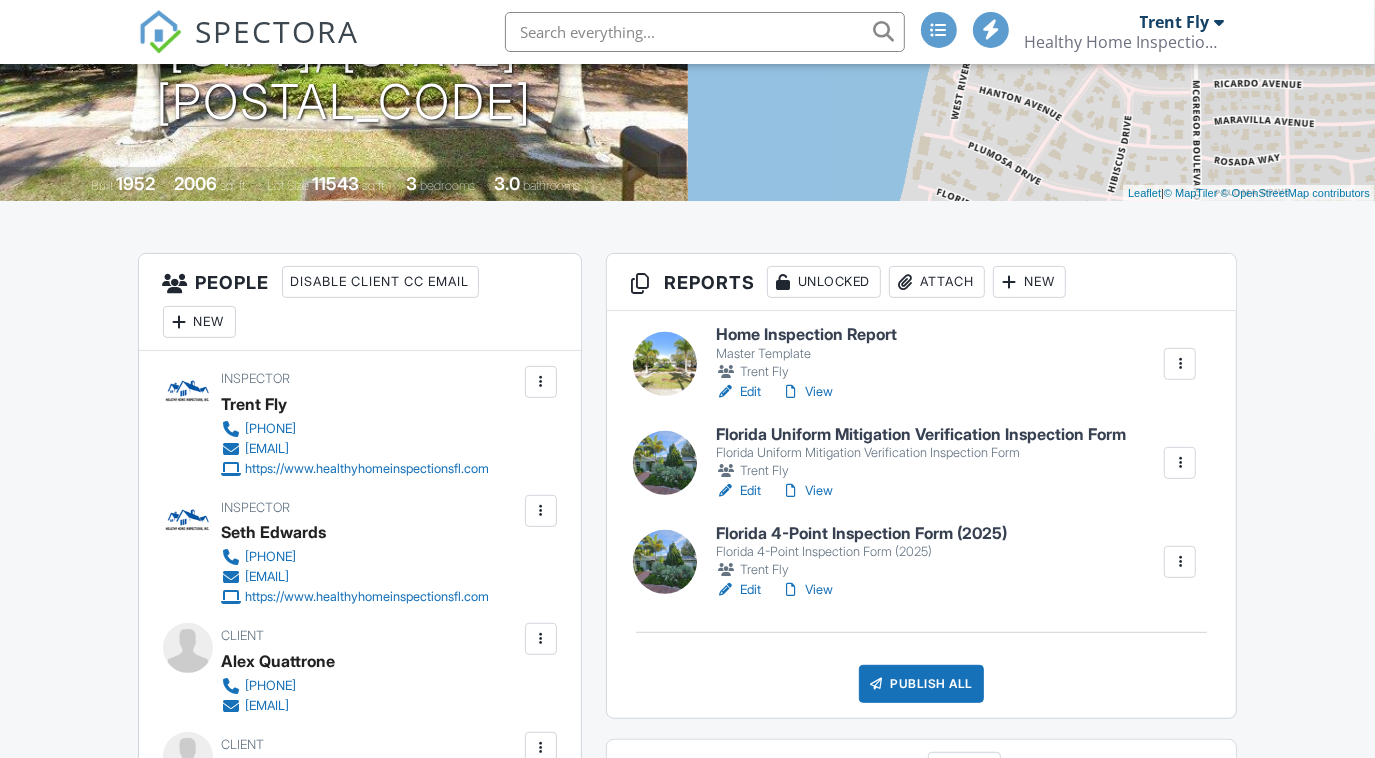 click on "Edit" at bounding box center [738, 392] 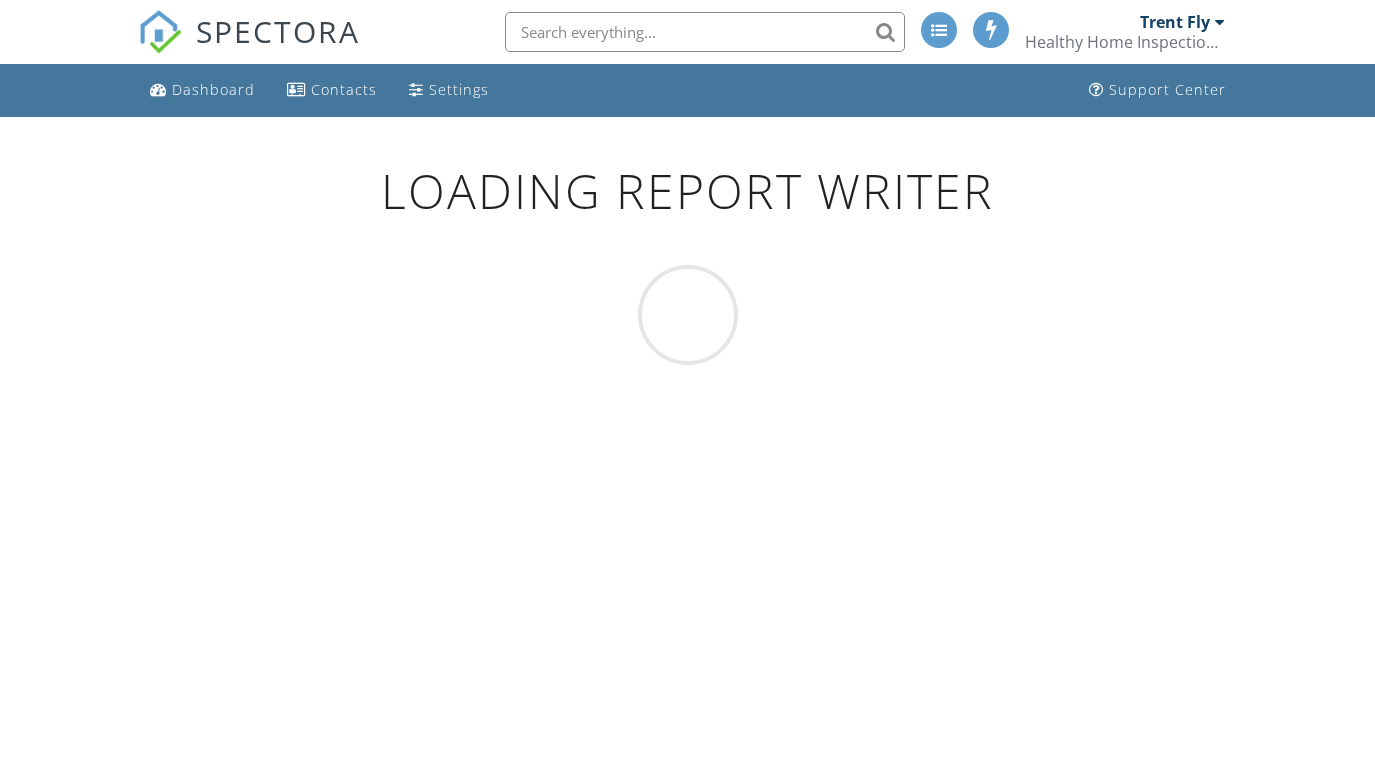 scroll, scrollTop: 0, scrollLeft: 0, axis: both 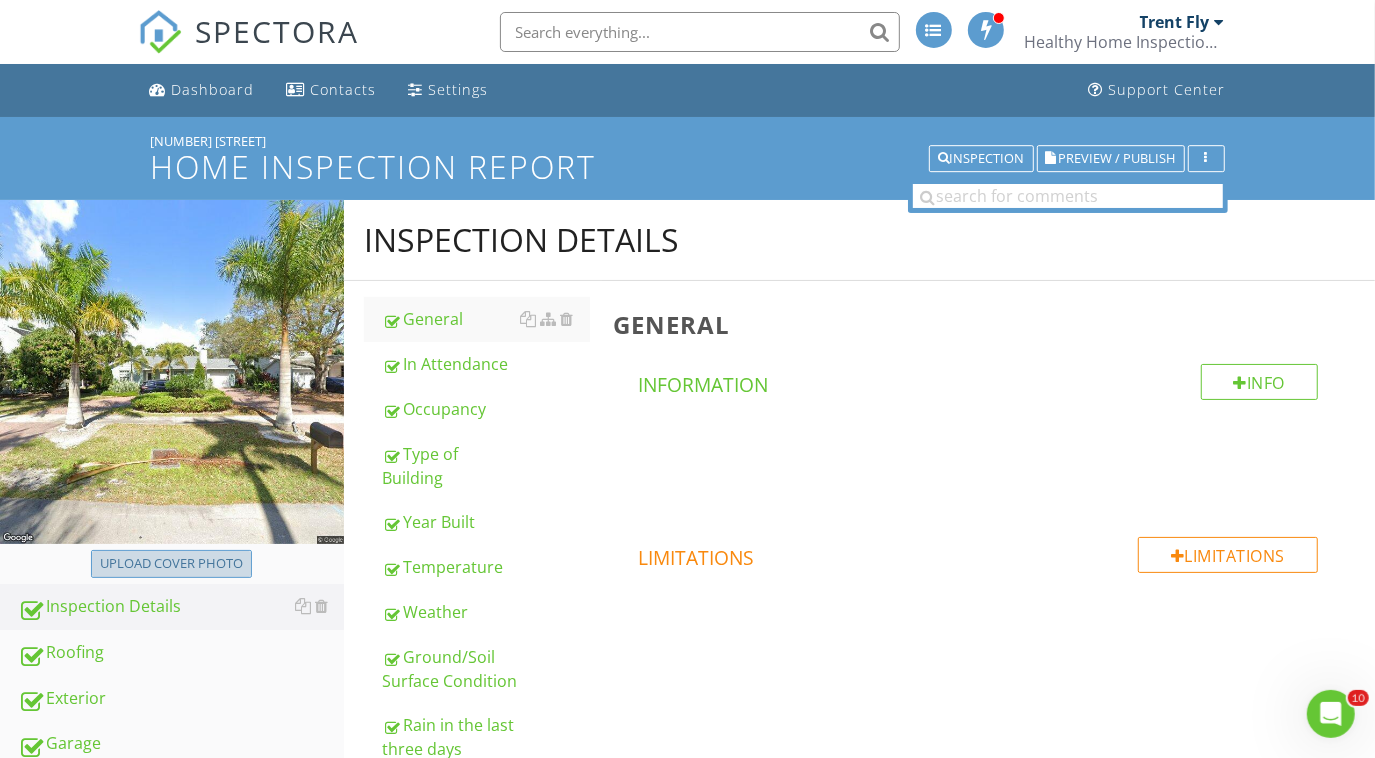 click on "Upload cover photo" at bounding box center [171, 564] 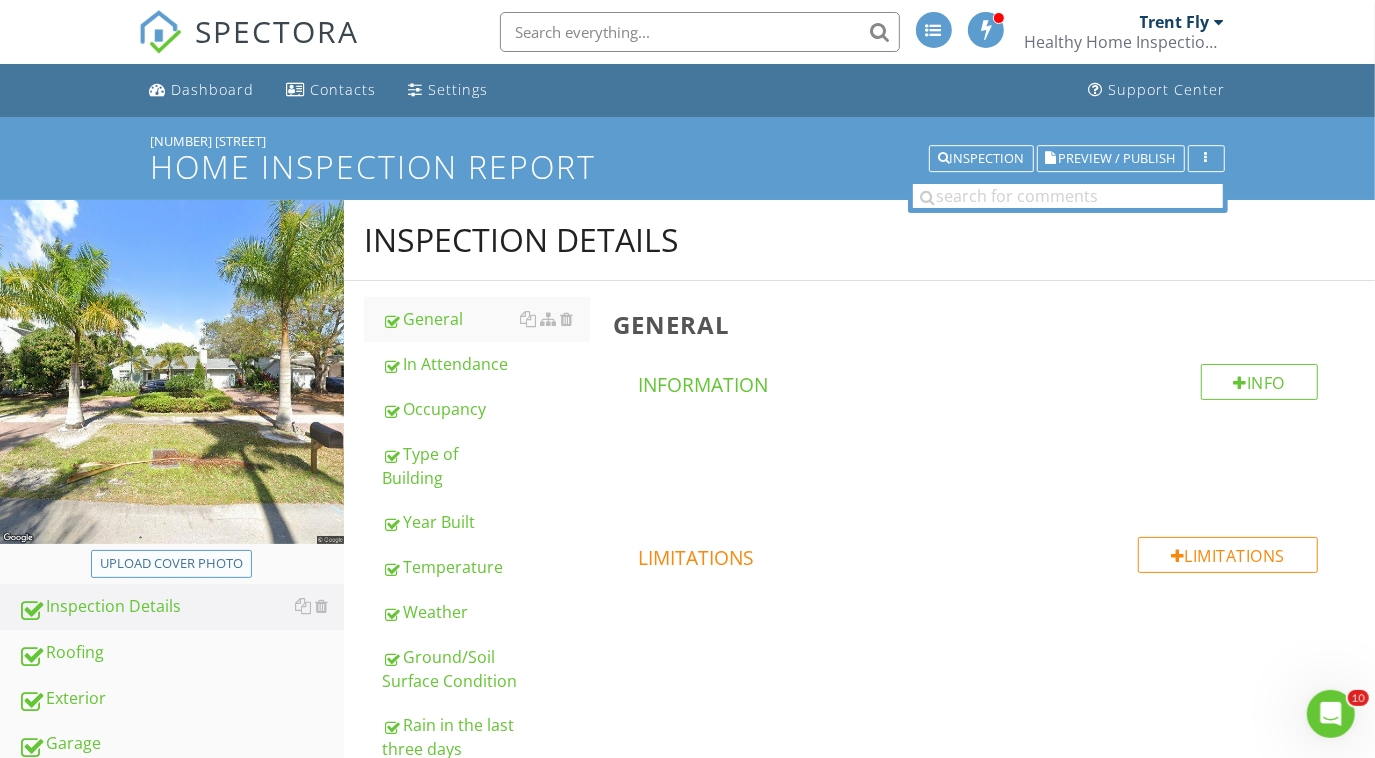 type on "C:\fakepath\2025-7-1-2.jpg" 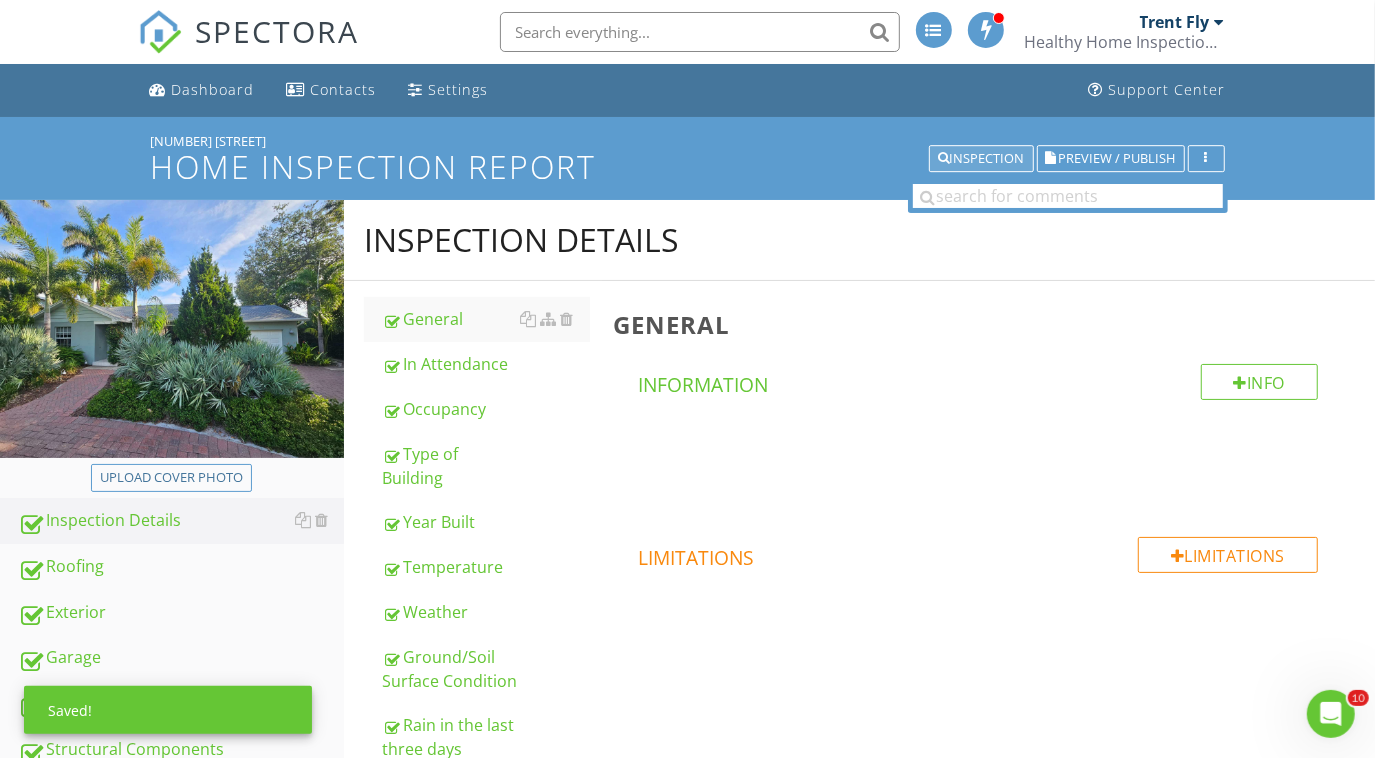 click on "Inspection" at bounding box center (981, 159) 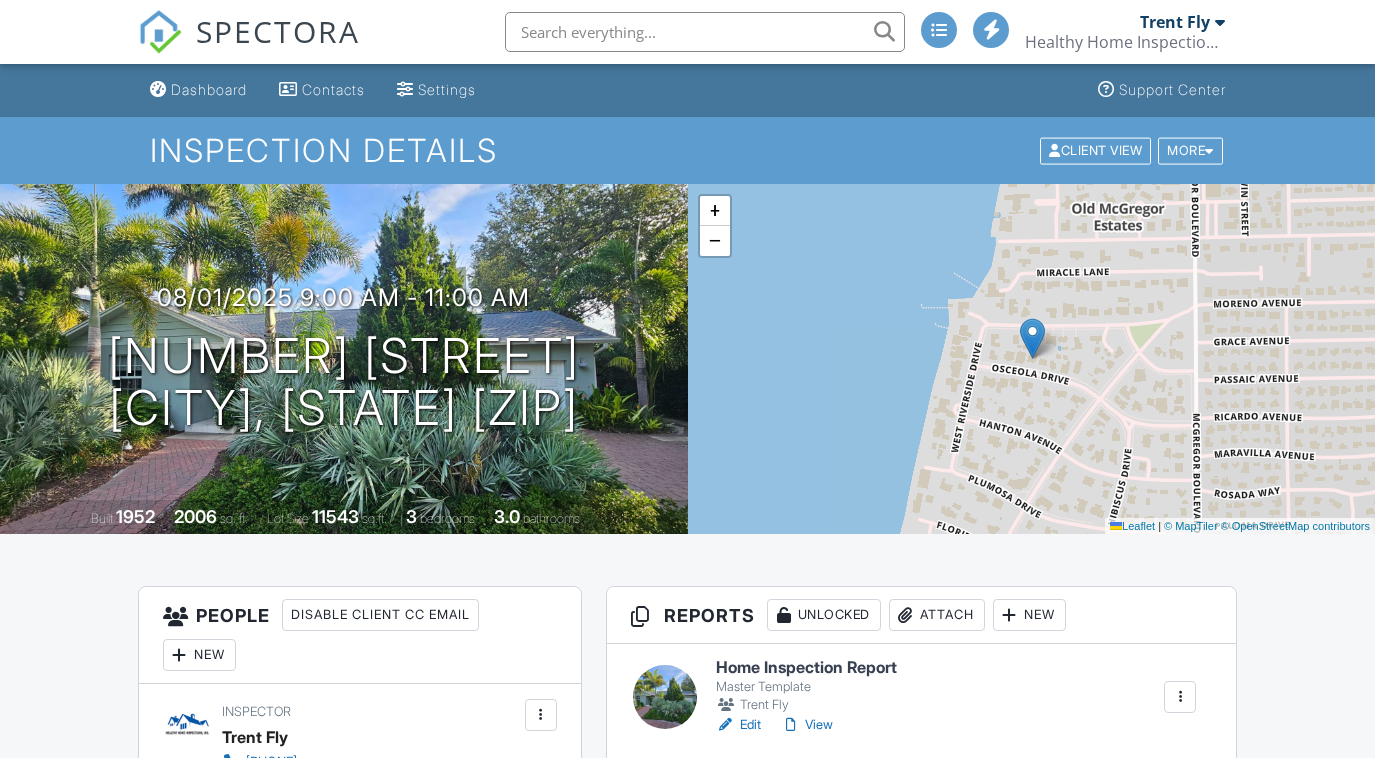 scroll, scrollTop: 0, scrollLeft: 0, axis: both 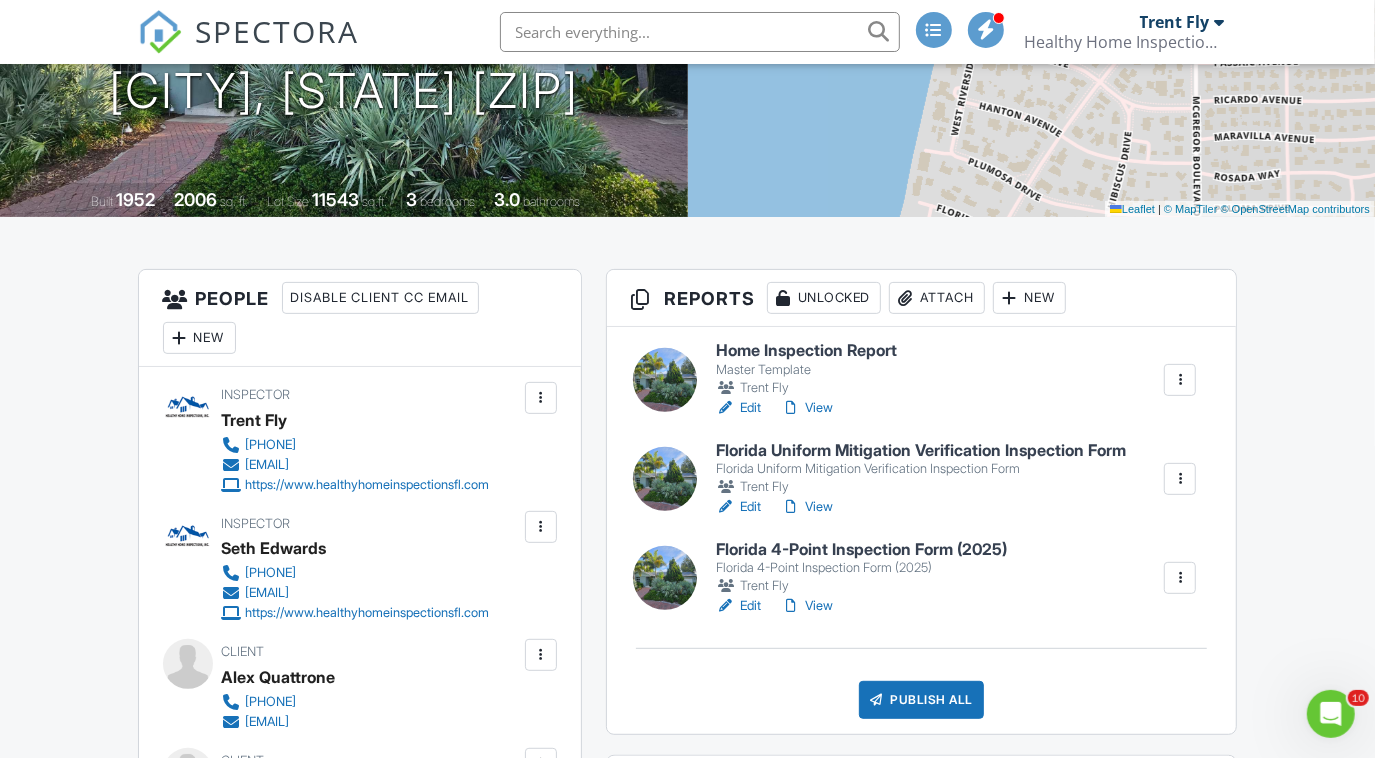 click on "View" at bounding box center (807, 408) 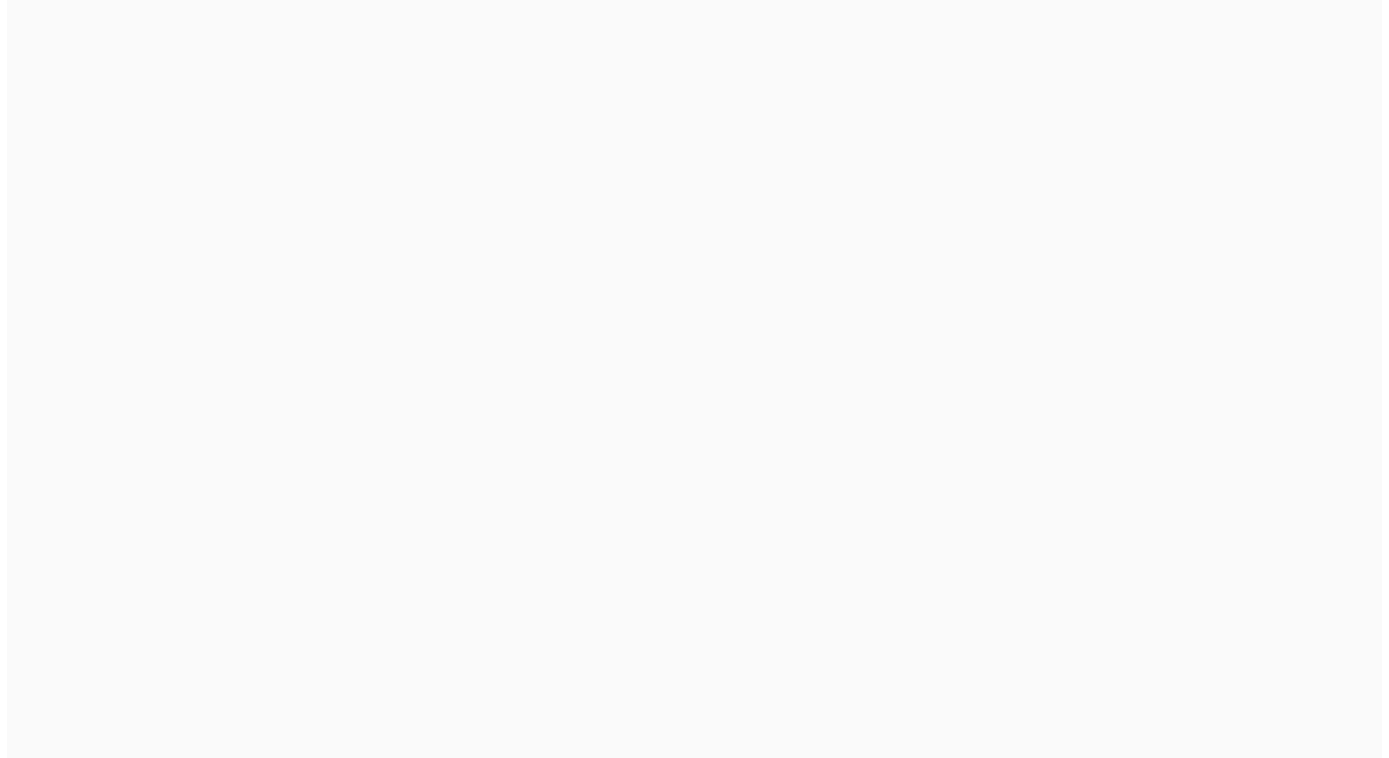 scroll, scrollTop: 0, scrollLeft: 0, axis: both 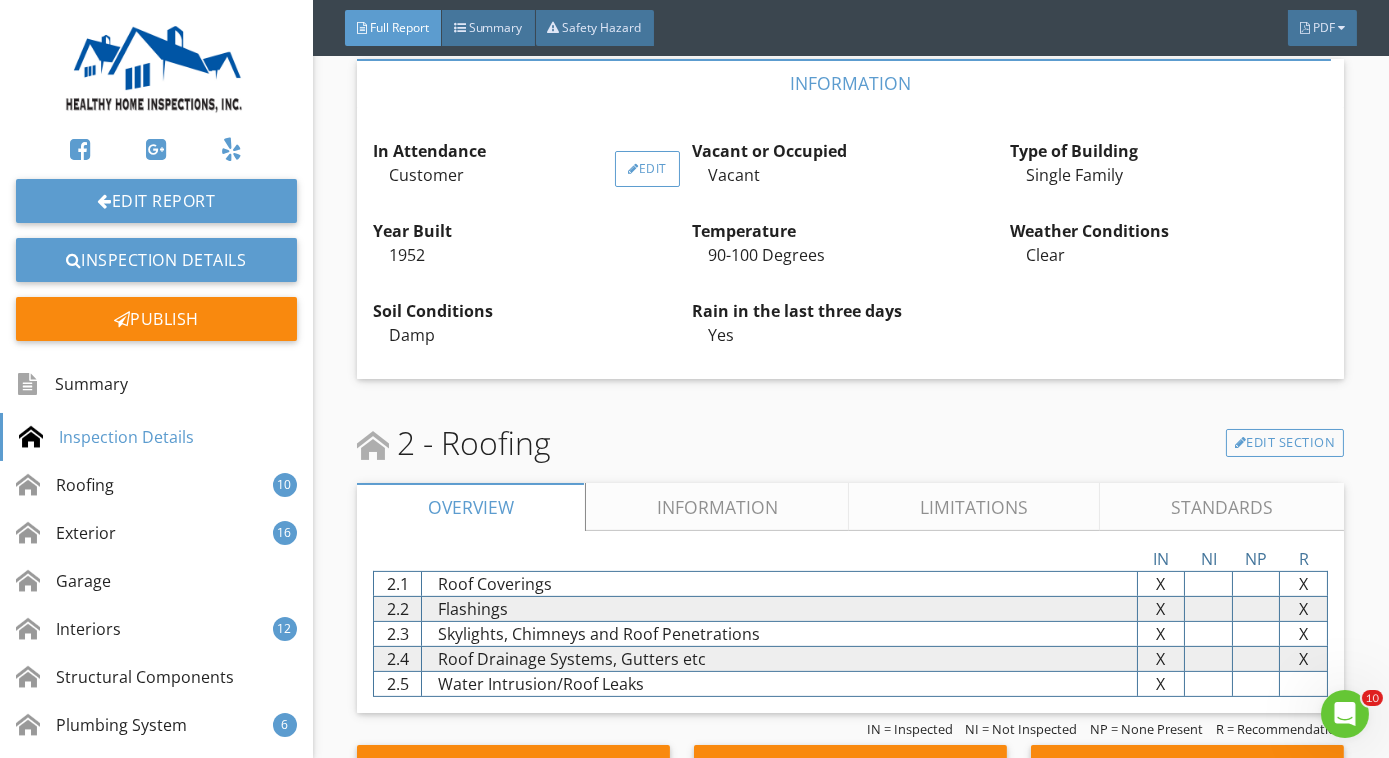 click on "Edit" at bounding box center [647, 169] 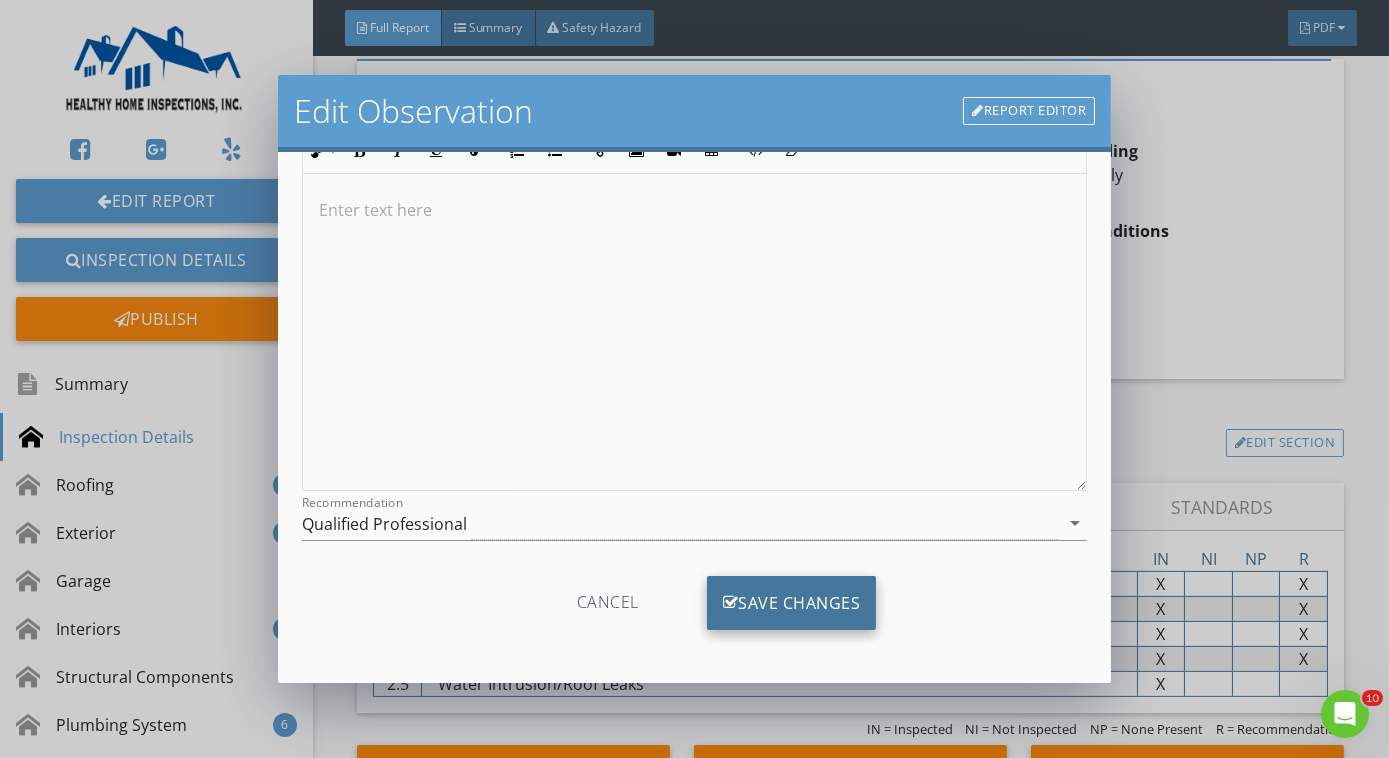 click on "Save Changes" at bounding box center (792, 603) 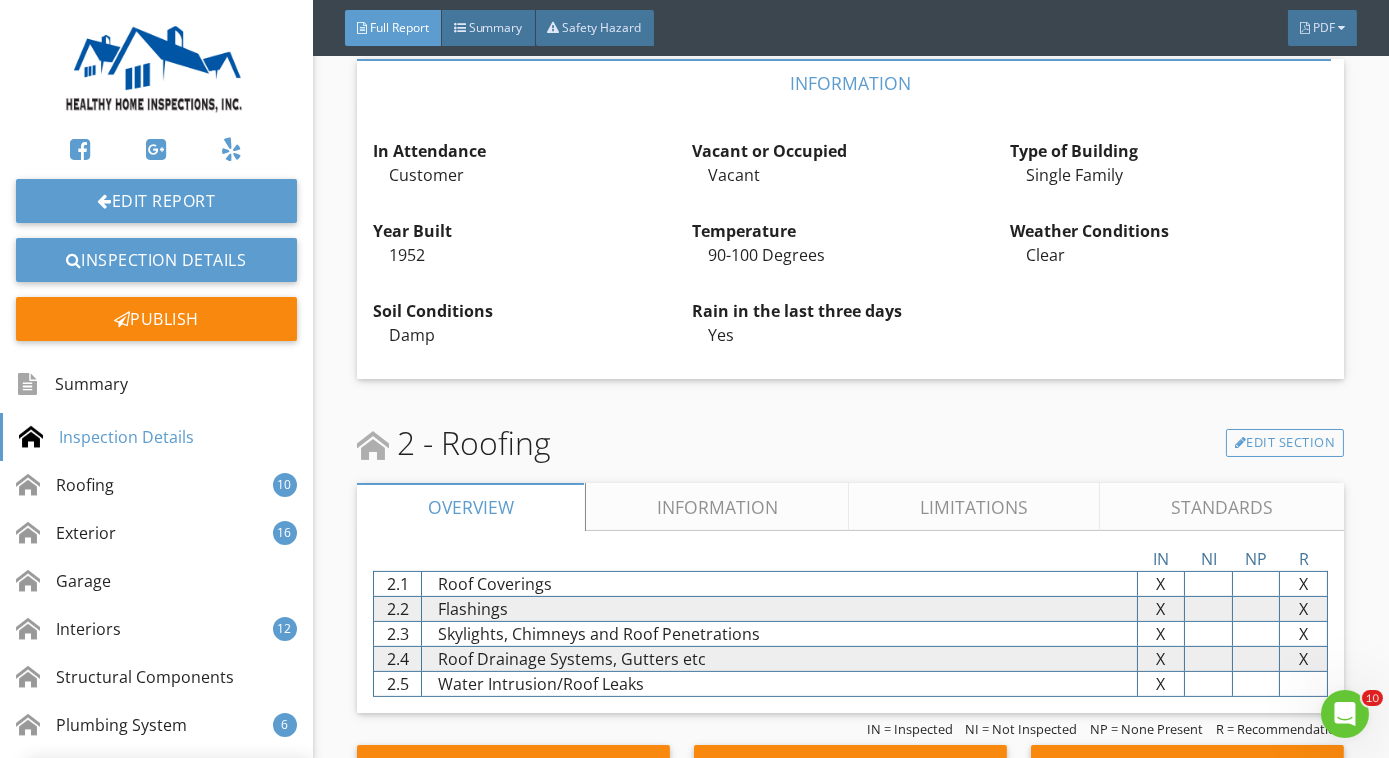 scroll, scrollTop: 82, scrollLeft: 0, axis: vertical 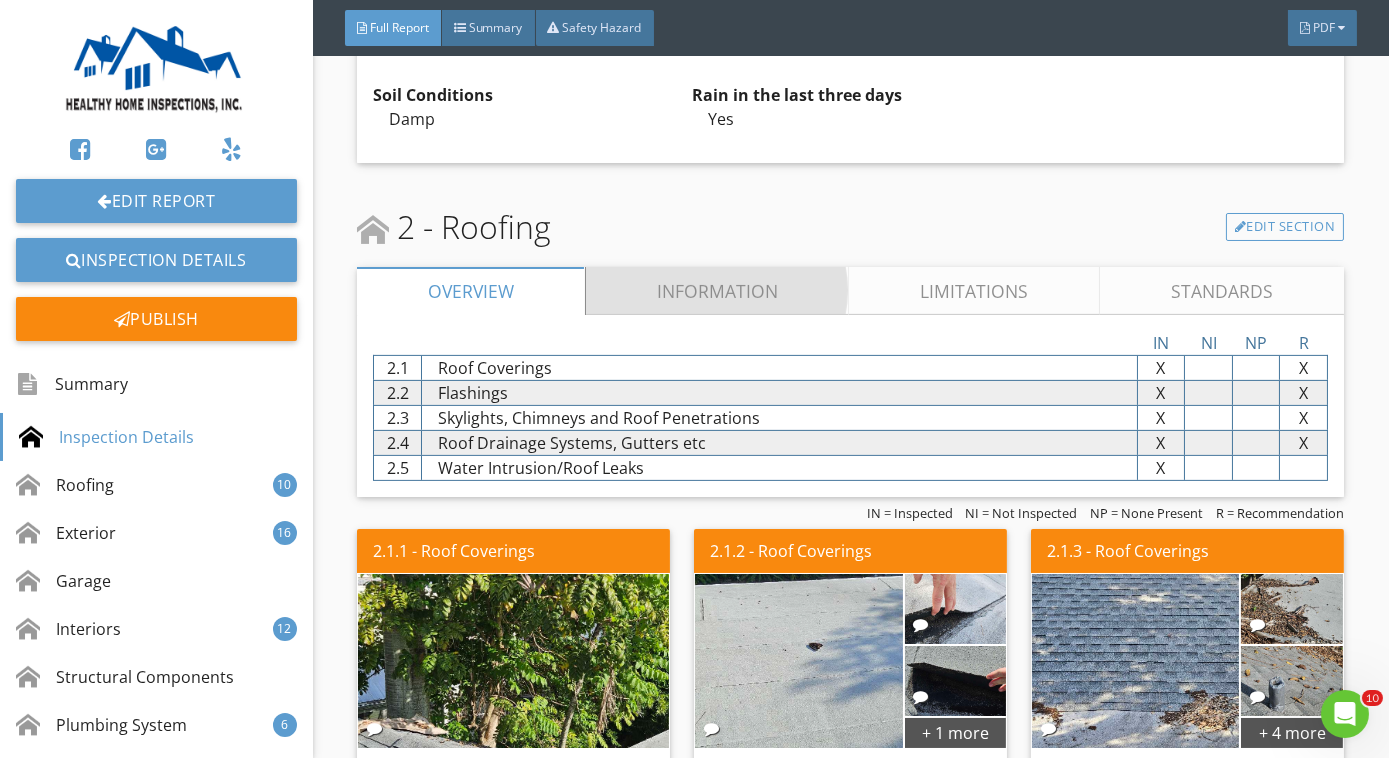 click on "Information" at bounding box center [718, 291] 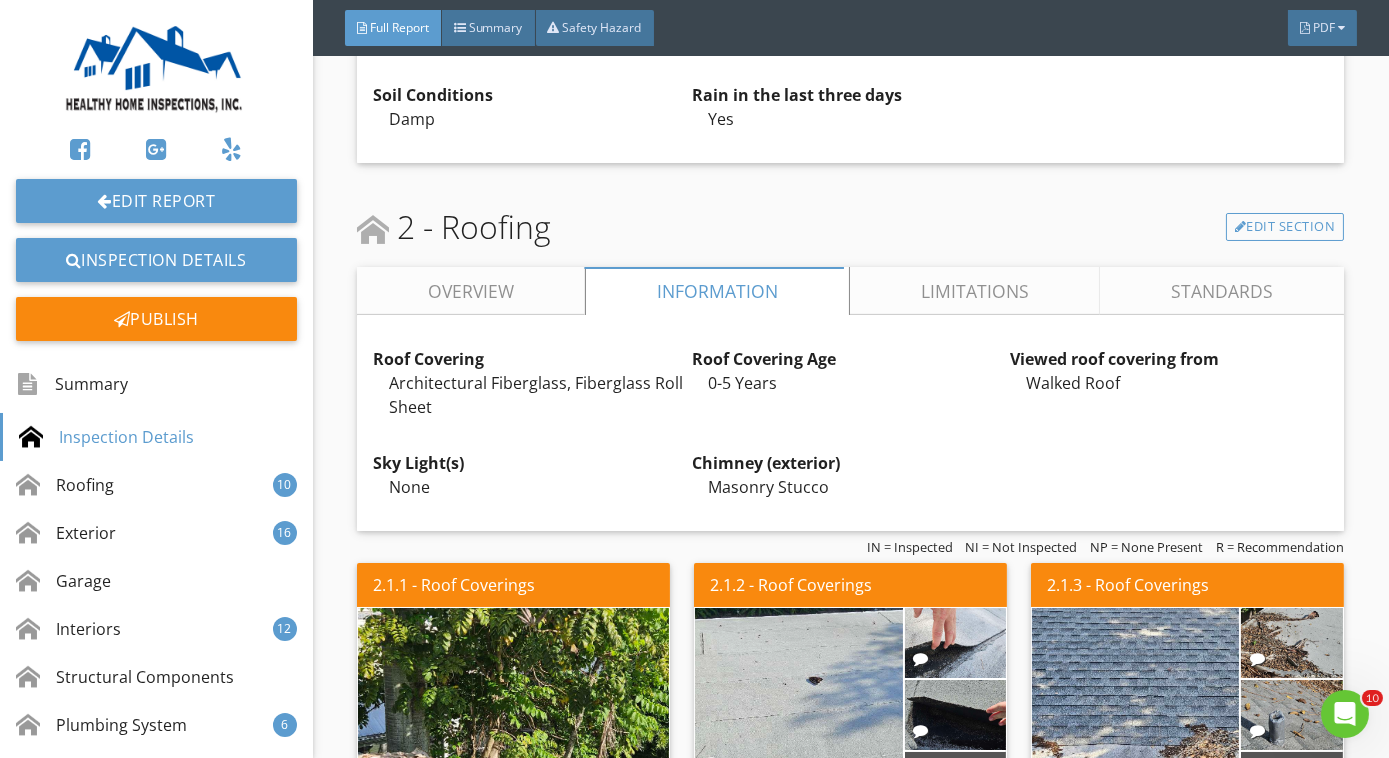 click on "Overview" at bounding box center [471, 291] 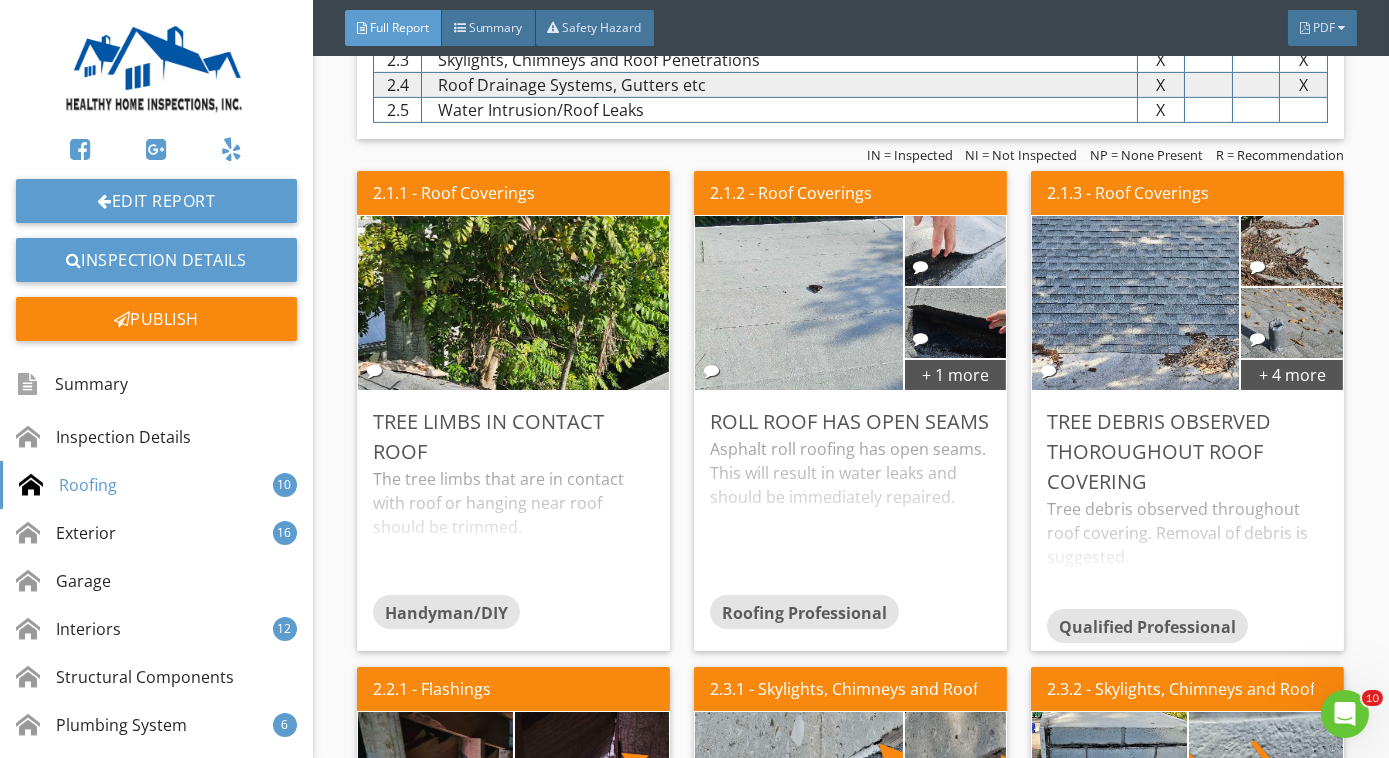 scroll, scrollTop: 1658, scrollLeft: 0, axis: vertical 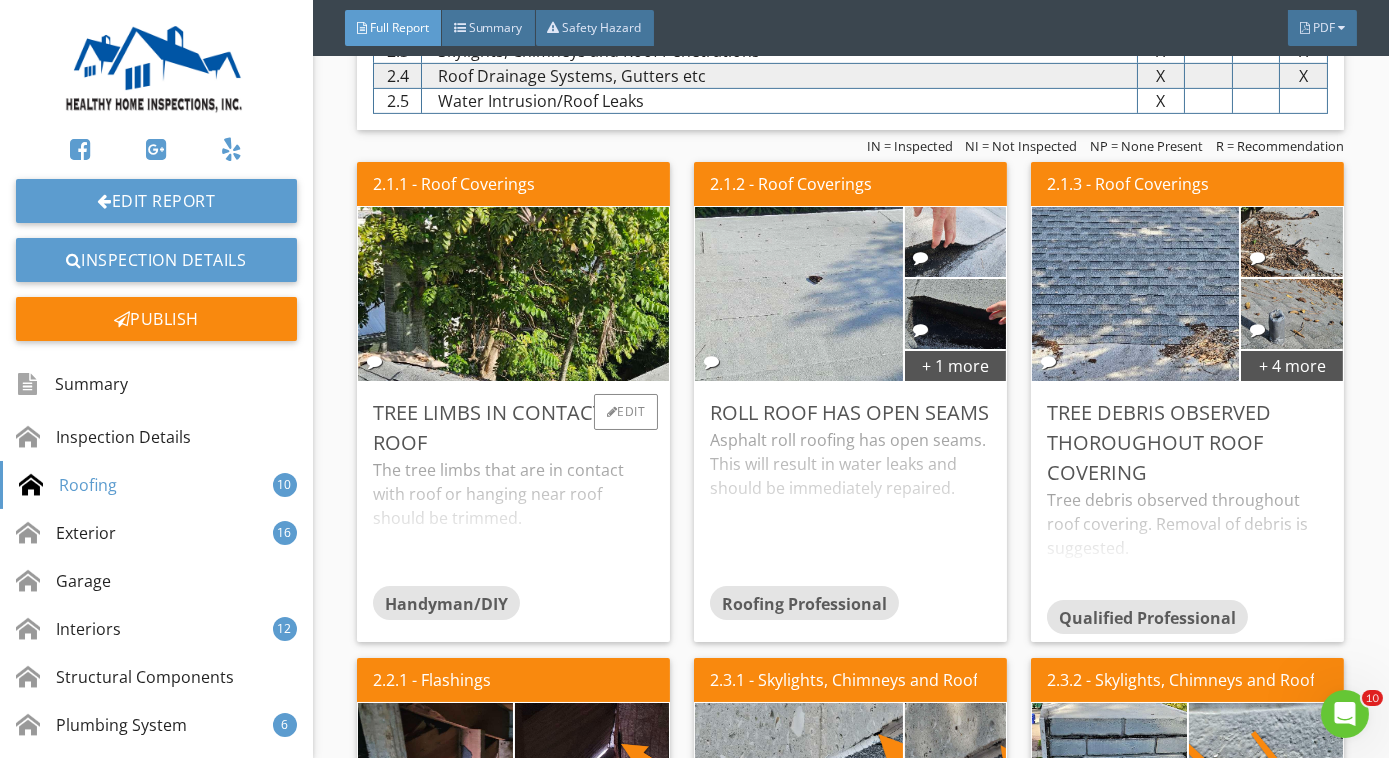 click on "Tree limbs in contact roof" at bounding box center (513, 428) 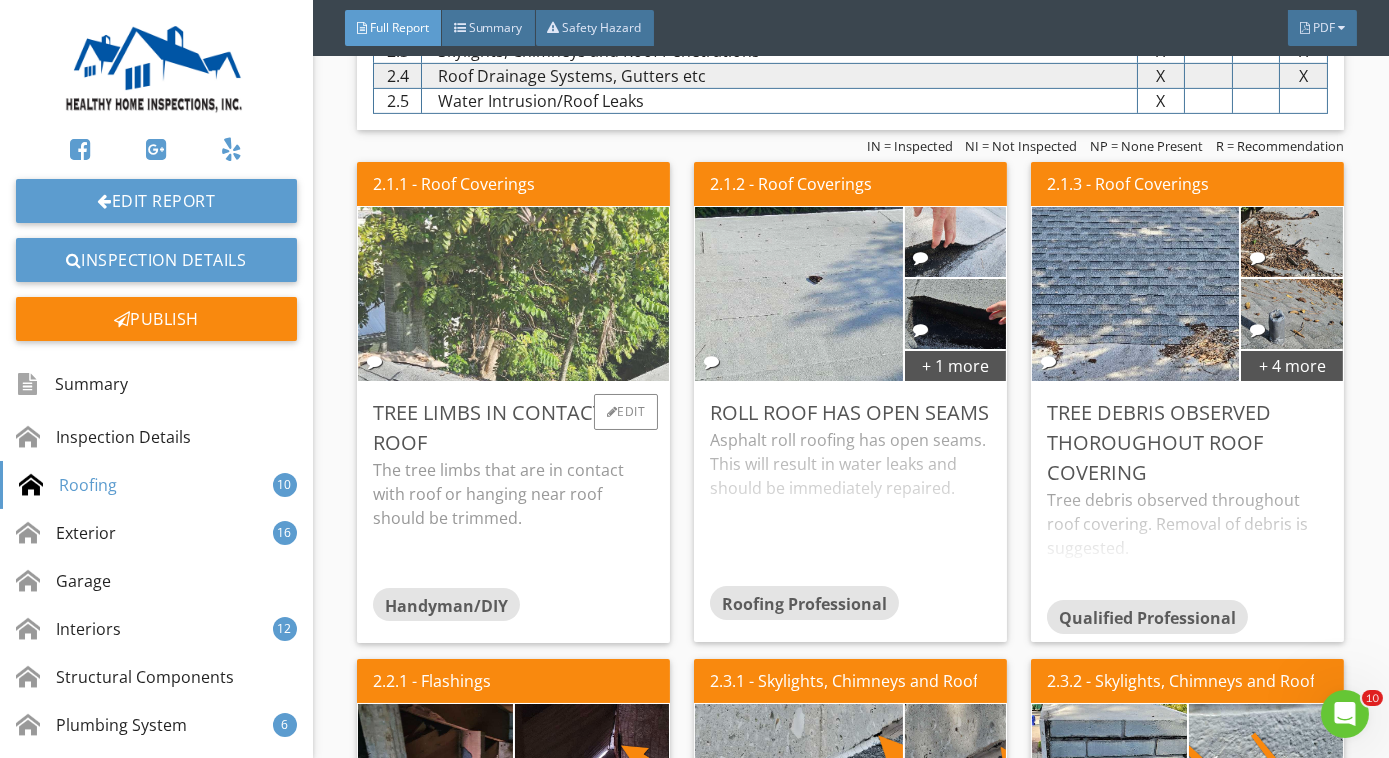 click at bounding box center [514, 294] 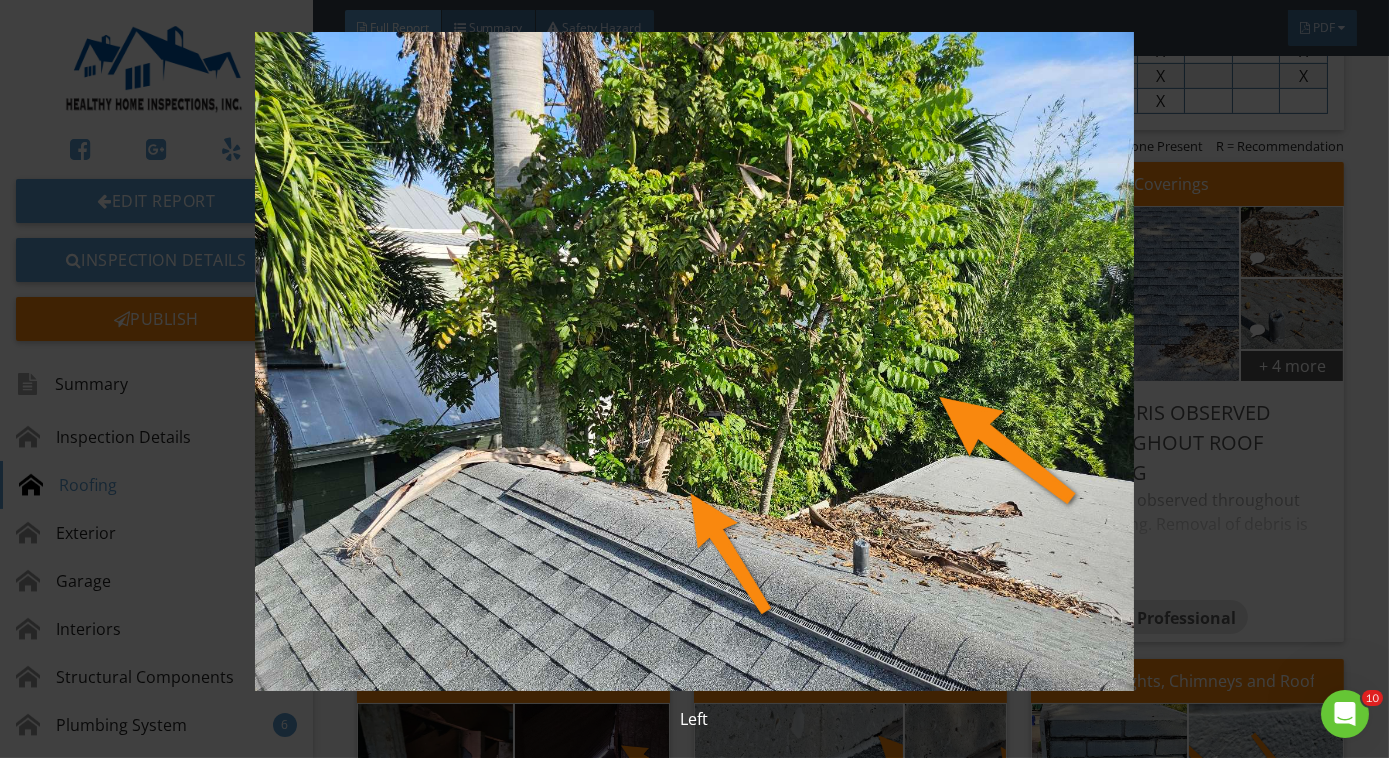 click at bounding box center [694, 361] 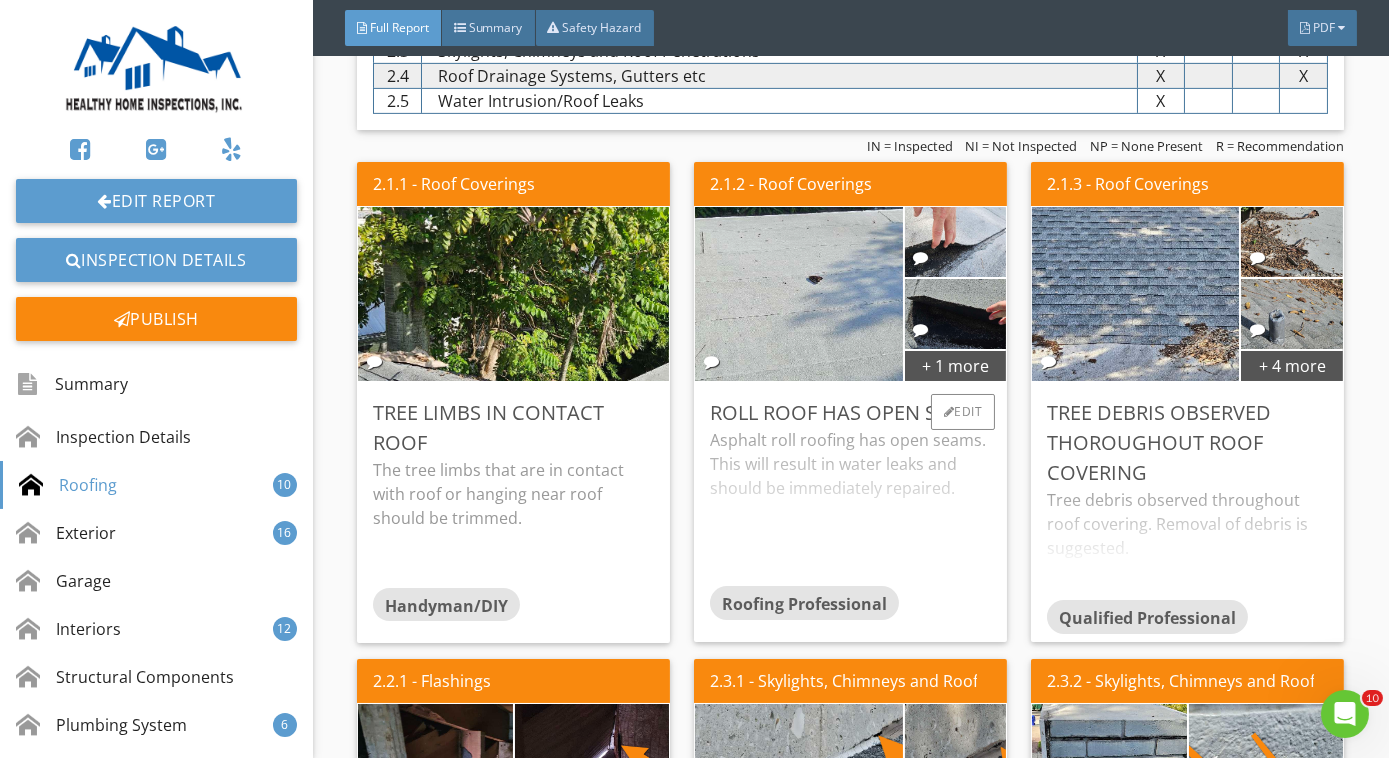 click on "Roll roof has open seams" at bounding box center (850, 413) 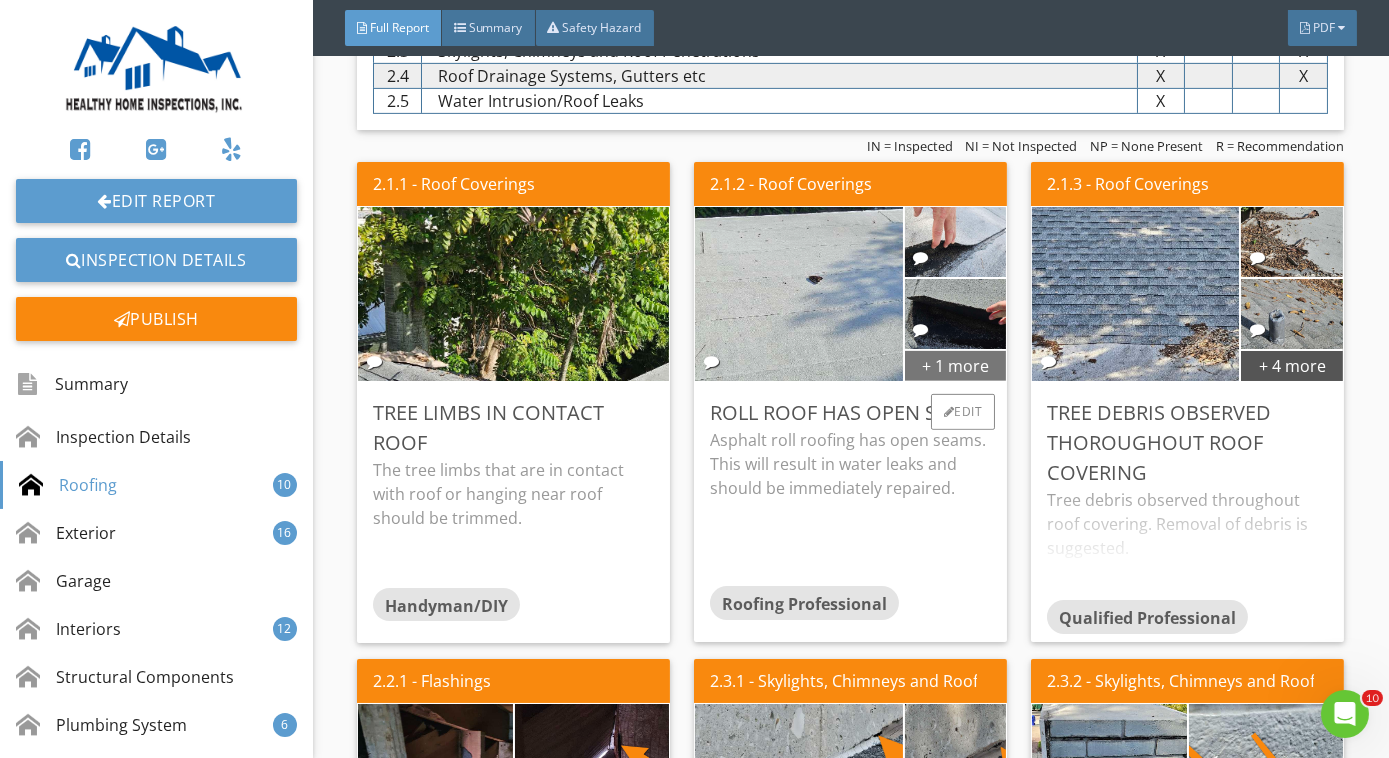 click on "+ 1 more" at bounding box center [956, 365] 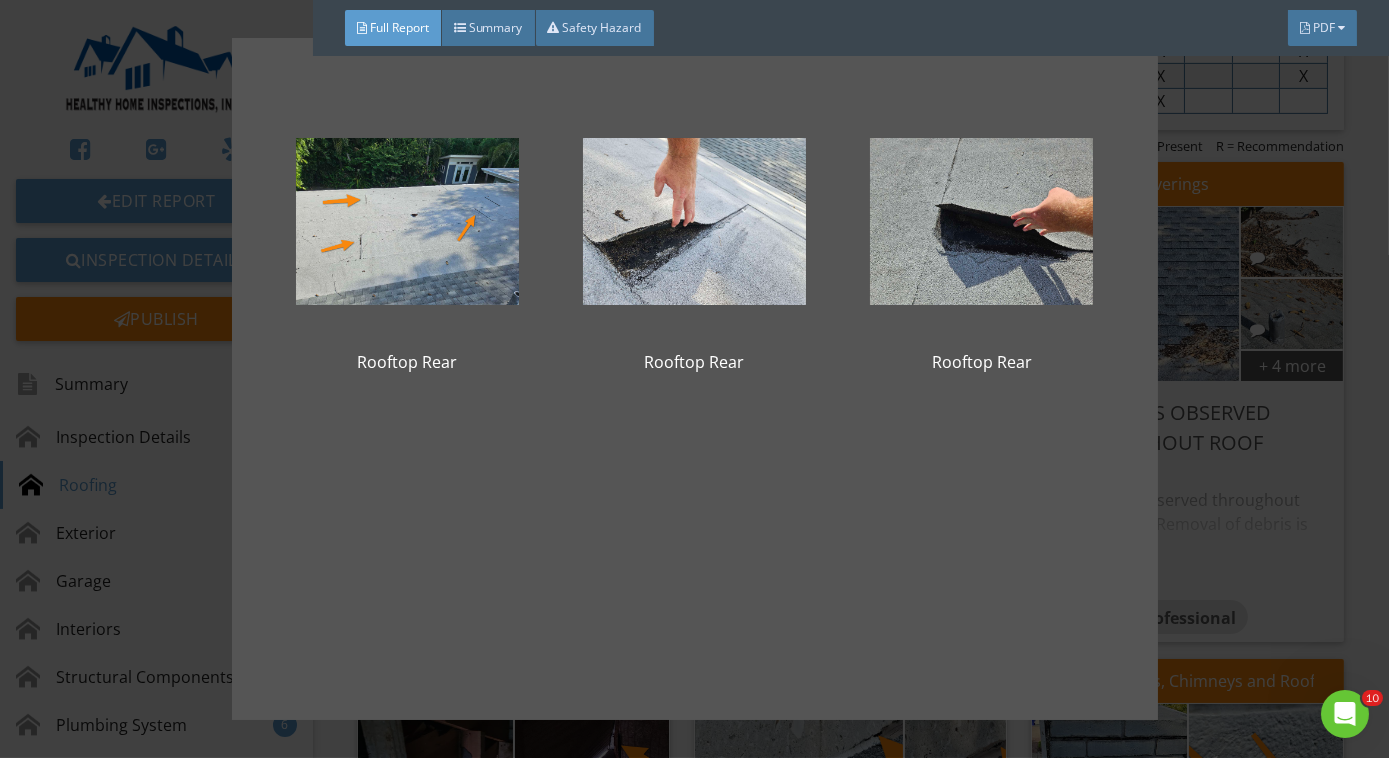 scroll, scrollTop: 69, scrollLeft: 0, axis: vertical 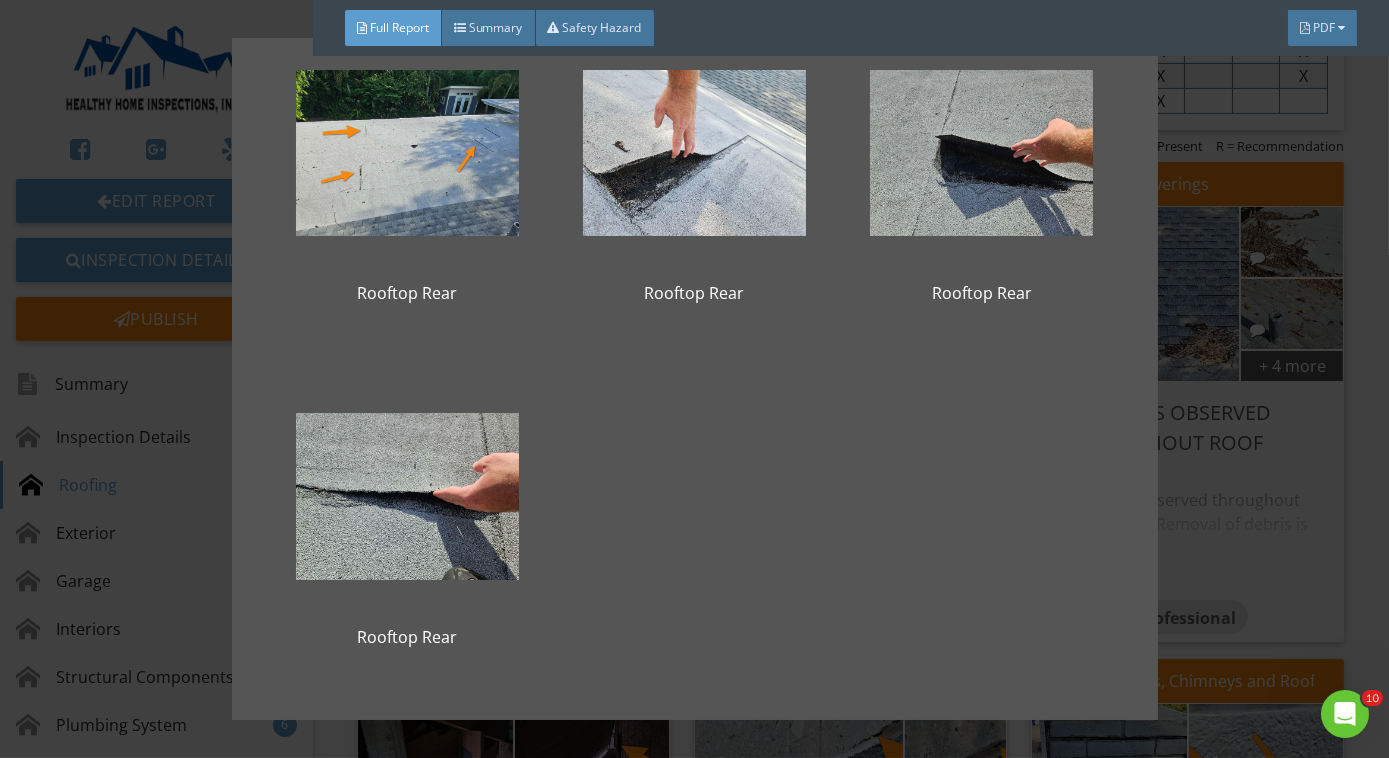 click on "Rooftop Rear
Rooftop Rear
Rooftop Rear
Rooftop Rear" at bounding box center [694, 379] 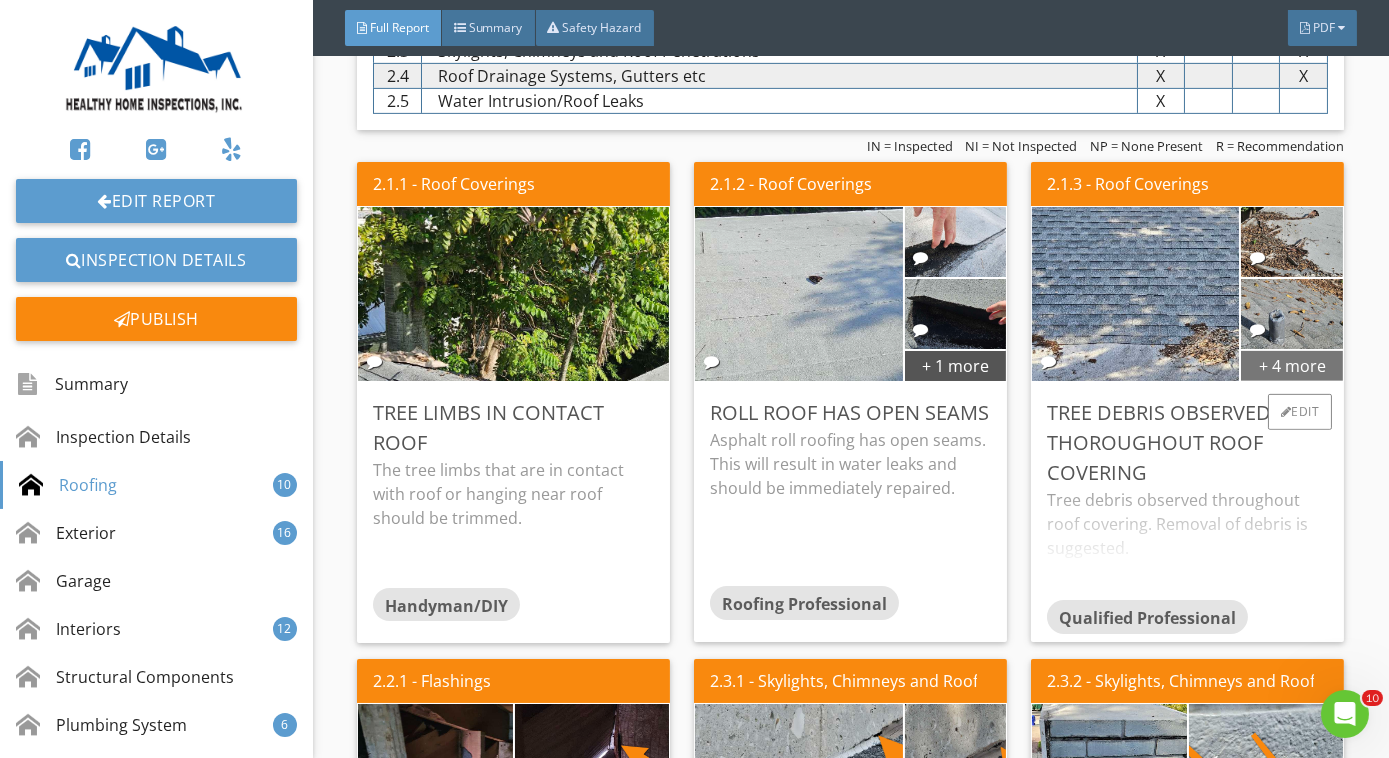 click on "+ 4 more" at bounding box center [1292, 365] 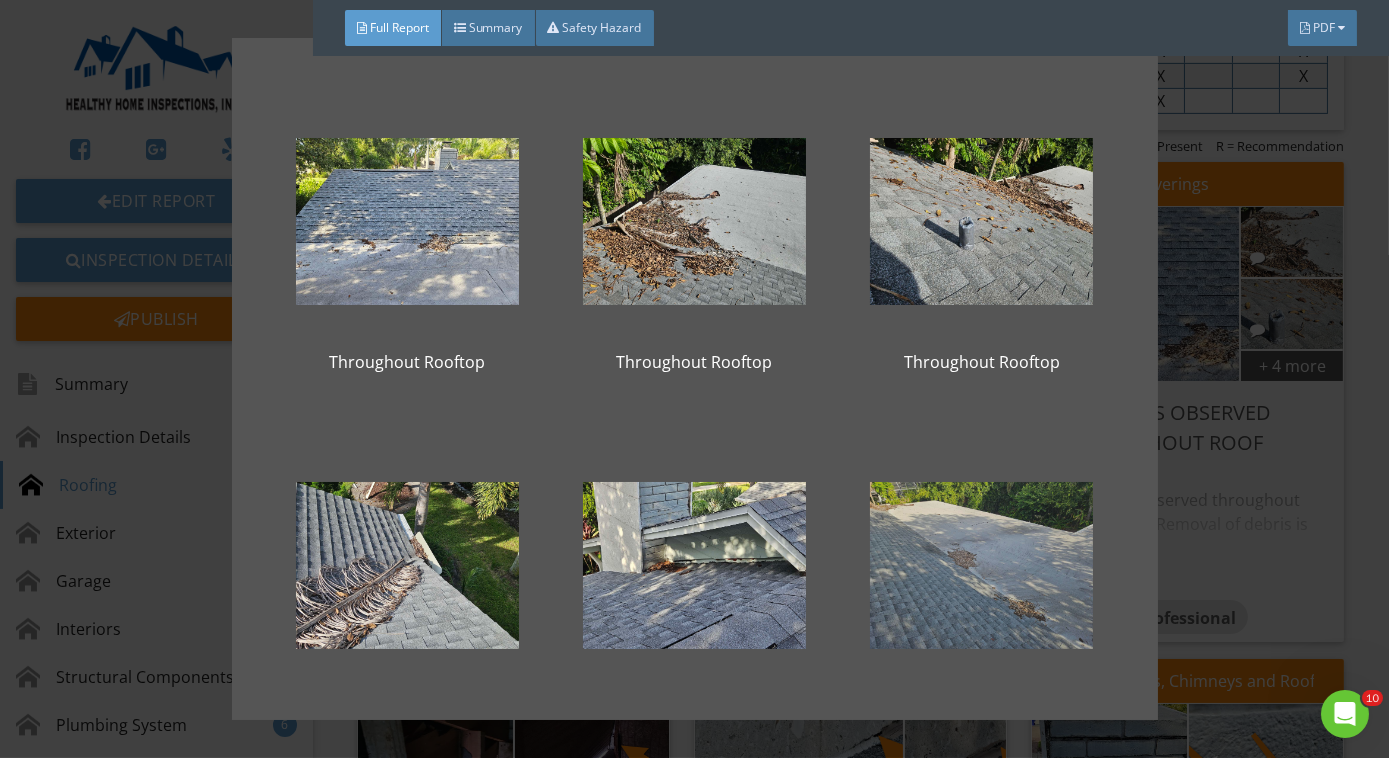 scroll, scrollTop: 413, scrollLeft: 0, axis: vertical 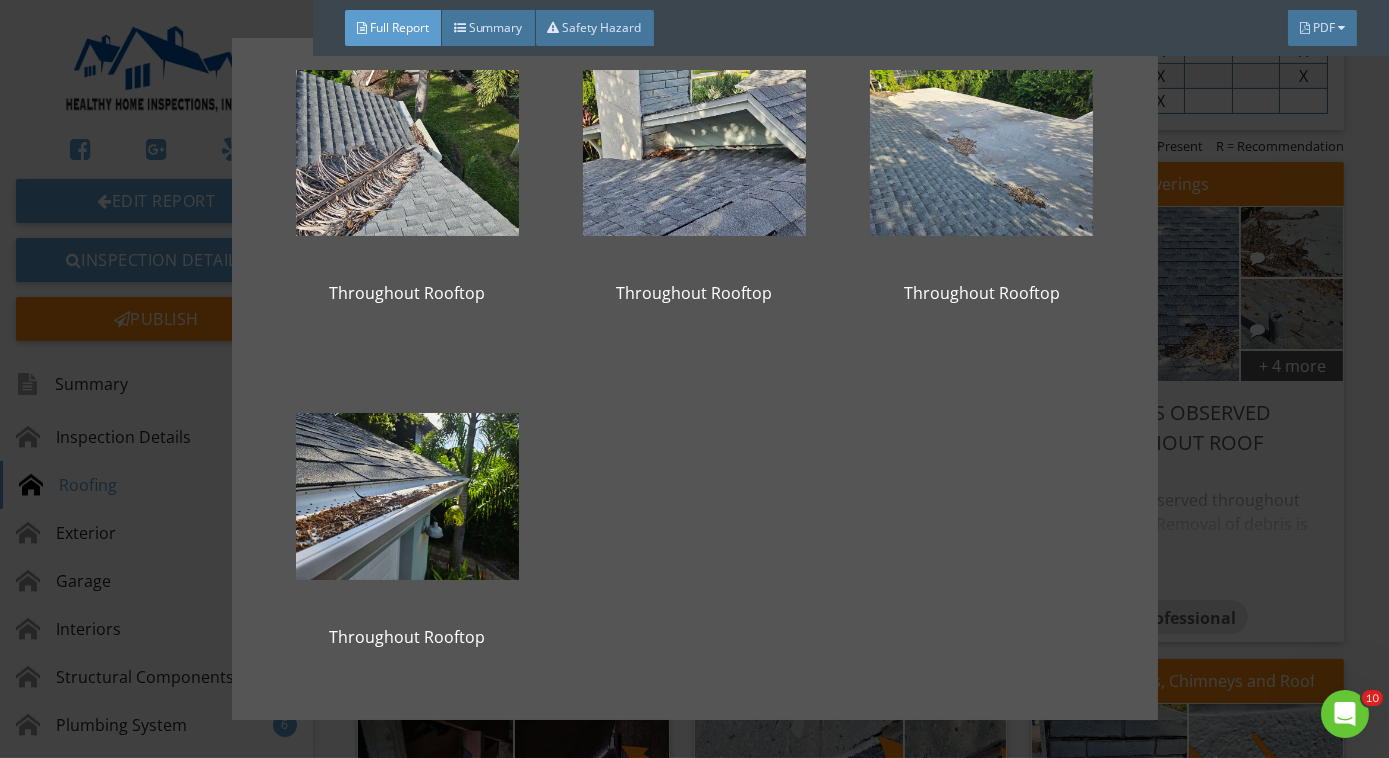 click on "Throughout Rooftop
Throughout Rooftop
Throughout Rooftop
Throughout Rooftop
Throughout Rooftop
Throughout Rooftop
Throughout Rooftop" at bounding box center (694, 379) 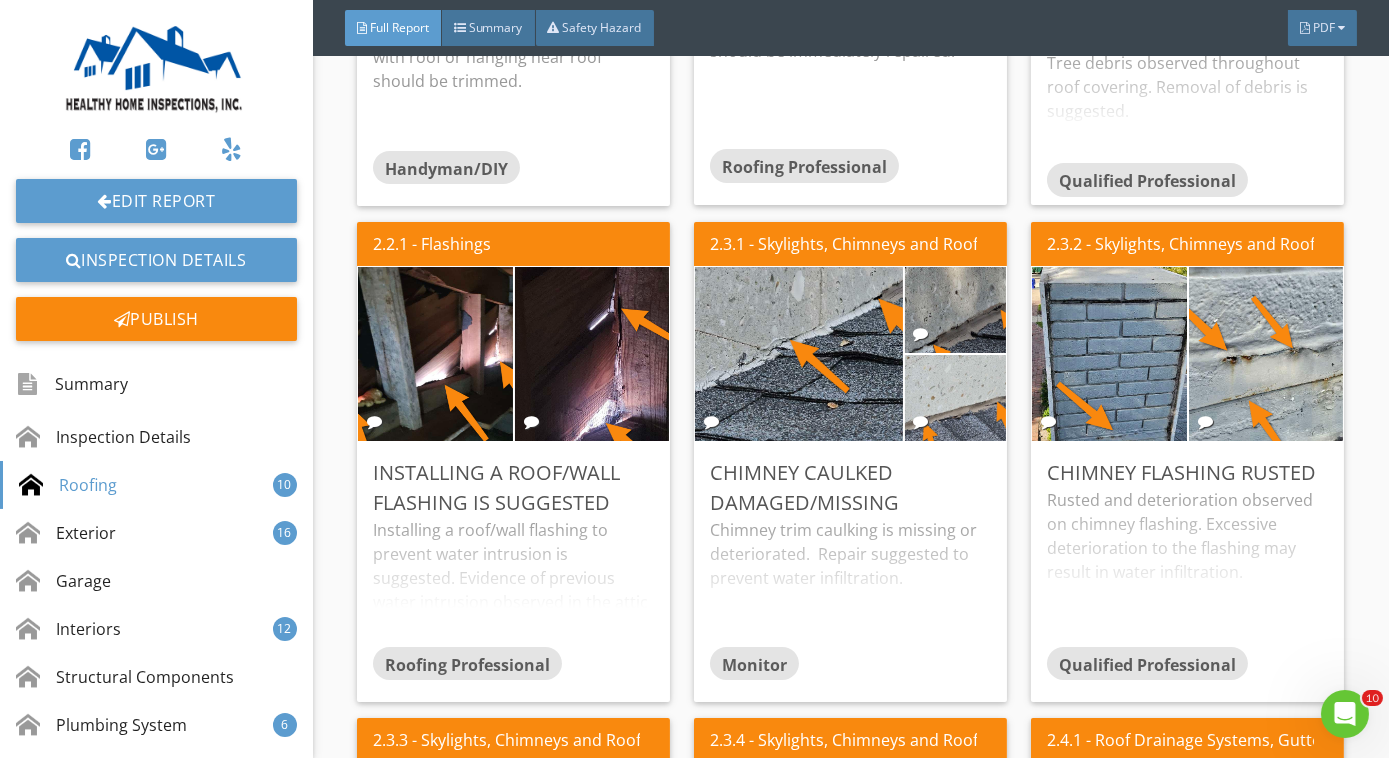 scroll, scrollTop: 2142, scrollLeft: 0, axis: vertical 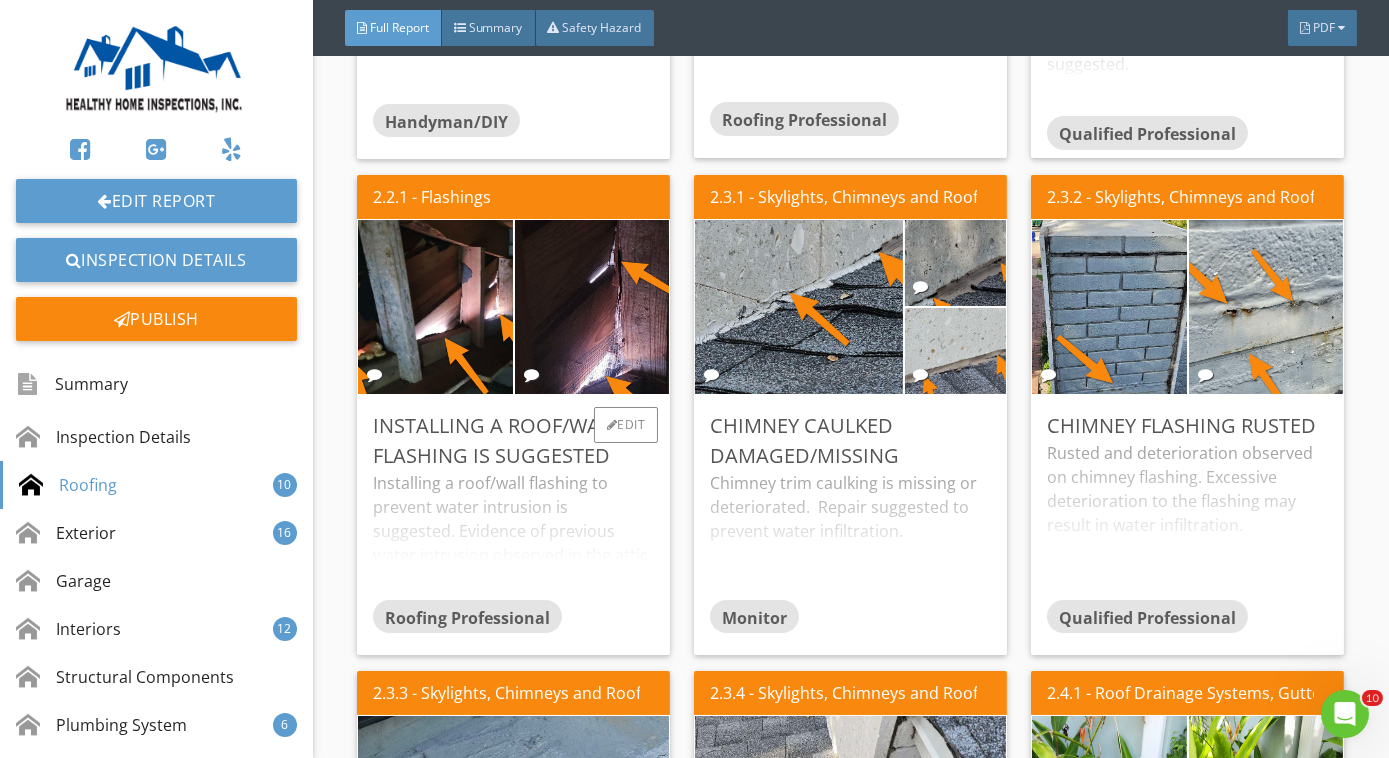 click on "Installing a roof/wall flashing to prevent water intrusion is suggested. Evidence of previous water intrusion observed in the attic and on the interior walls in noted locations." at bounding box center [513, 535] 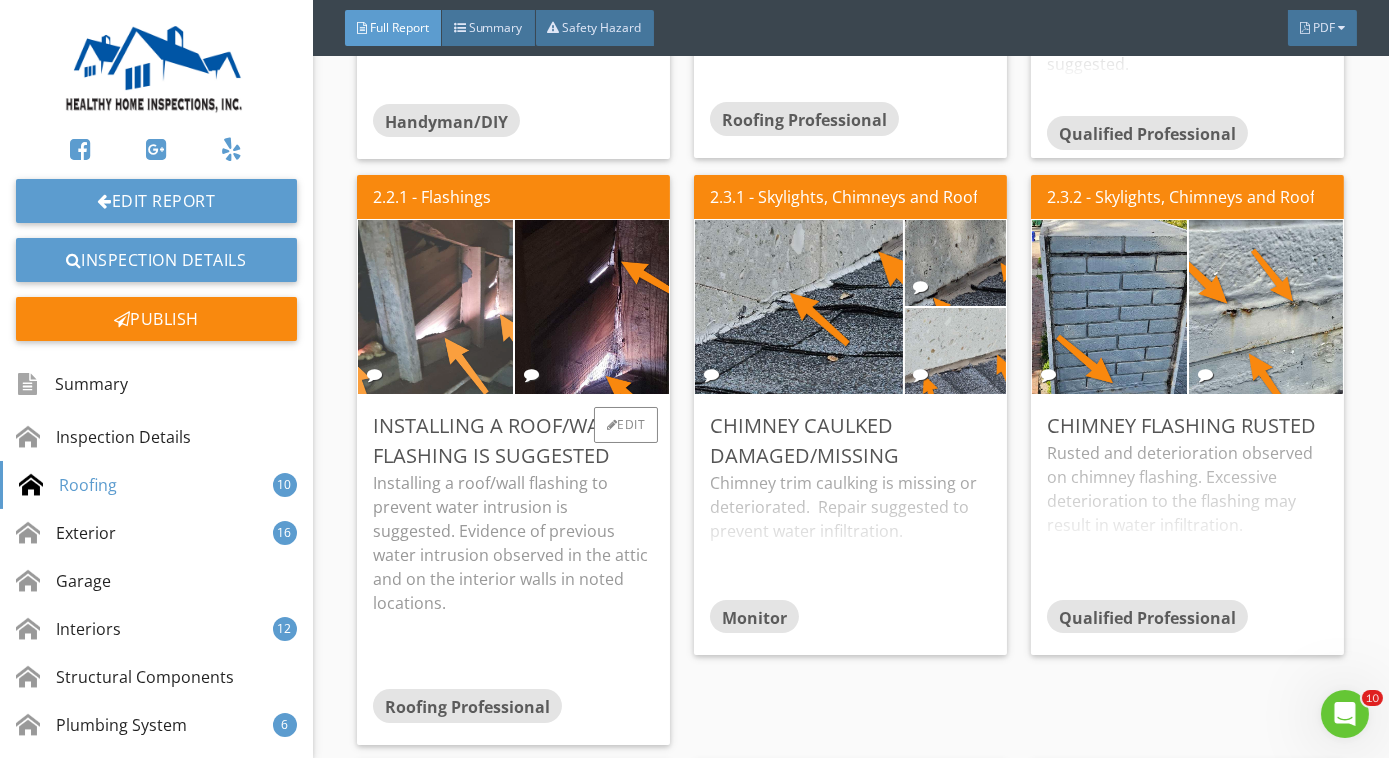 click at bounding box center [436, 308] 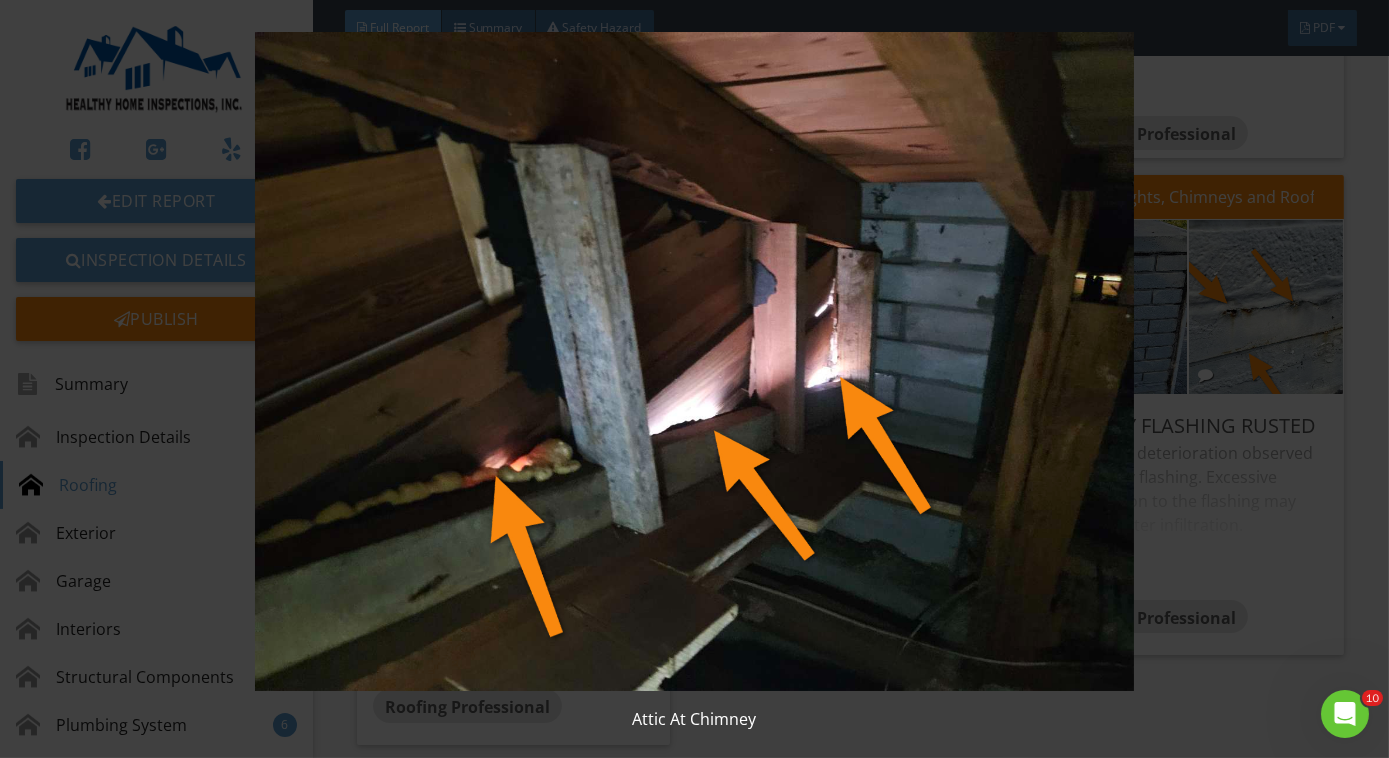 click at bounding box center [694, 361] 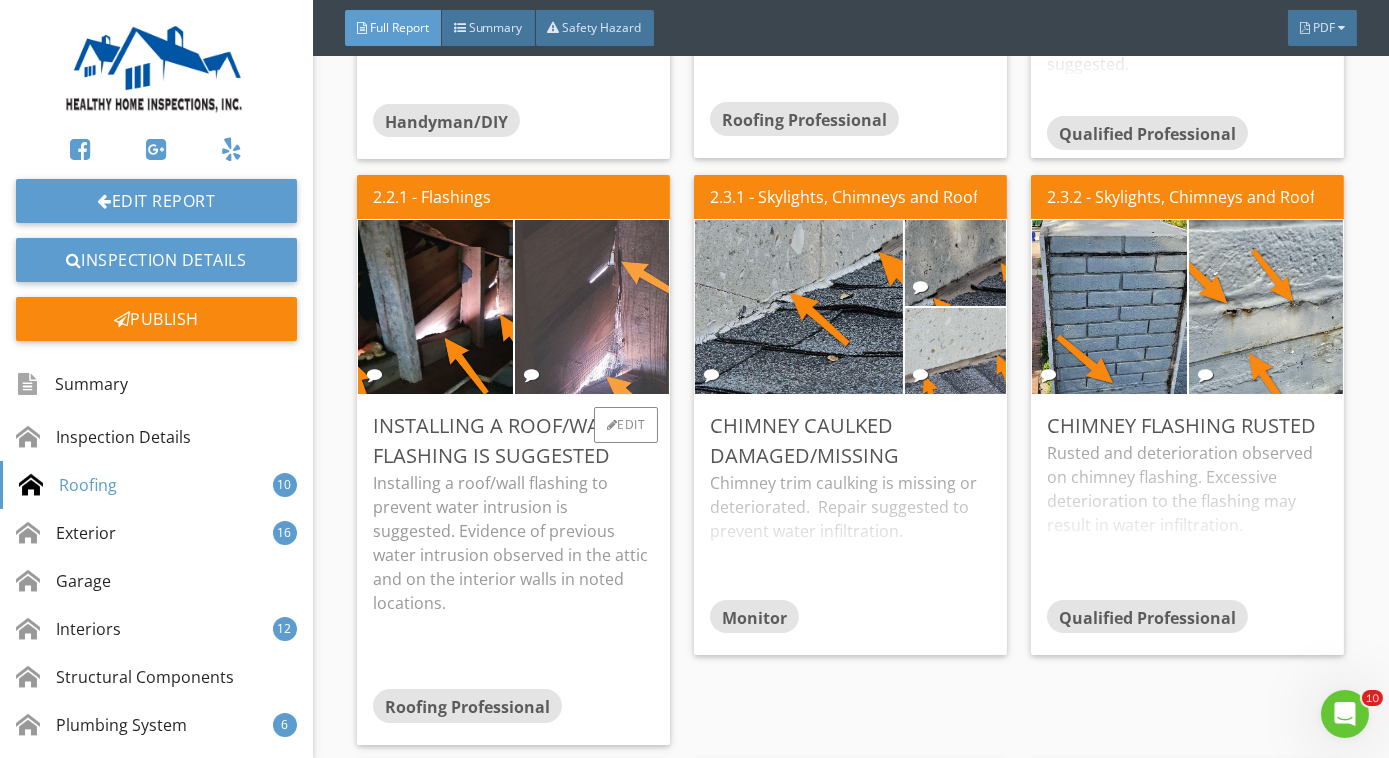 click at bounding box center [592, 308] 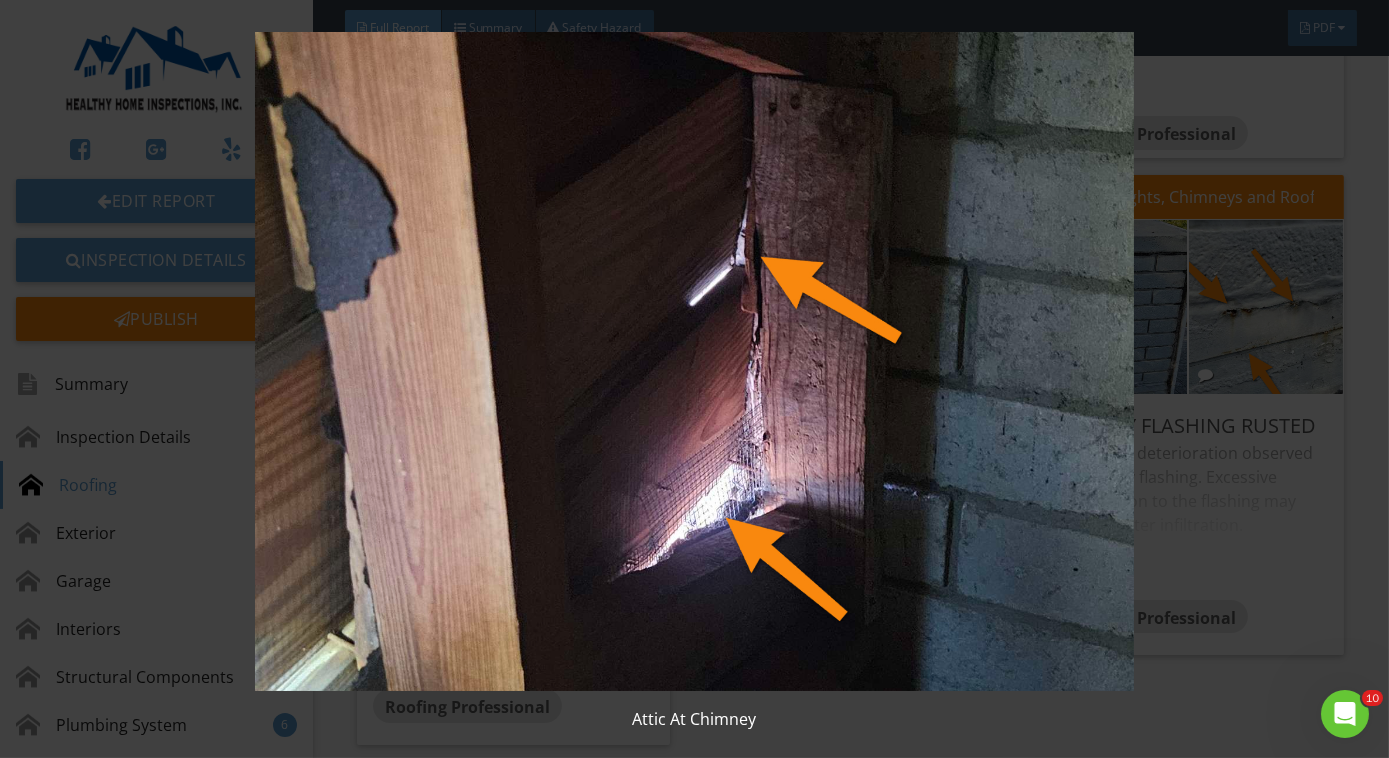 click at bounding box center [694, 361] 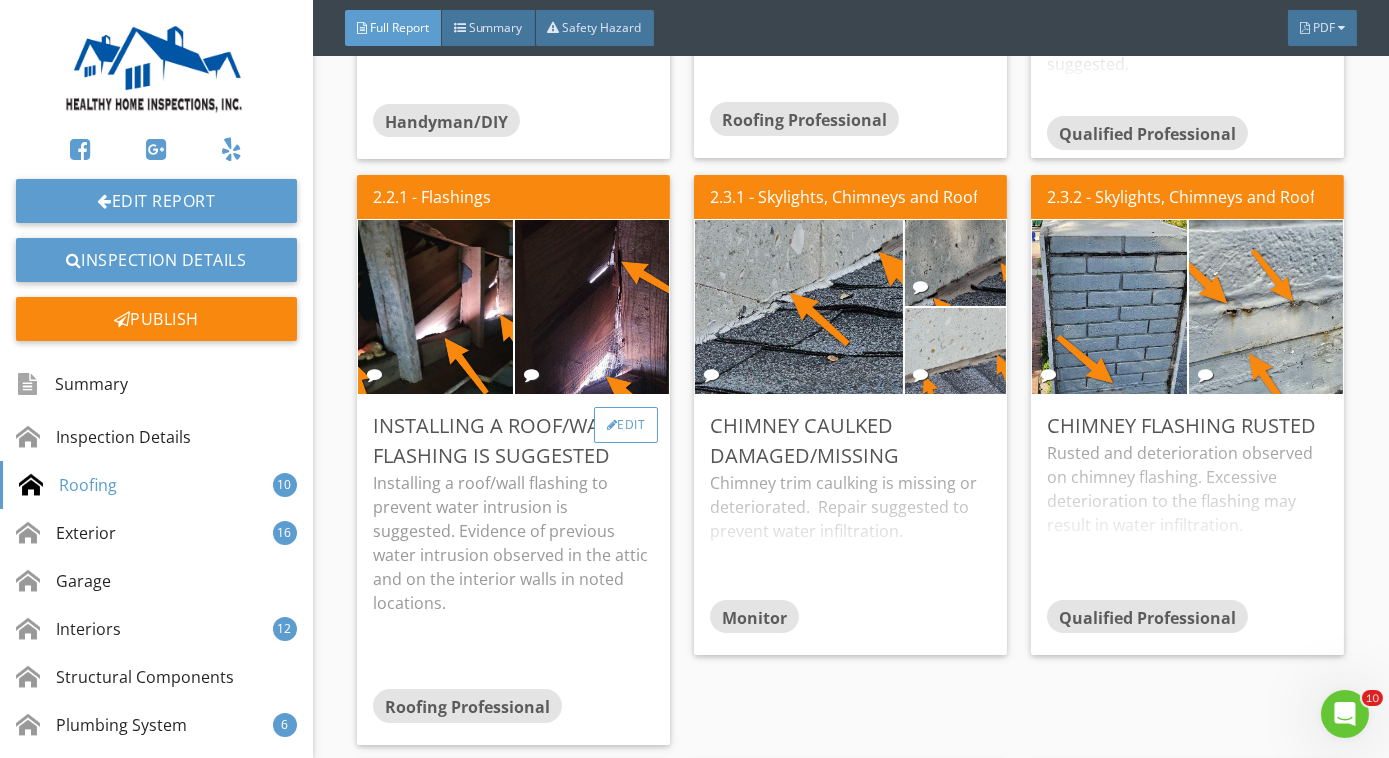 click at bounding box center (612, 425) 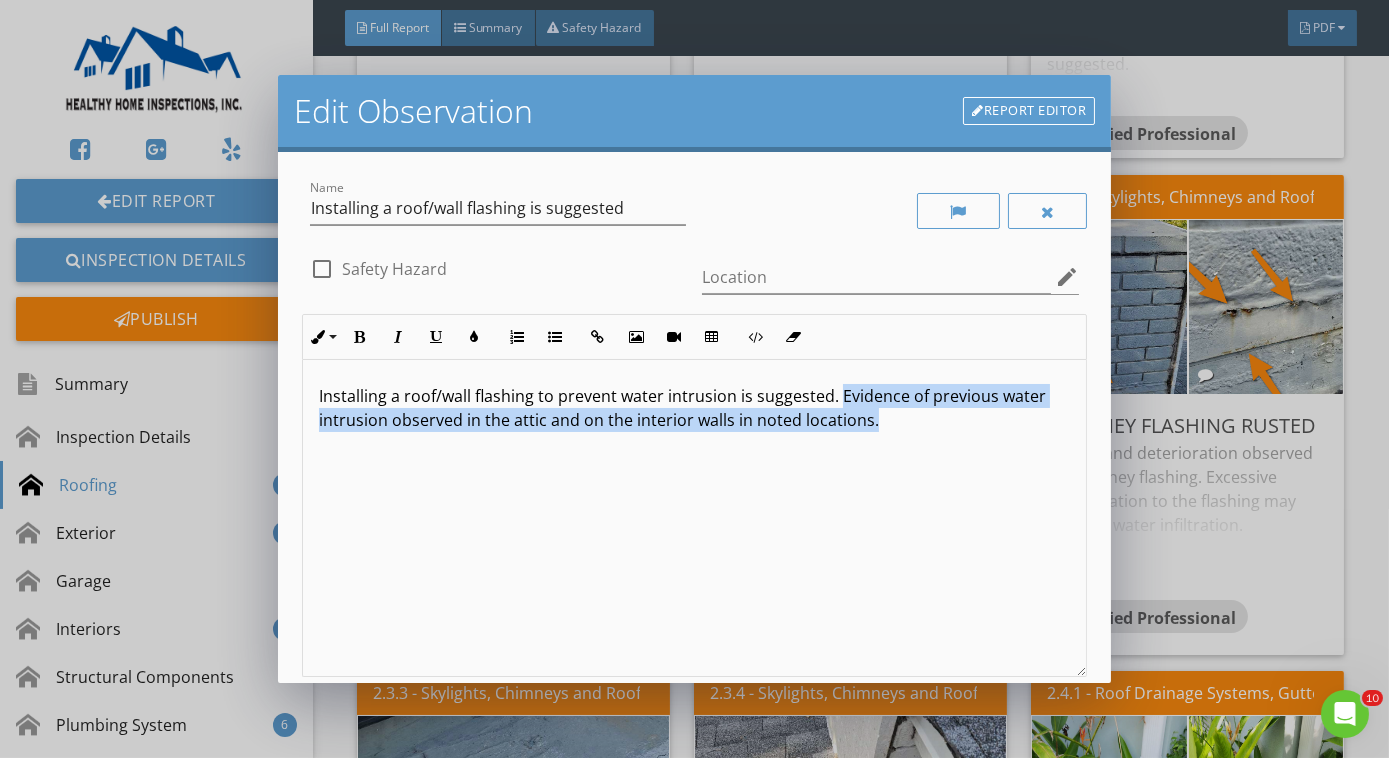drag, startPoint x: 888, startPoint y: 425, endPoint x: 837, endPoint y: 401, distance: 56.364883 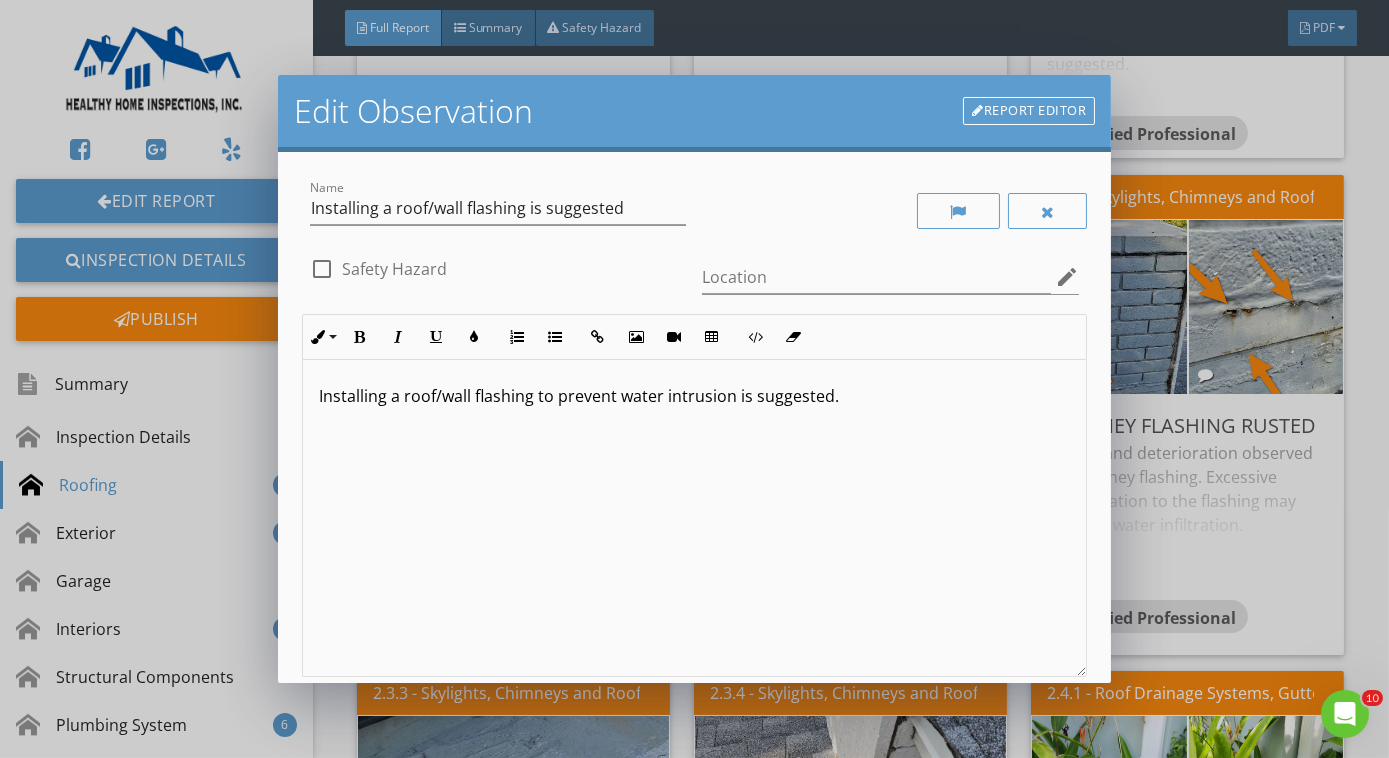 type 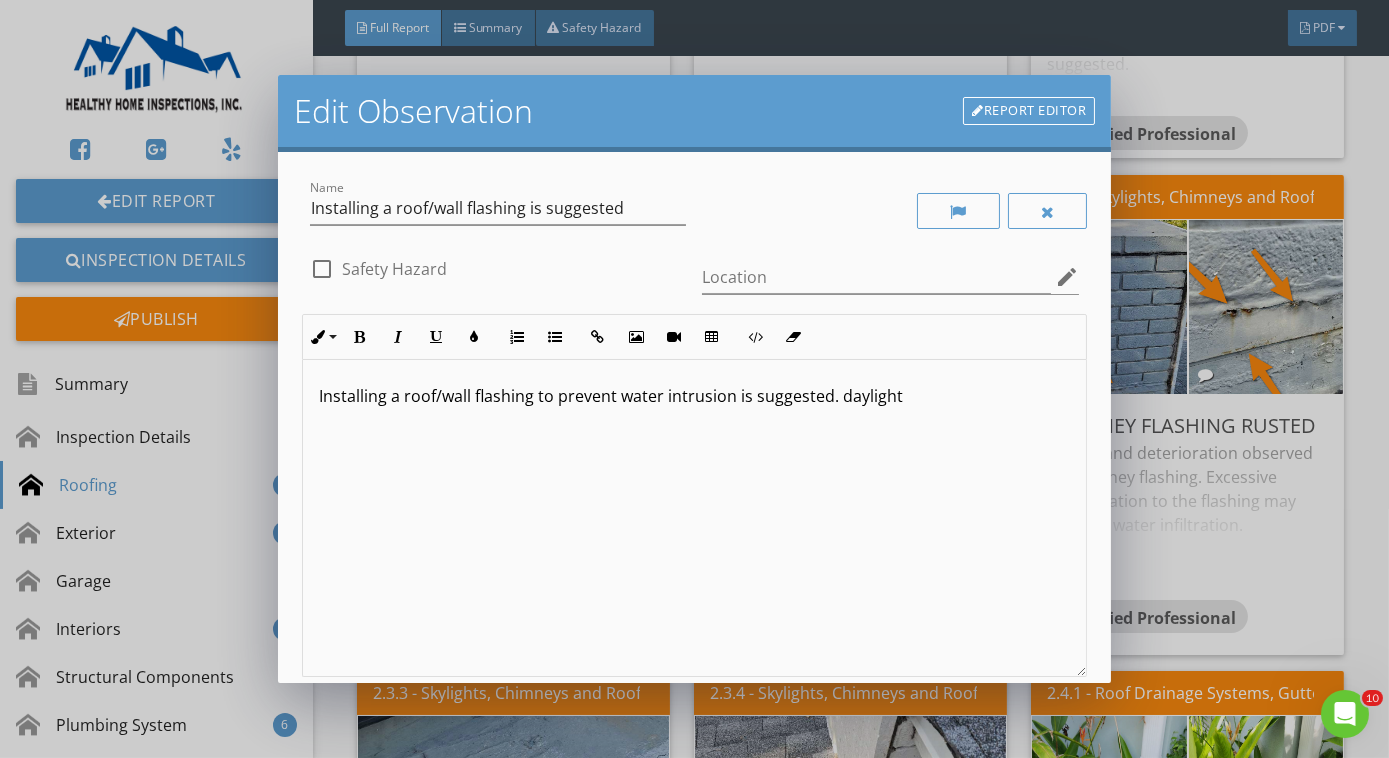click on "Installing a roof/wall flashing to prevent water intrusion is suggested. daylight" at bounding box center (694, 396) 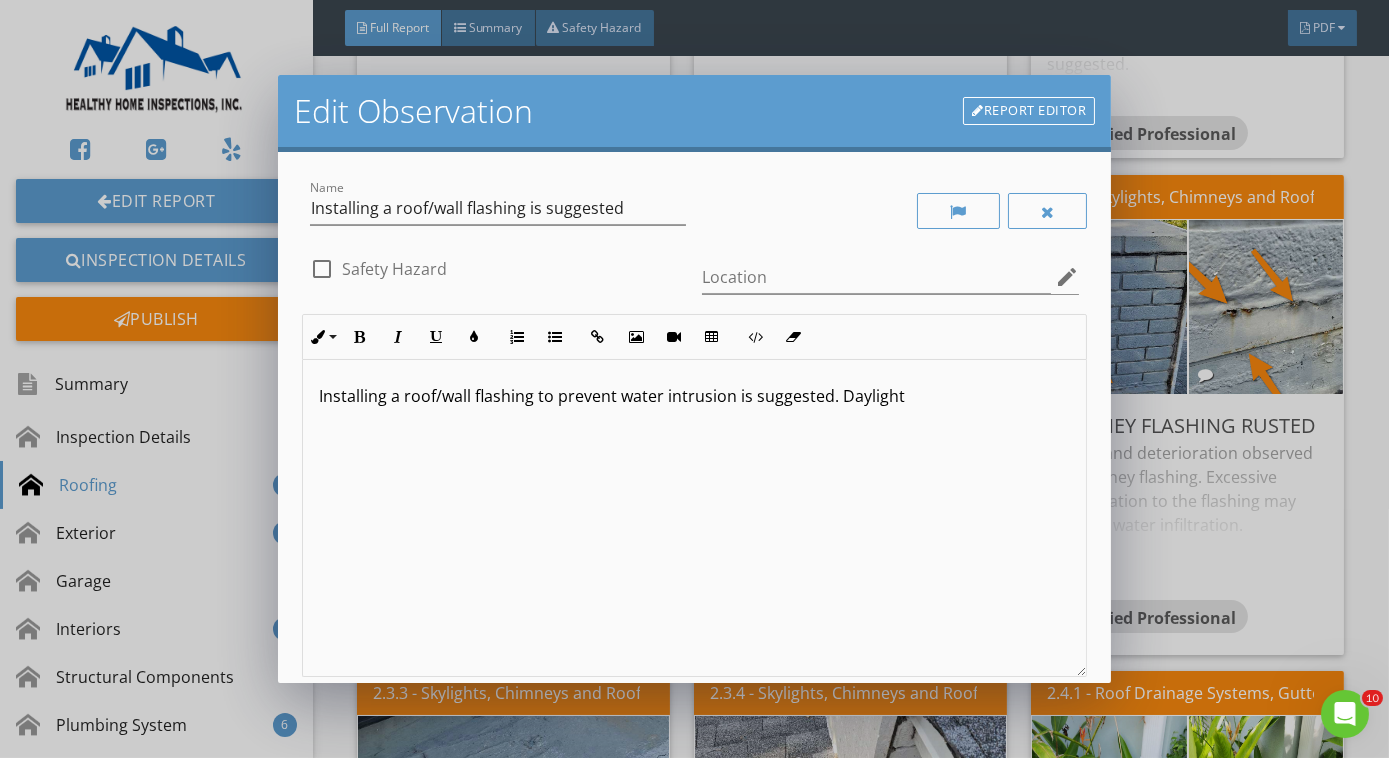 click on "Installing a roof/wall flashing to prevent water intrusion is suggested. Daylight" at bounding box center [694, 396] 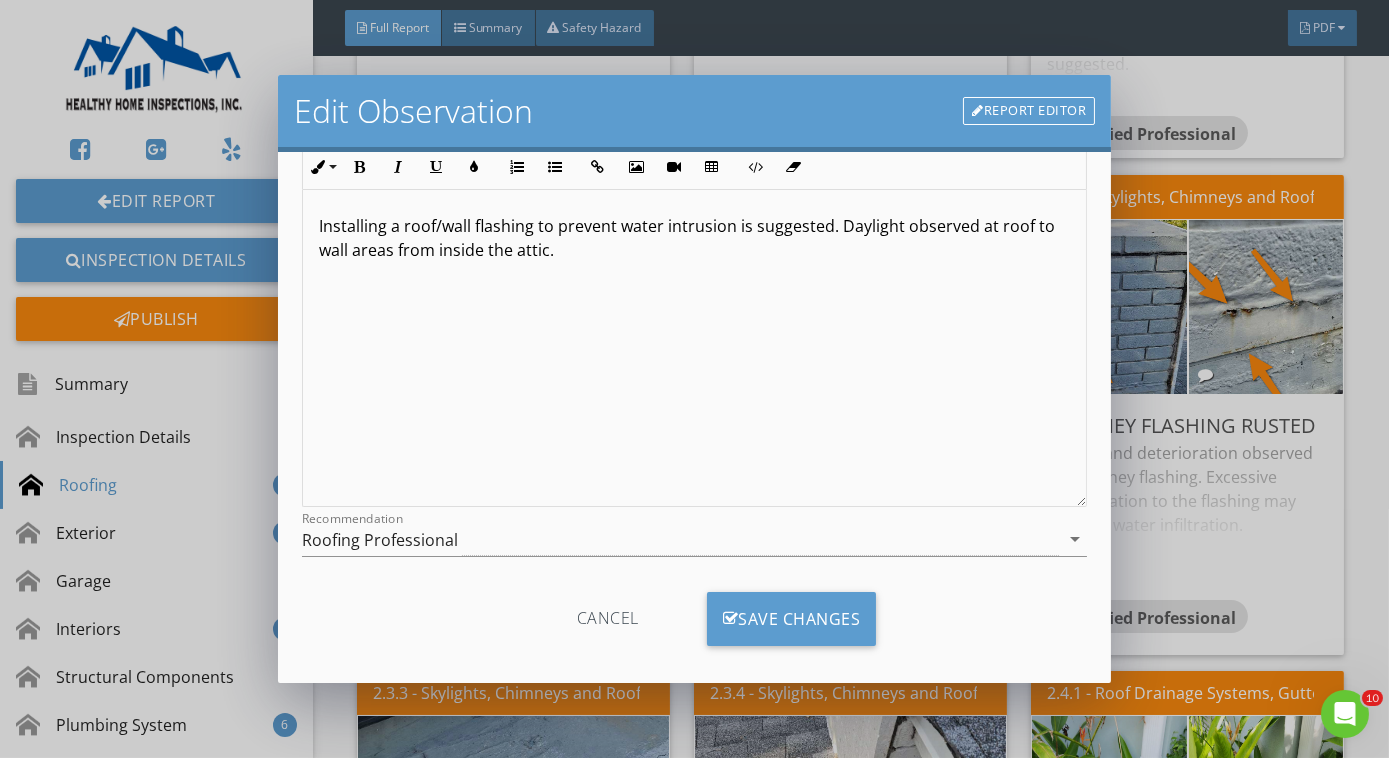 scroll, scrollTop: 186, scrollLeft: 0, axis: vertical 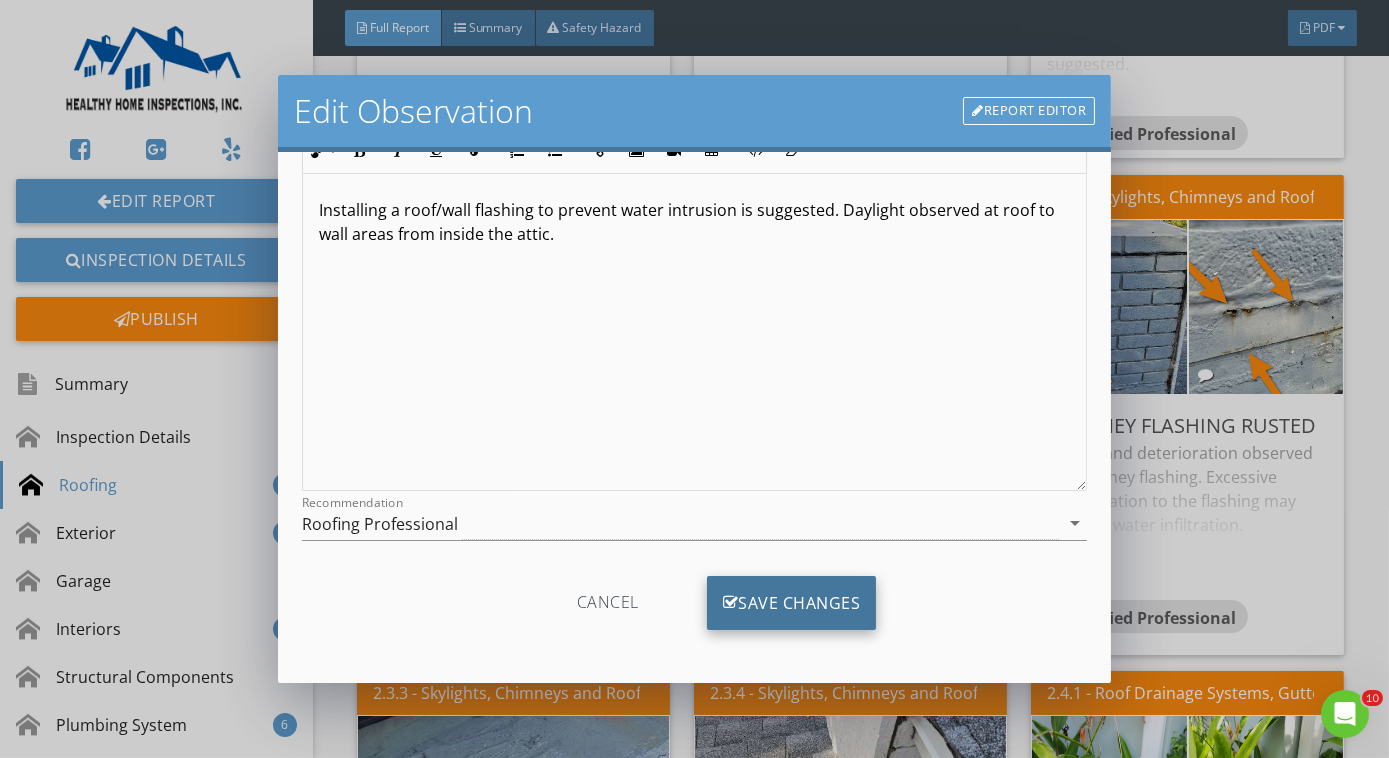 click on "Save Changes" at bounding box center [792, 603] 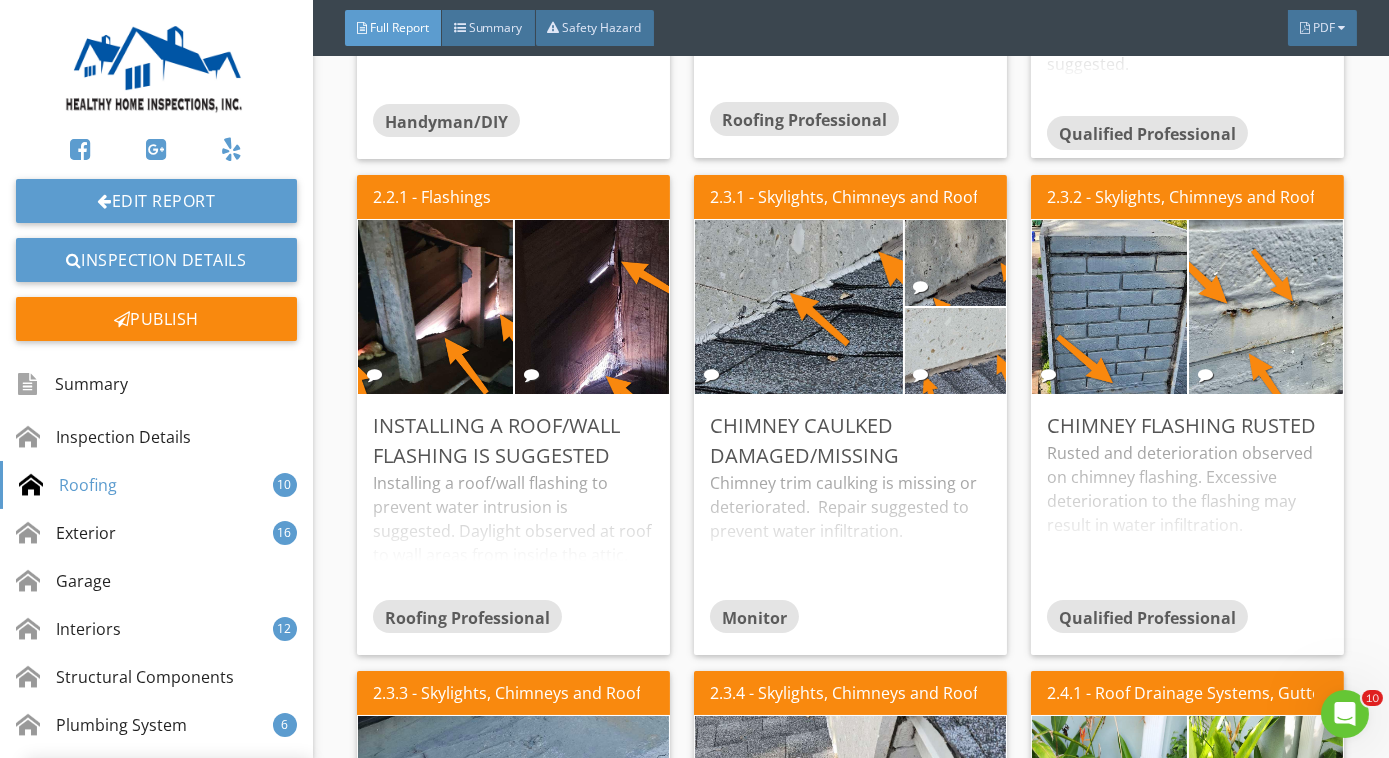 scroll, scrollTop: 0, scrollLeft: 0, axis: both 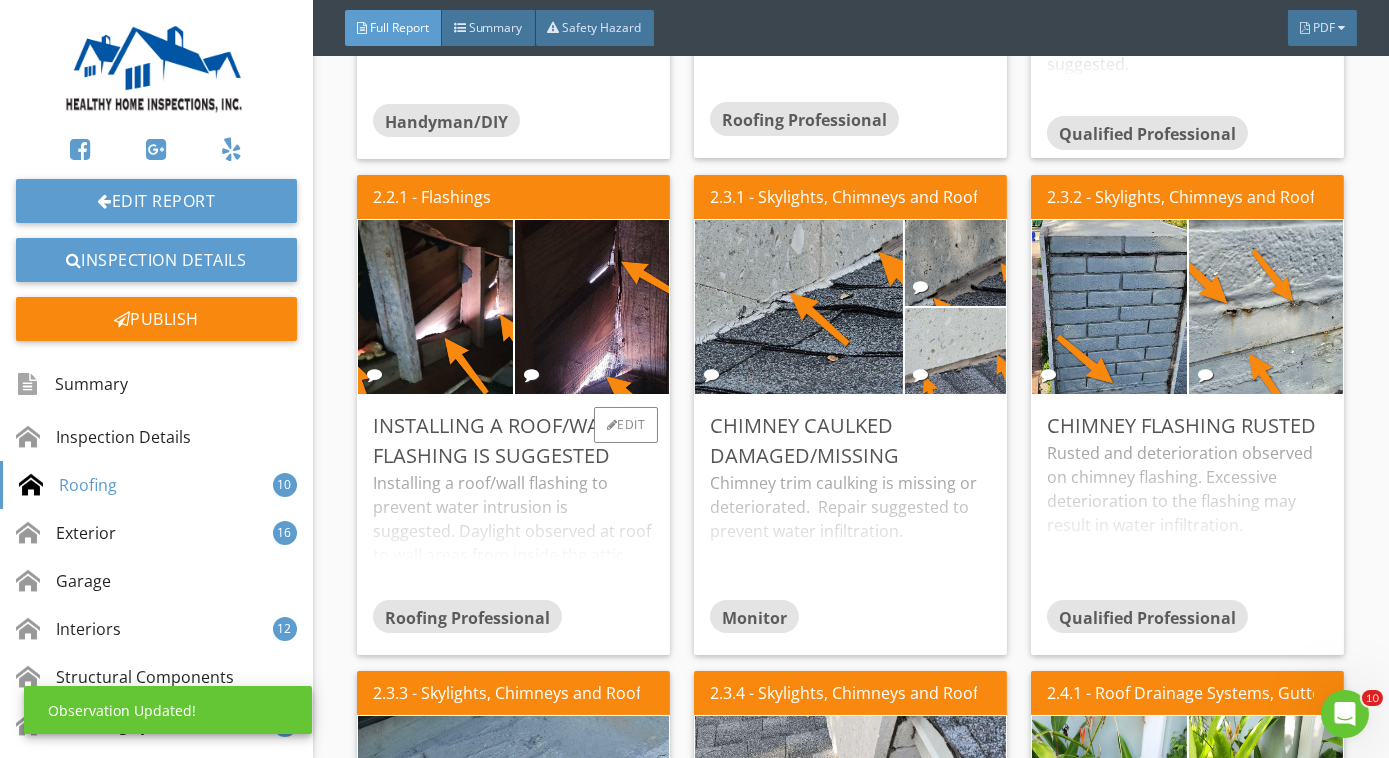 click on "Installing a roof/wall flashing to prevent water intrusion is suggested. Daylight observed at roof to wall areas from inside the attic." at bounding box center (513, 535) 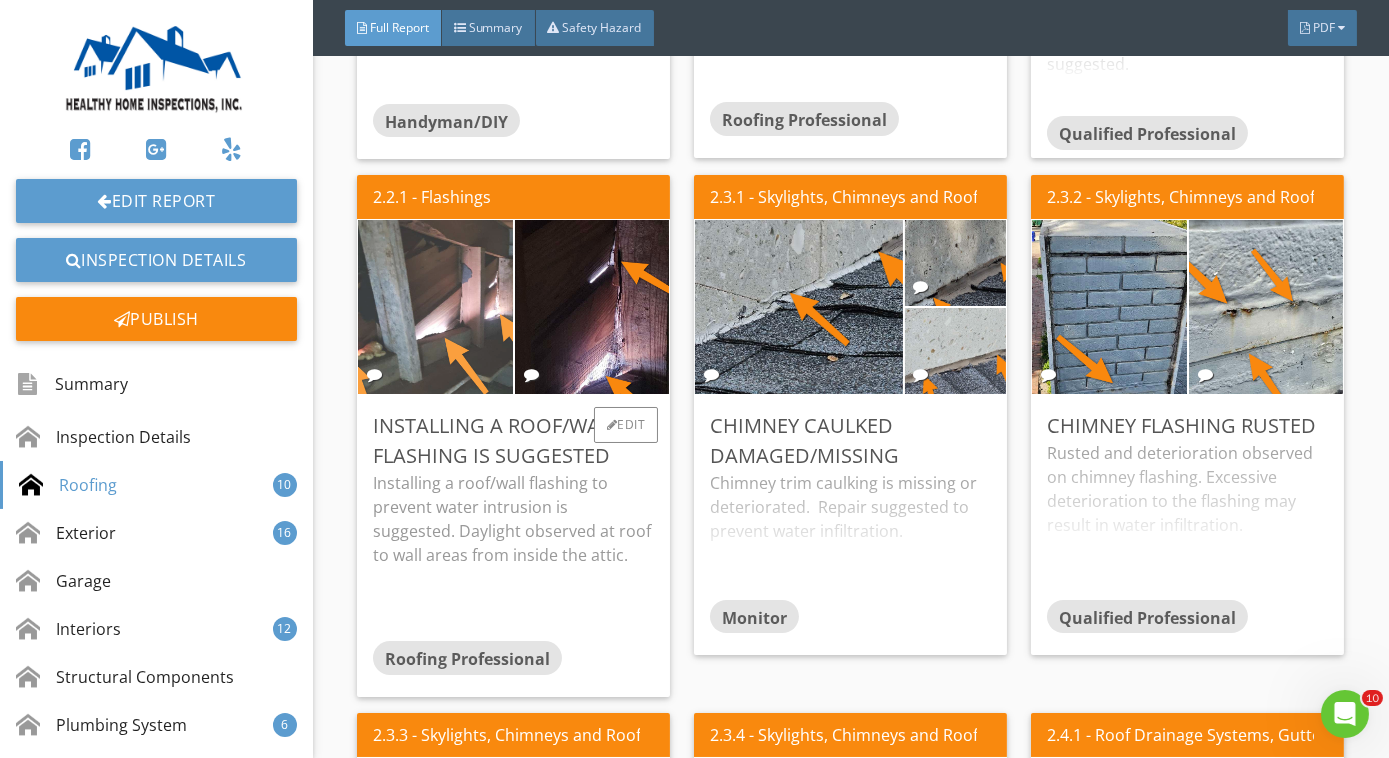 click at bounding box center (436, 308) 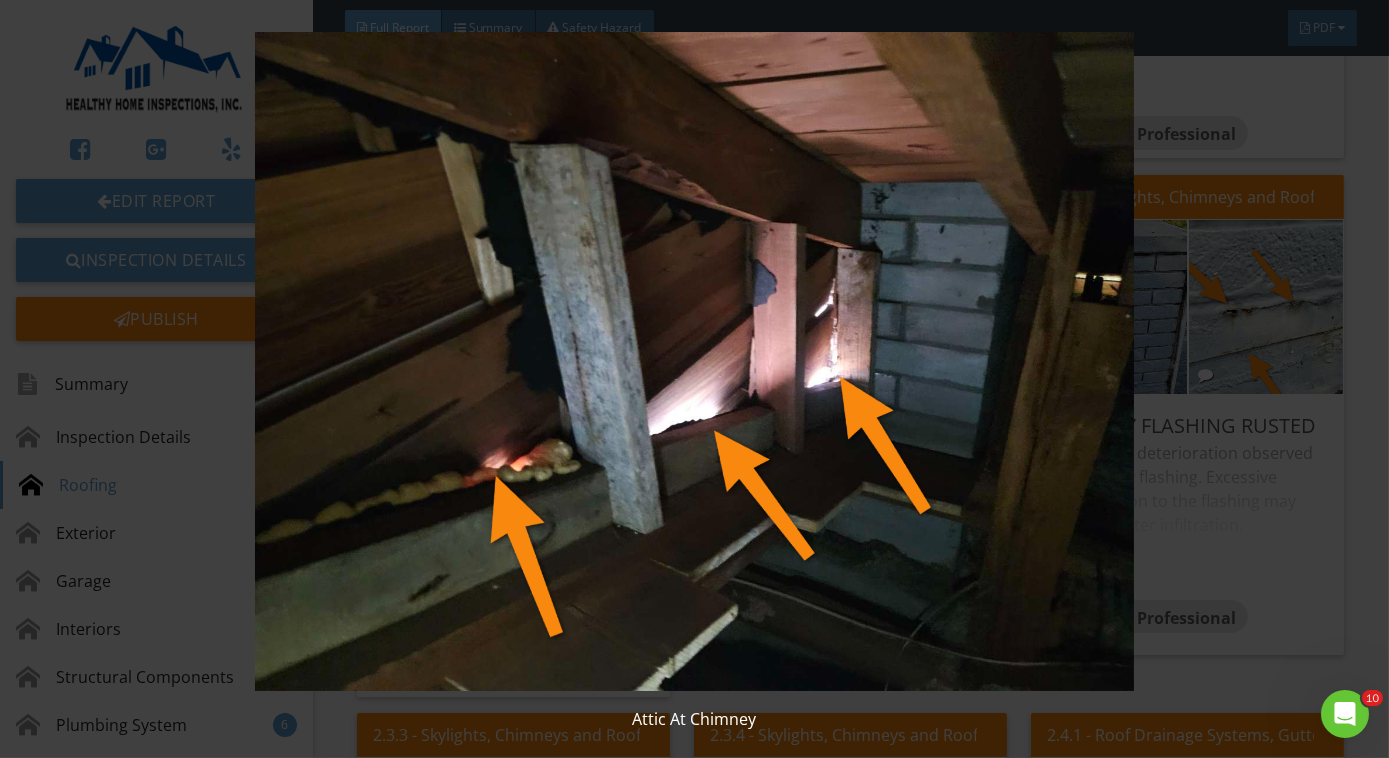 click at bounding box center (694, 361) 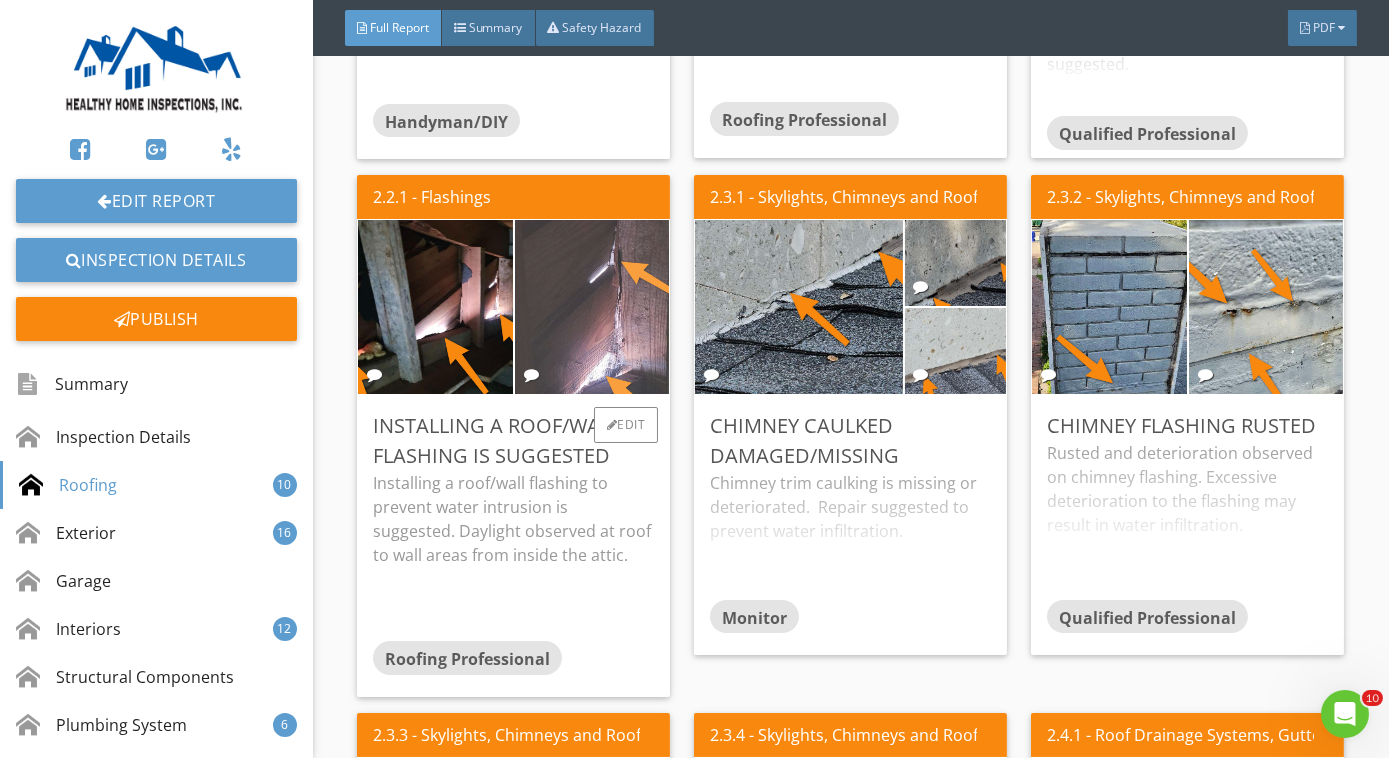 click at bounding box center [592, 308] 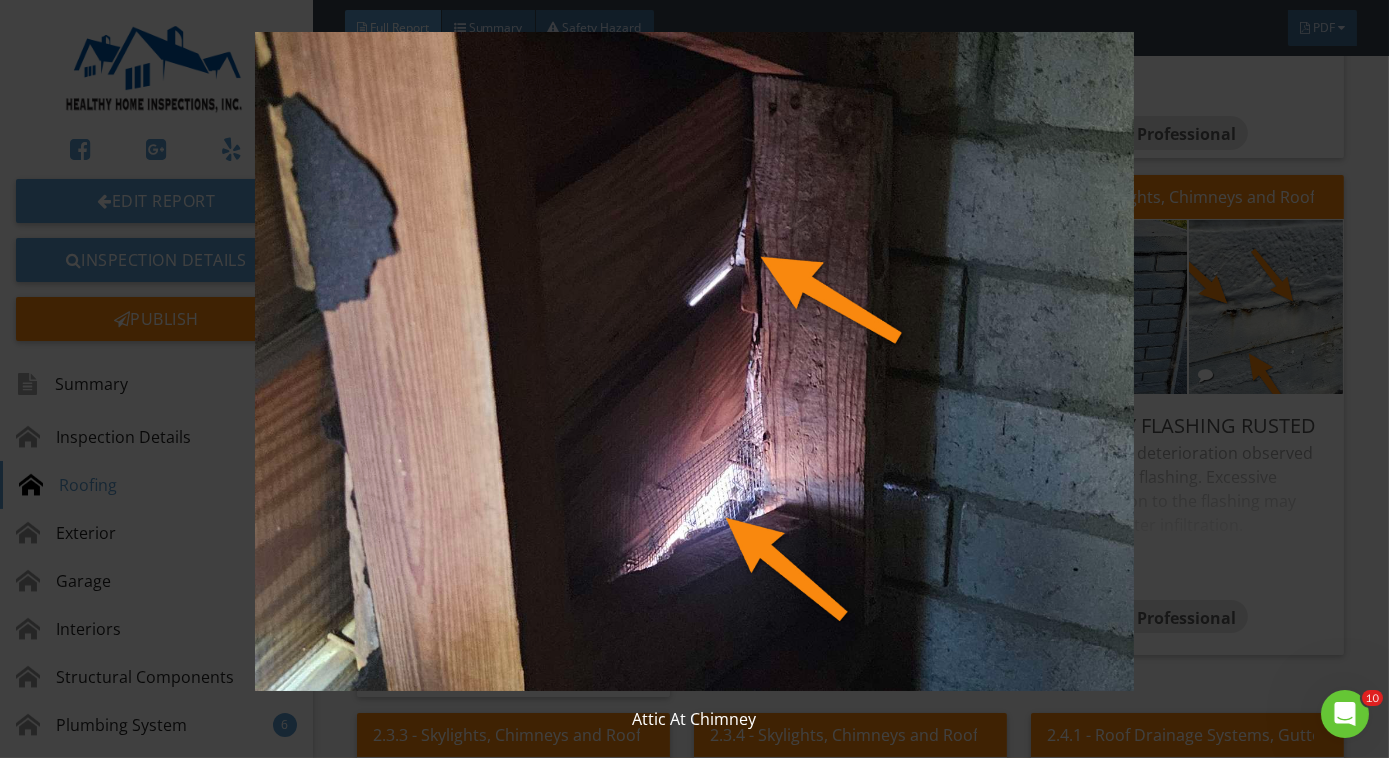 click at bounding box center (694, 361) 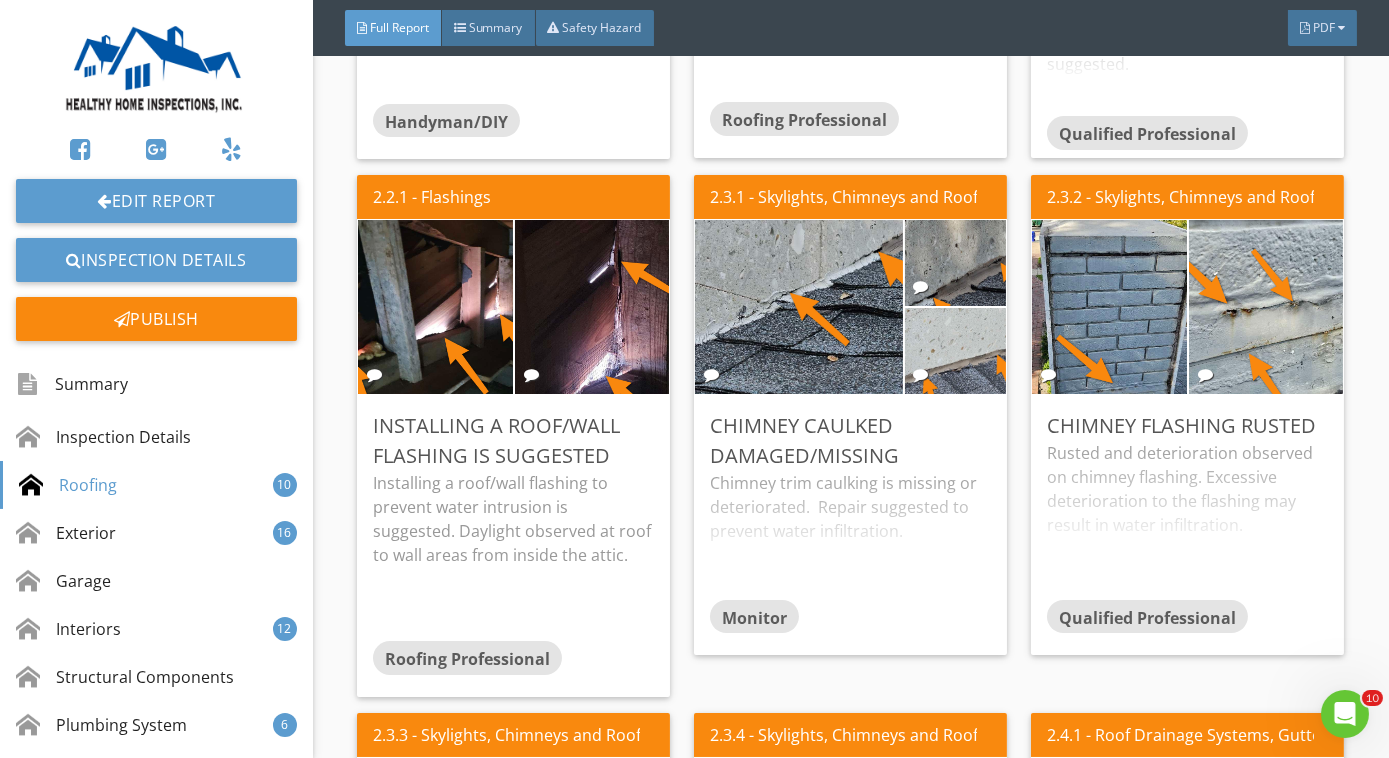 click at bounding box center (436, 308) 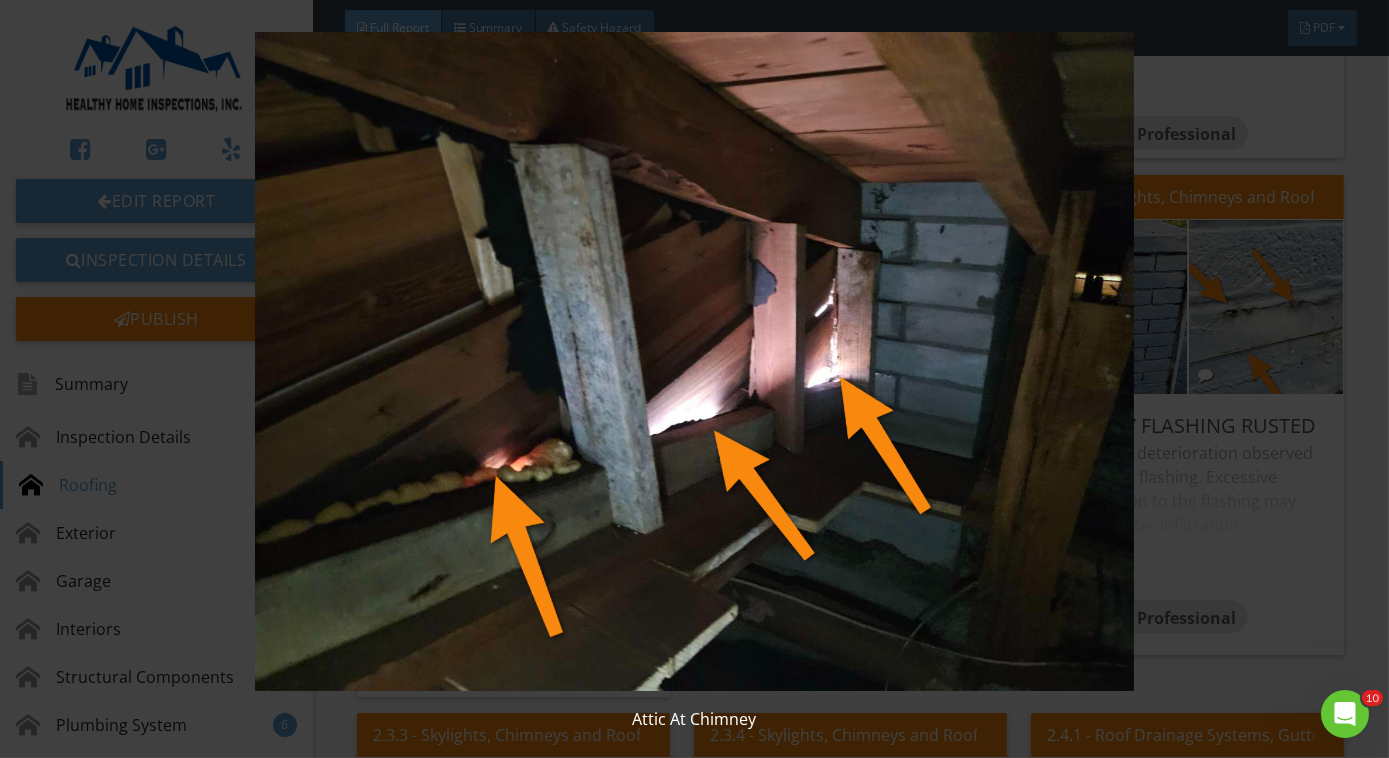 click at bounding box center (694, 361) 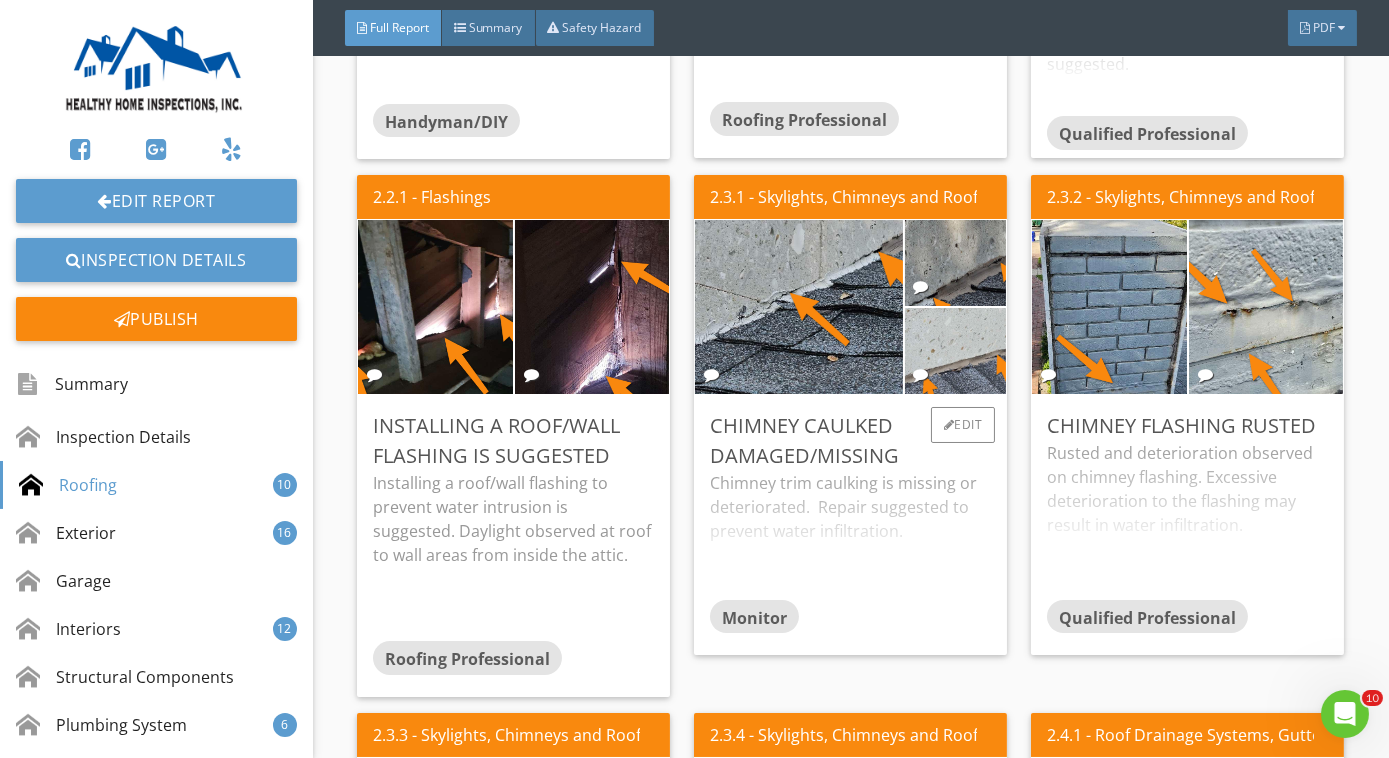 click on "Chimney trim caulking is missing or deteriorated.  Repair suggested to prevent water infiltration." at bounding box center (850, 535) 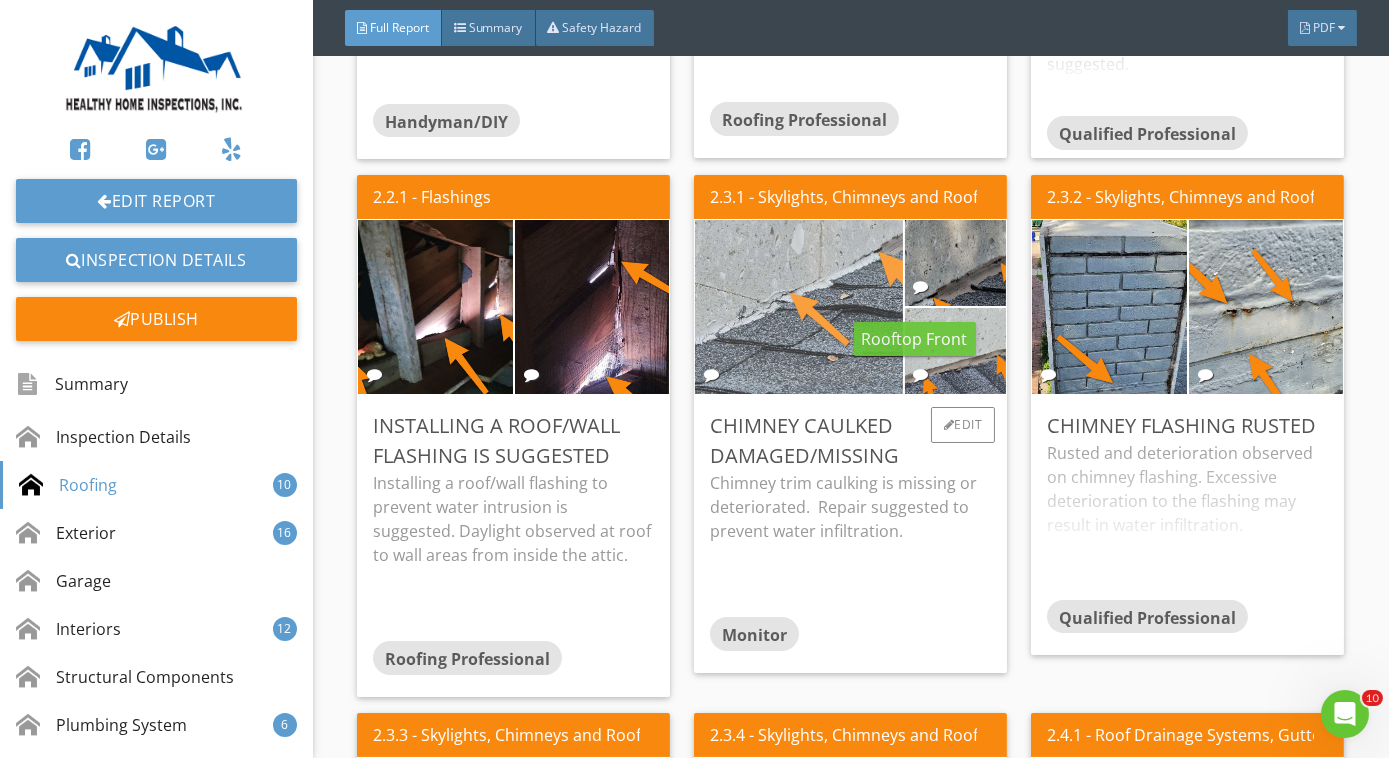click at bounding box center [799, 307] 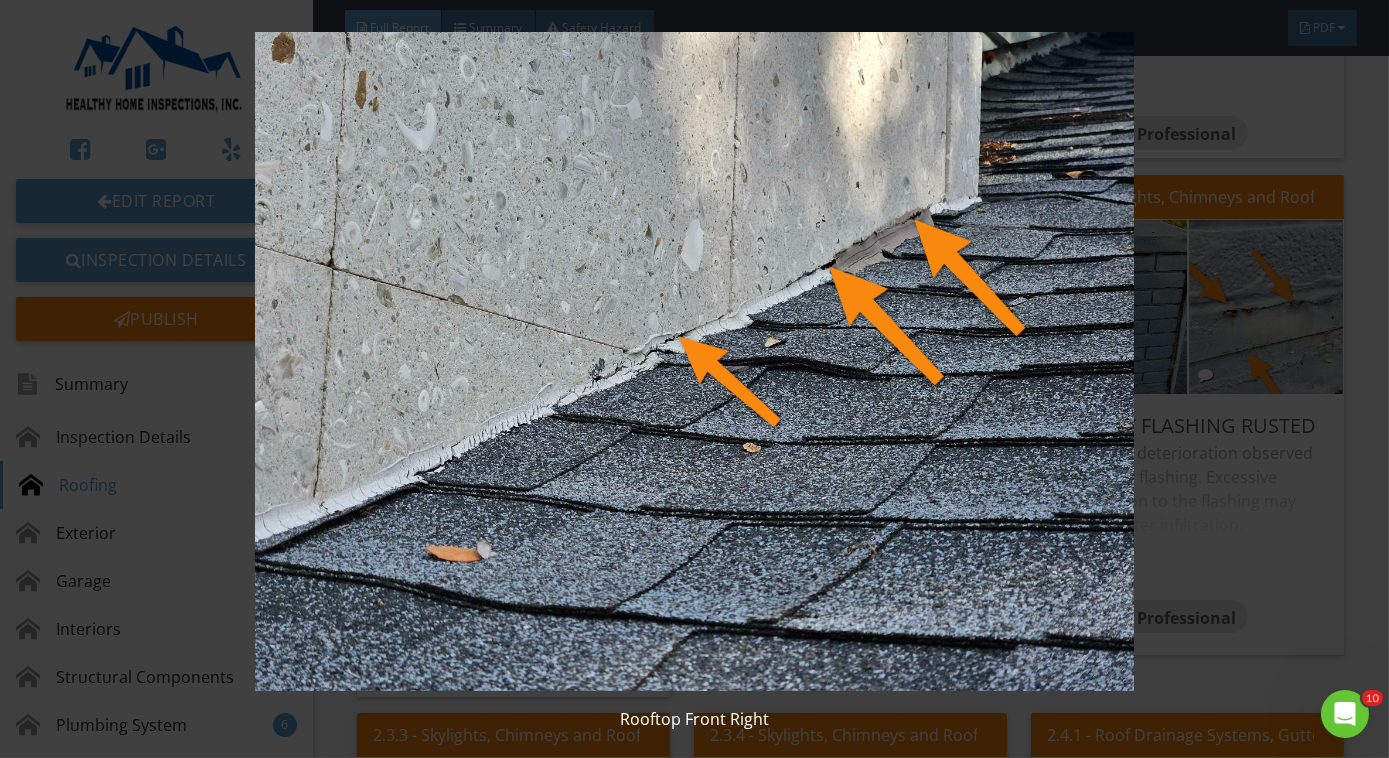click at bounding box center [694, 361] 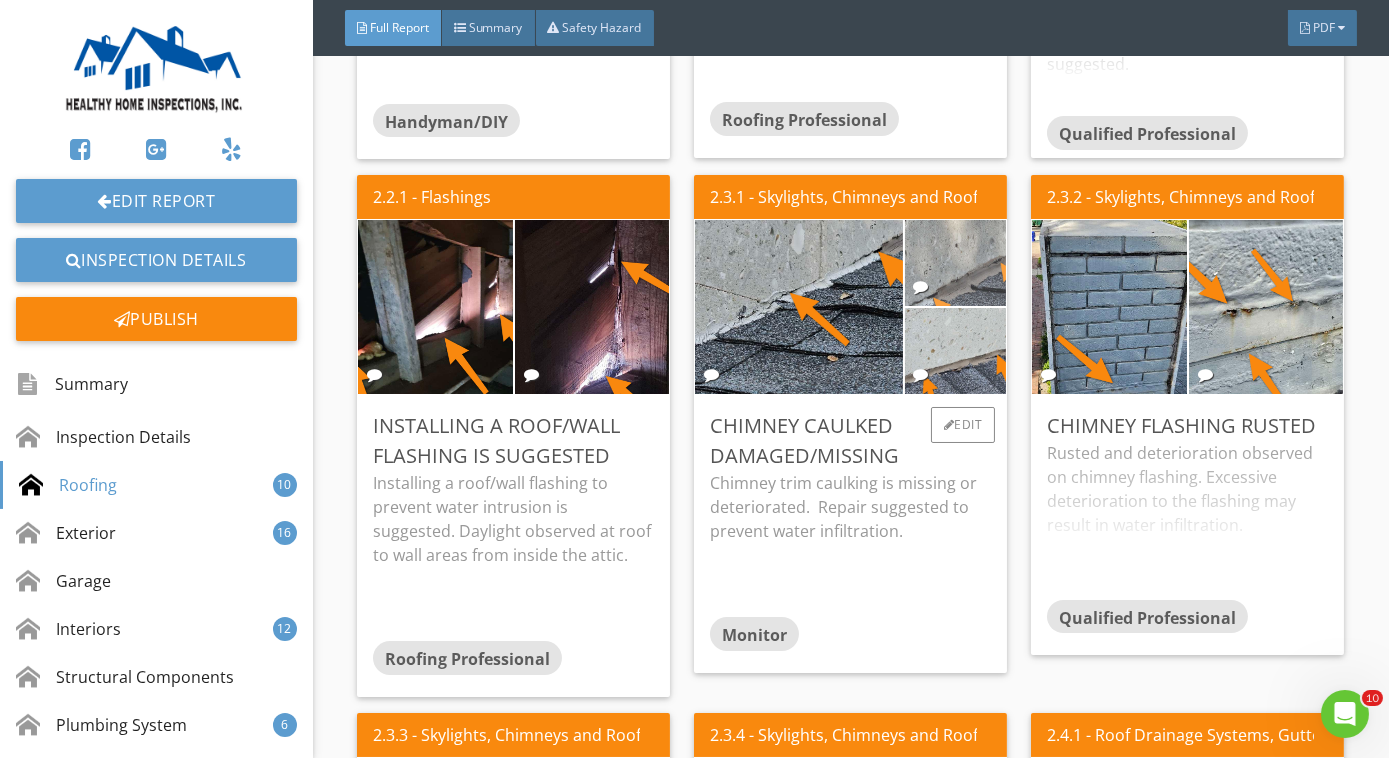 click at bounding box center [955, 263] 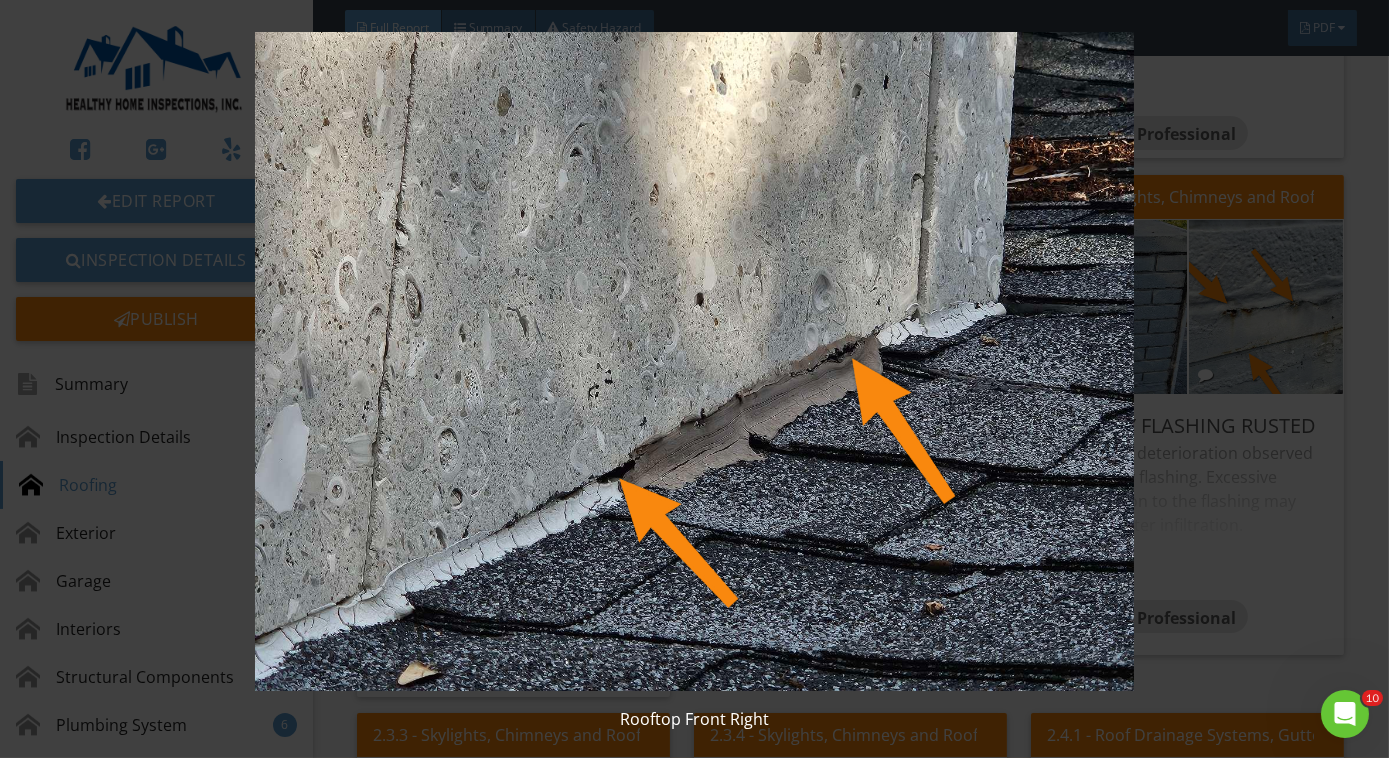 click at bounding box center (694, 361) 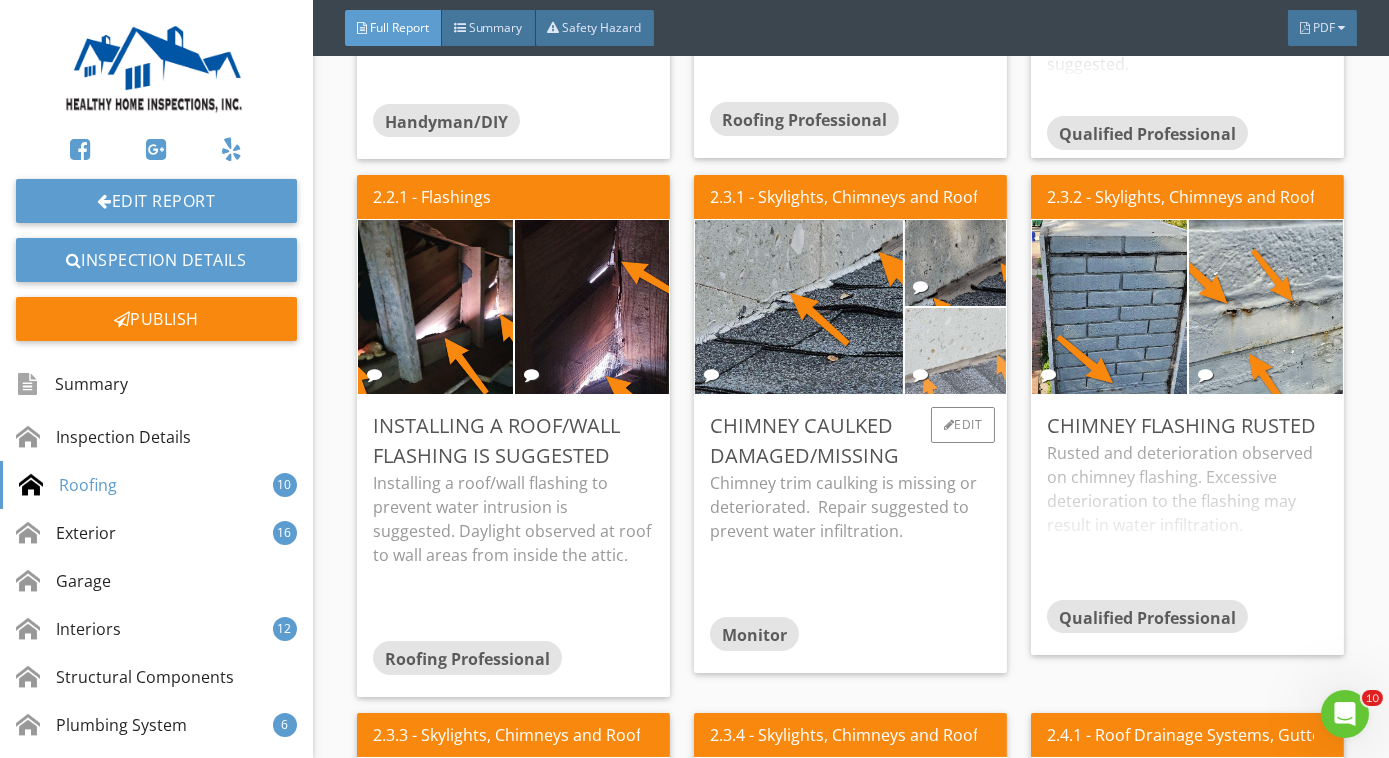 click at bounding box center (955, 351) 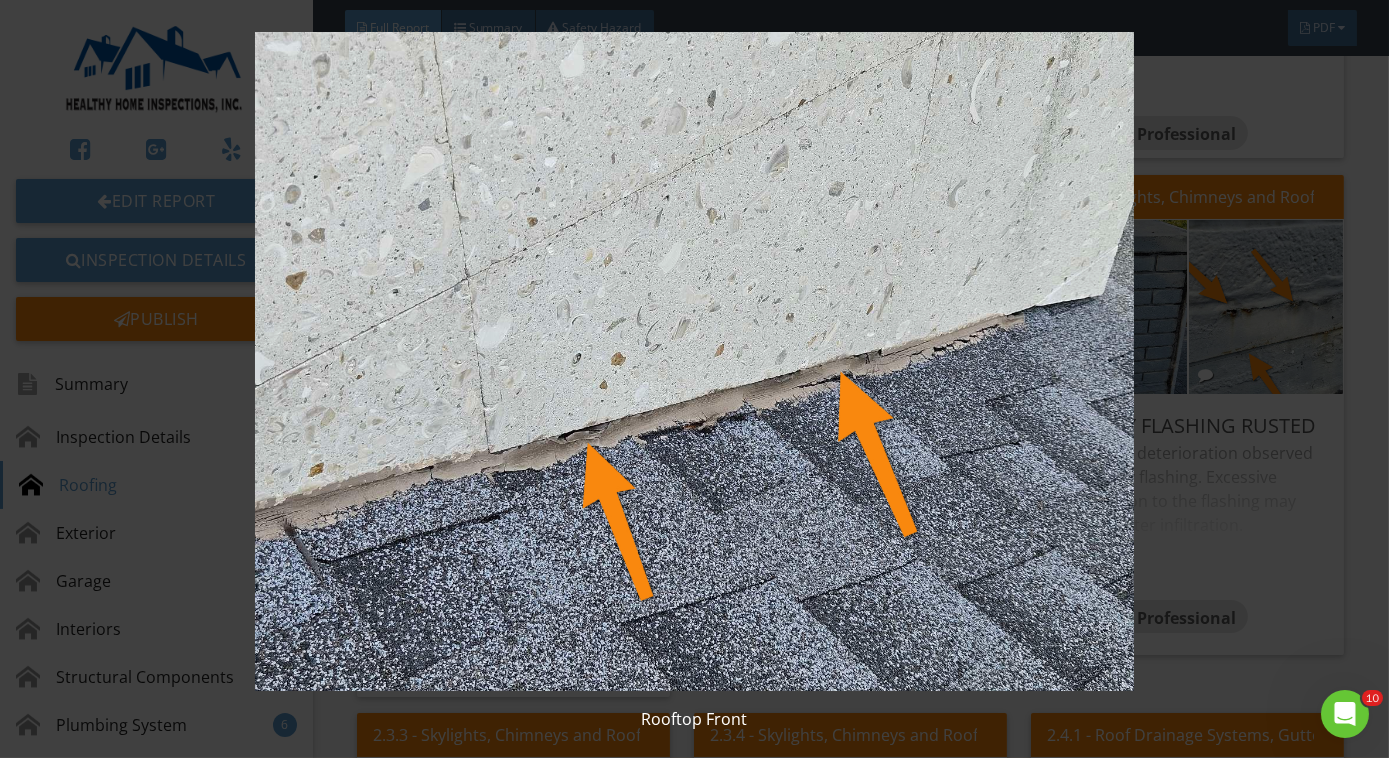 click at bounding box center (694, 361) 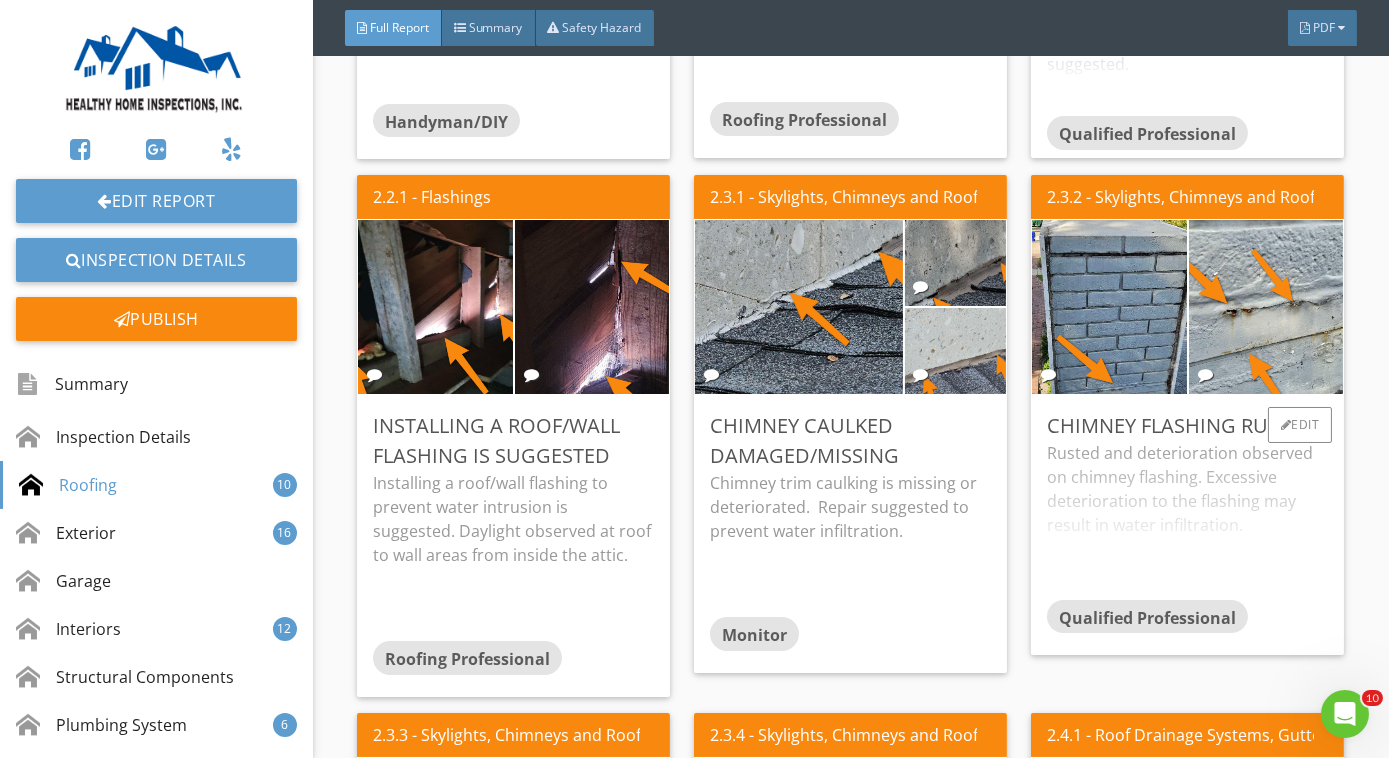 click on "Rusted and deterioration observed on chimney flashing. Excessive deterioration to the flashing may result in water infiltration." at bounding box center [1187, 520] 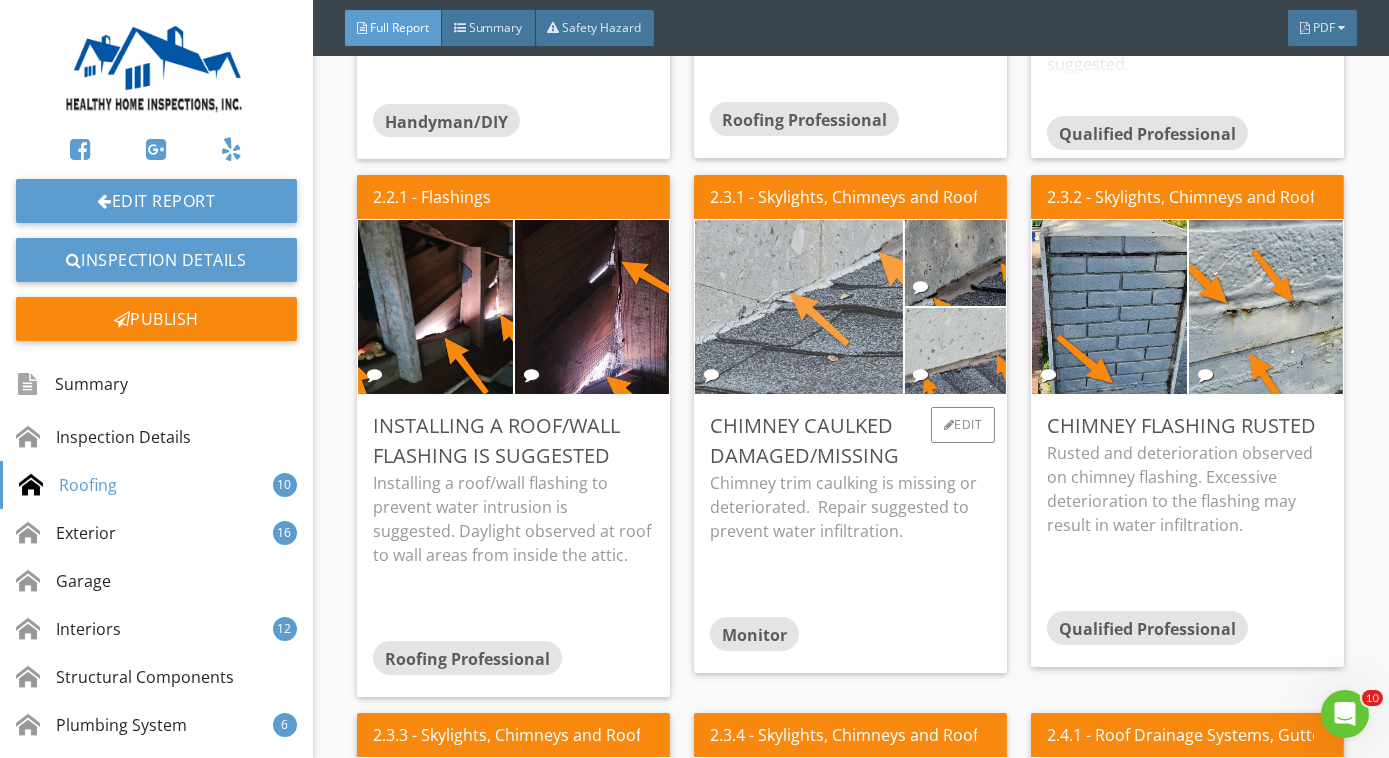 click at bounding box center (799, 307) 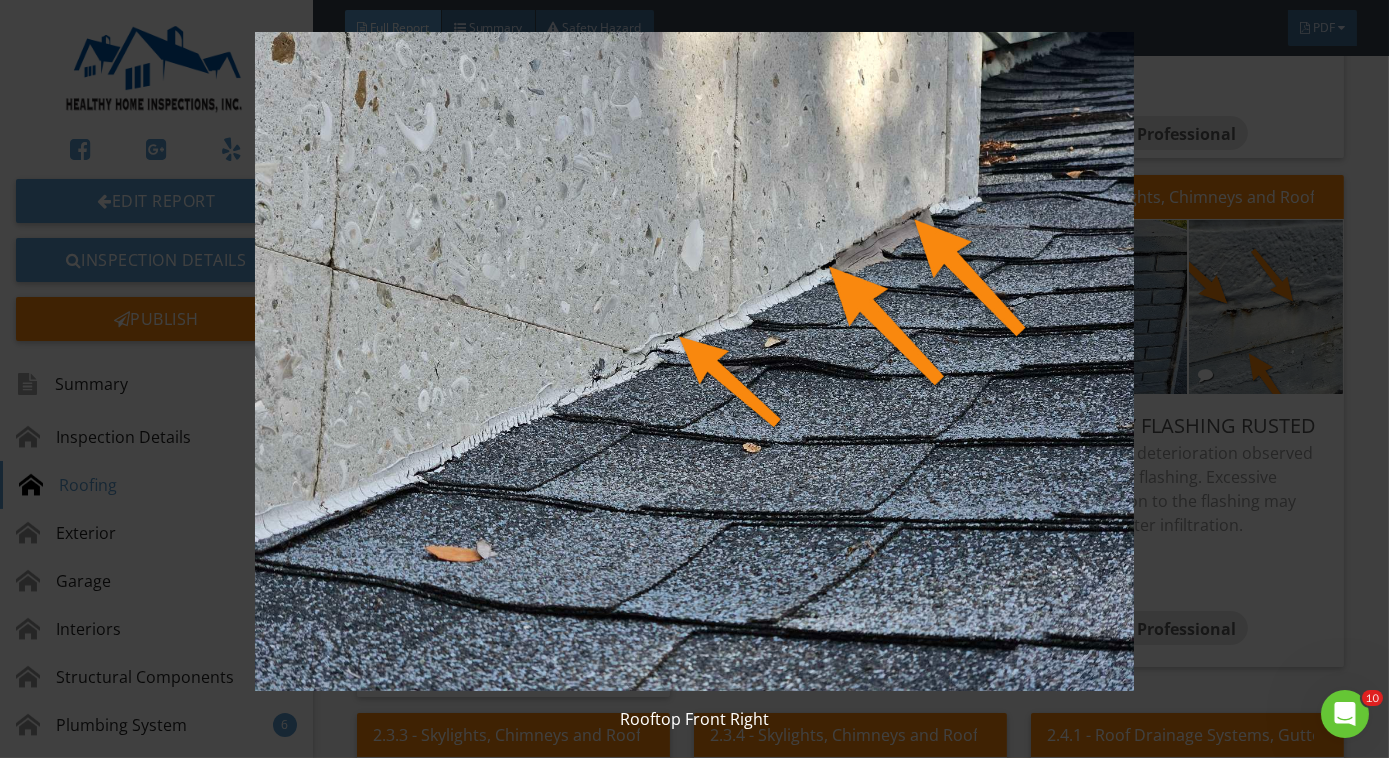 click at bounding box center [694, 361] 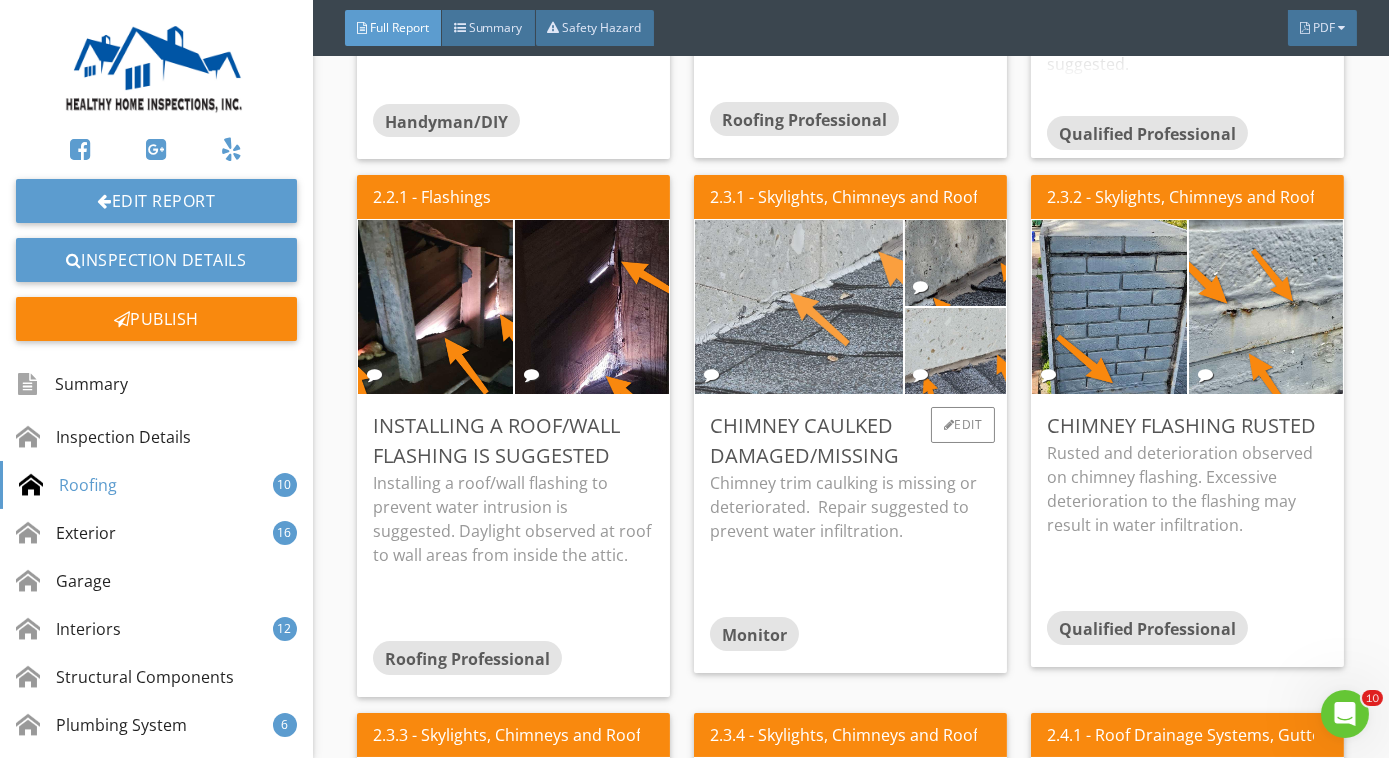 click at bounding box center [799, 307] 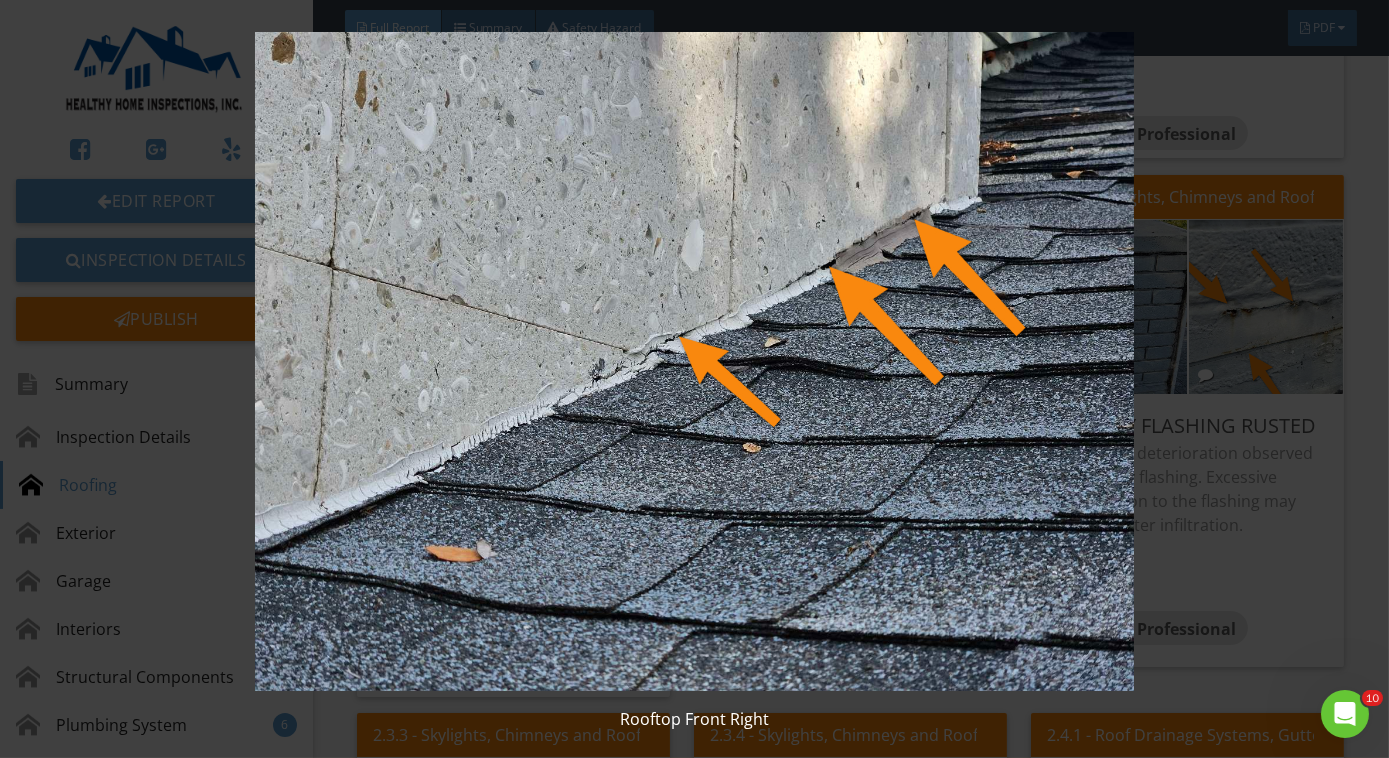click at bounding box center [694, 361] 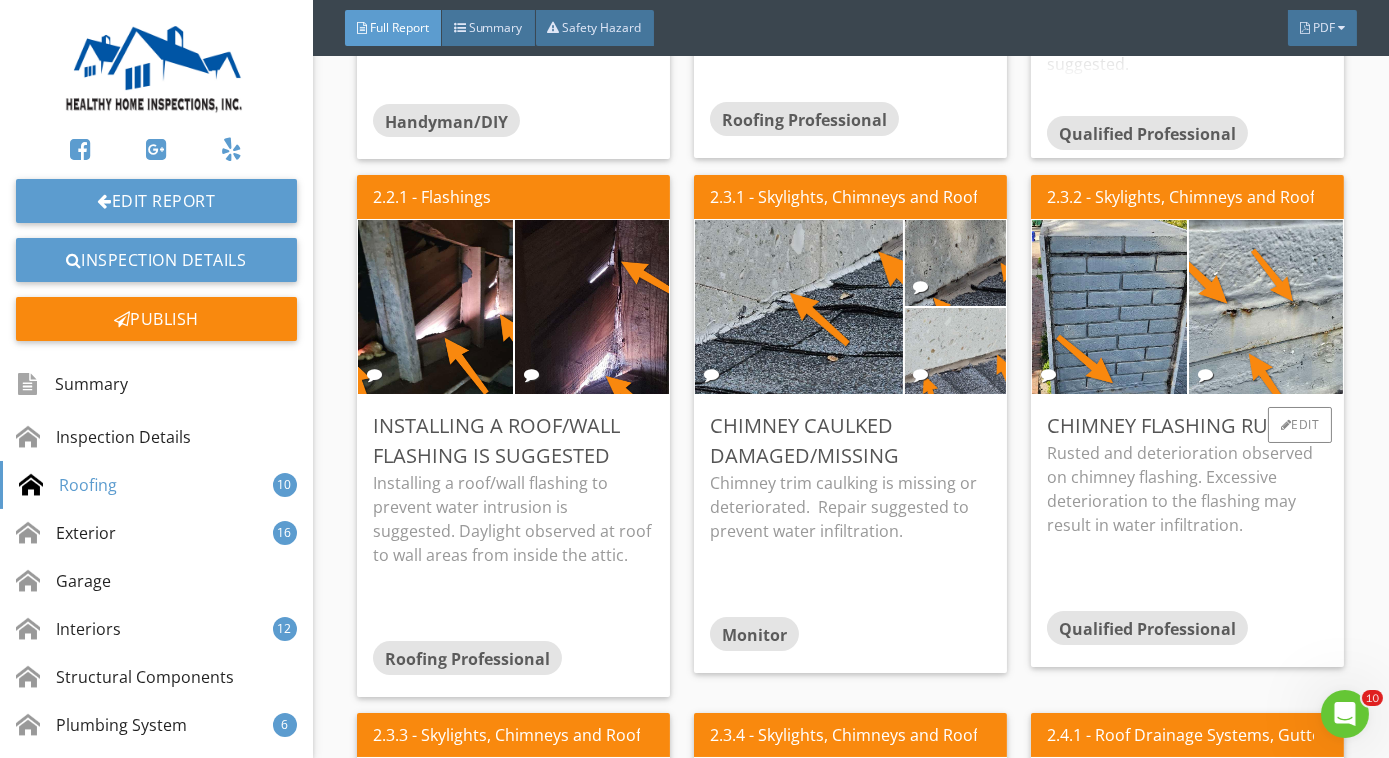 click on "Rusted and deterioration observed on chimney flashing. Excessive deterioration to the flashing may result in water infiltration." at bounding box center (1187, 489) 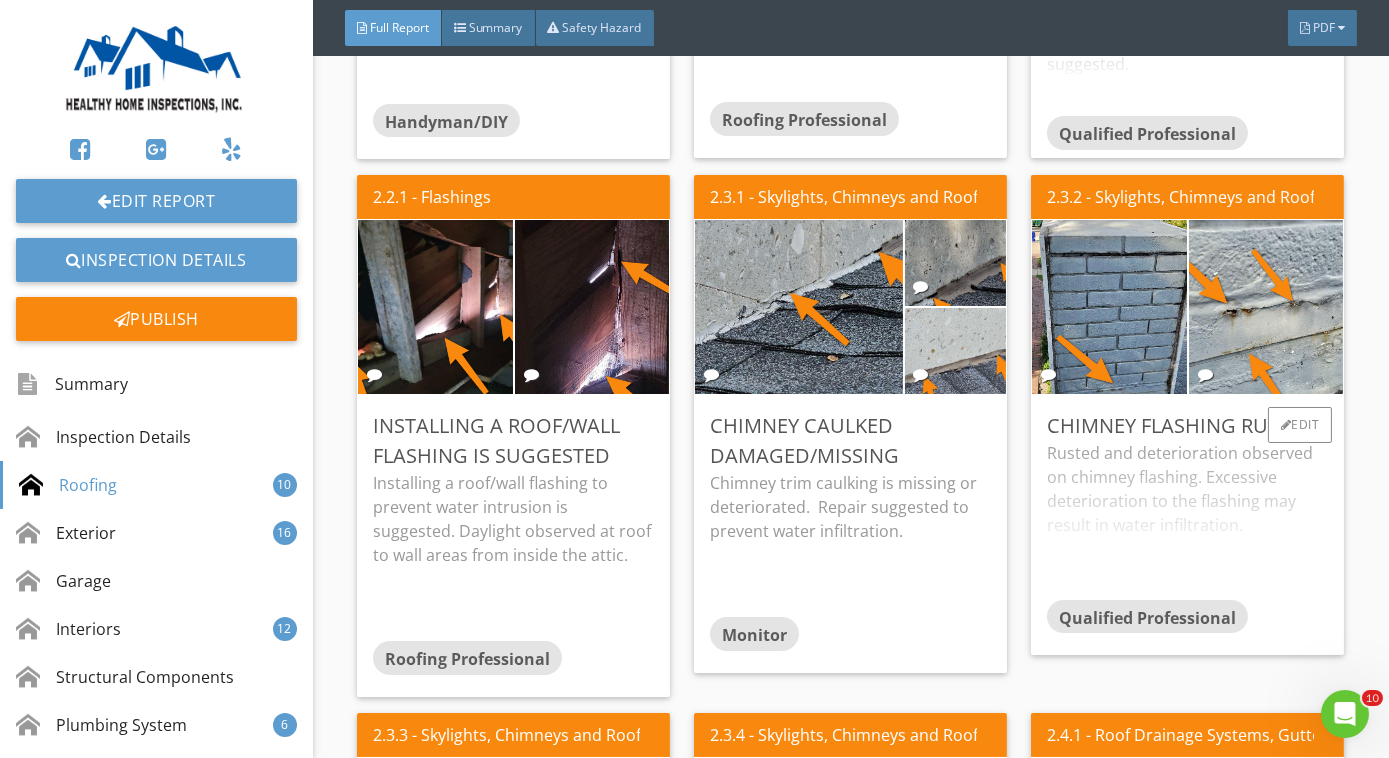 click on "Rusted and deterioration observed on chimney flashing. Excessive deterioration to the flashing may result in water infiltration." at bounding box center [1187, 520] 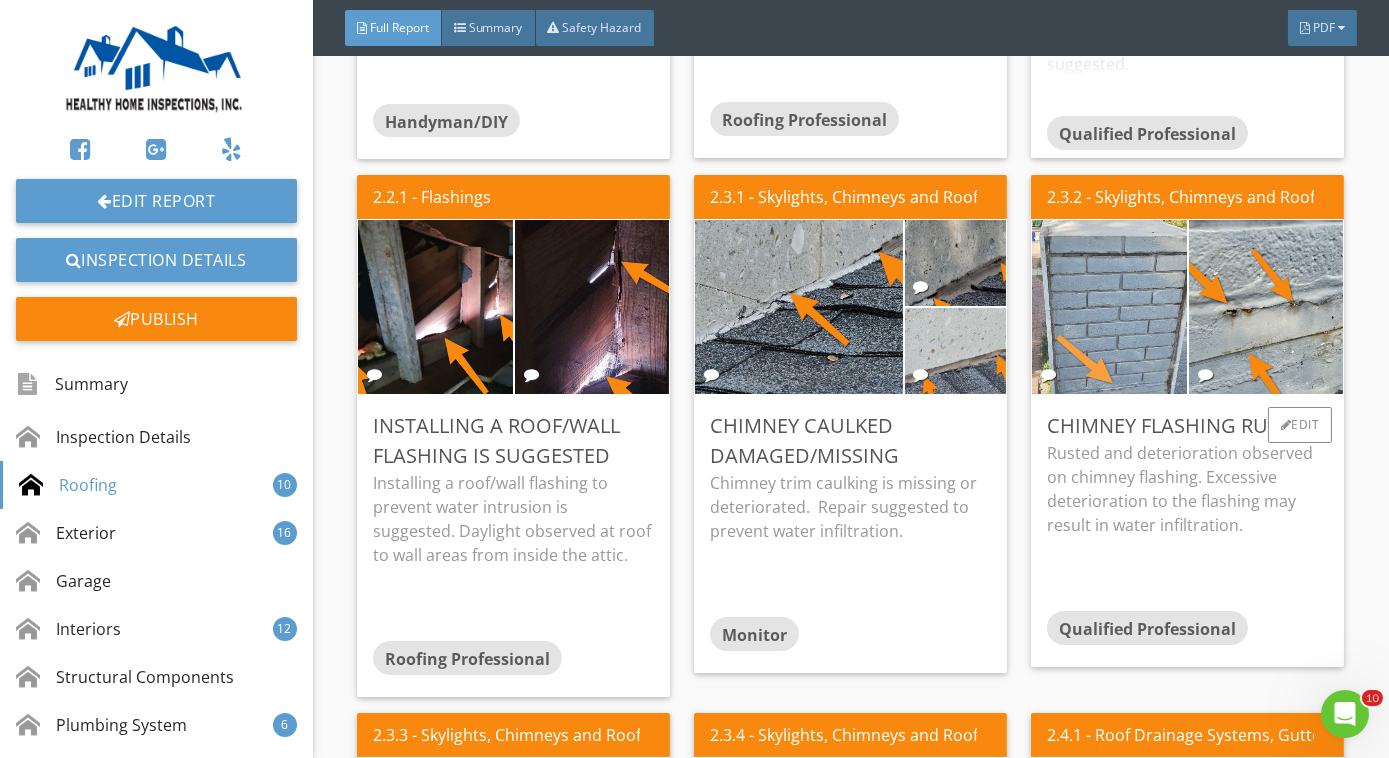click at bounding box center [1109, 308] 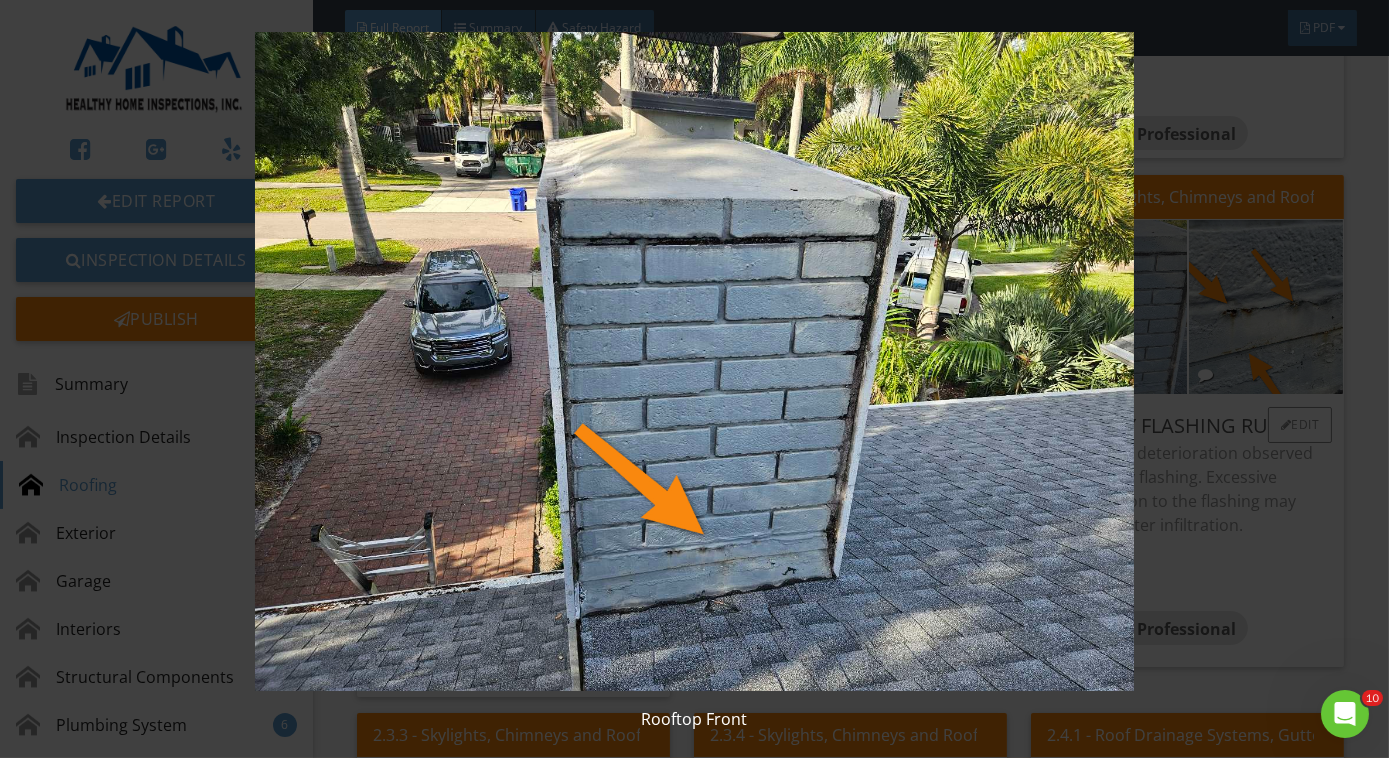 click at bounding box center (694, 361) 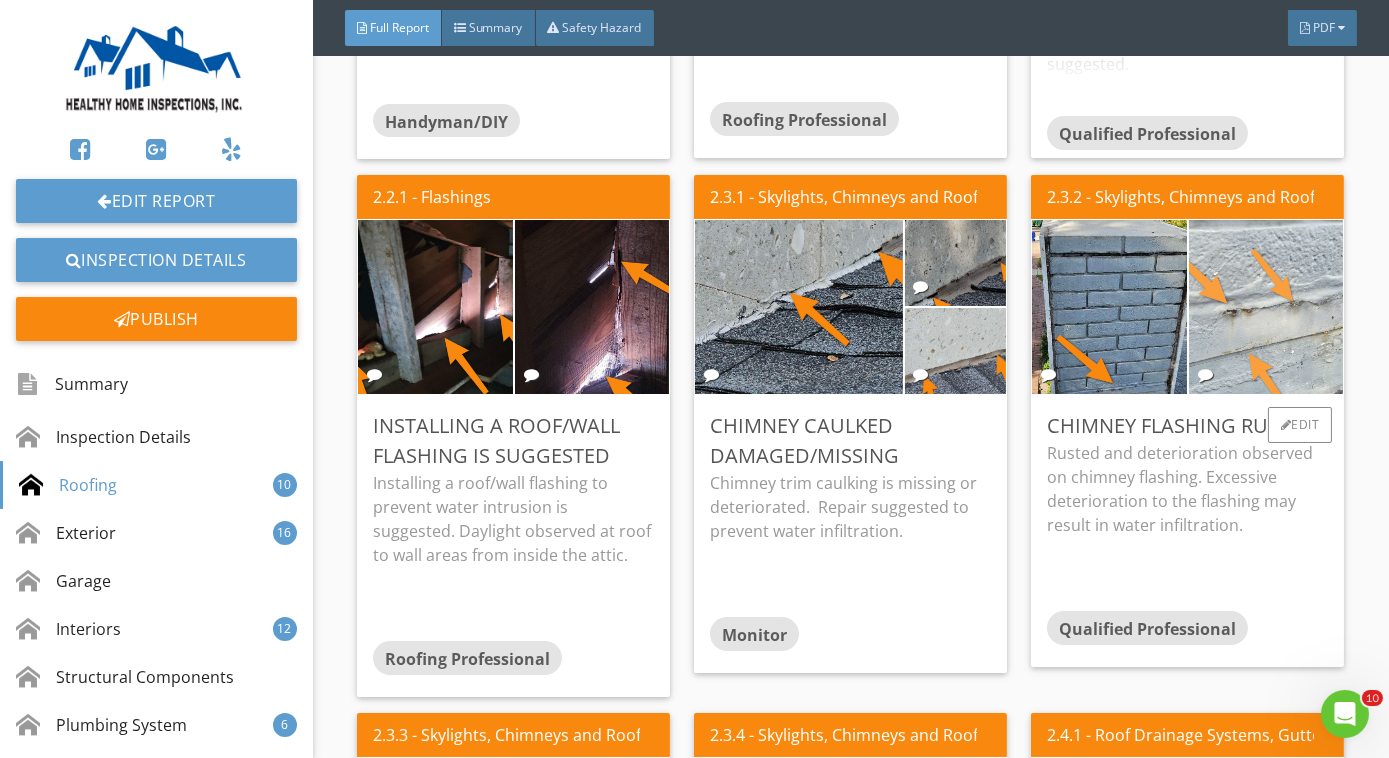 click at bounding box center (1266, 308) 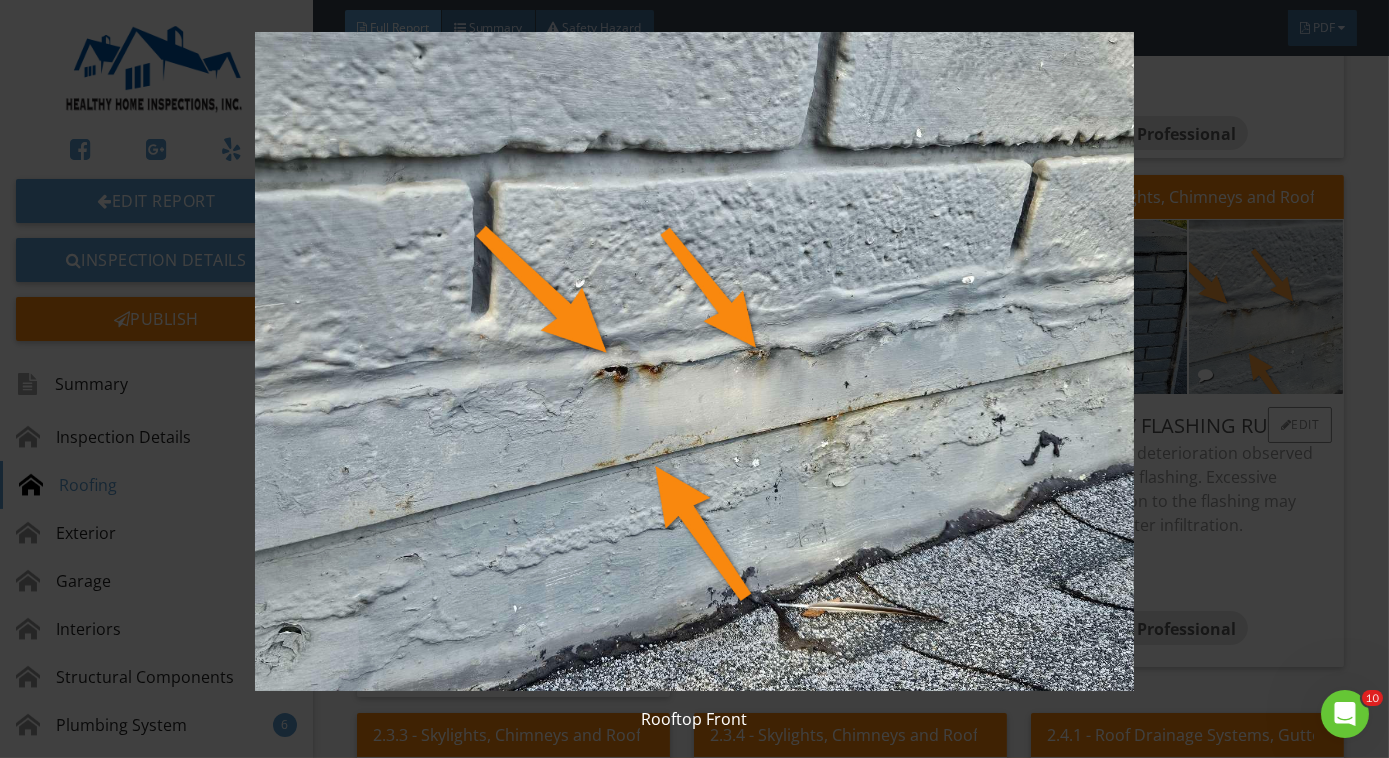 click at bounding box center [694, 361] 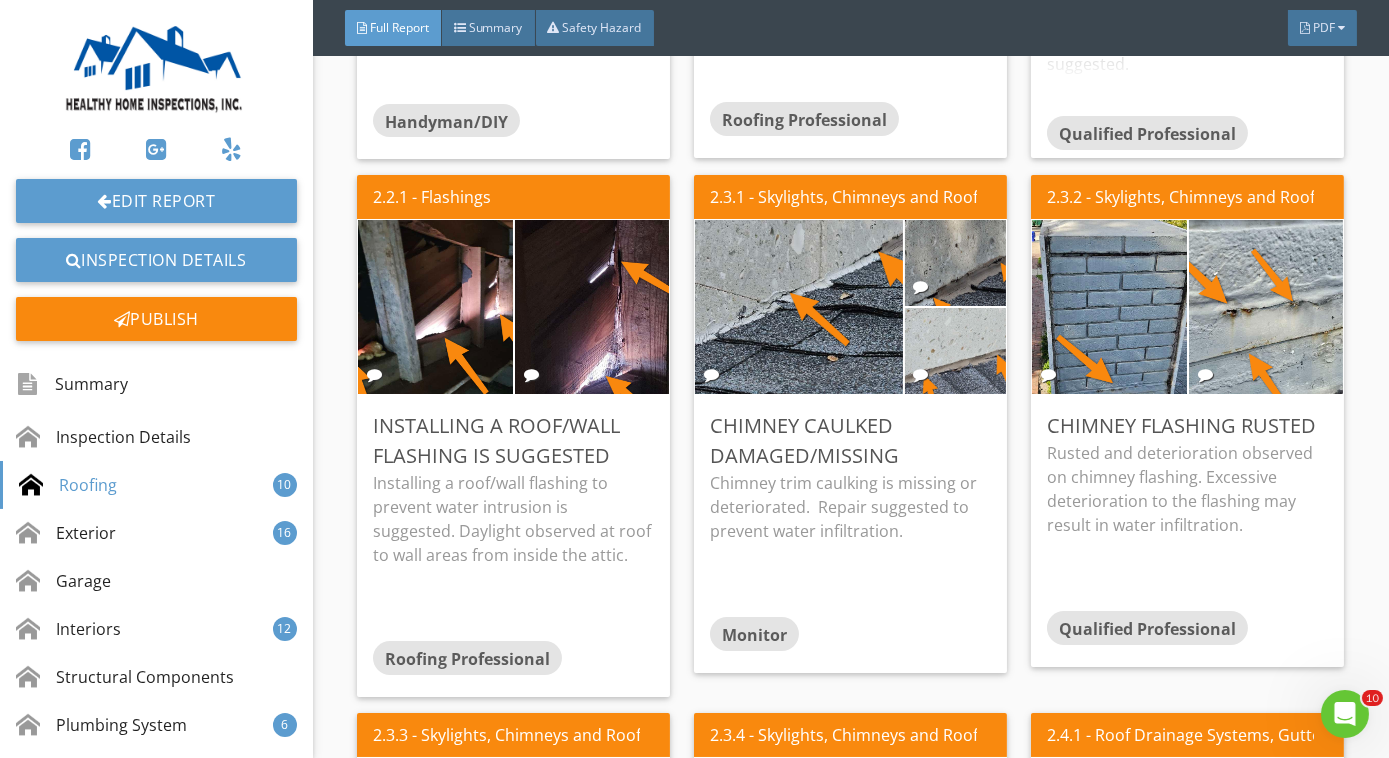 click at bounding box center (1109, 308) 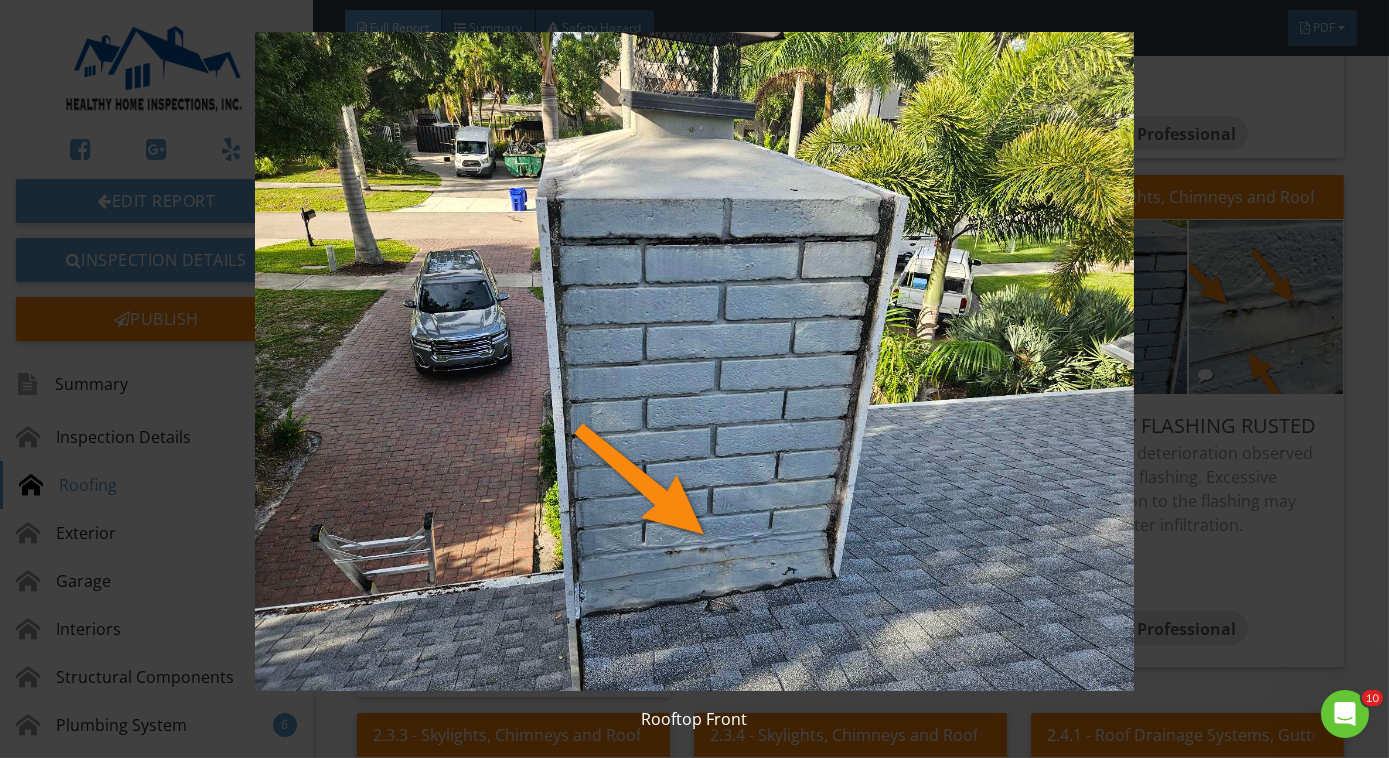 click at bounding box center [694, 361] 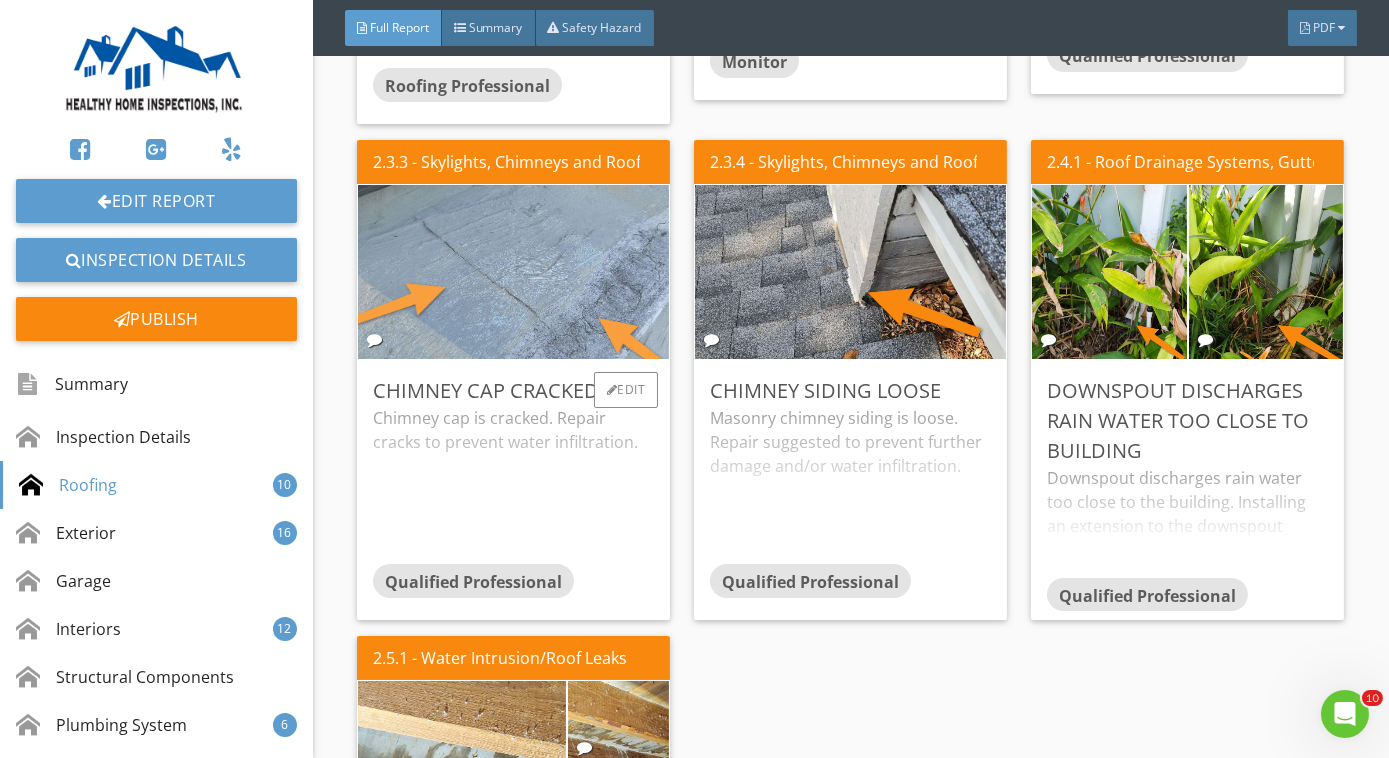 scroll, scrollTop: 2723, scrollLeft: 0, axis: vertical 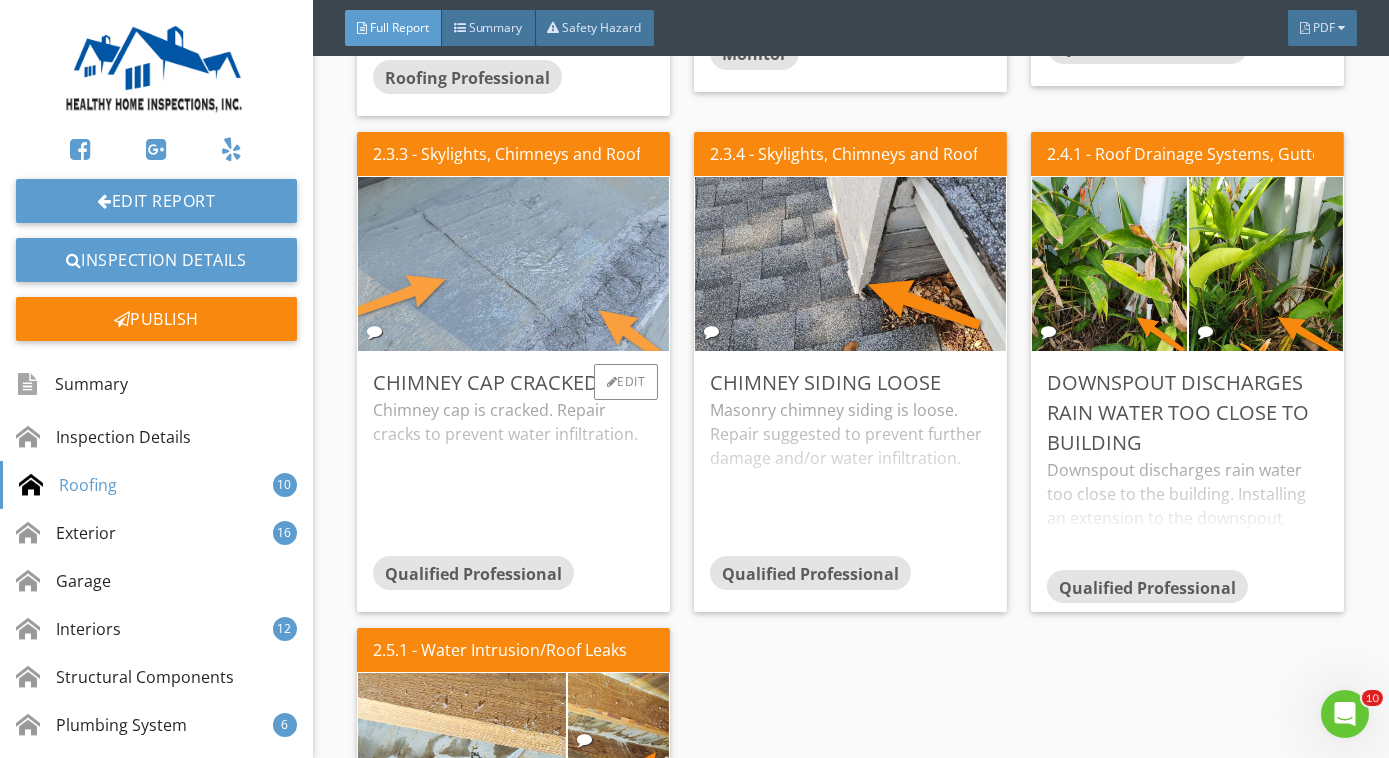 click at bounding box center (514, 263) 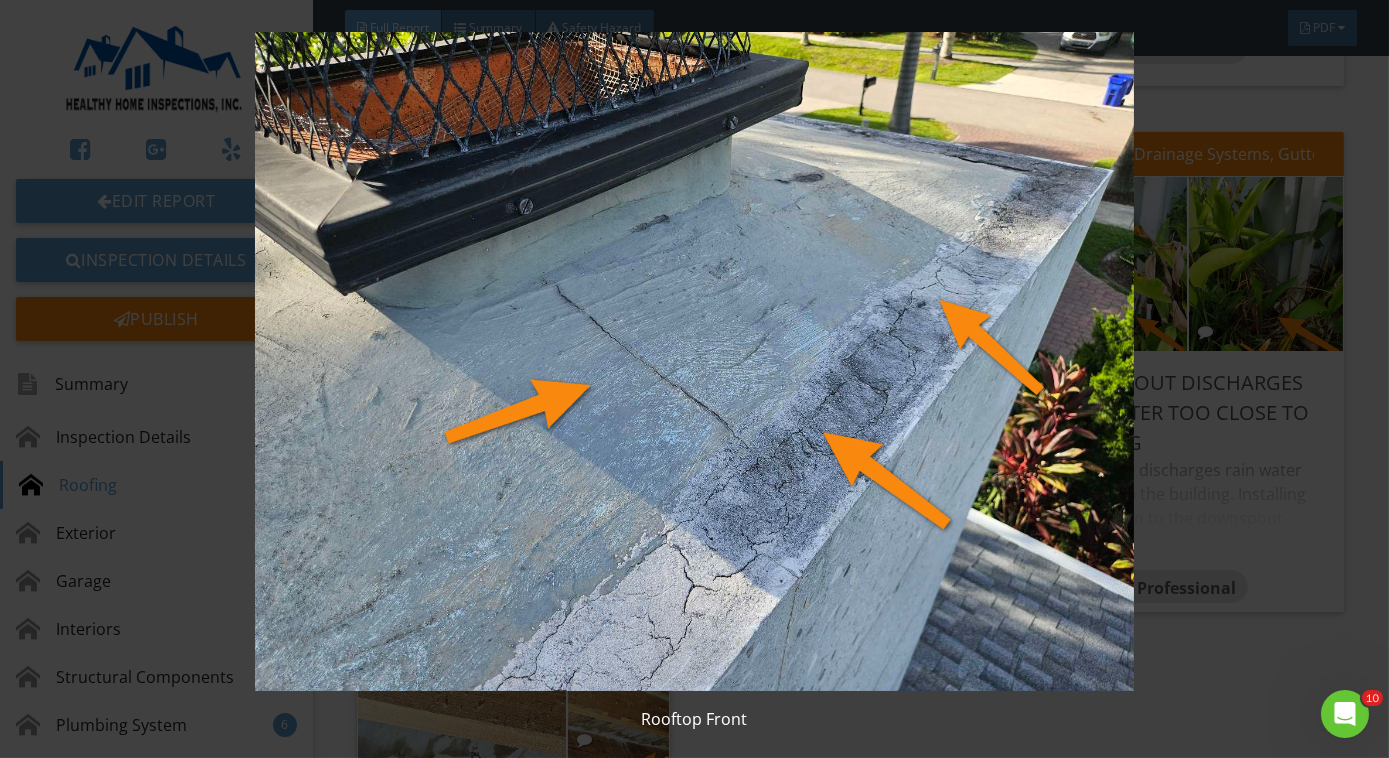 click at bounding box center [694, 361] 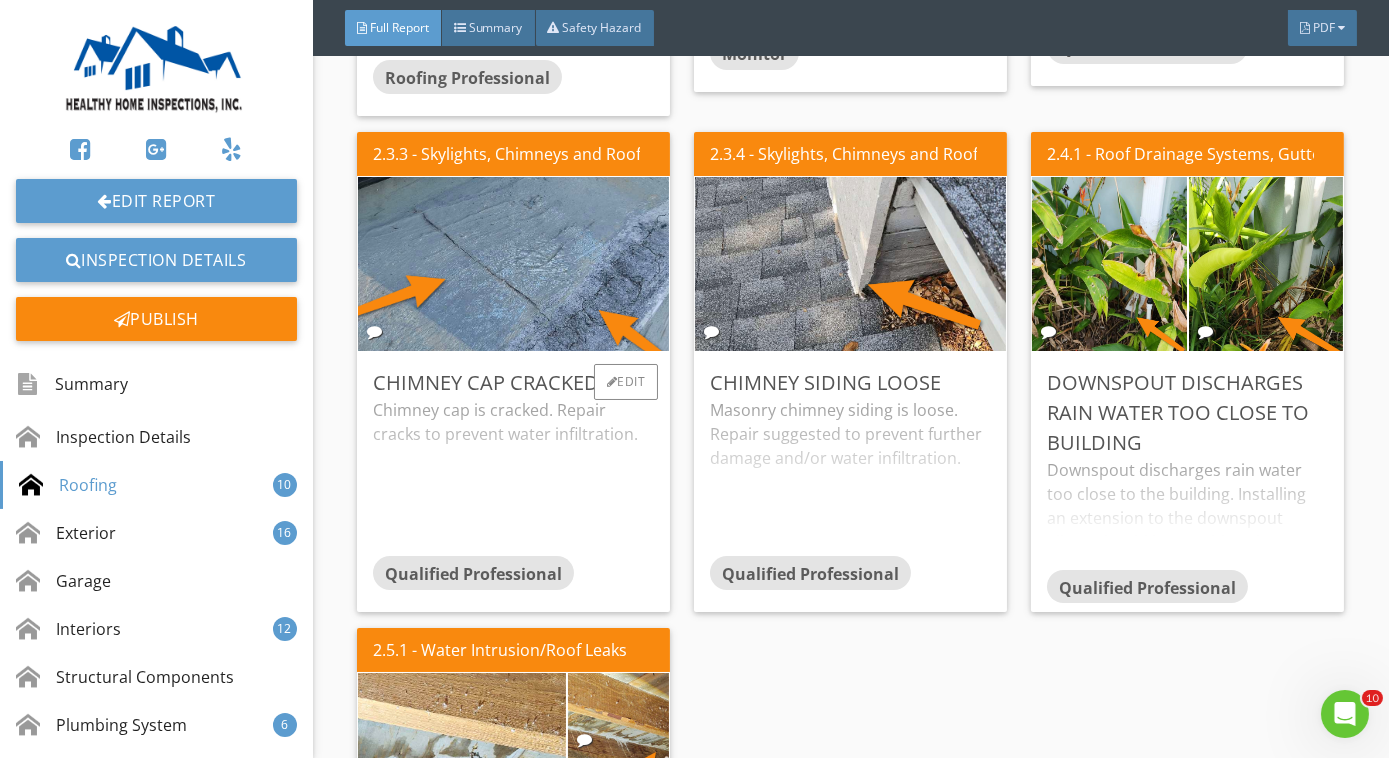 click on "Chimney cap is cracked. Repair cracks to prevent water infiltration." at bounding box center (513, 477) 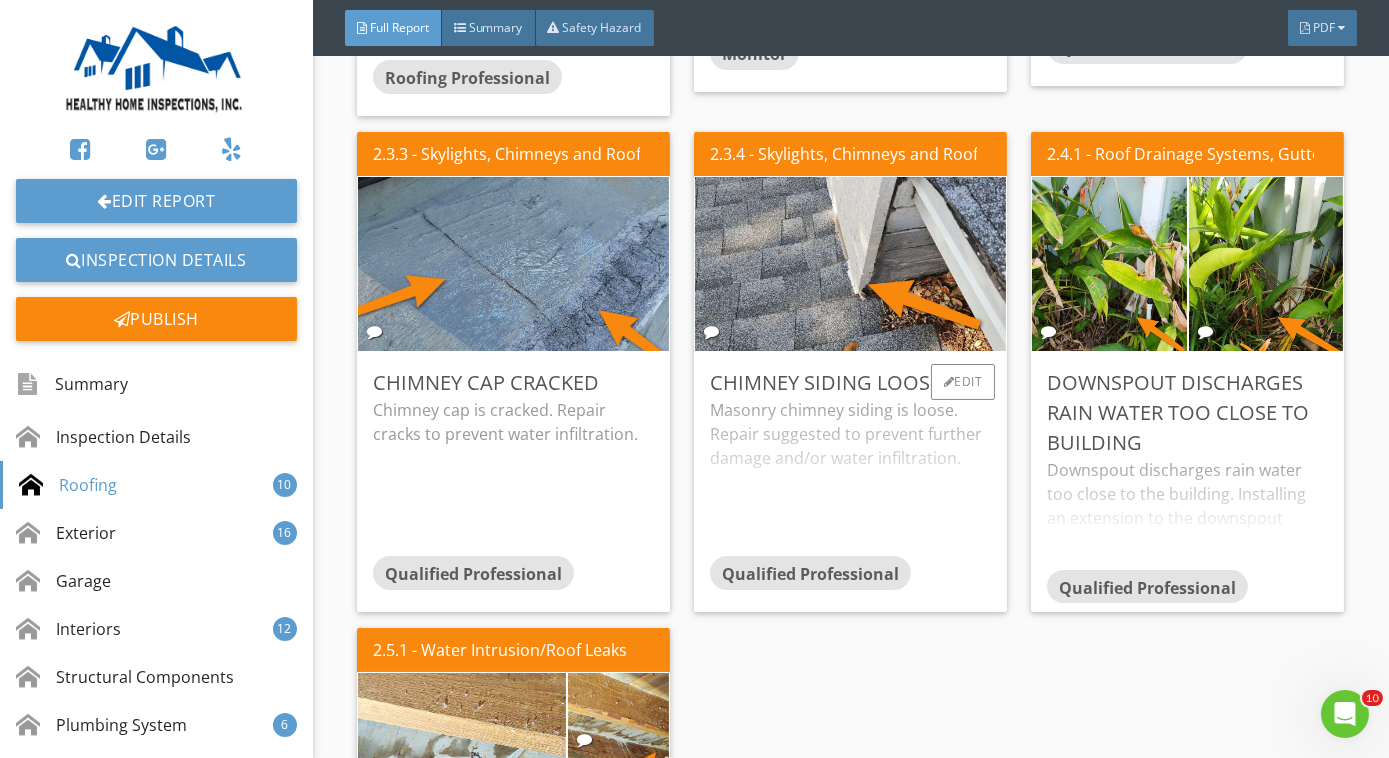 click on "Masonry chimney siding is loose. Repair suggested to prevent further damage and/or water infiltration." at bounding box center [850, 477] 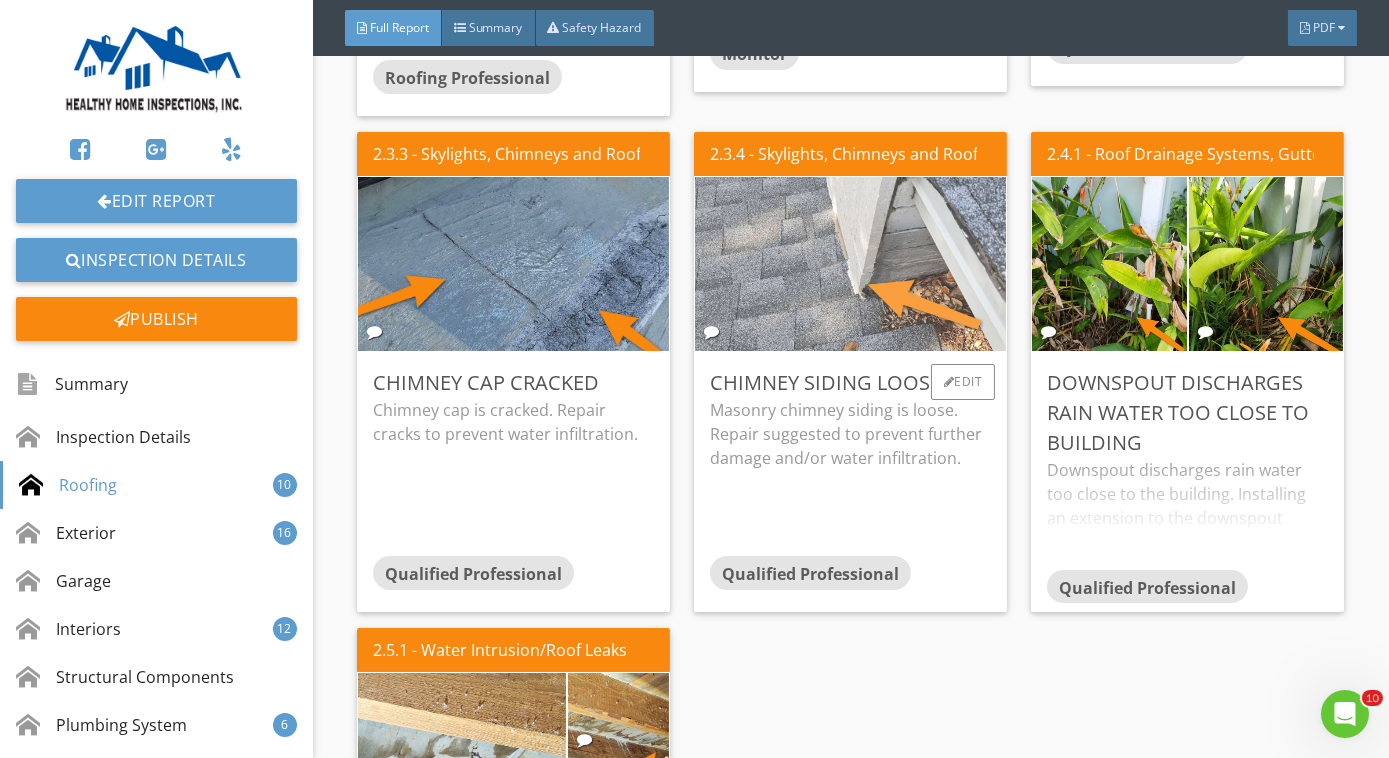 click at bounding box center (851, 263) 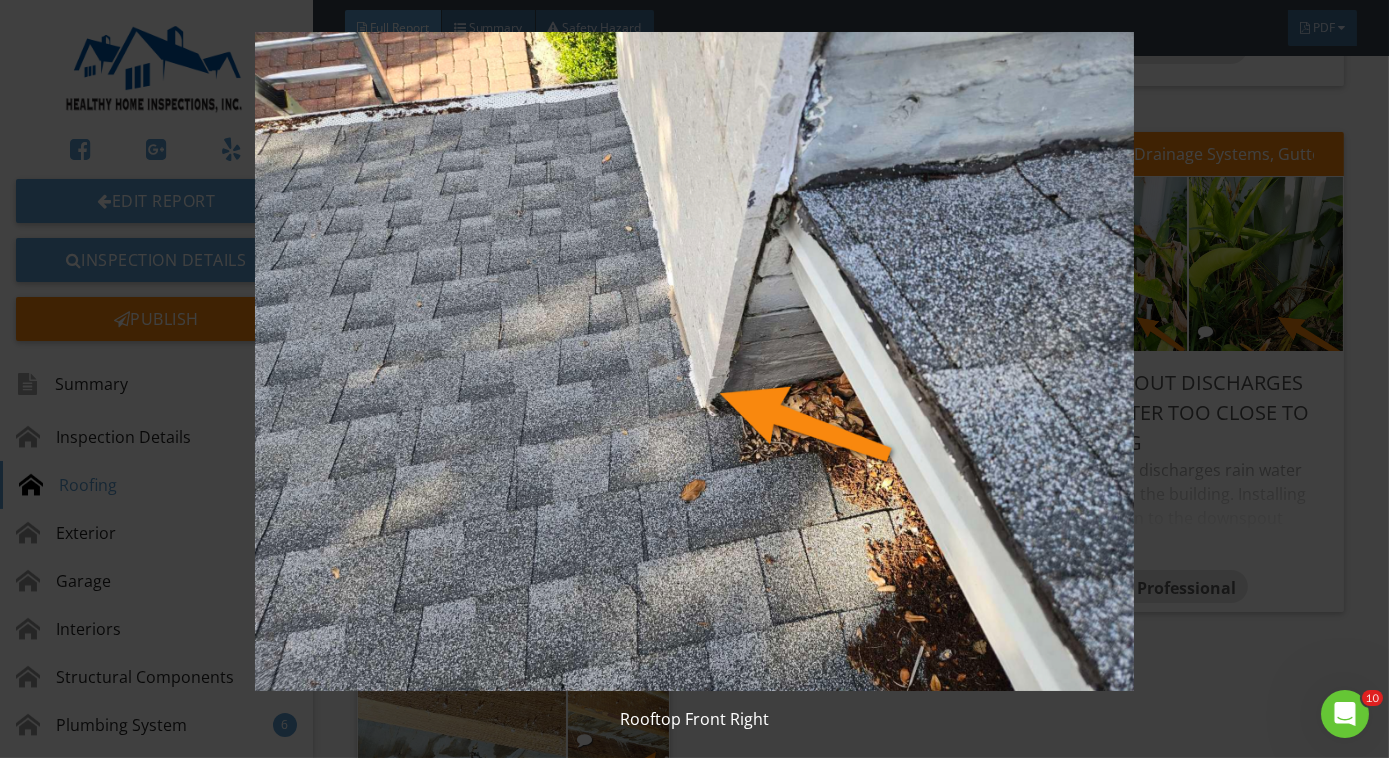 click at bounding box center (694, 361) 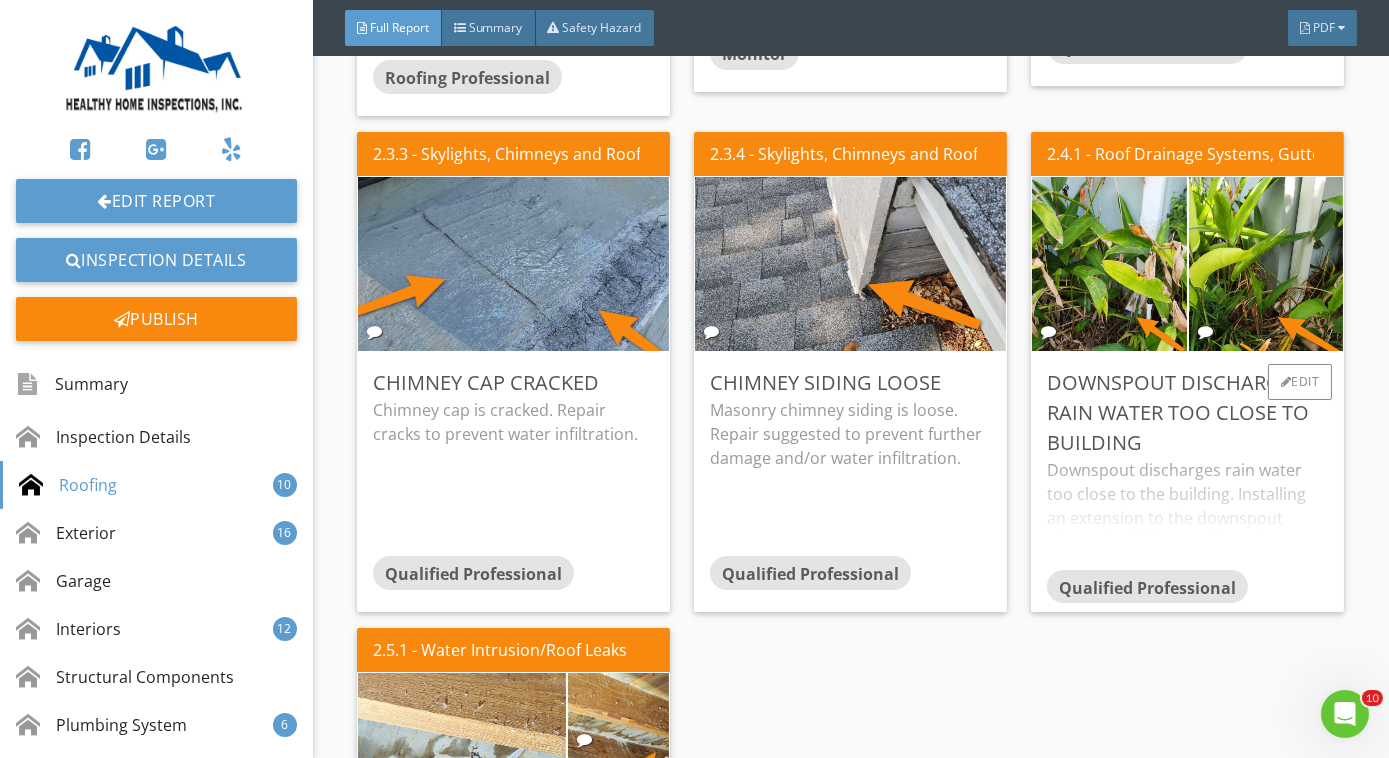 click on "Downspout discharges rain water too close to the building. Installing an extension to the downspout elbow should be considered." at bounding box center (1187, 514) 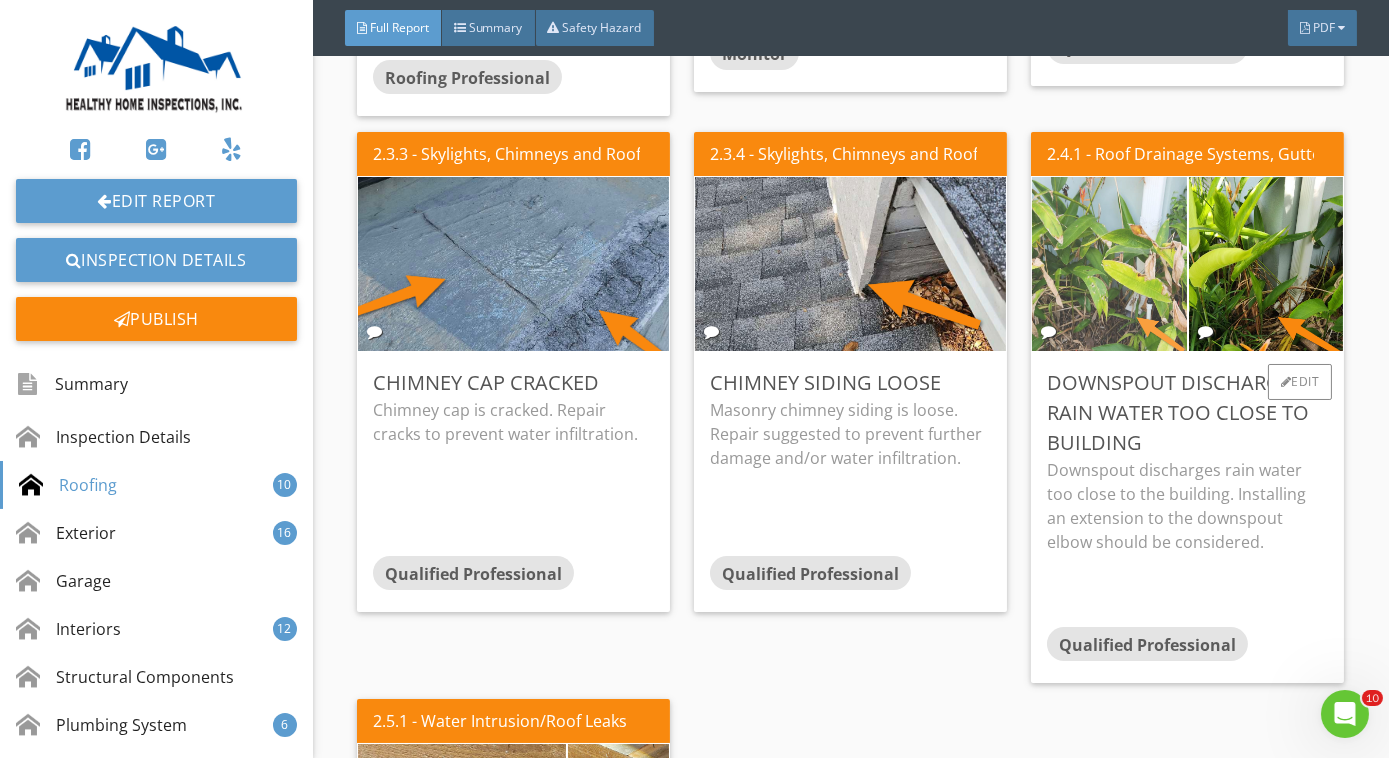 click at bounding box center (1109, 264) 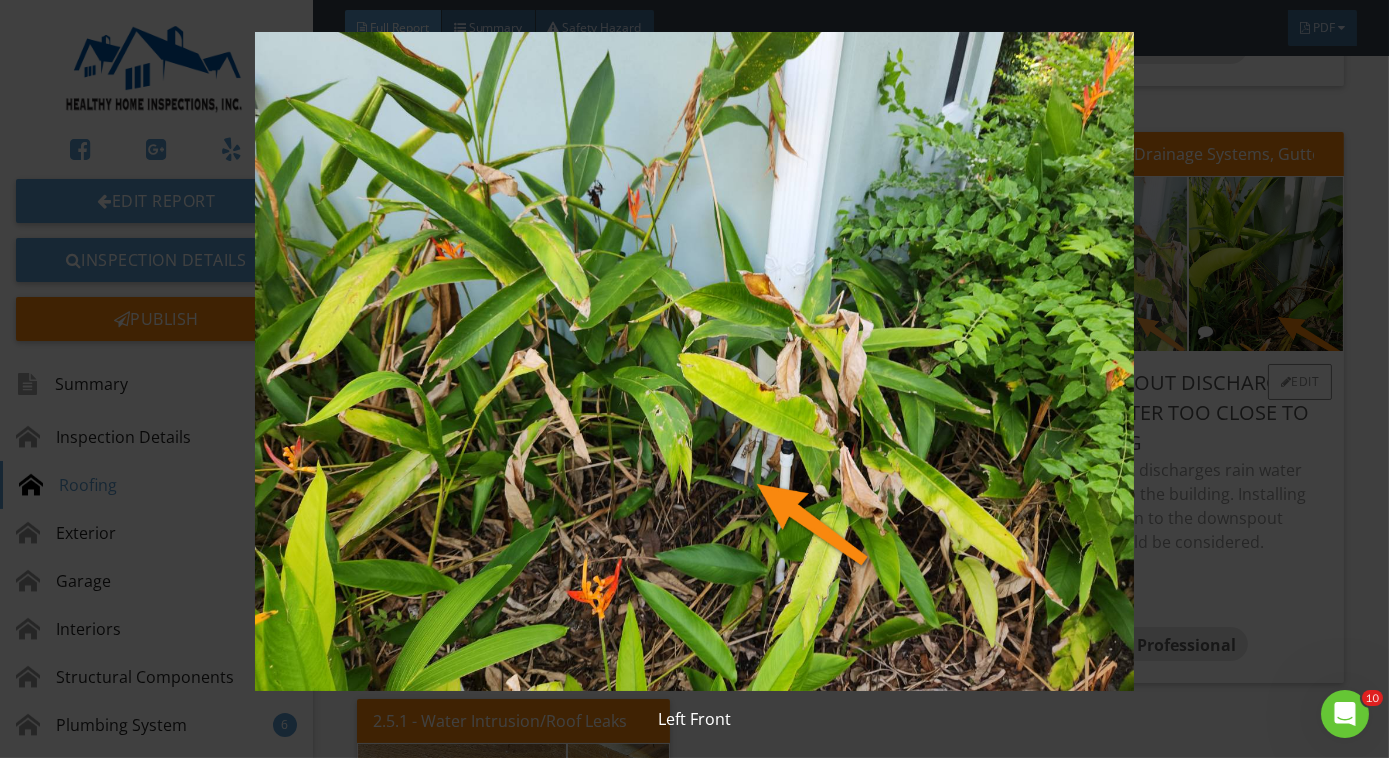 click at bounding box center [694, 361] 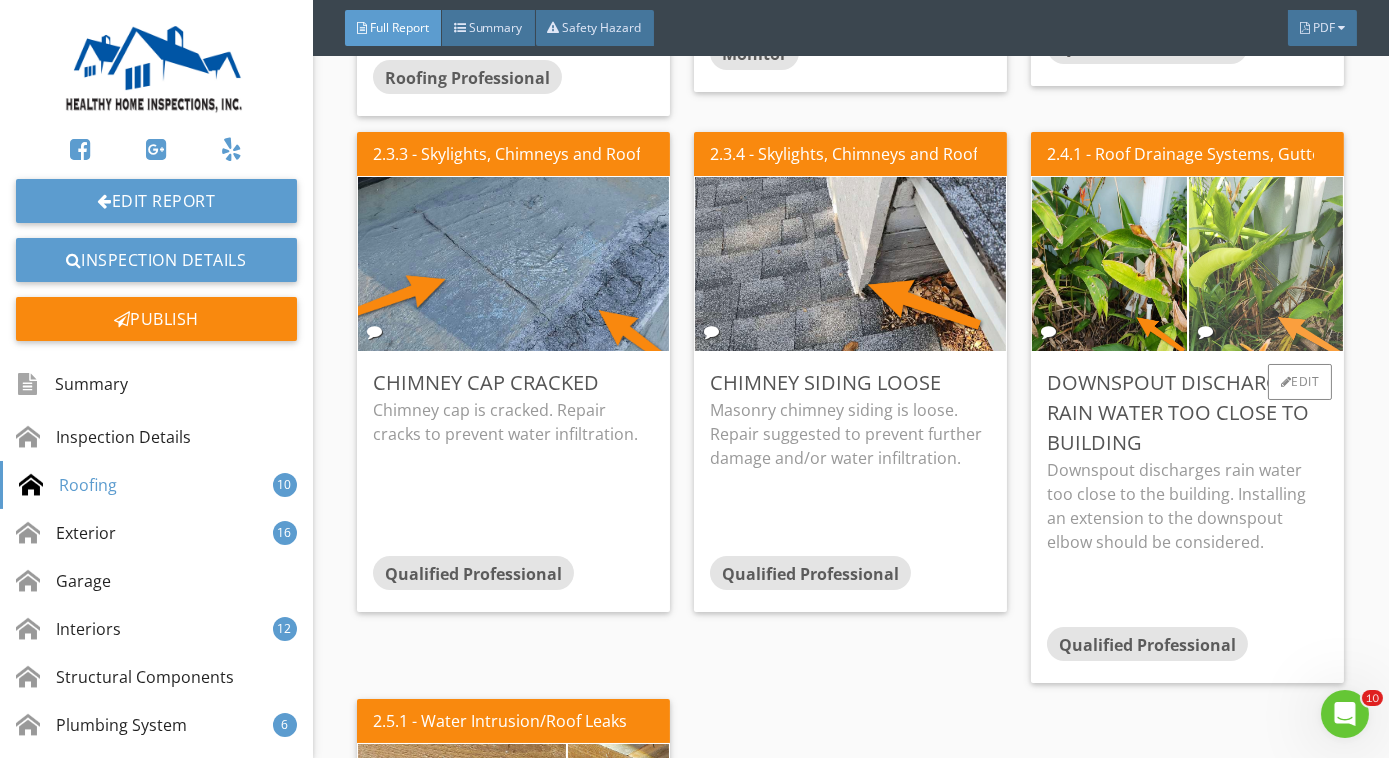 click at bounding box center (1266, 264) 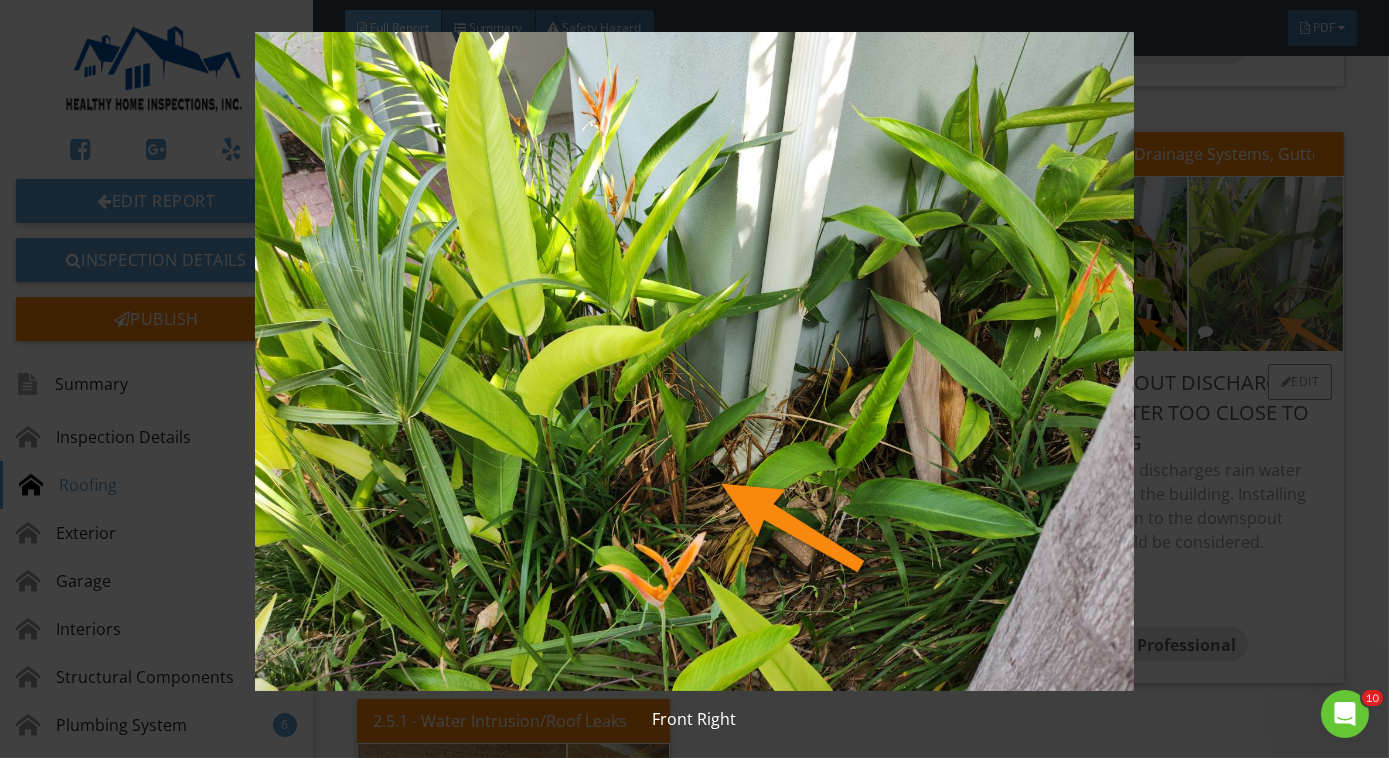click at bounding box center (694, 361) 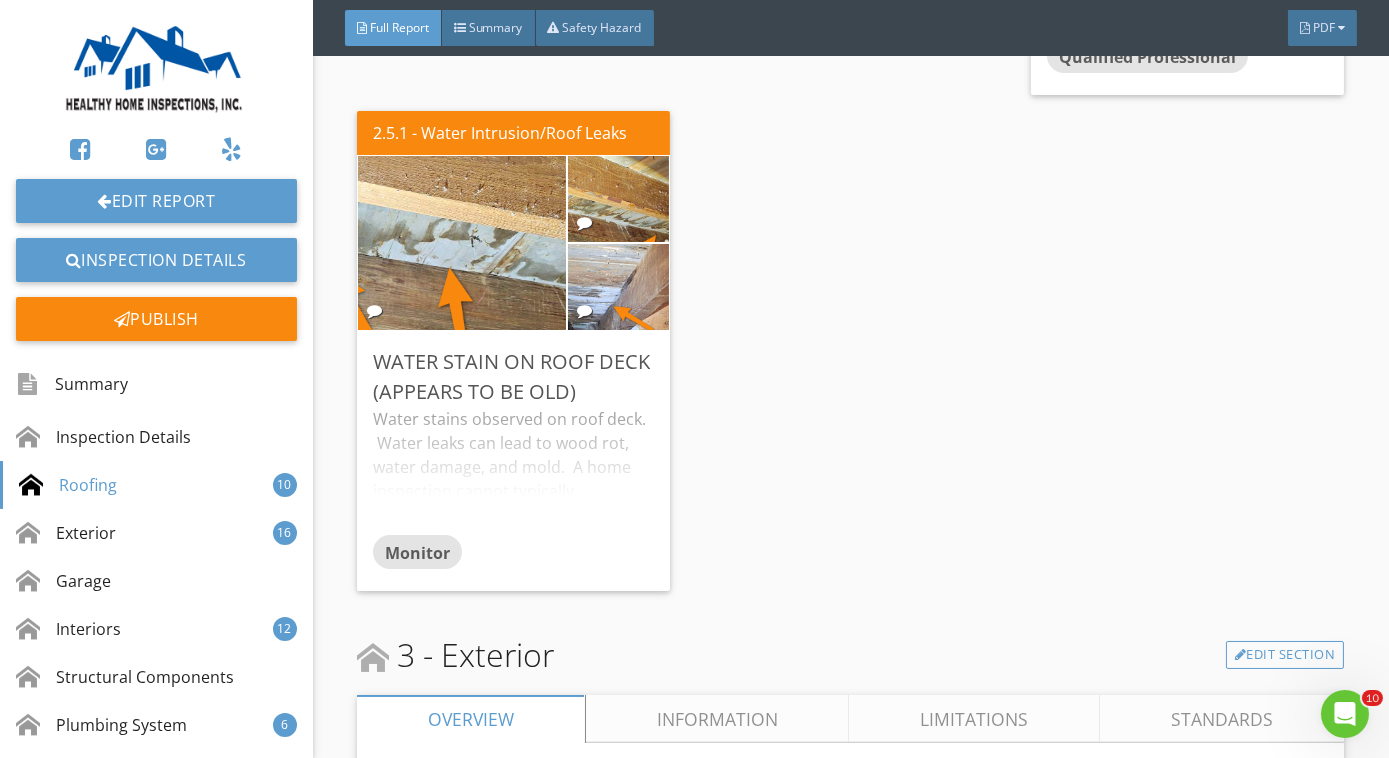 scroll, scrollTop: 3322, scrollLeft: 0, axis: vertical 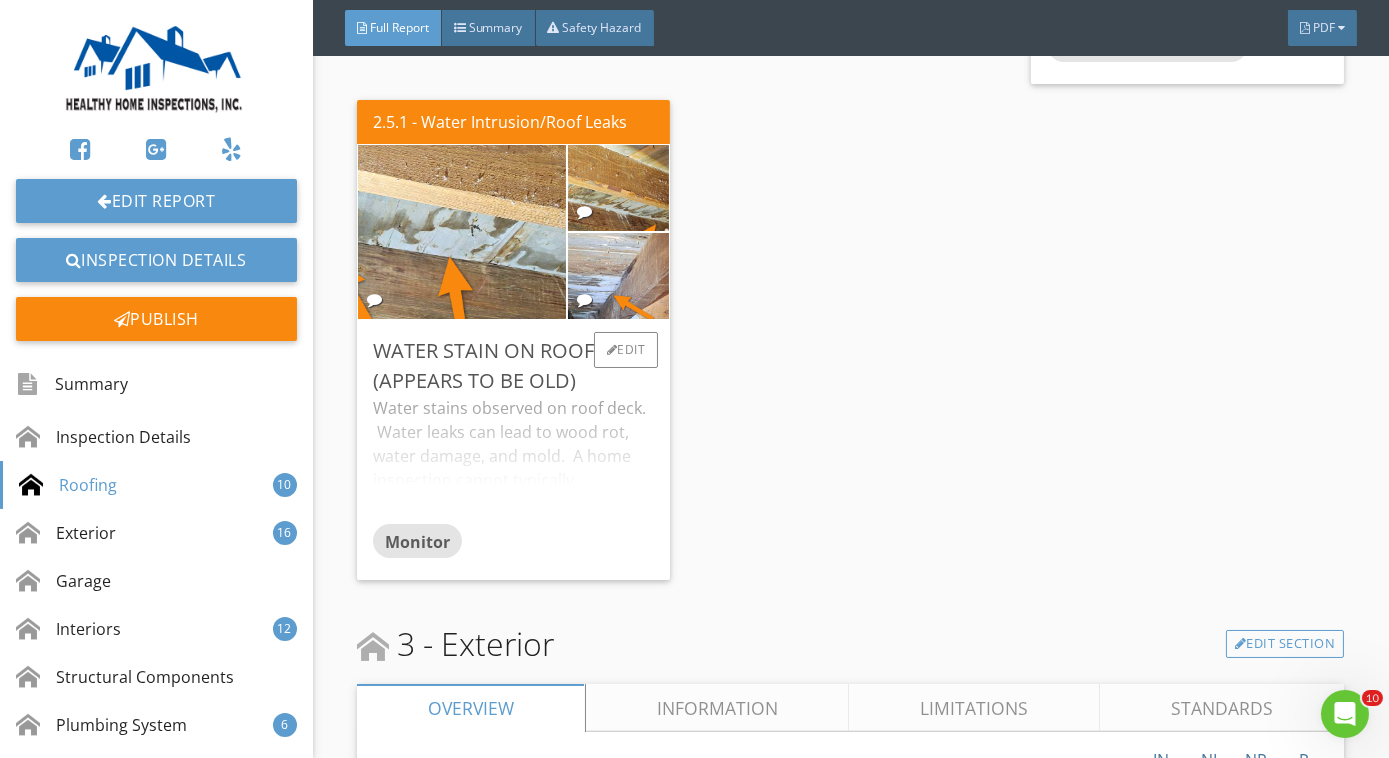 click on "Water stains observed on roof deck.  Water leaks can lead to wood rot, water damage, and mold.  A home inspection cannot typically determine if leaks are active or if the leak has been corrected; however, these do appear to be old leaks.  Many times leaks may only occur during specific conditions such as wind driven rain." at bounding box center [513, 460] 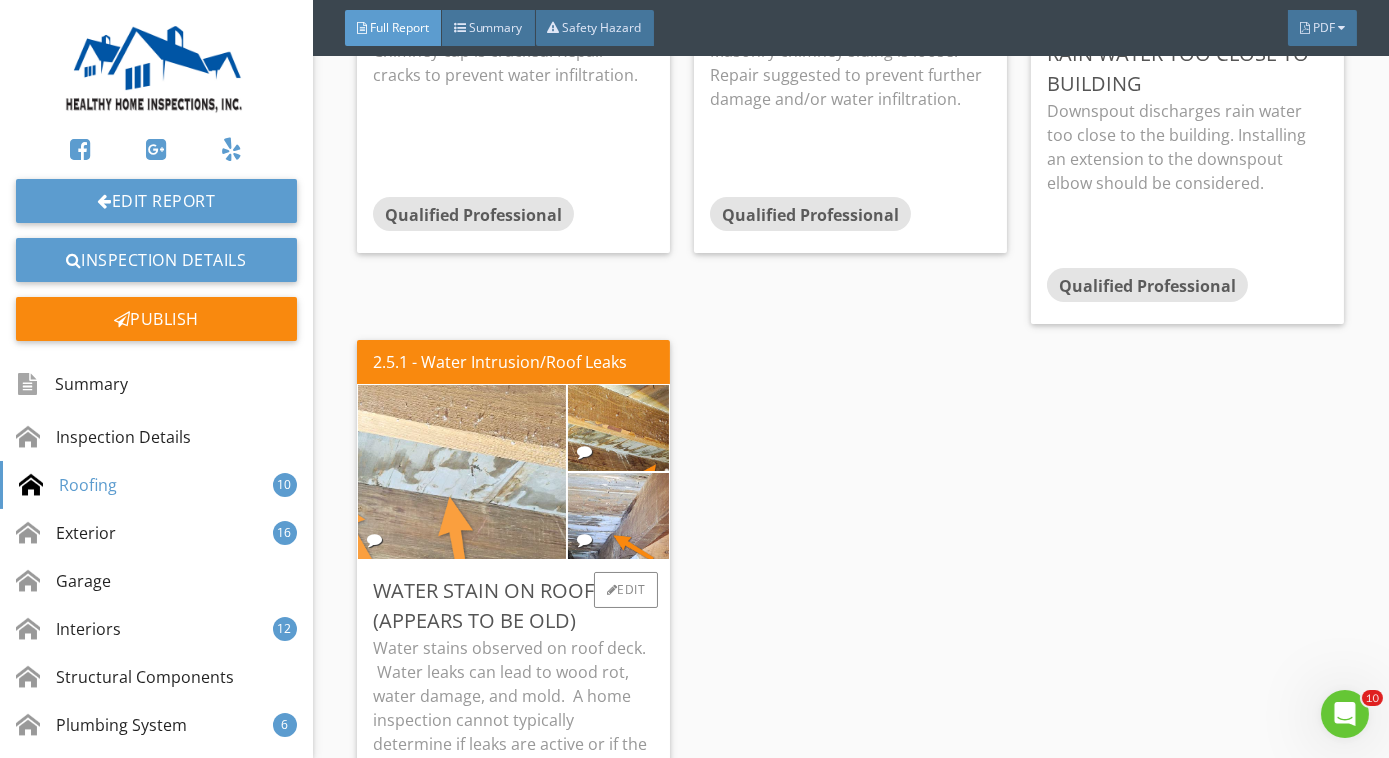 scroll, scrollTop: 3086, scrollLeft: 0, axis: vertical 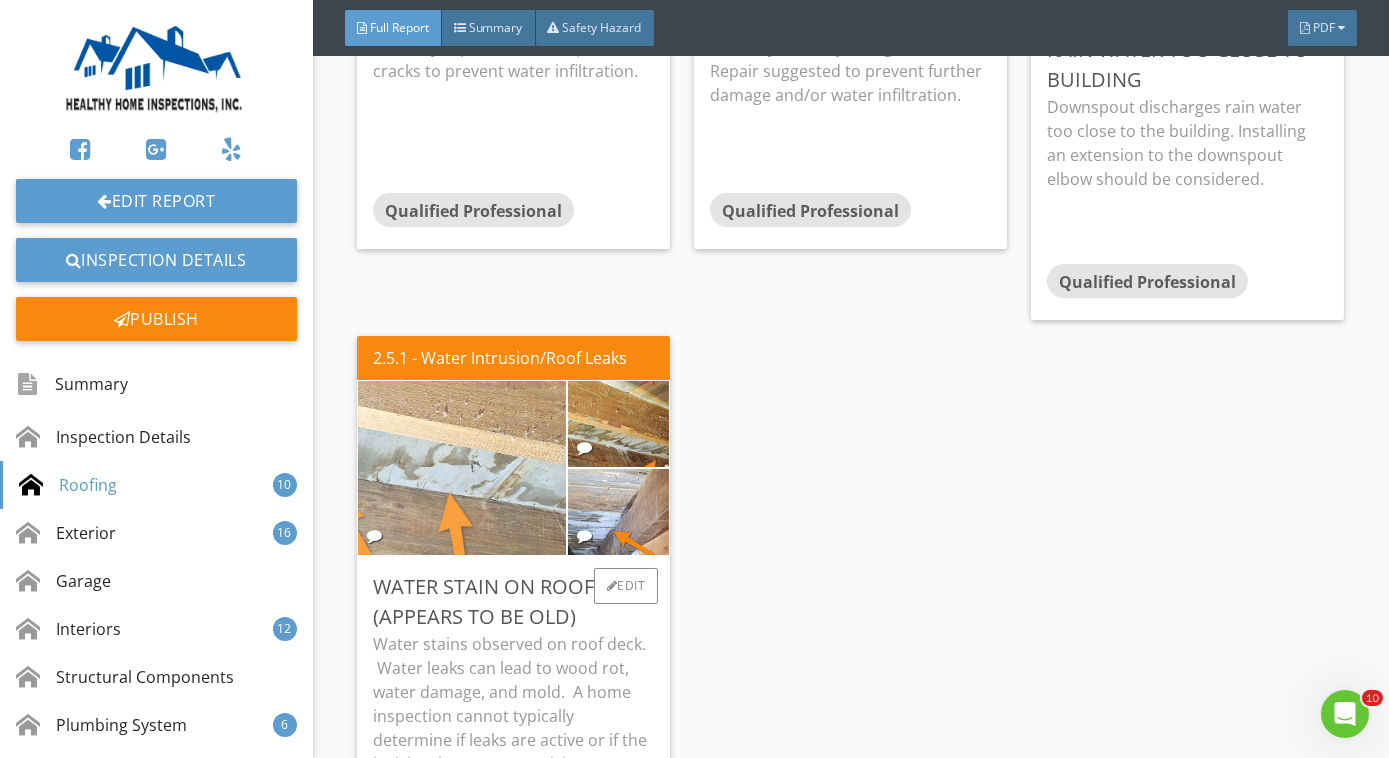 click at bounding box center [462, 468] 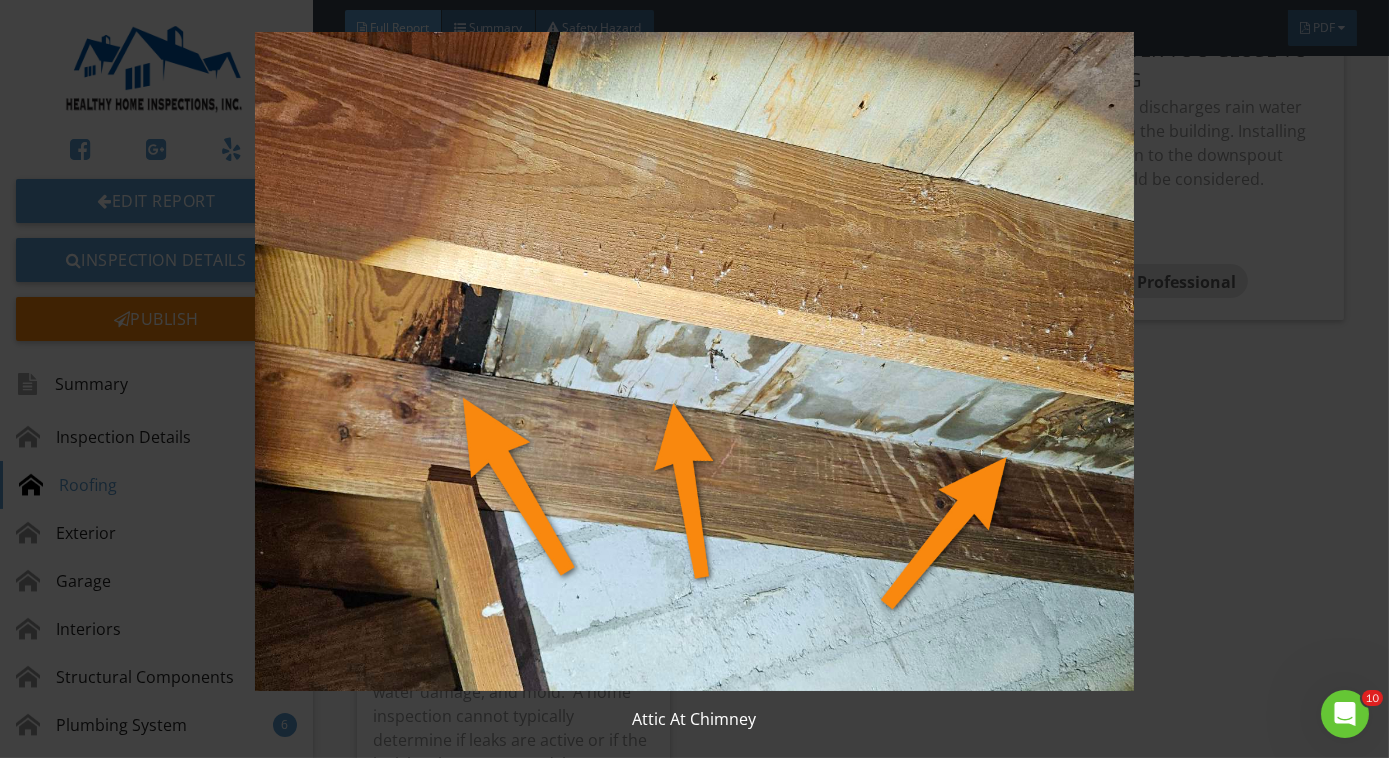 click at bounding box center [694, 361] 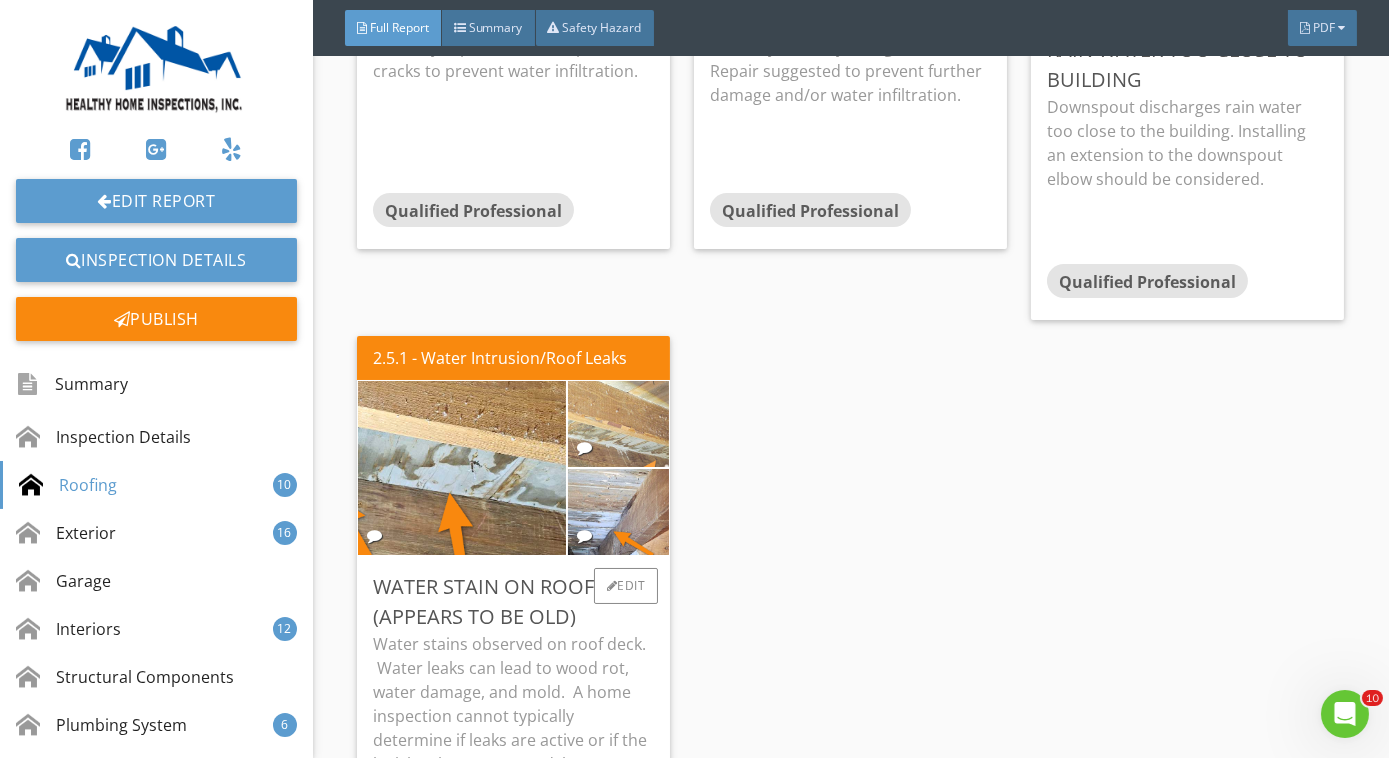 click at bounding box center (618, 424) 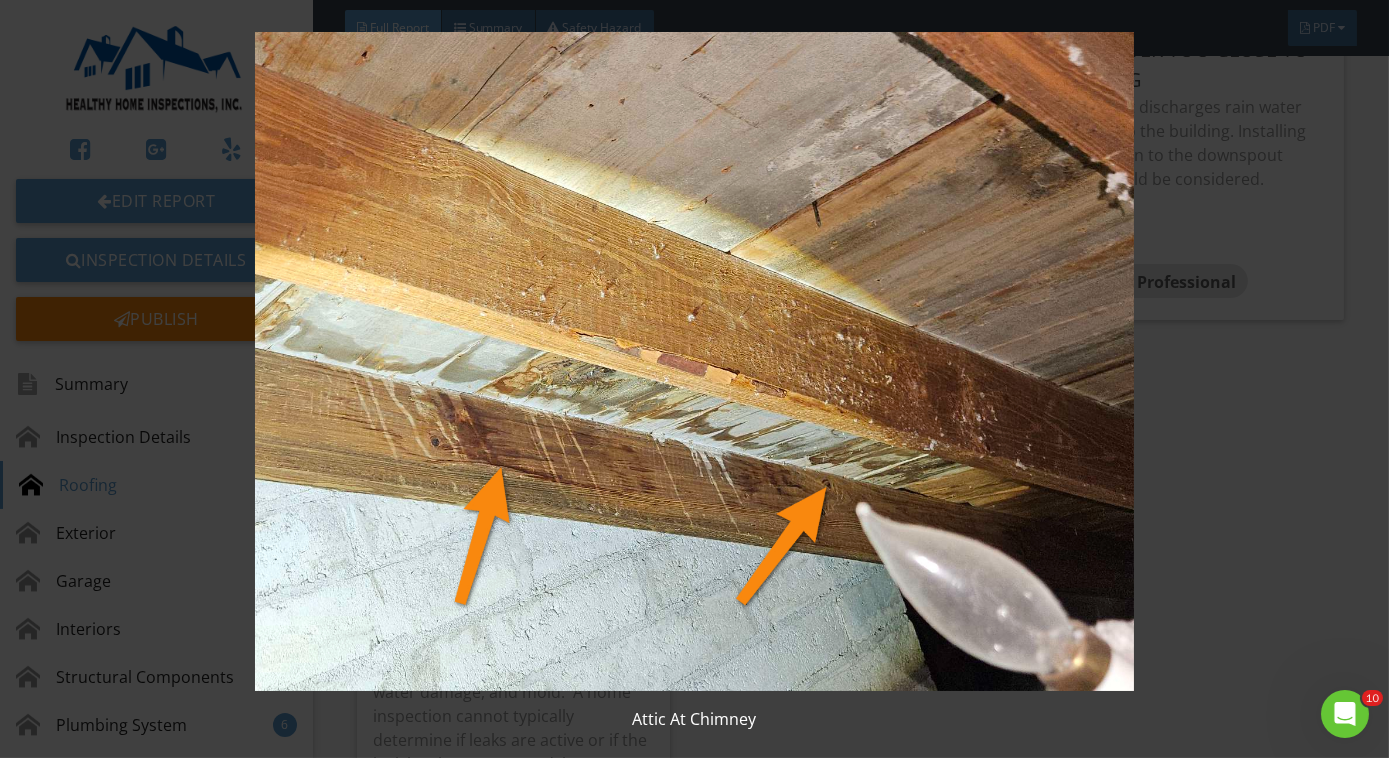 click at bounding box center [694, 361] 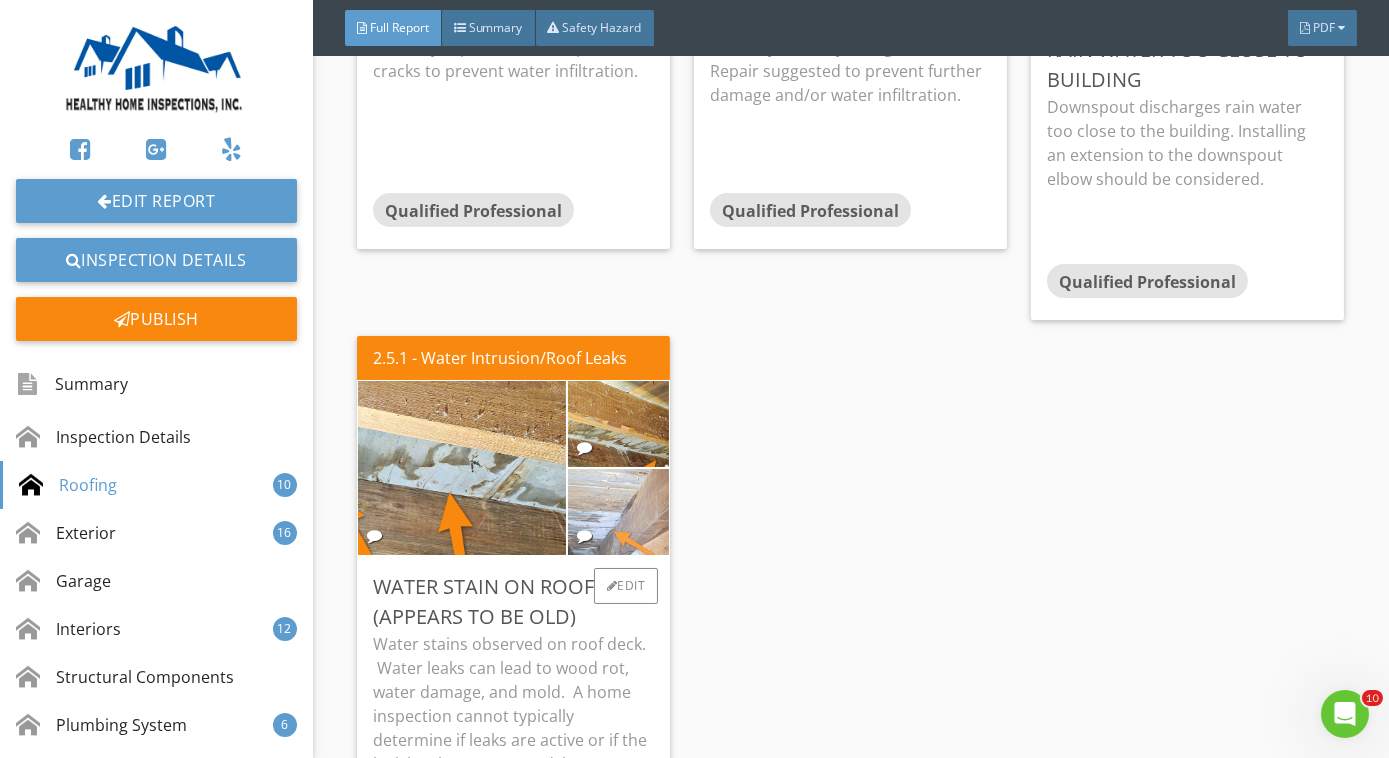 click at bounding box center (618, 512) 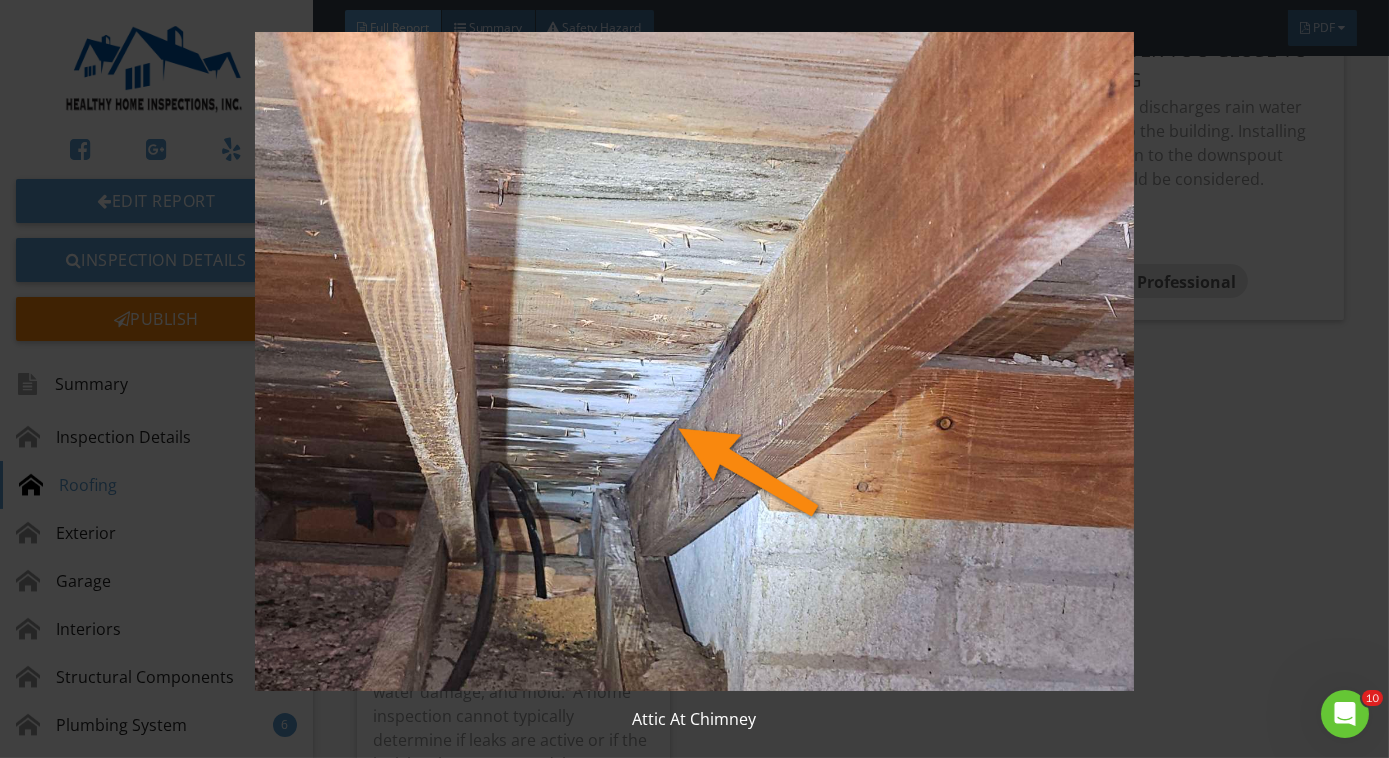 click at bounding box center (694, 361) 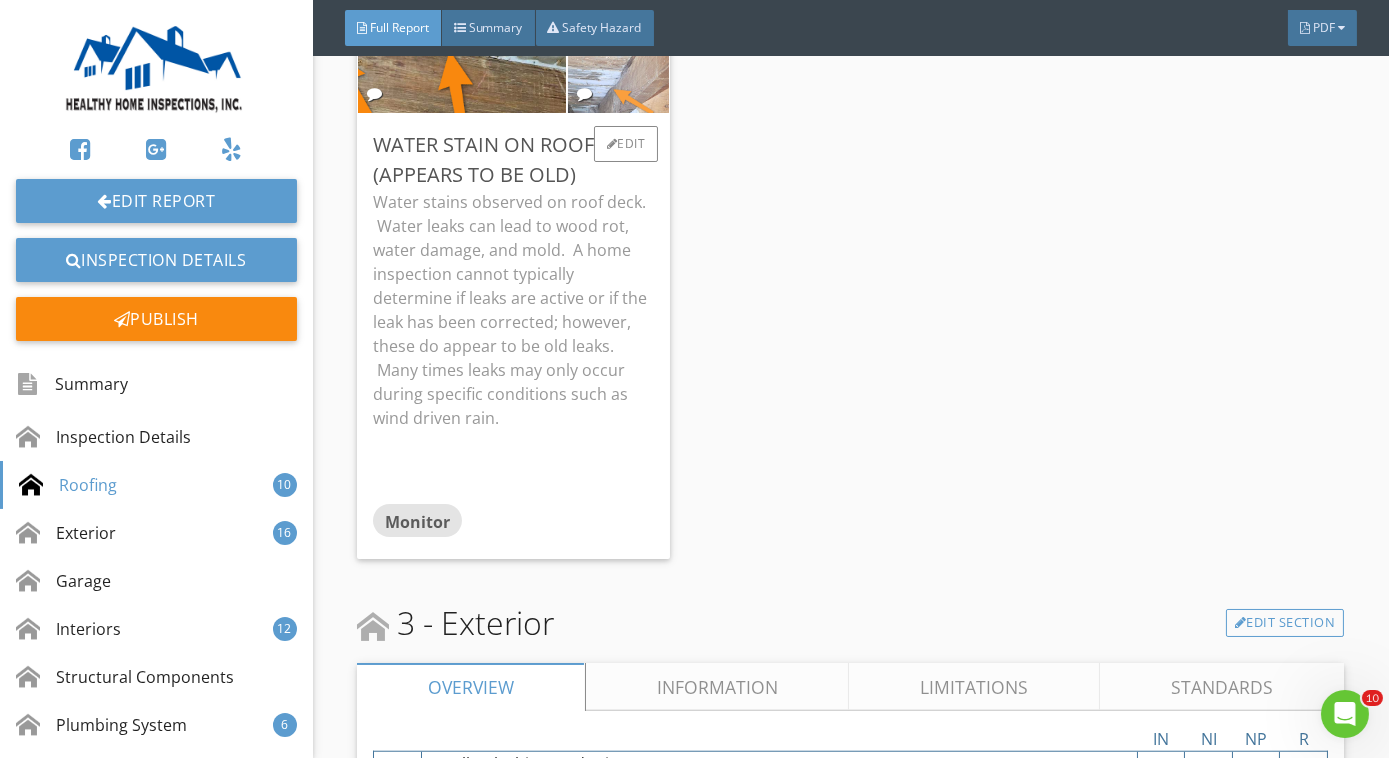 scroll, scrollTop: 3529, scrollLeft: 0, axis: vertical 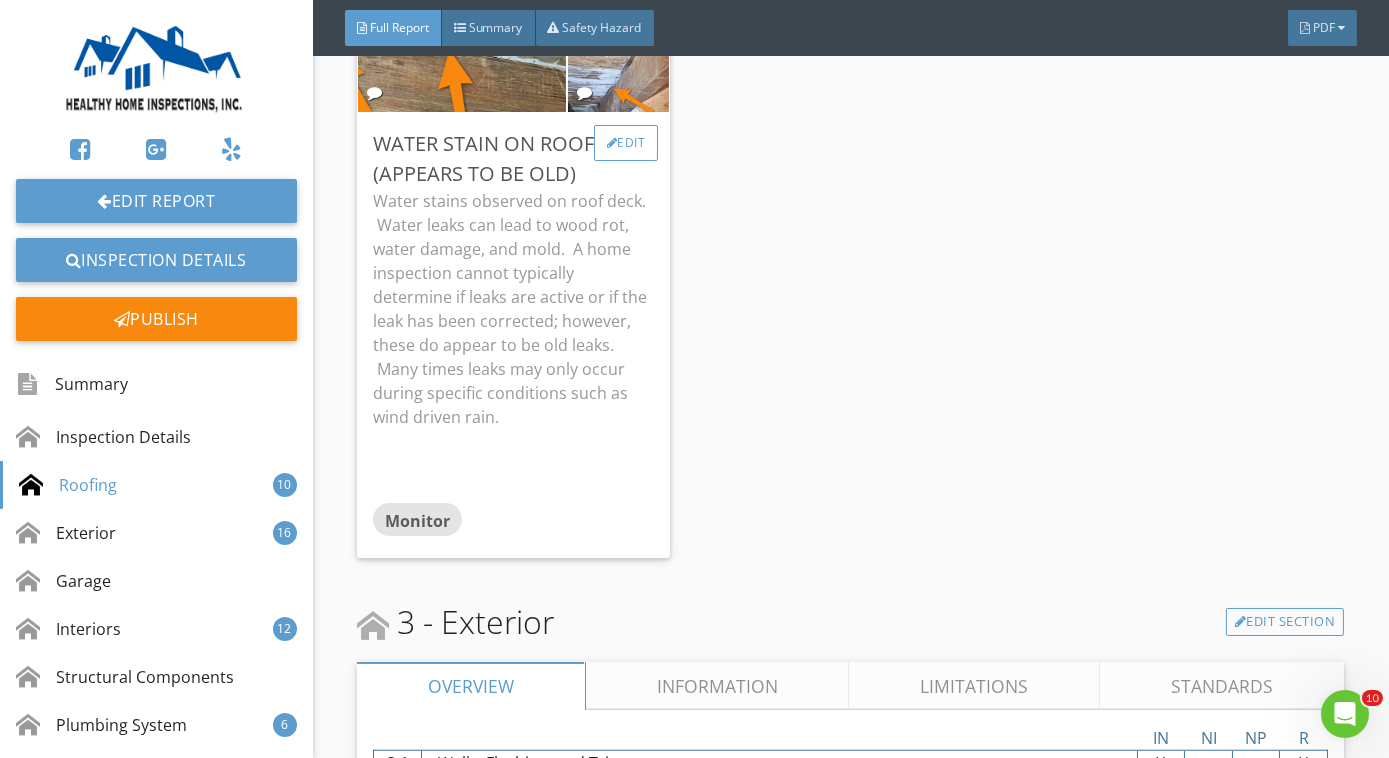 click on "Edit" at bounding box center [626, 143] 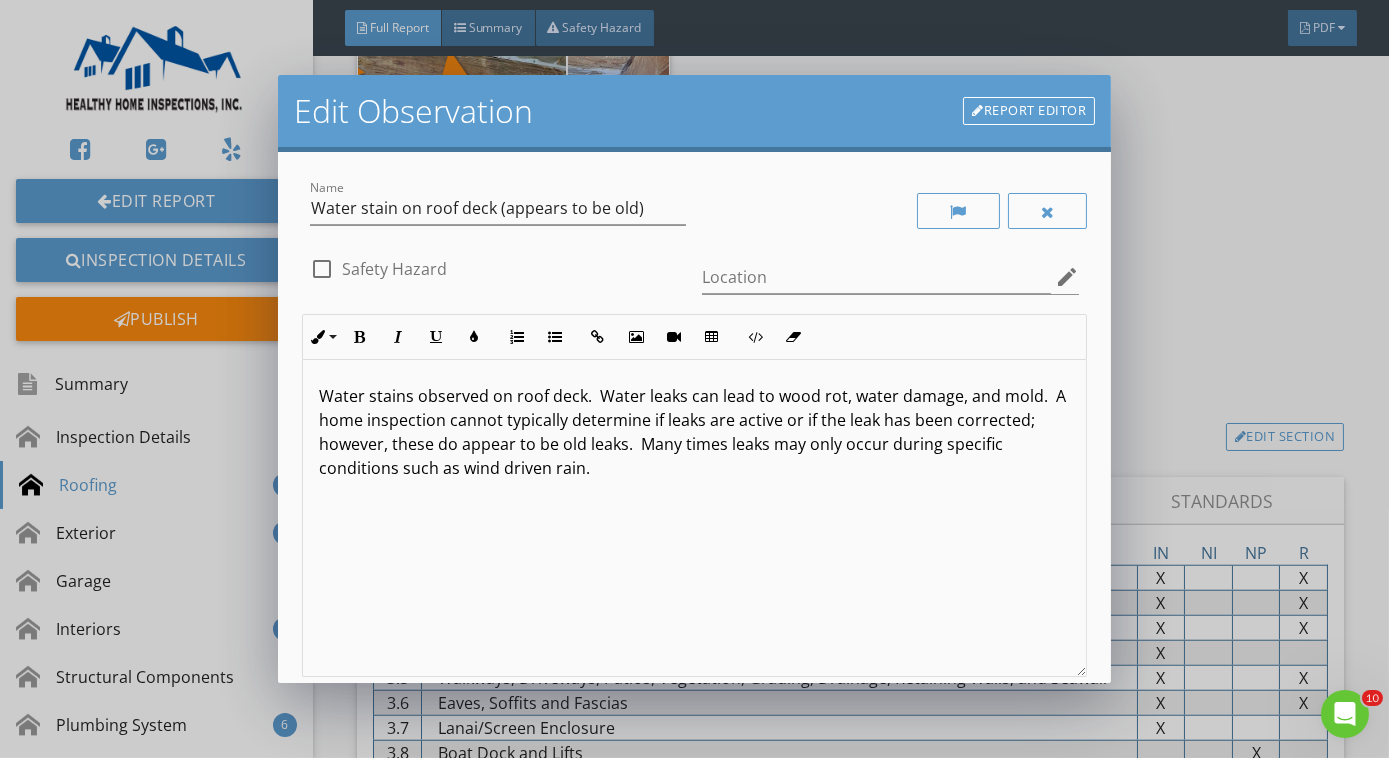 click on "Report Editor" at bounding box center (1029, 111) 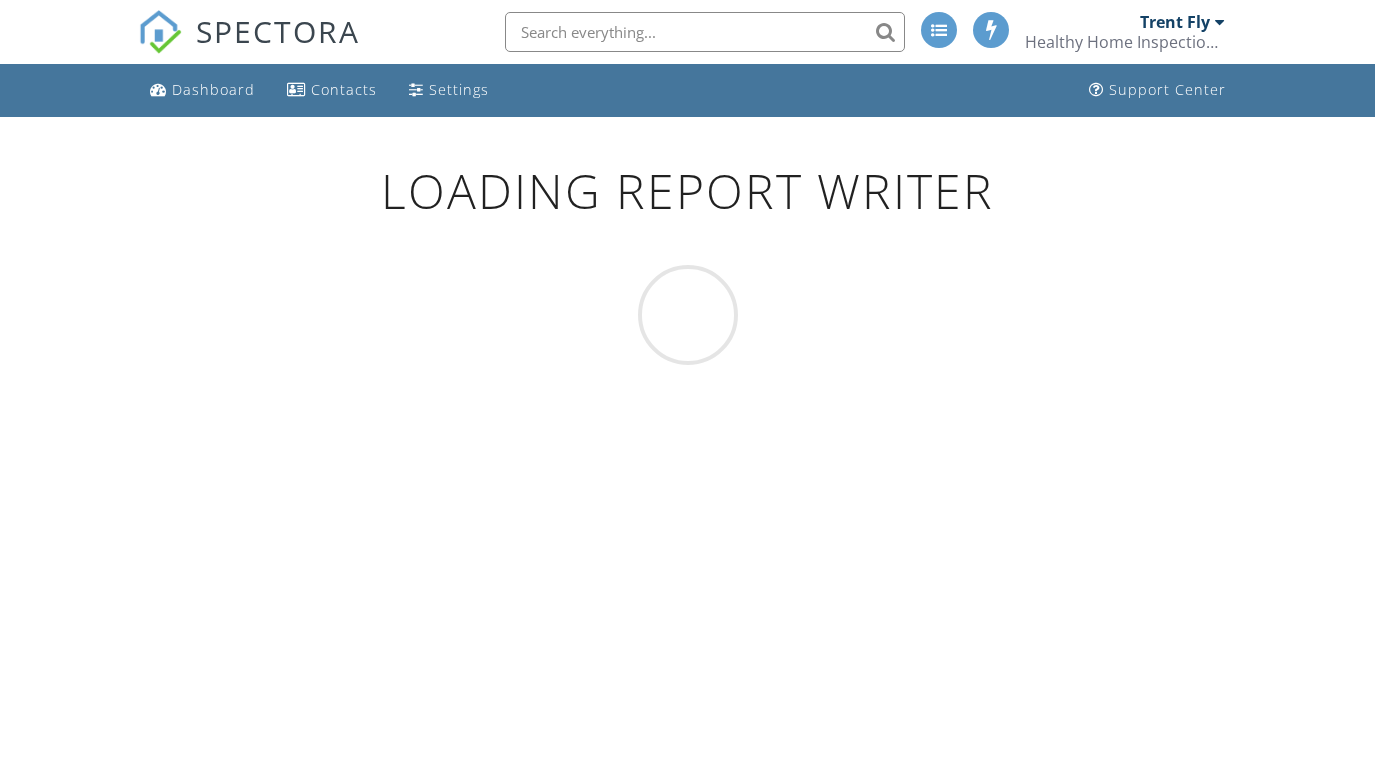 scroll, scrollTop: 0, scrollLeft: 0, axis: both 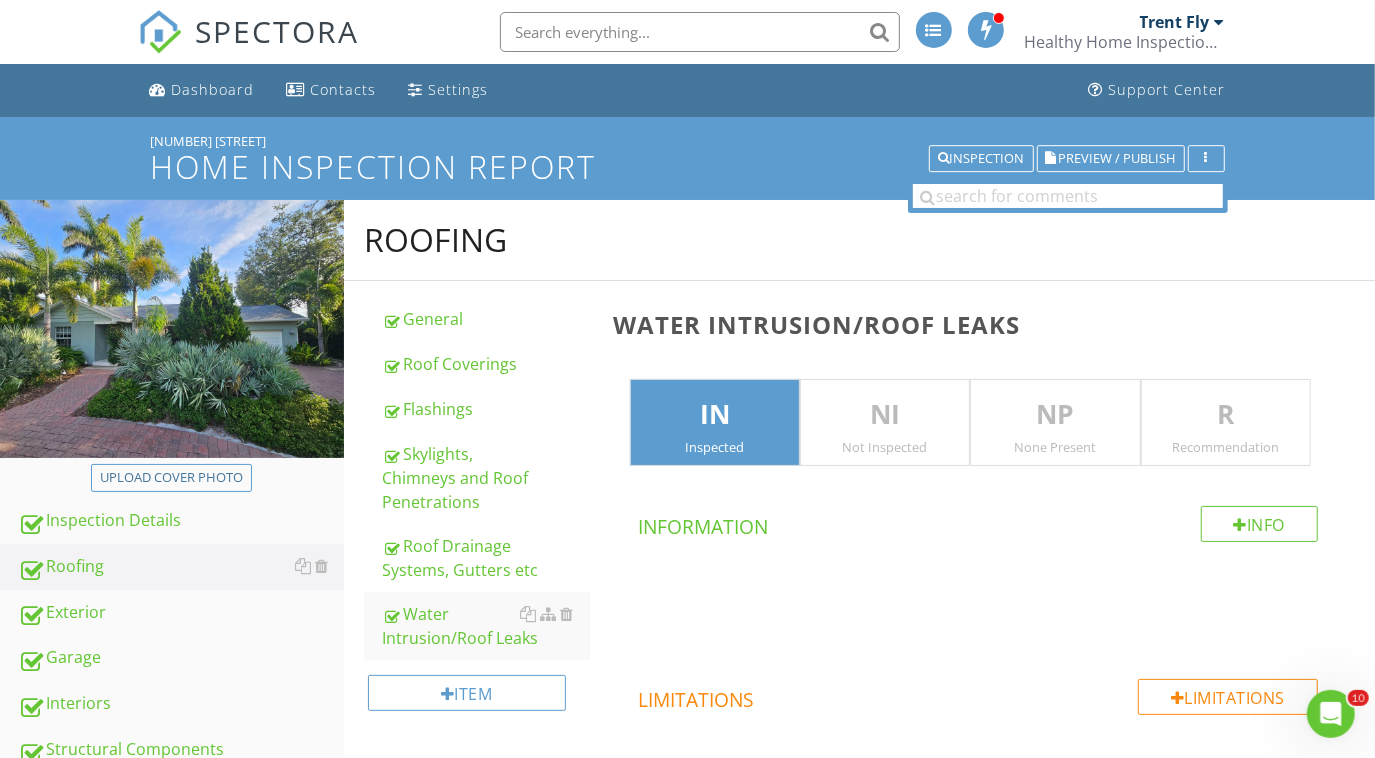 click on "Water Intrusion/Roof Leaks
IN   Inspected NI   Not Inspected NP   None Present R   Recommendation
Info
Information
Limitations
Limitations
Observation
Observations
check_box_outline_blank
Water stains on roof deck
Water intrusion observed from inside the attic.&#160; Water leaks can lead to wood rot, water damage, and mold.&#160; A home inspection cannot typically determine if leaks are active or if the leak has been corrected.&#160; Many times leaks may only occur during specific conditions such as wind driven rain.
check_box_outline_blank
Active roof leaks
check_box_outline_blank" at bounding box center (988, 1131) 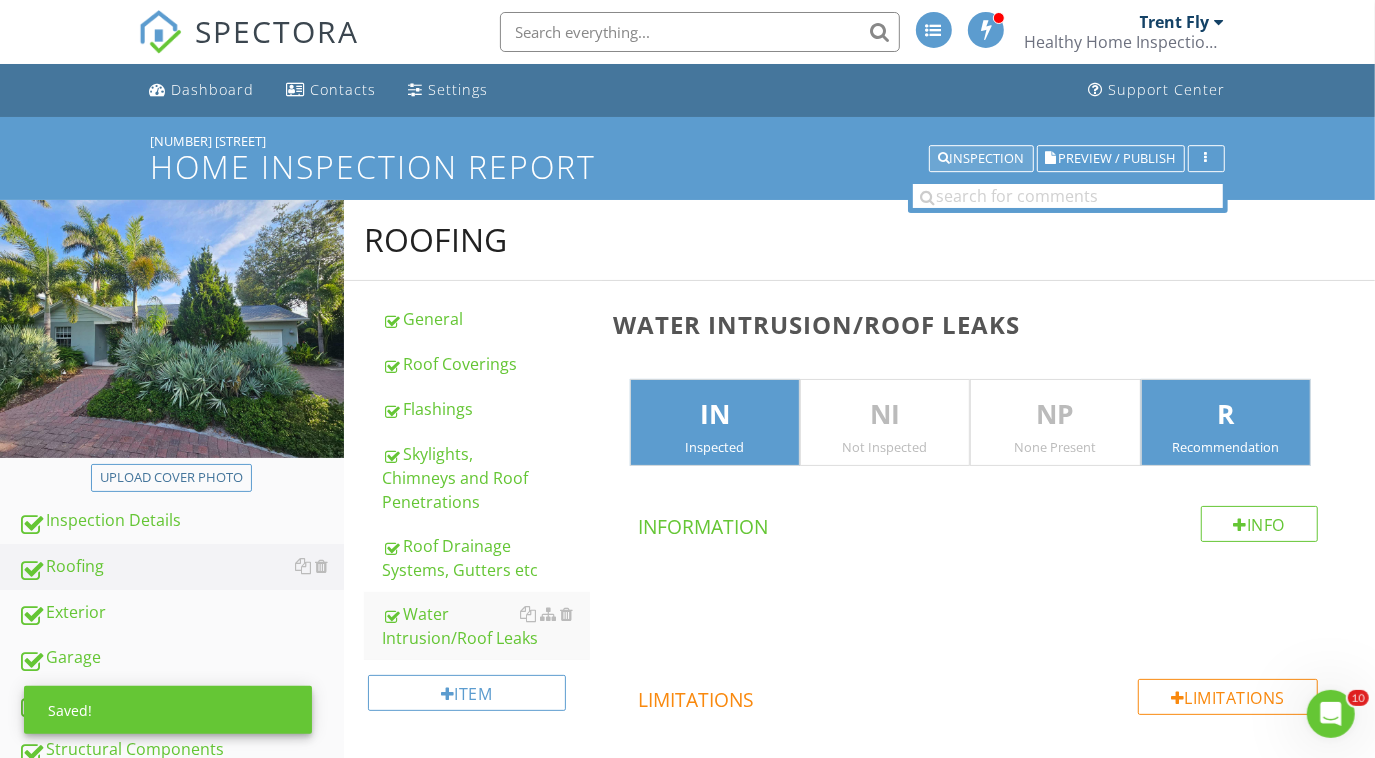 click on "Inspection" at bounding box center (981, 159) 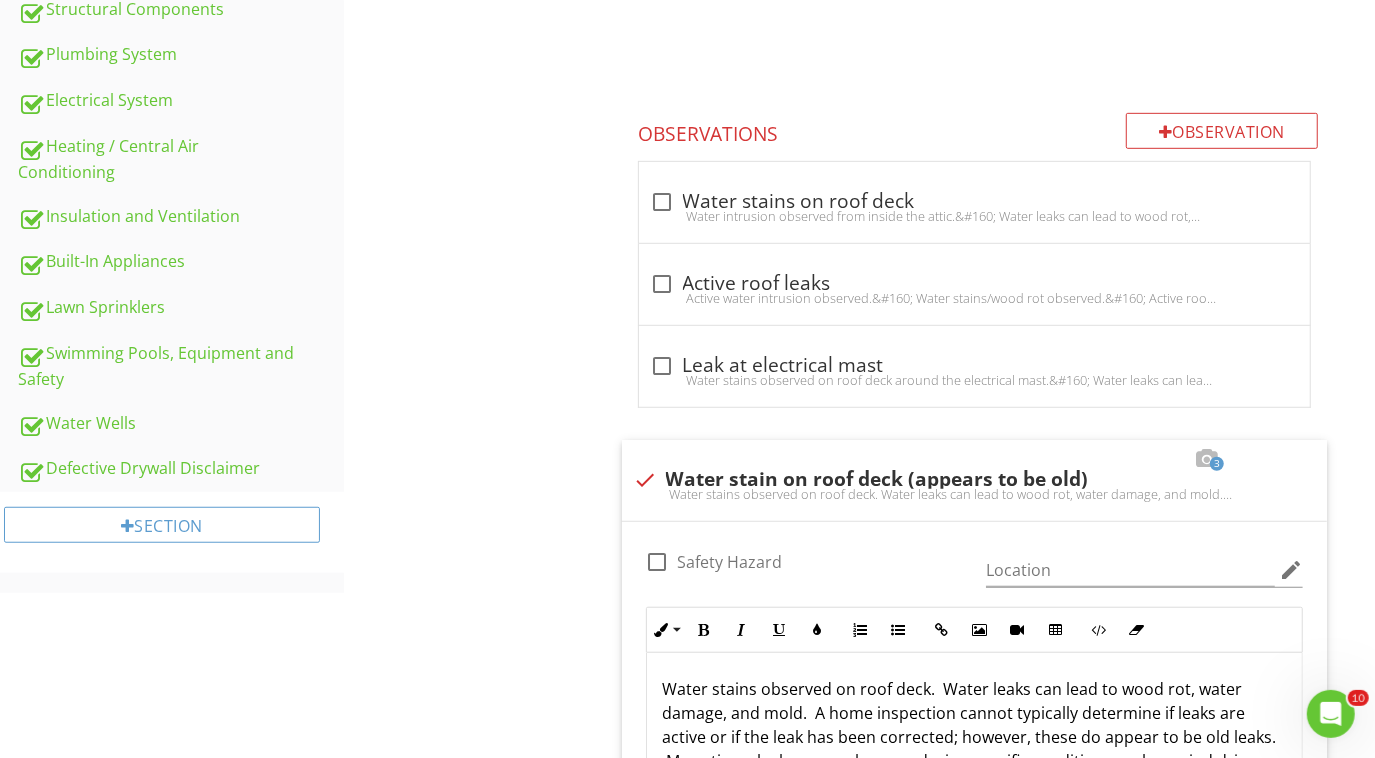 scroll, scrollTop: 806, scrollLeft: 0, axis: vertical 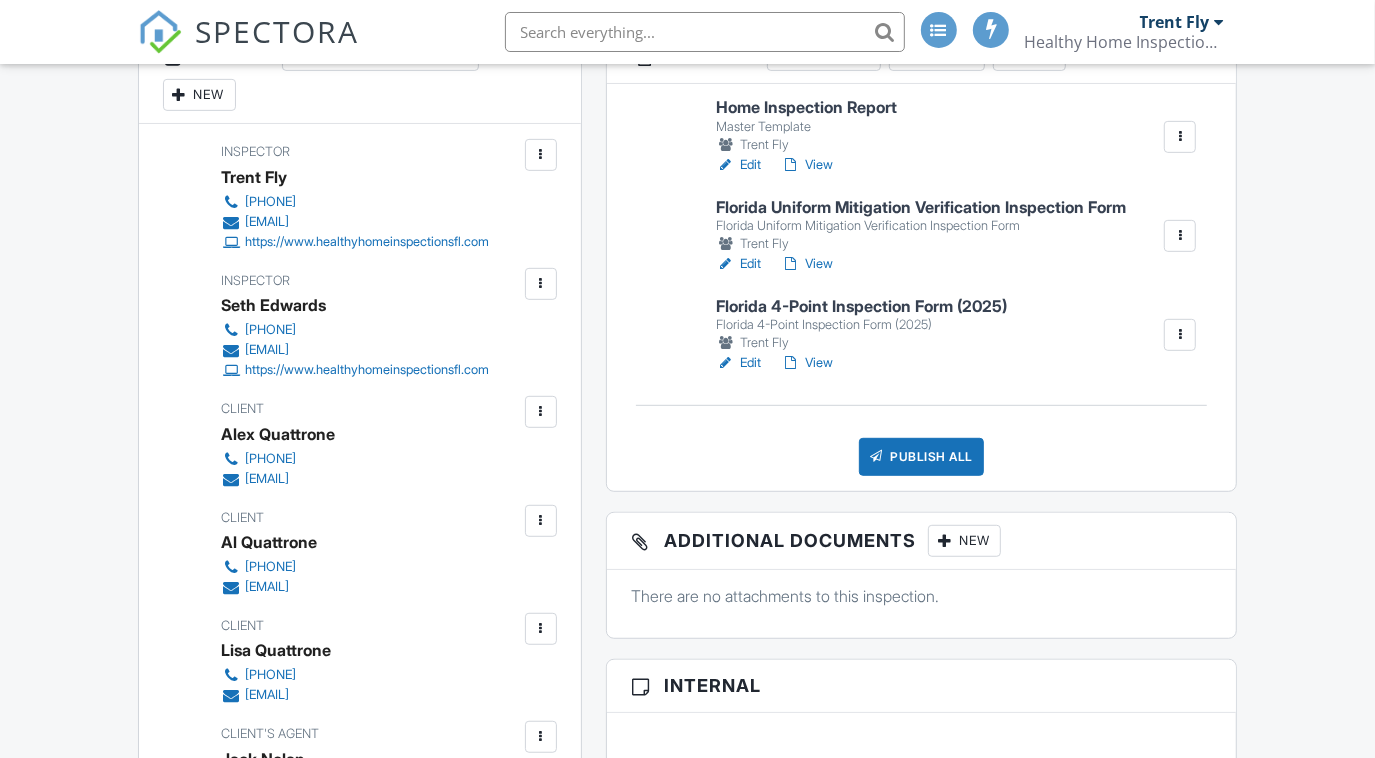 click on "View" at bounding box center (807, 165) 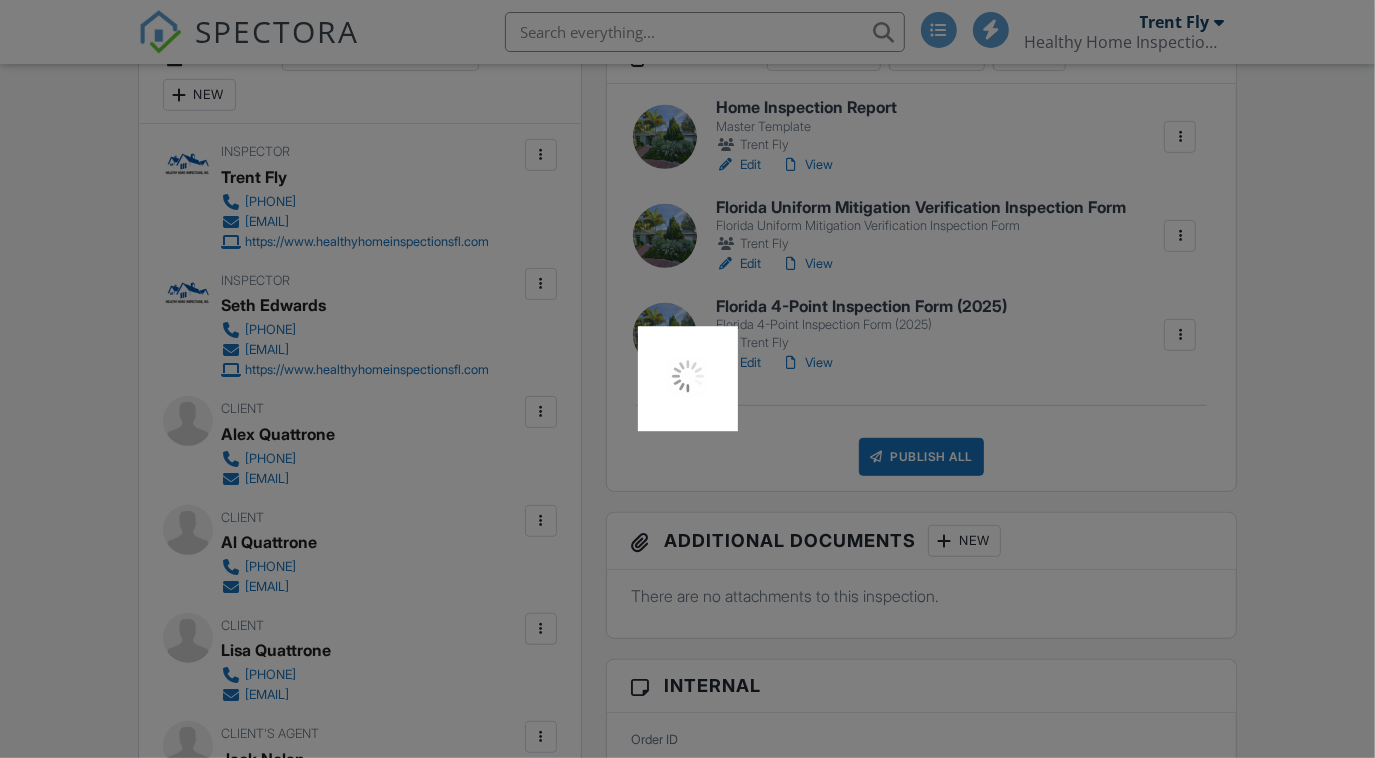 scroll, scrollTop: 0, scrollLeft: 0, axis: both 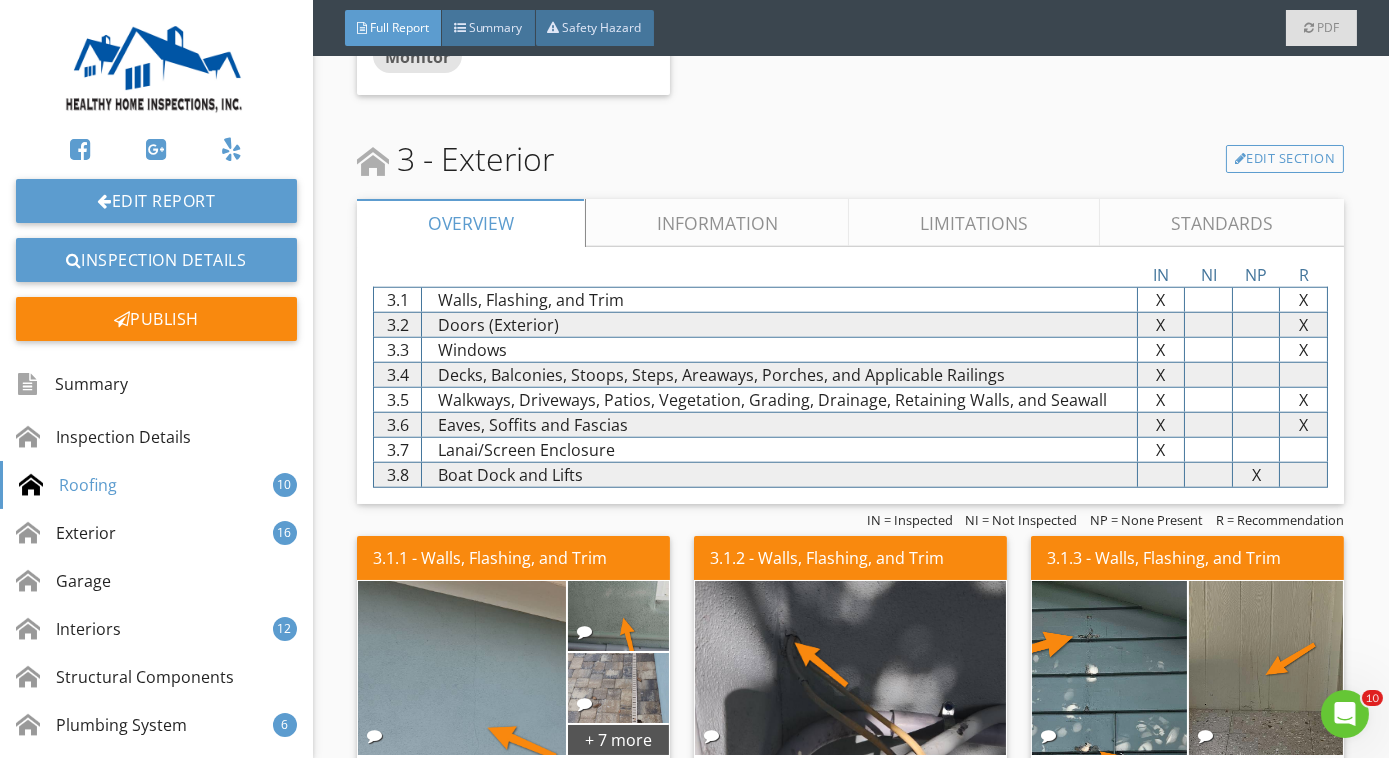 click on "Information" at bounding box center [718, 223] 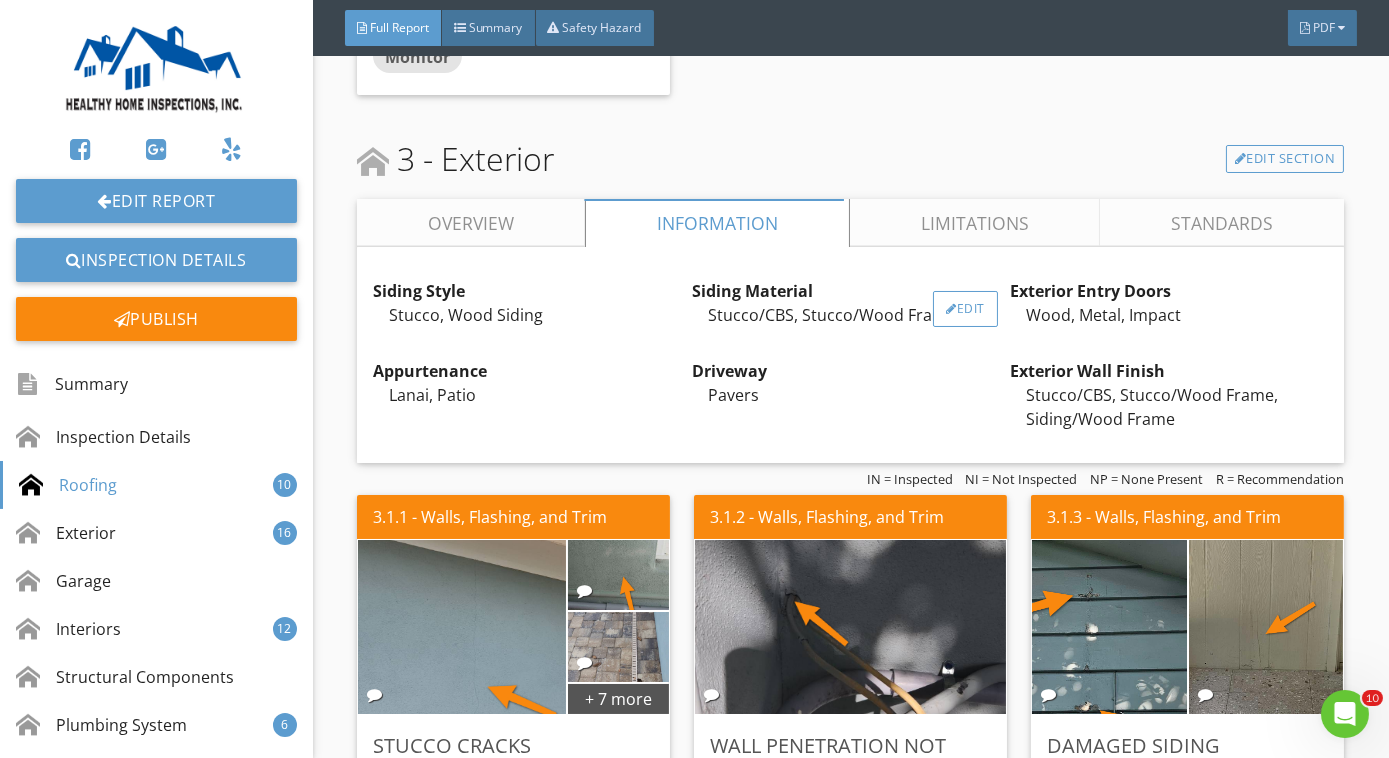 click on "Edit" at bounding box center [965, 309] 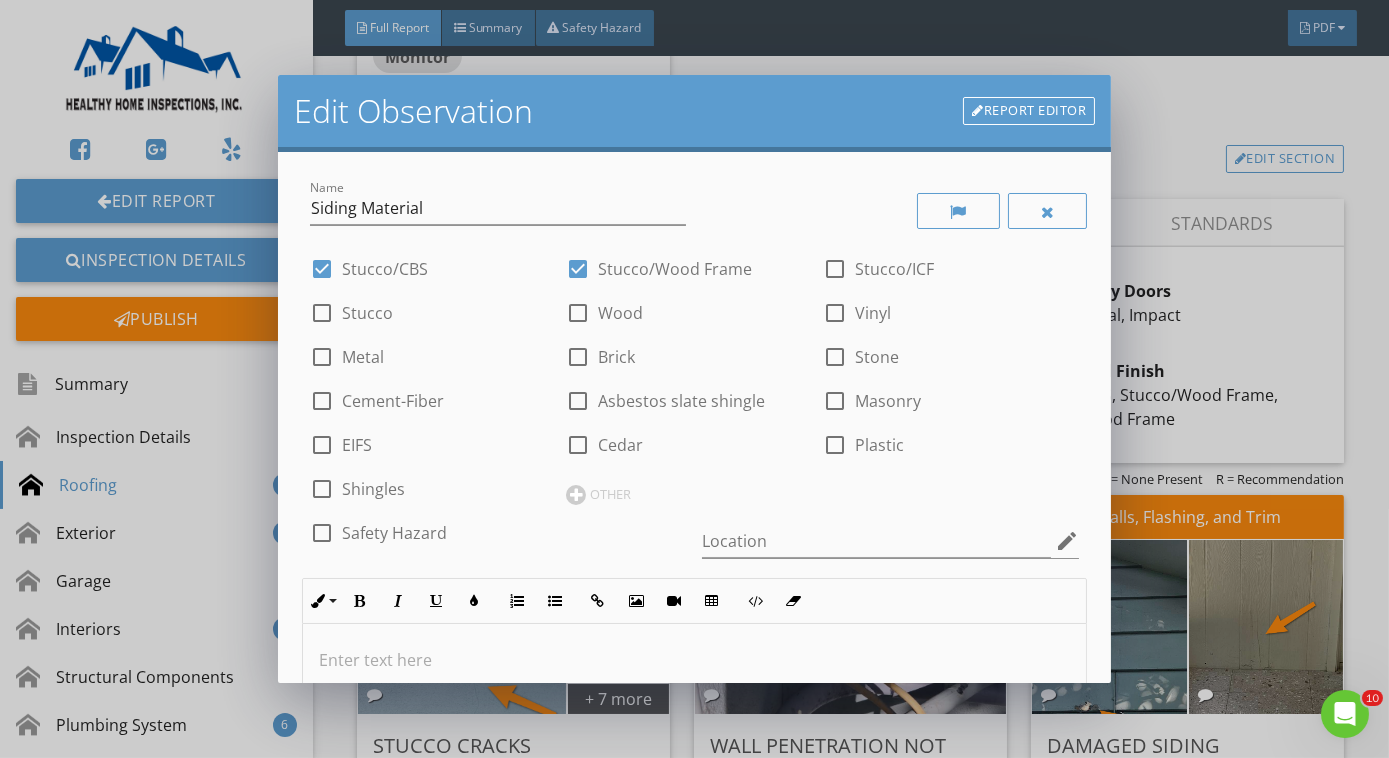 click at bounding box center (578, 313) 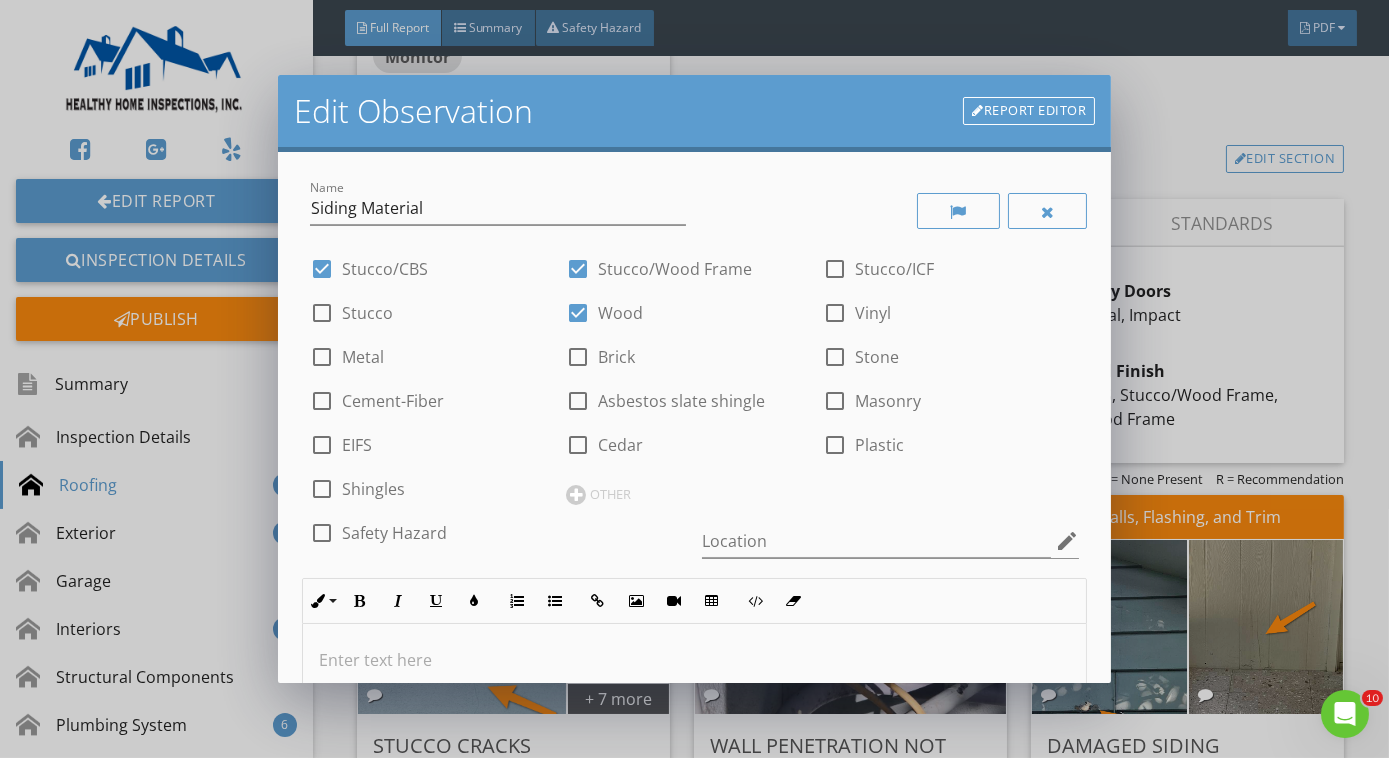 scroll, scrollTop: 450, scrollLeft: 0, axis: vertical 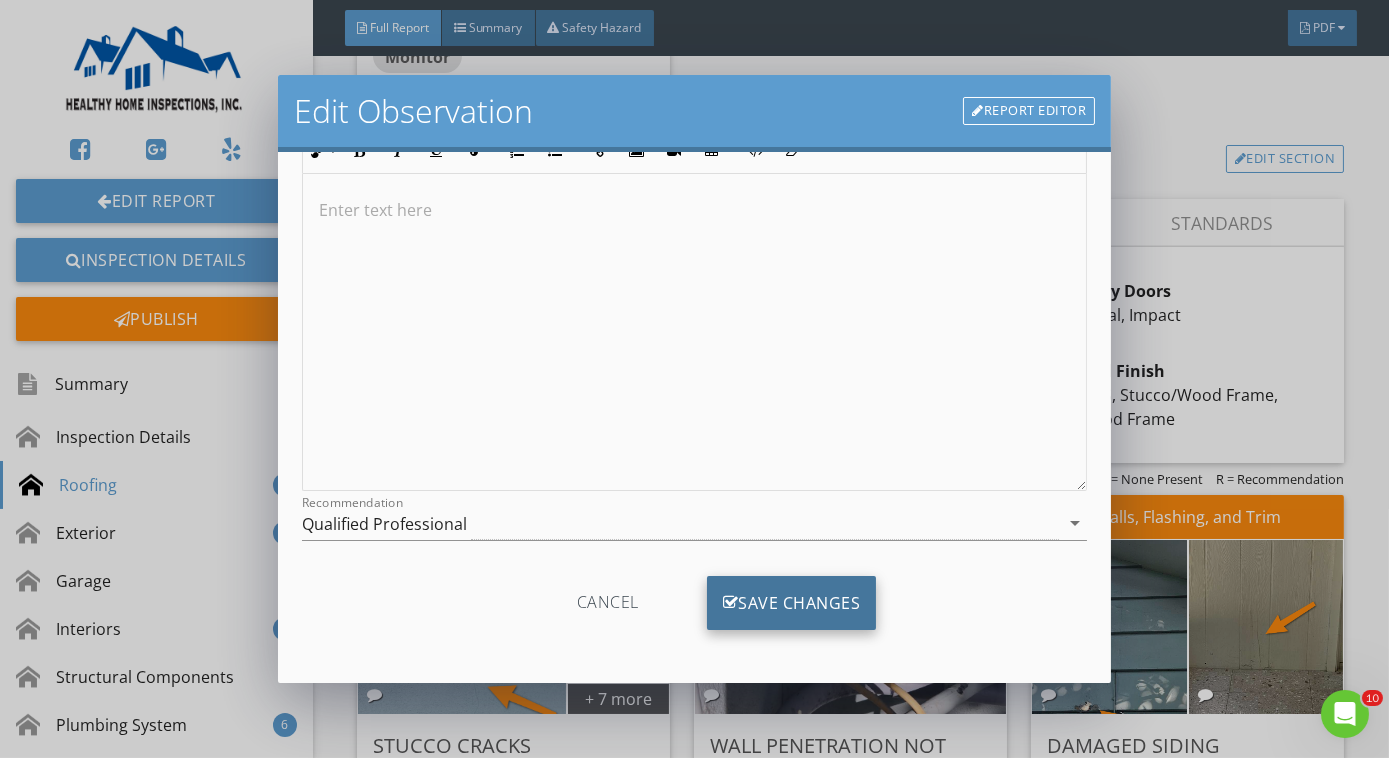 click on "Save Changes" at bounding box center (792, 603) 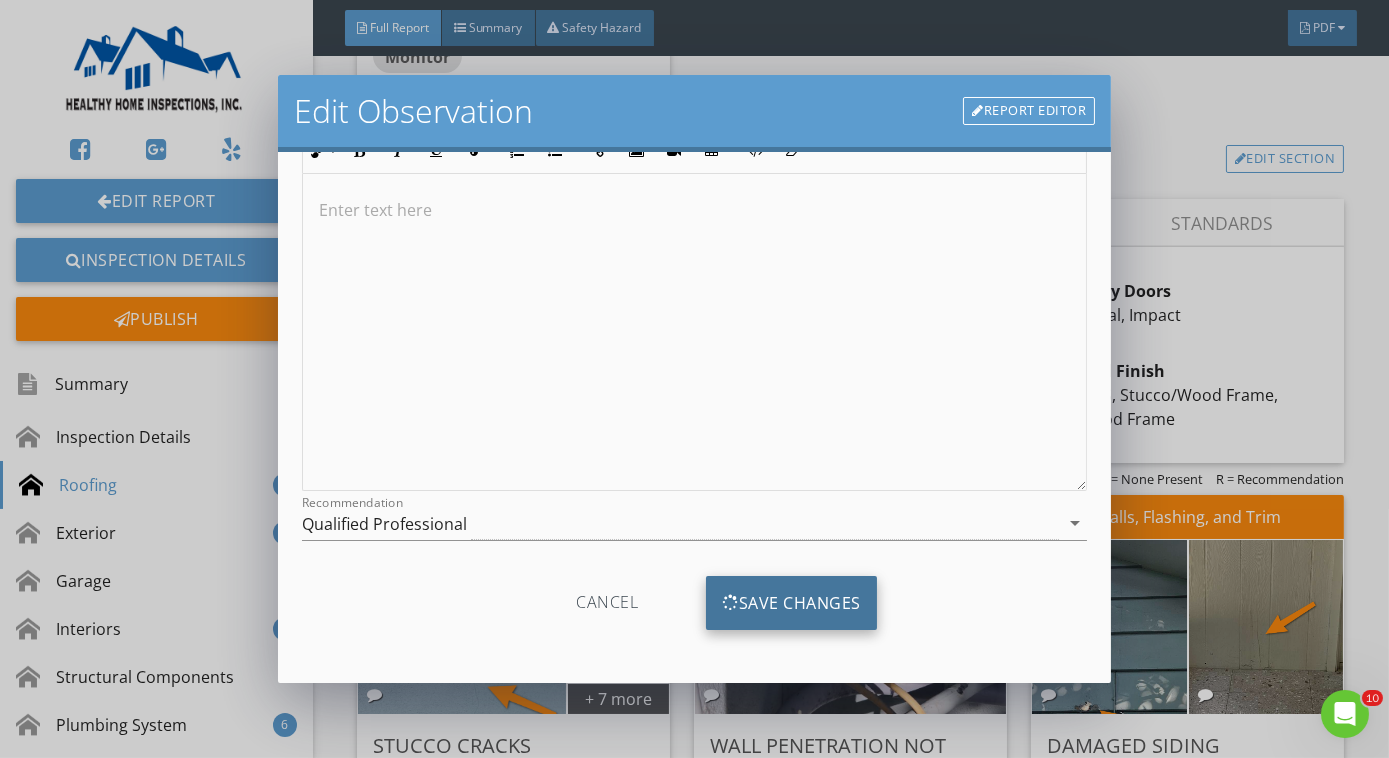 scroll, scrollTop: 213, scrollLeft: 0, axis: vertical 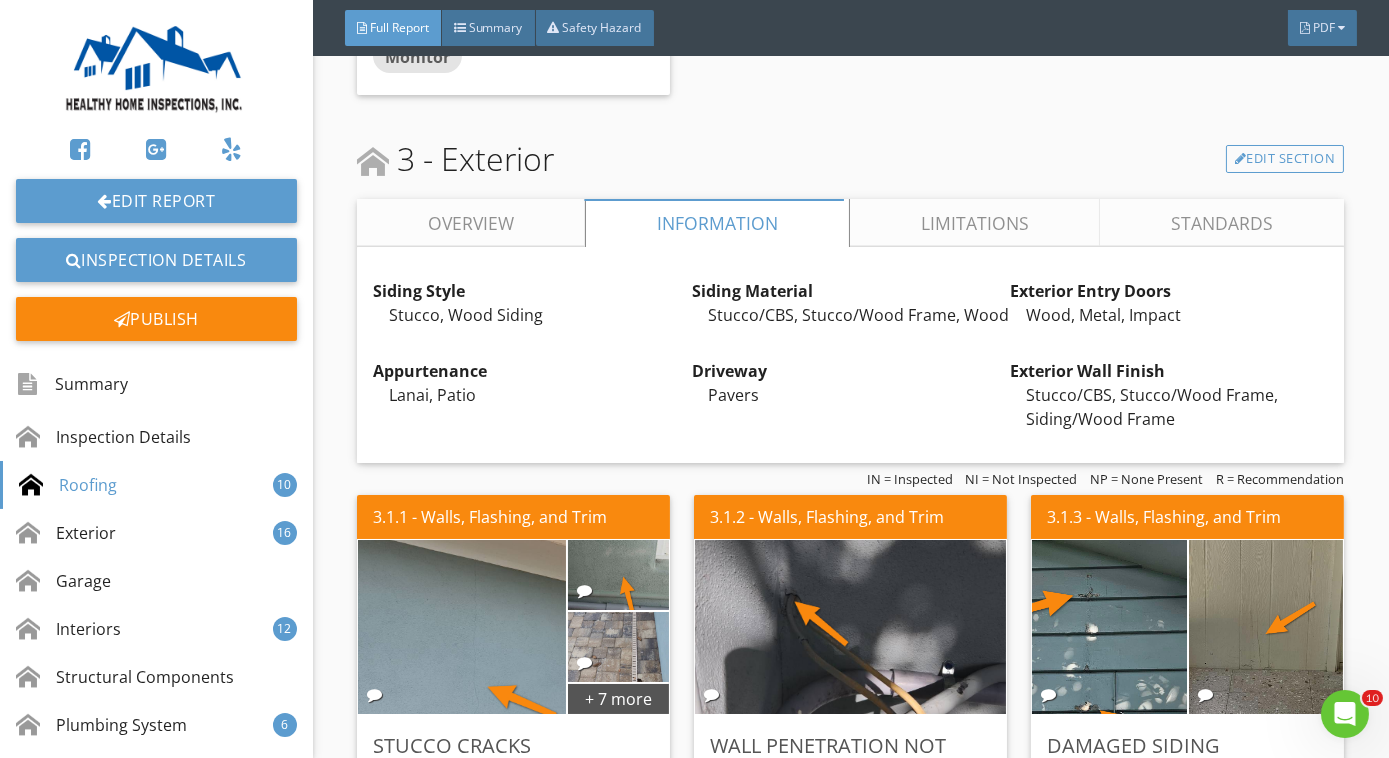 click on "Overview" at bounding box center (471, 223) 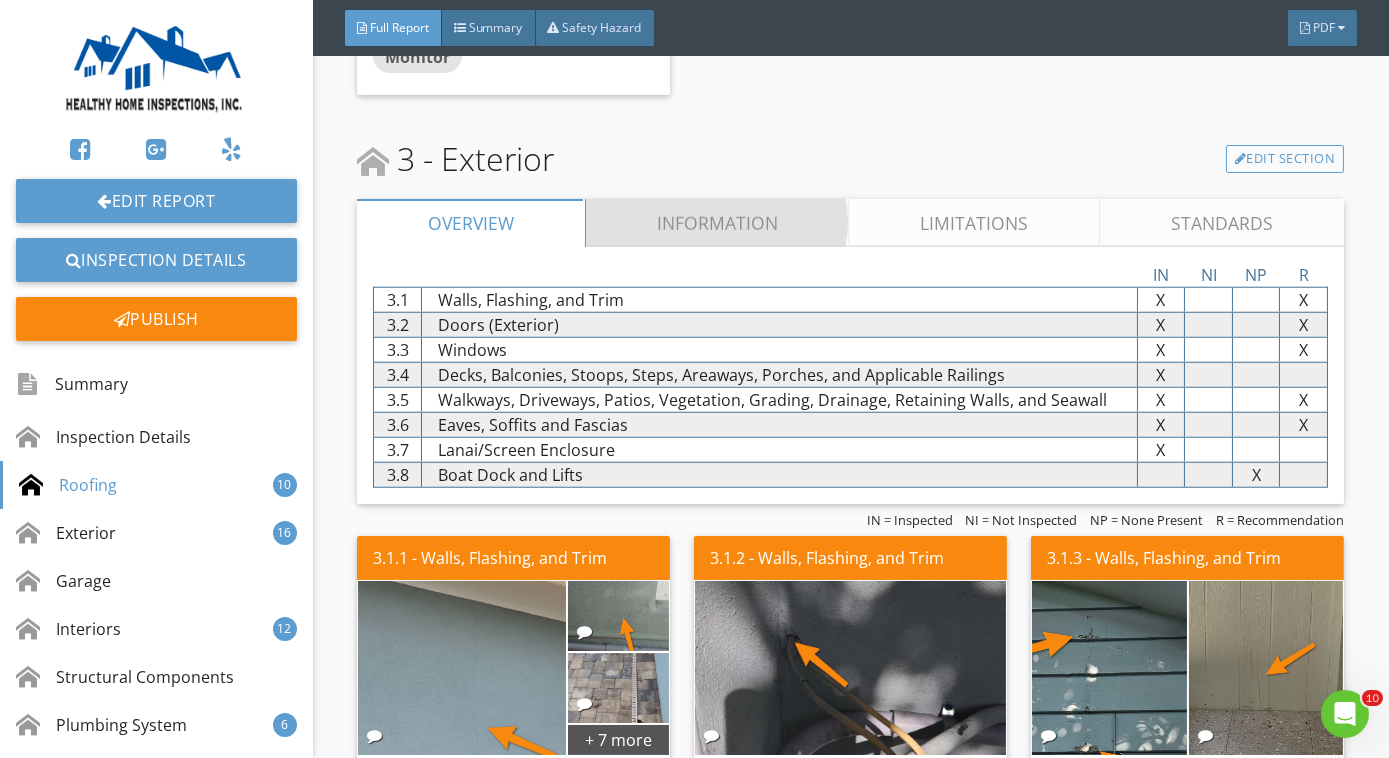 click on "Information" at bounding box center (718, 223) 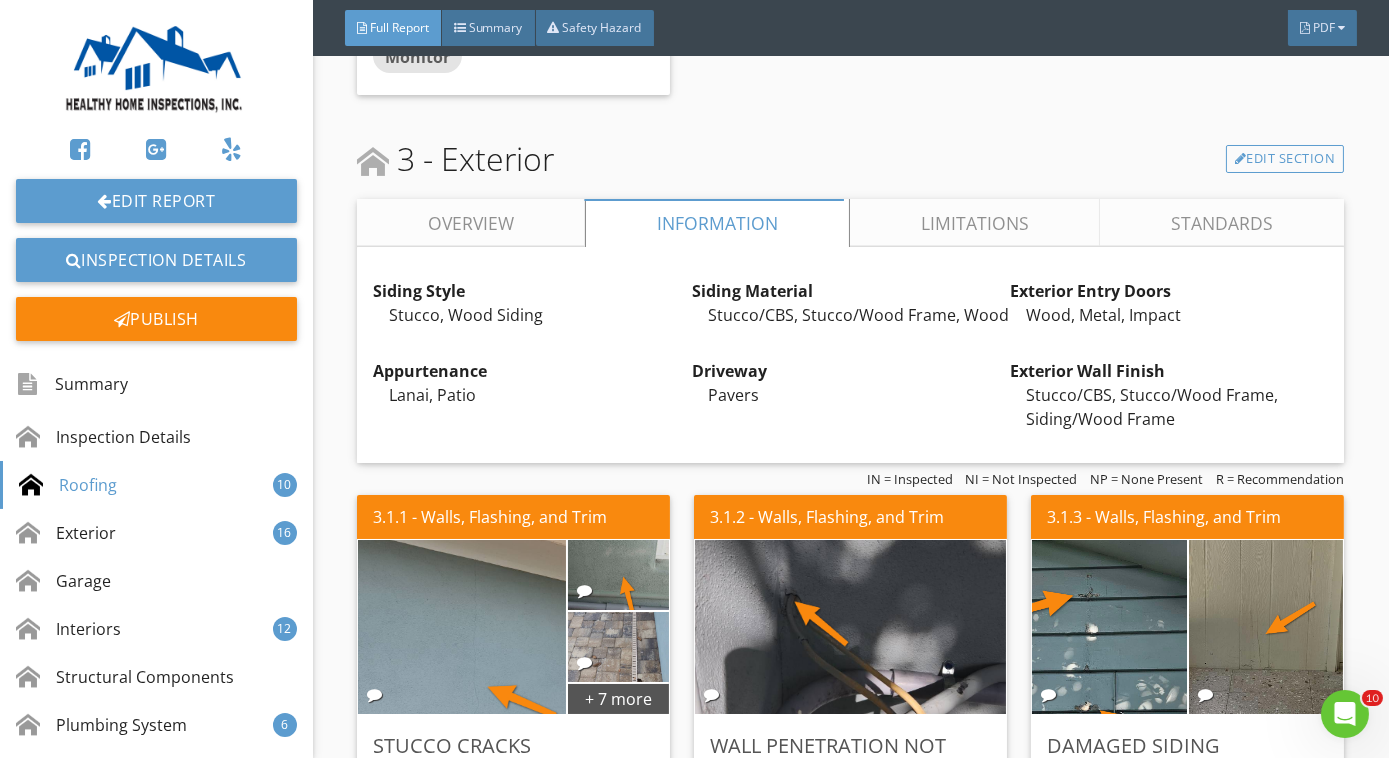 click on "Overview" at bounding box center [471, 223] 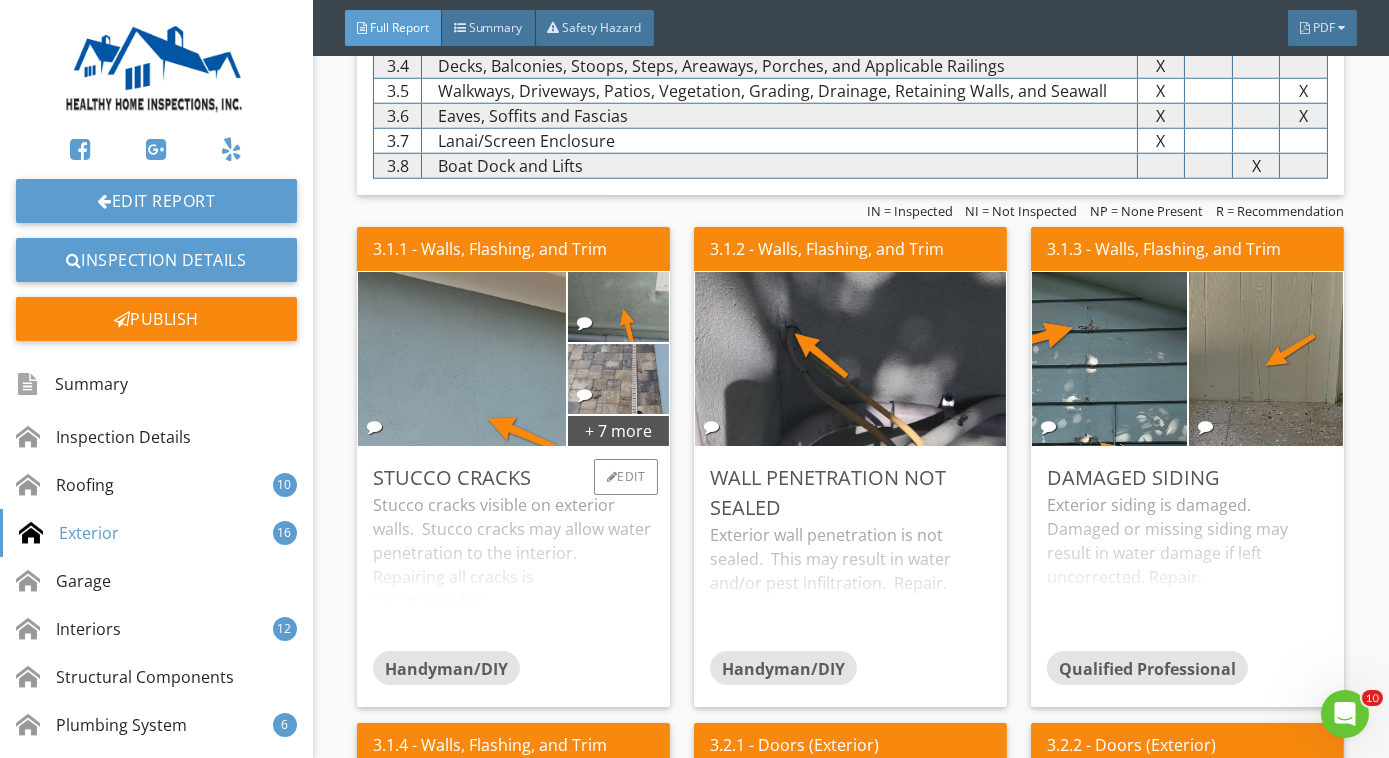 scroll, scrollTop: 4135, scrollLeft: 0, axis: vertical 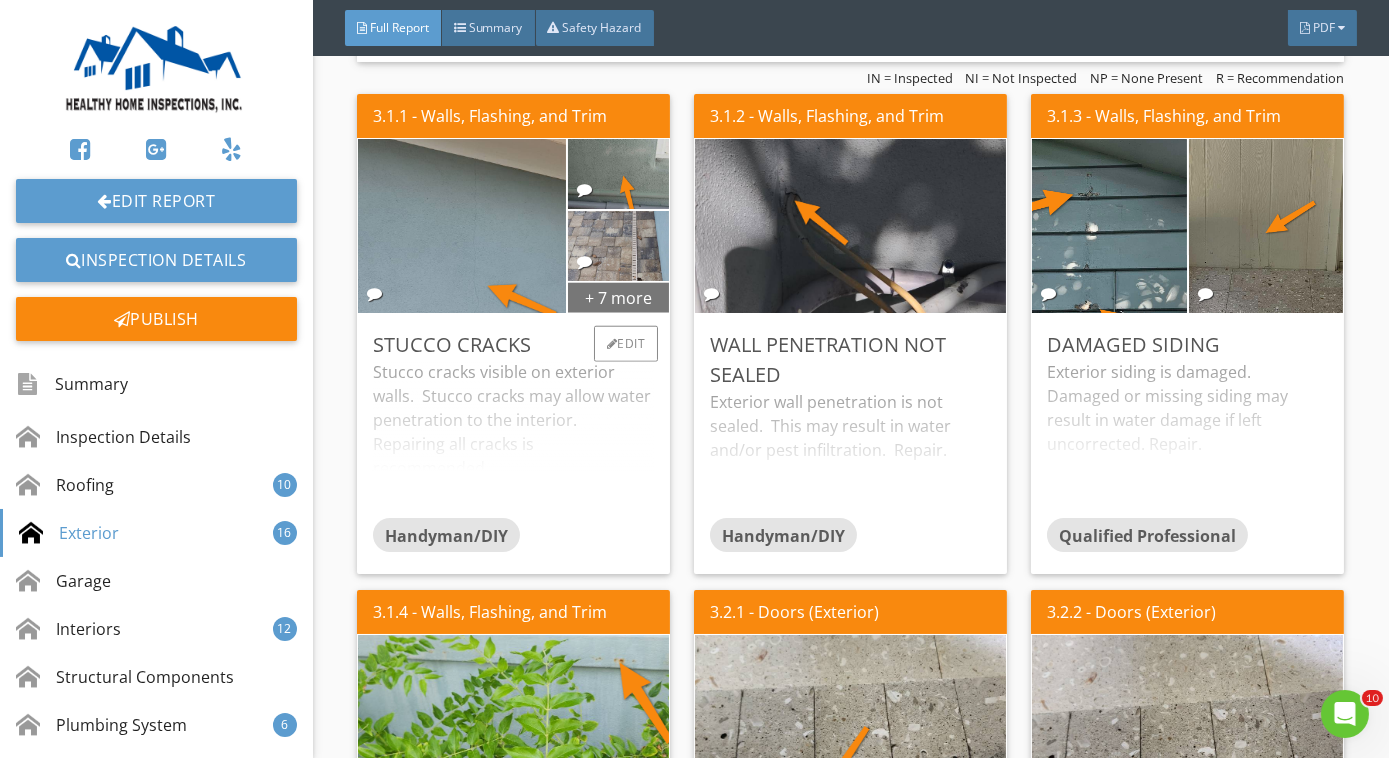 click on "+ 7 more" at bounding box center (619, 297) 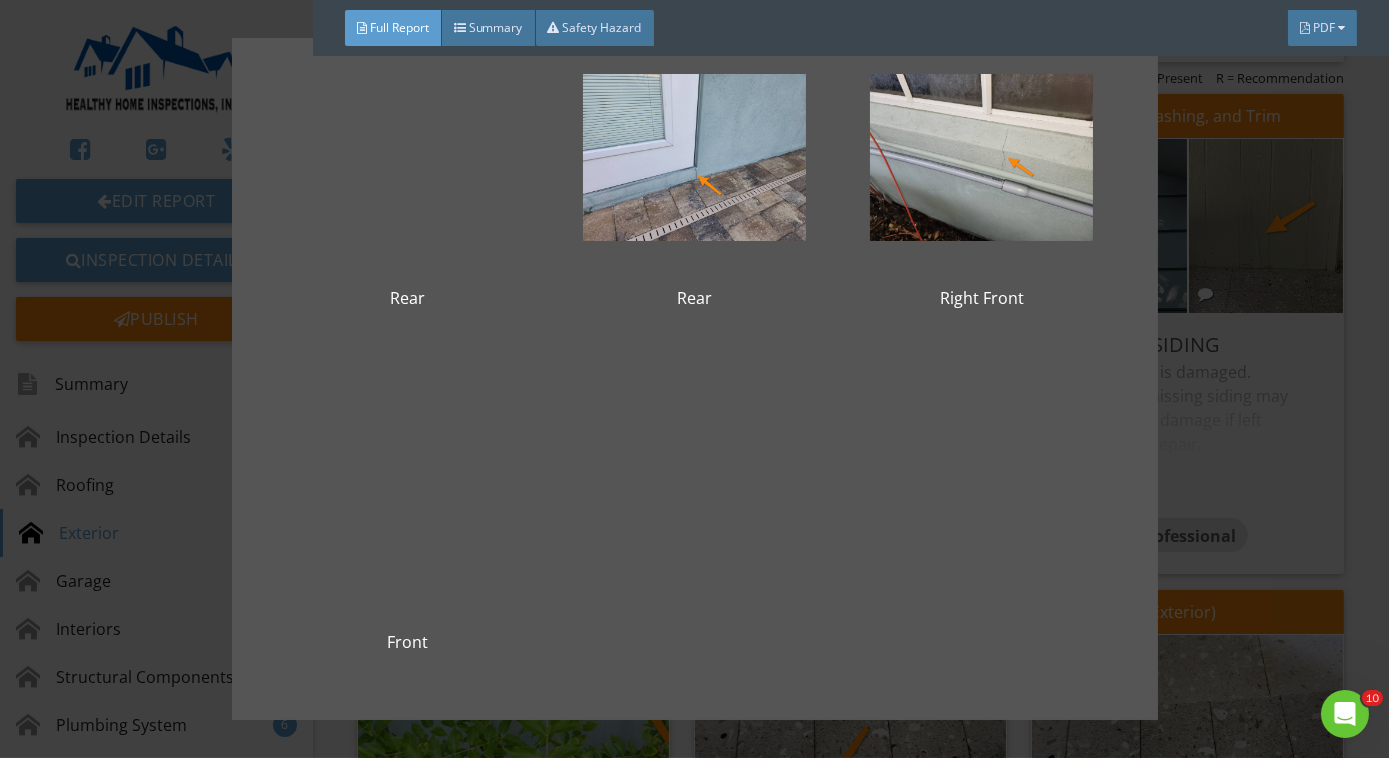 scroll, scrollTop: 757, scrollLeft: 0, axis: vertical 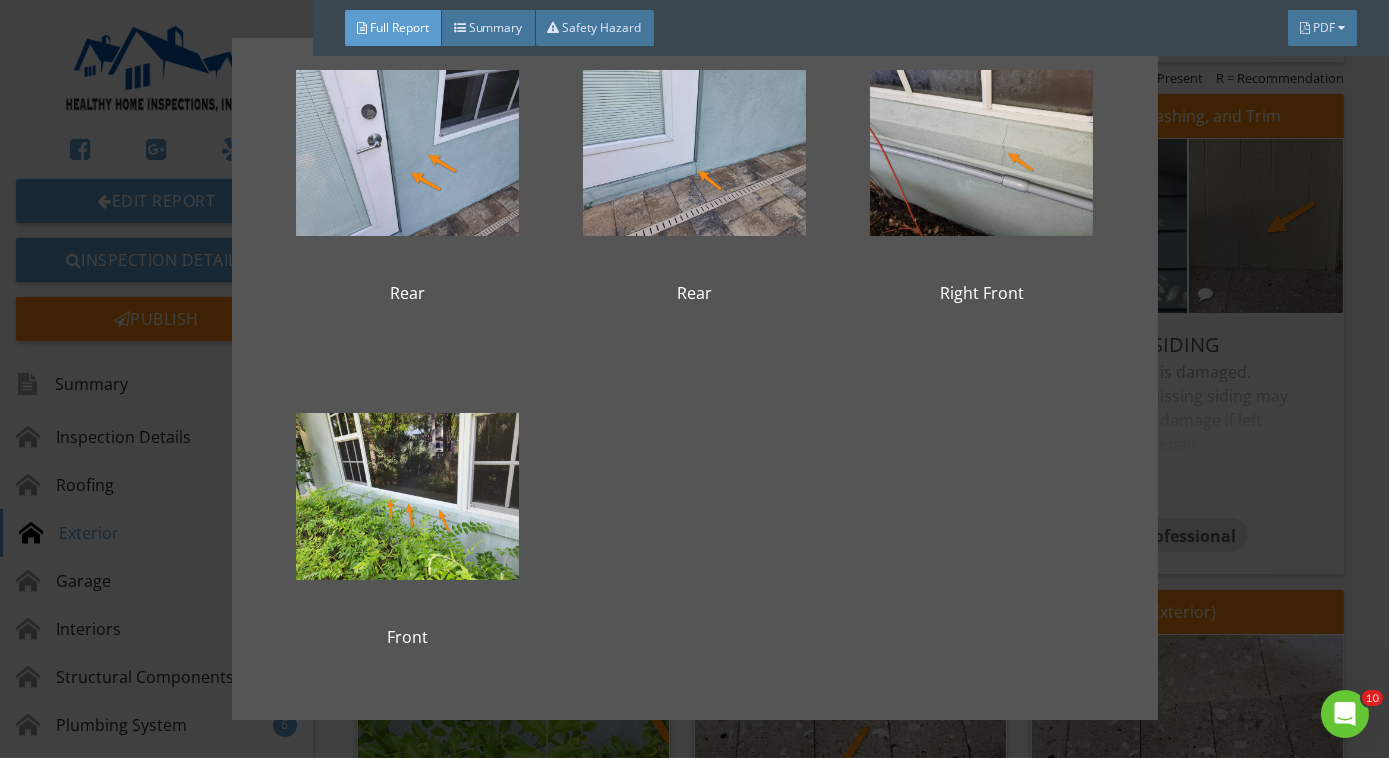 click on "Rear
Right
Rear
Rear
Rear
Rear
Rear
Rear
Right Front
Front" at bounding box center (694, 379) 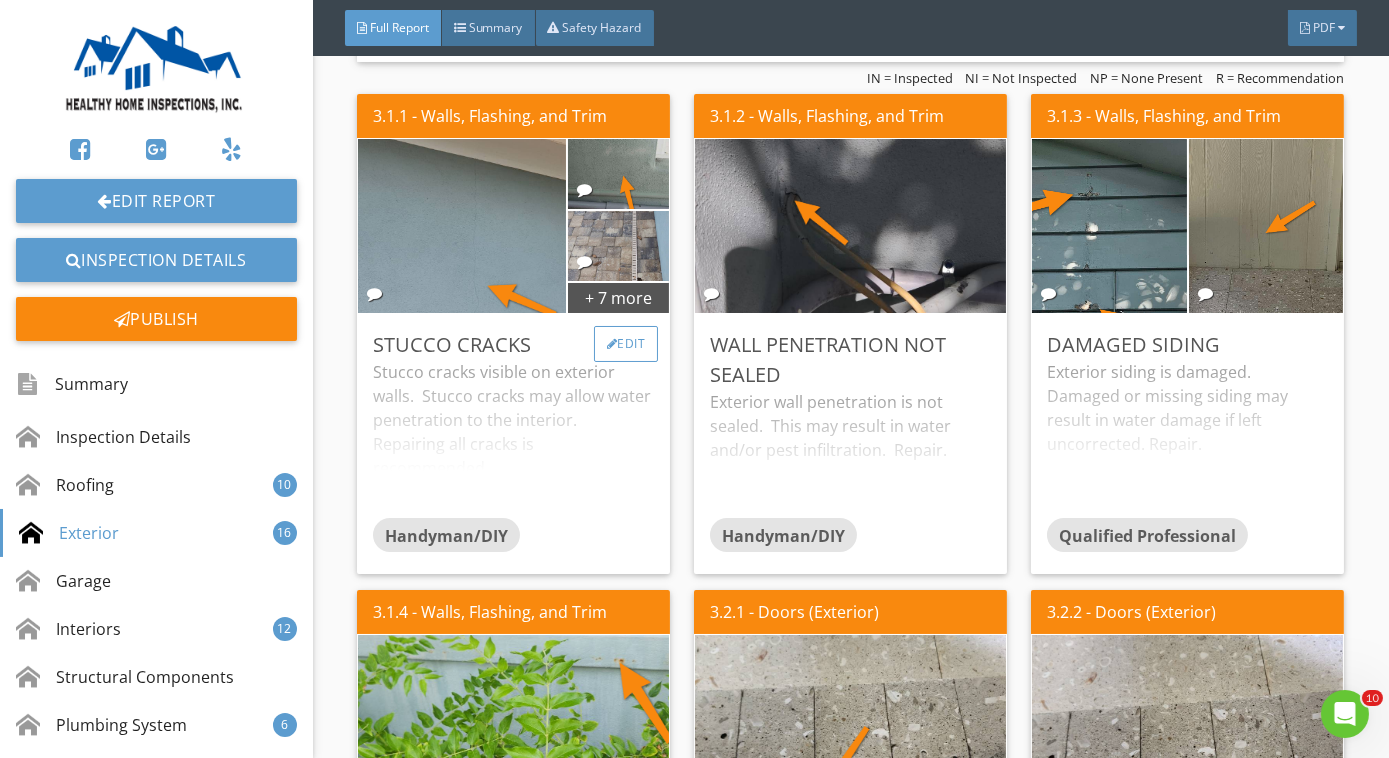 click on "Edit" at bounding box center (626, 344) 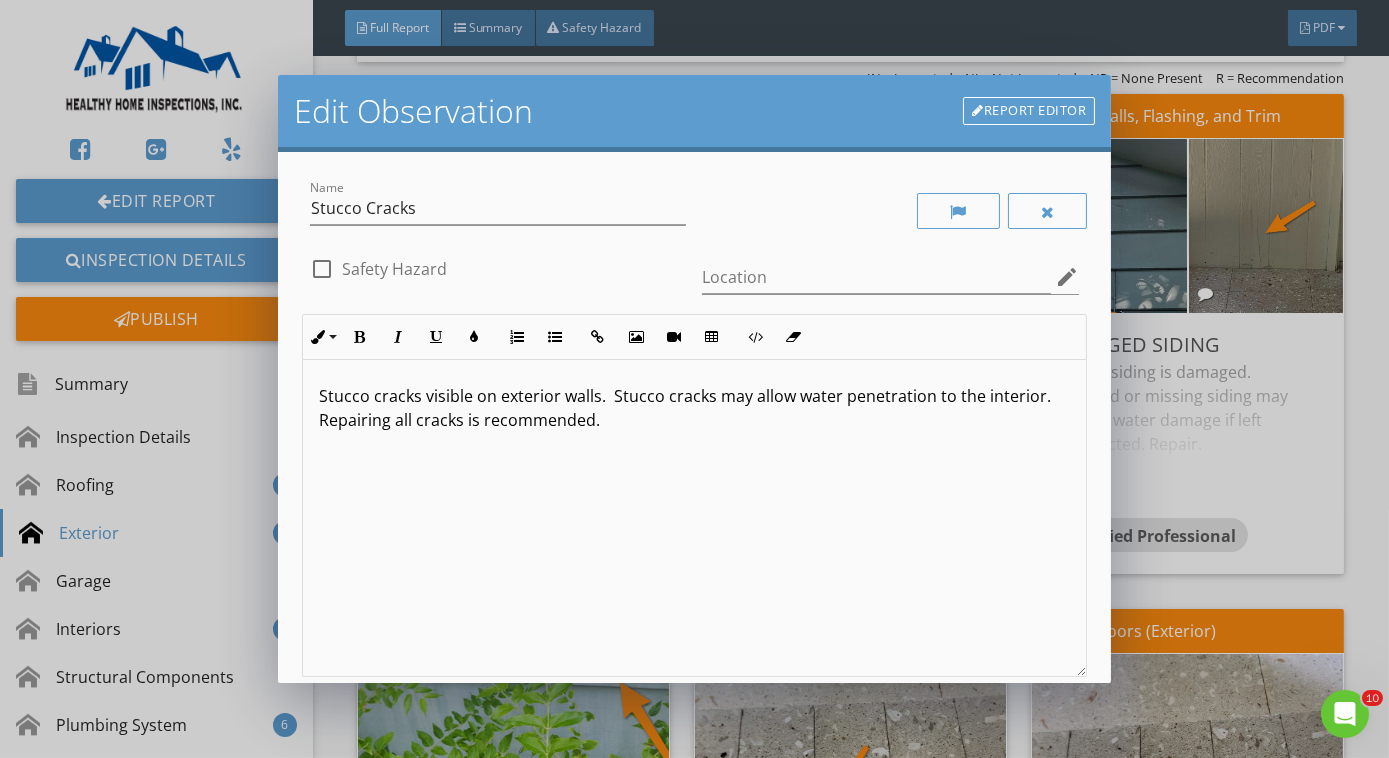 click on "Report Editor" at bounding box center (1029, 111) 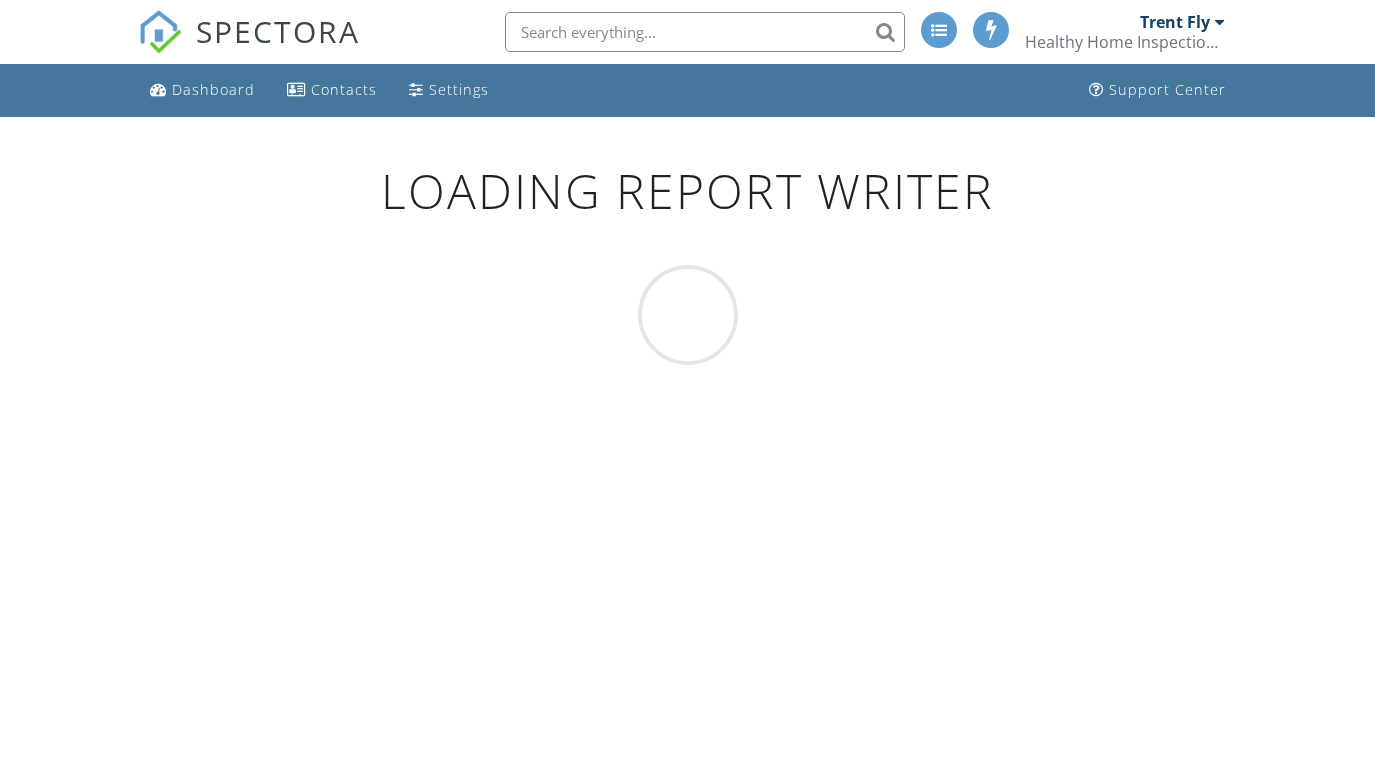 scroll, scrollTop: 0, scrollLeft: 0, axis: both 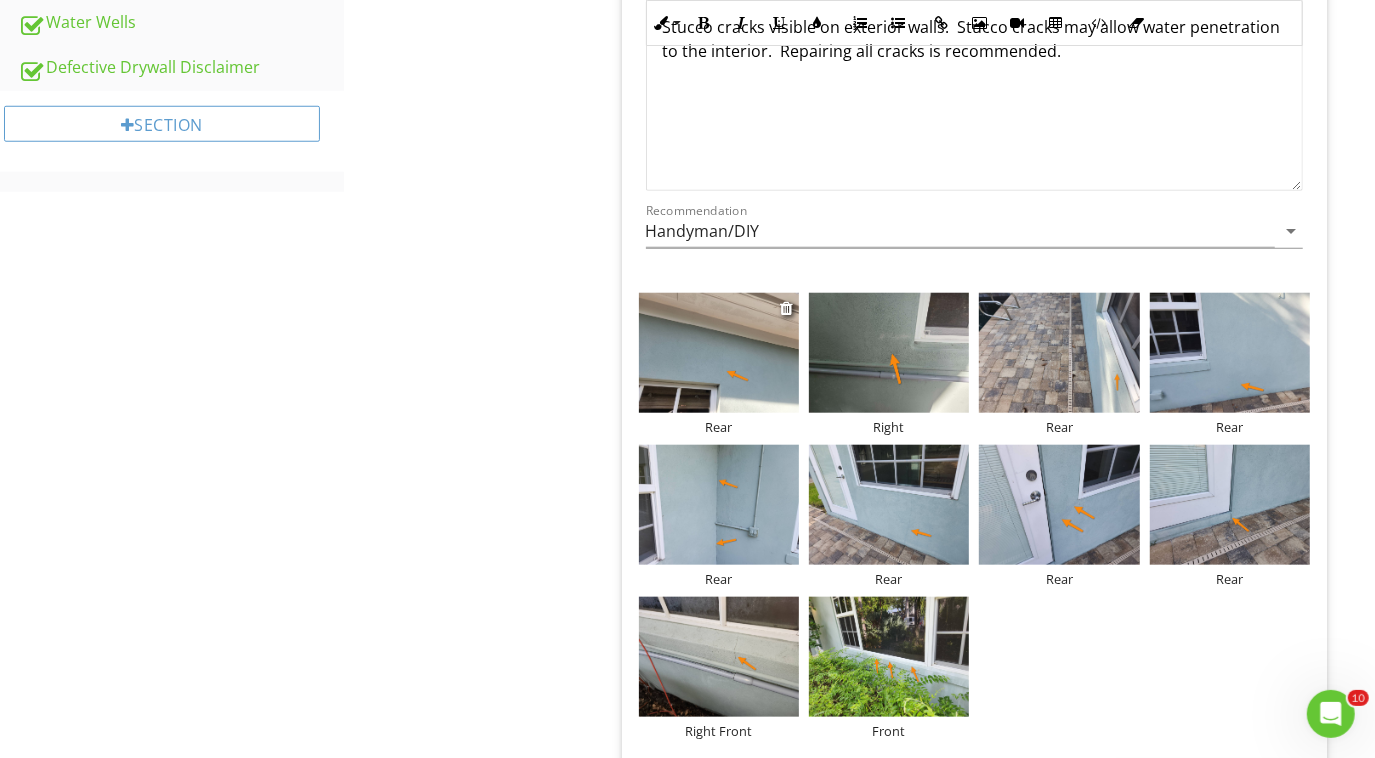 click on "Rear" at bounding box center (719, 427) 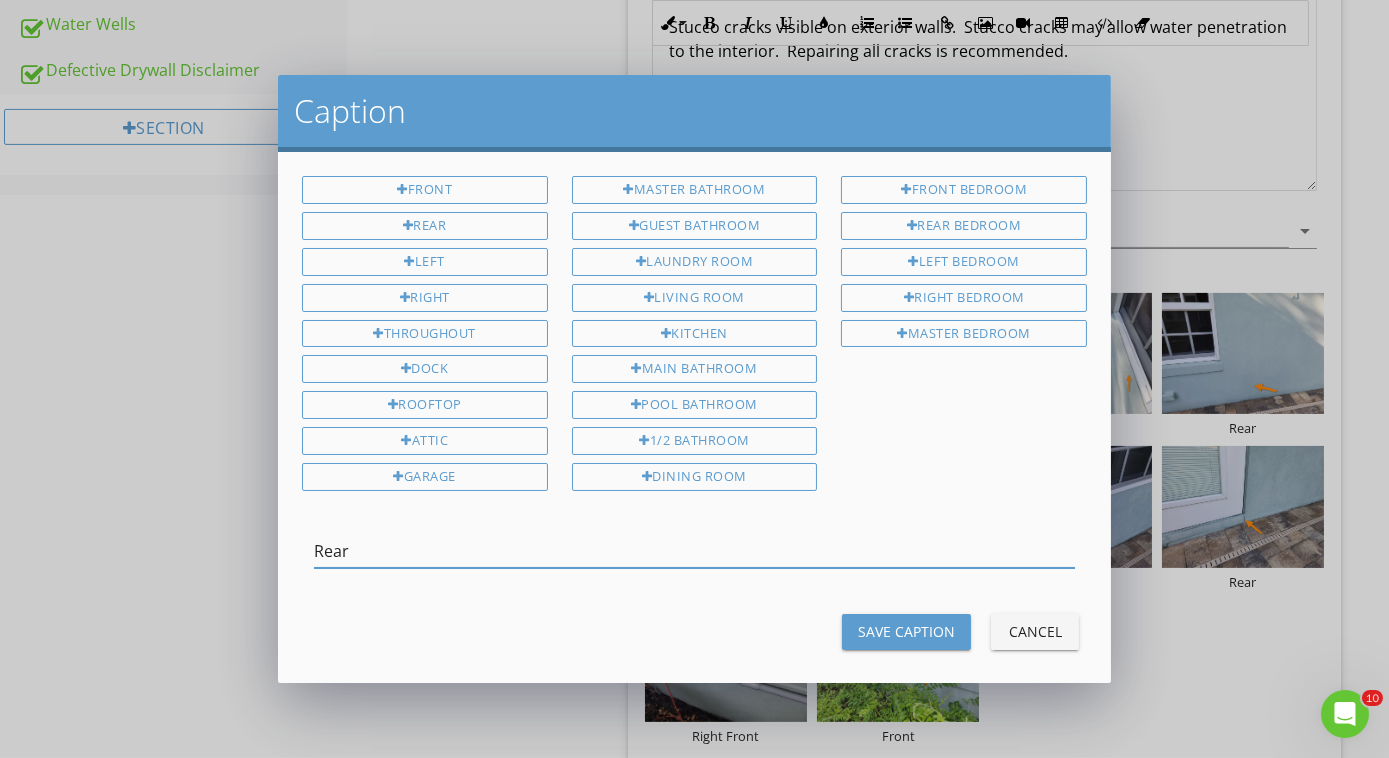 scroll, scrollTop: 0, scrollLeft: 0, axis: both 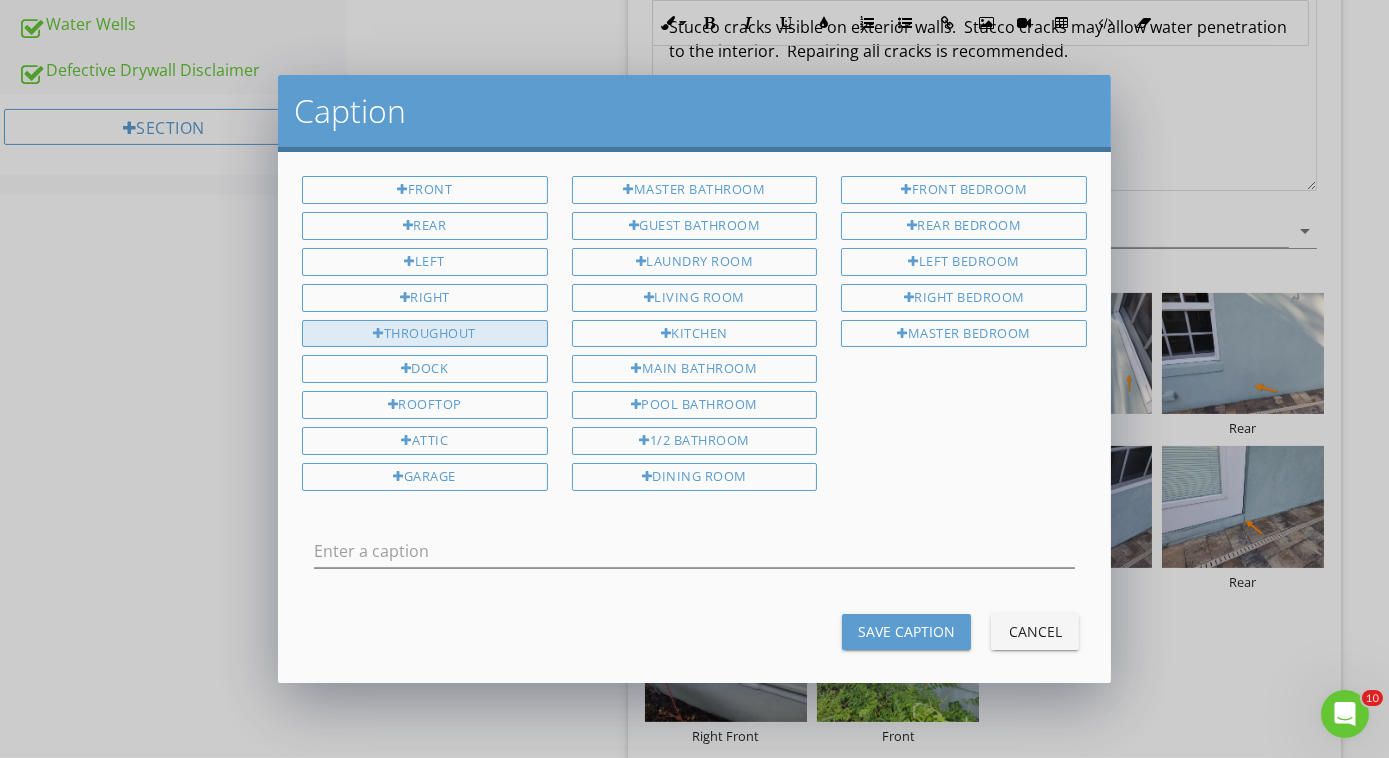 click on "Throughout" at bounding box center (425, 334) 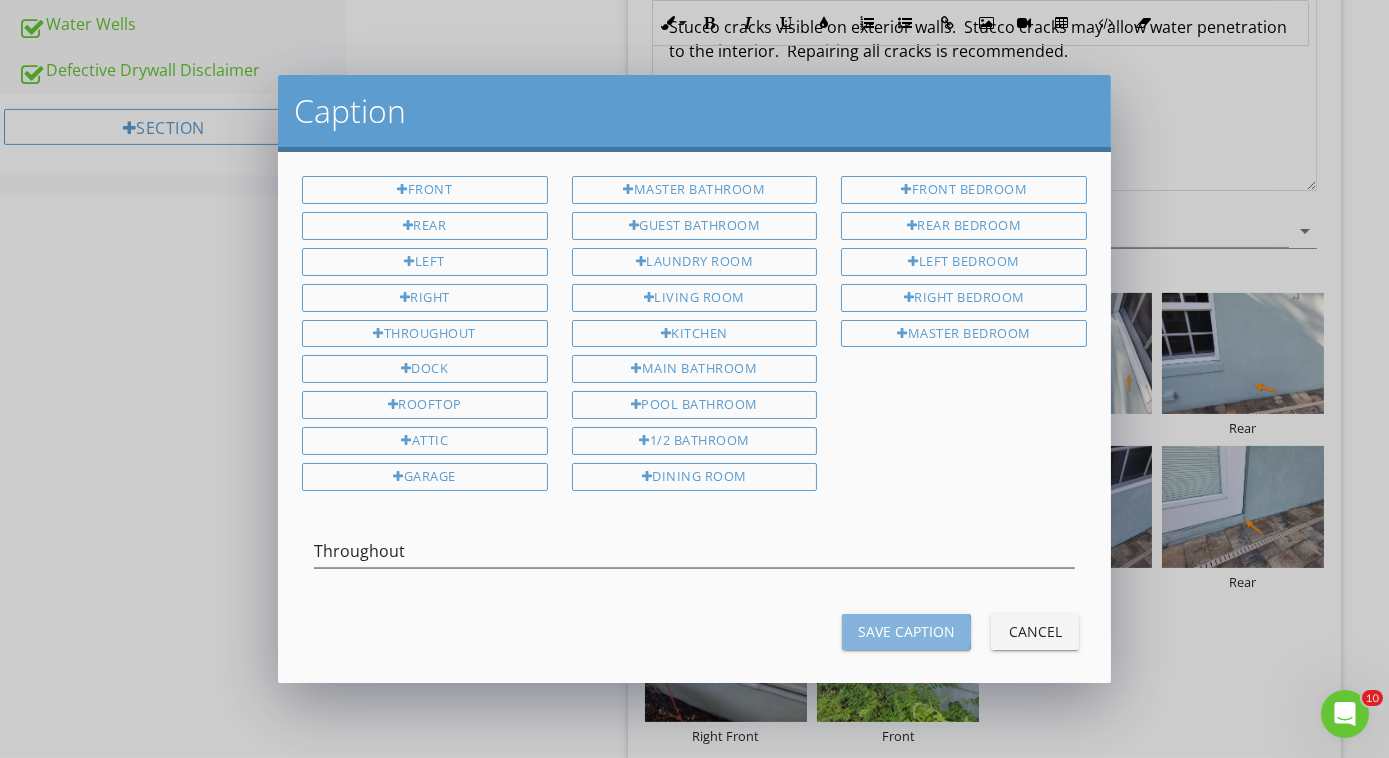click on "Save Caption" at bounding box center [906, 631] 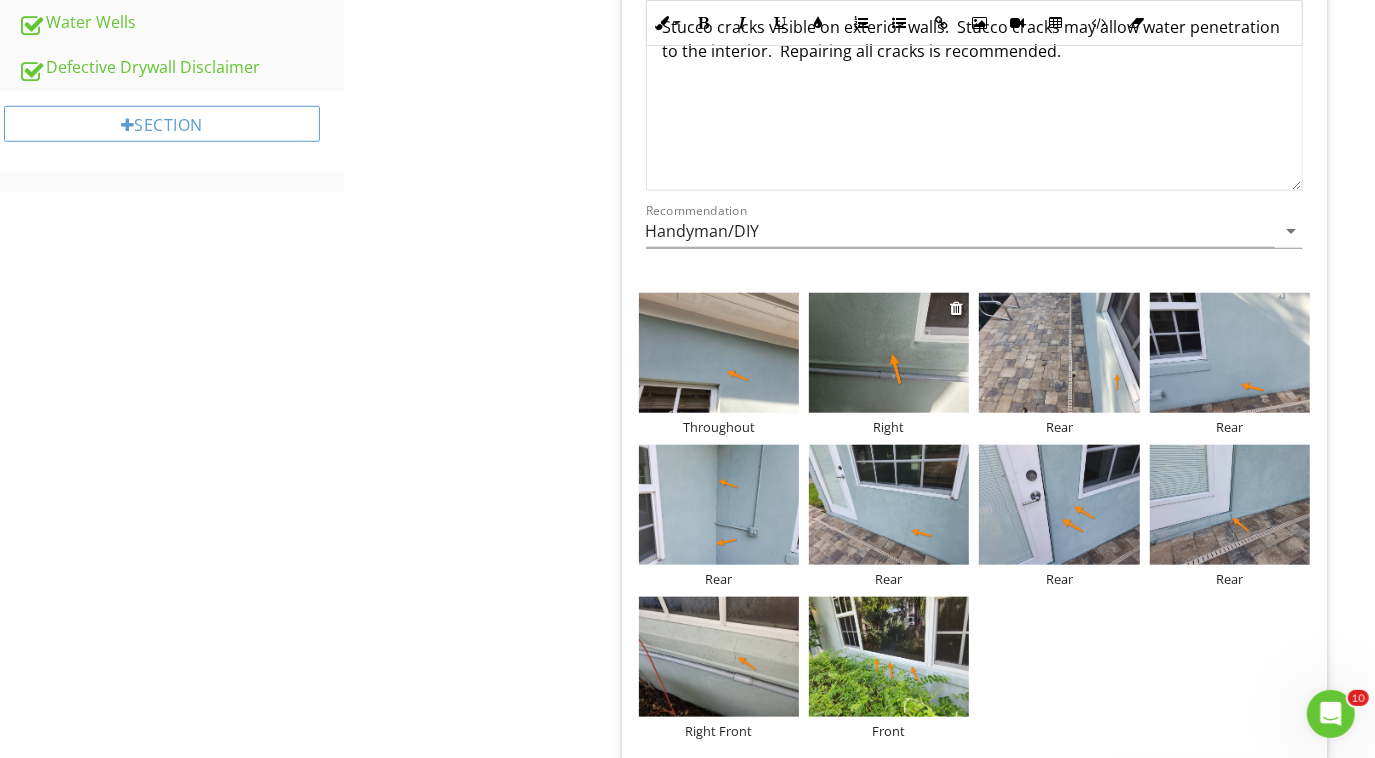 click on "Right" at bounding box center [889, 427] 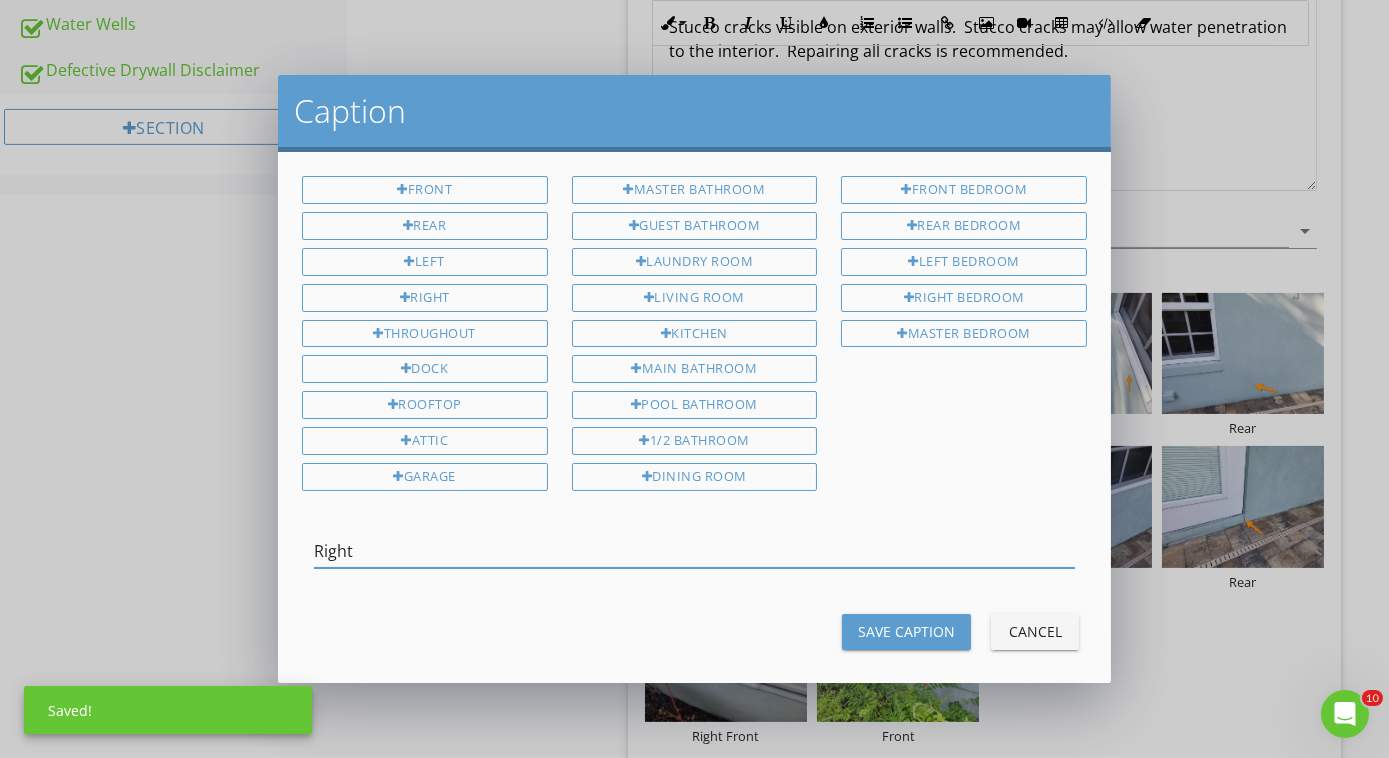 drag, startPoint x: 377, startPoint y: 548, endPoint x: 168, endPoint y: 564, distance: 209.61154 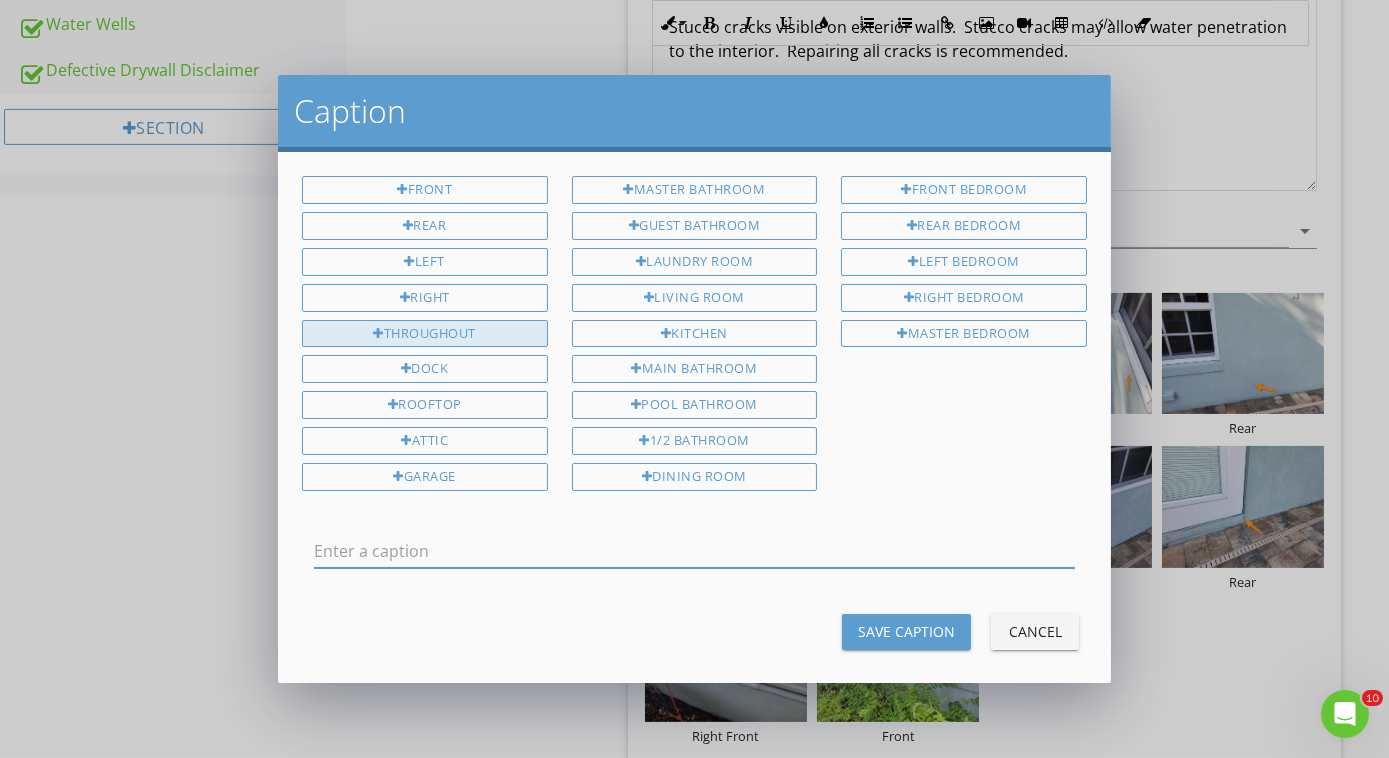 click on "Throughout" at bounding box center (425, 334) 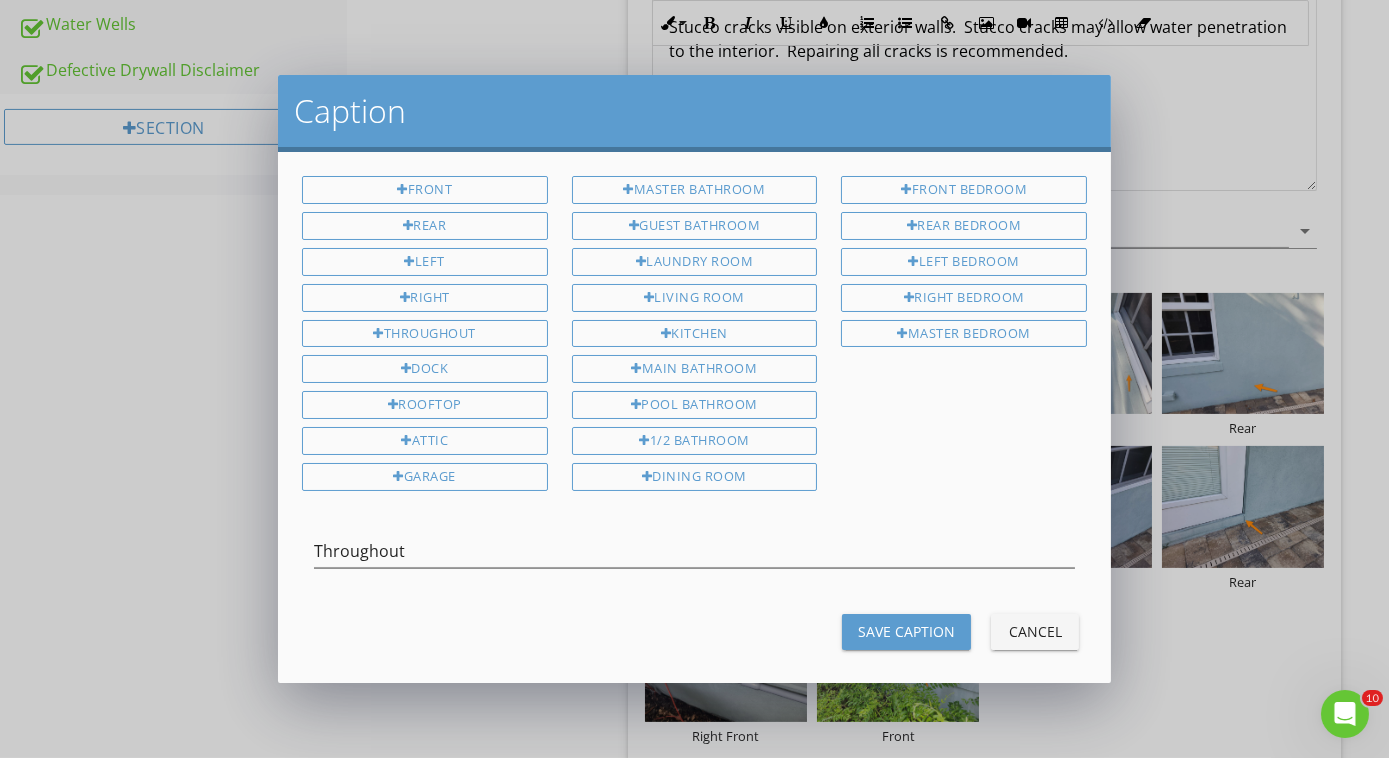 click on "Save Caption" at bounding box center [906, 631] 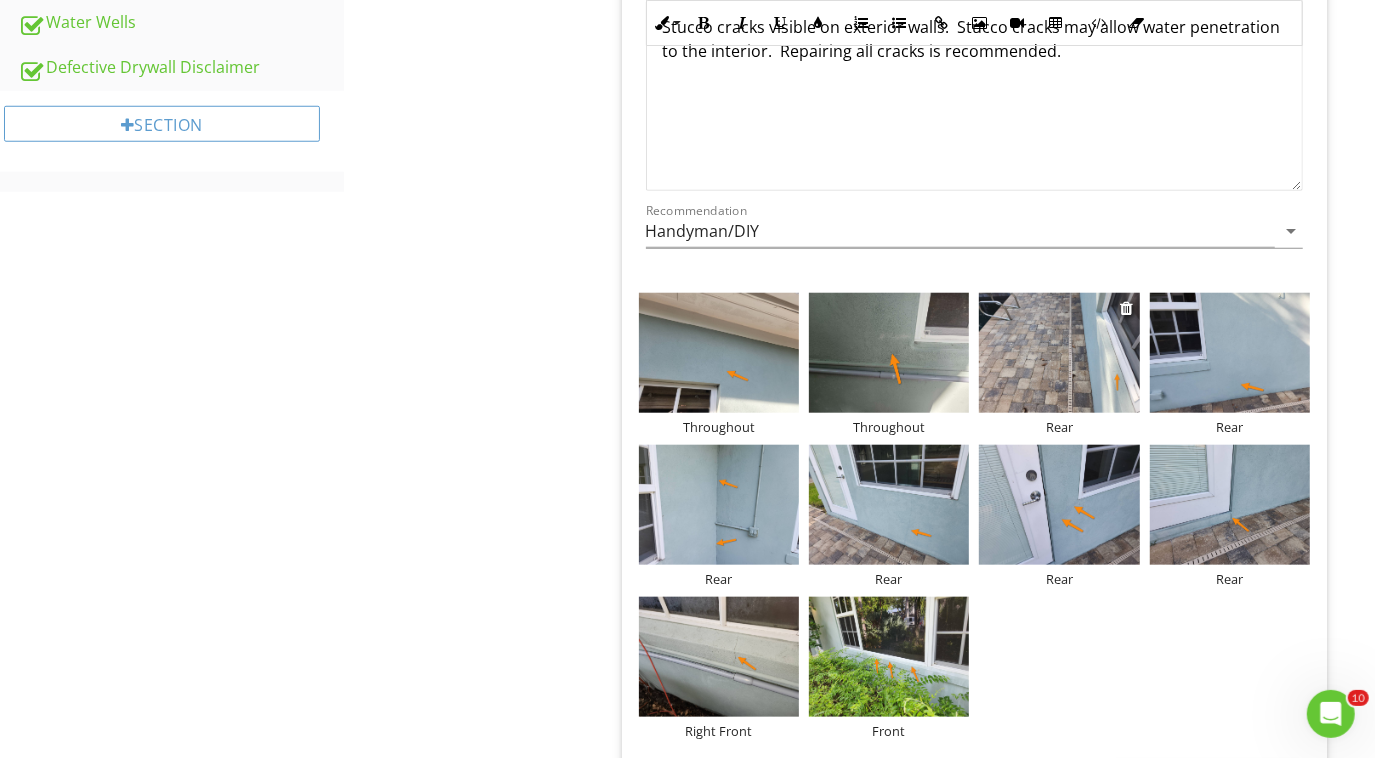 click on "Rear" at bounding box center (1059, 427) 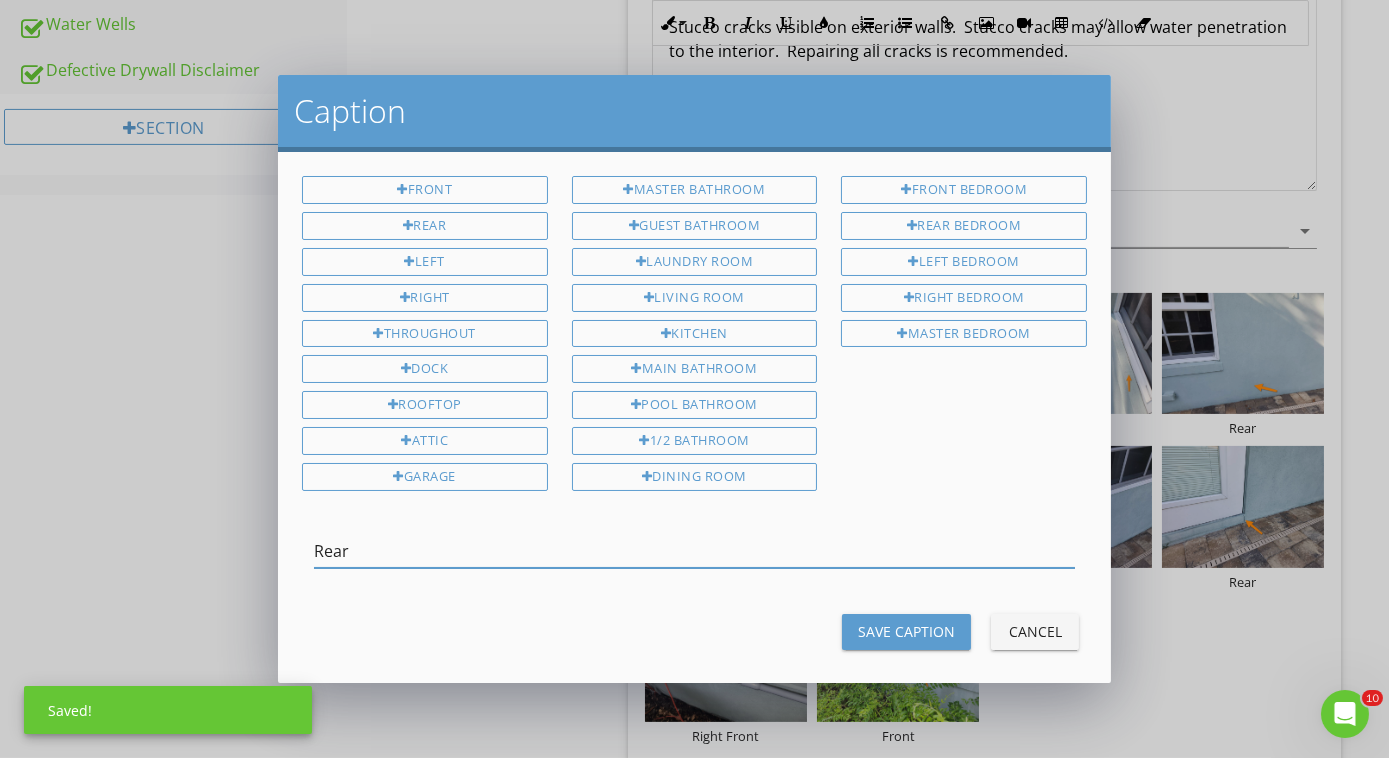 drag, startPoint x: 277, startPoint y: 557, endPoint x: 242, endPoint y: 562, distance: 35.35534 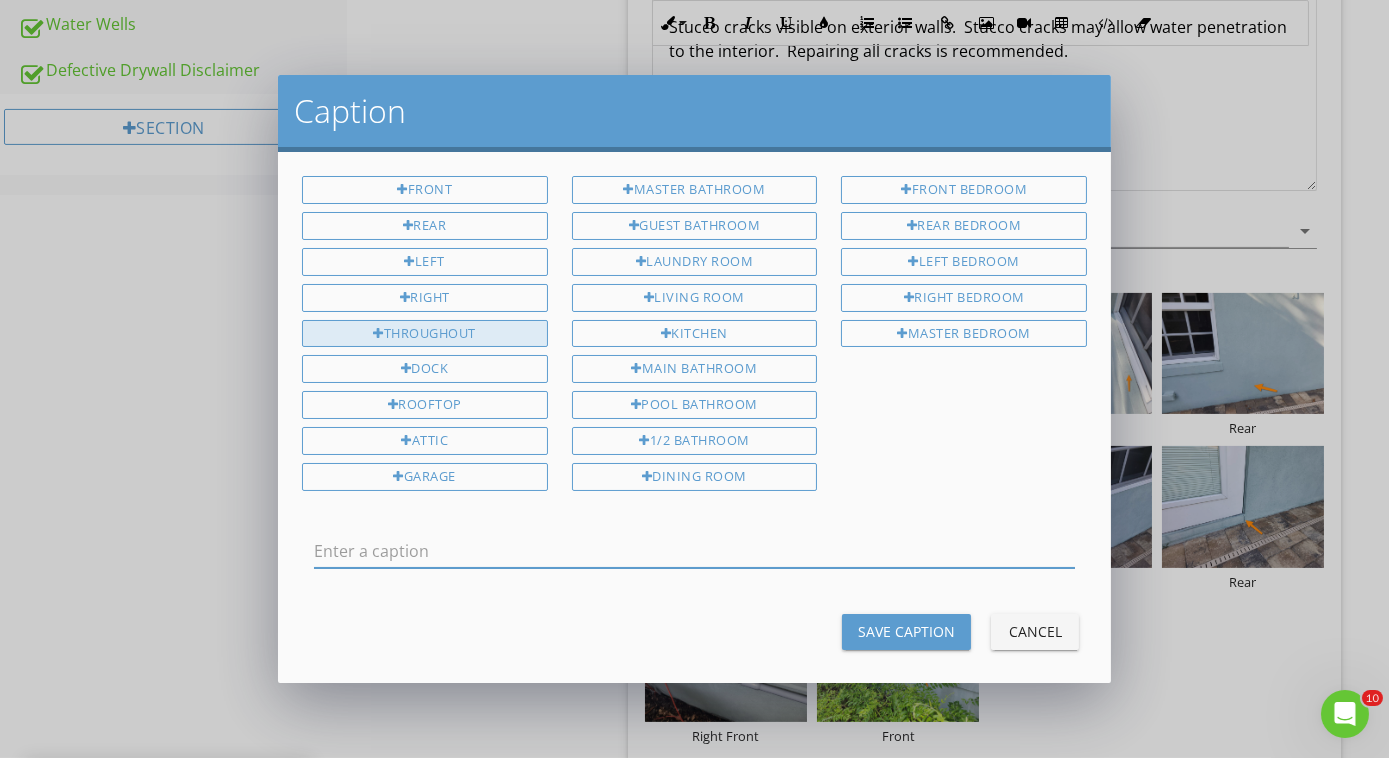 click on "Throughout" at bounding box center (425, 334) 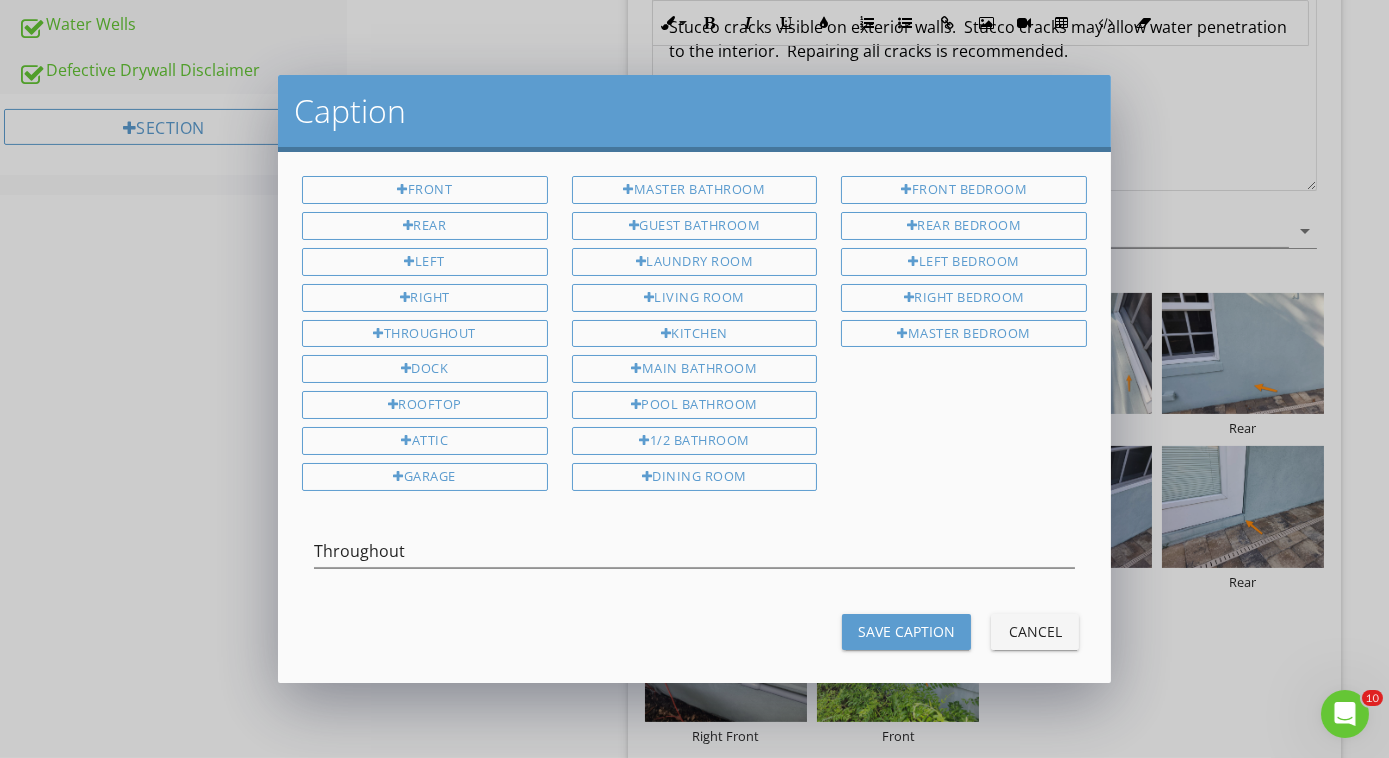 click on "Save Caption" at bounding box center (906, 631) 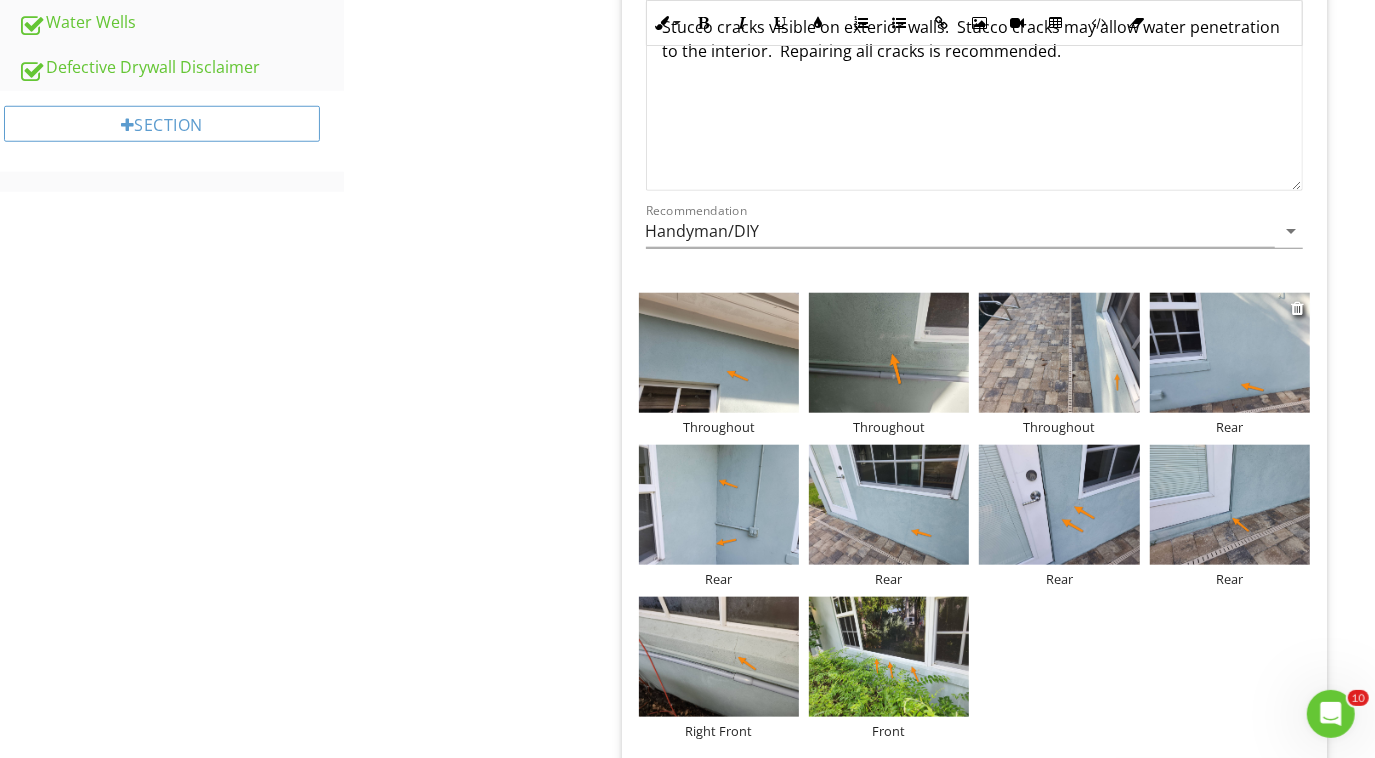 click on "Rear" at bounding box center (1230, 427) 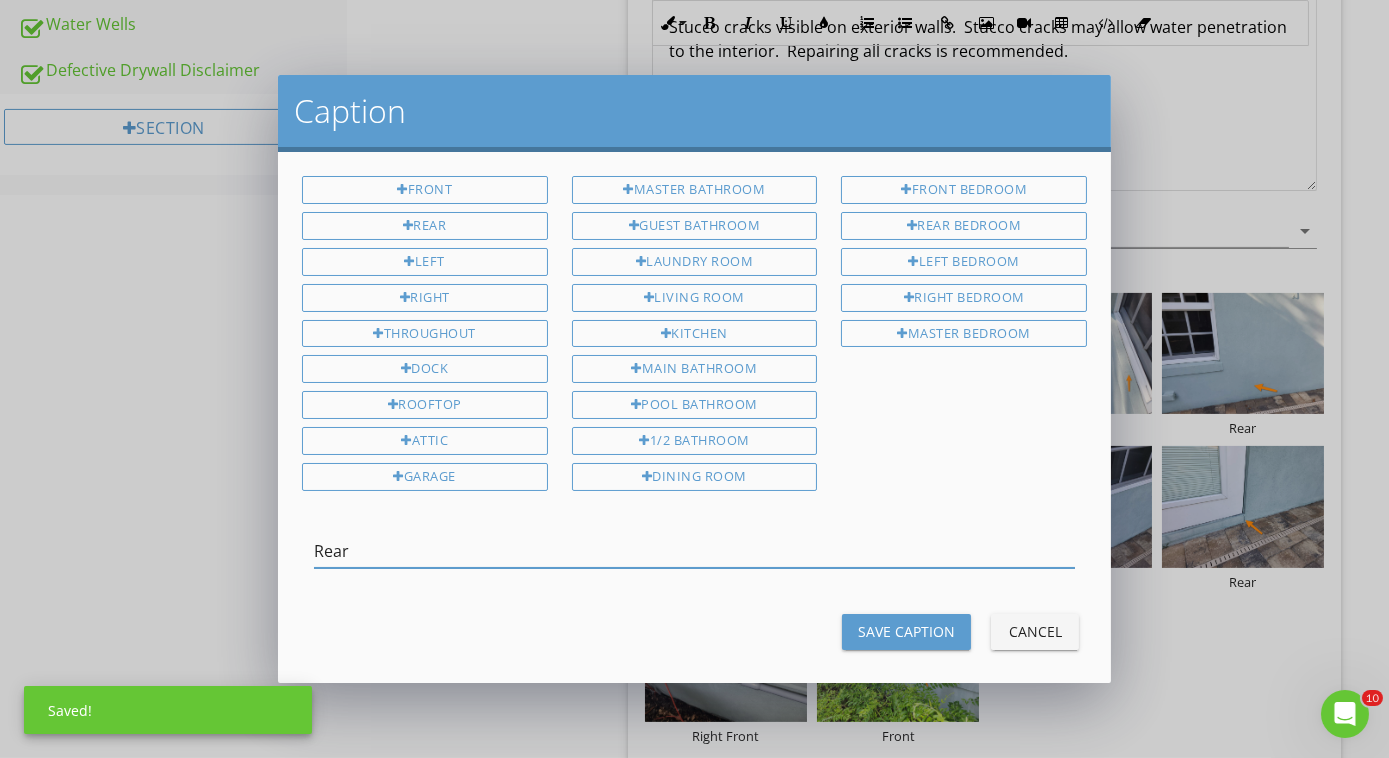 drag, startPoint x: 371, startPoint y: 540, endPoint x: 203, endPoint y: 553, distance: 168.50223 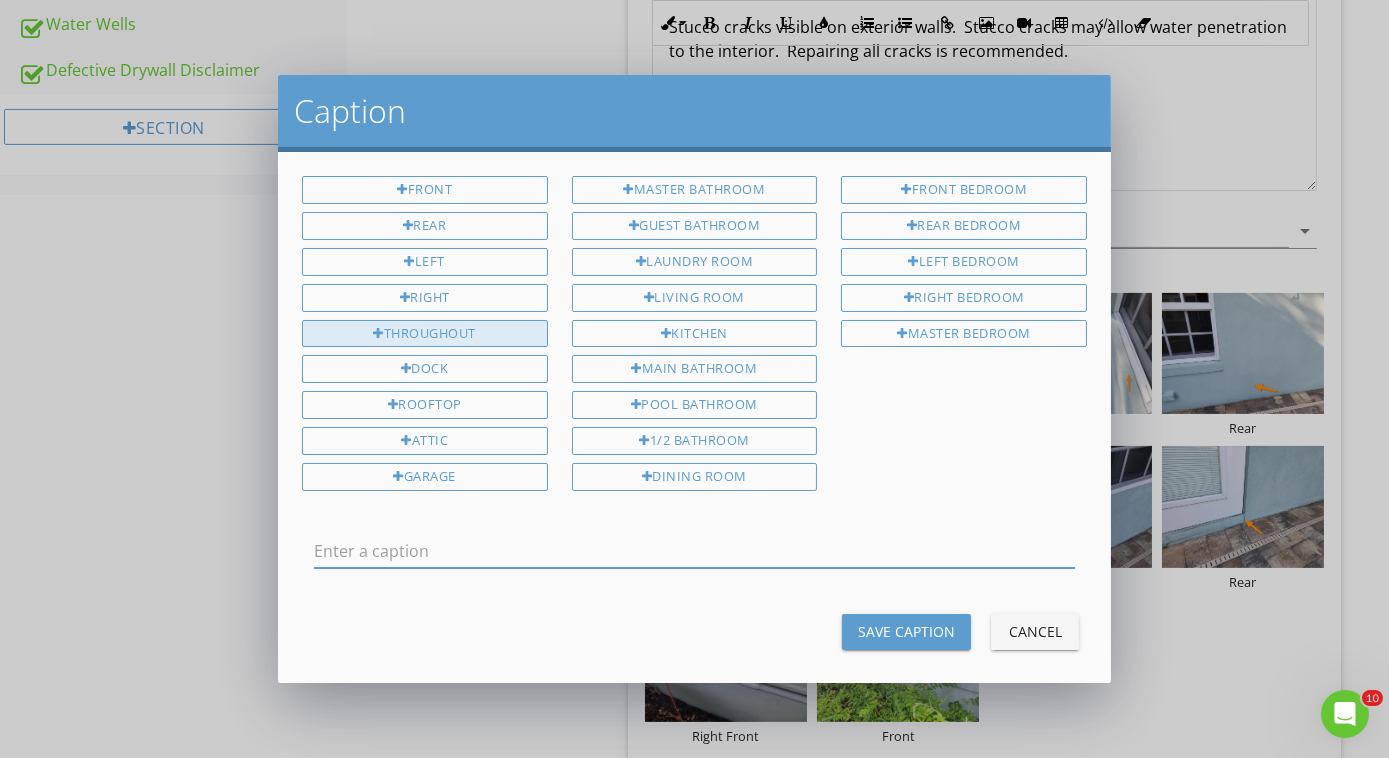 click on "Throughout" at bounding box center (425, 334) 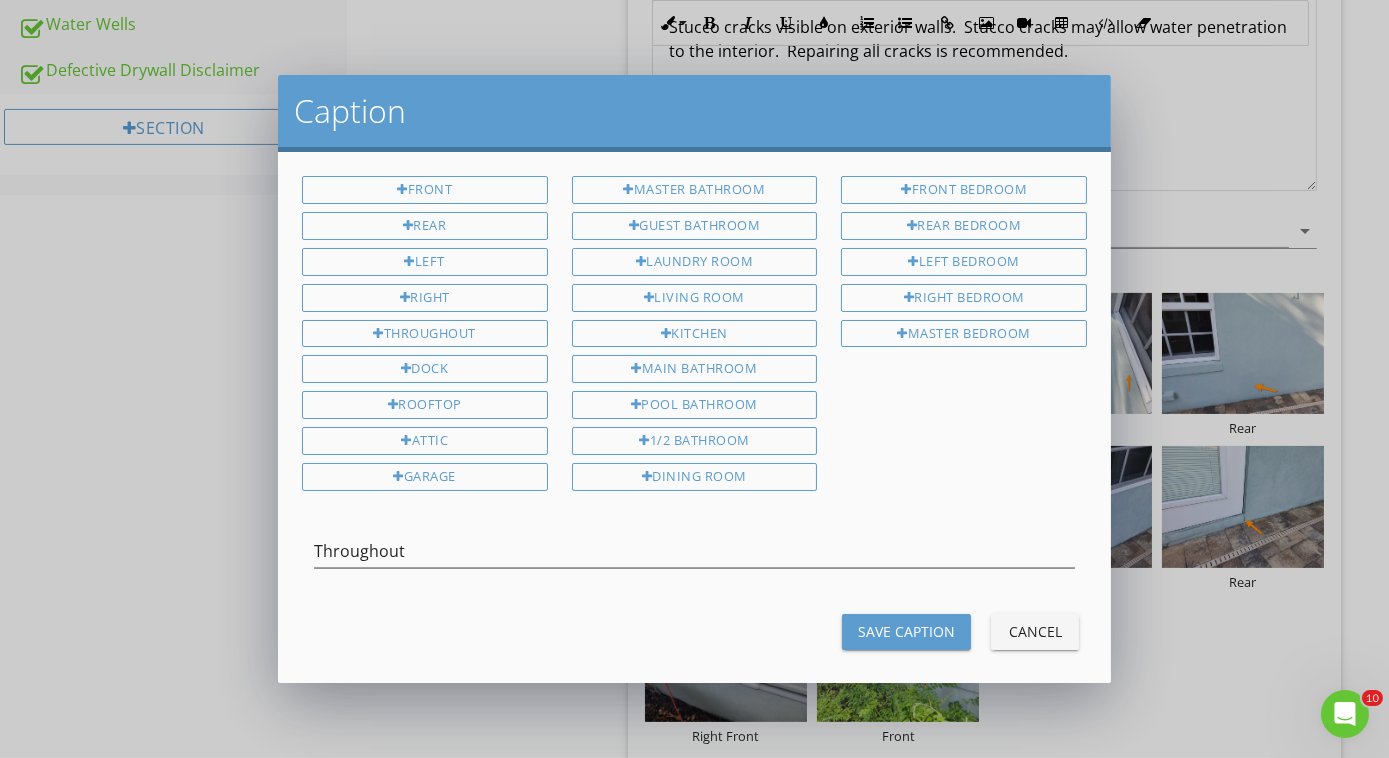 click on "Save Caption" at bounding box center [906, 631] 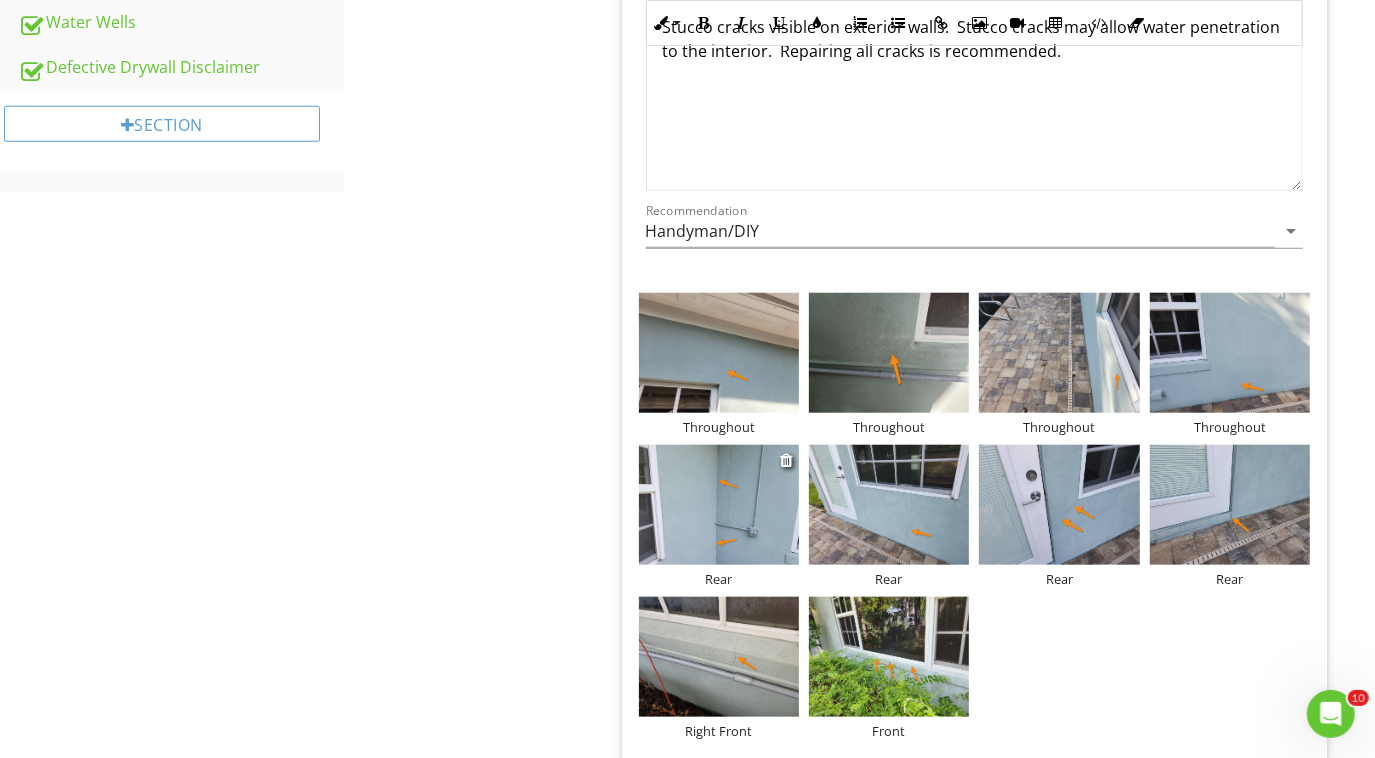 click on "Rear" at bounding box center [719, 579] 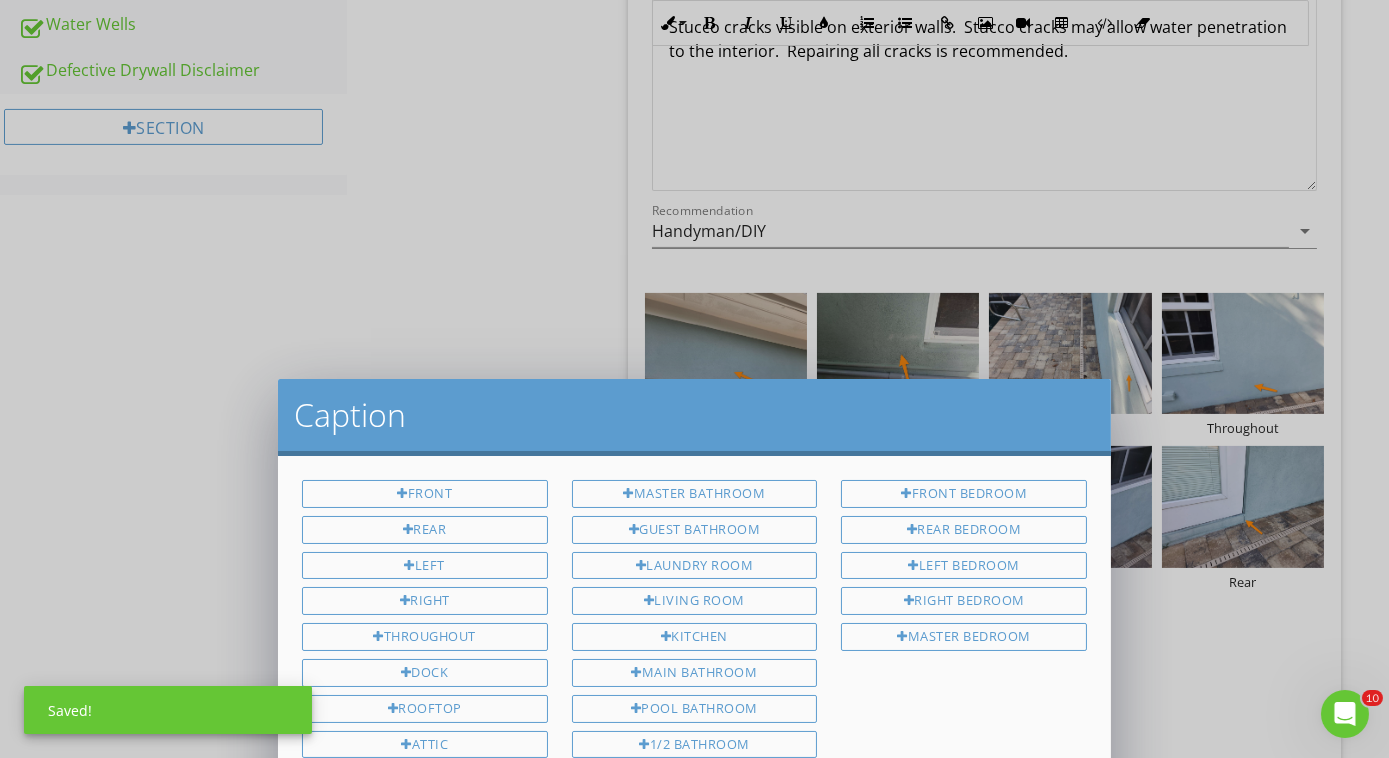scroll, scrollTop: 0, scrollLeft: 0, axis: both 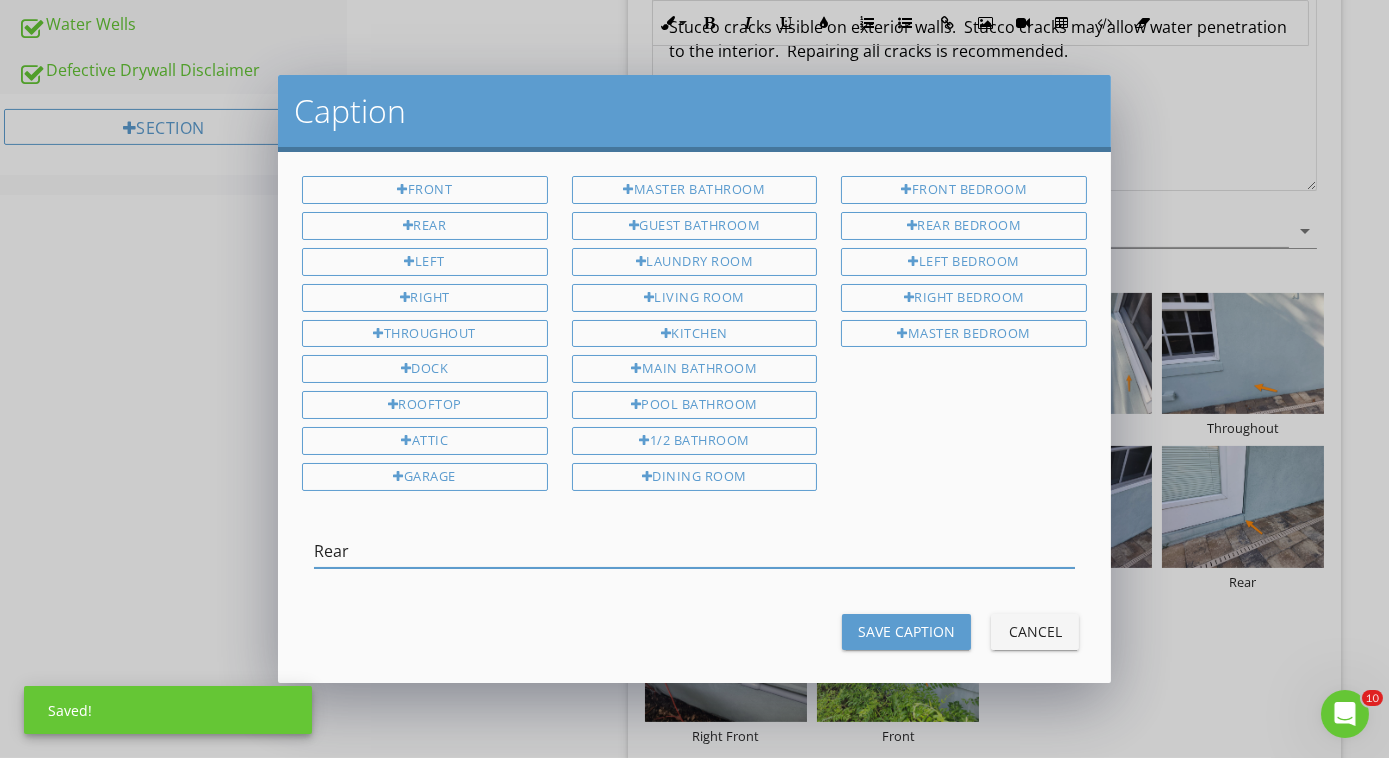 drag, startPoint x: 392, startPoint y: 536, endPoint x: 146, endPoint y: 536, distance: 246 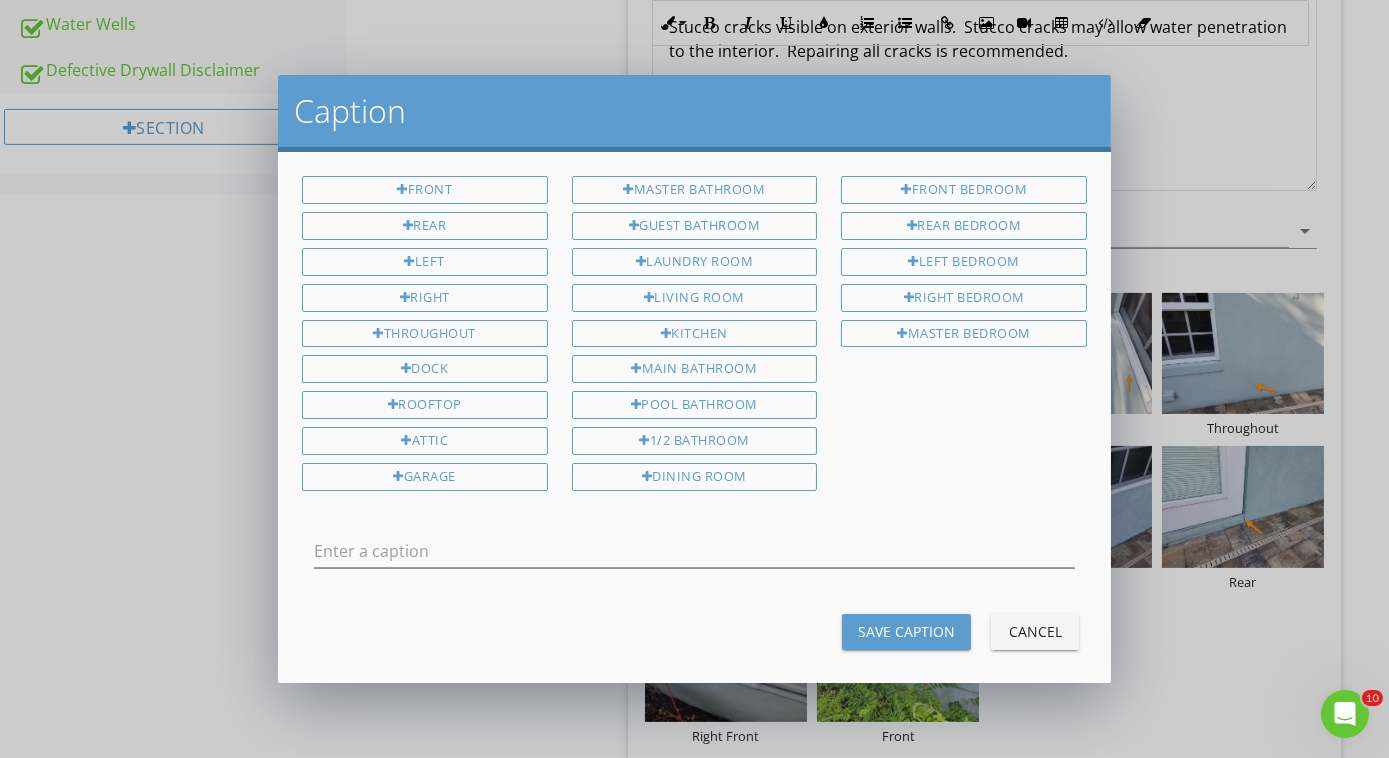 click on "Front
Rear
Left
Right
Throughout
Dock
Rooftop
Attic
Garage" at bounding box center (425, 337) 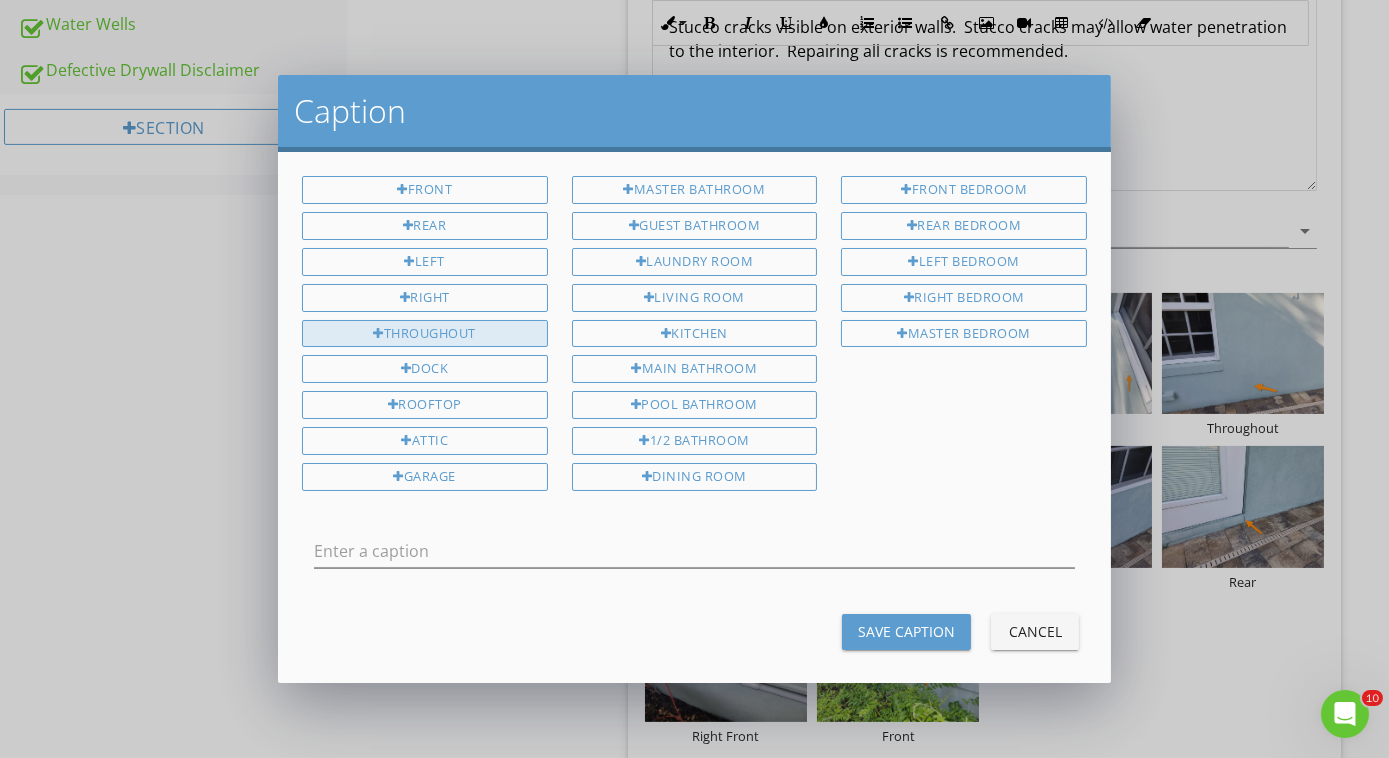 click on "Throughout" at bounding box center (425, 334) 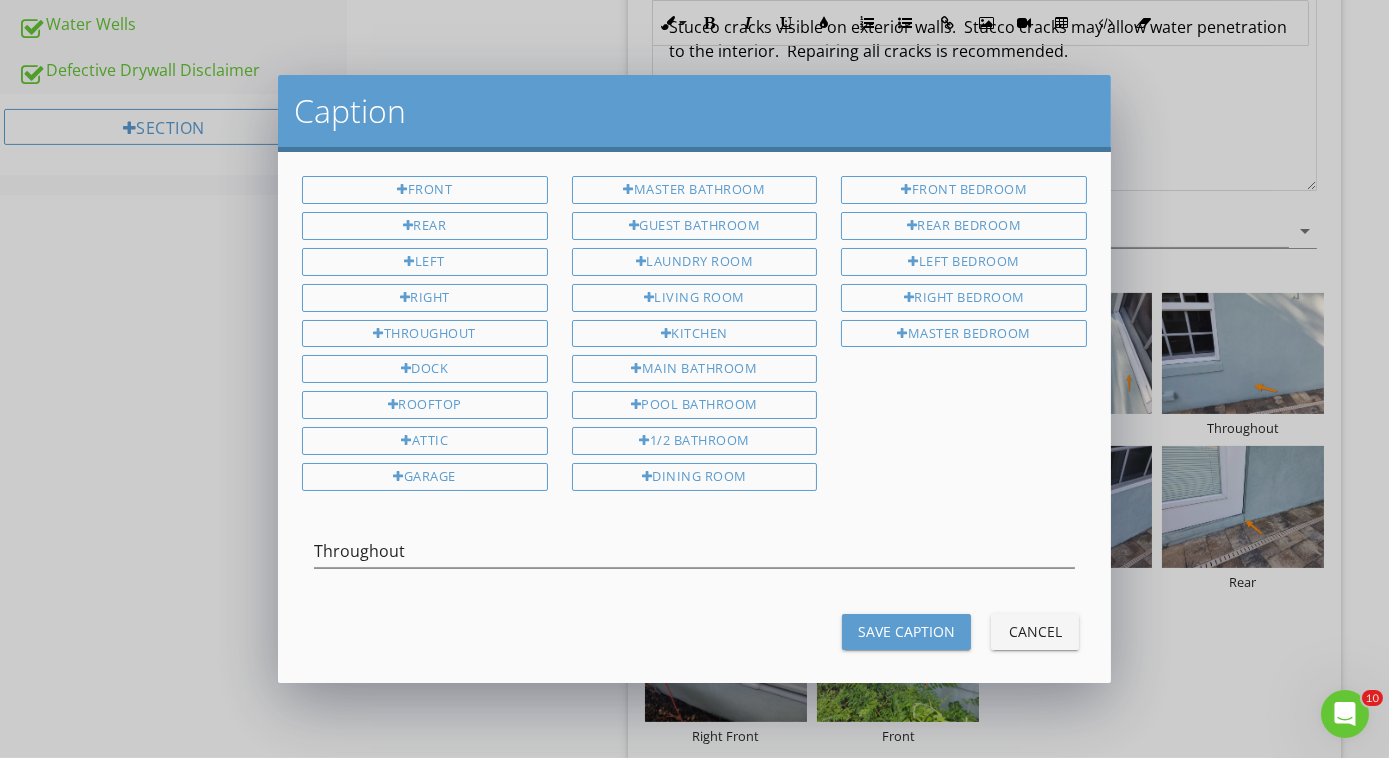 click at bounding box center (694, 582) 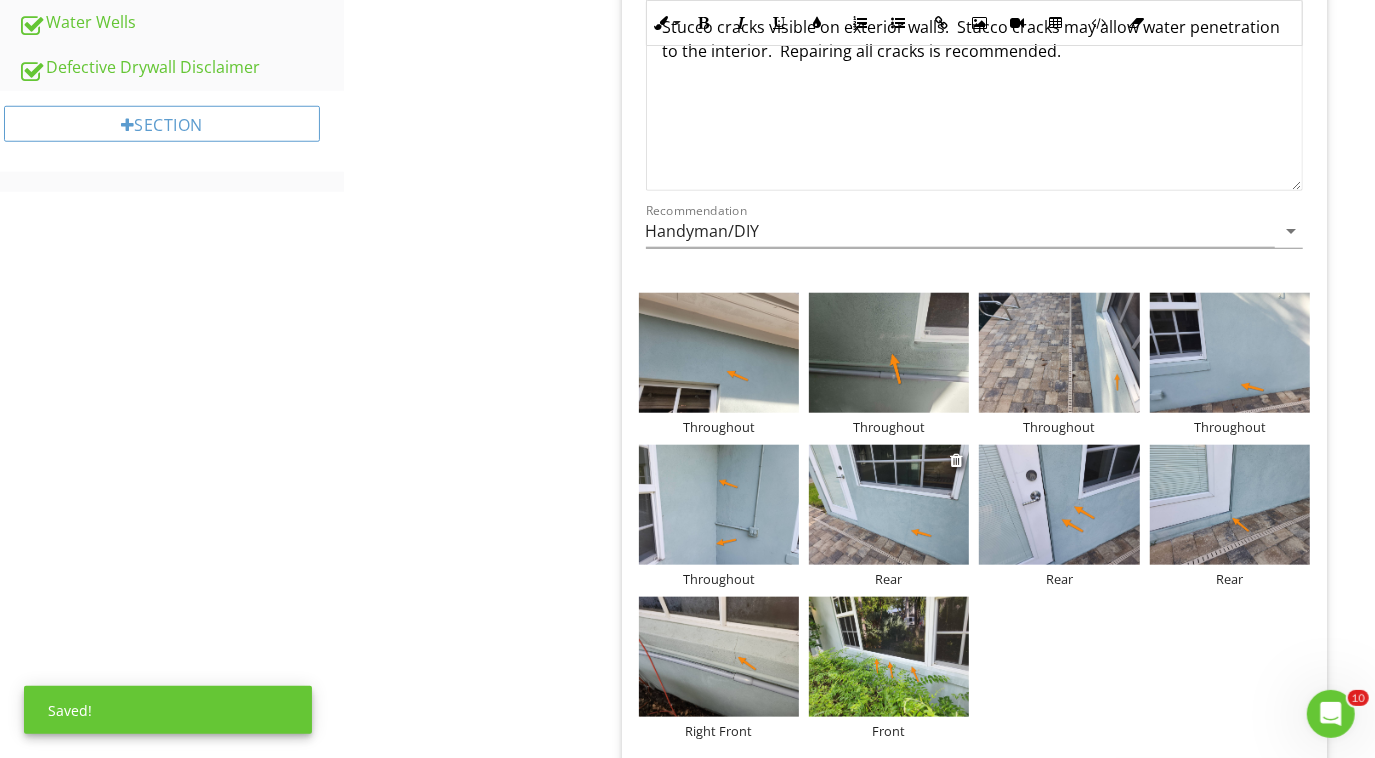 click on "Rear" at bounding box center (889, 579) 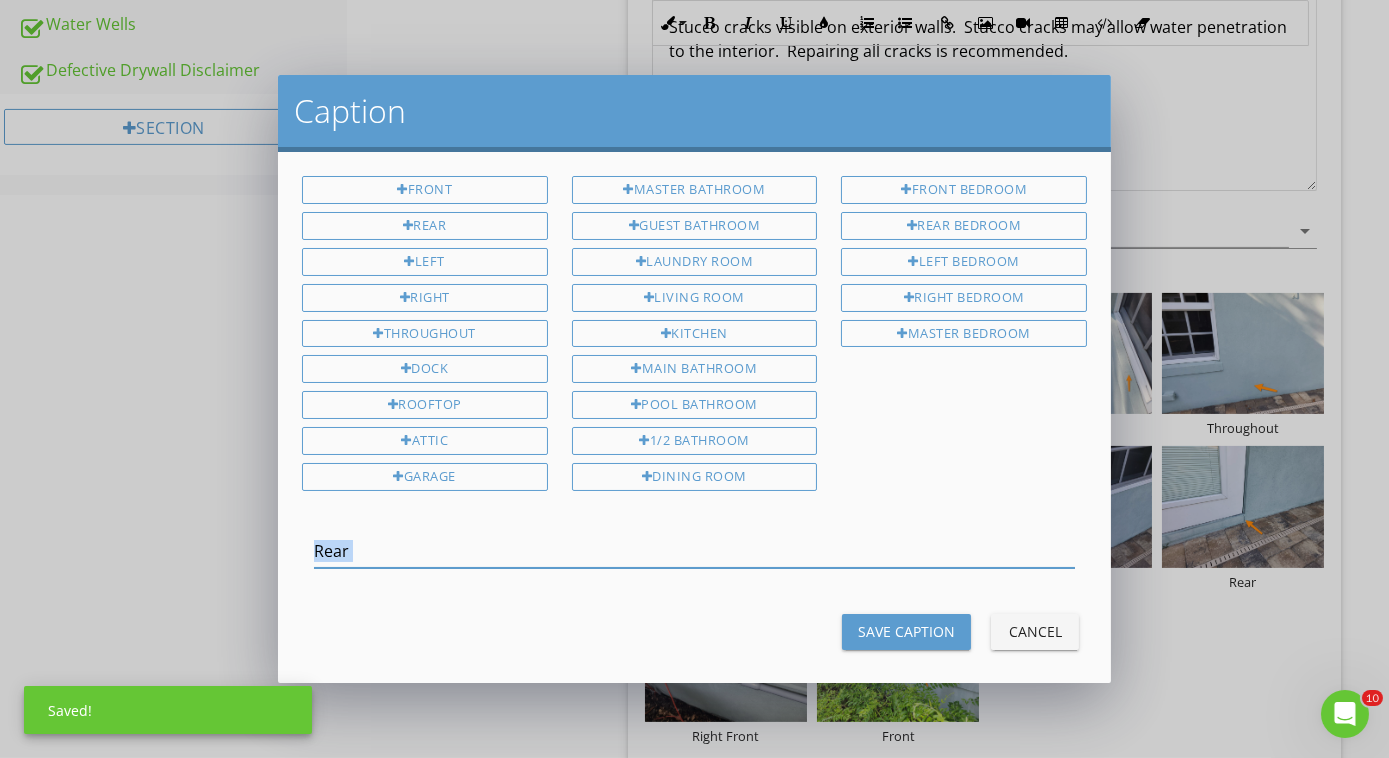 drag, startPoint x: 418, startPoint y: 521, endPoint x: 240, endPoint y: 572, distance: 185.1621 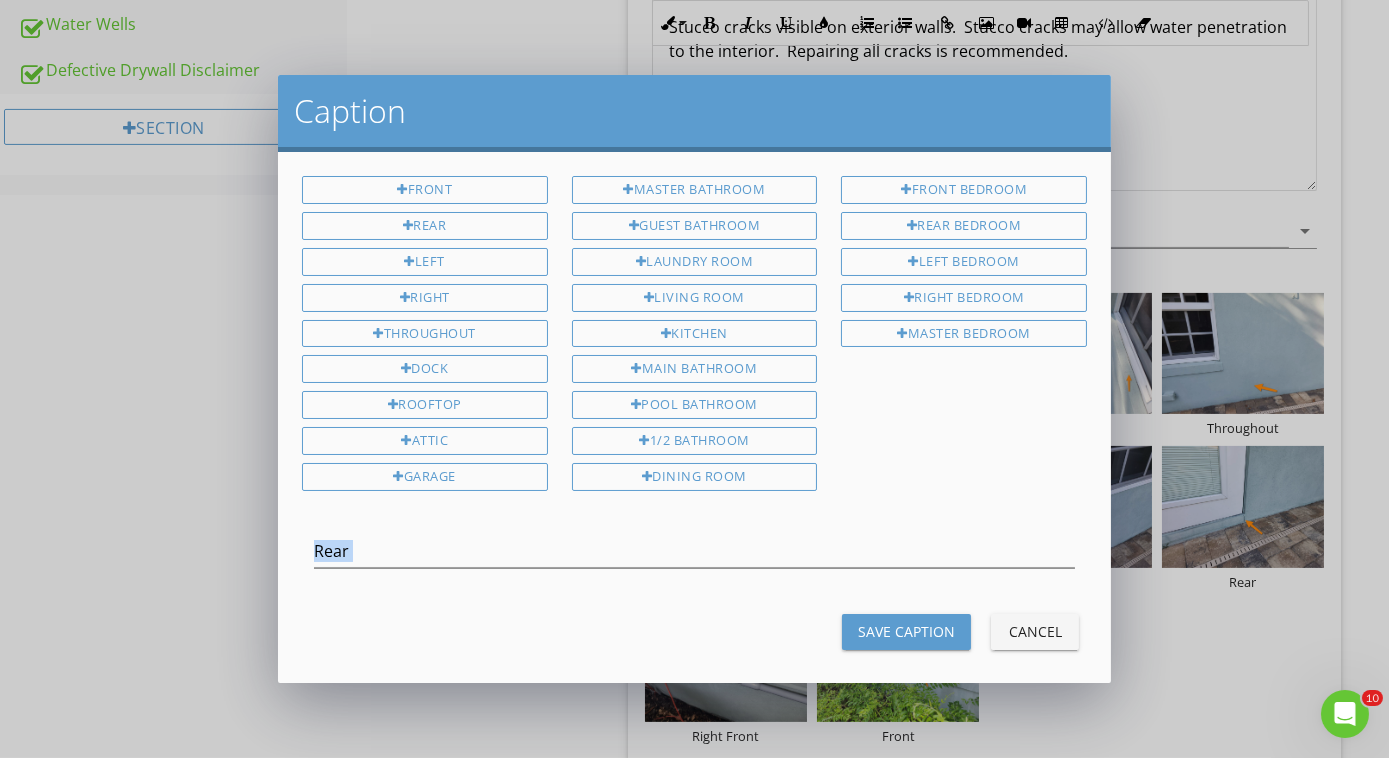 drag, startPoint x: 240, startPoint y: 572, endPoint x: 515, endPoint y: 563, distance: 275.14725 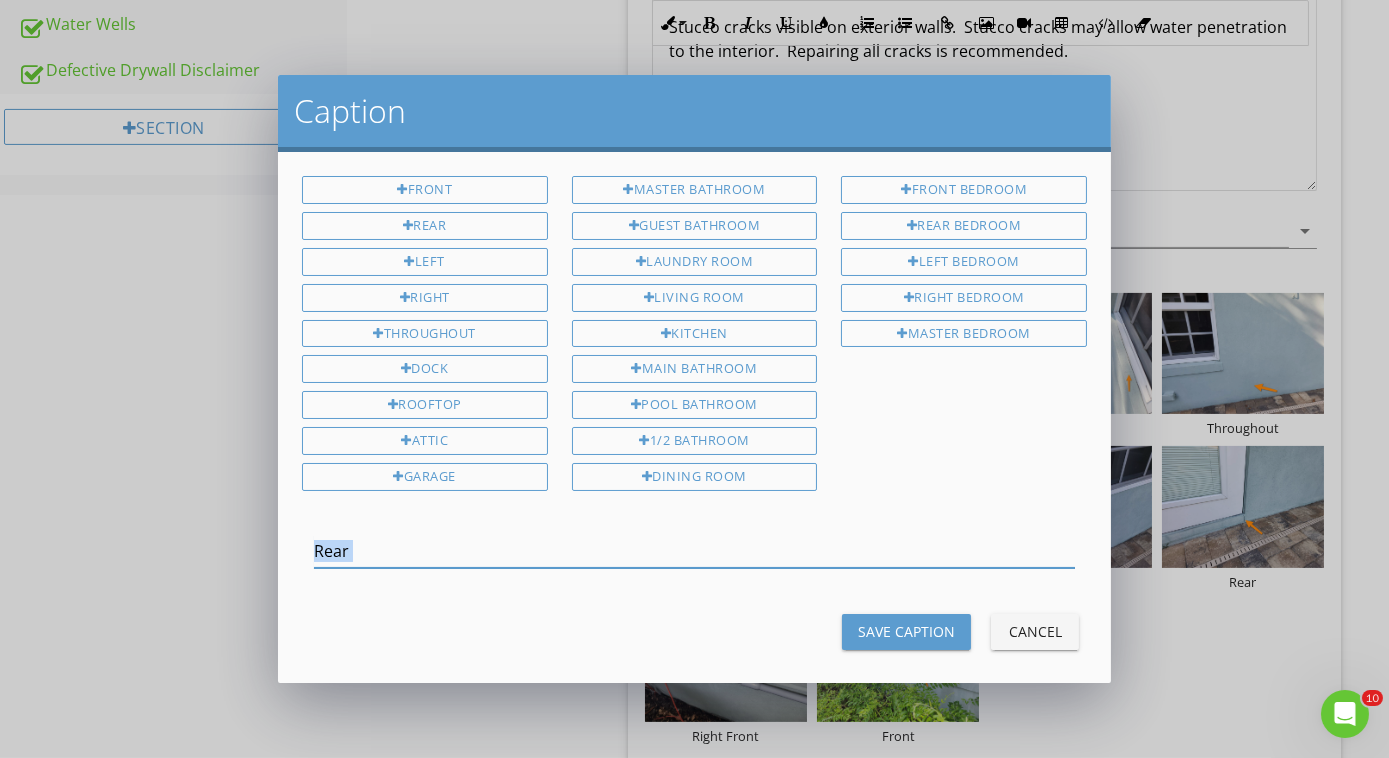 click on "Rear" at bounding box center (694, 551) 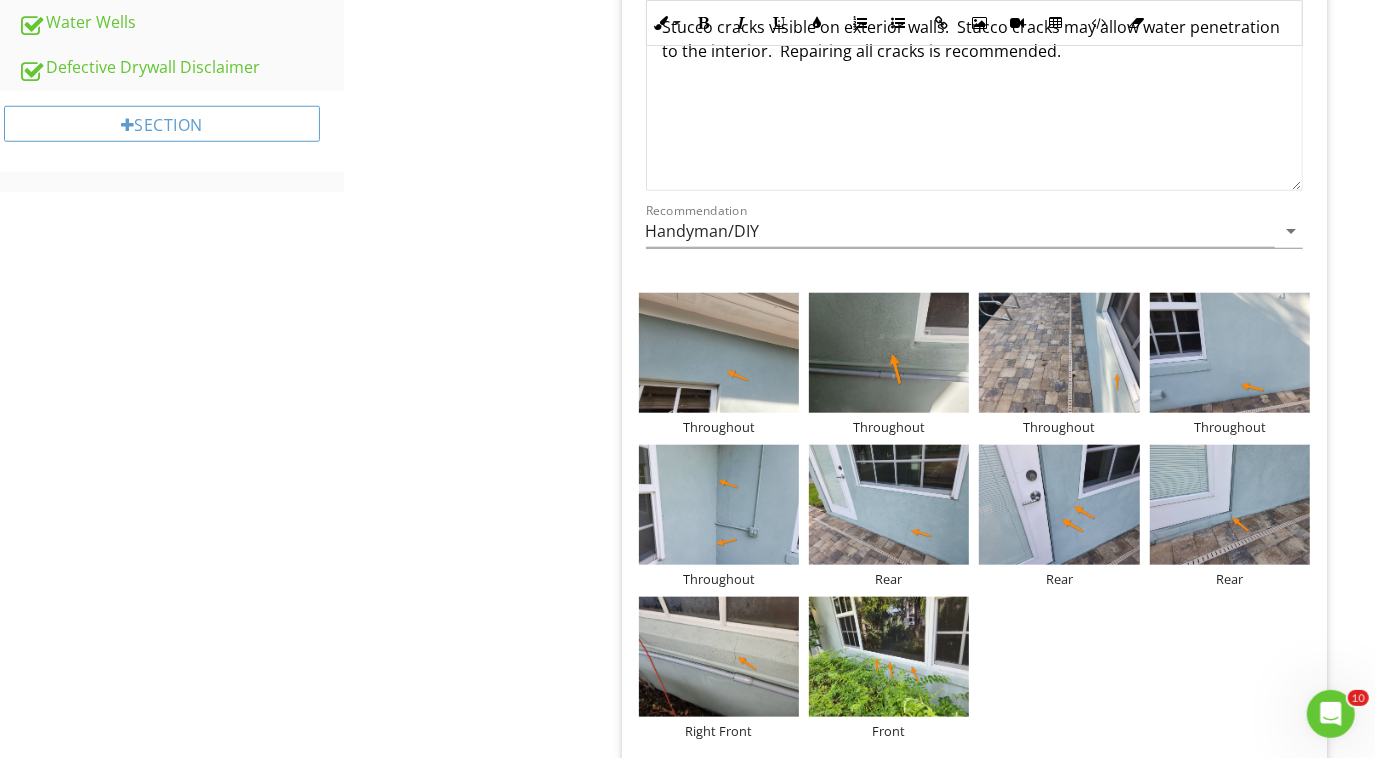 click at bounding box center [687, 379] 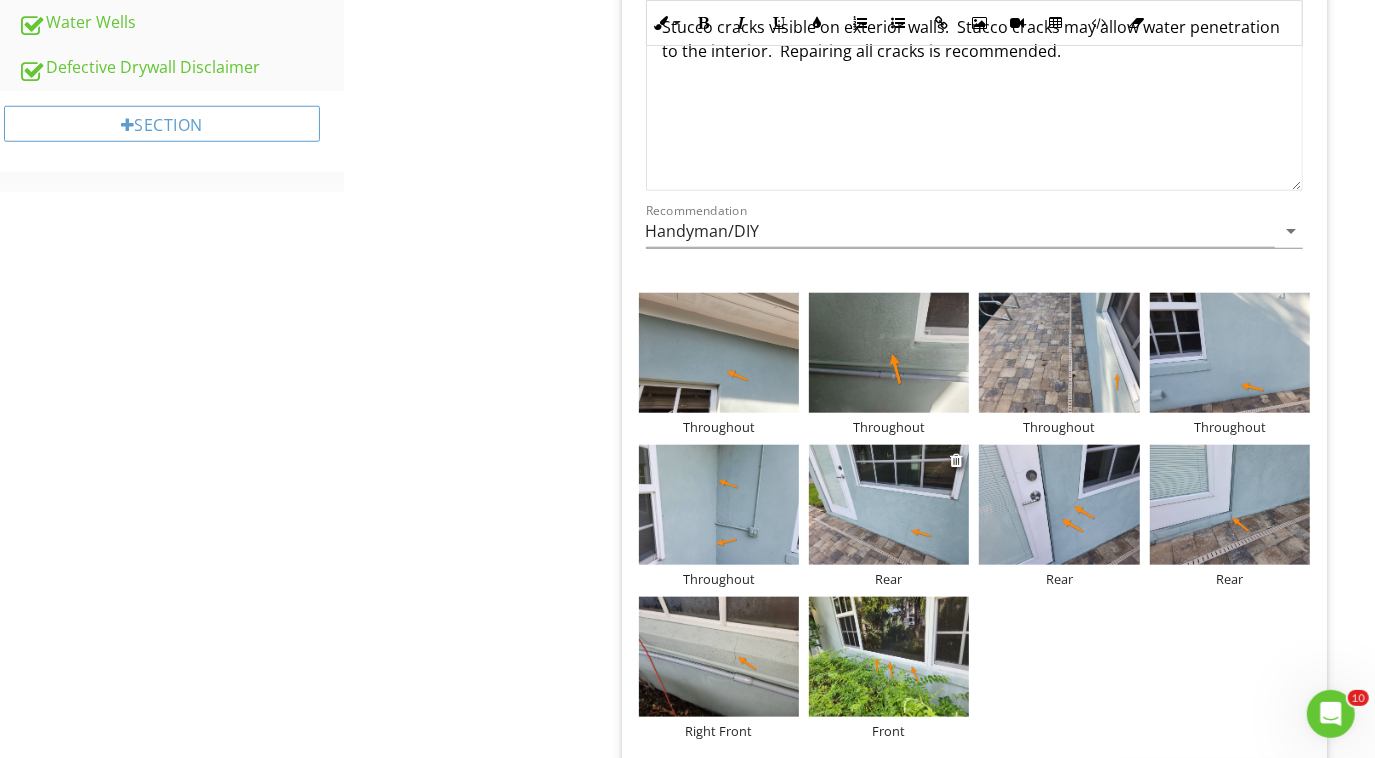 click on "Rear" at bounding box center (889, 579) 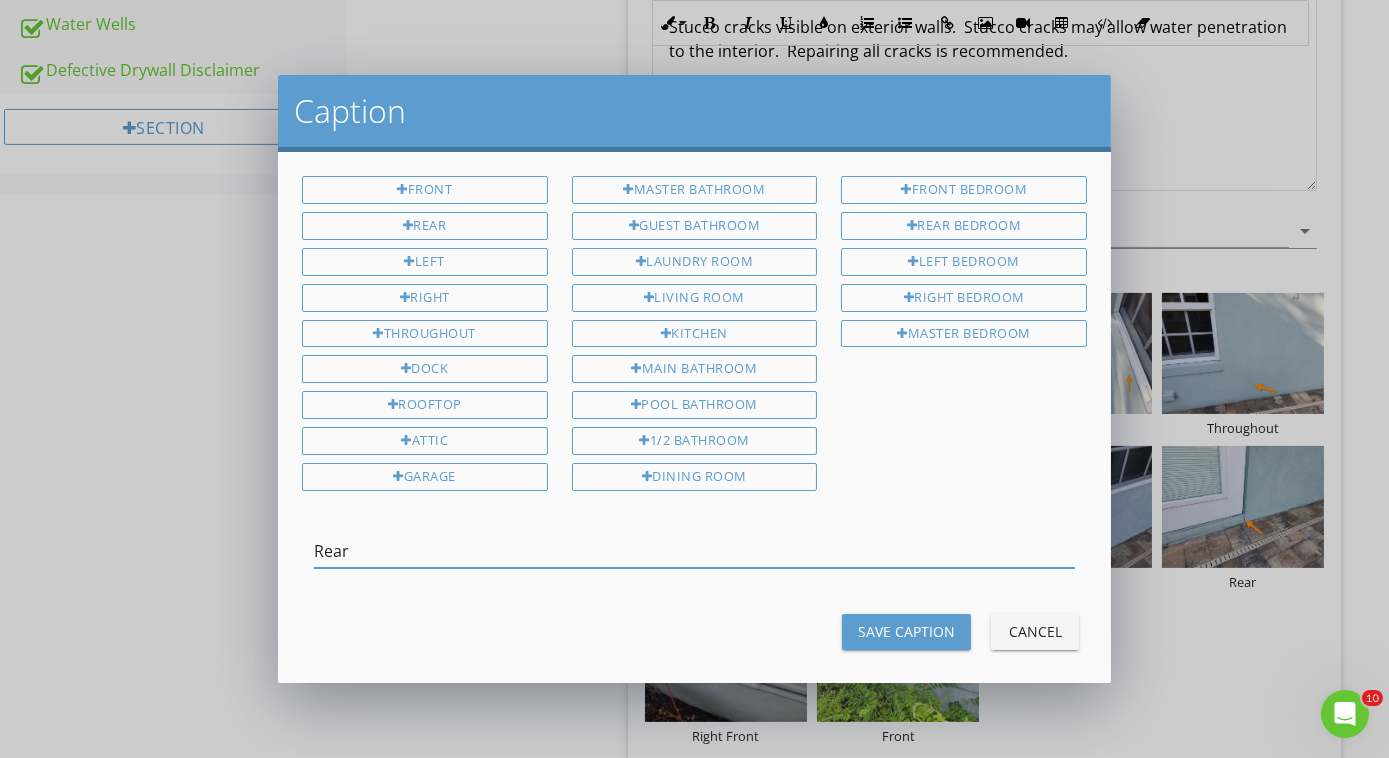 scroll, scrollTop: 0, scrollLeft: 0, axis: both 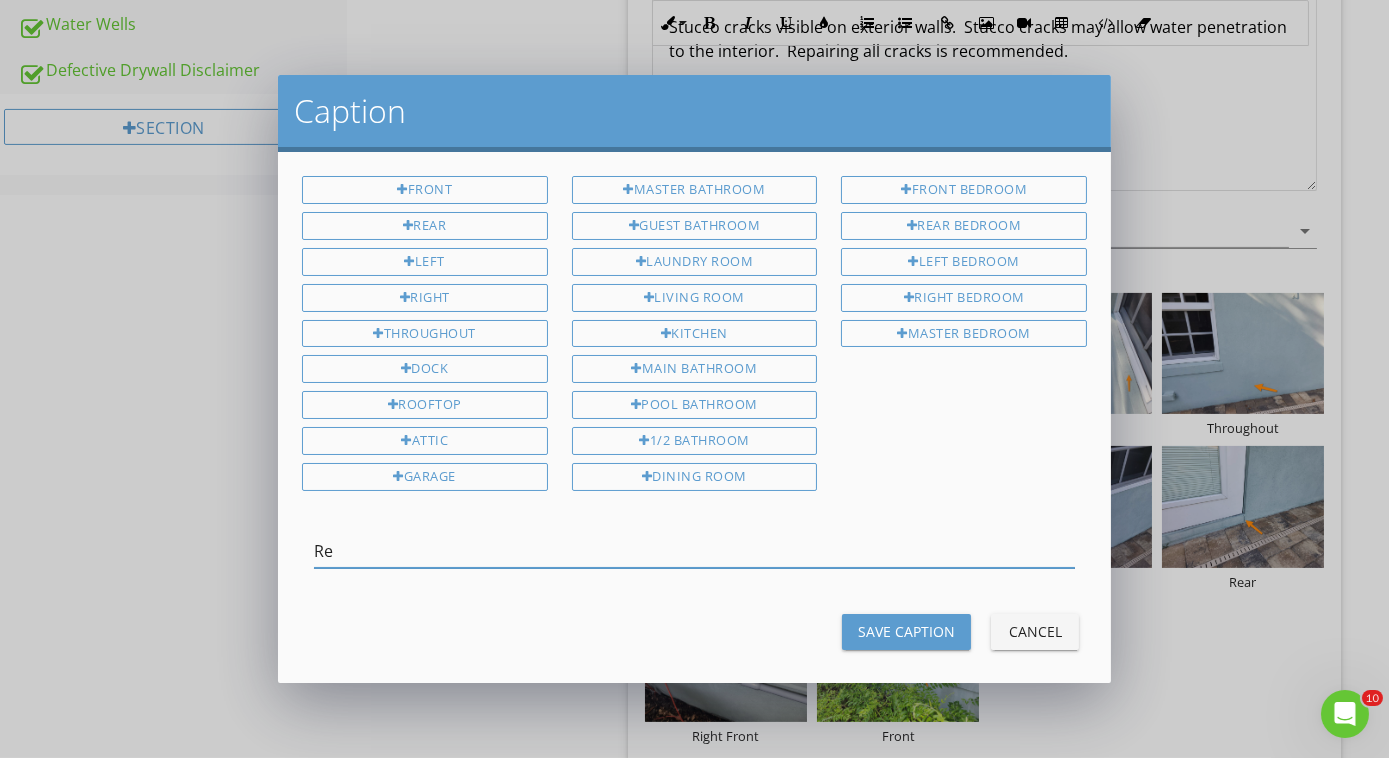 type on "R" 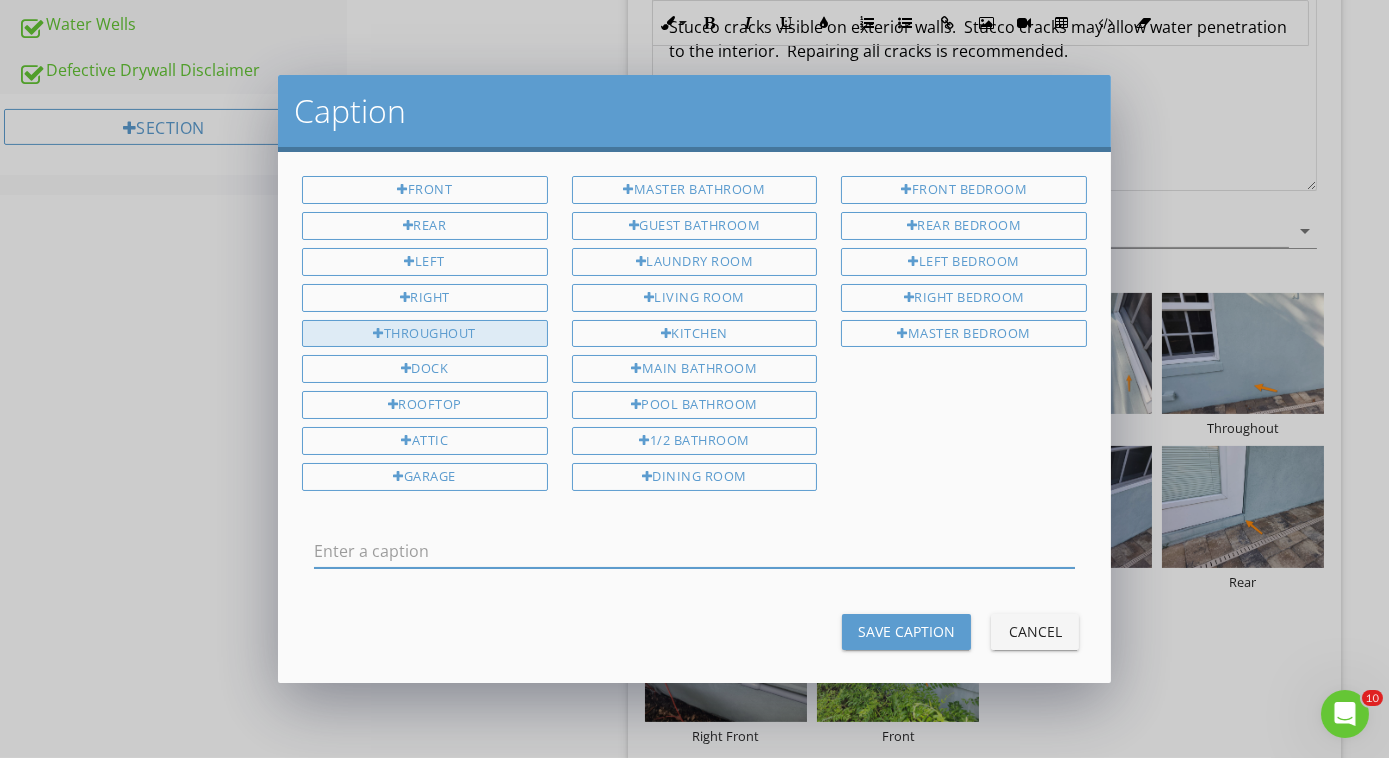 click on "Throughout" at bounding box center [425, 334] 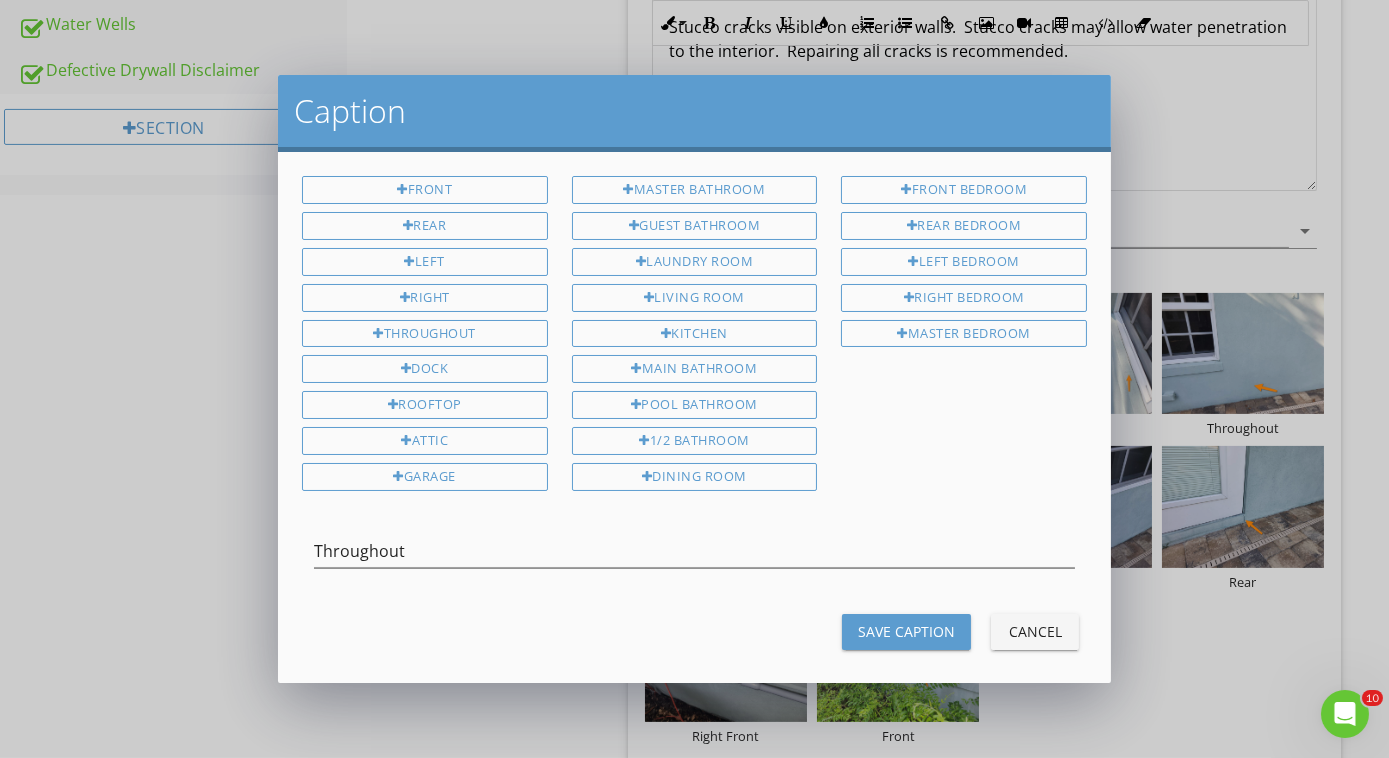 click on "Save Caption" at bounding box center [906, 631] 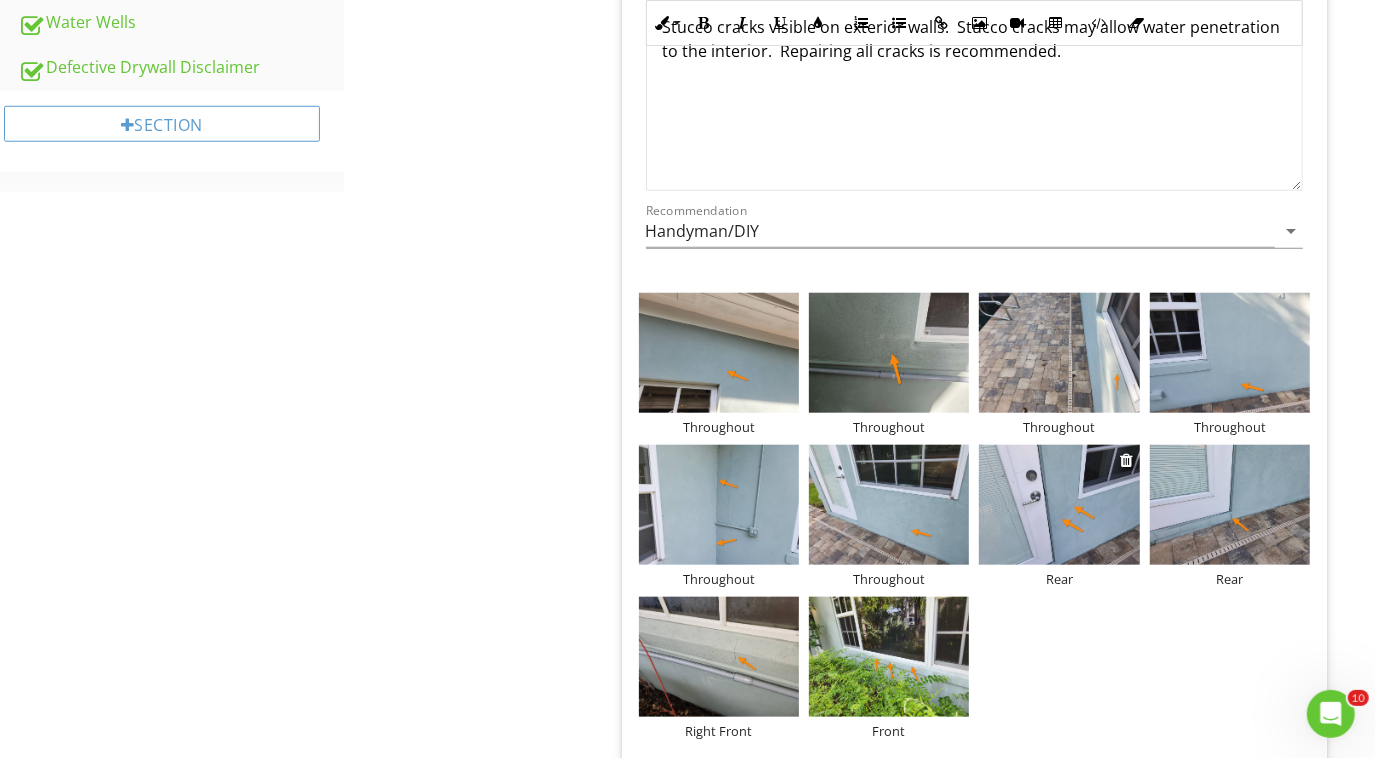 click on "Rear" at bounding box center (1059, 579) 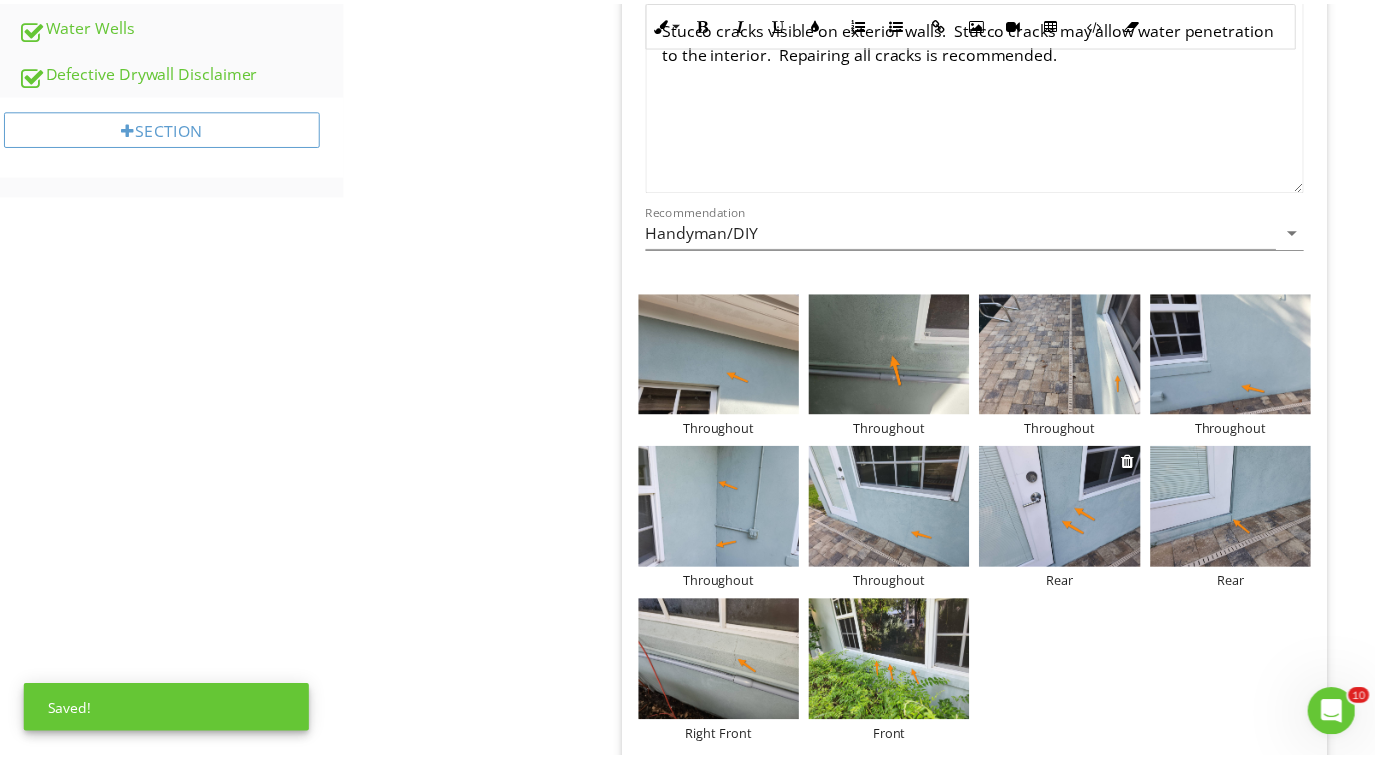 scroll, scrollTop: 0, scrollLeft: 0, axis: both 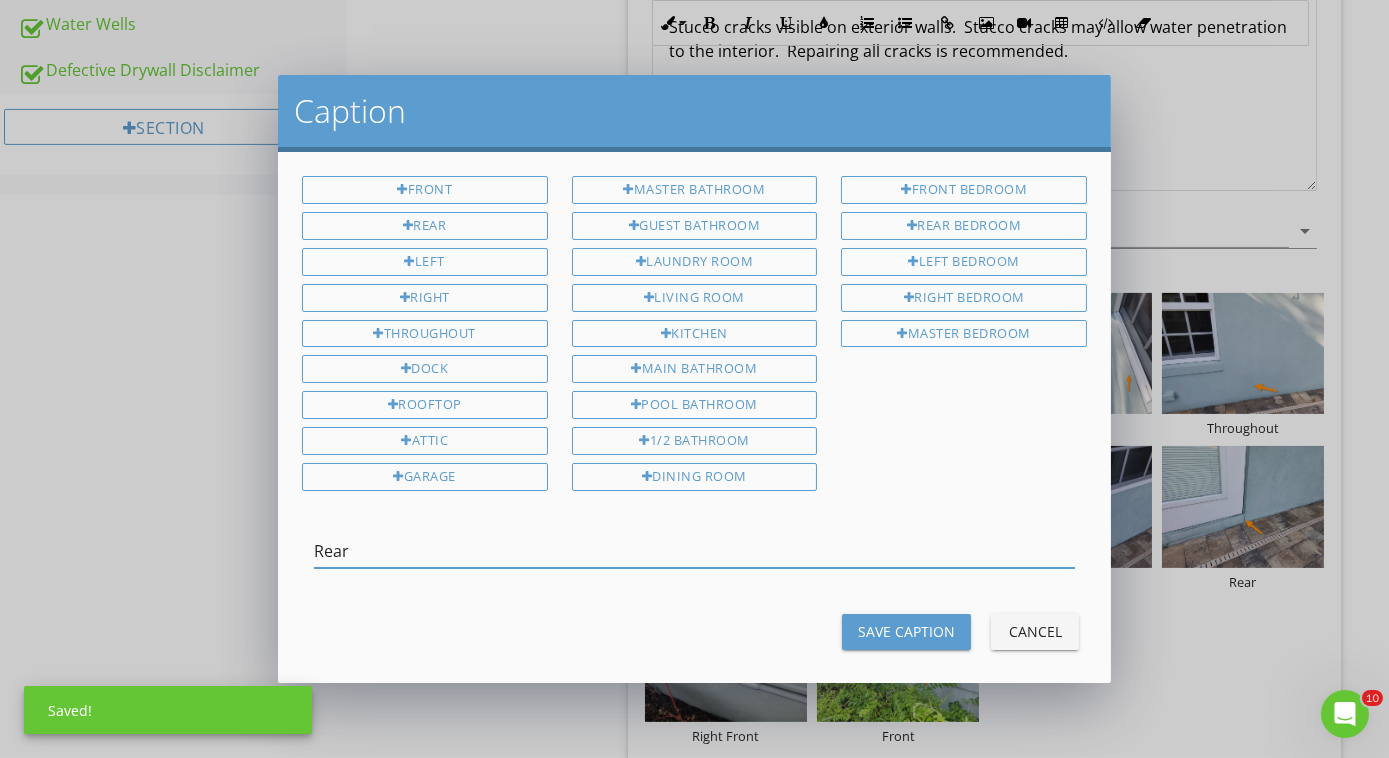 click on "Caption
Front
Rear
Left
Right
Throughout
Dock
Rooftop
Attic
Garage
Master Bathroom
Guest Bathroom
Laundry Room
Living Room
Kitchen
Main Bathroom
Pool Bathroom
1/2 Bathroom
Dining Room
Front Bedroom
Rear Bedroom
Left Bedroom
Right Bedroom
Master Bedroom
Rear    Save Caption     Cancel" at bounding box center [694, 379] 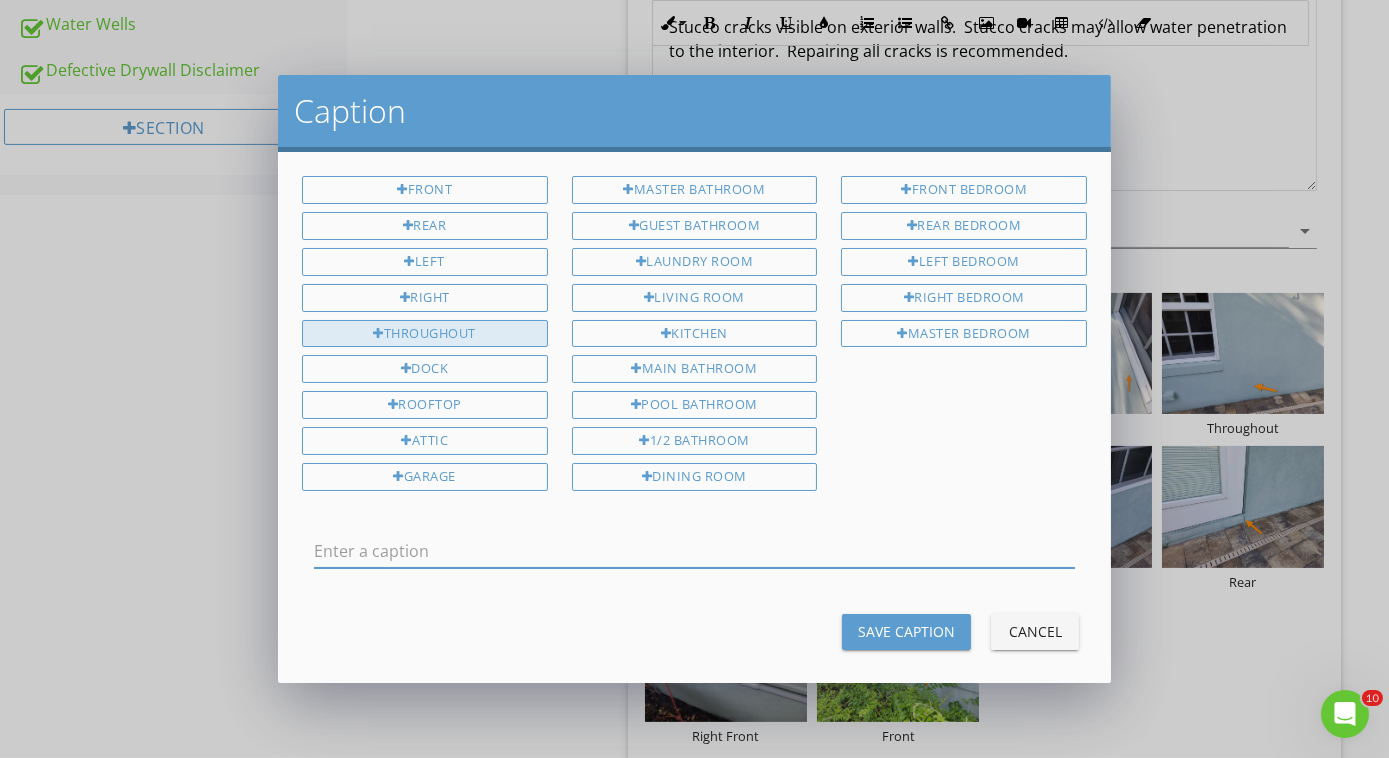 click on "Throughout" at bounding box center [425, 334] 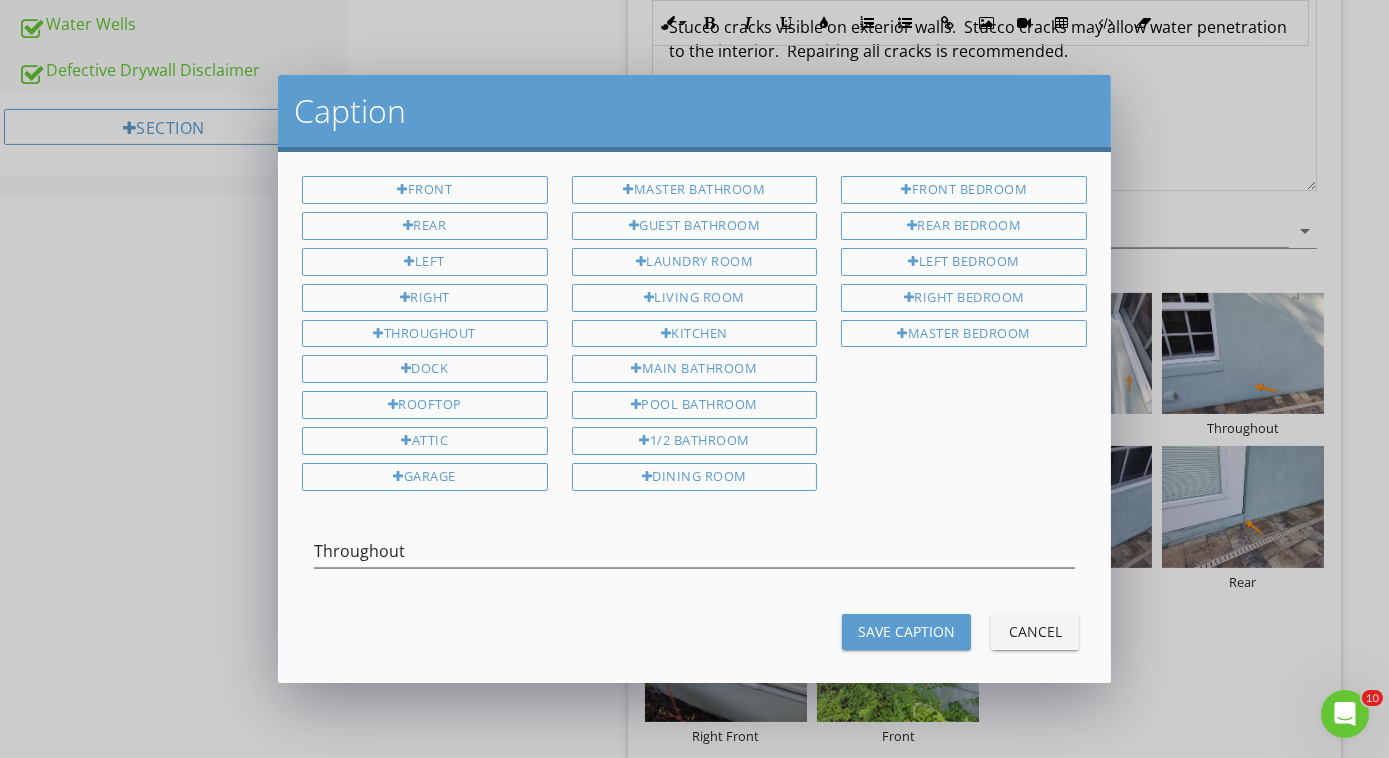 click on "Save Caption" at bounding box center (906, 631) 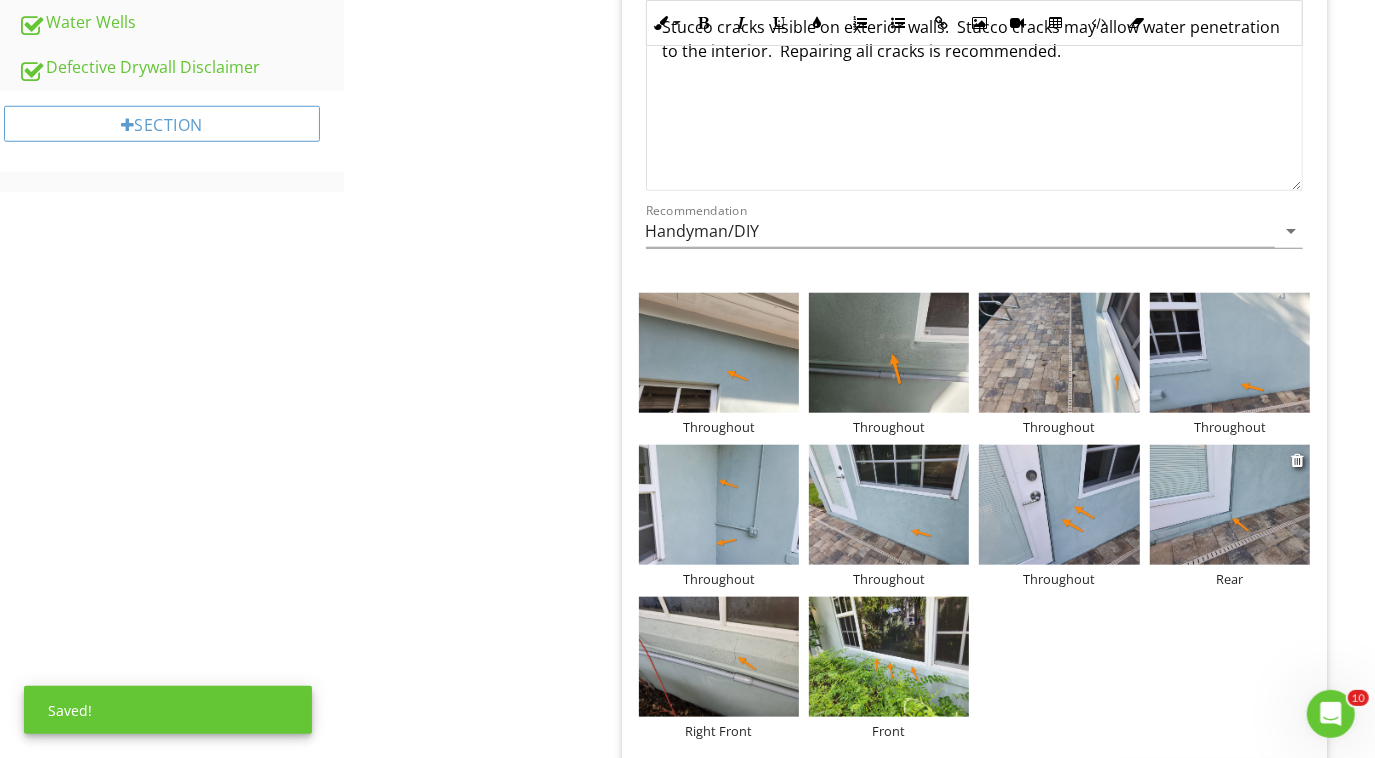 click on "Rear" at bounding box center [1230, 579] 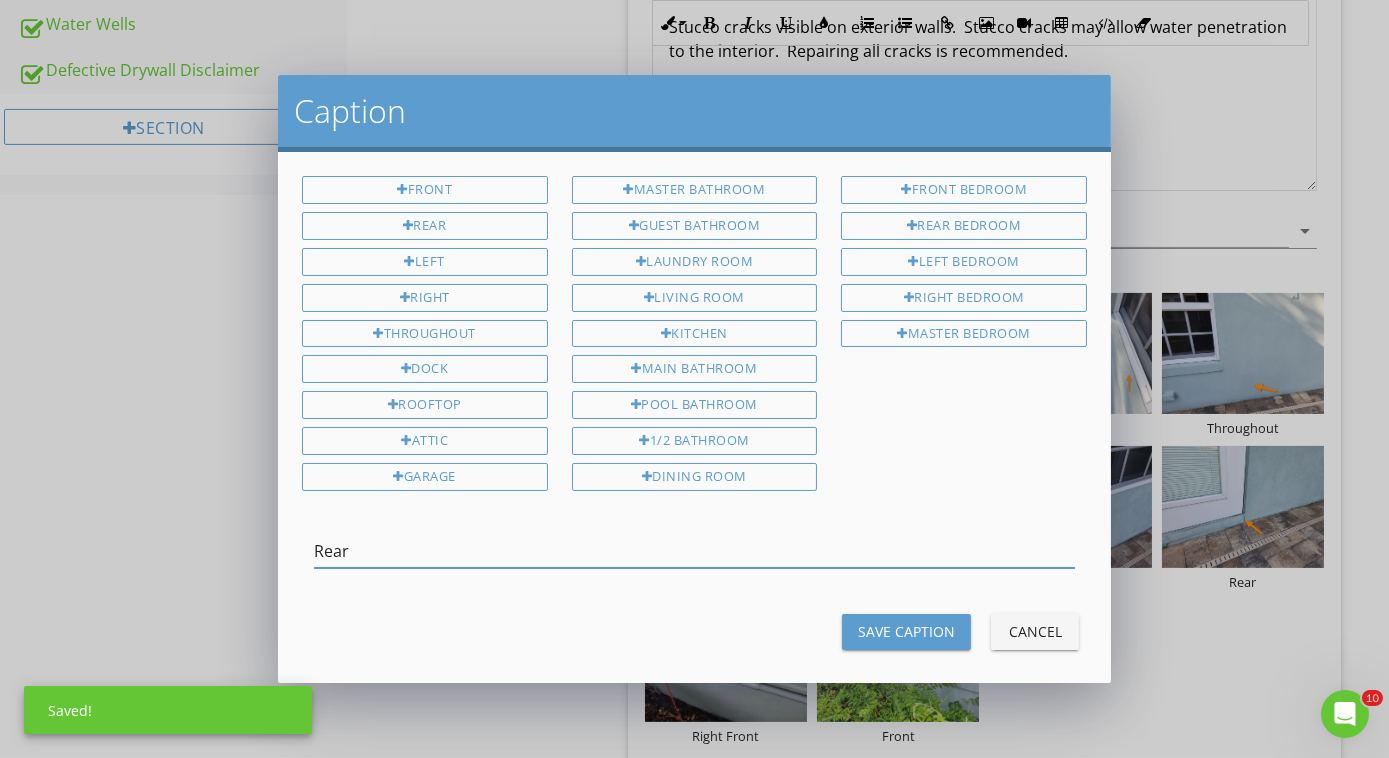 drag, startPoint x: 400, startPoint y: 535, endPoint x: 287, endPoint y: 537, distance: 113.0177 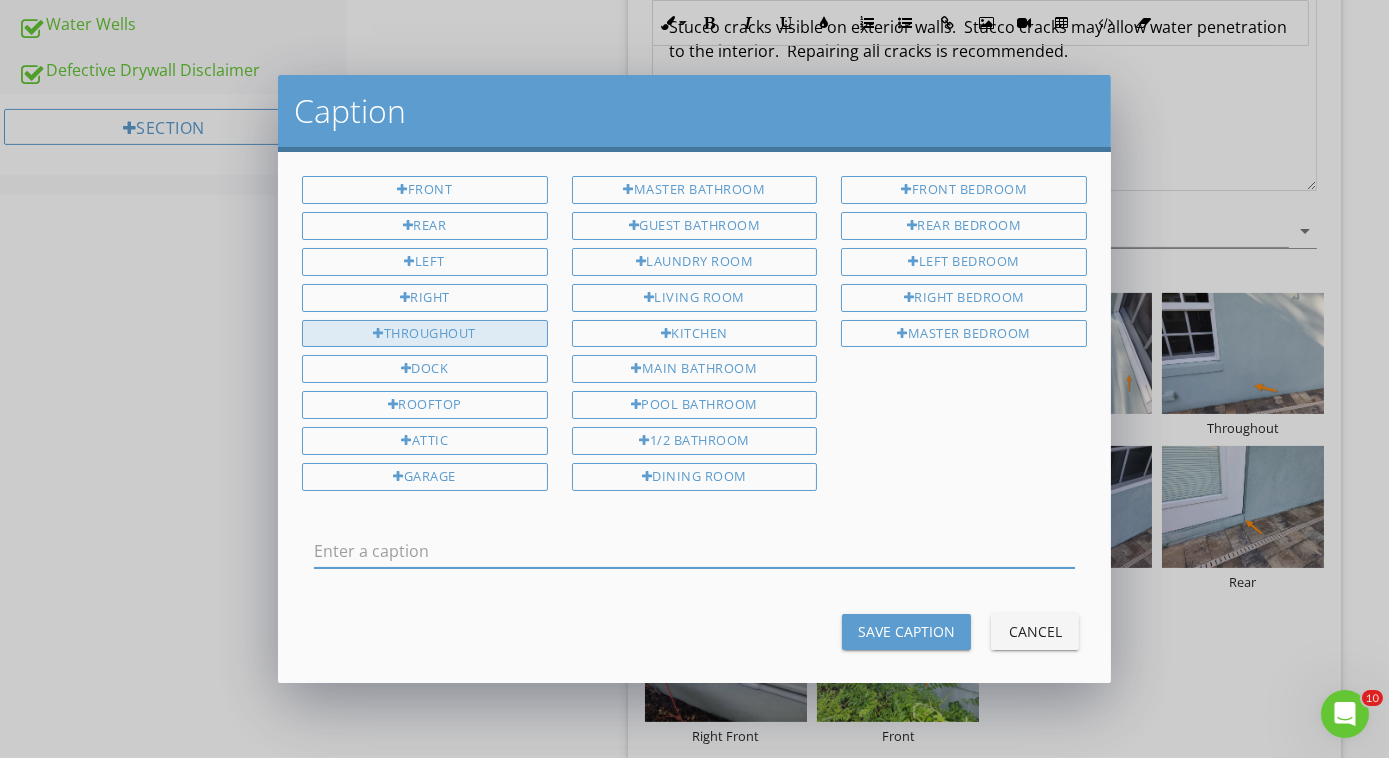 click on "Throughout" at bounding box center (425, 334) 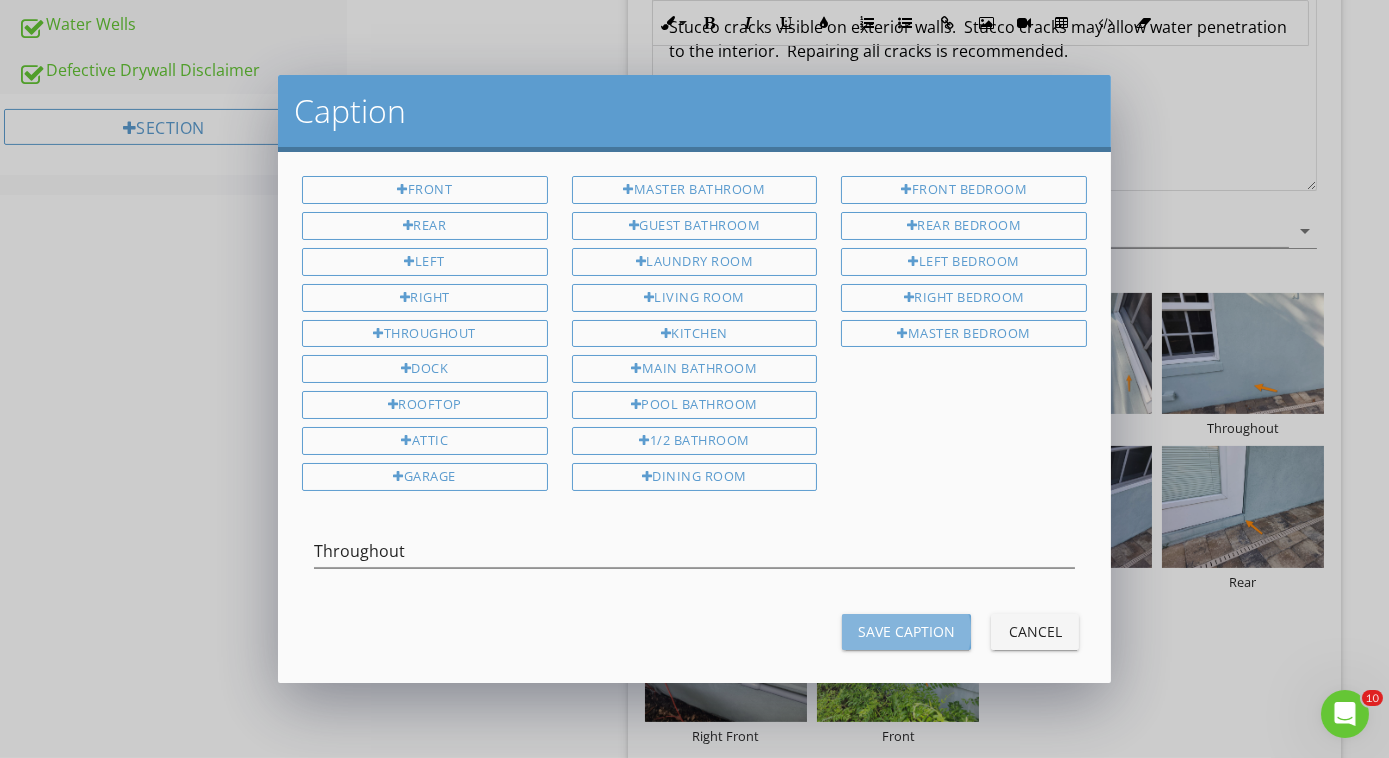 click on "Save Caption" at bounding box center [906, 631] 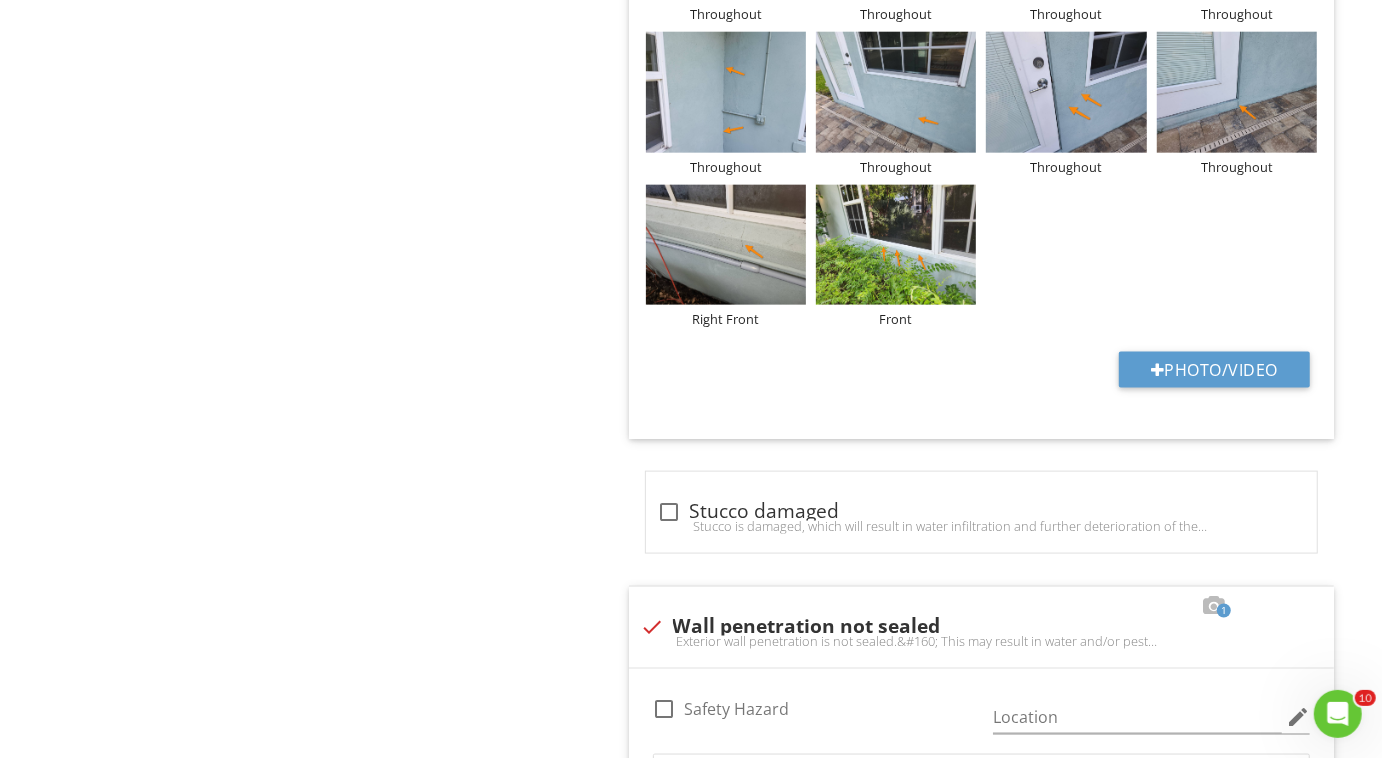 scroll, scrollTop: 1554, scrollLeft: 0, axis: vertical 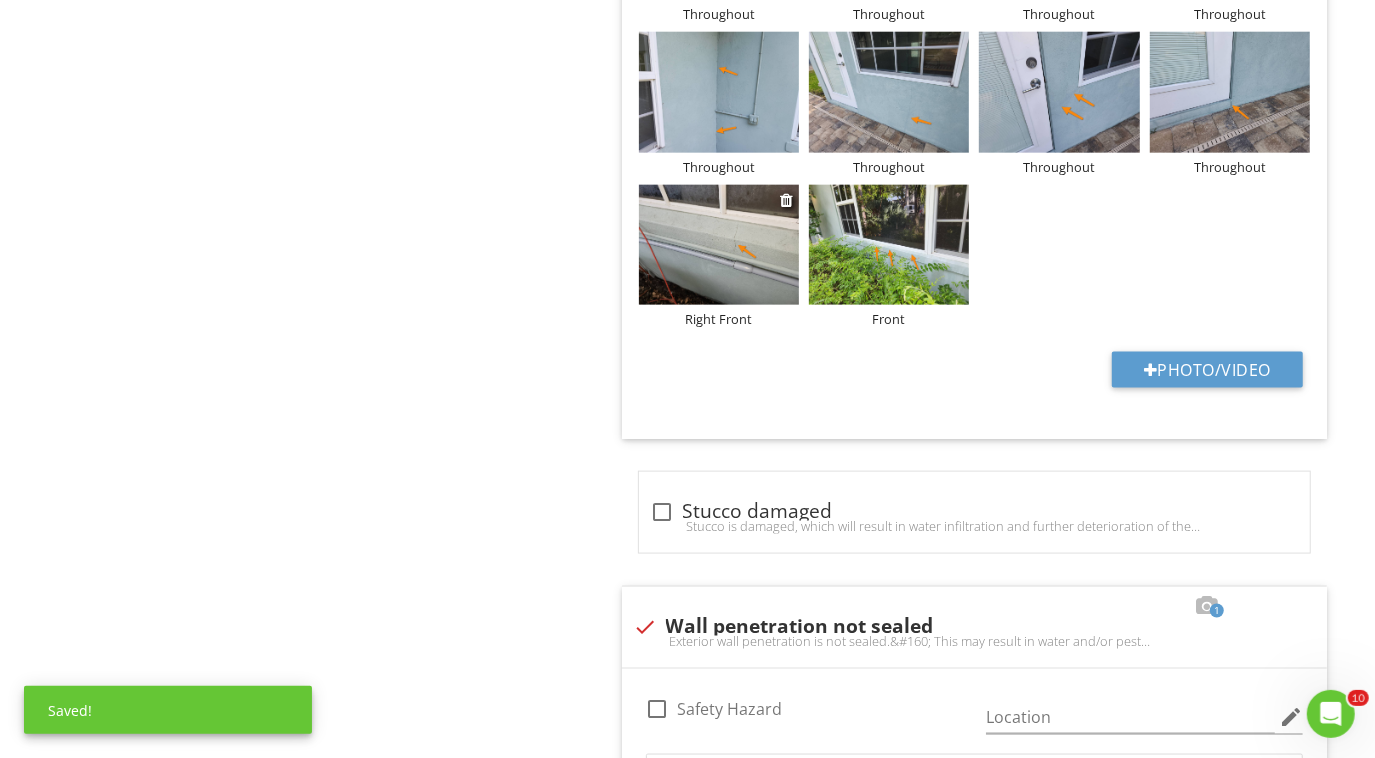 click on "Right Front" at bounding box center [719, 319] 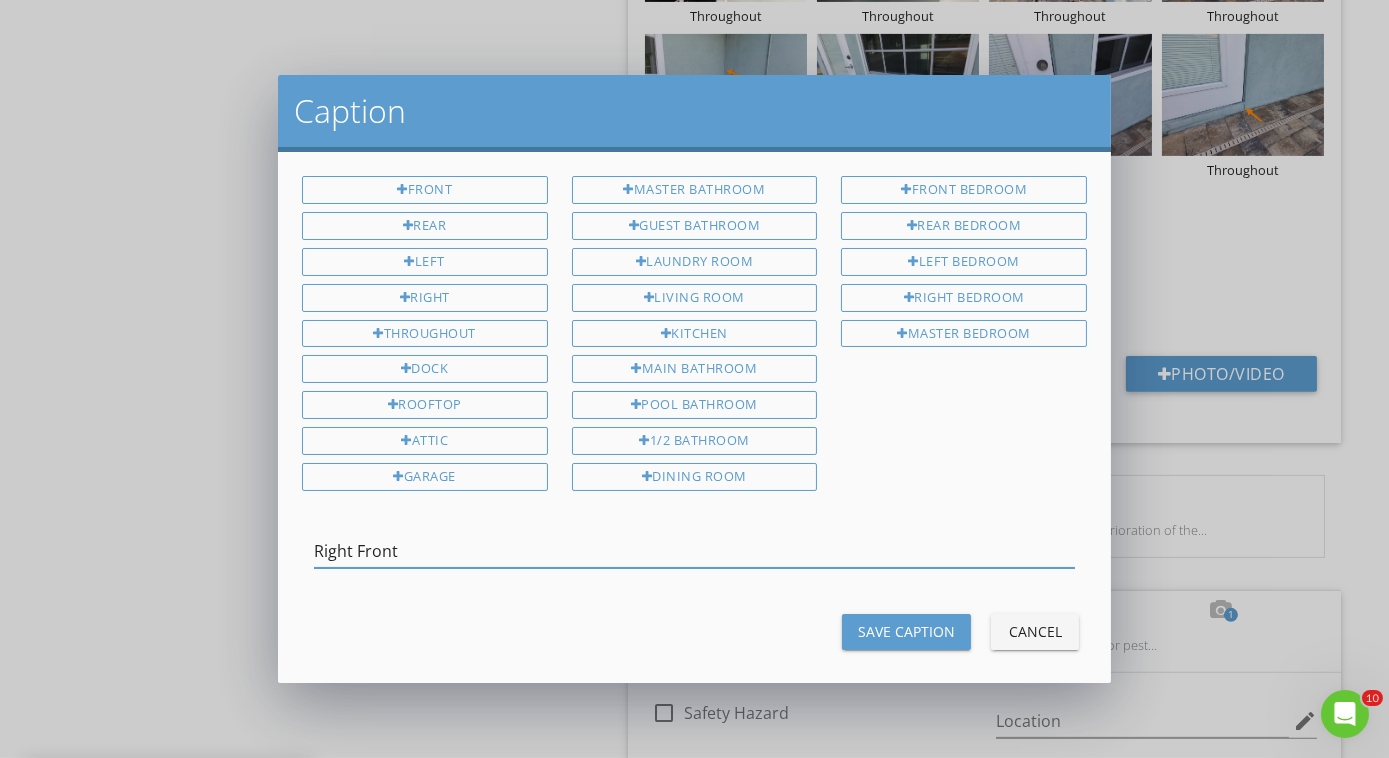 drag, startPoint x: 425, startPoint y: 533, endPoint x: 242, endPoint y: 523, distance: 183.27303 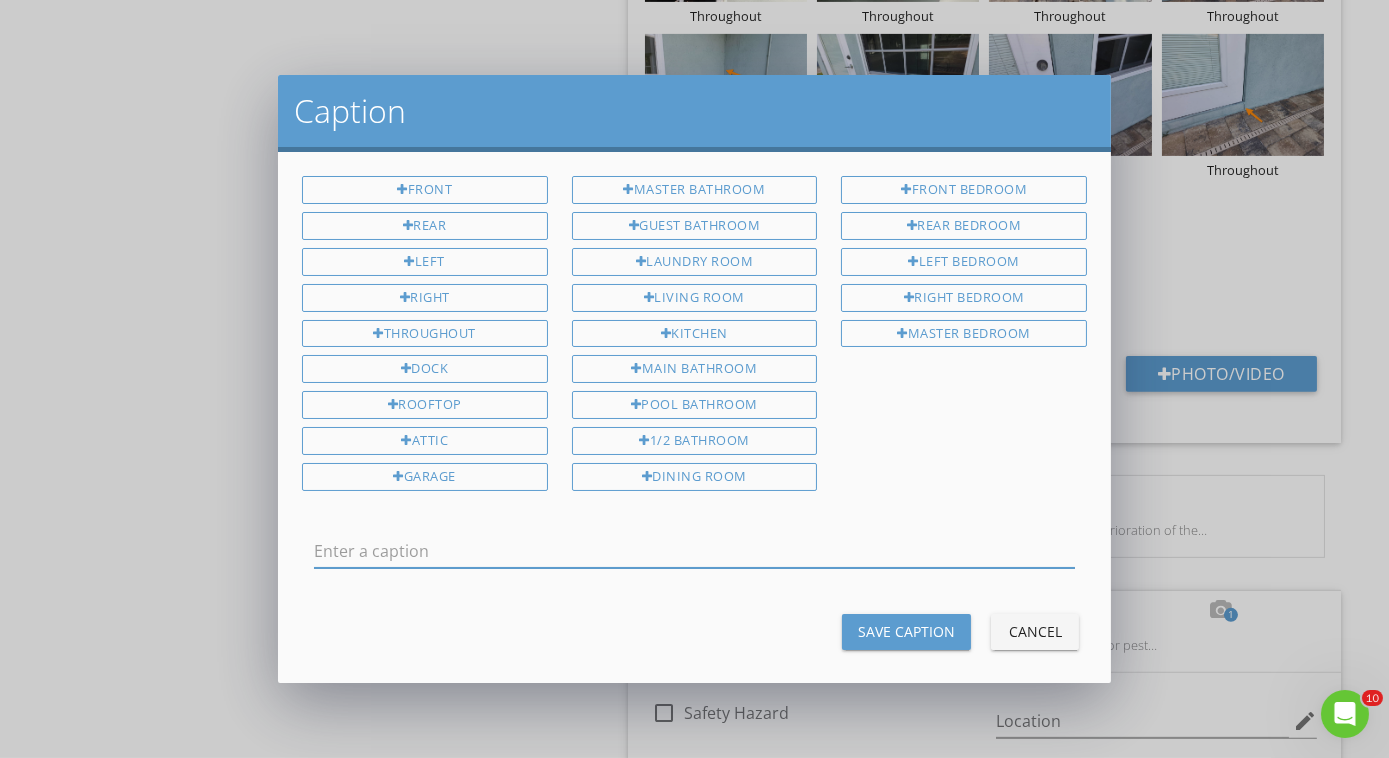 type 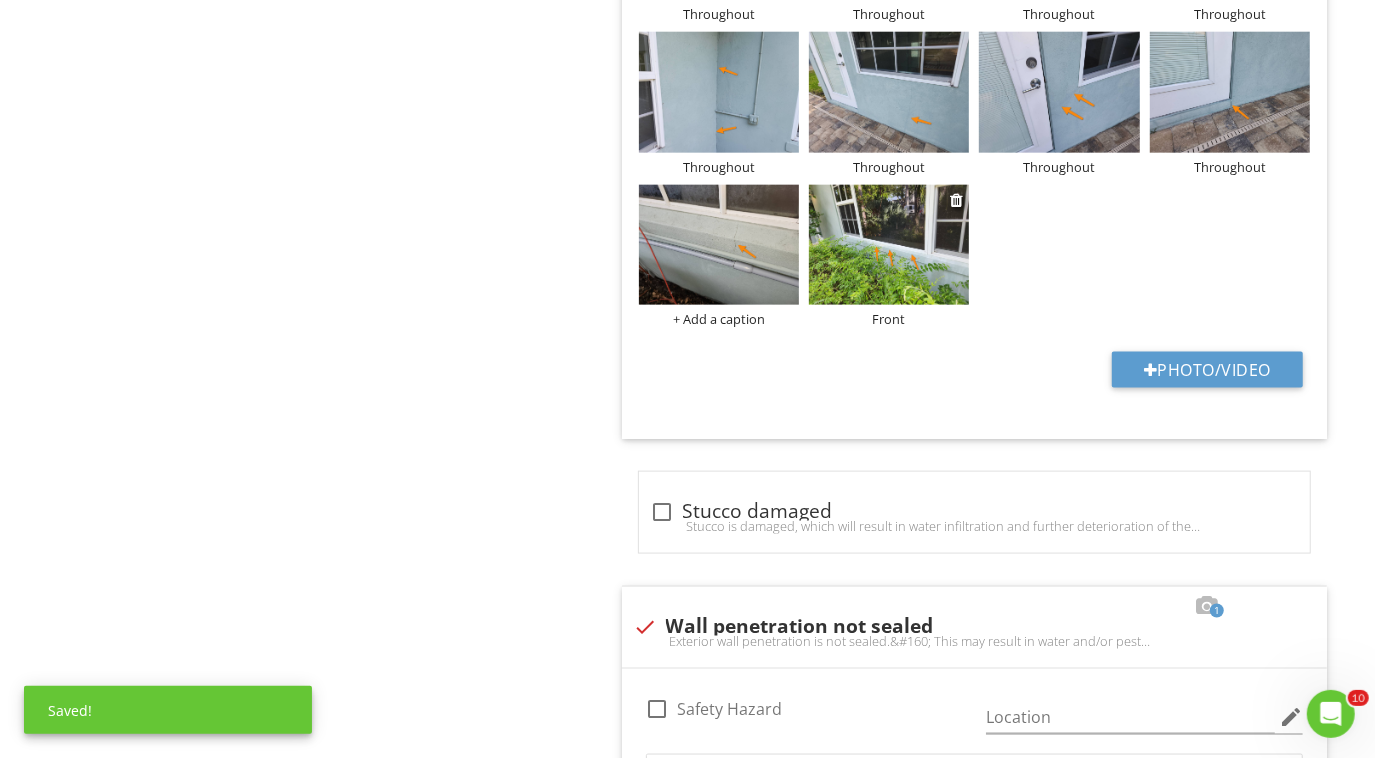 click on "Front" at bounding box center (889, 319) 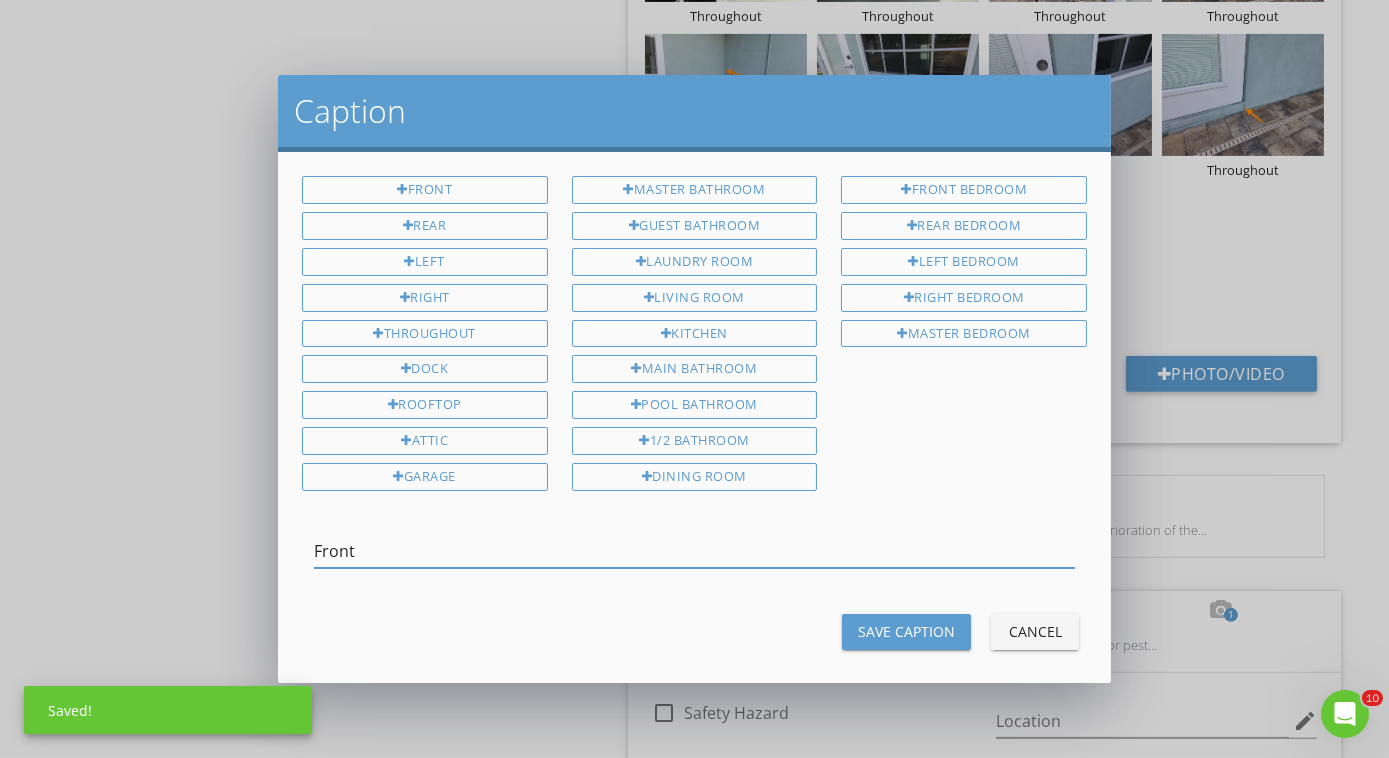 drag, startPoint x: 373, startPoint y: 542, endPoint x: 176, endPoint y: 528, distance: 197.49684 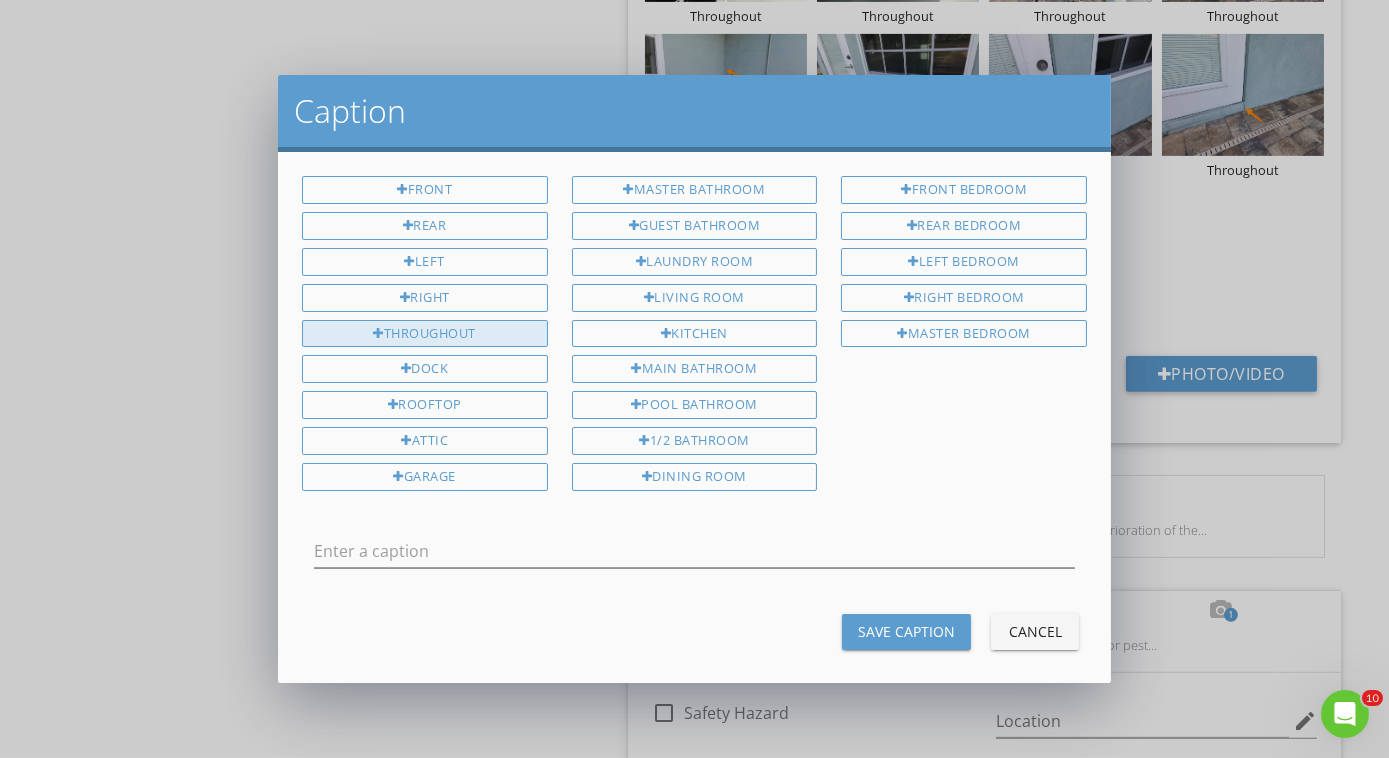click on "Throughout" at bounding box center (425, 334) 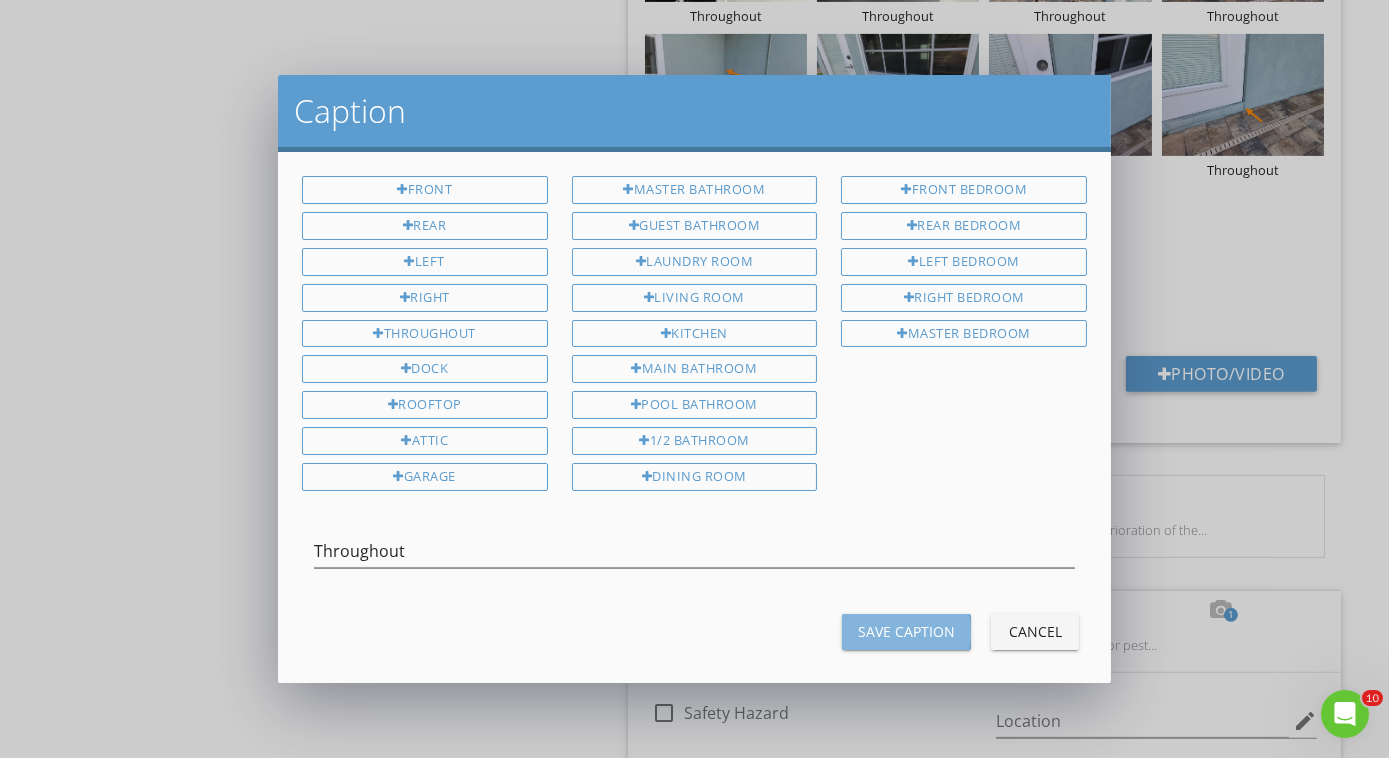 click on "Save Caption" at bounding box center [906, 632] 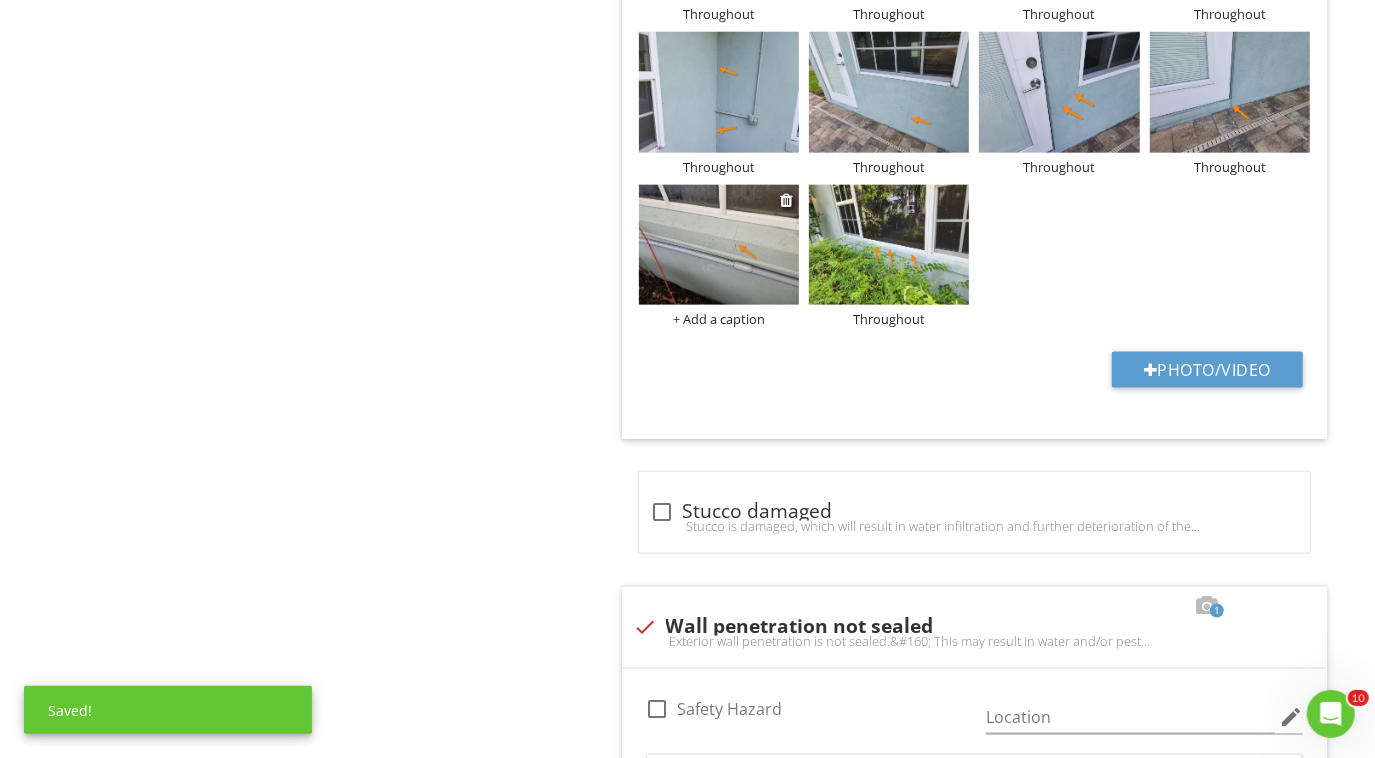 click on "+ Add a caption" at bounding box center (719, 319) 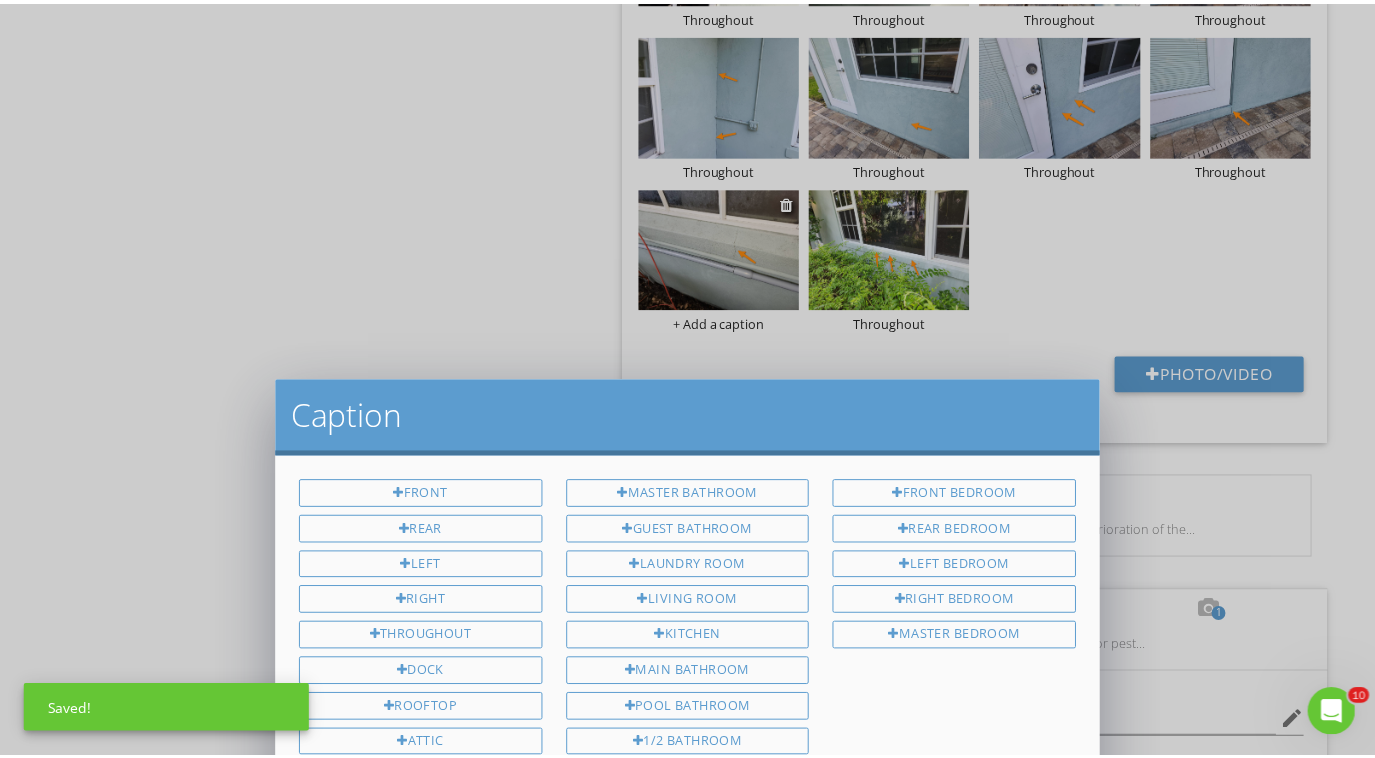 scroll, scrollTop: 0, scrollLeft: 0, axis: both 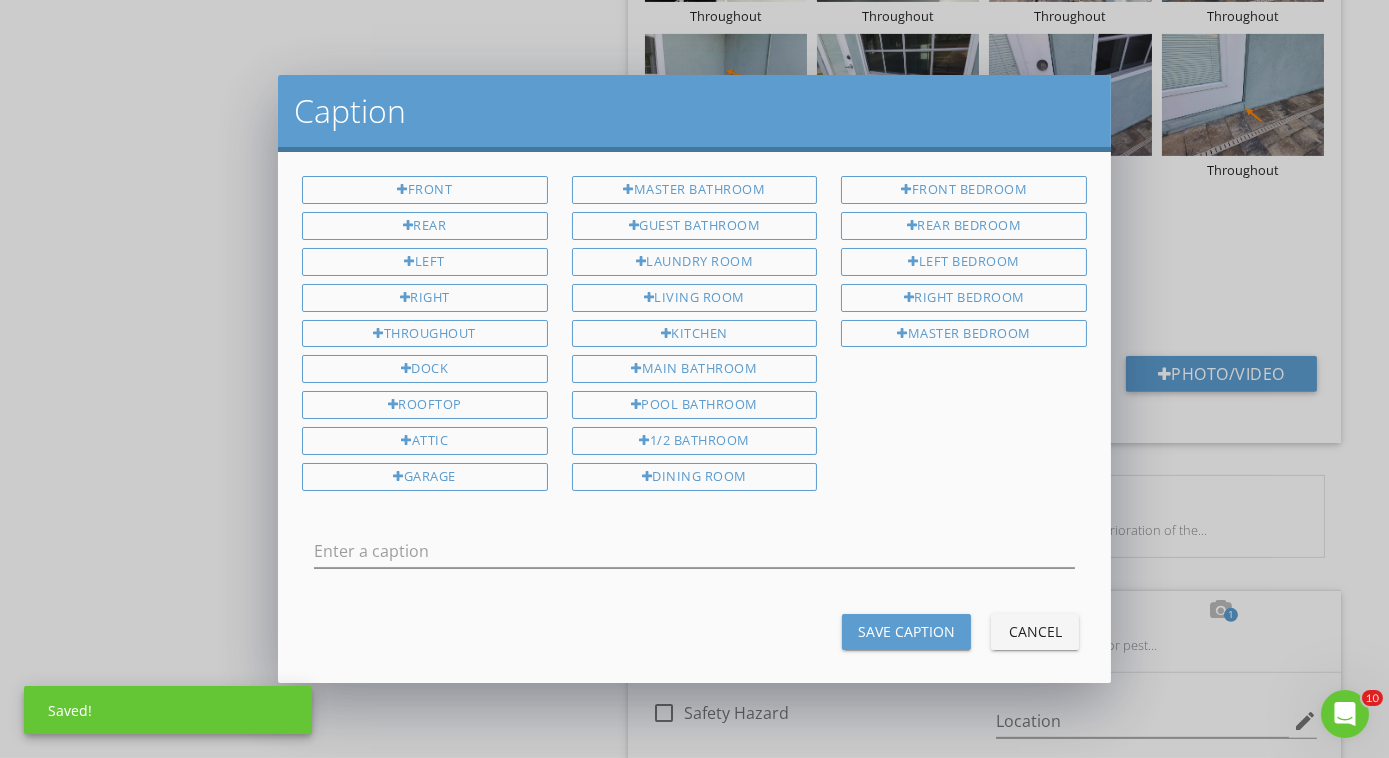 click on "Front
Rear
Left
Right
Throughout
Dock
Rooftop
Attic
Garage" at bounding box center (425, 337) 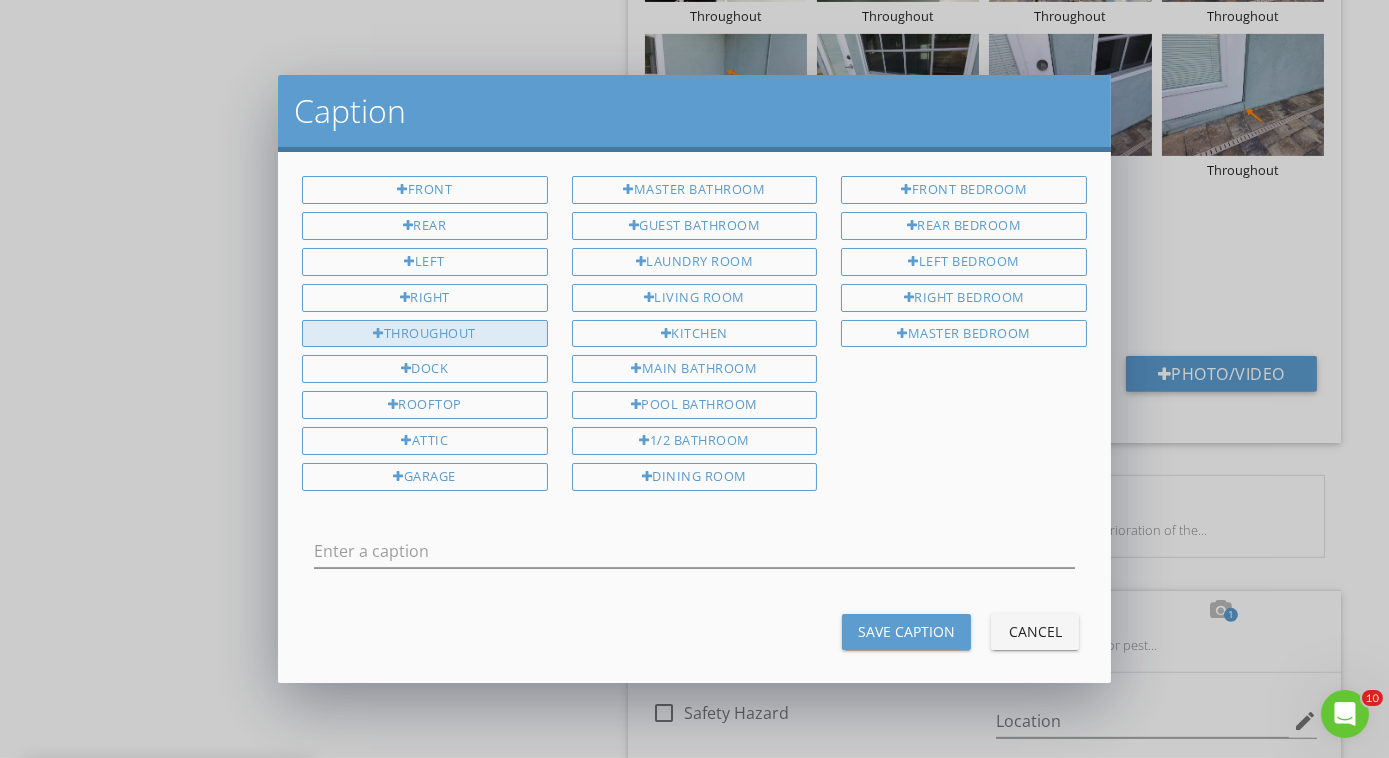 click on "Throughout" at bounding box center (425, 334) 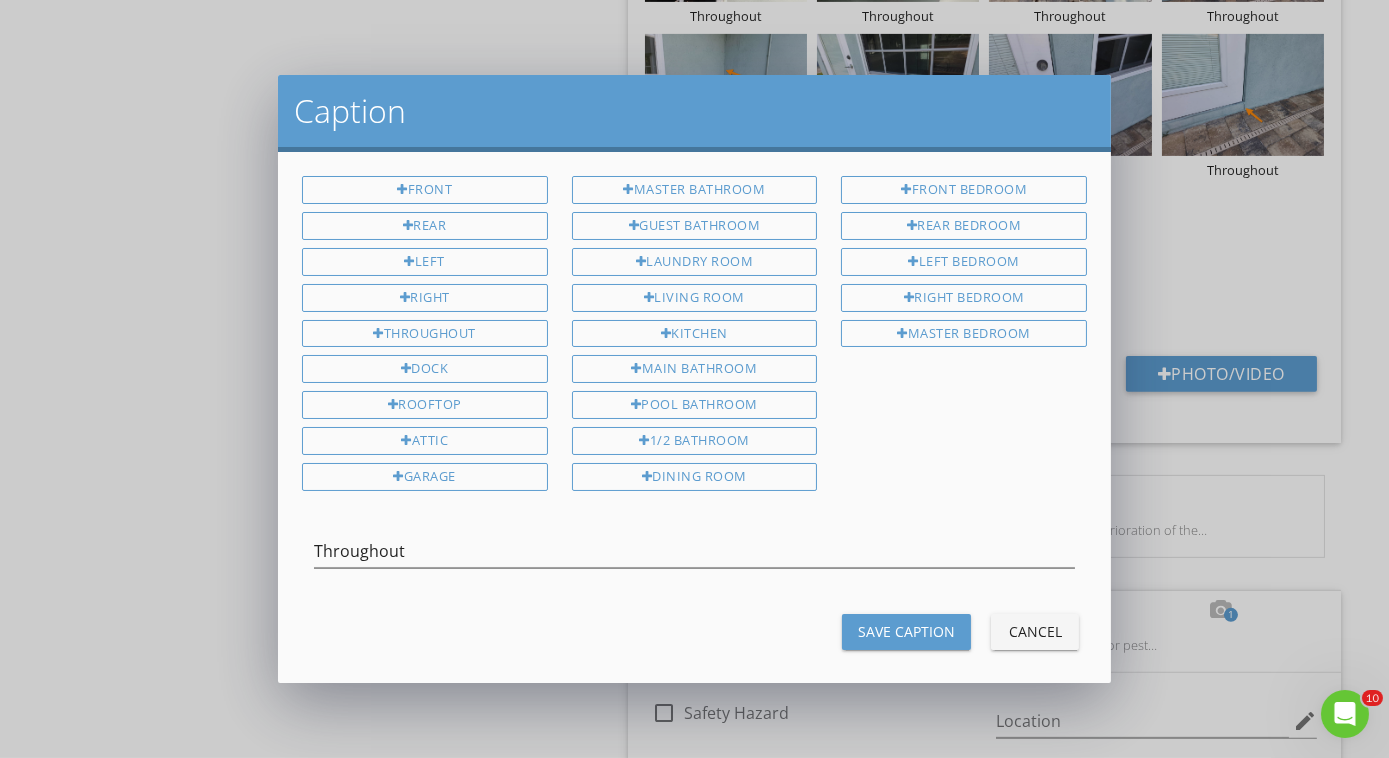 click on "Save Caption" at bounding box center (906, 632) 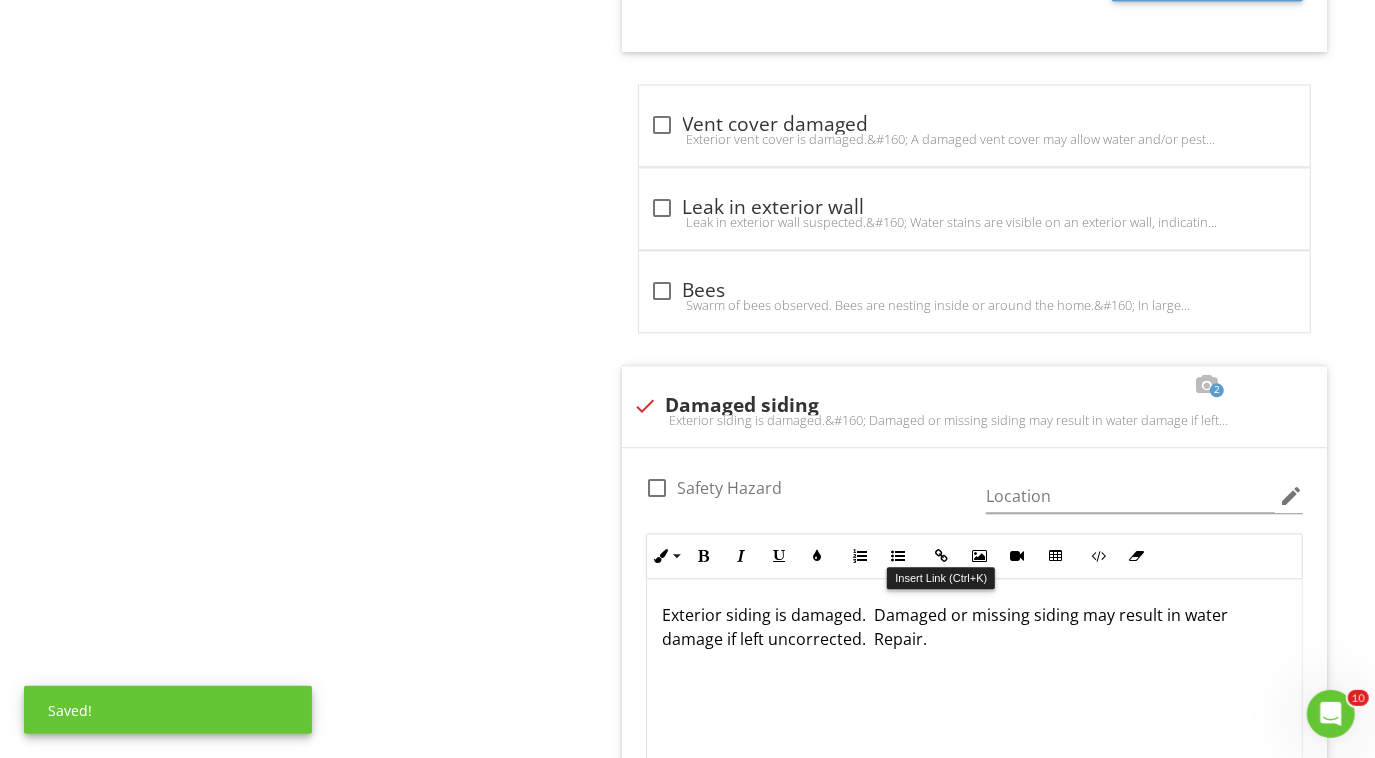 scroll, scrollTop: 2892, scrollLeft: 0, axis: vertical 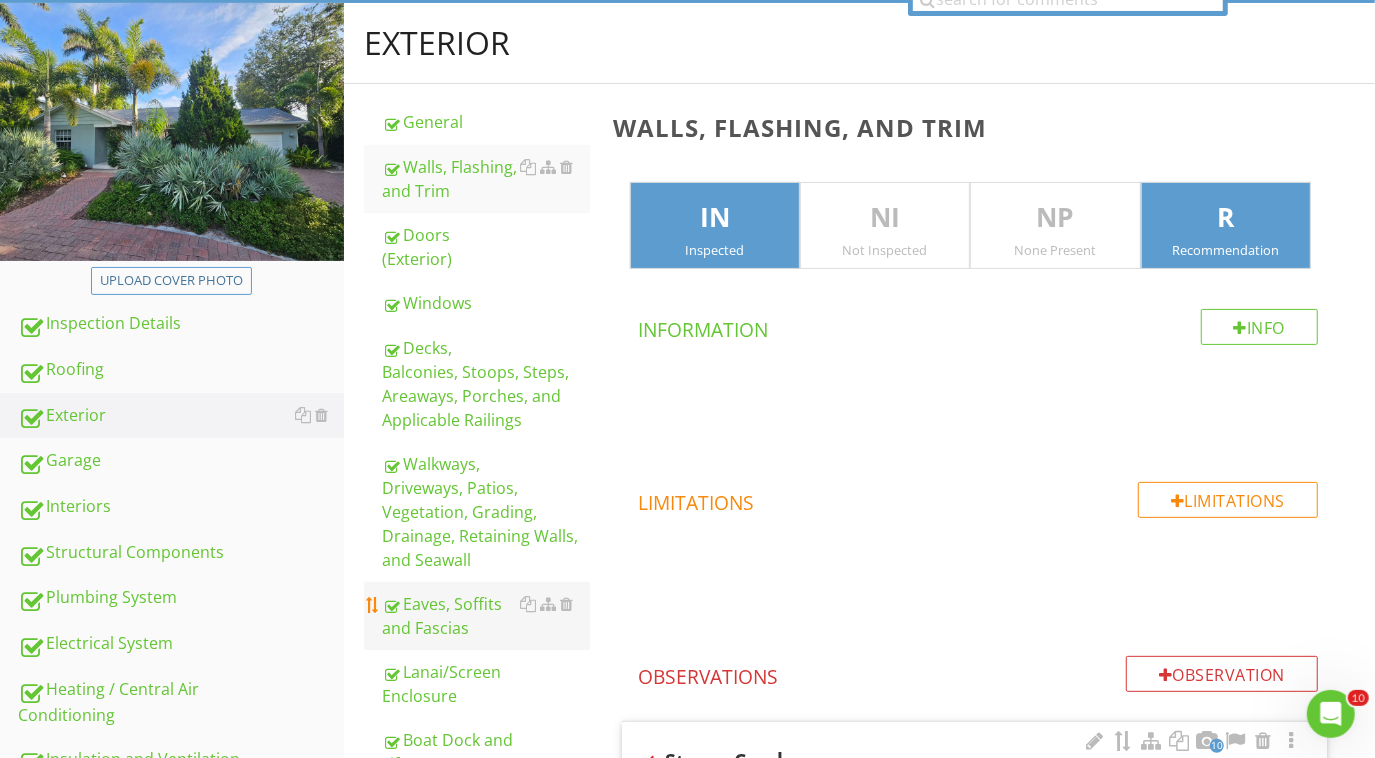 click on "Eaves, Soffits and Fascias" at bounding box center (486, 616) 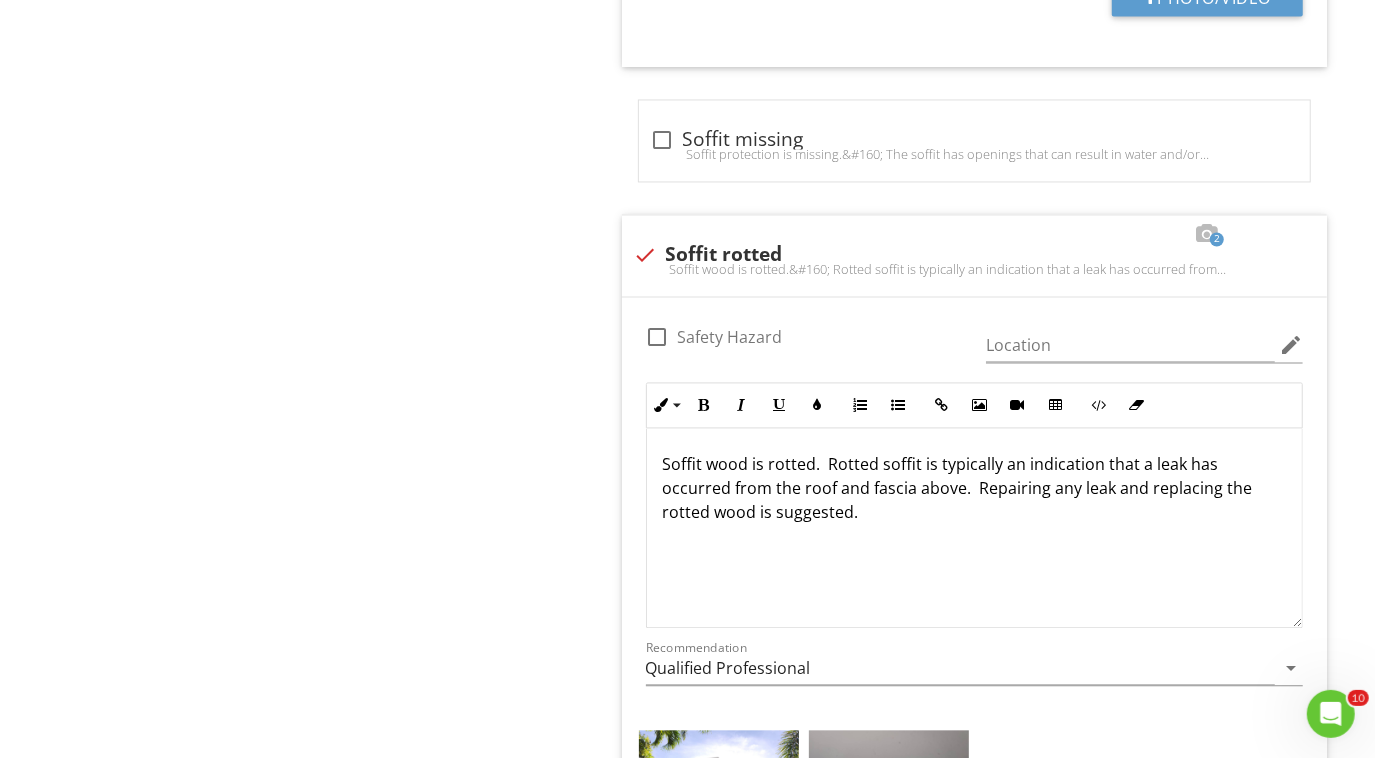 scroll, scrollTop: 2657, scrollLeft: 0, axis: vertical 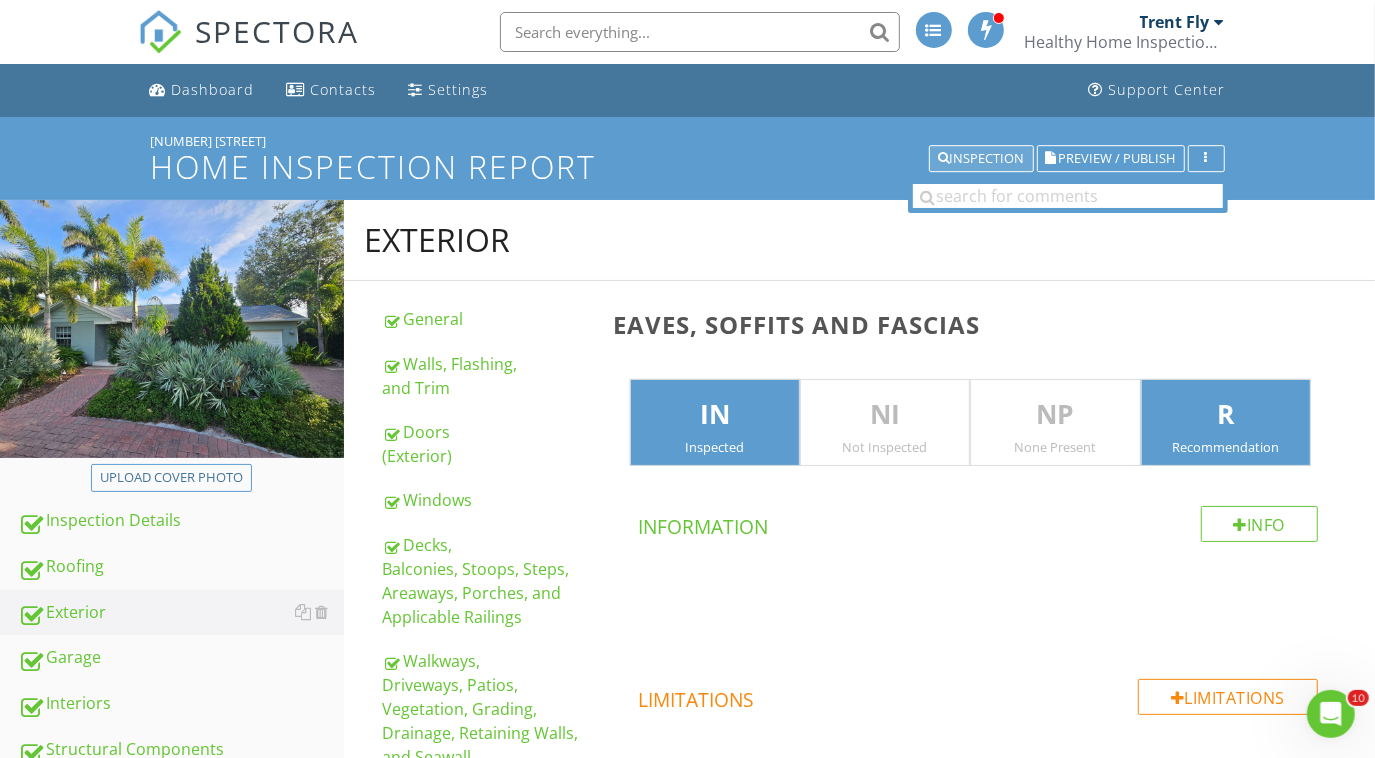 click on "Inspection" at bounding box center [981, 159] 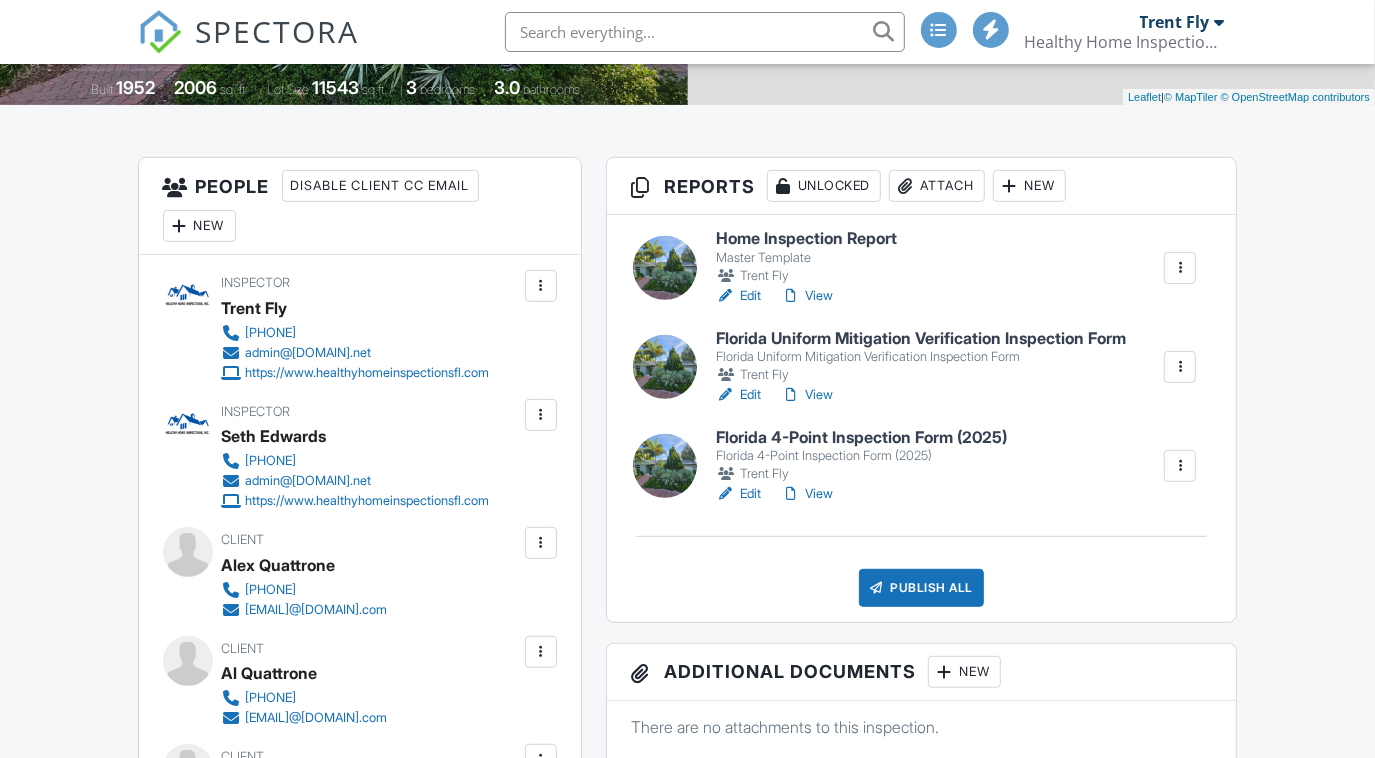 click on "View" at bounding box center (807, 296) 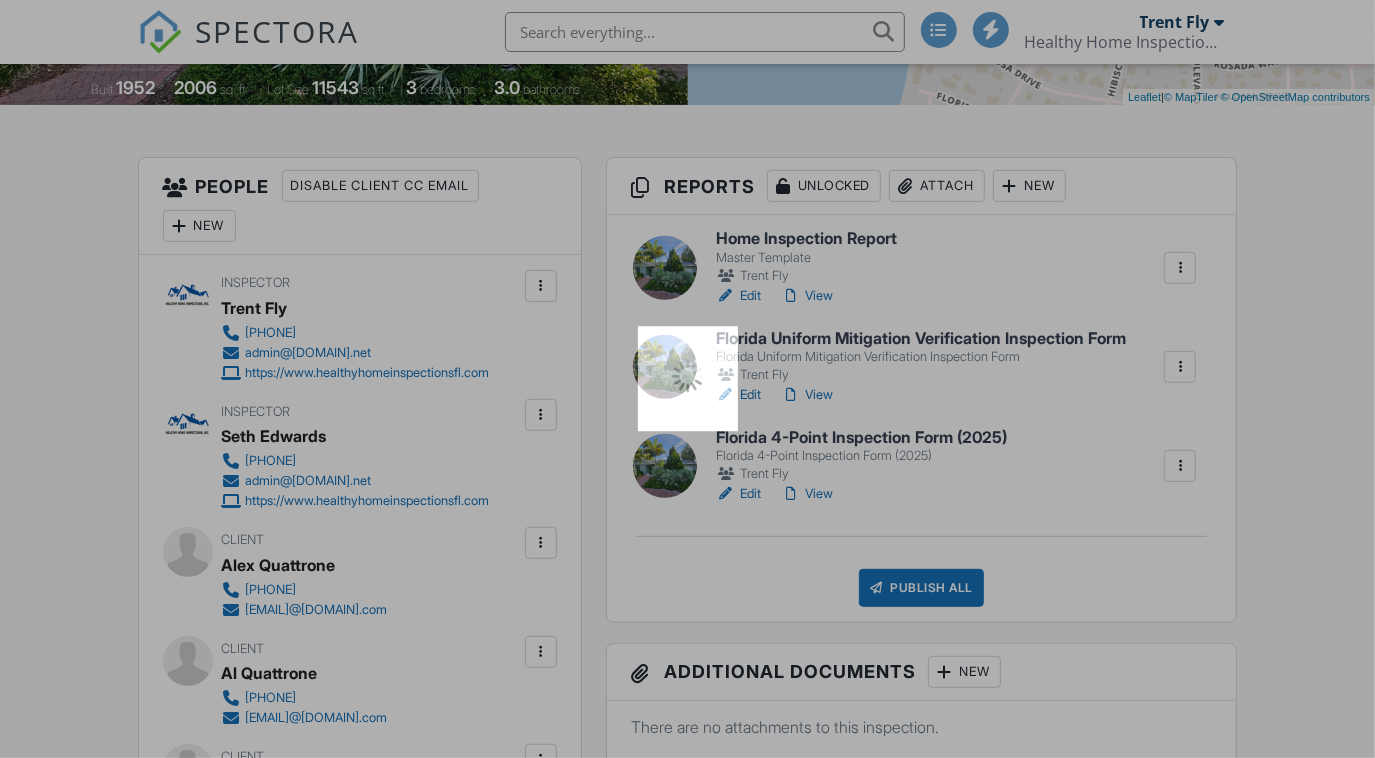 scroll, scrollTop: 429, scrollLeft: 0, axis: vertical 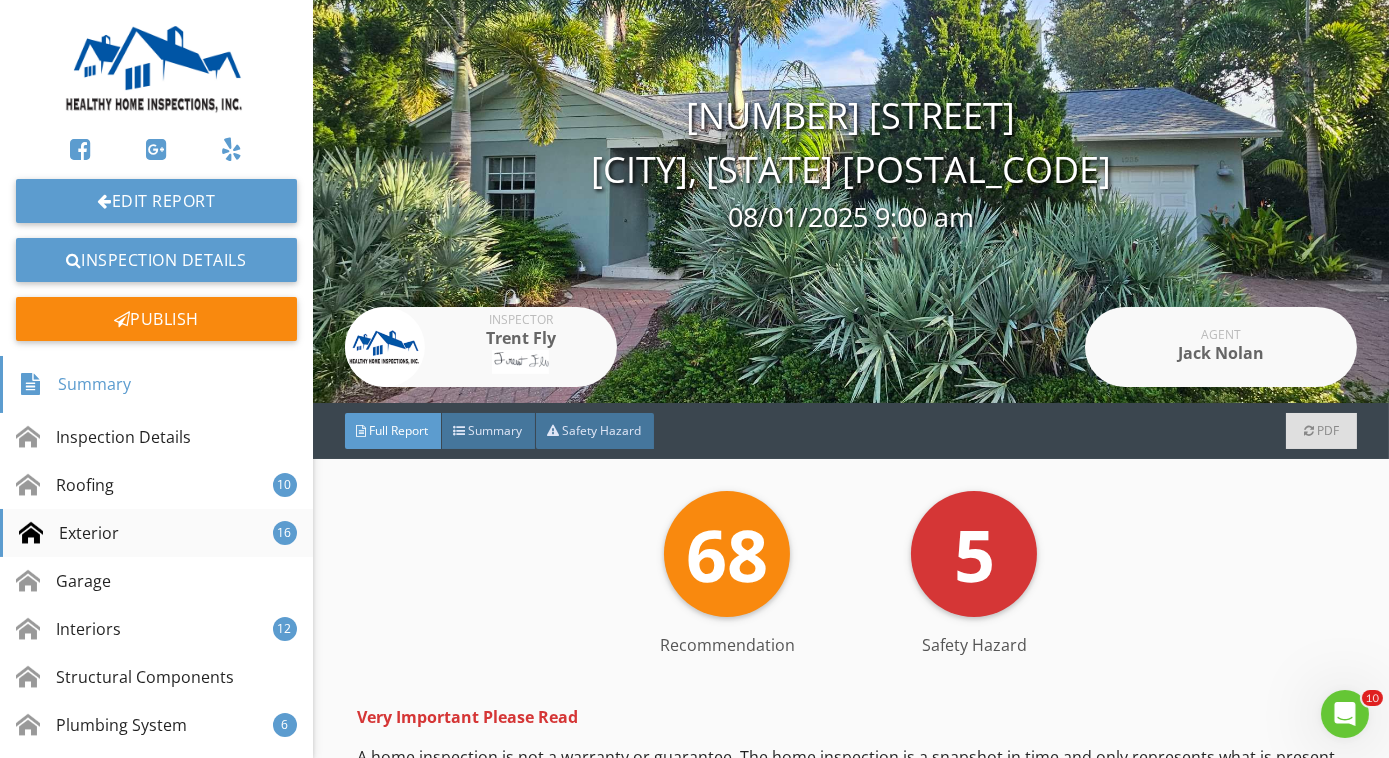 click on "Exterior
16" at bounding box center [156, 533] 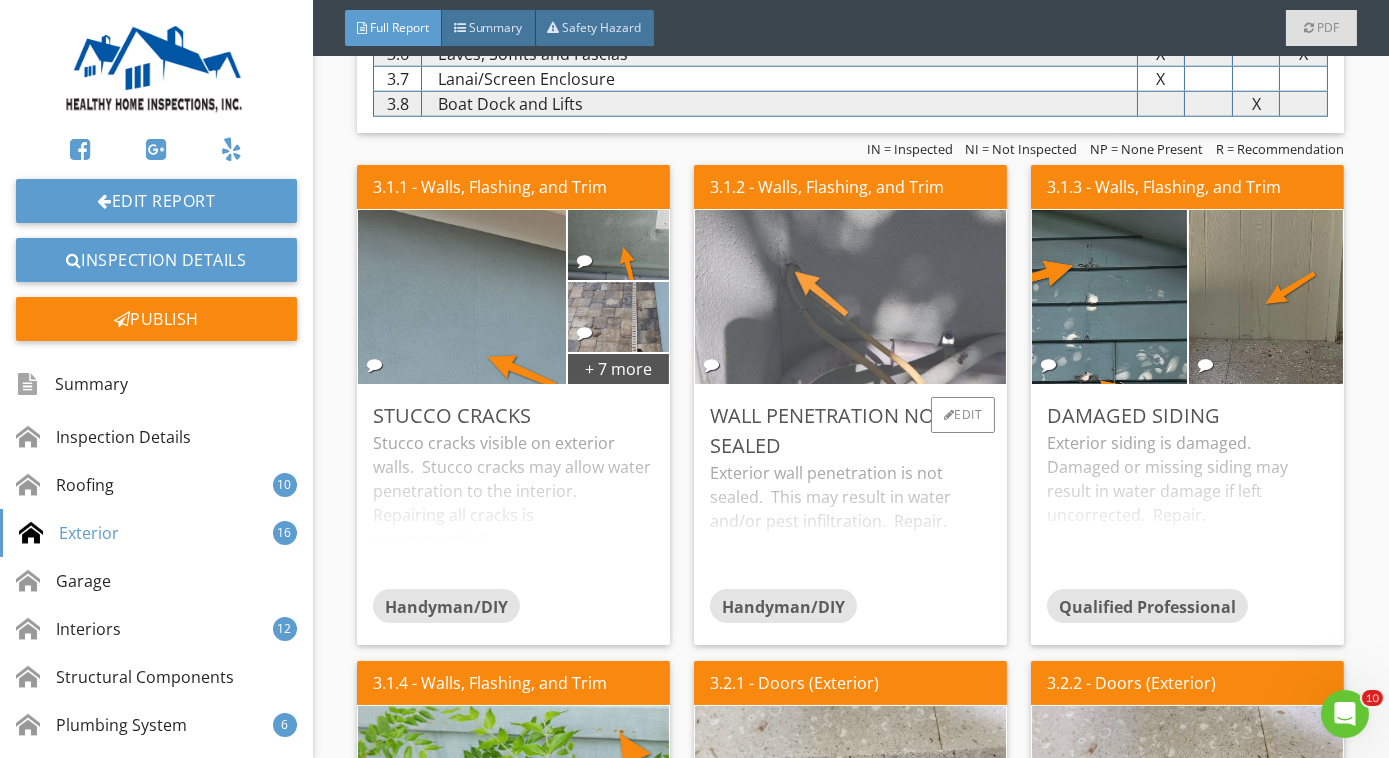 scroll, scrollTop: 4096, scrollLeft: 0, axis: vertical 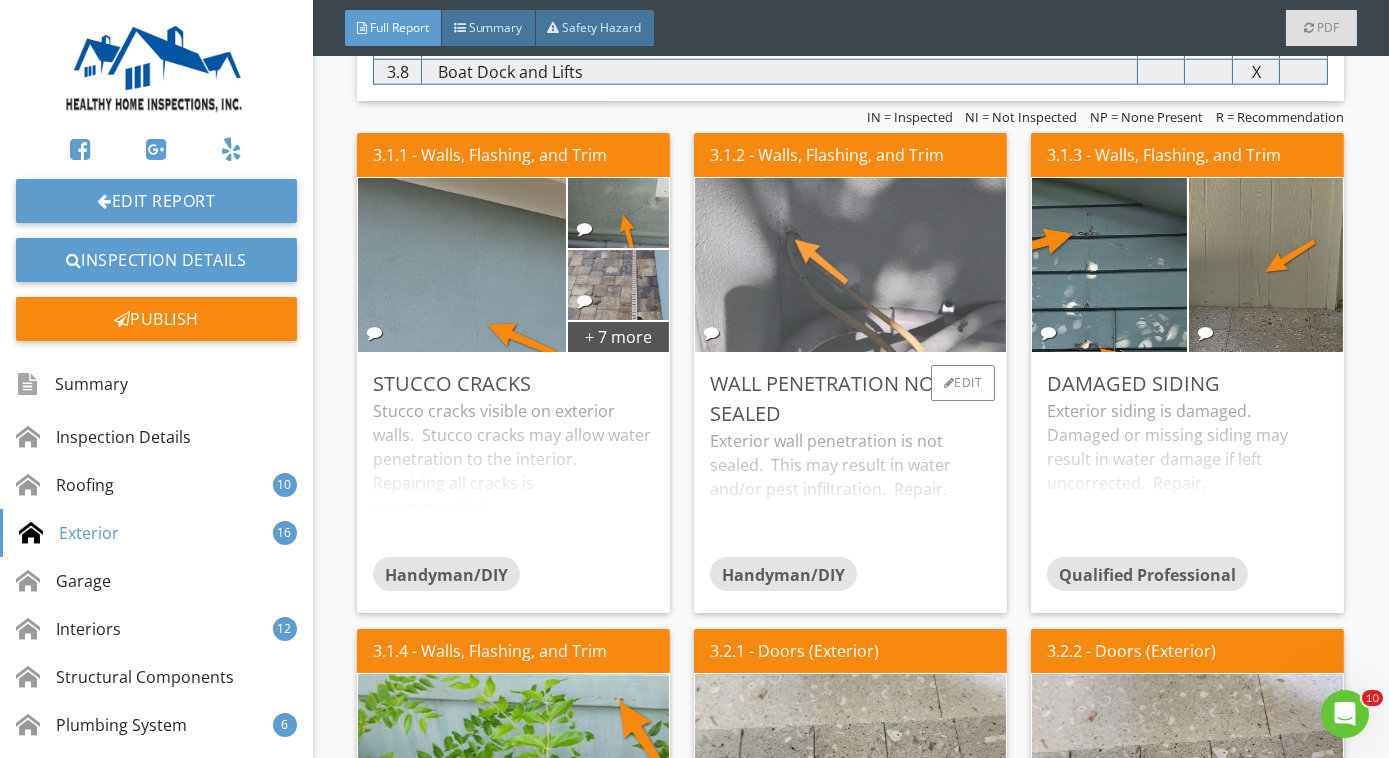 click at bounding box center [851, 265] 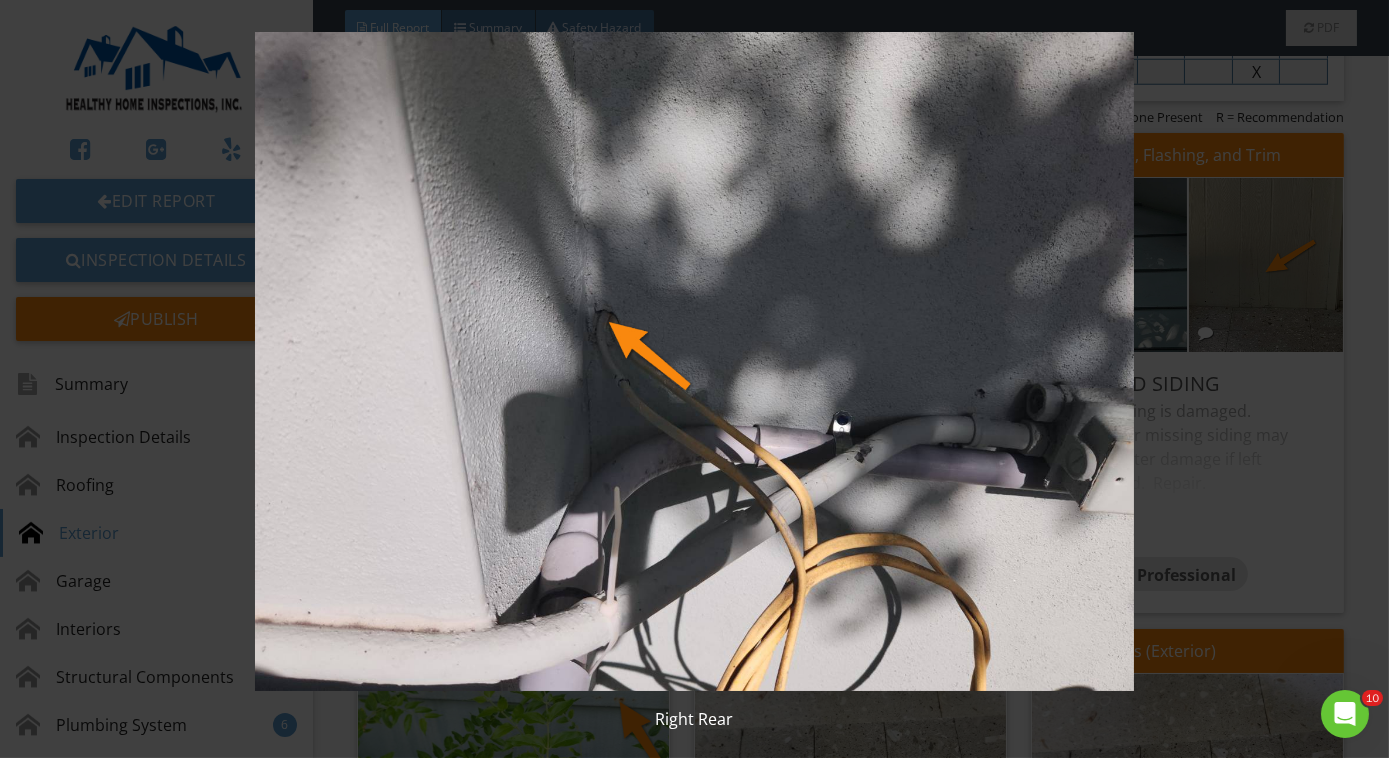 click at bounding box center (694, 361) 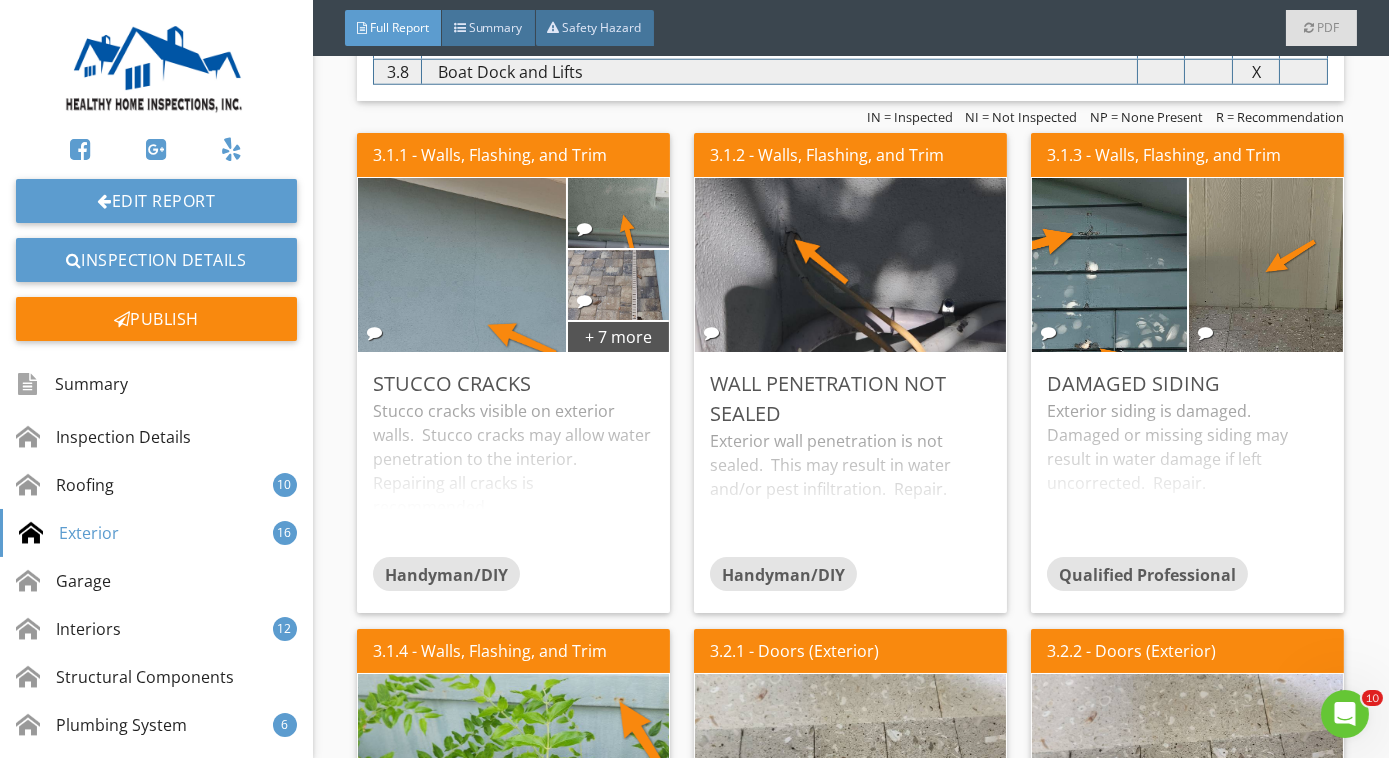 click on "Wall penetration not sealed" at bounding box center (850, 399) 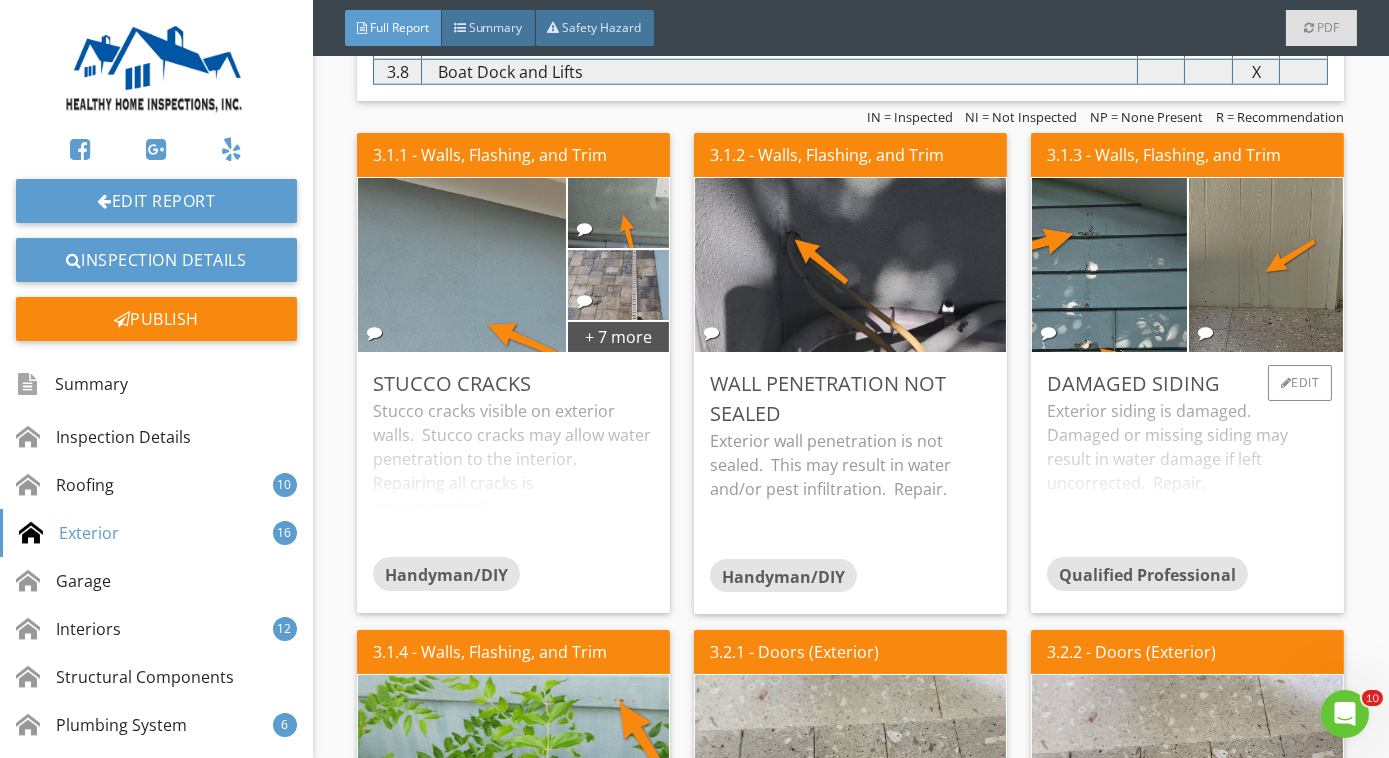 click on "Exterior siding is damaged.  Damaged or missing siding may result in water damage if left uncorrected.  Repair." at bounding box center [1187, 478] 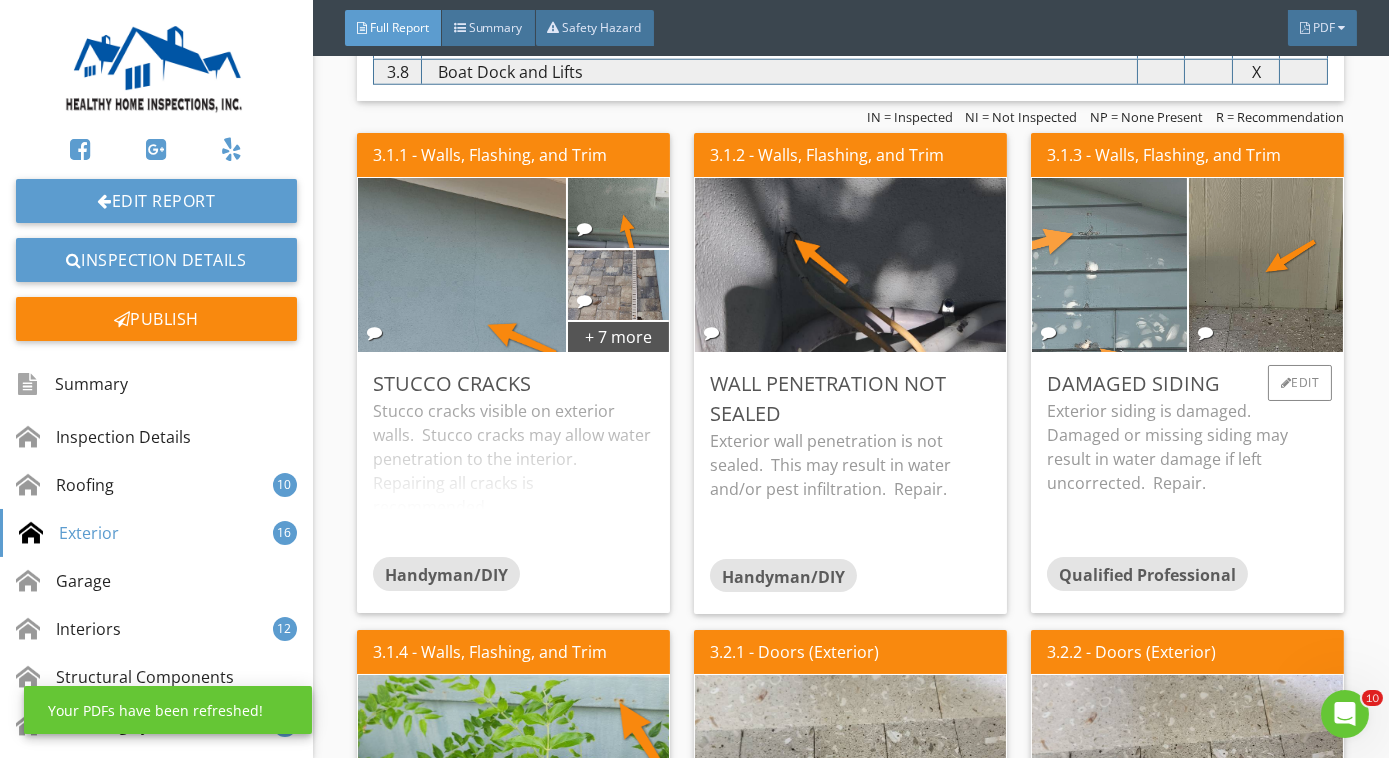 click at bounding box center (1109, 265) 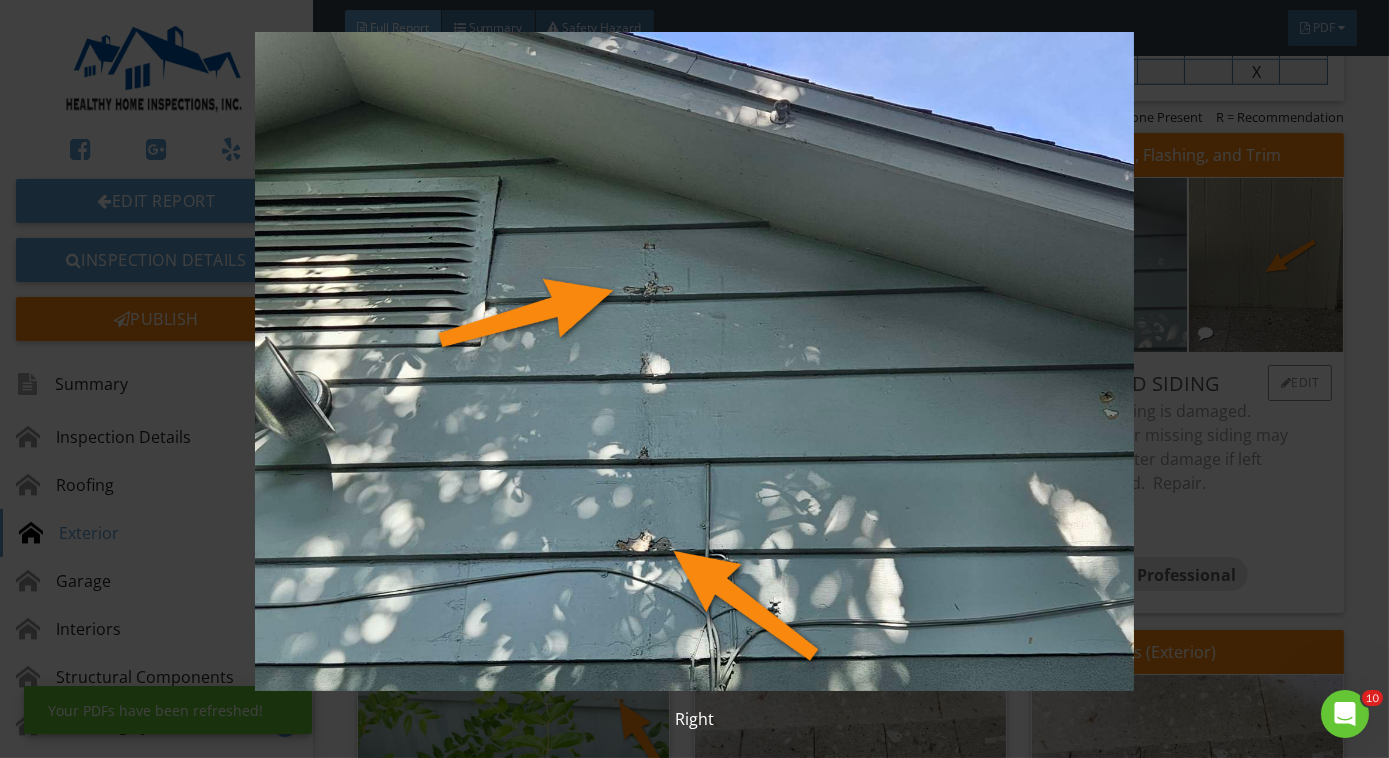click at bounding box center (694, 361) 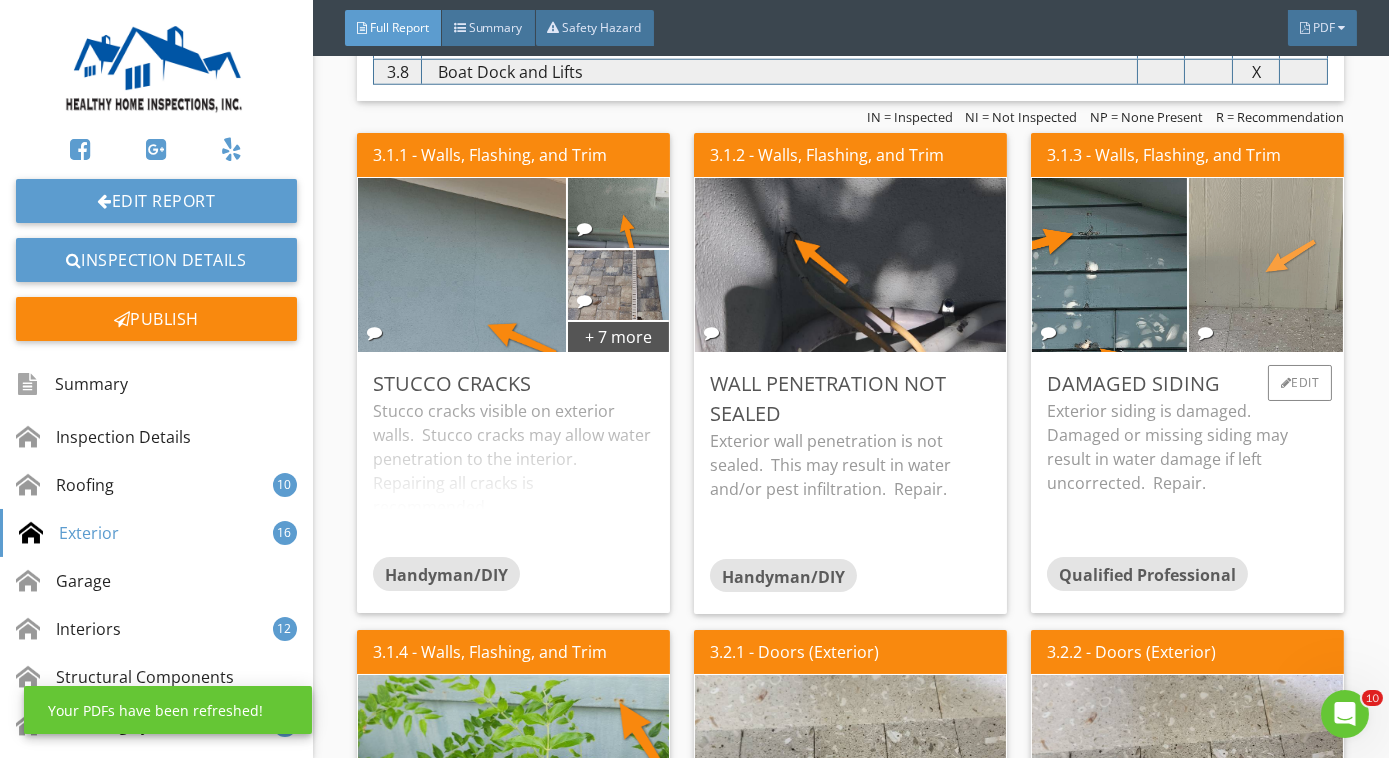 click at bounding box center [1266, 265] 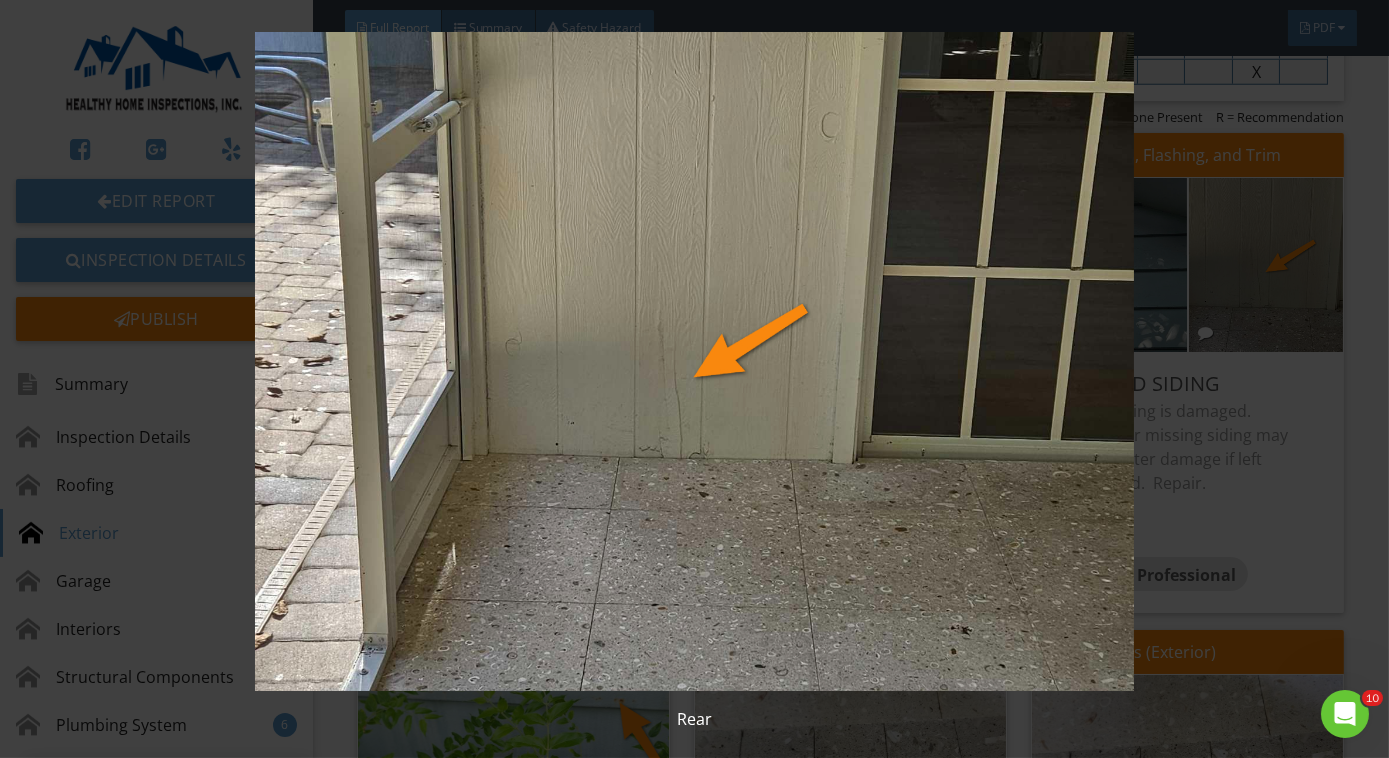 click at bounding box center (694, 361) 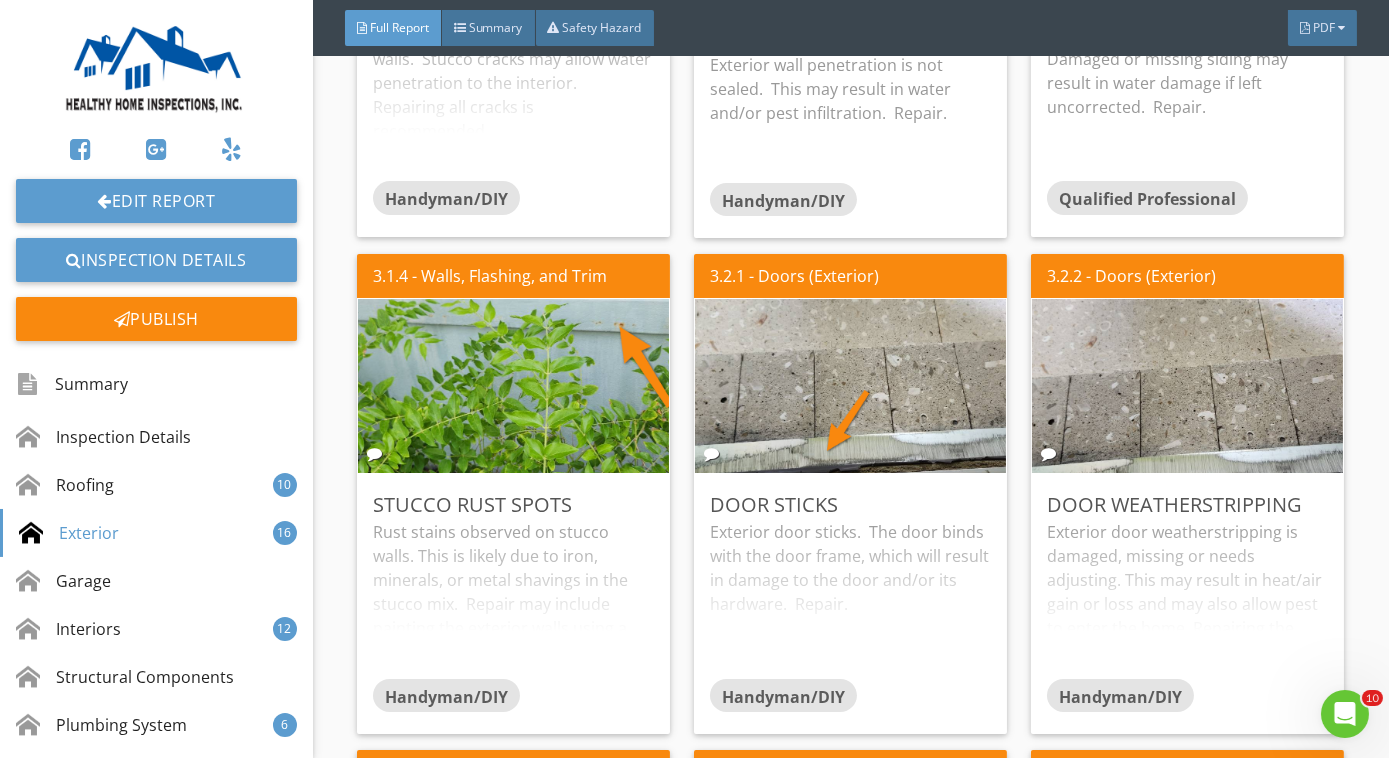 scroll, scrollTop: 4473, scrollLeft: 0, axis: vertical 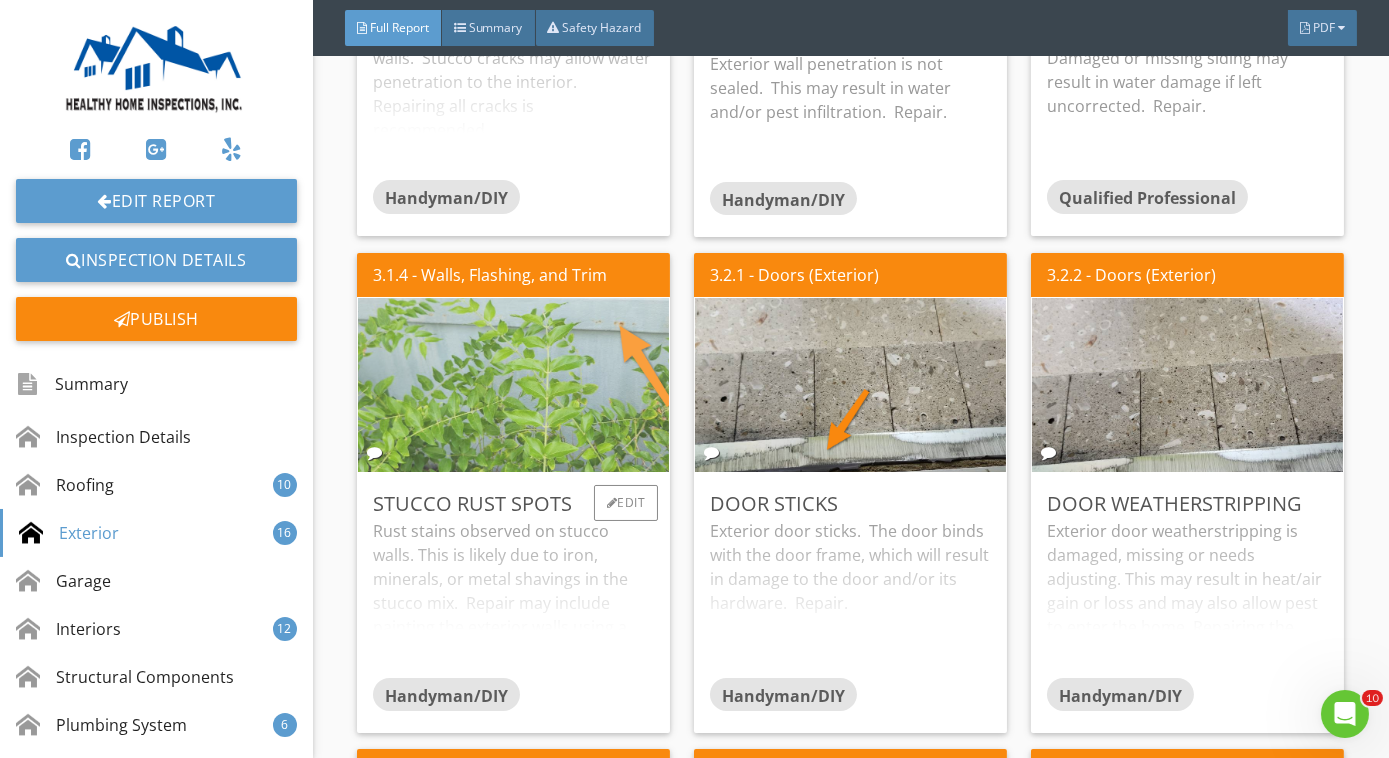 click at bounding box center [514, 385] 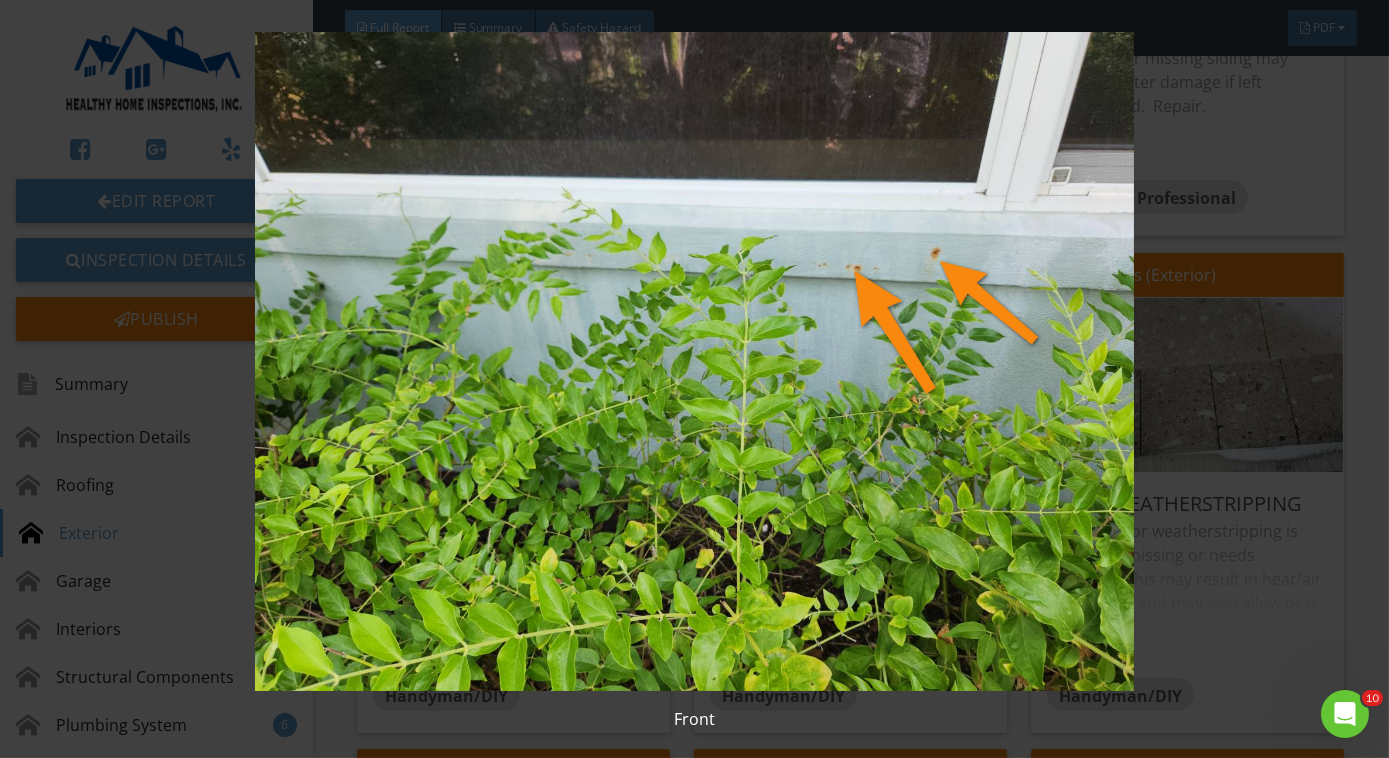 click at bounding box center (694, 361) 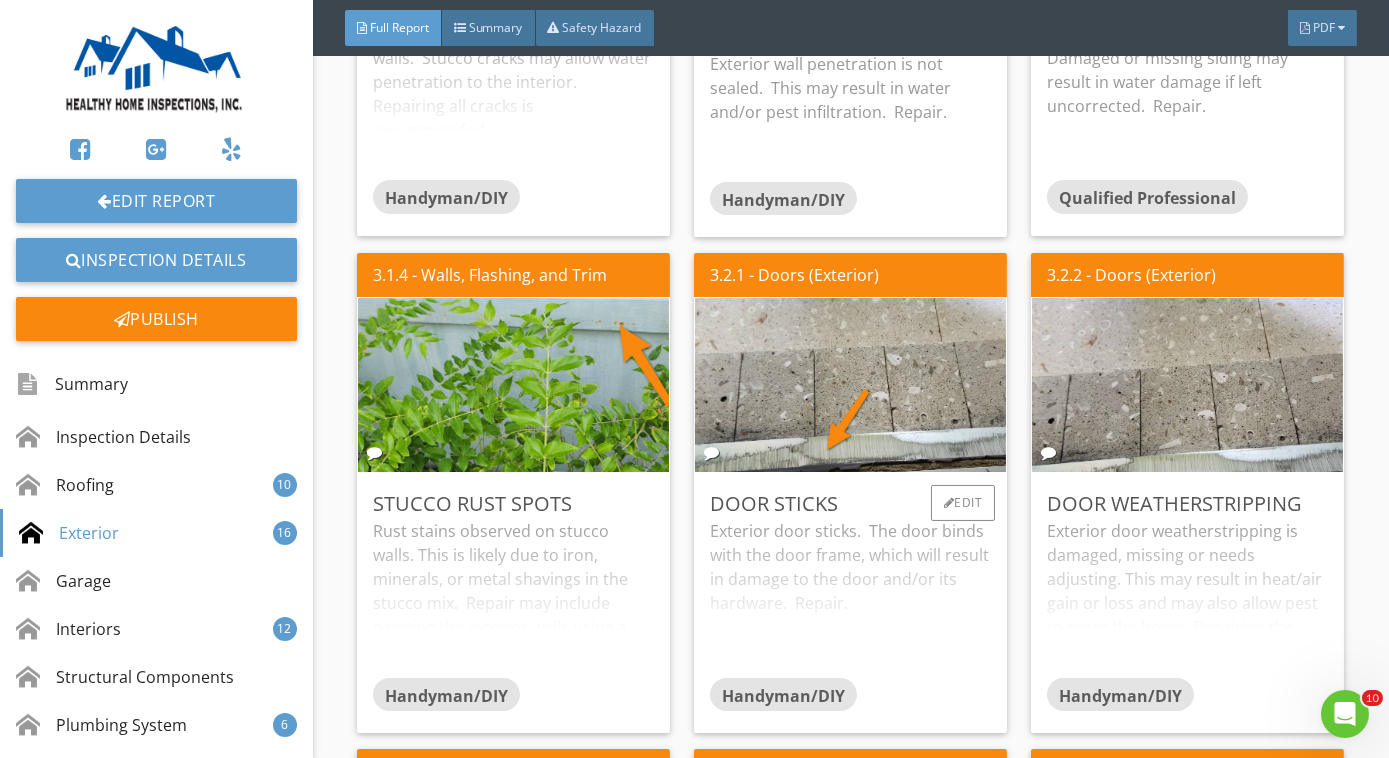 click on "Exterior door sticks.  The door binds with the door frame, which will result in damage to the door and/or its hardware.  Repair." at bounding box center [850, 598] 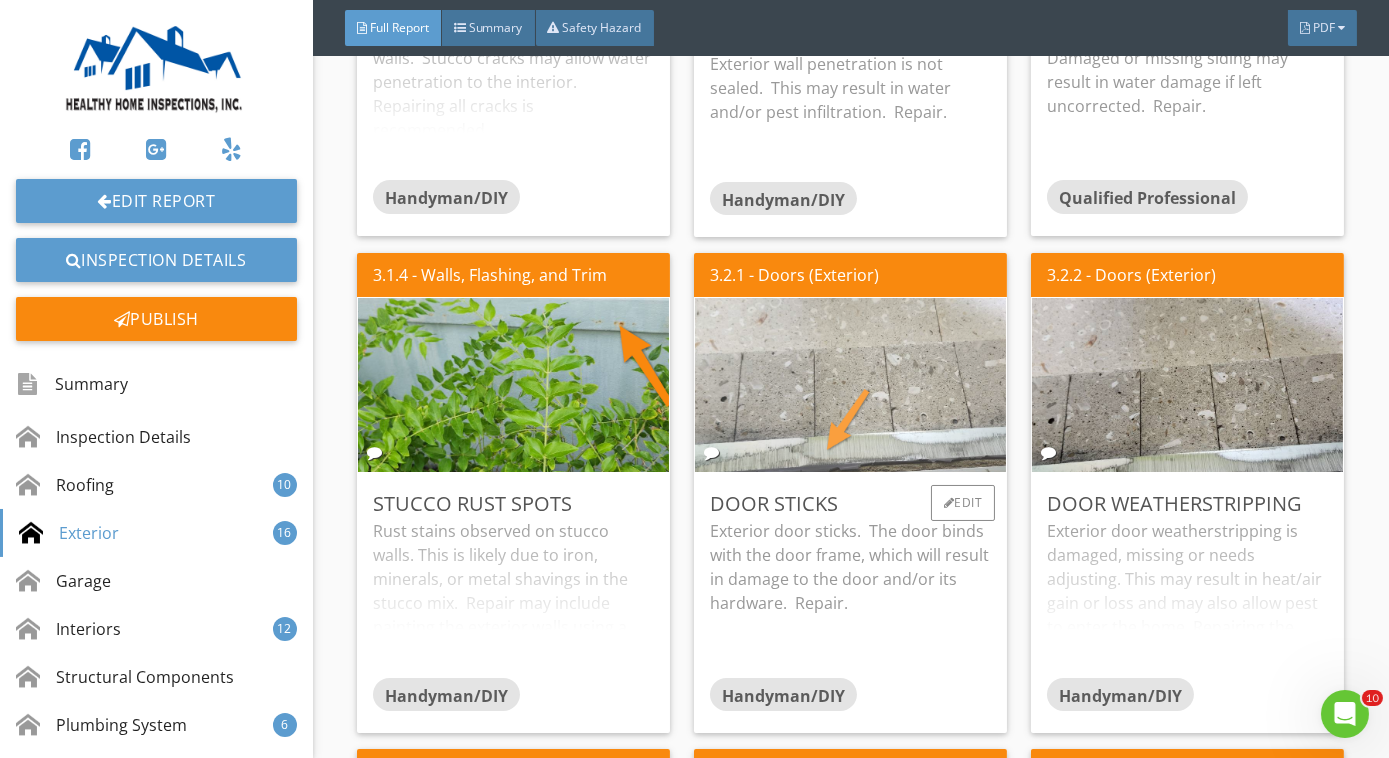 click at bounding box center [851, 385] 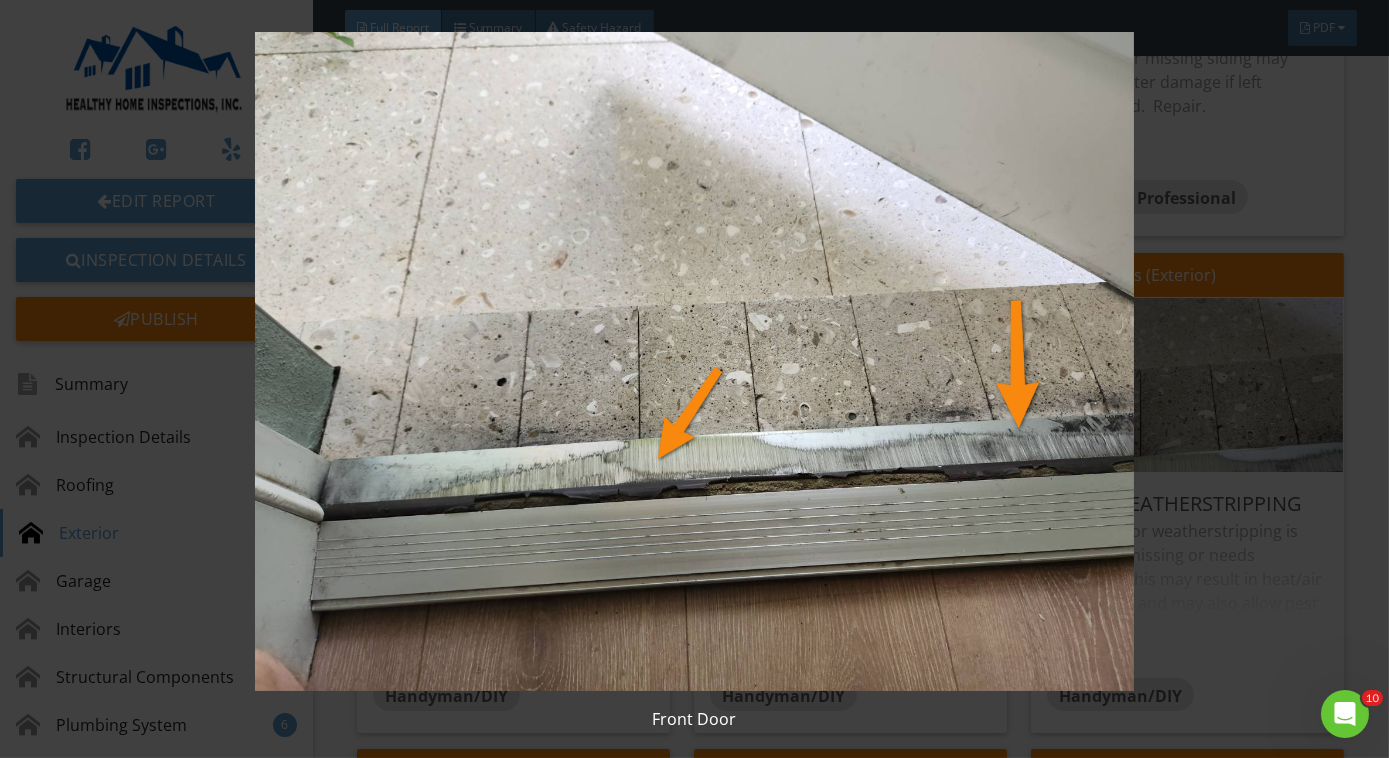 click at bounding box center [694, 361] 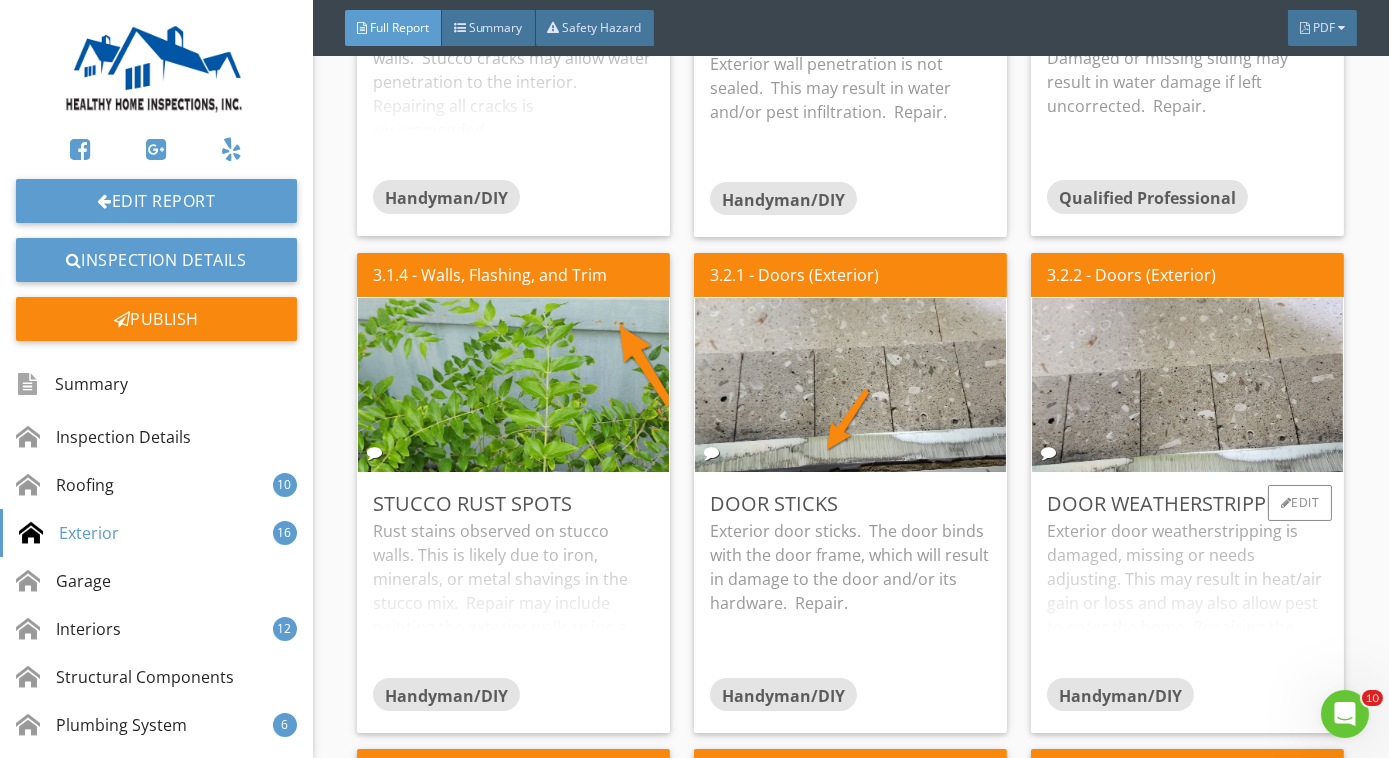 click on "Exterior door weatherstripping is damaged, missing or needs adjusting.  This may result in heat/air gain or loss and may also allow pest to enter the home.  Repairing the weatherstripping recommended." at bounding box center (1187, 598) 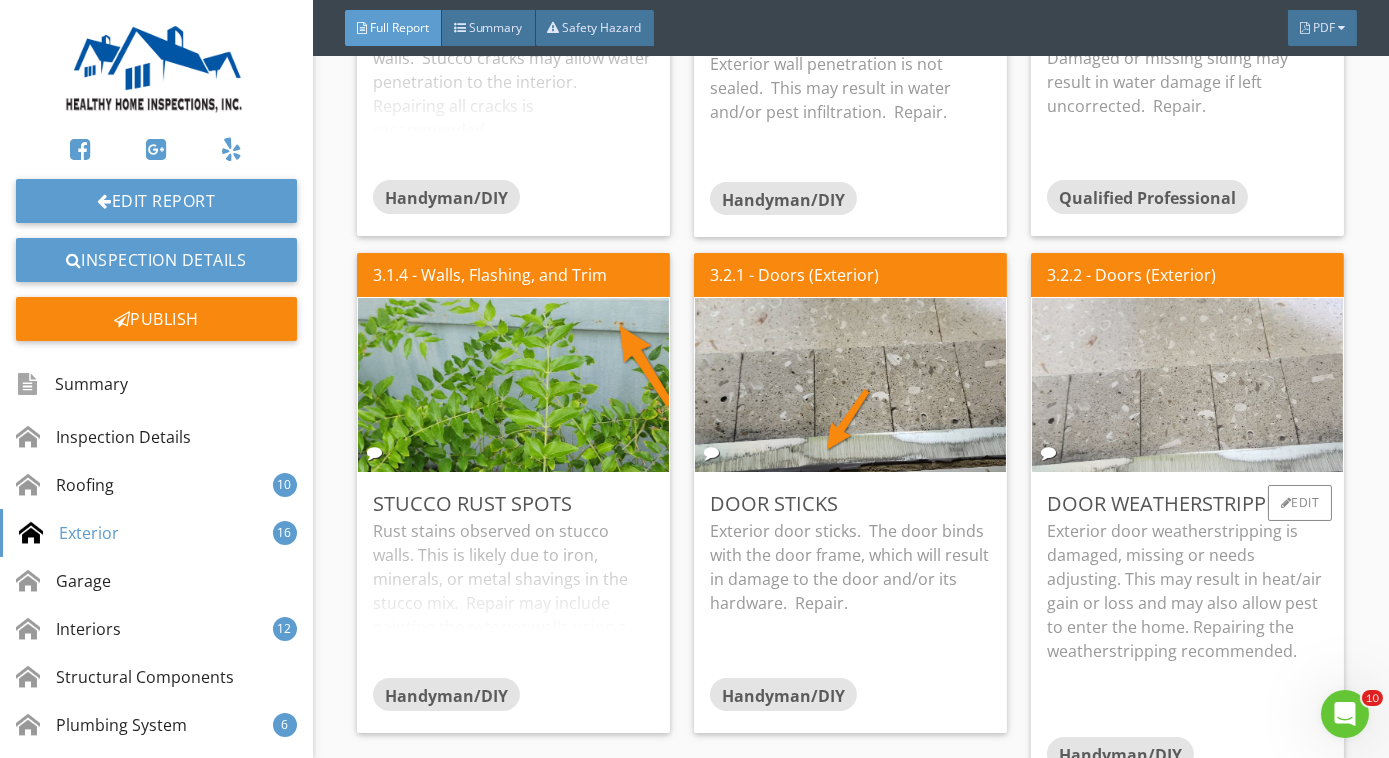 click at bounding box center [1188, 385] 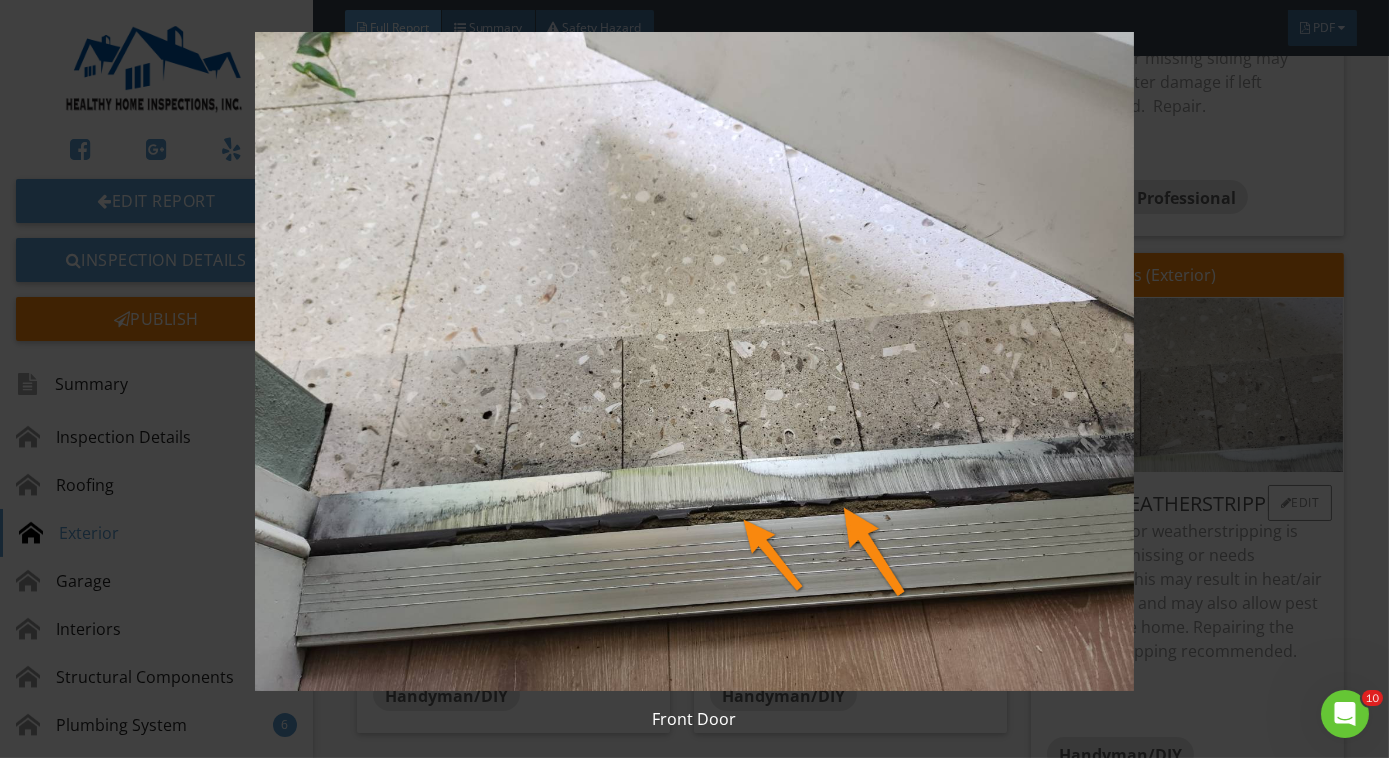 click at bounding box center (694, 361) 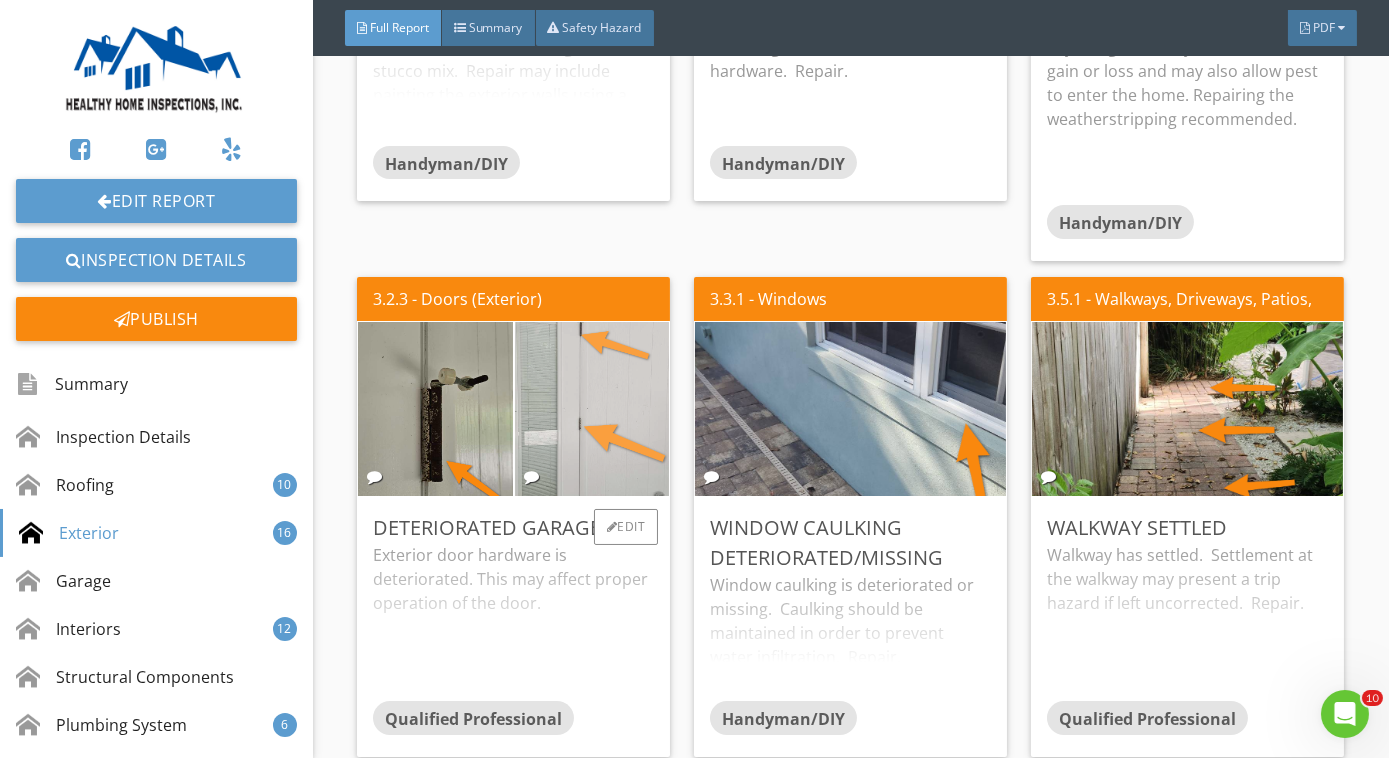 scroll, scrollTop: 5006, scrollLeft: 0, axis: vertical 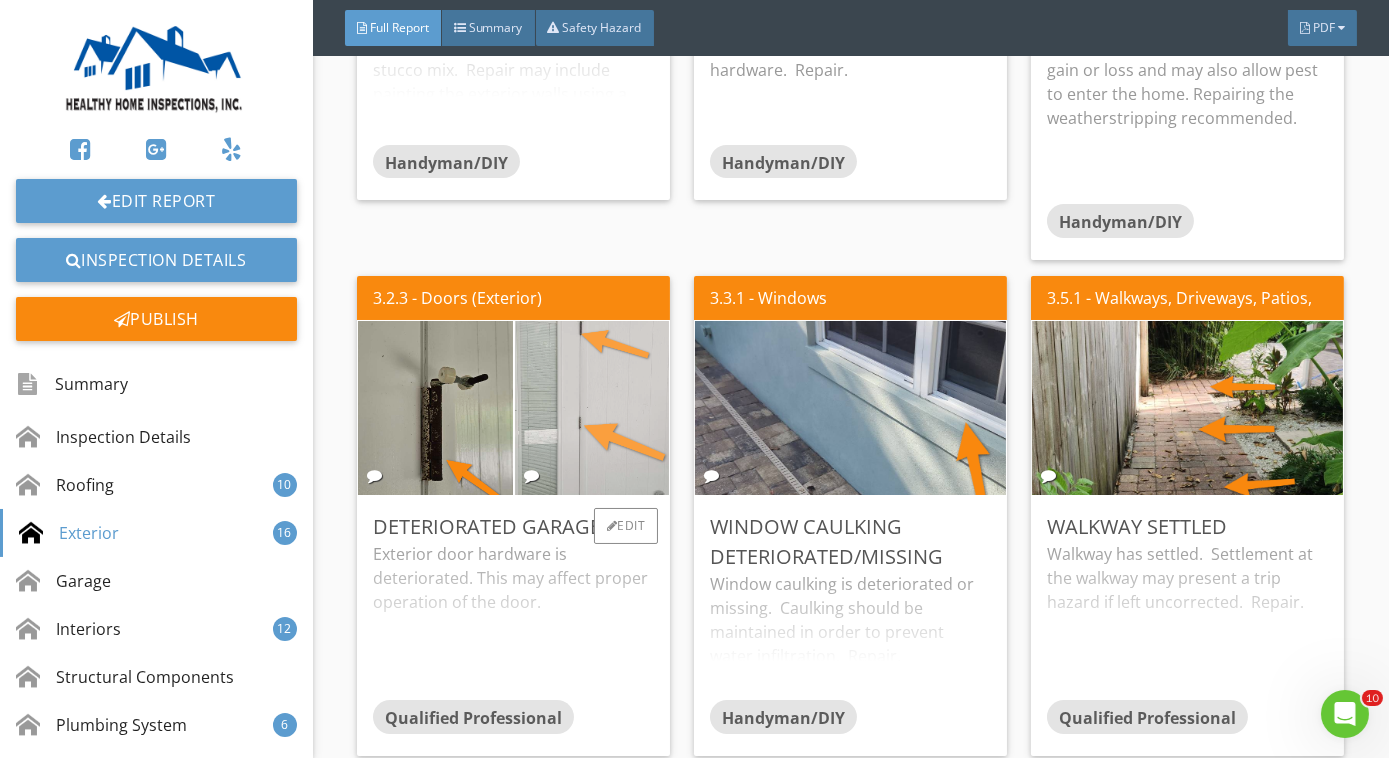 click at bounding box center [592, 408] 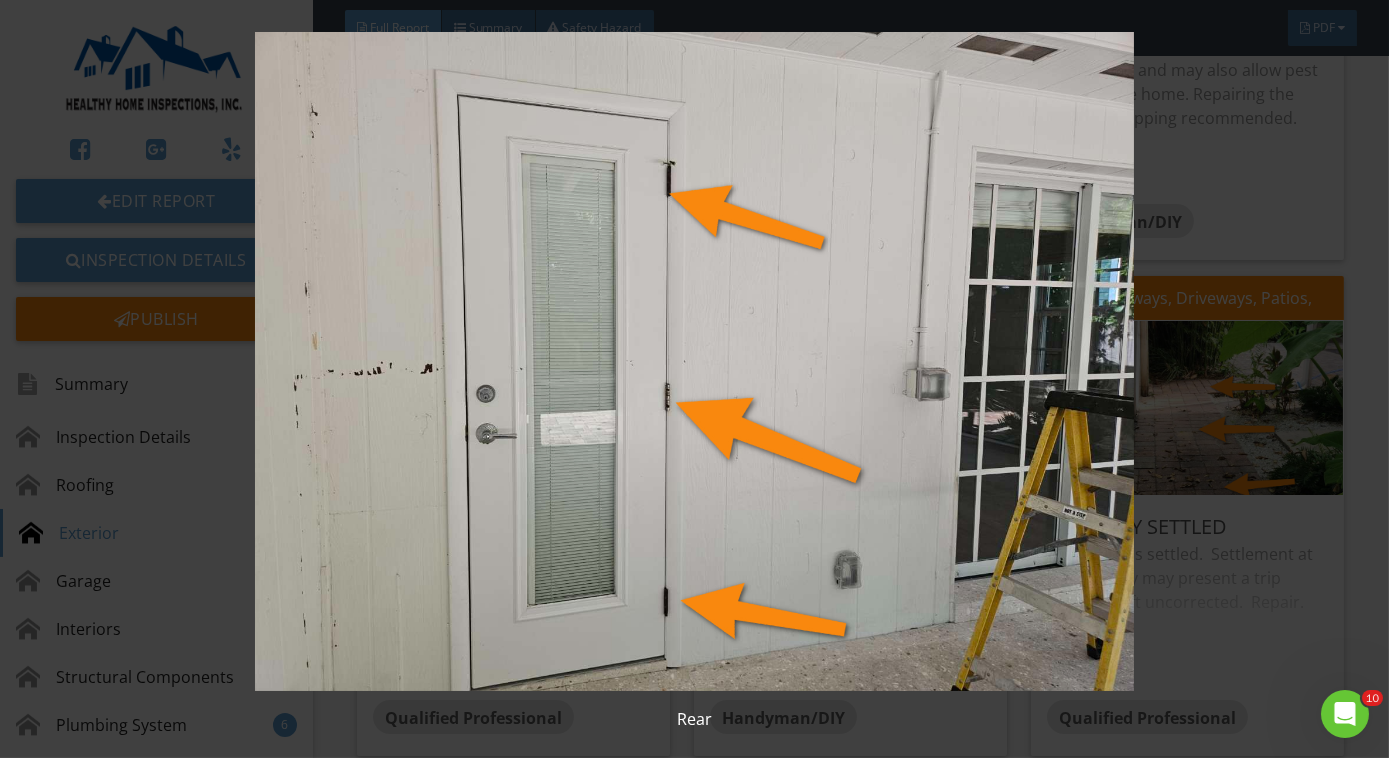 click at bounding box center [694, 361] 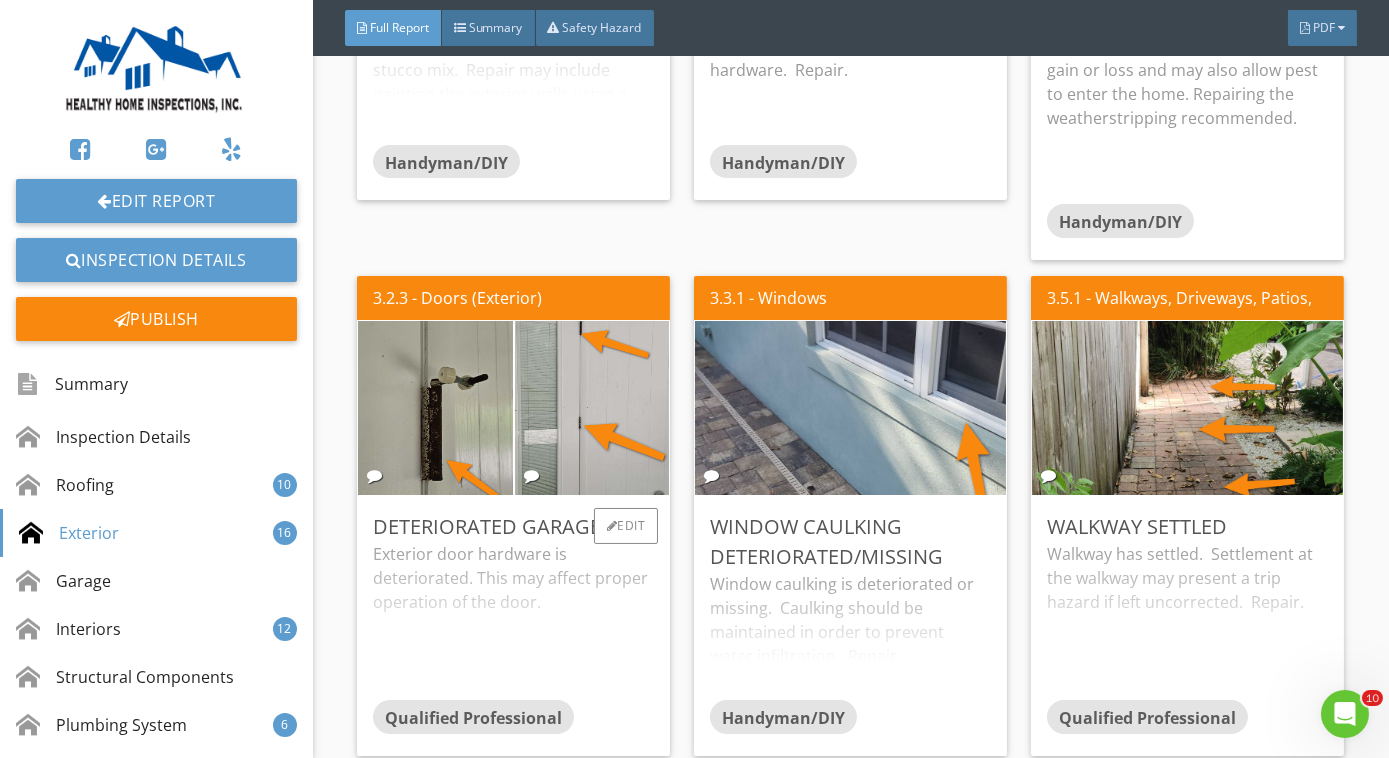 click on "Exterior door hardware is deteriorated. This may affect proper operation of the door." at bounding box center (513, 621) 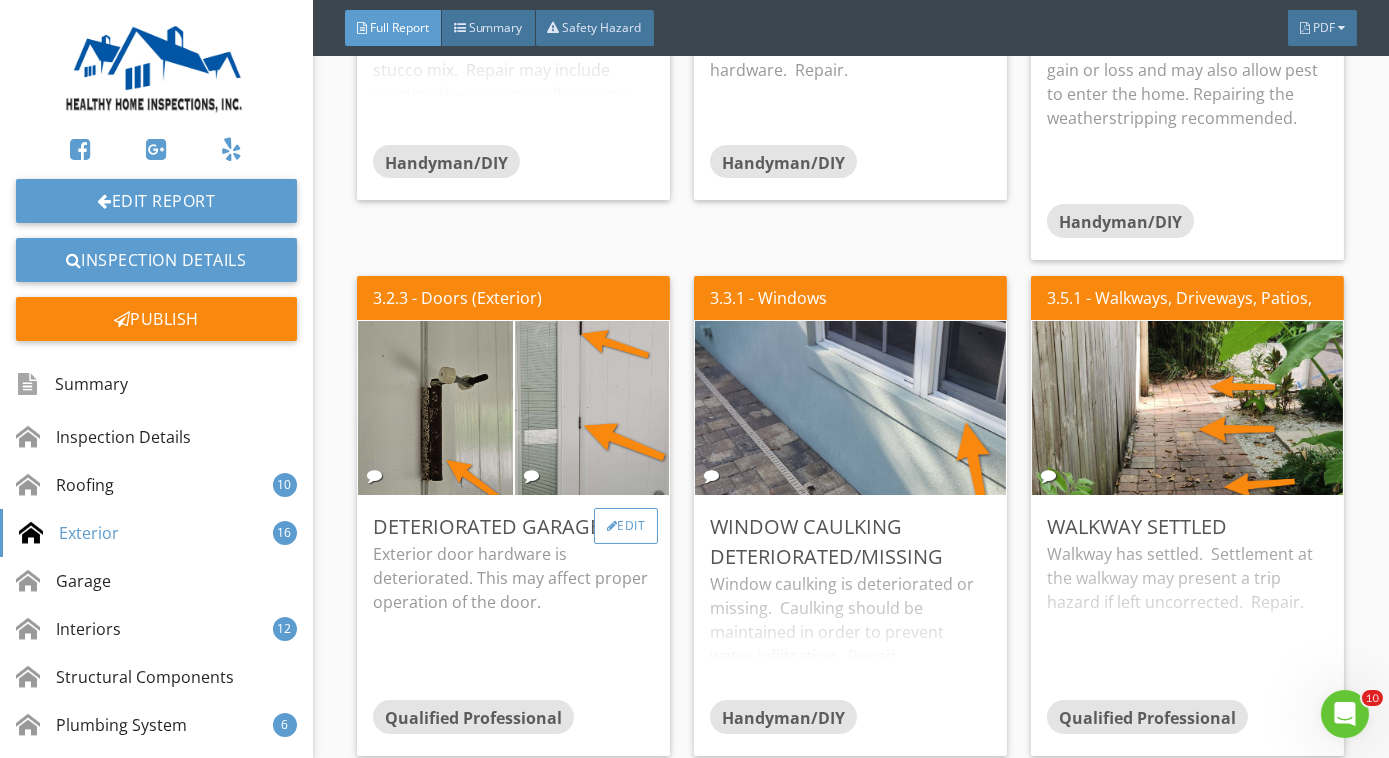 click on "Edit" at bounding box center (626, 526) 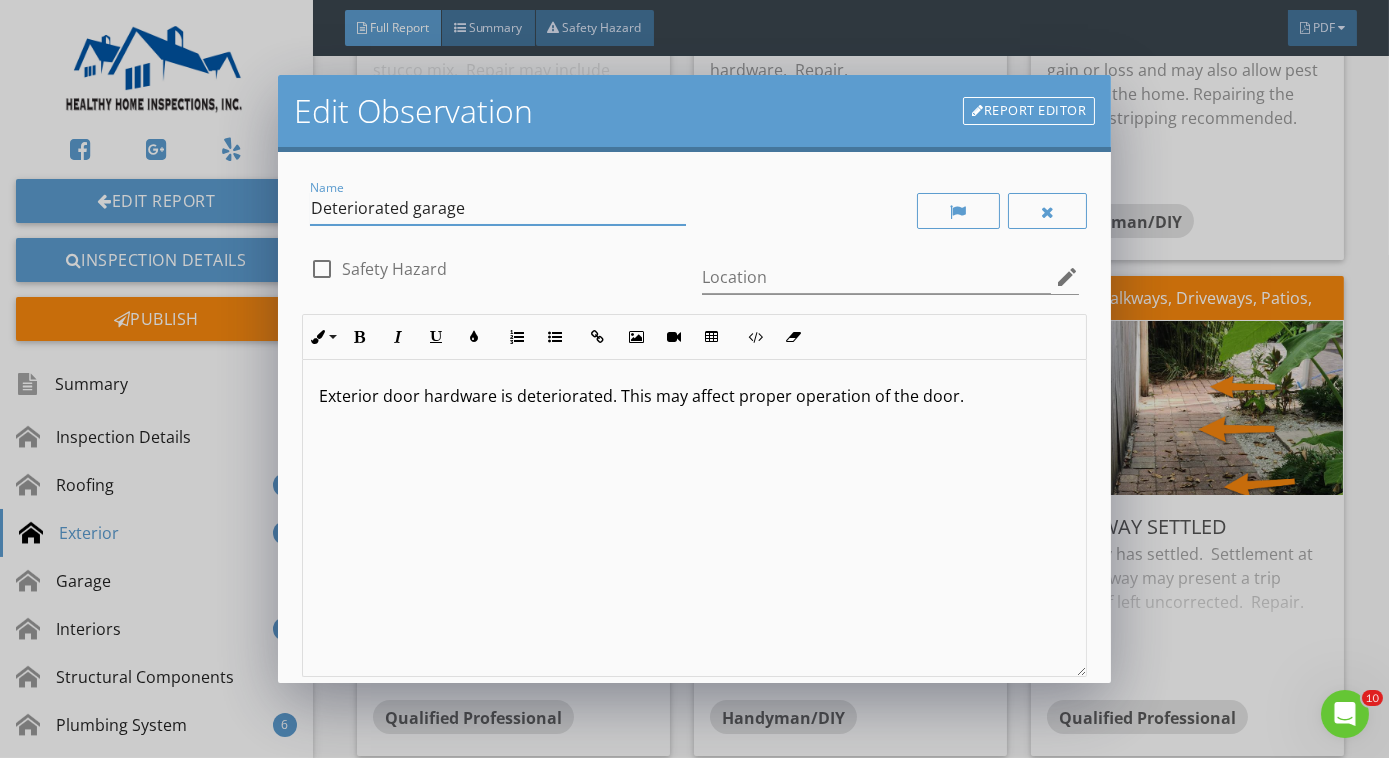drag, startPoint x: 418, startPoint y: 206, endPoint x: 603, endPoint y: 240, distance: 188.09837 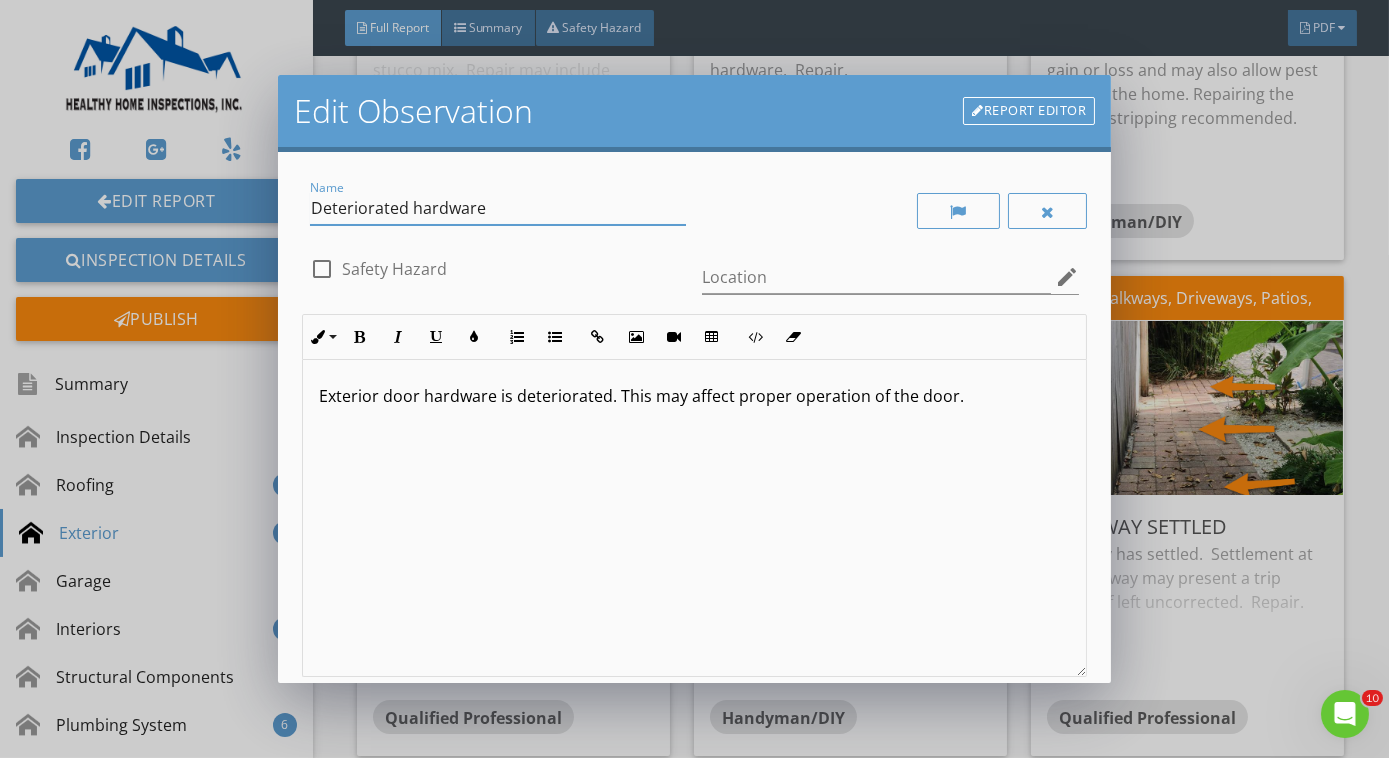 scroll, scrollTop: 0, scrollLeft: 0, axis: both 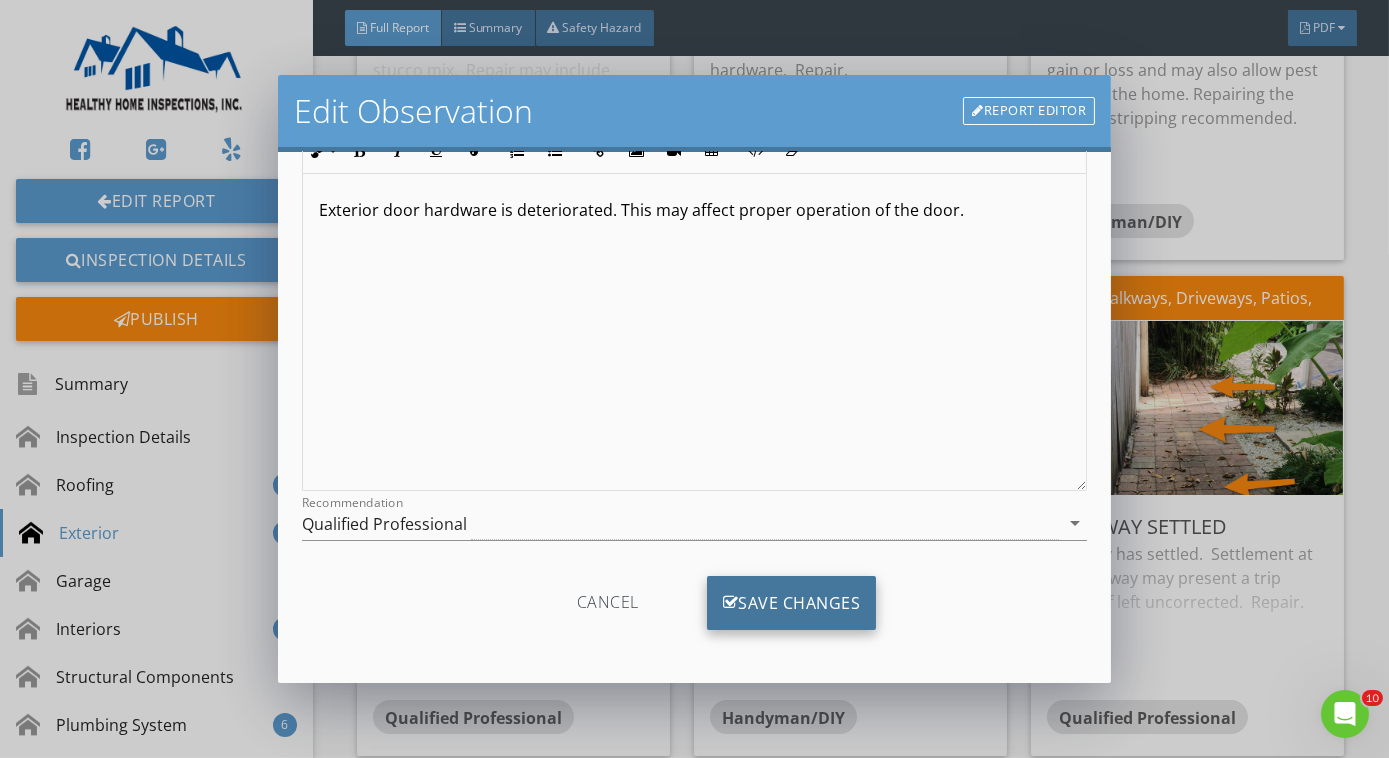 type on "Deteriorated hardware" 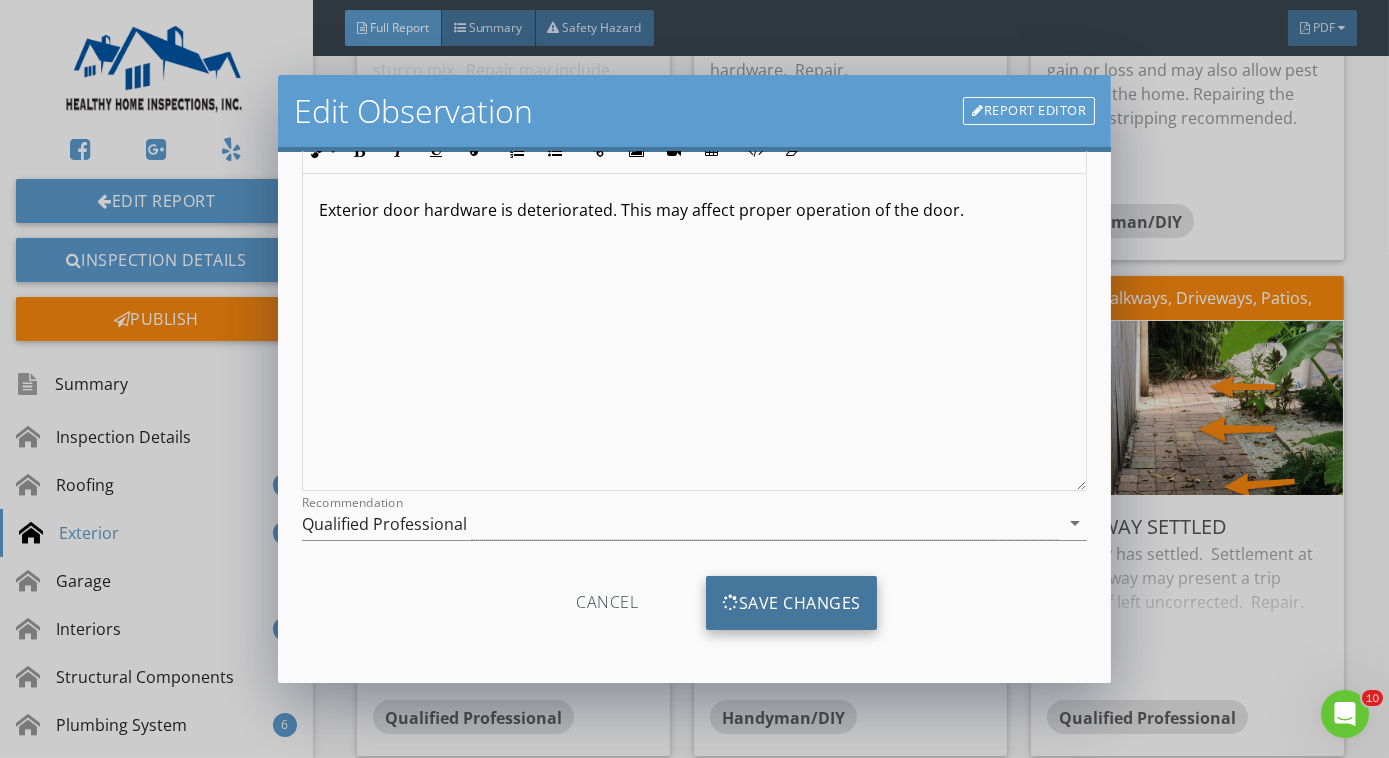 scroll, scrollTop: 0, scrollLeft: 0, axis: both 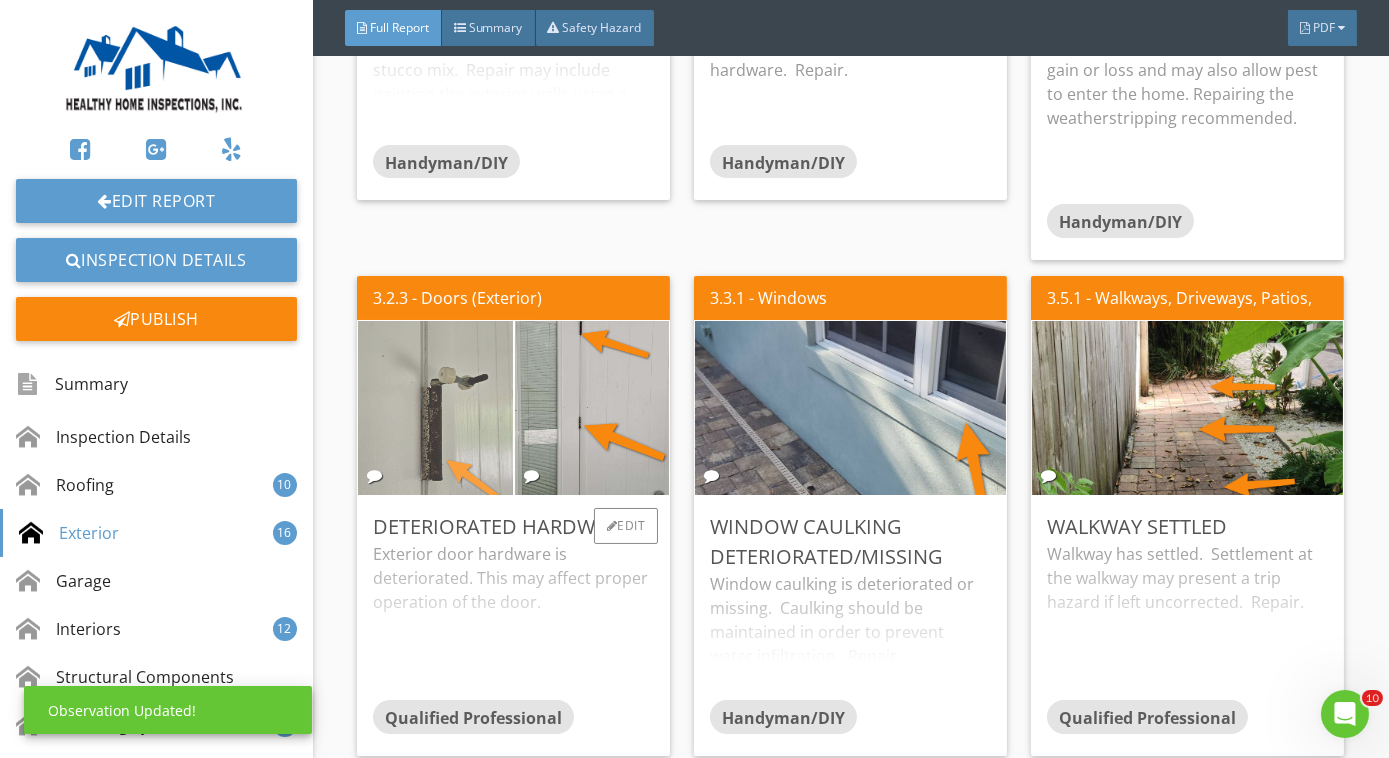 click at bounding box center [436, 408] 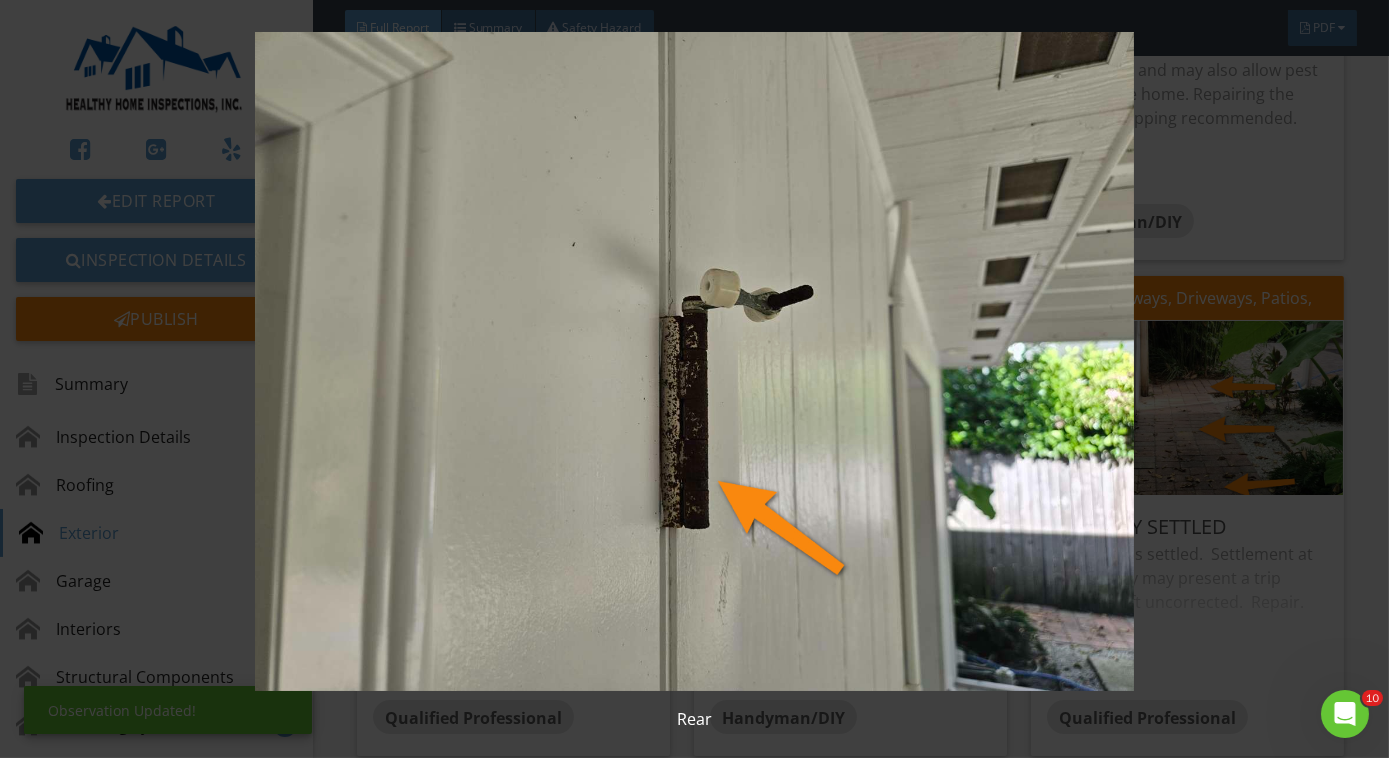 click at bounding box center (694, 361) 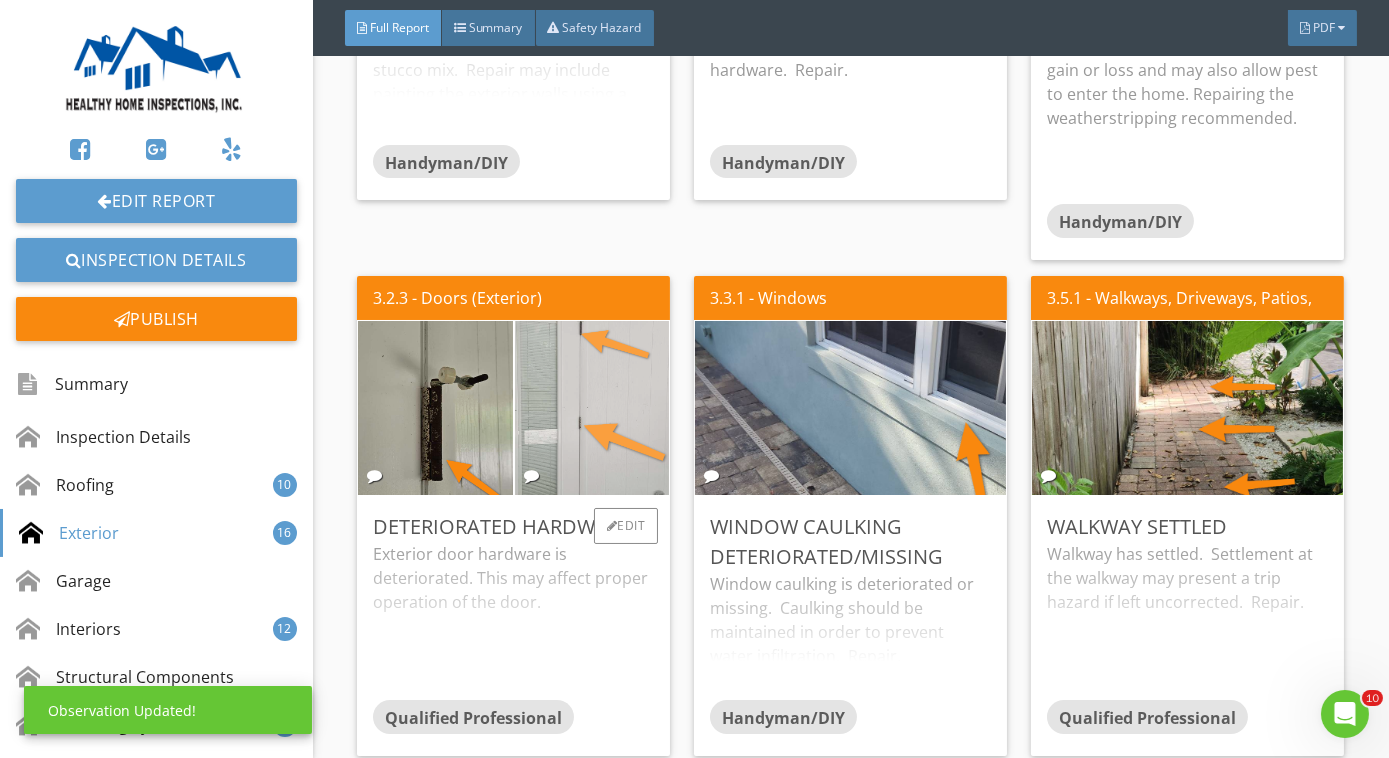 click at bounding box center [592, 408] 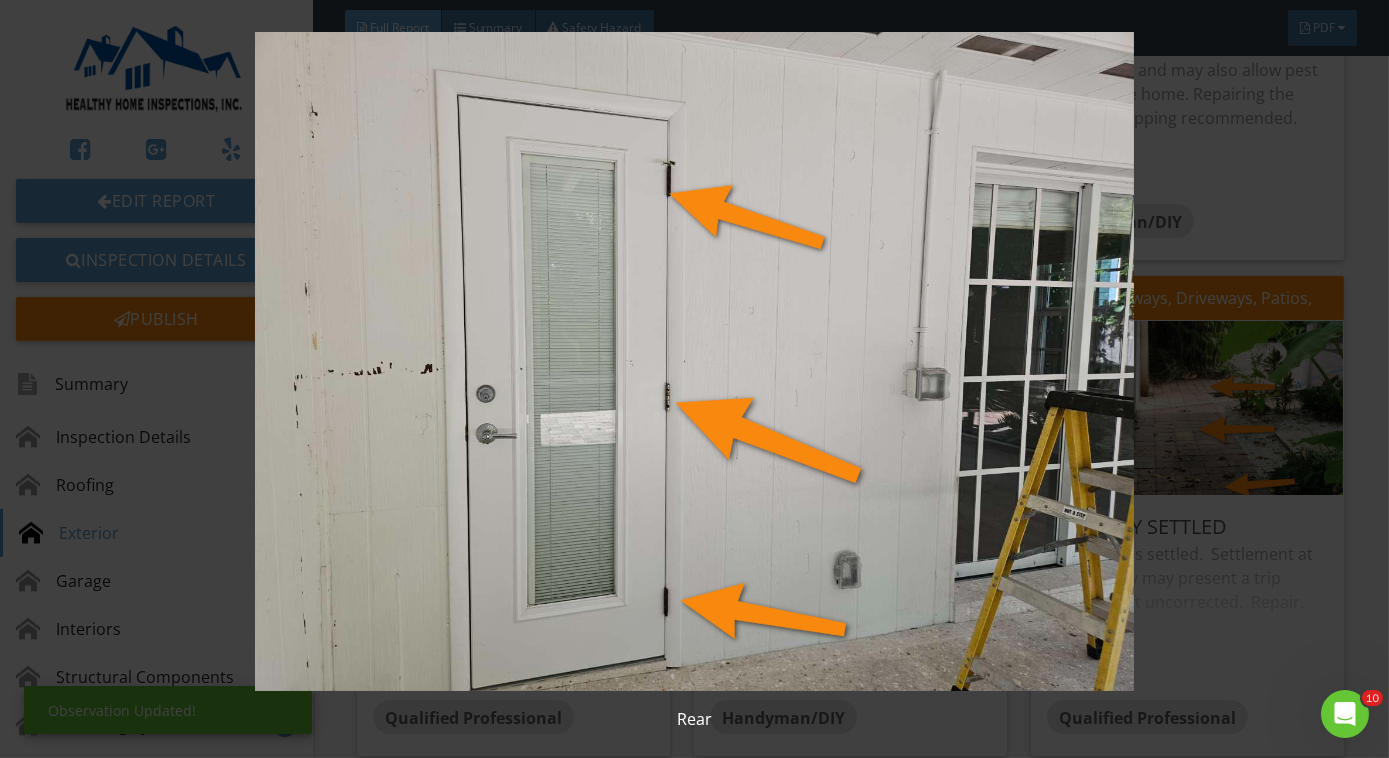 click at bounding box center [694, 361] 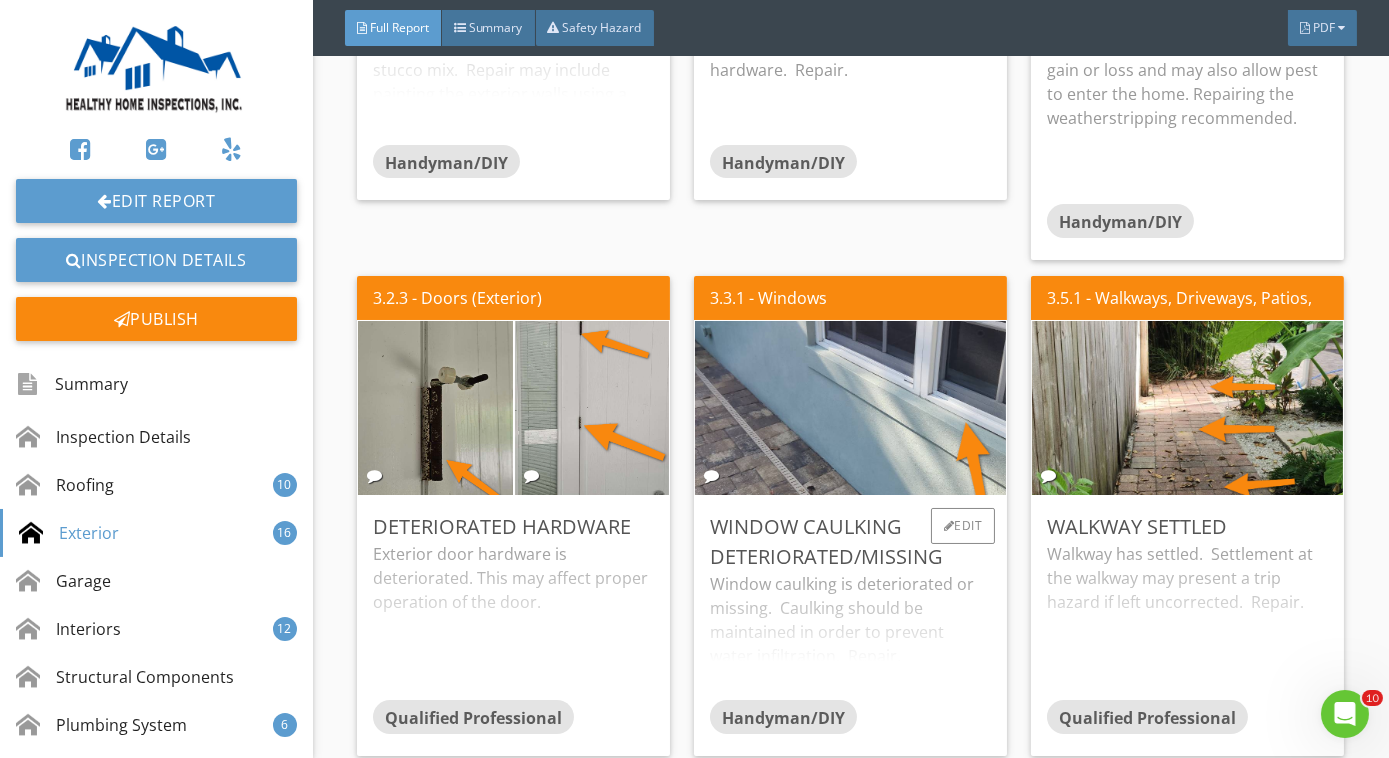 click on "Window caulking is deteriorated or missing.  Caulking should be maintained in order to prevent water infiltration.  Repair." at bounding box center [850, 636] 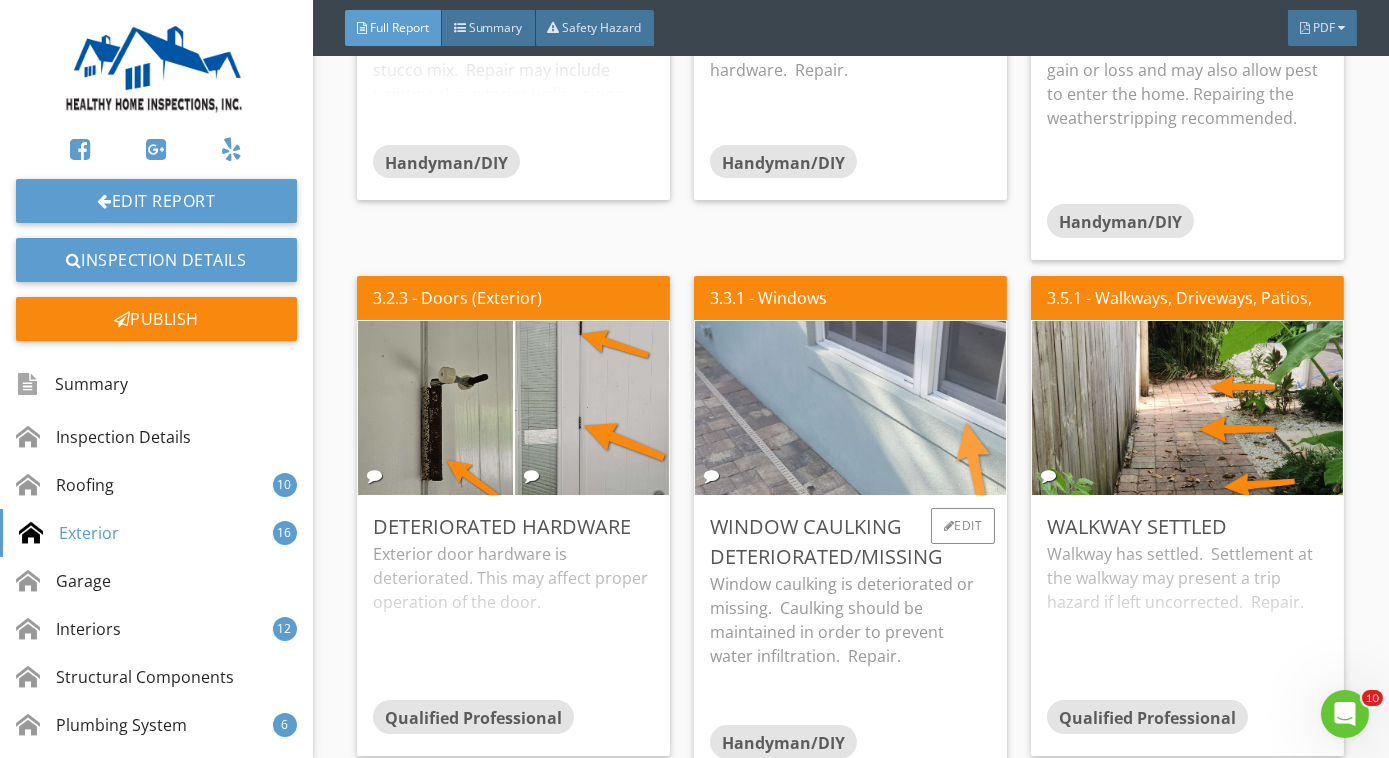 click at bounding box center (851, 407) 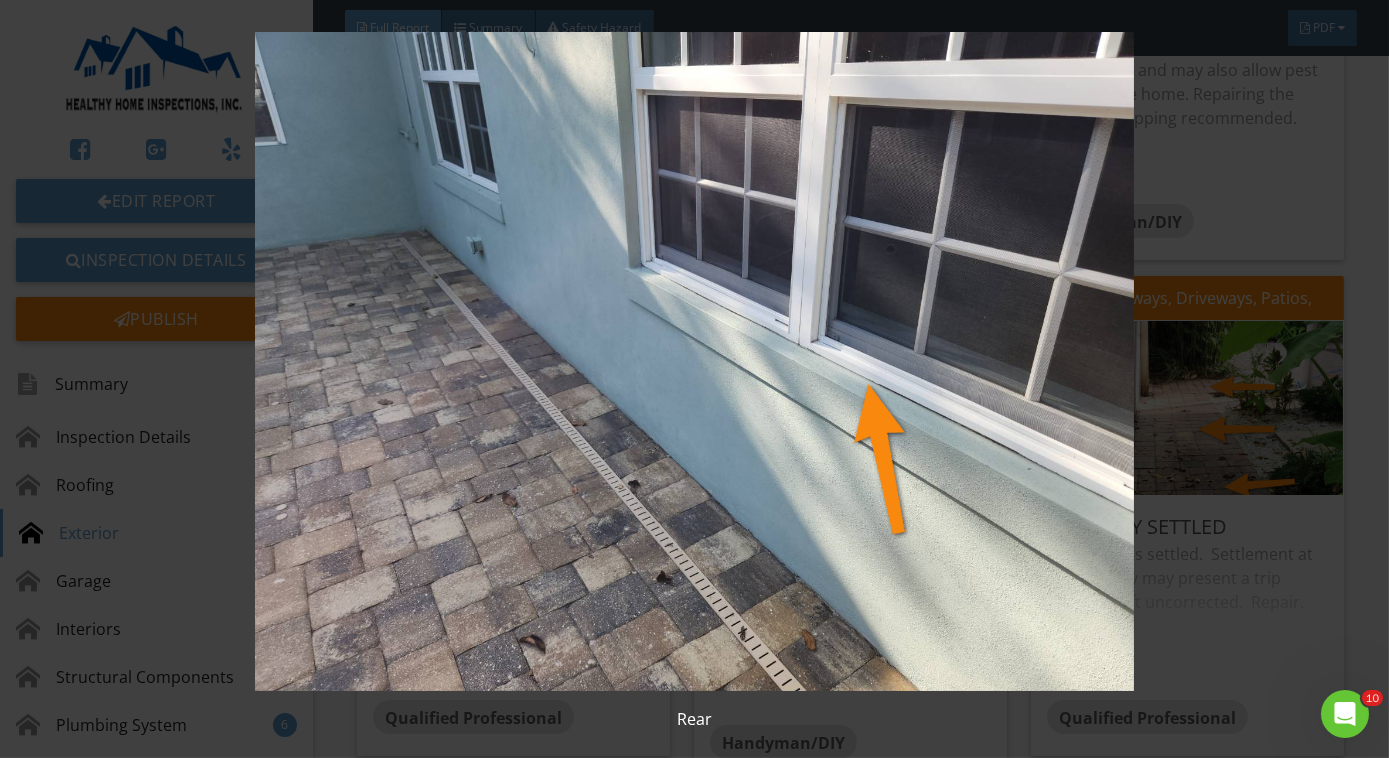 click at bounding box center [694, 361] 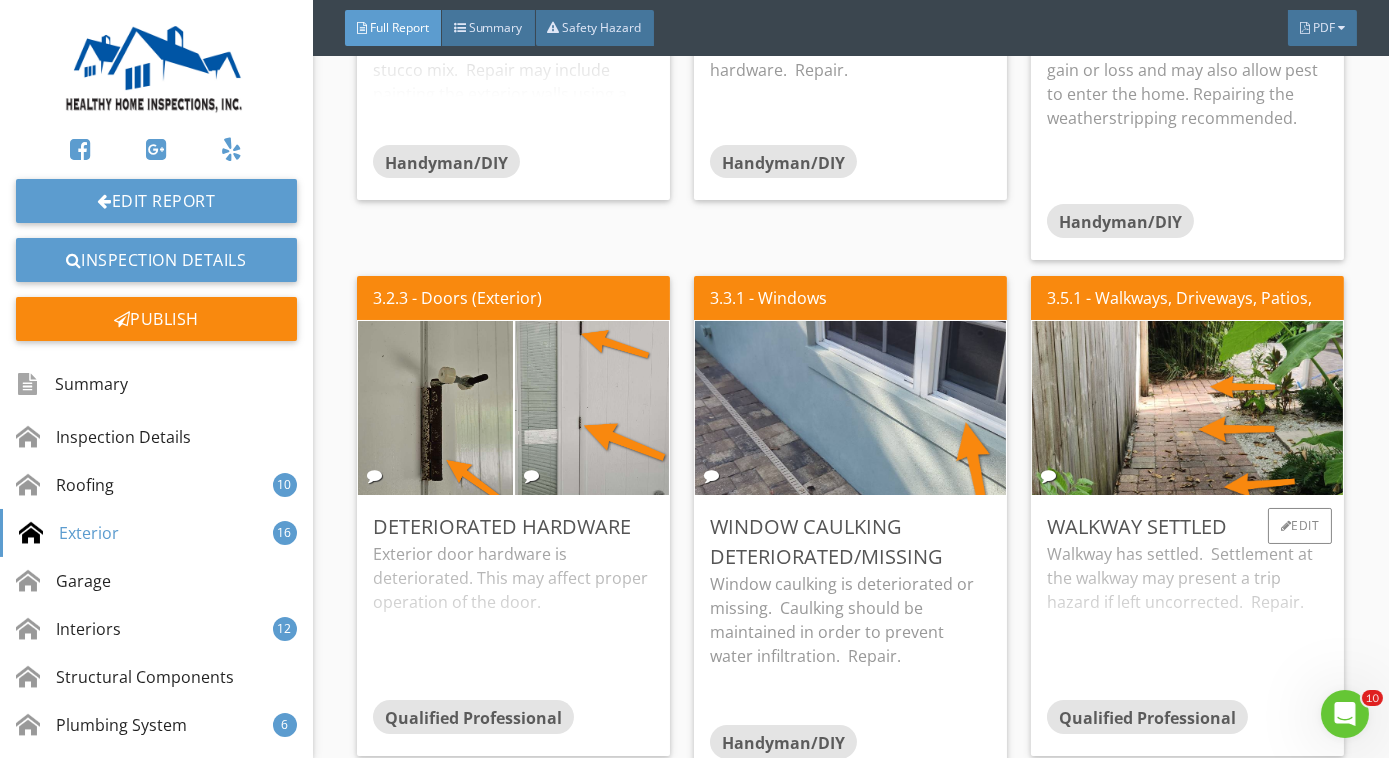 click on "Walkway has settled.  Settlement at the walkway may present a trip hazard if left uncorrected.  Repair." at bounding box center [1187, 621] 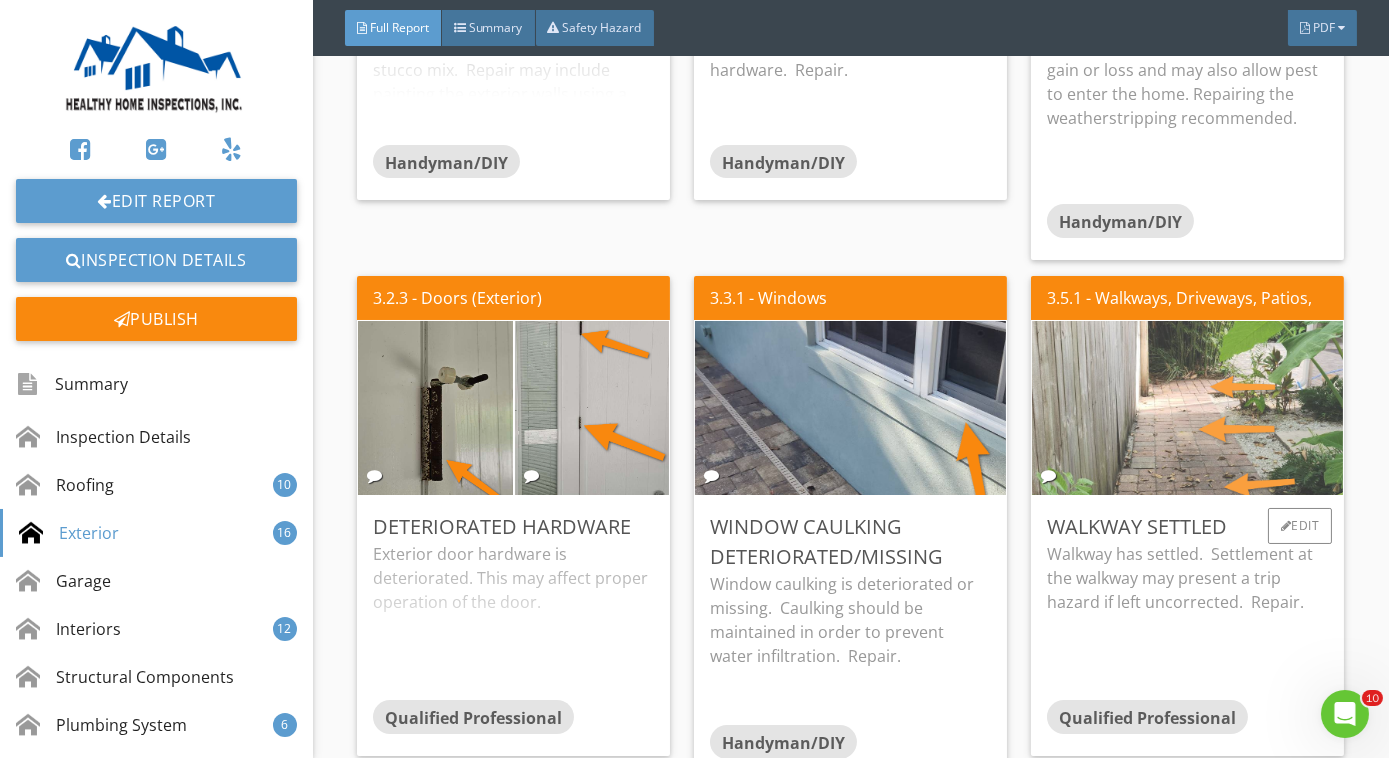 click at bounding box center [1188, 407] 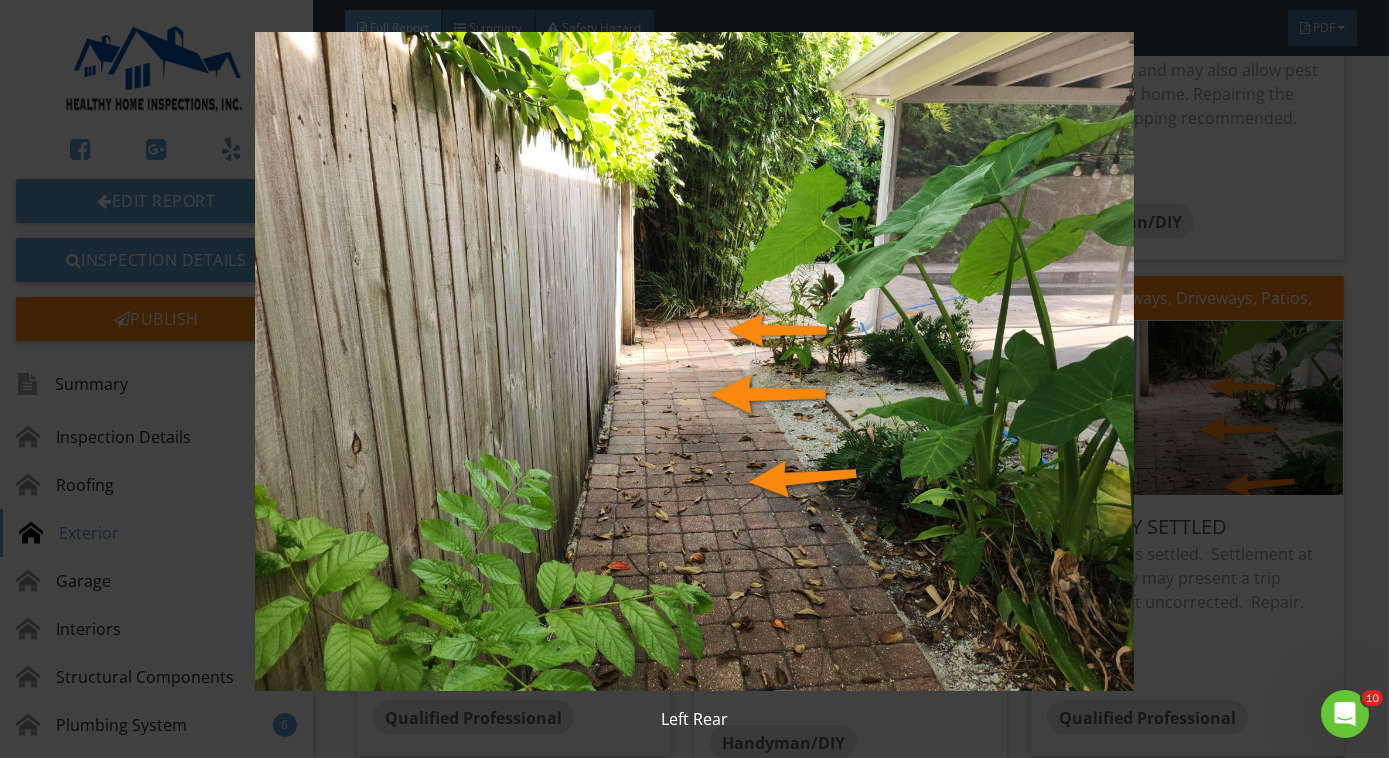 click at bounding box center [694, 361] 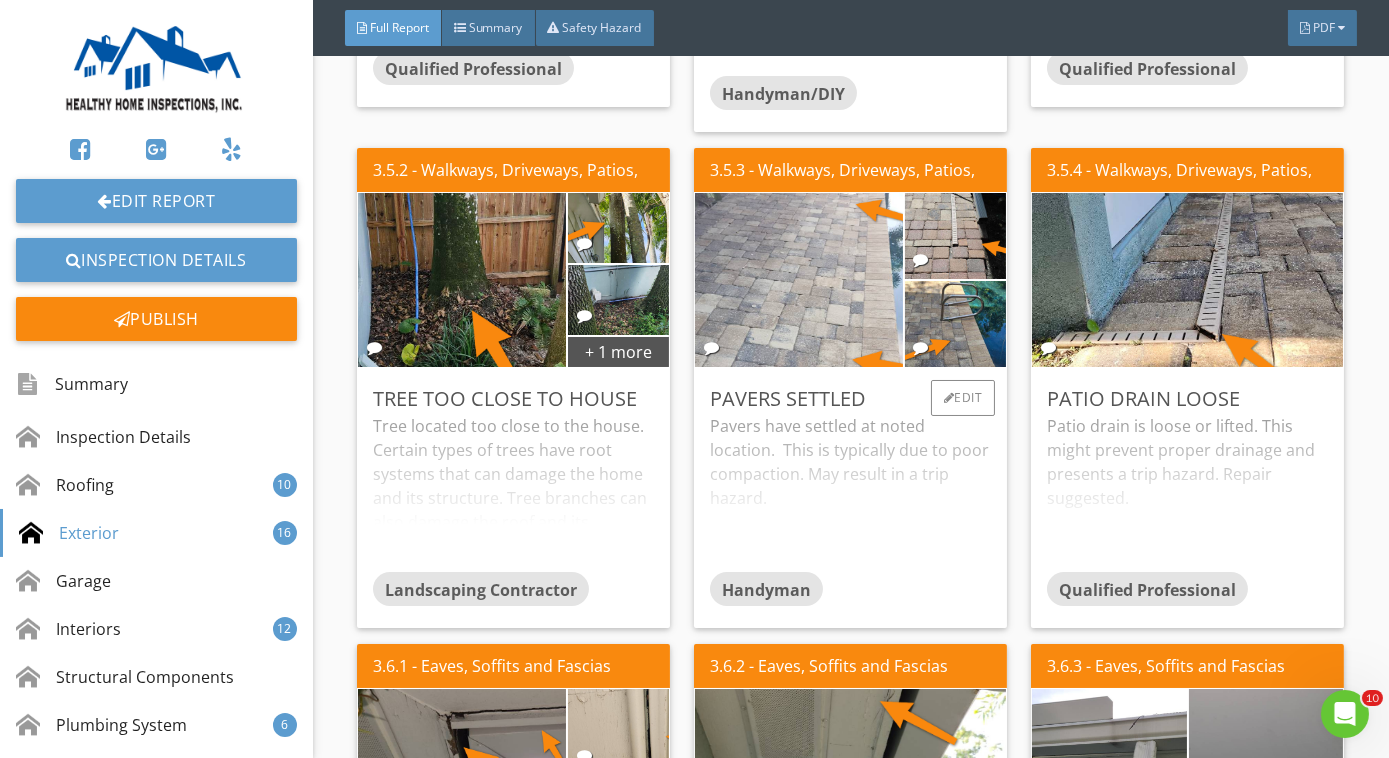 scroll, scrollTop: 5656, scrollLeft: 0, axis: vertical 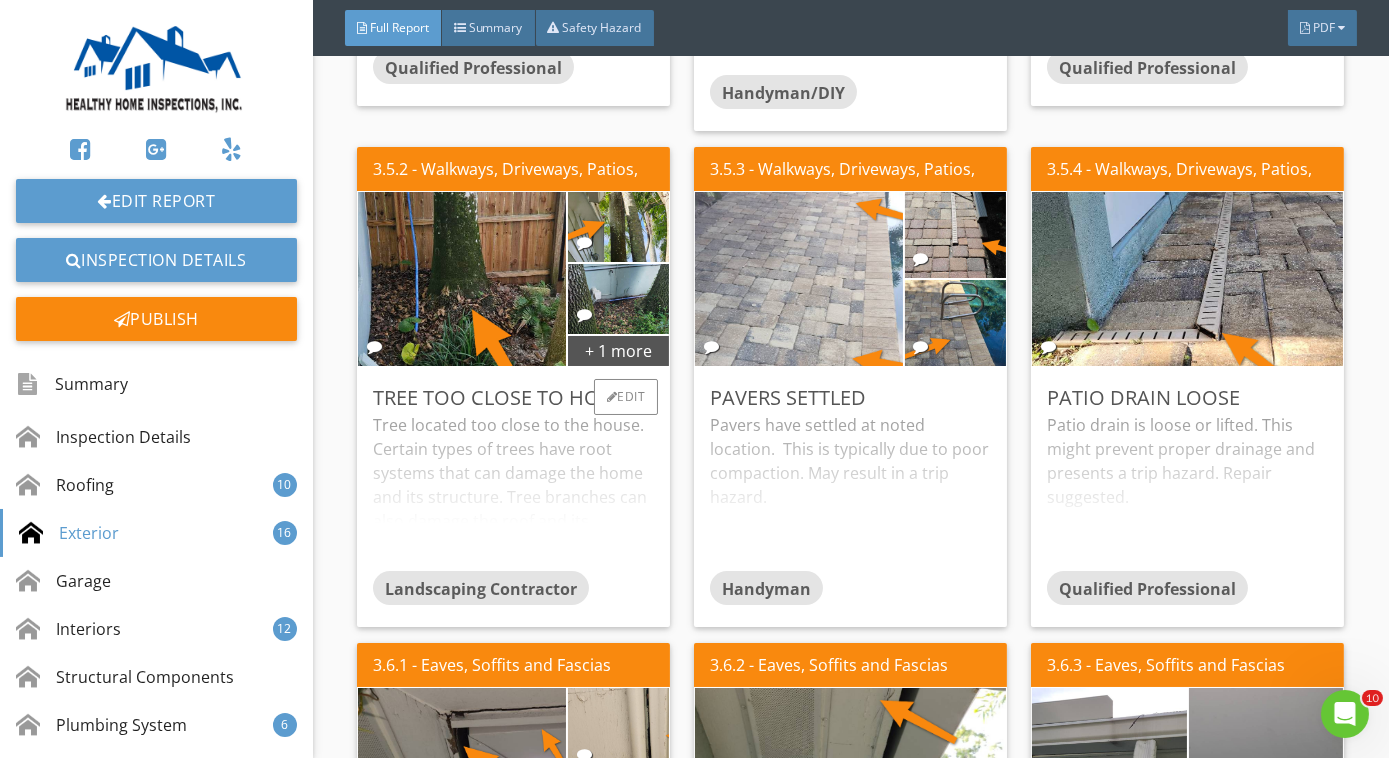 click on "Tree located too close to the house.  Certain types of trees have root systems that can damage the home and its structure. Tree branches can also damage the roof and its covering.  Removal of the tree is recommended." at bounding box center (513, 492) 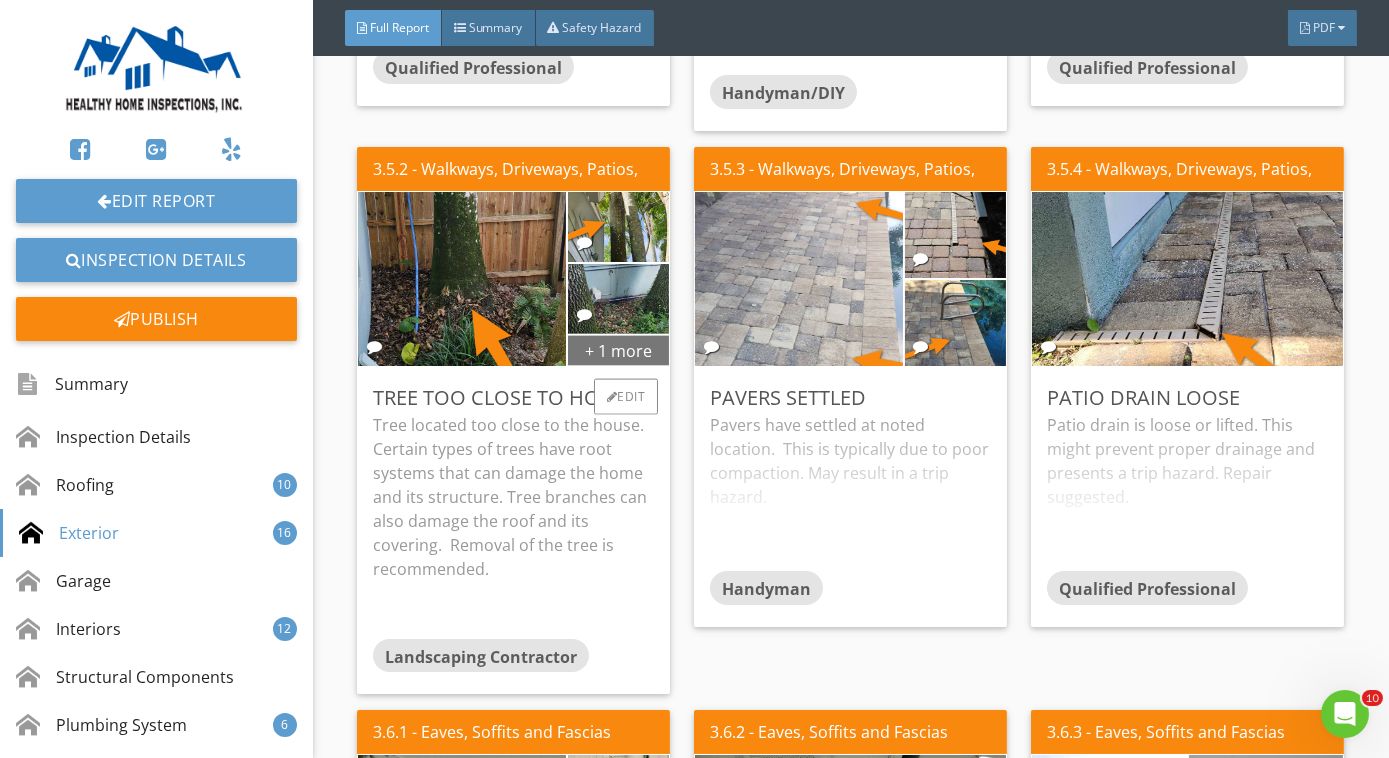 click on "+ 1 more" at bounding box center [619, 350] 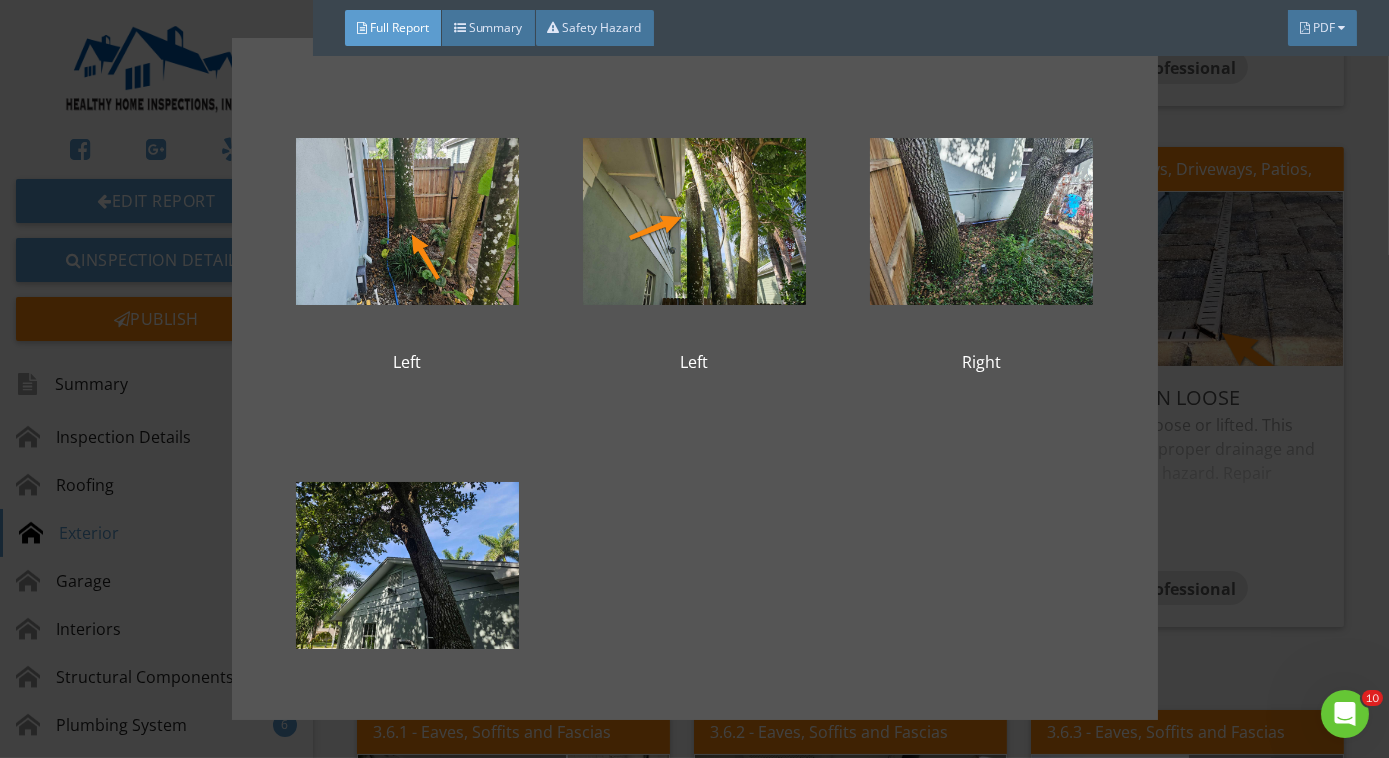 scroll, scrollTop: 69, scrollLeft: 0, axis: vertical 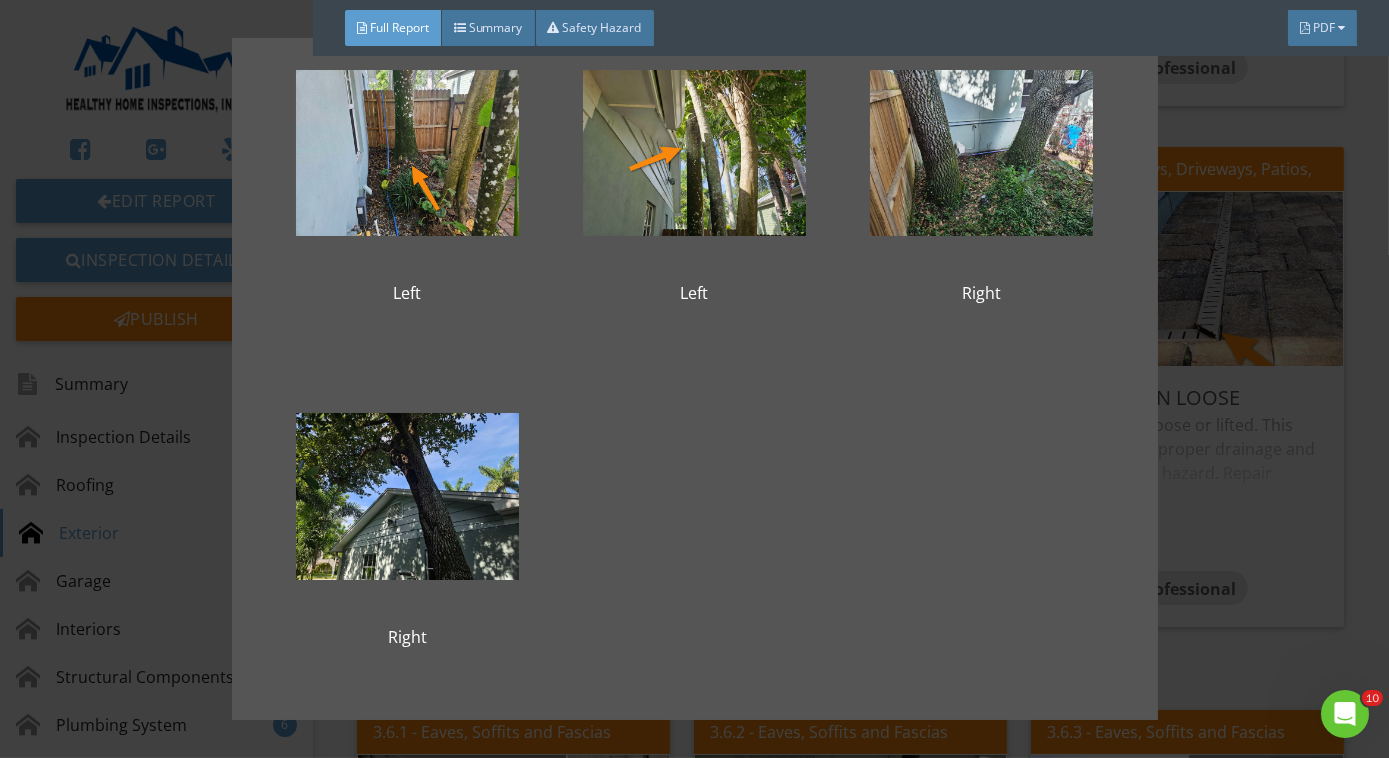 click on "Left
Left
Right
Right" at bounding box center (694, 379) 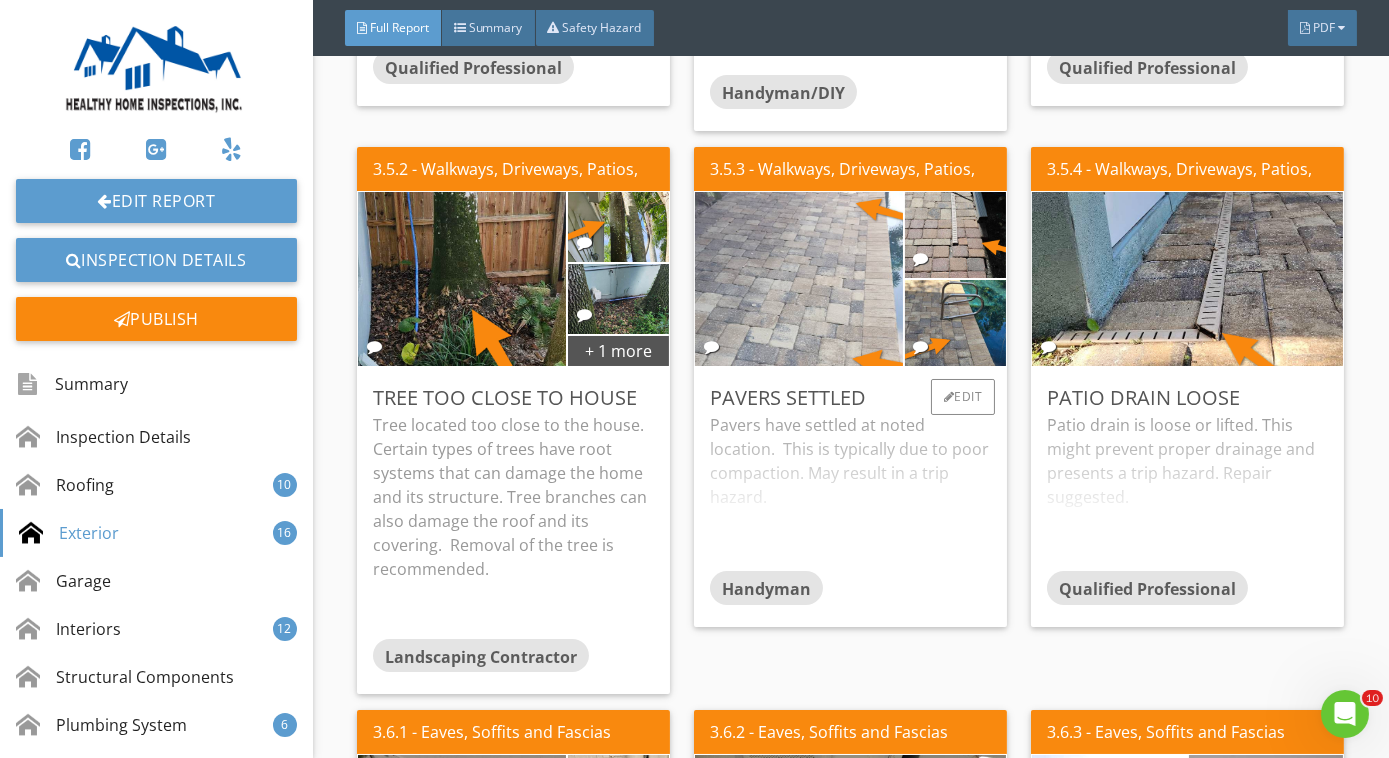 click on "Pavers have settled at noted location.  This is typically due to poor compaction. May result in a trip hazard." at bounding box center [850, 492] 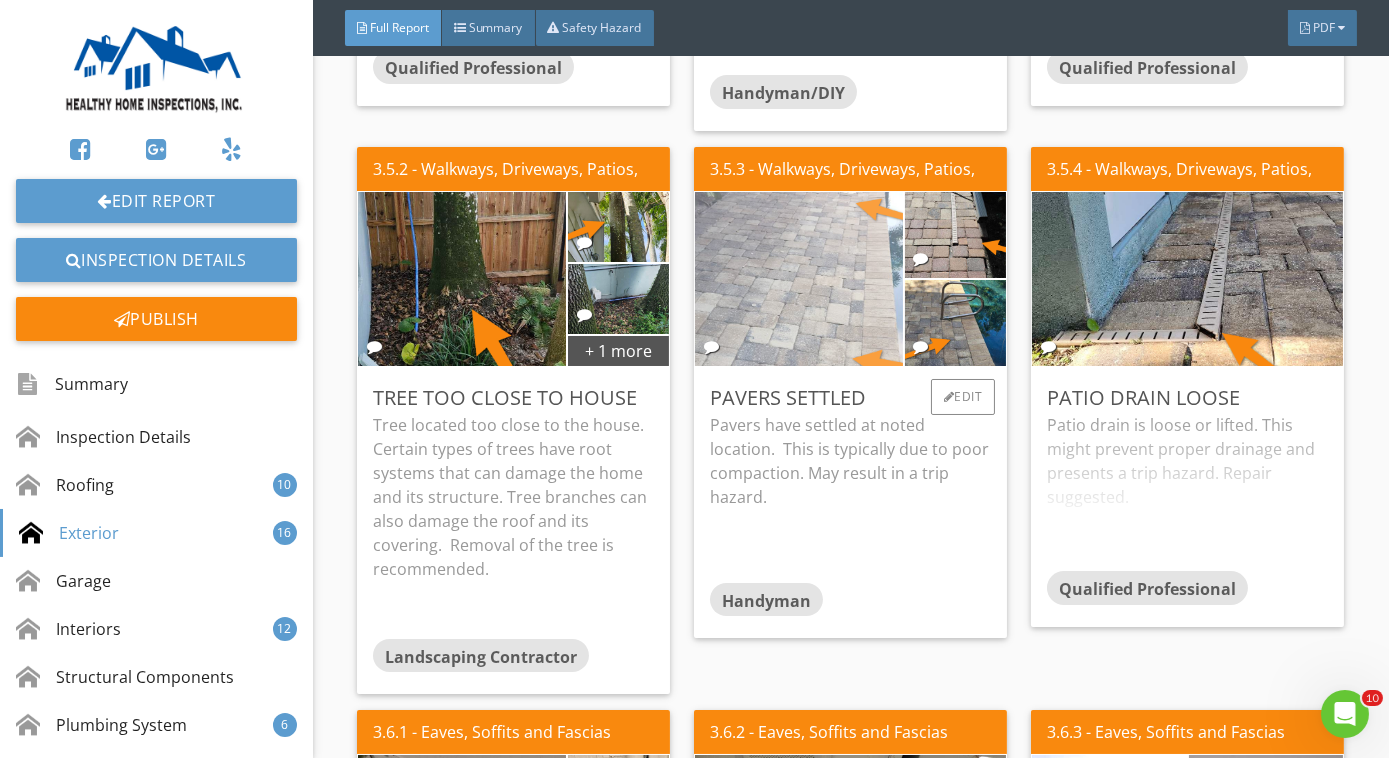 click at bounding box center [799, 279] 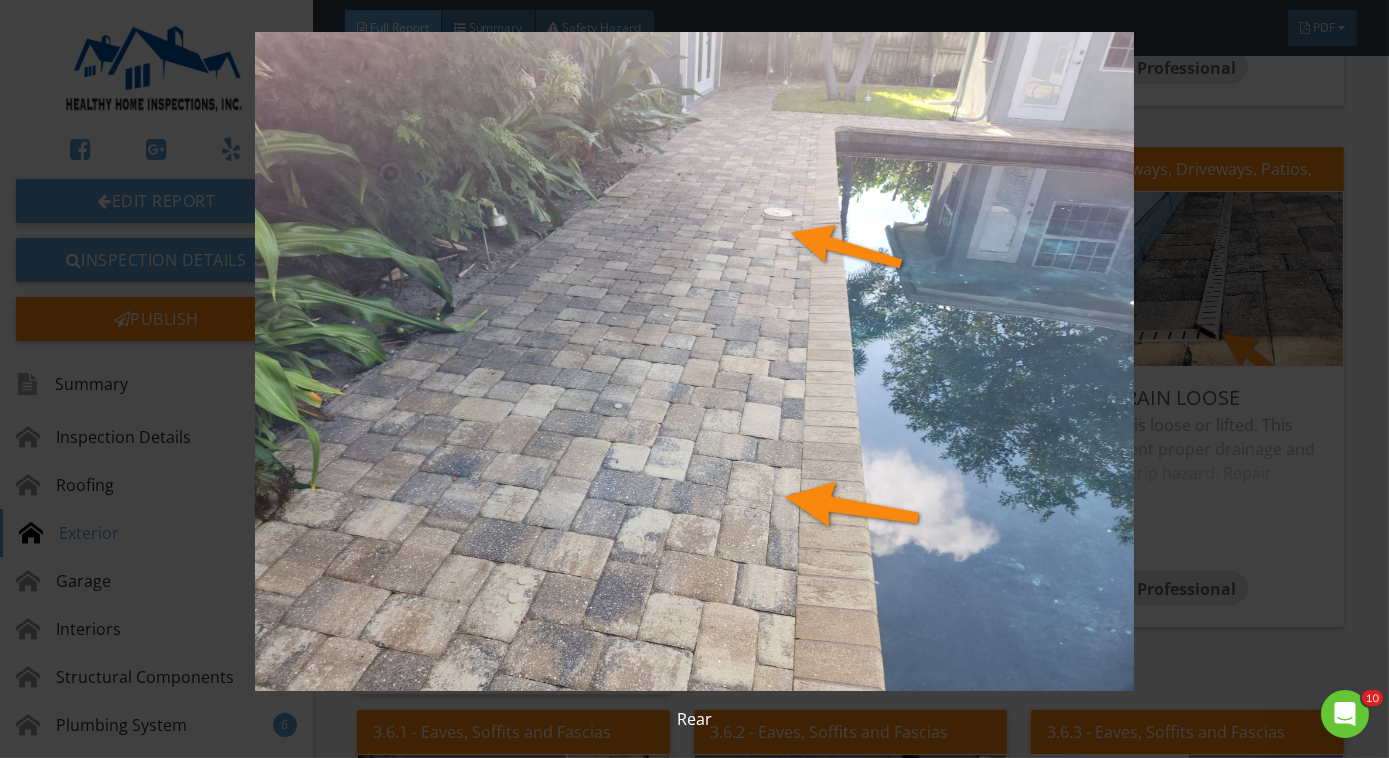 click at bounding box center (694, 361) 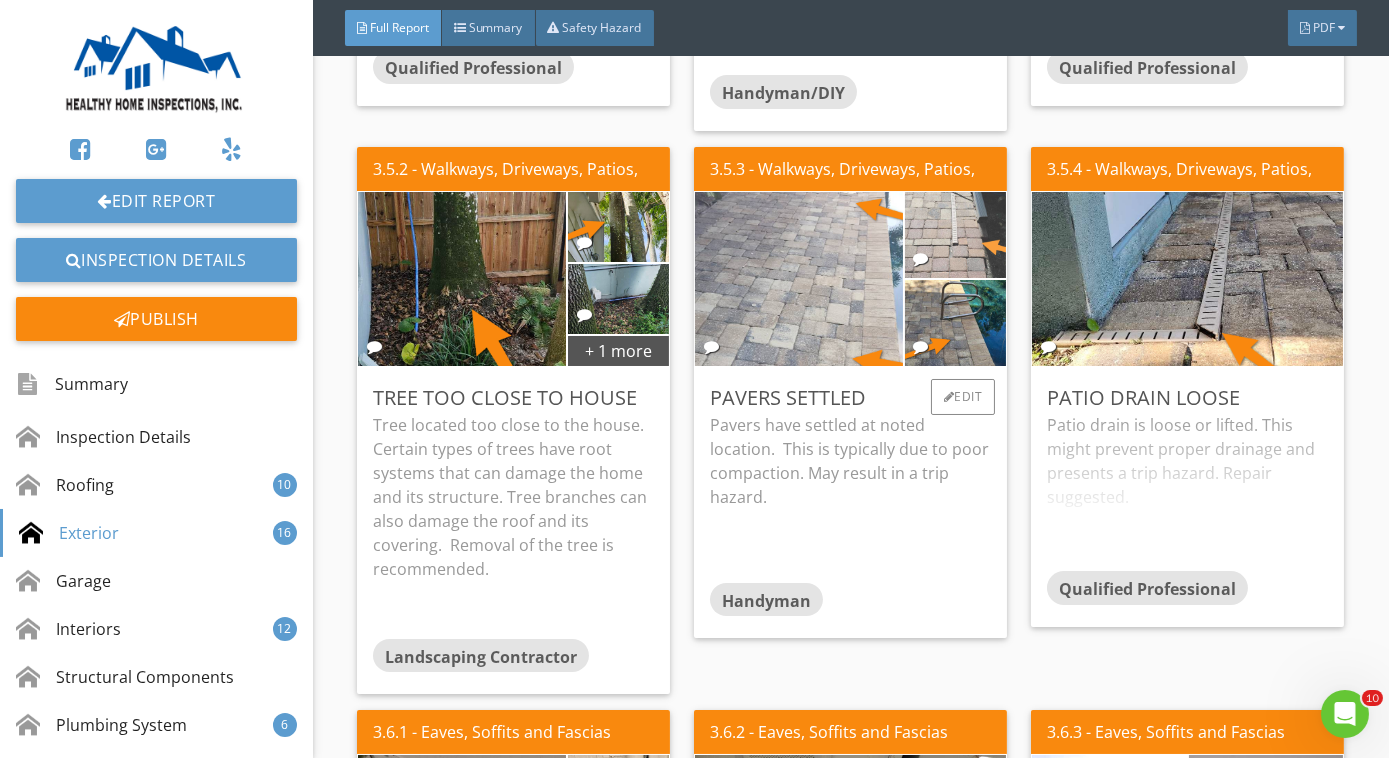 click at bounding box center [955, 235] 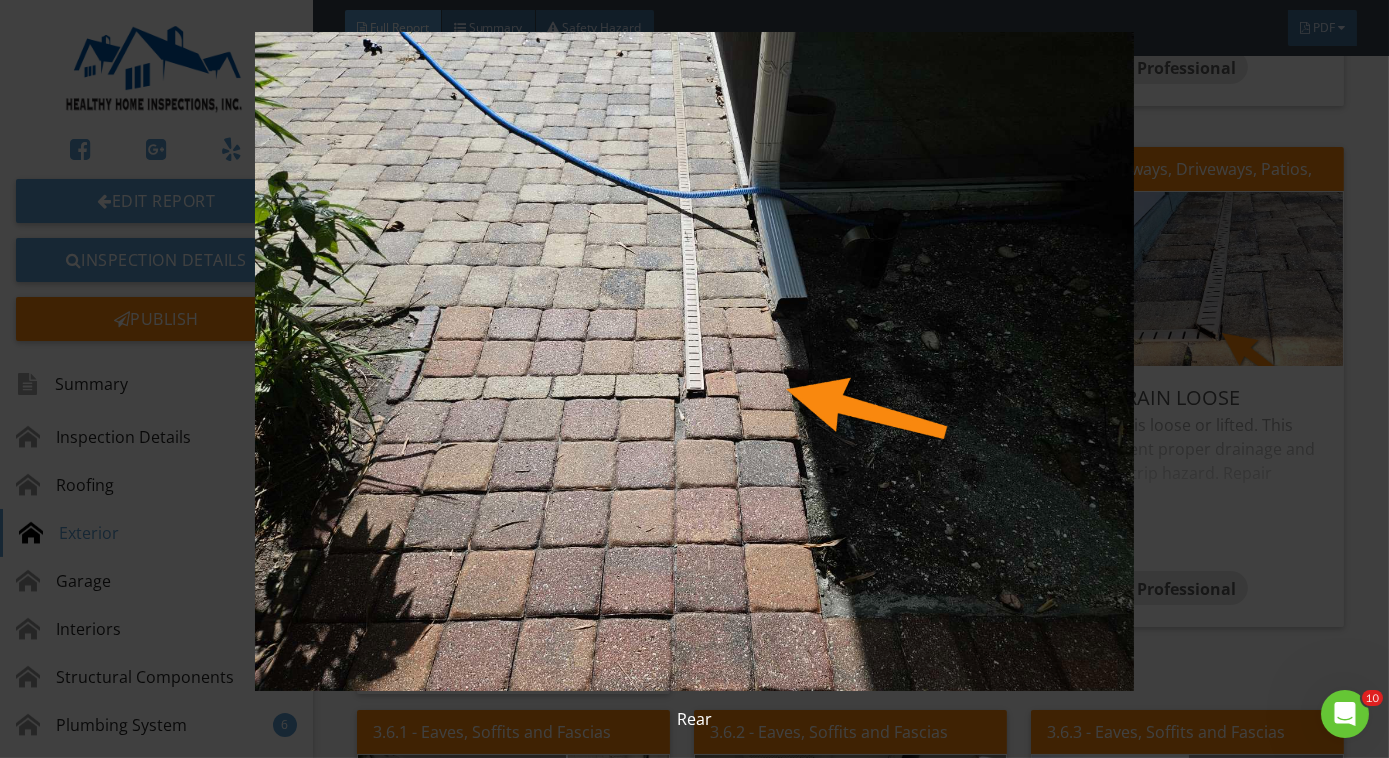 click at bounding box center (694, 361) 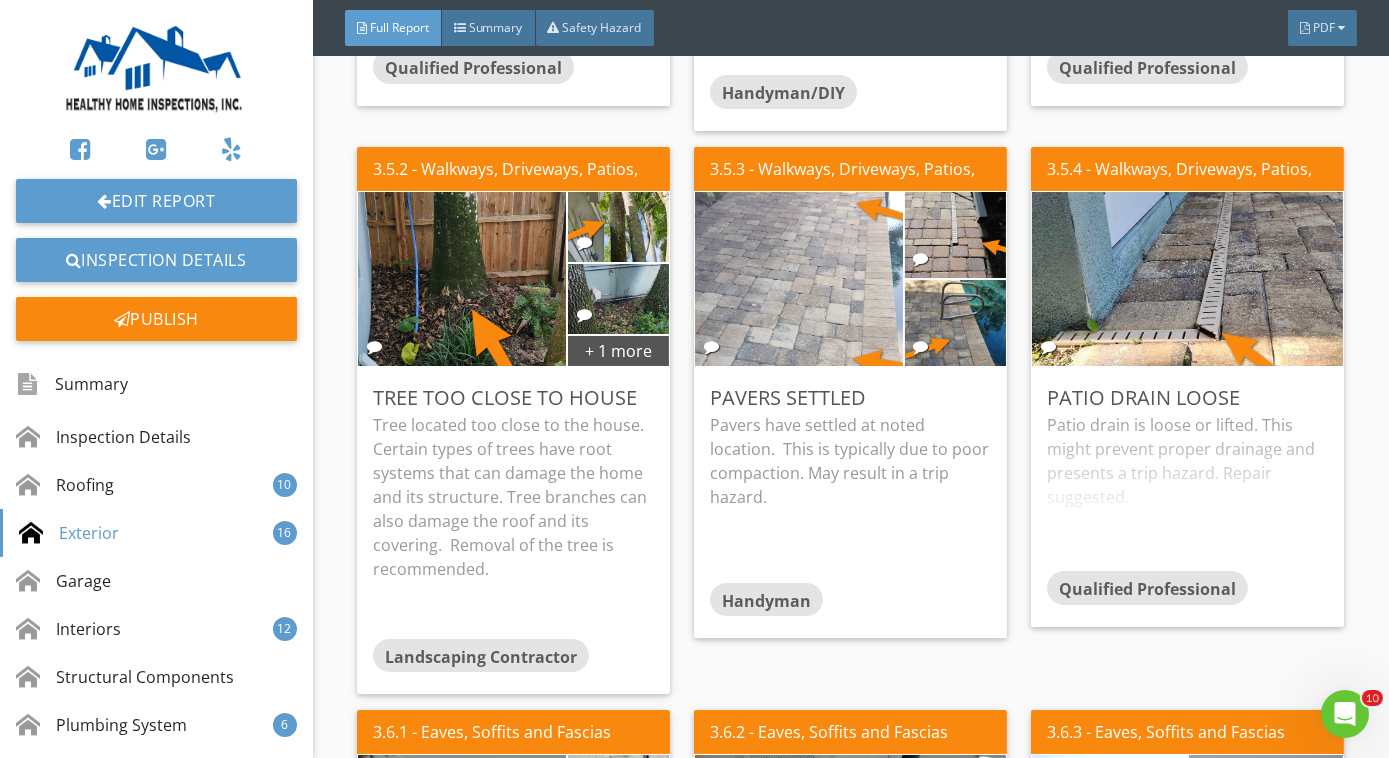 click at bounding box center [955, 323] 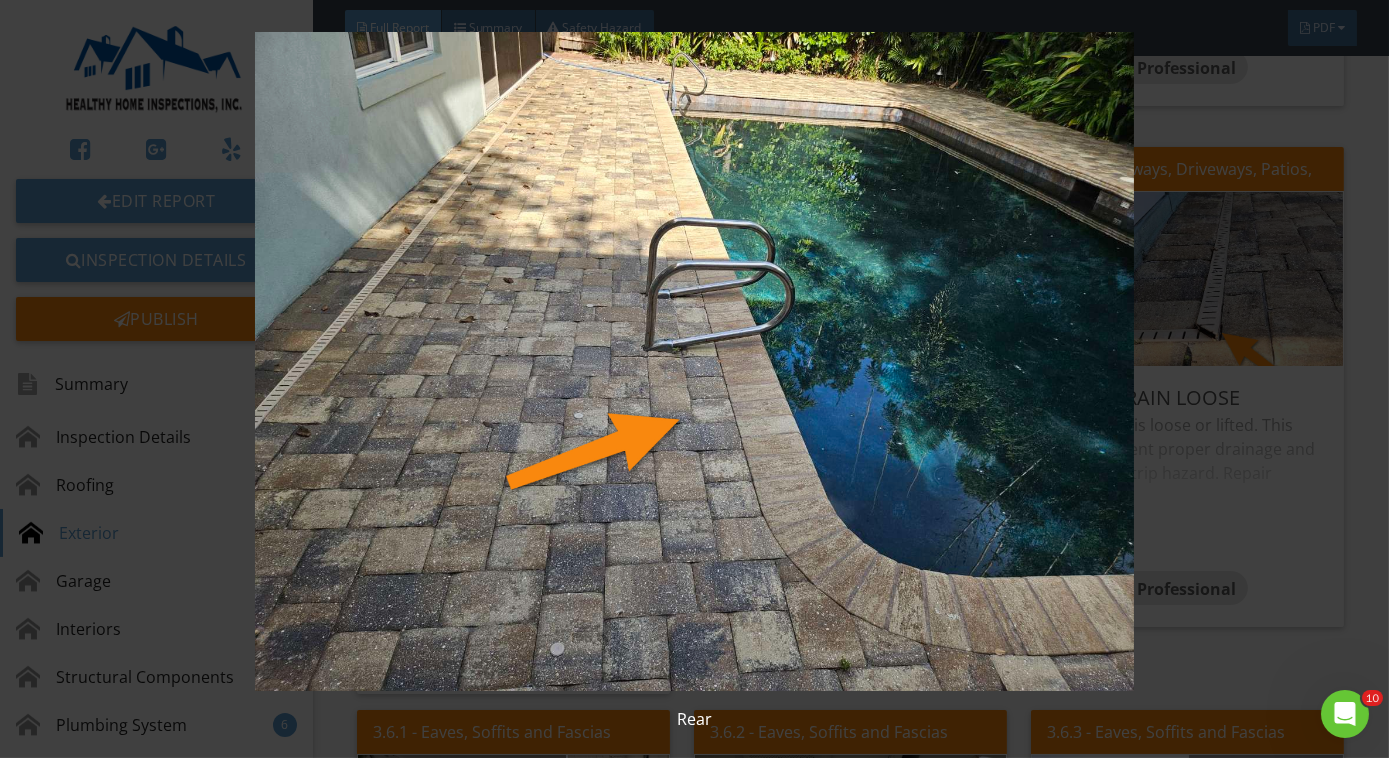 click at bounding box center (694, 361) 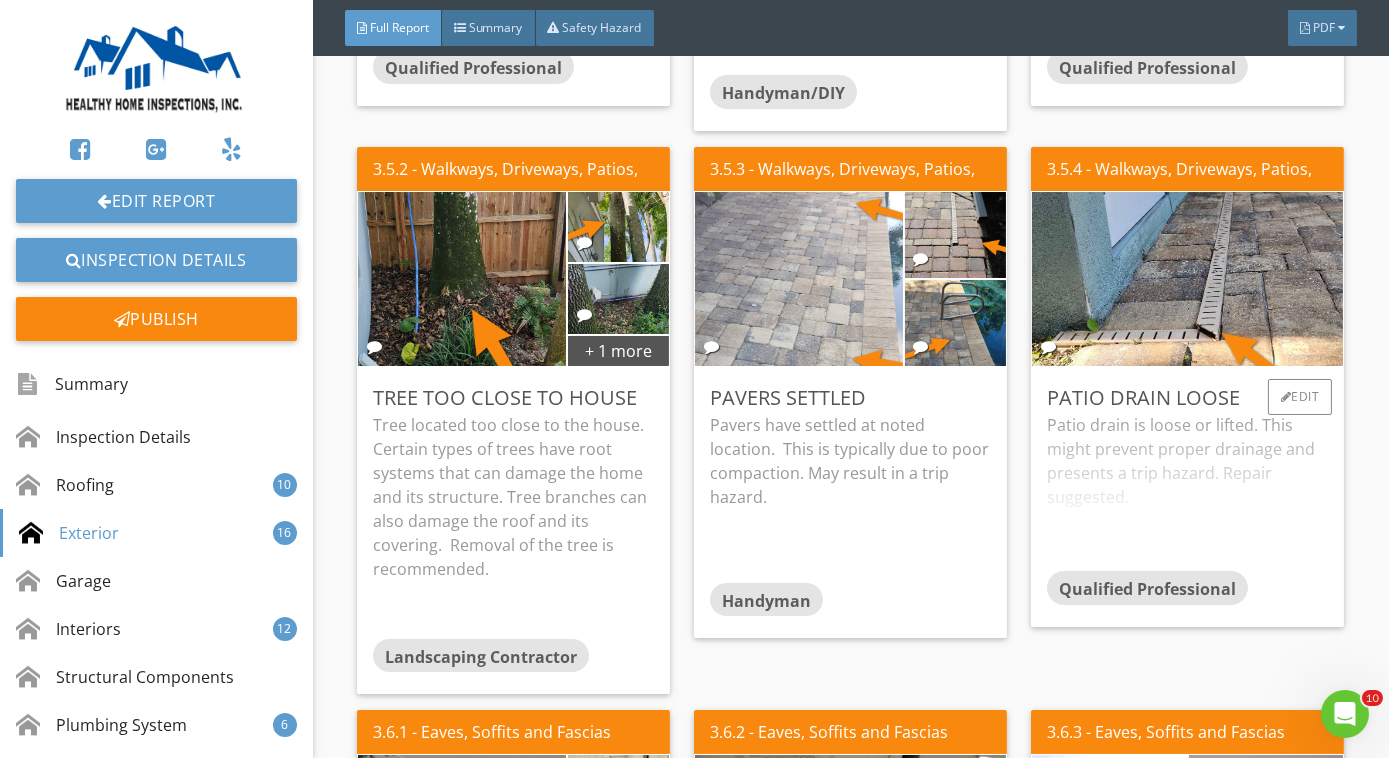 click on "Patio drain is loose or lifted. This might prevent proper drainage and presents a trip hazard. Repair suggested." at bounding box center (1187, 492) 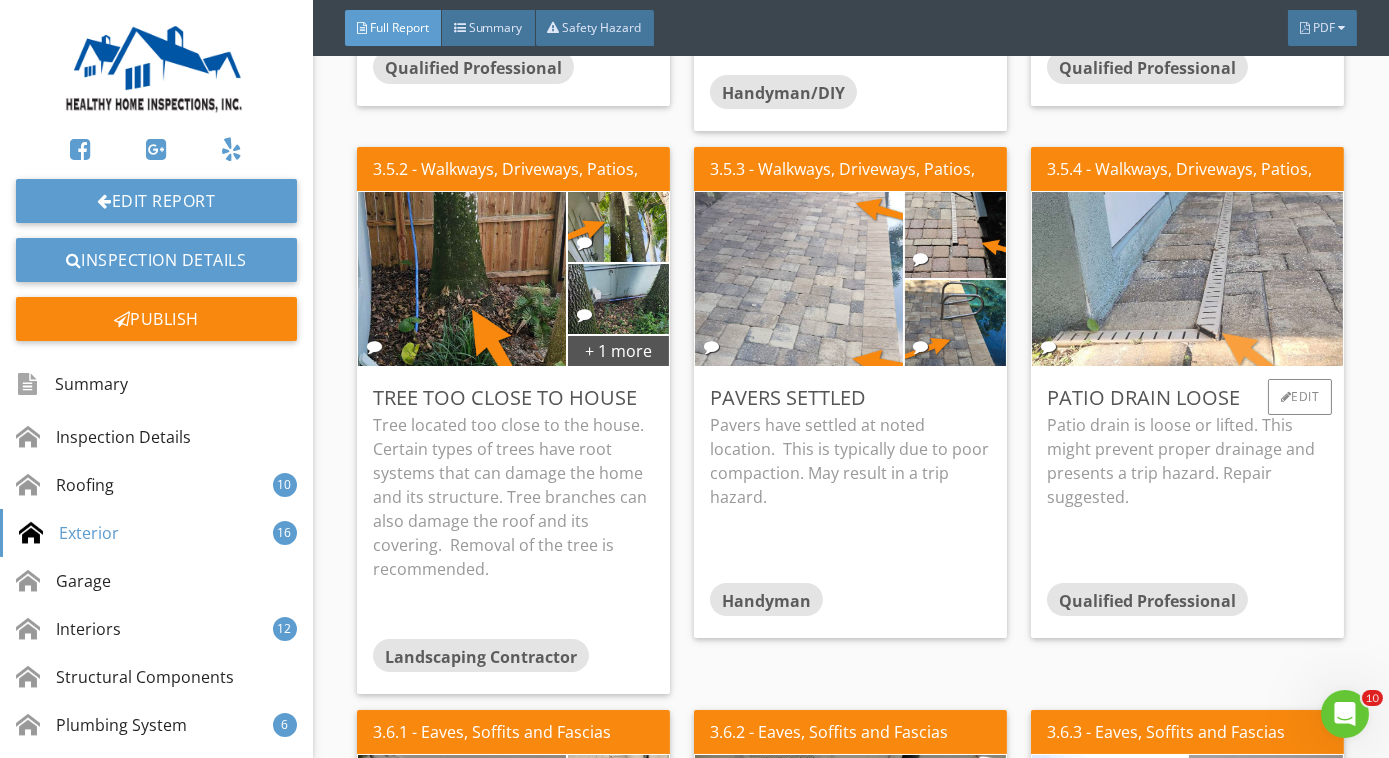 click at bounding box center [1188, 278] 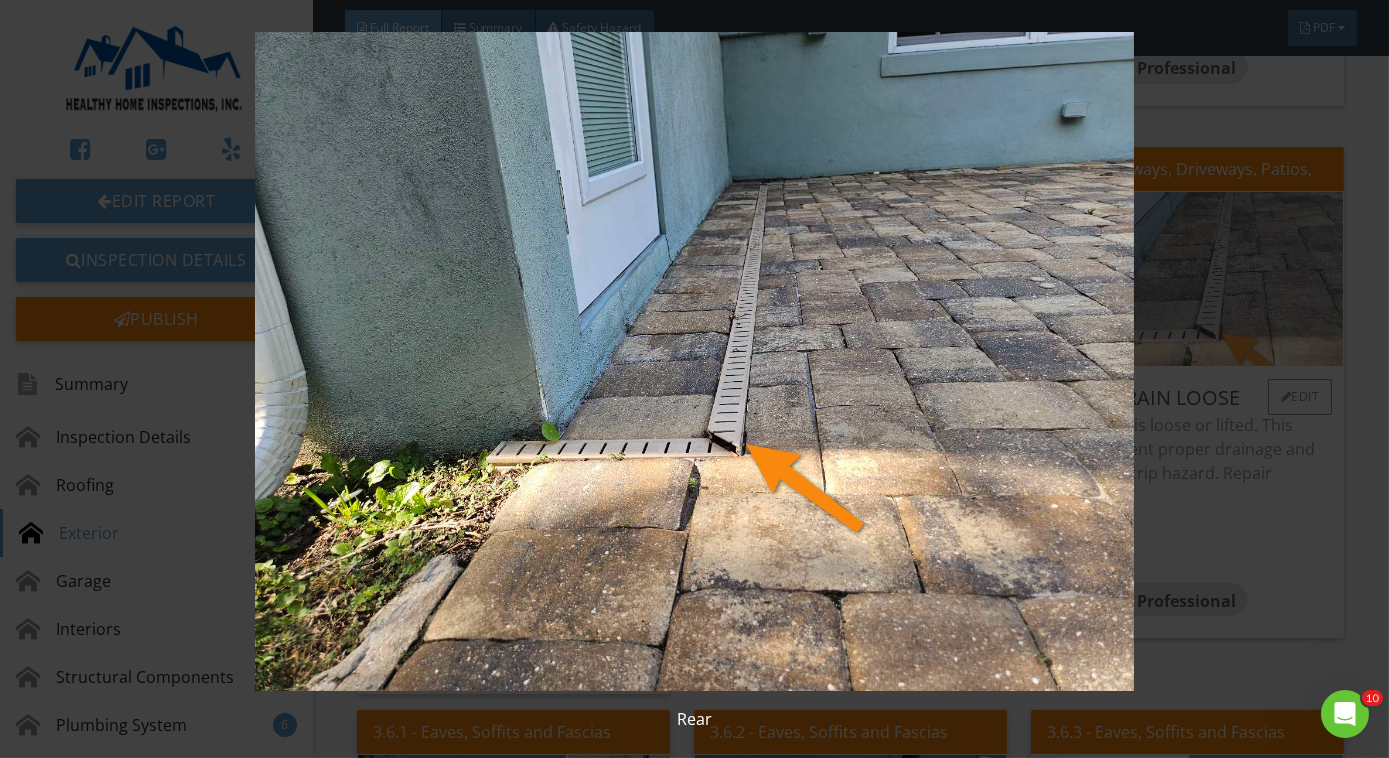 click at bounding box center [694, 361] 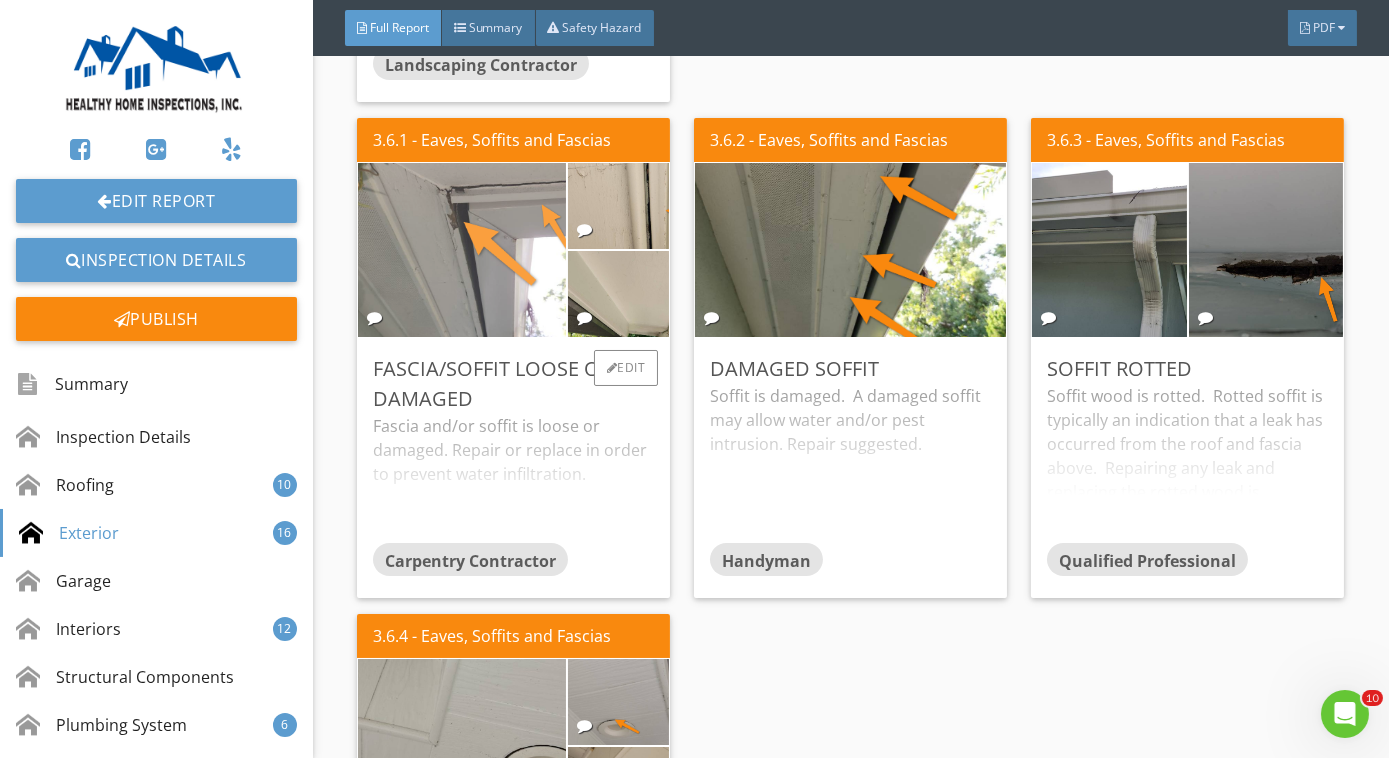 scroll, scrollTop: 6252, scrollLeft: 0, axis: vertical 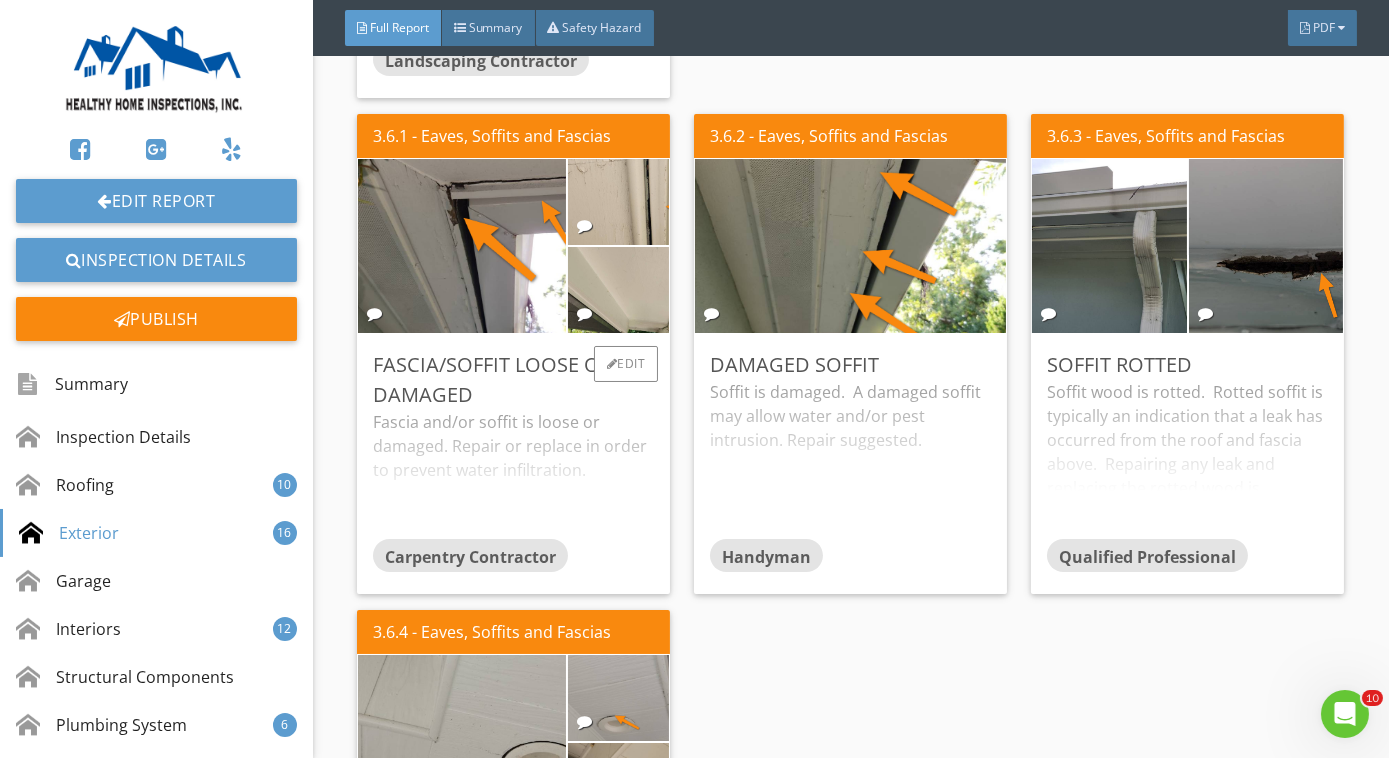 click on "Fascia and/or soffit is loose or damaged. Repair or replace in order to prevent water infiltration." at bounding box center [513, 474] 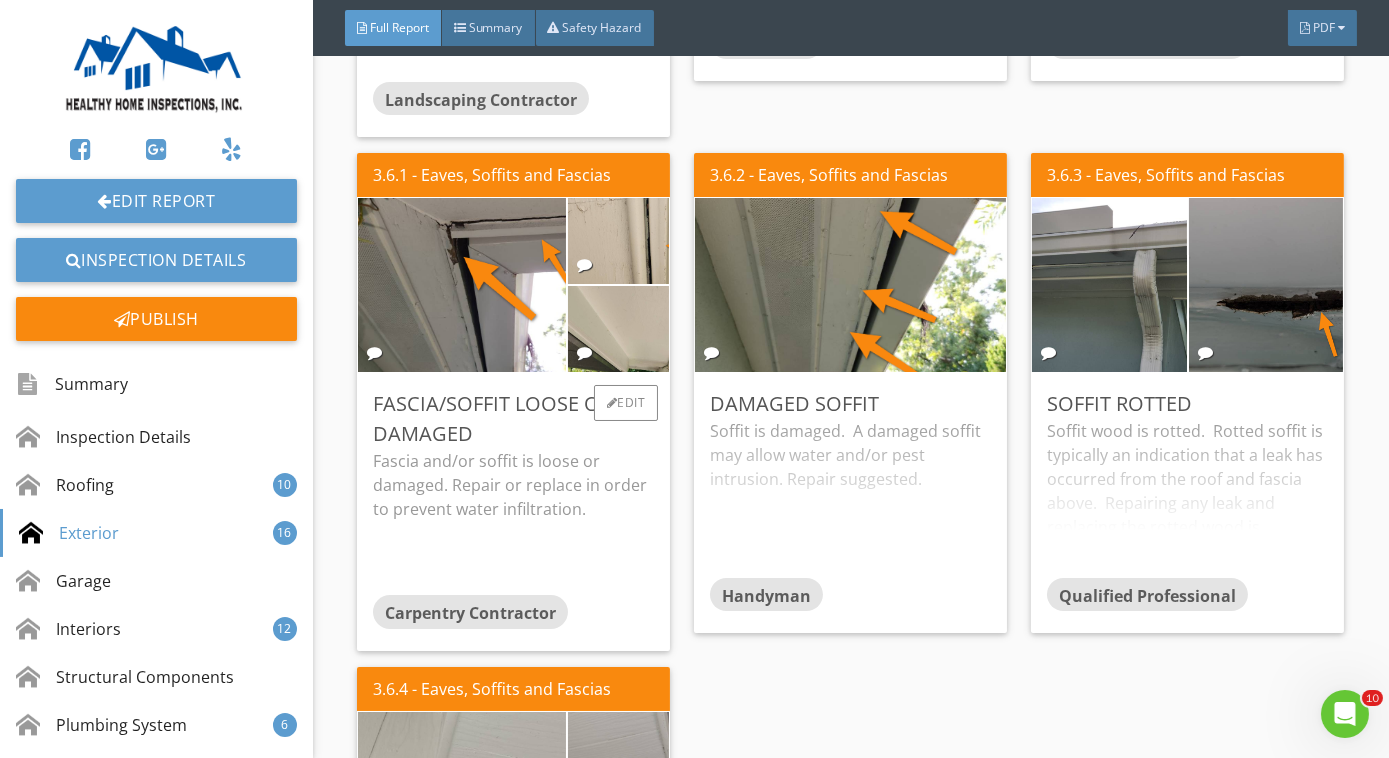 scroll, scrollTop: 6213, scrollLeft: 0, axis: vertical 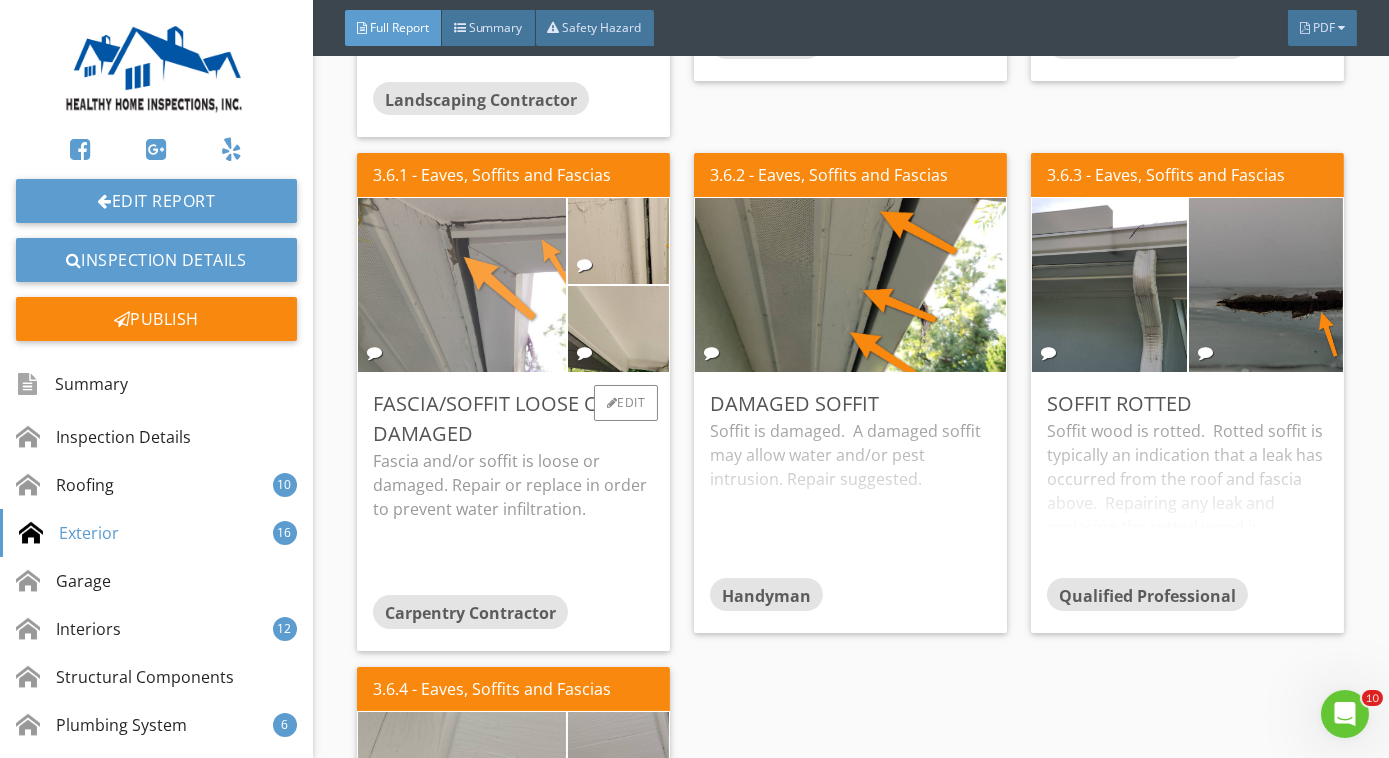 click at bounding box center [462, 285] 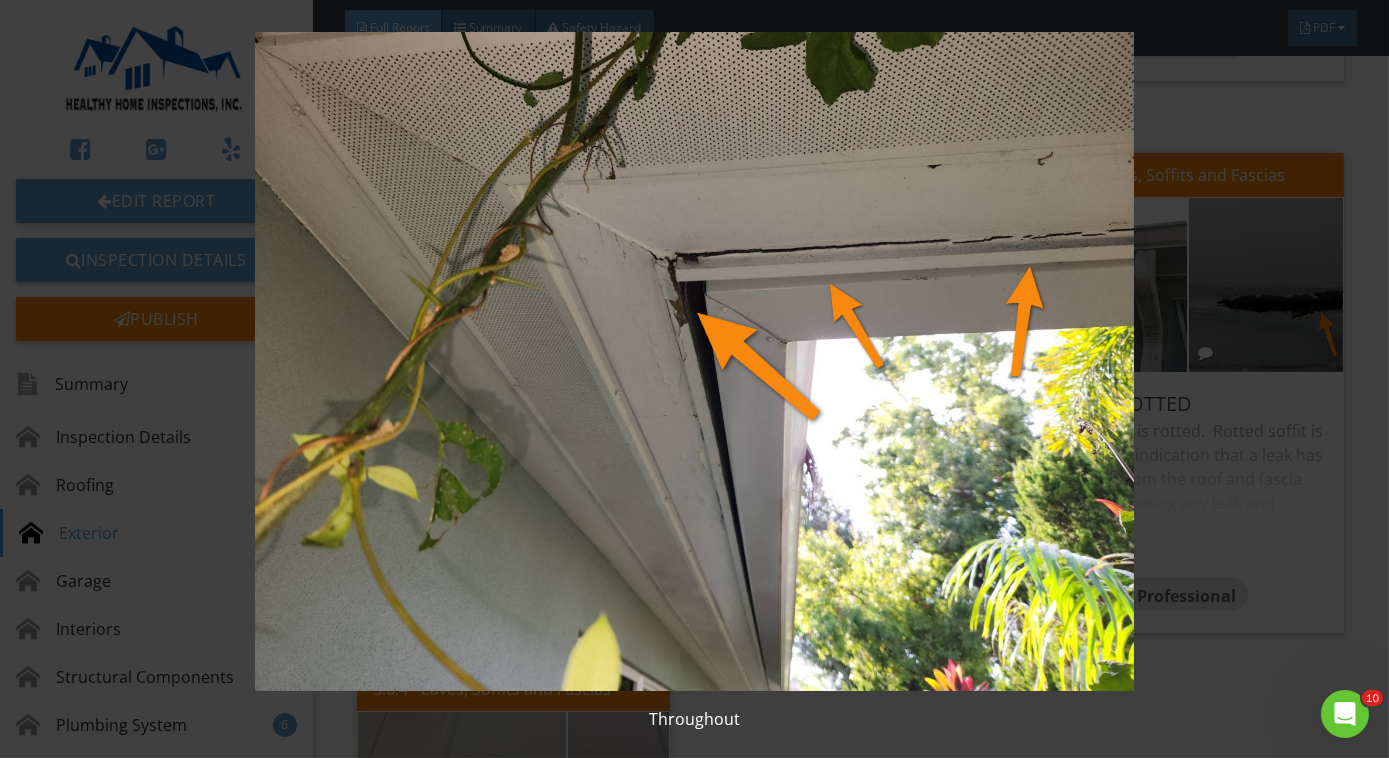 click at bounding box center [694, 361] 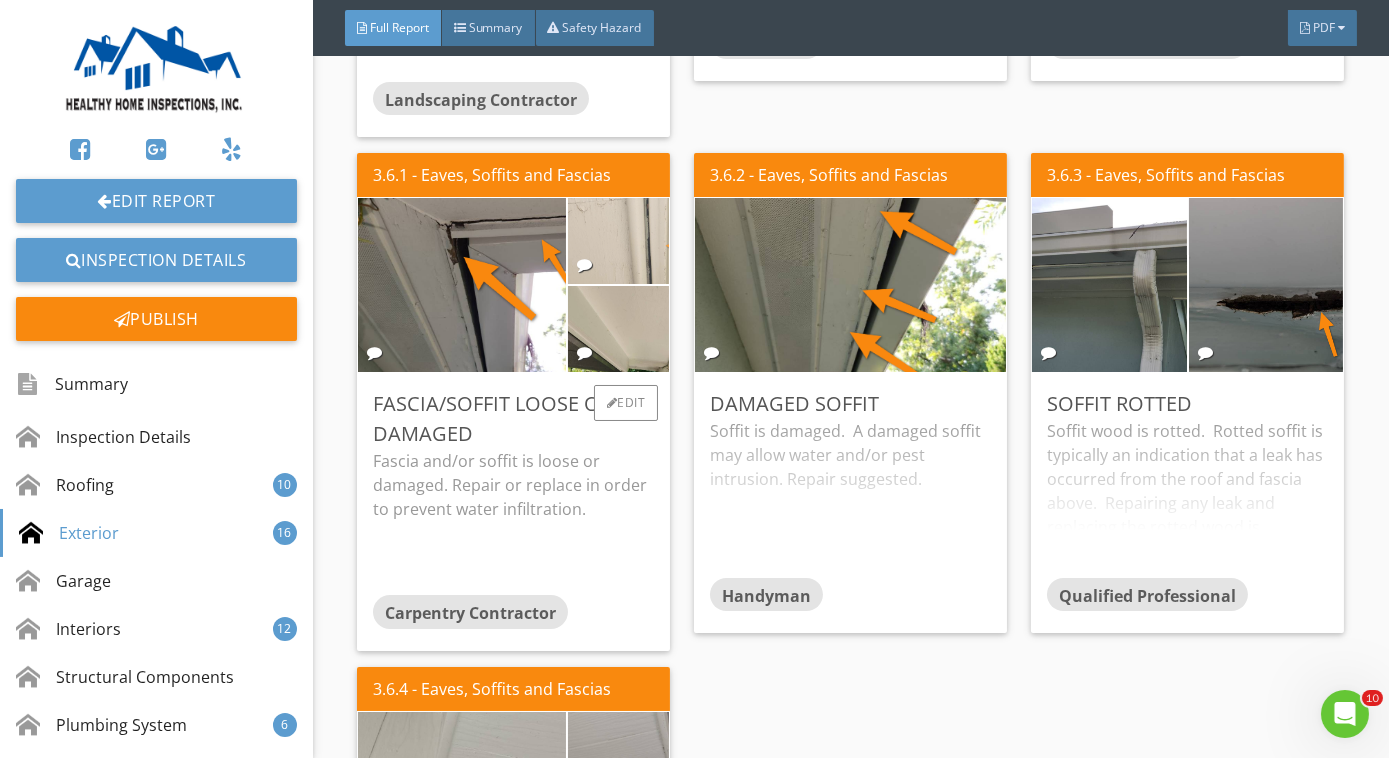 click at bounding box center [618, 241] 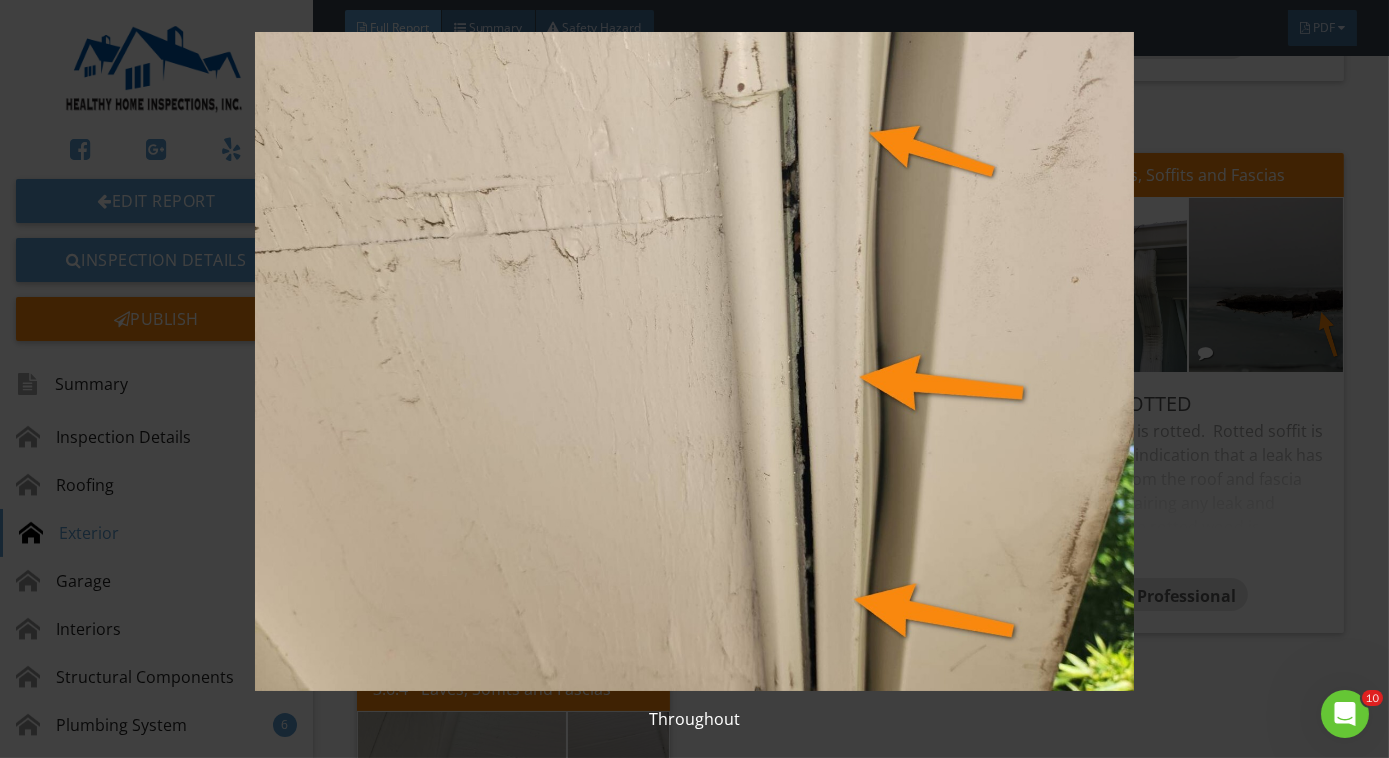 click at bounding box center [694, 361] 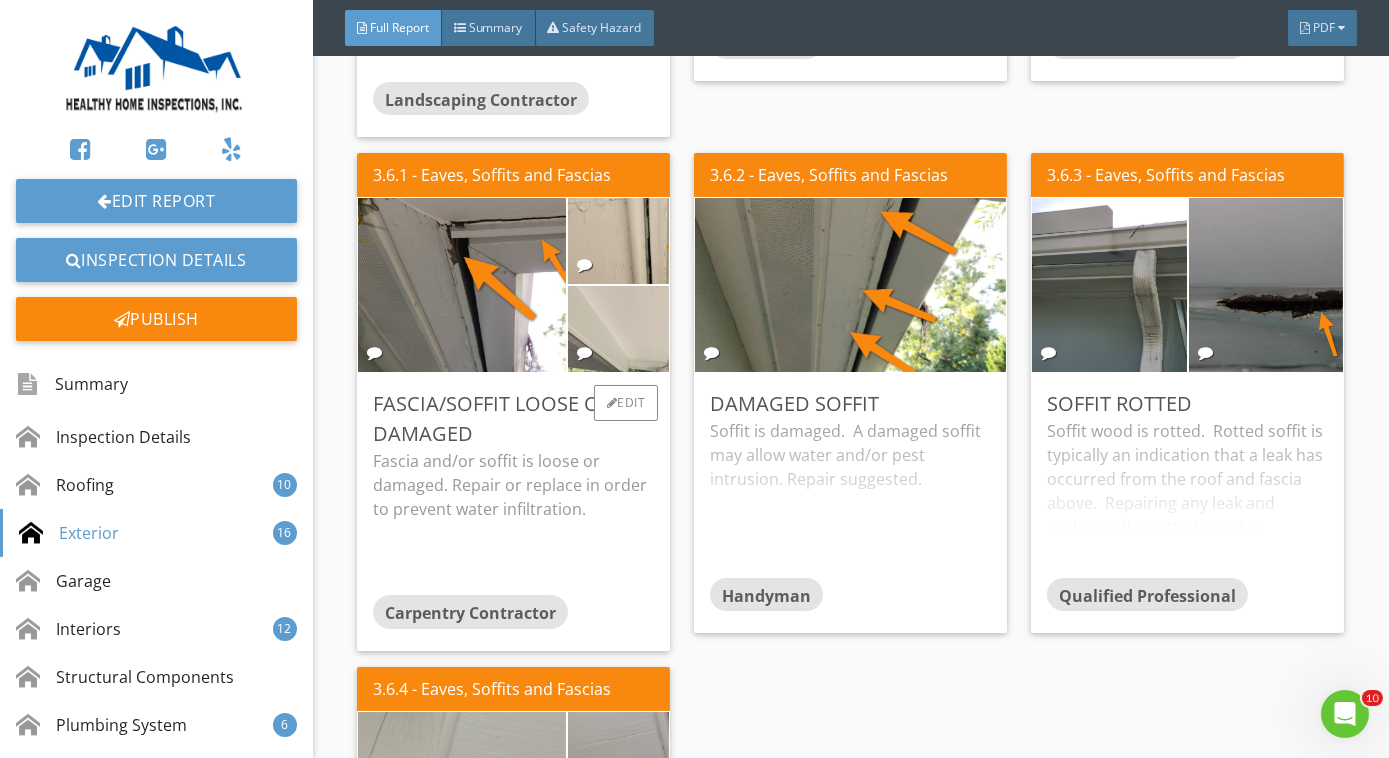 click at bounding box center (618, 329) 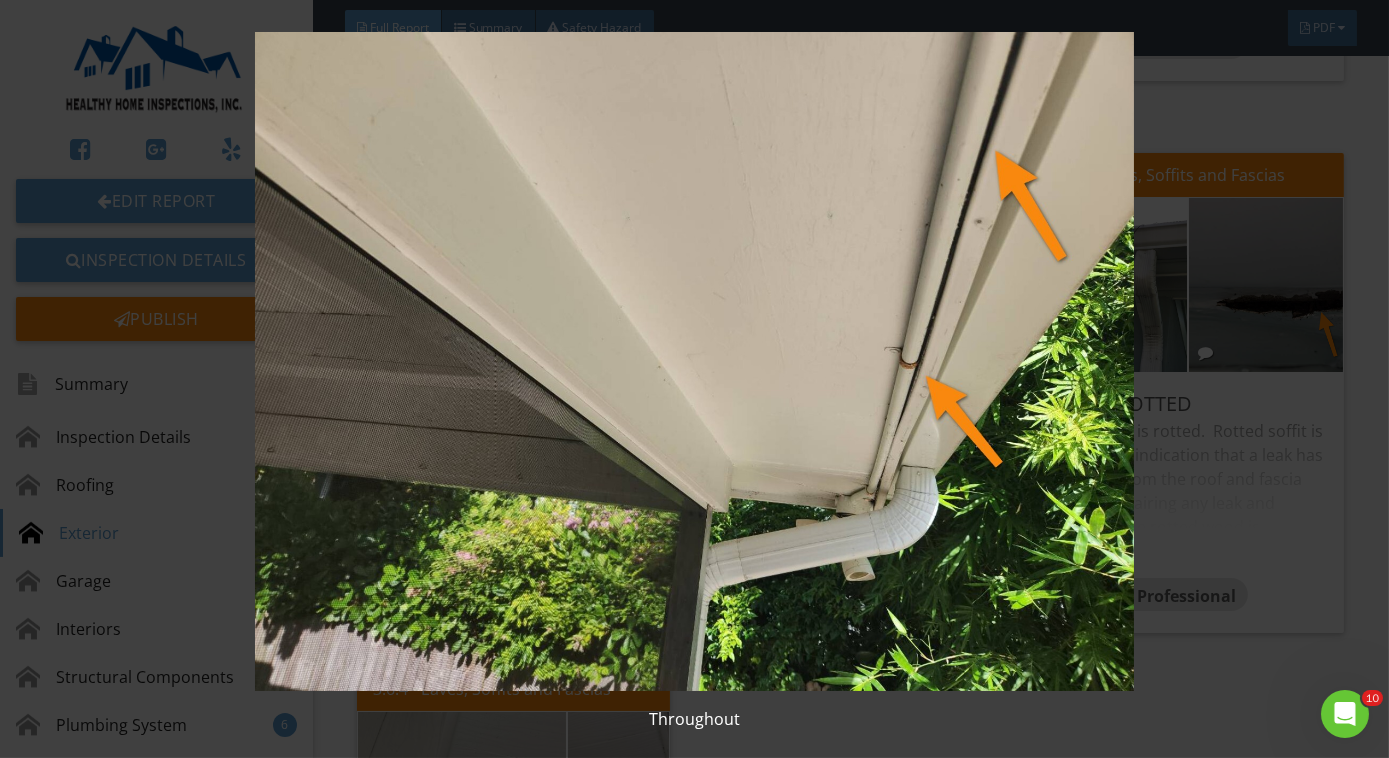 click at bounding box center [694, 361] 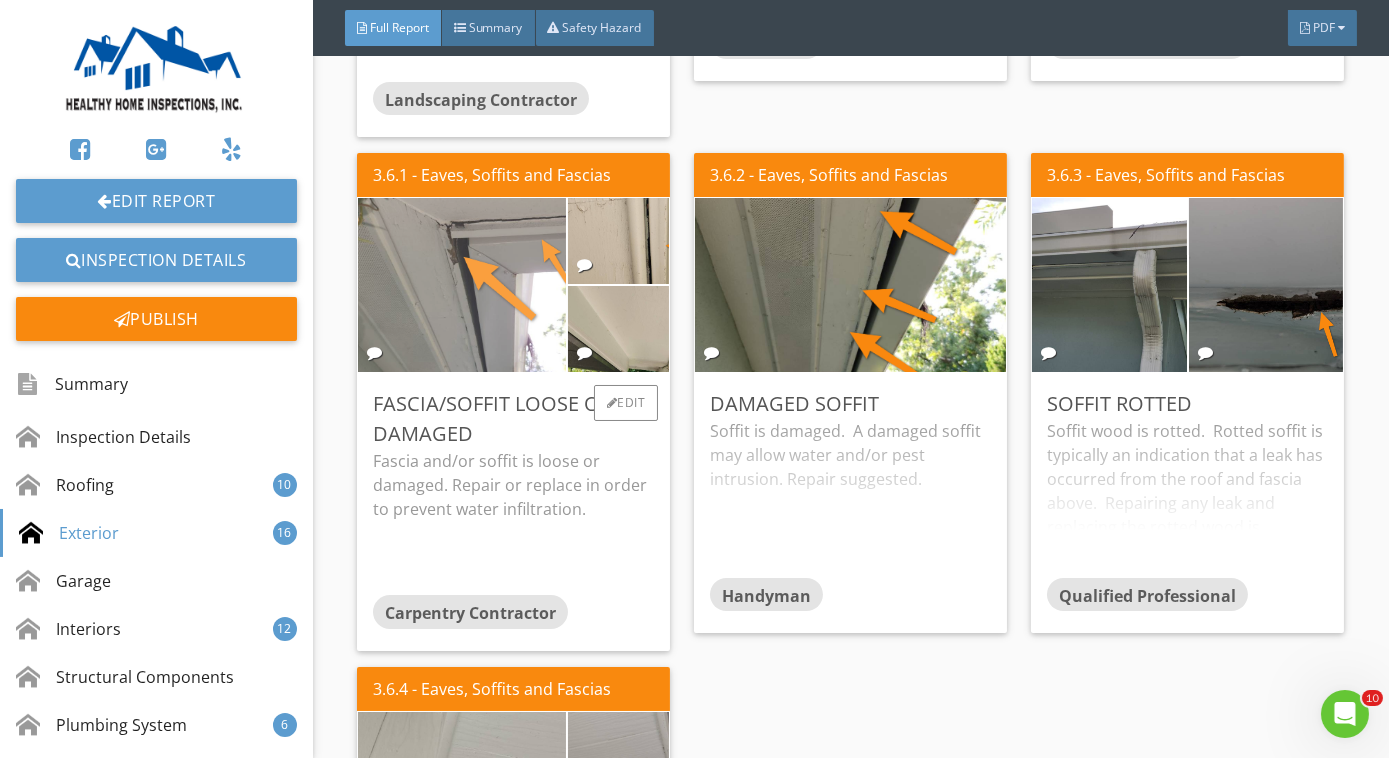 click at bounding box center (462, 285) 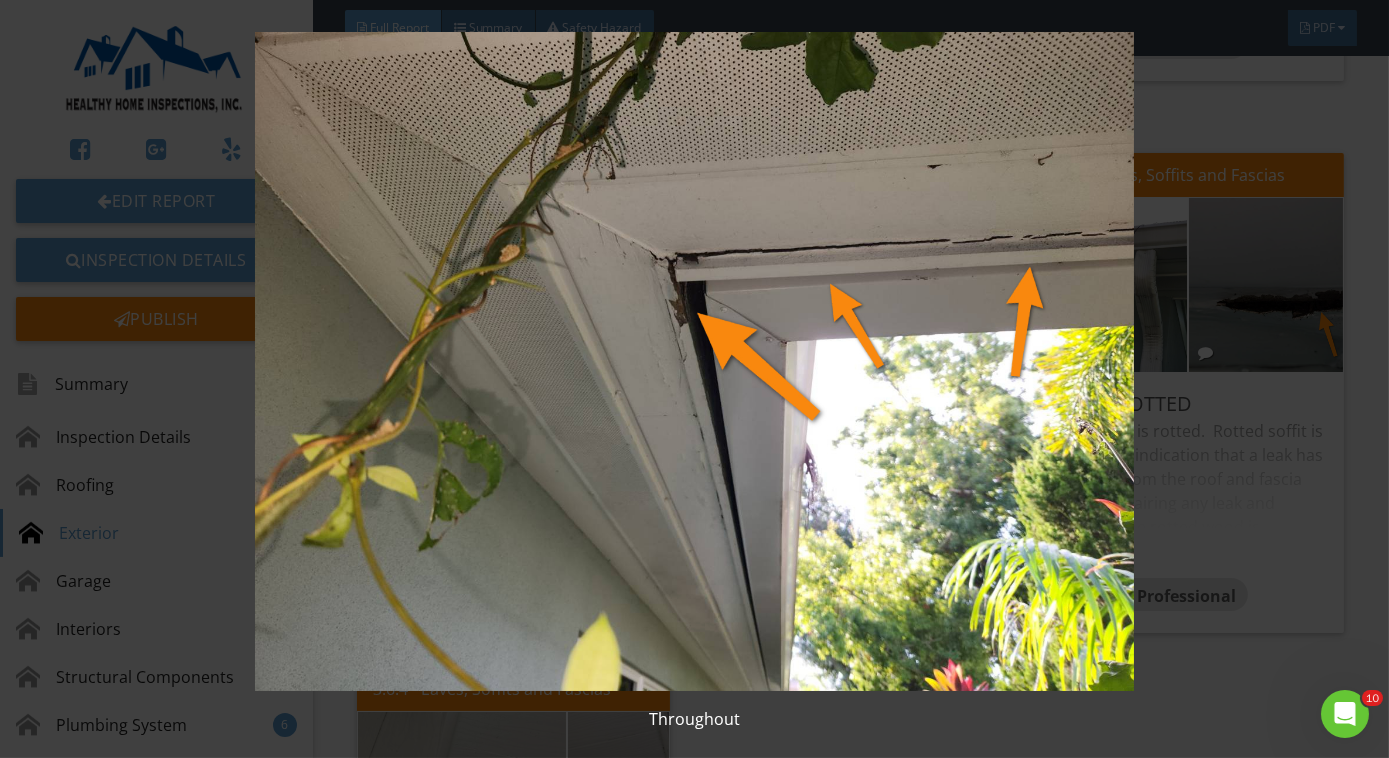 click at bounding box center (694, 361) 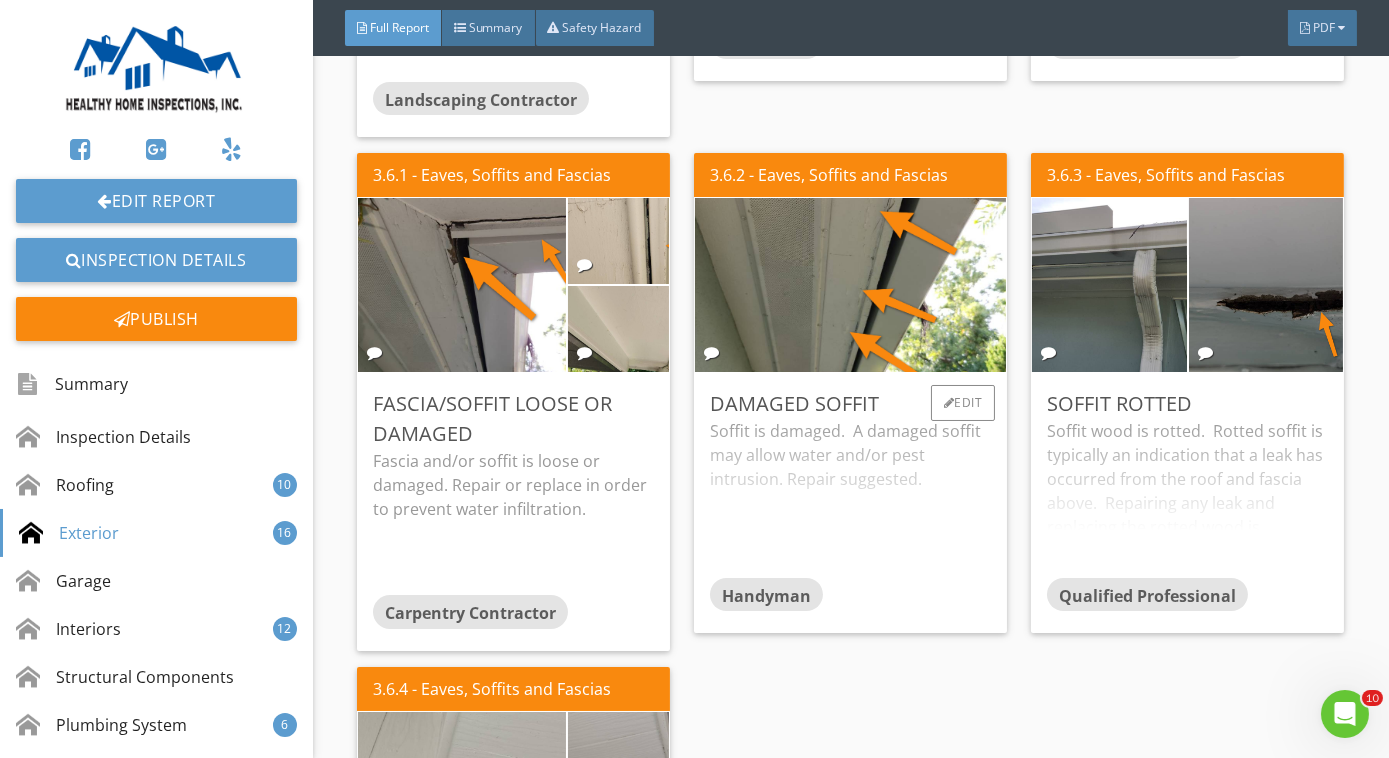 click on "Soffit is damaged.  A damaged soffit may allow water and/or pest intrusion. Repair suggested." at bounding box center (850, 498) 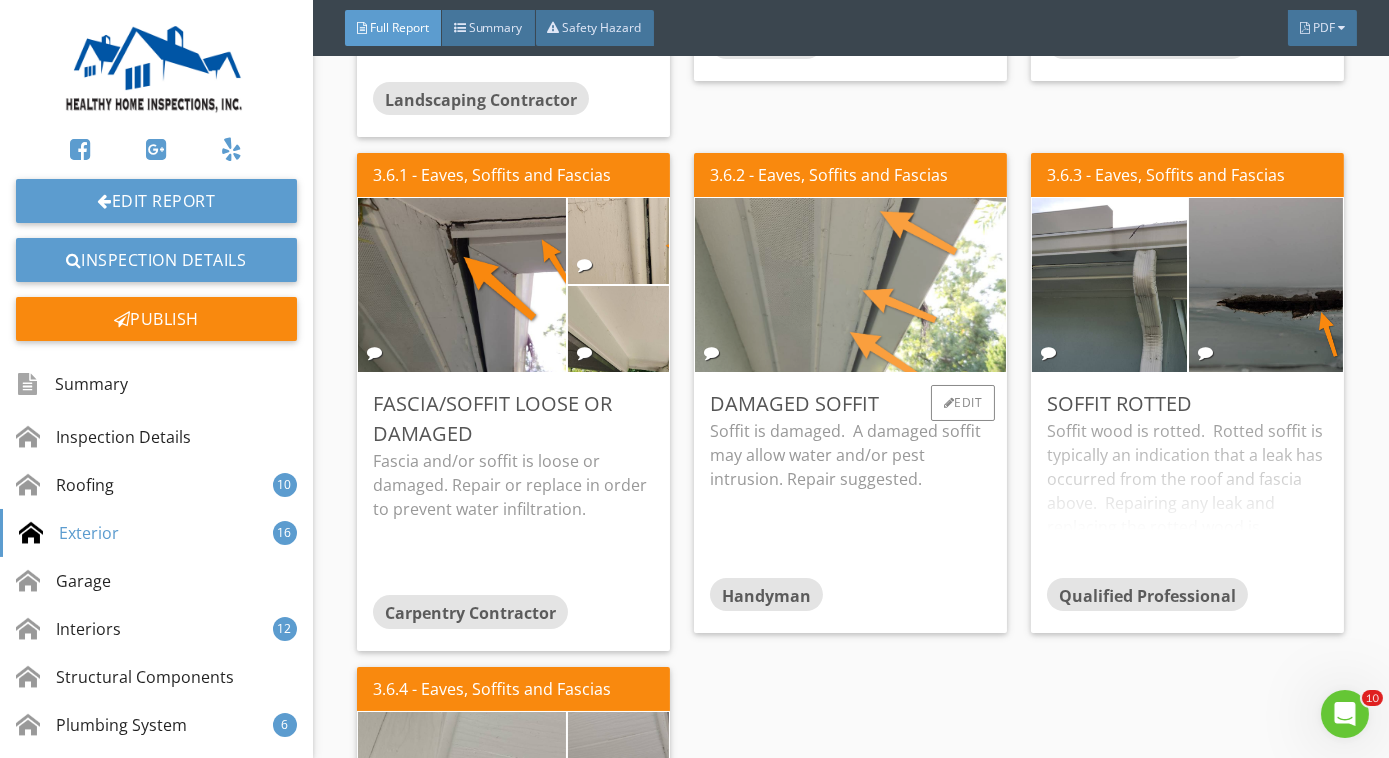 click at bounding box center [851, 285] 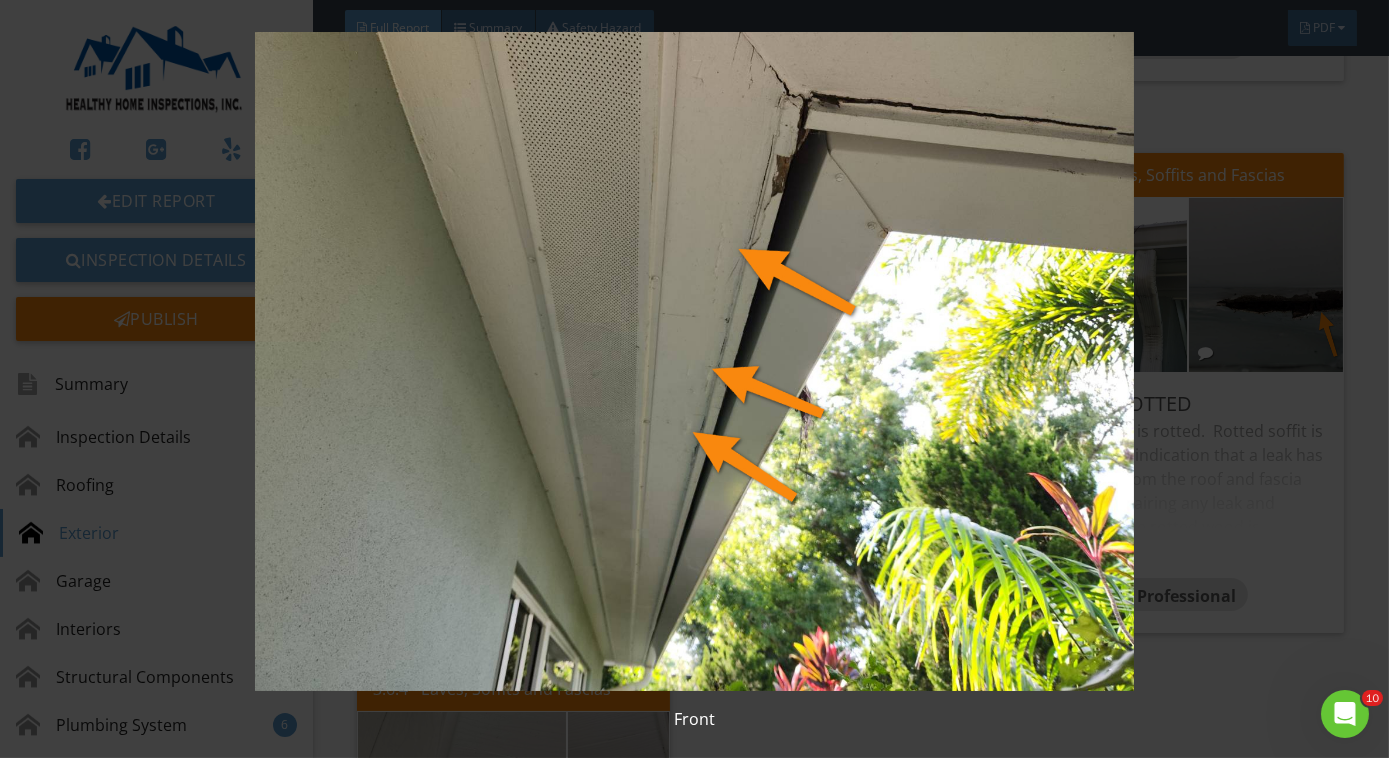 click at bounding box center [694, 361] 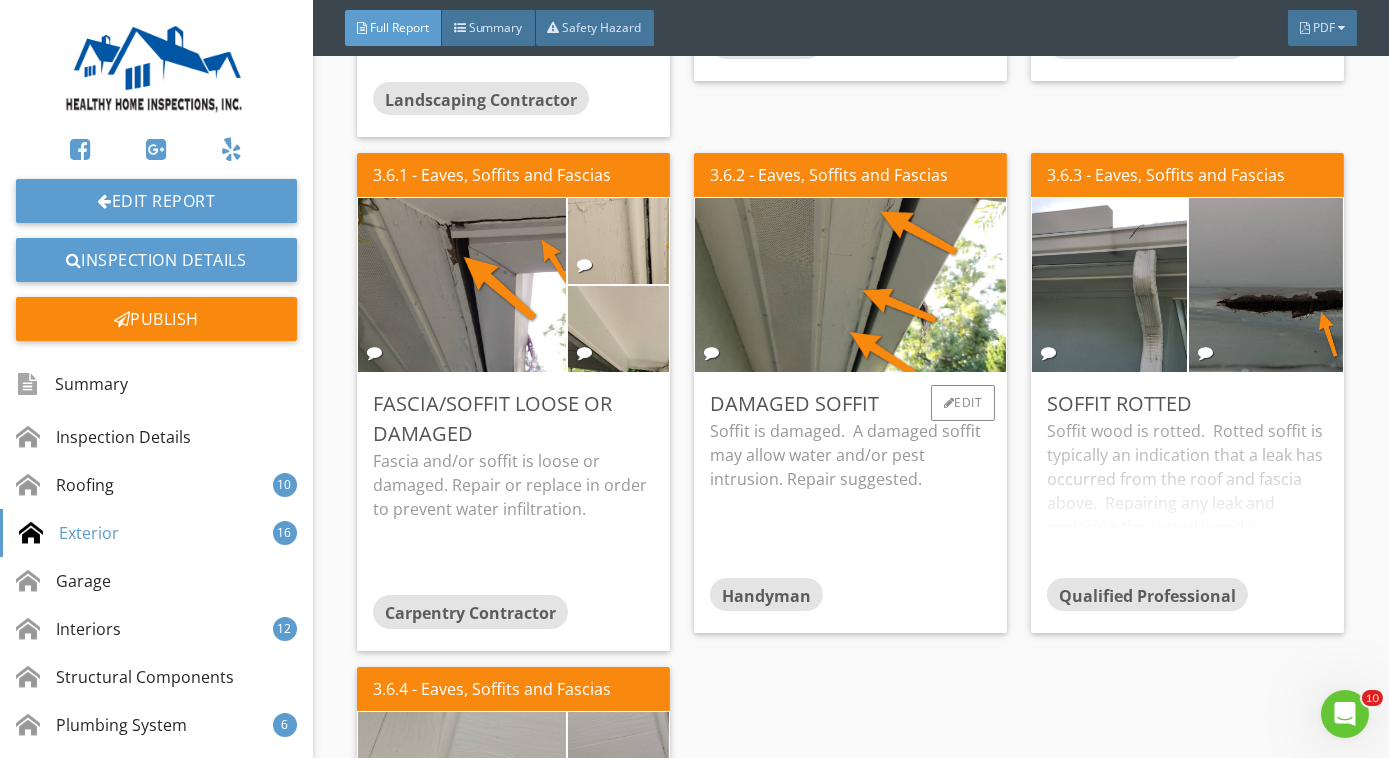 click on "Soffit is damaged.  A damaged soffit may allow water and/or pest intrusion. Repair suggested." at bounding box center [850, 484] 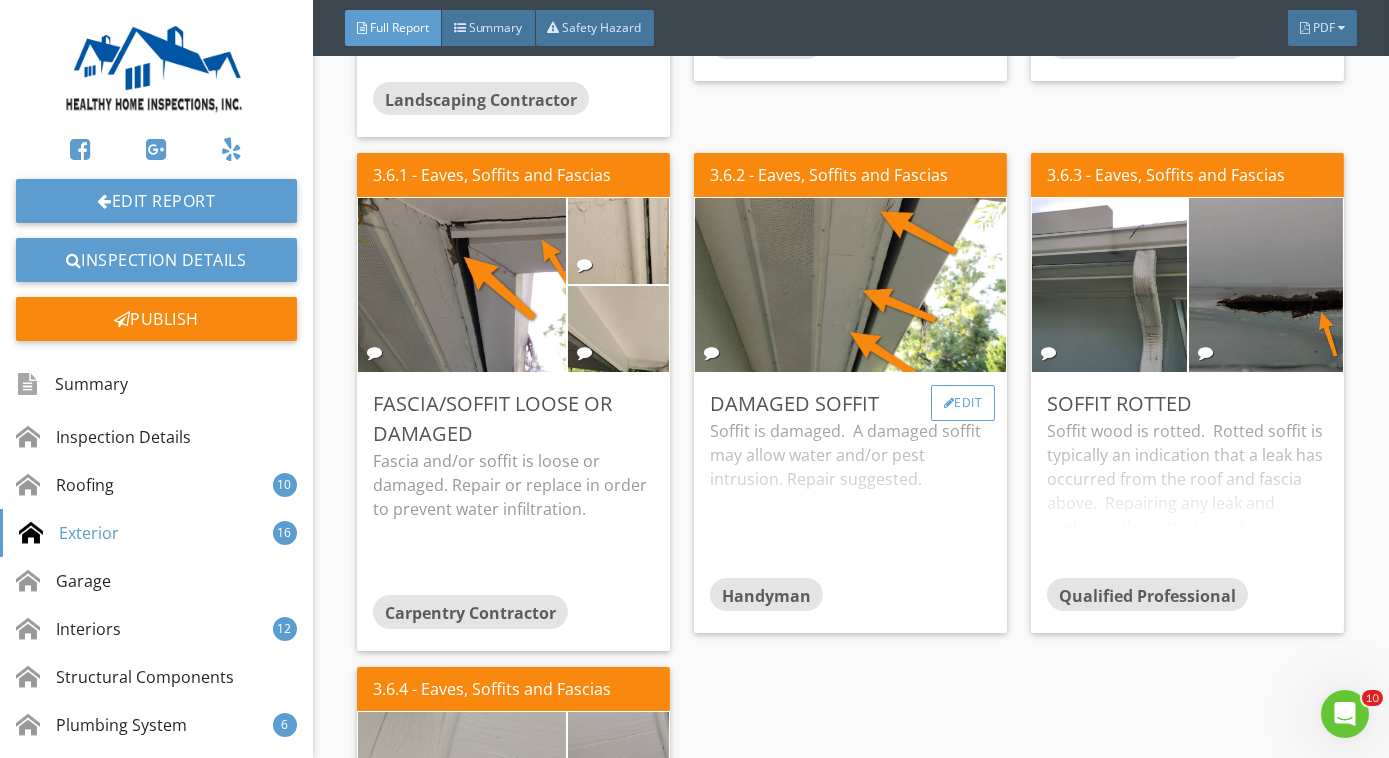 click on "Edit" at bounding box center [963, 403] 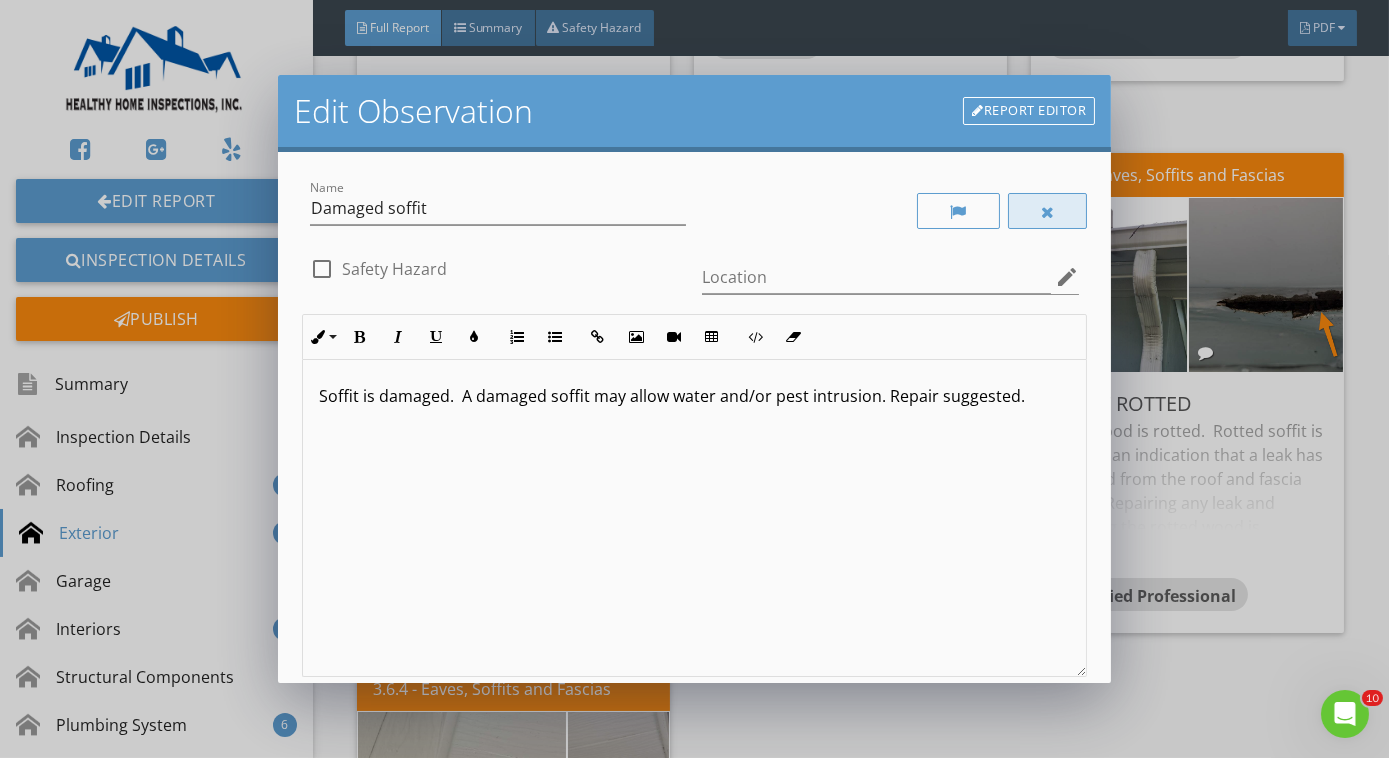 click at bounding box center (1048, 212) 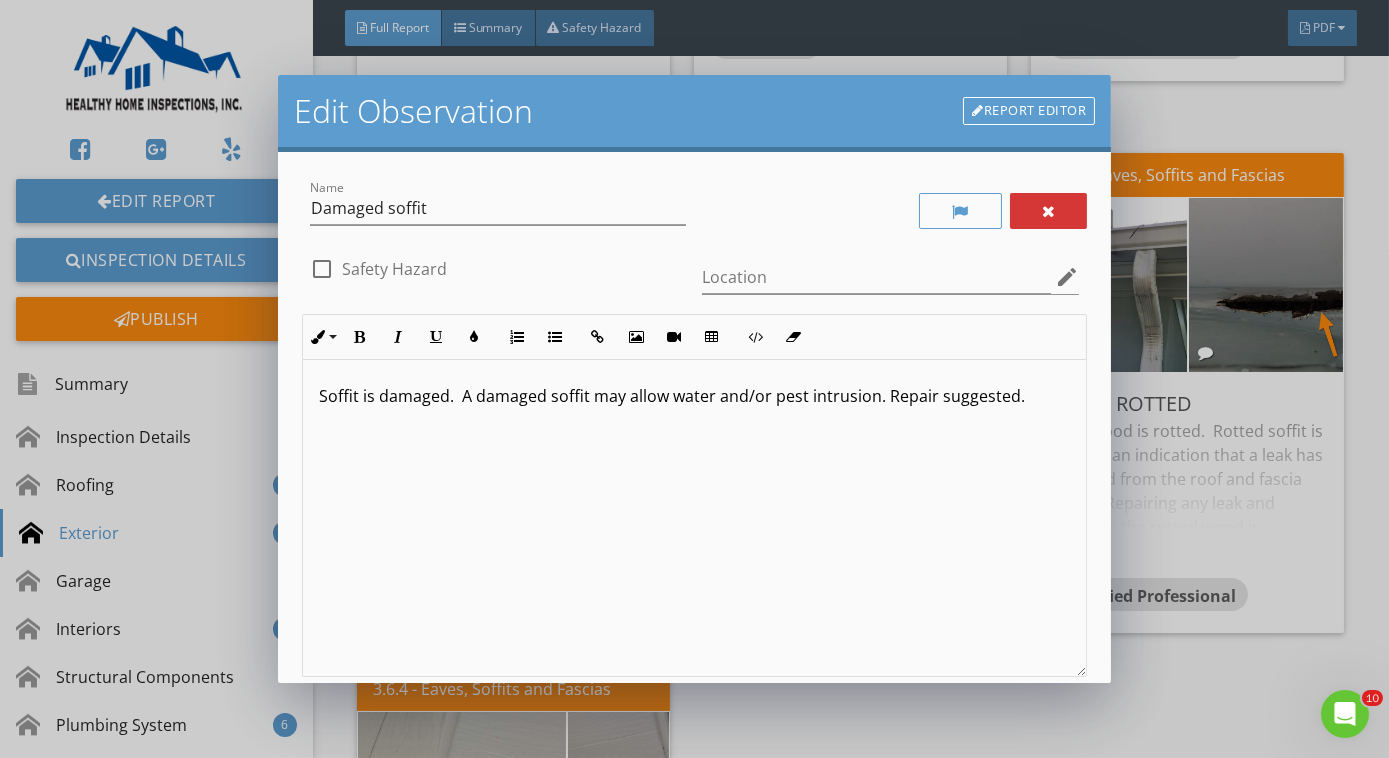 scroll, scrollTop: 186, scrollLeft: 0, axis: vertical 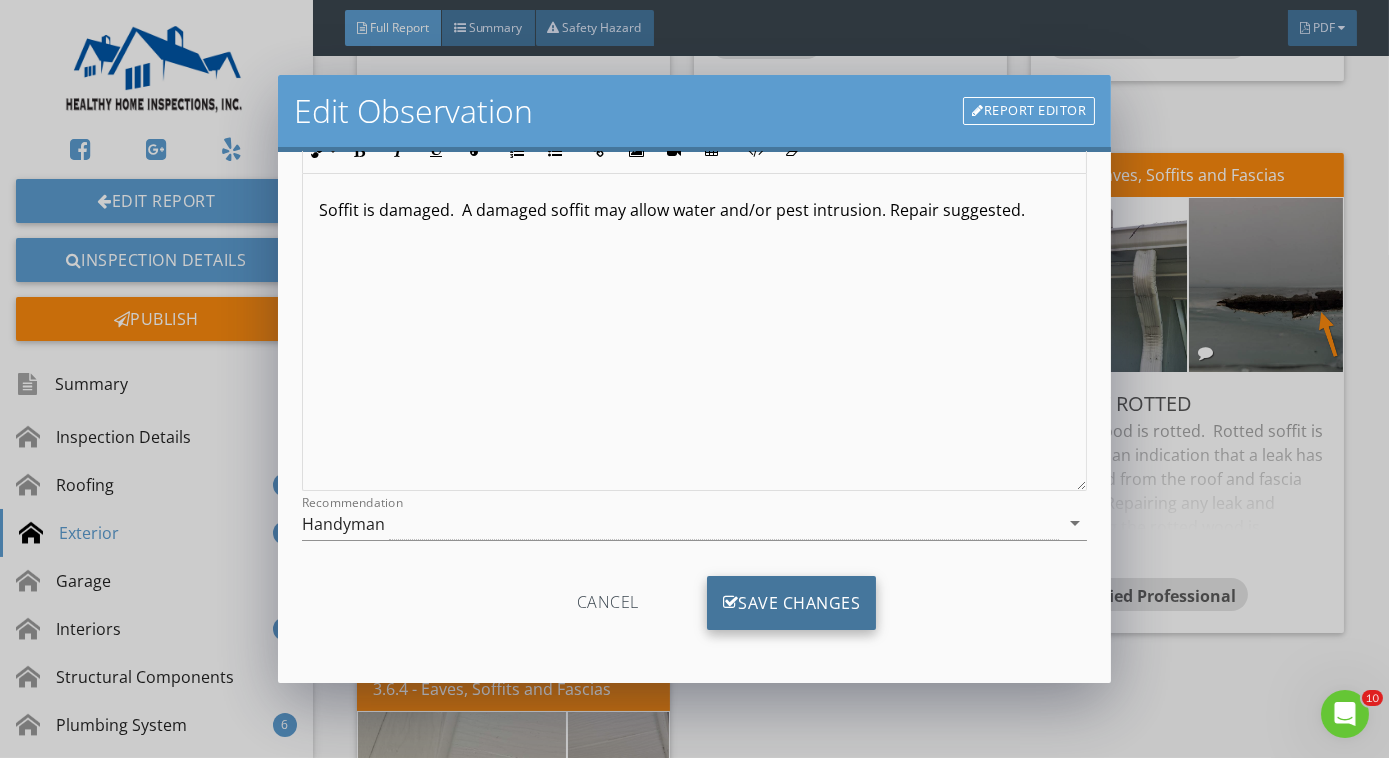 click on "Save Changes" at bounding box center (792, 603) 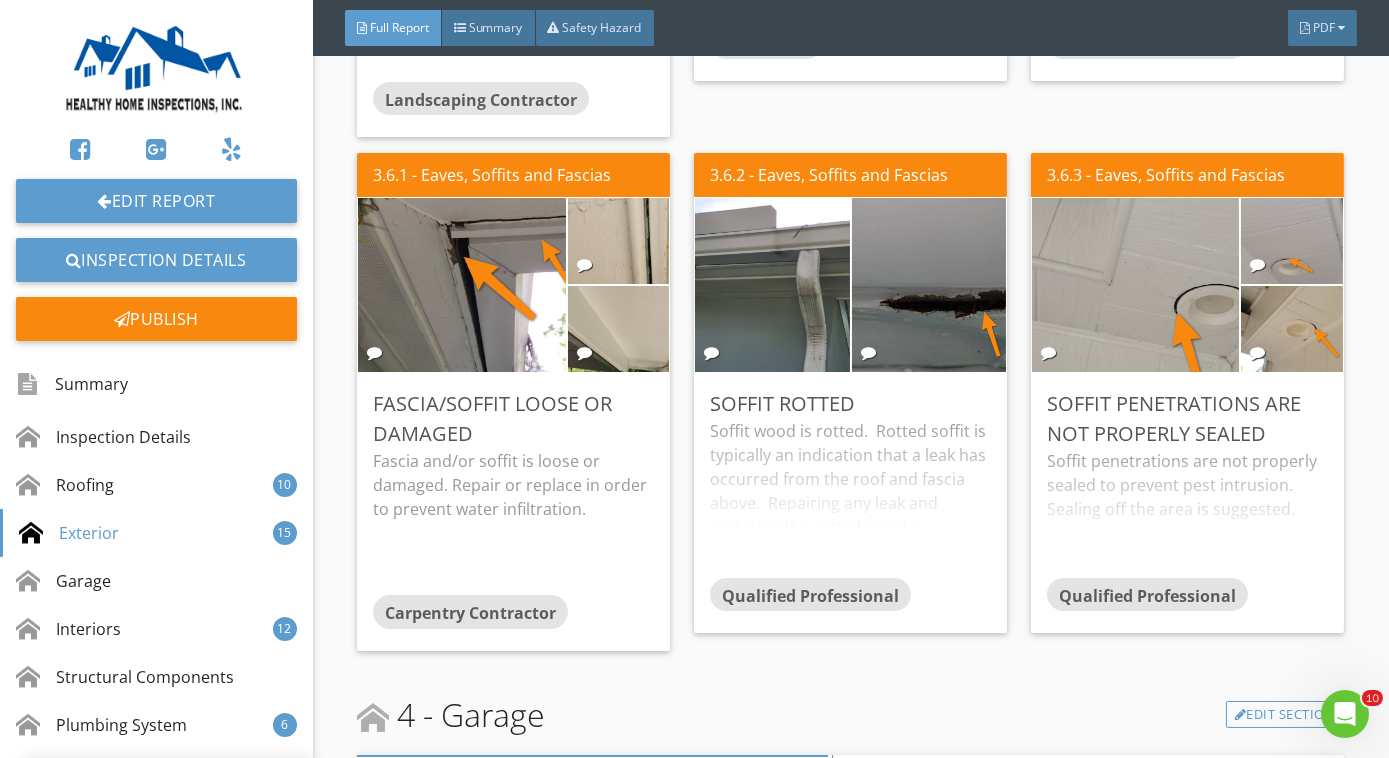 scroll, scrollTop: 0, scrollLeft: 0, axis: both 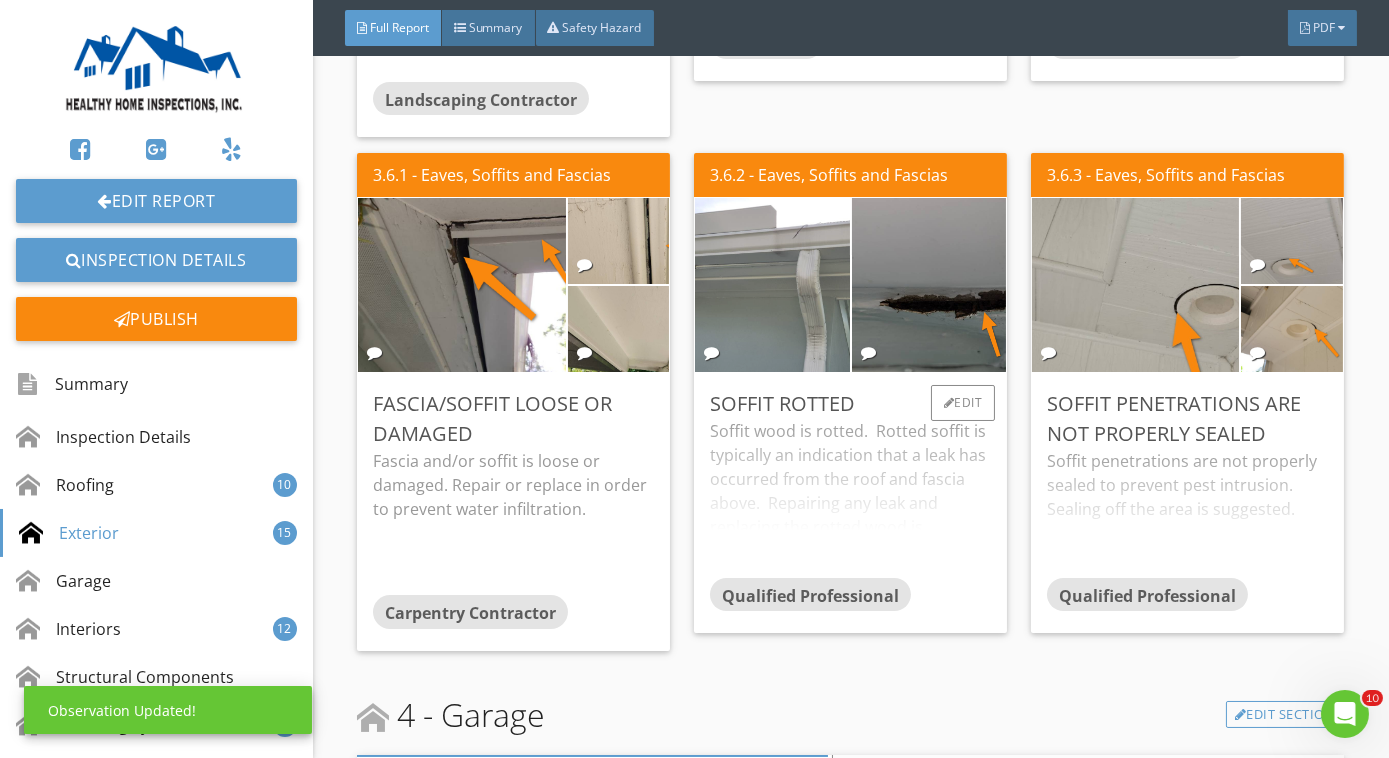 click at bounding box center (772, 285) 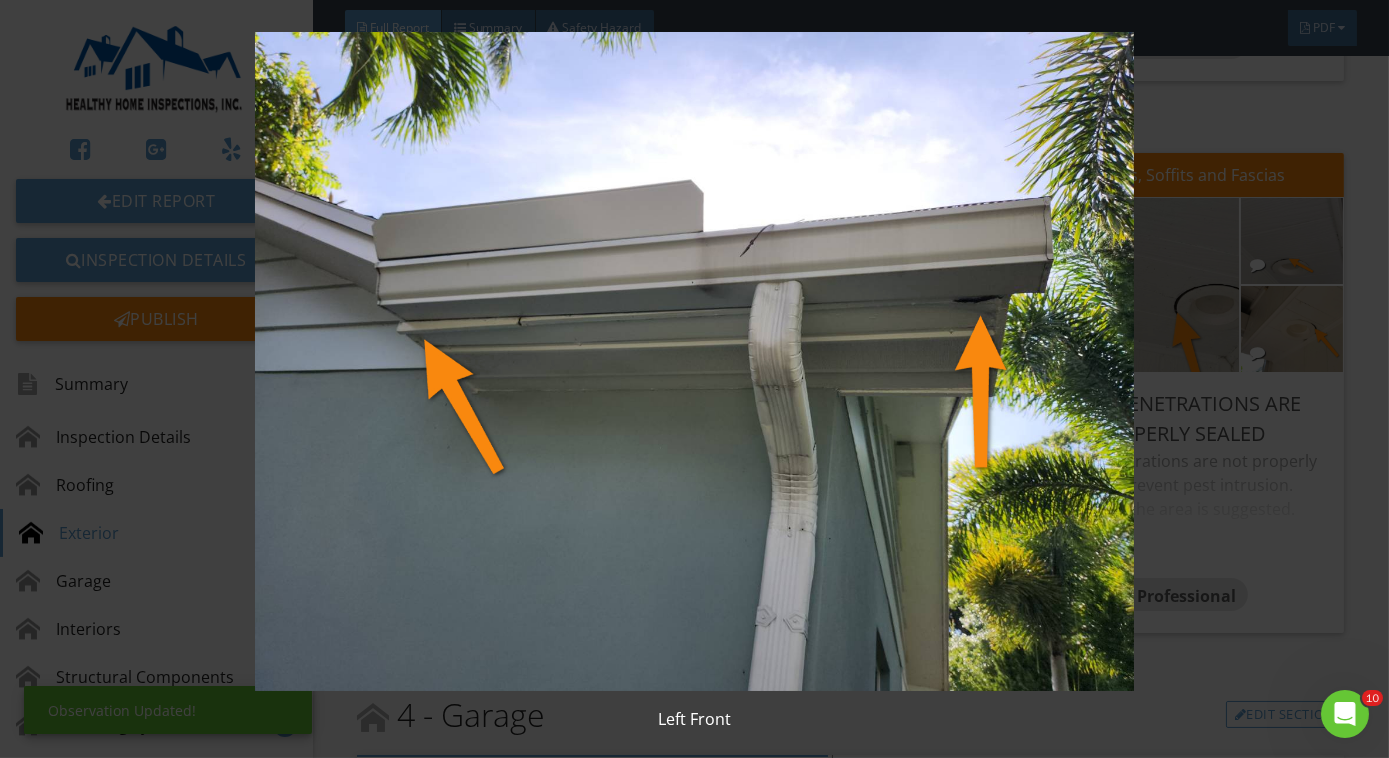 click at bounding box center [694, 361] 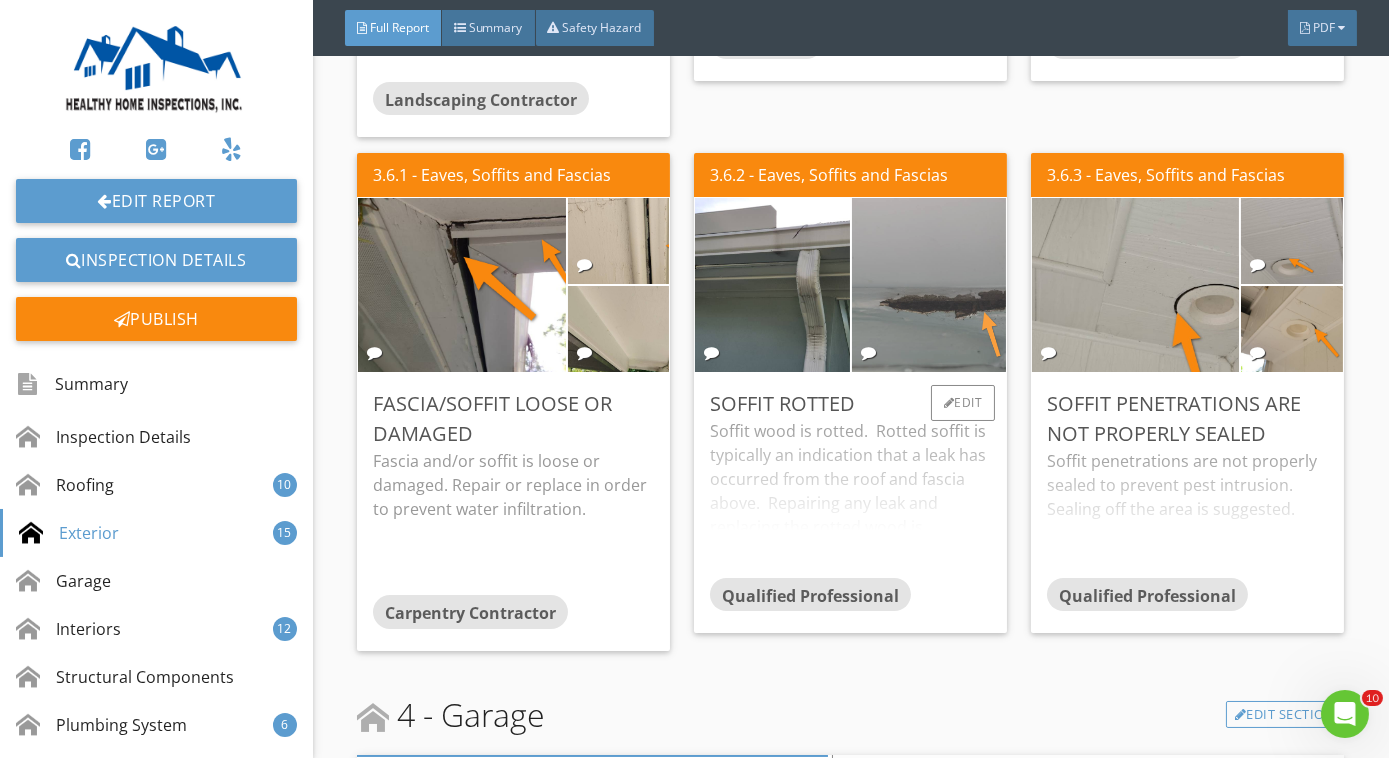 click at bounding box center [929, 285] 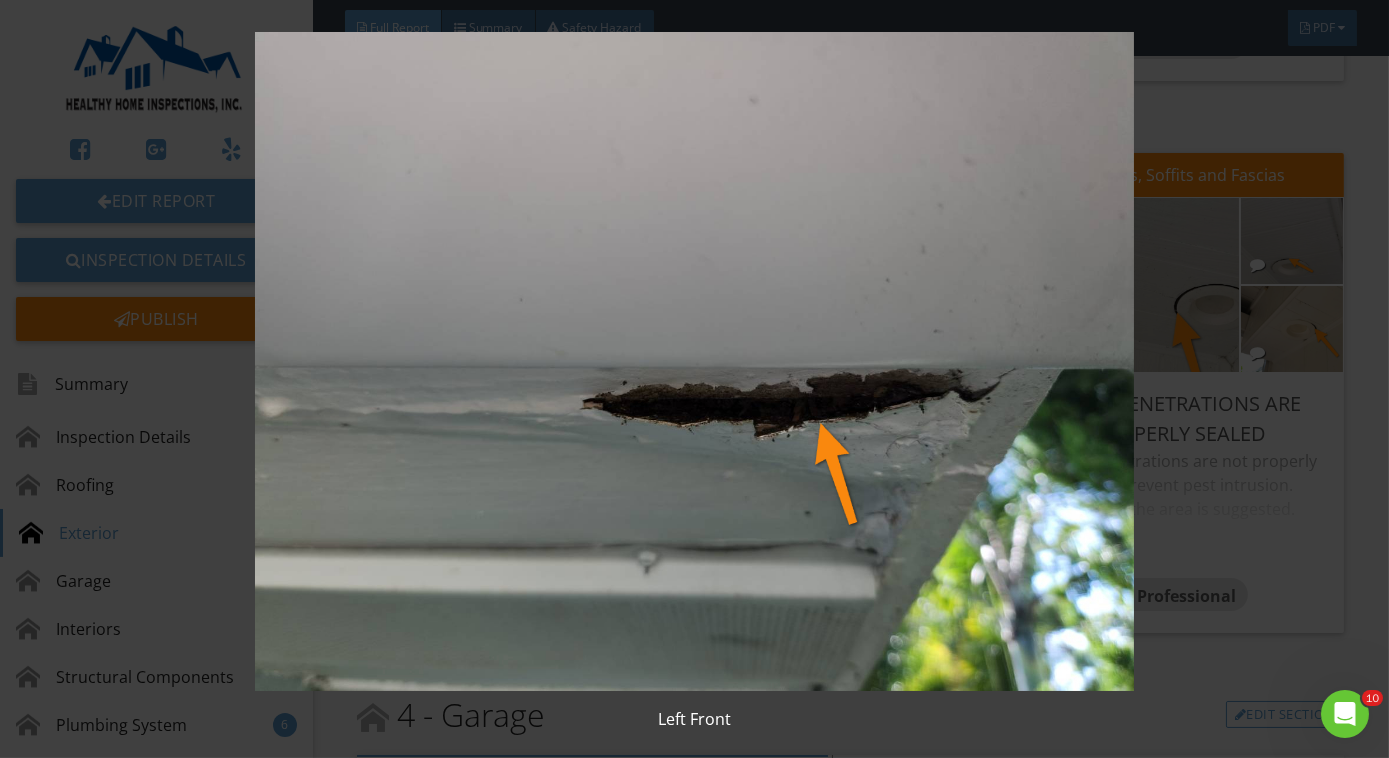 click at bounding box center (694, 361) 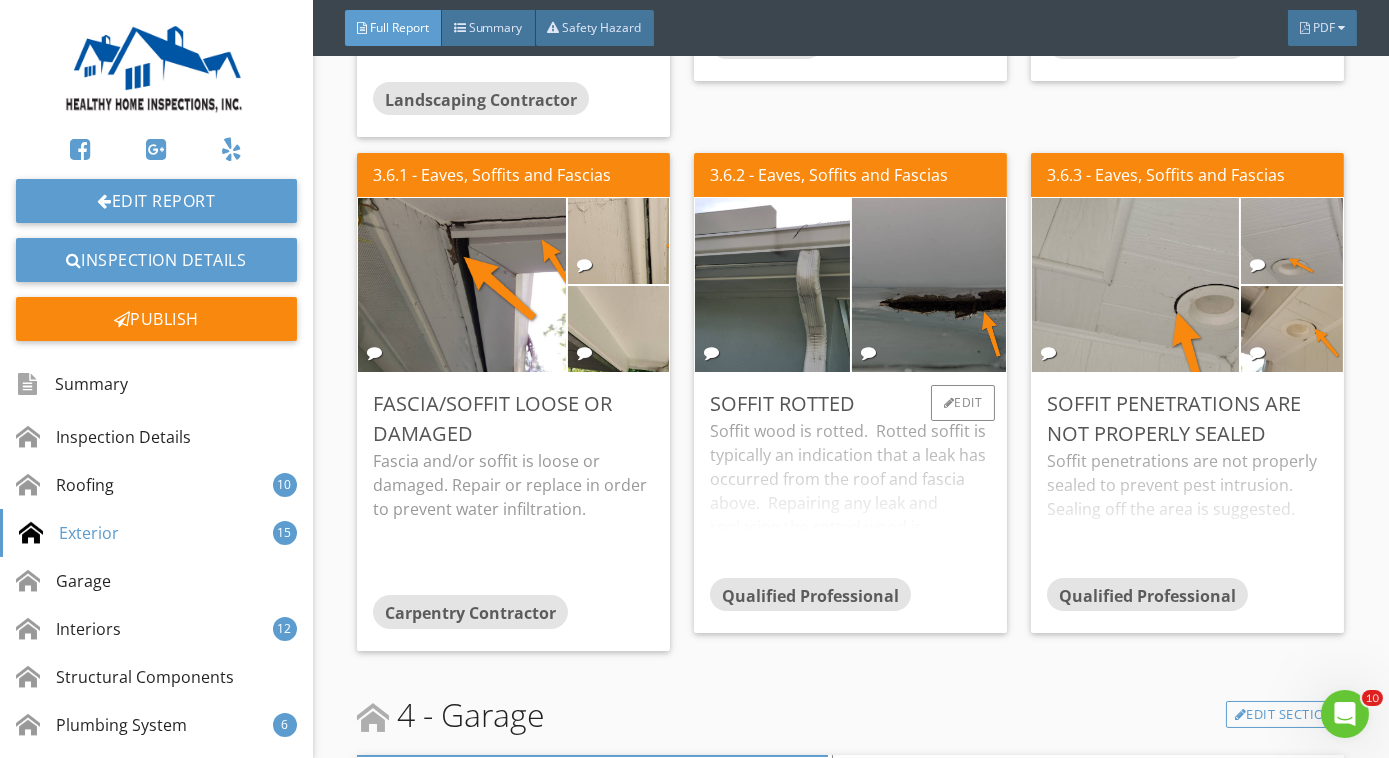 click on "Soffit wood is rotted.  Rotted soffit is typically an indication that a leak has occurred from the roof and fascia above.  Repairing any leak and replacing the rotted wood is suggested." at bounding box center [850, 498] 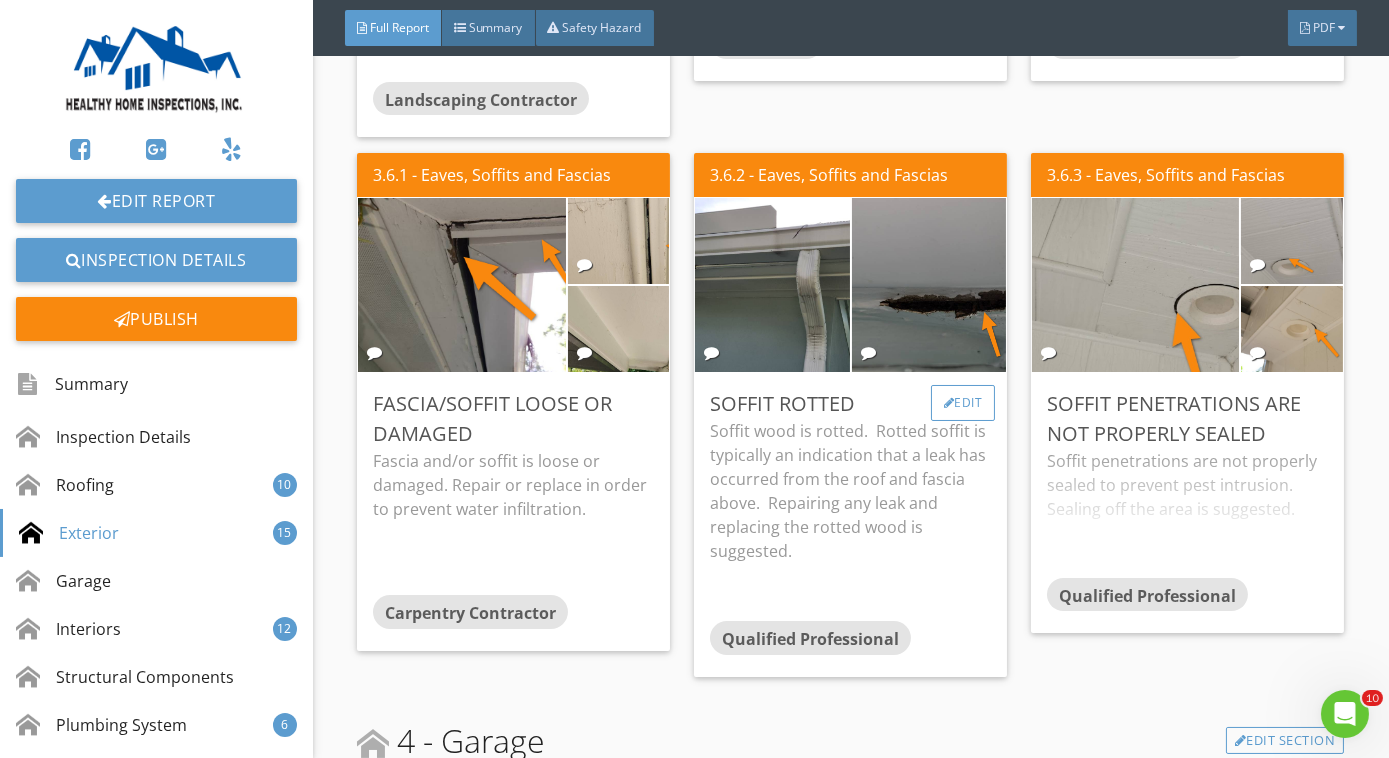 click on "Edit" at bounding box center (963, 403) 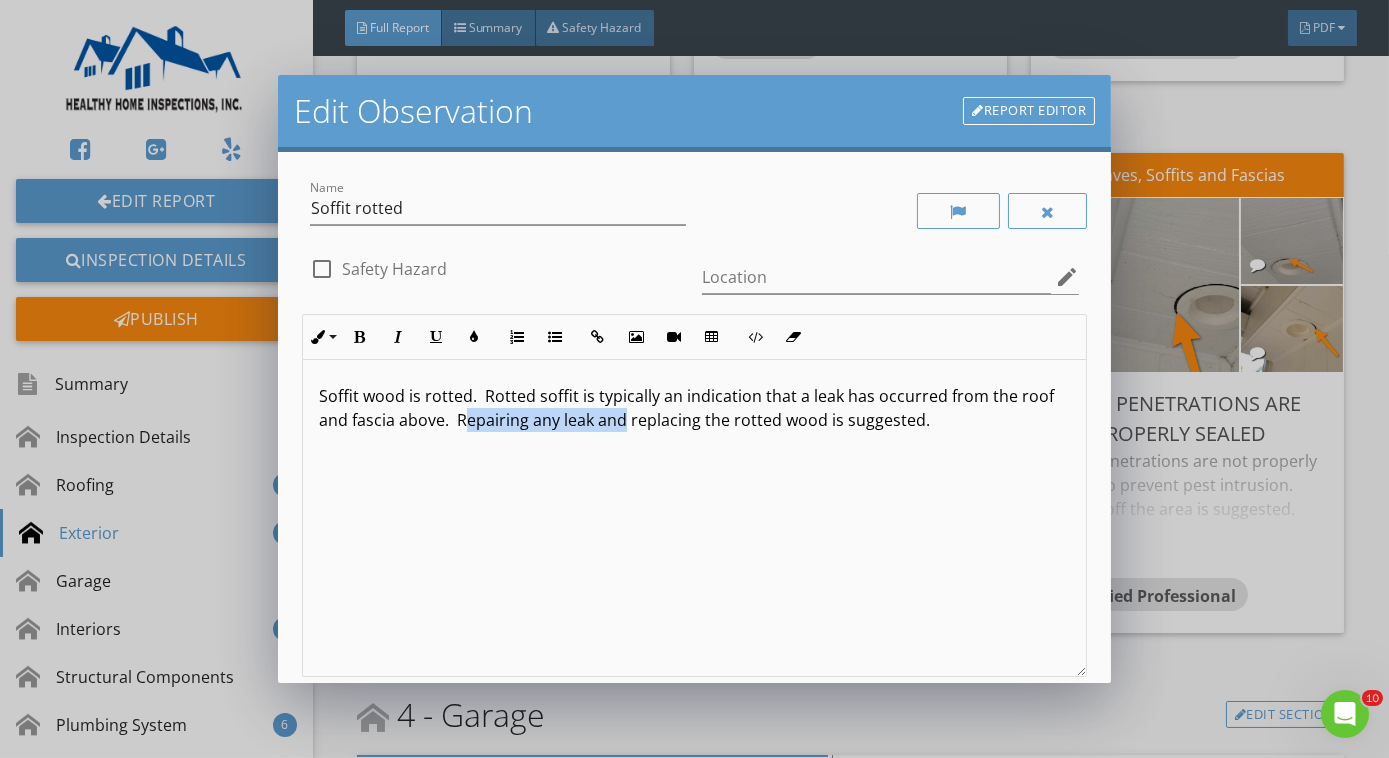 drag, startPoint x: 461, startPoint y: 420, endPoint x: 624, endPoint y: 439, distance: 164.10362 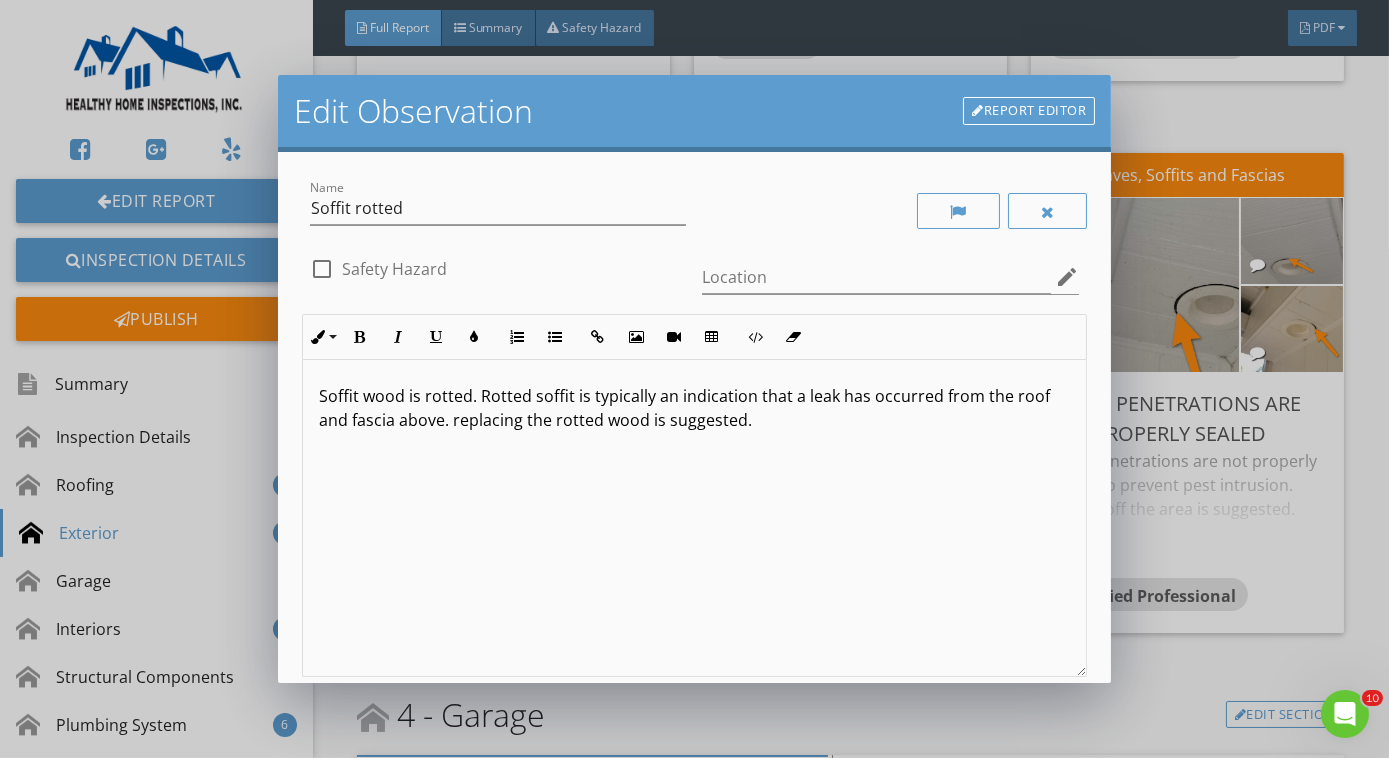 type 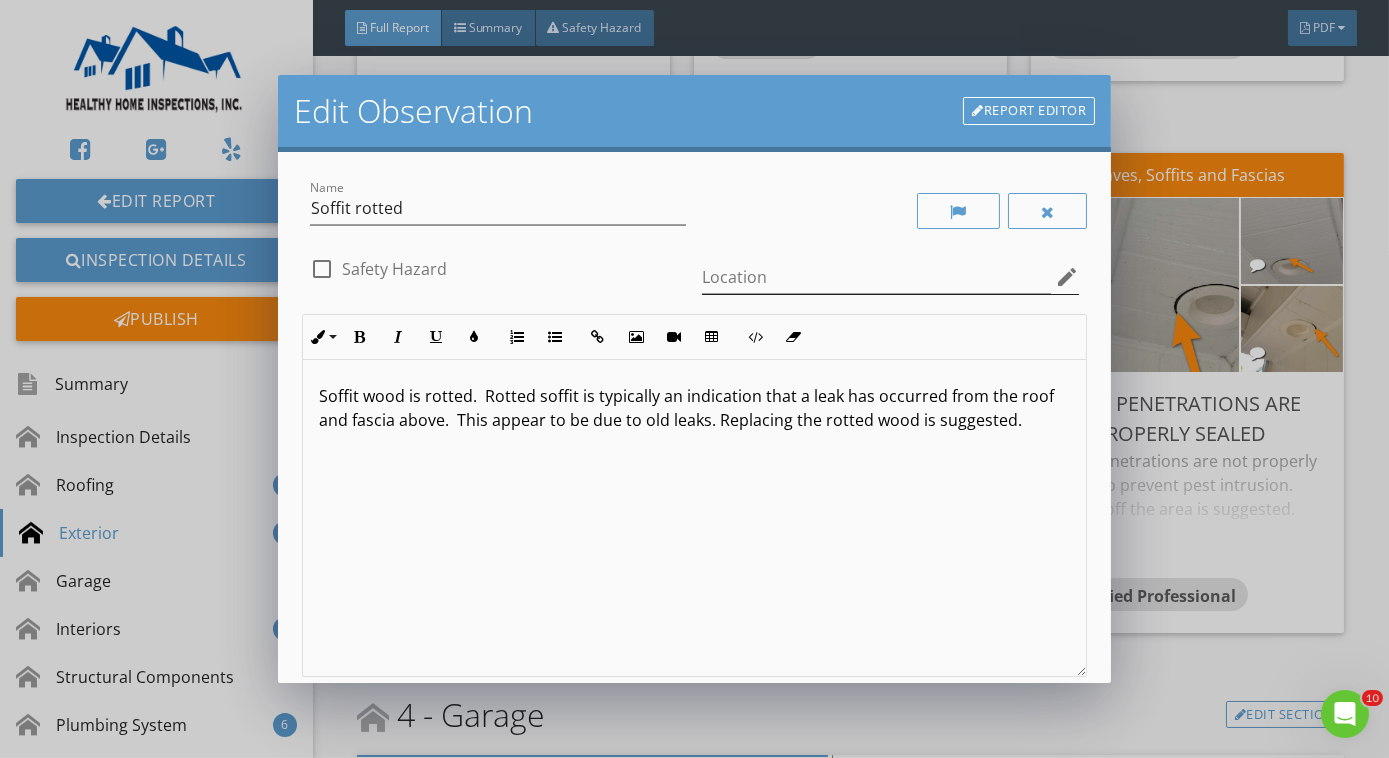 scroll, scrollTop: 186, scrollLeft: 0, axis: vertical 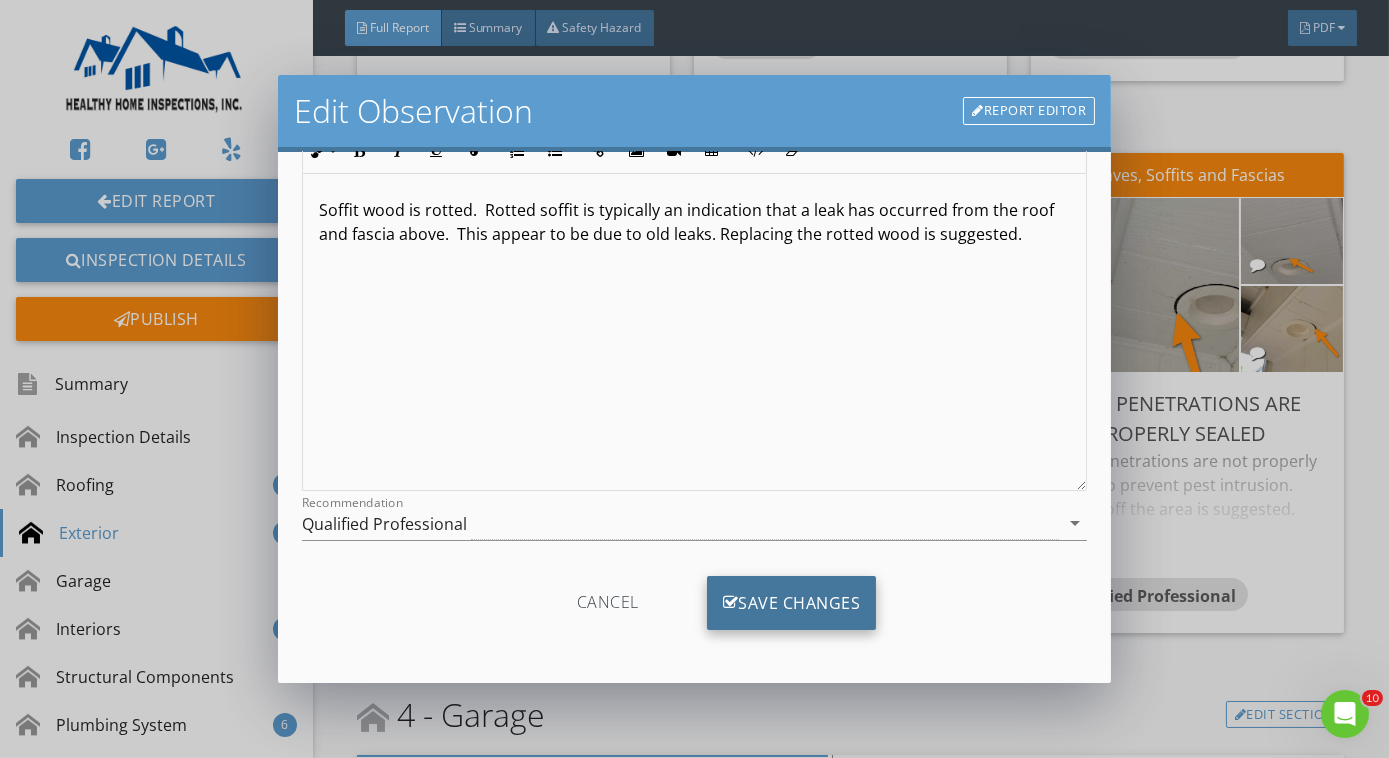 click on "Save Changes" at bounding box center (792, 603) 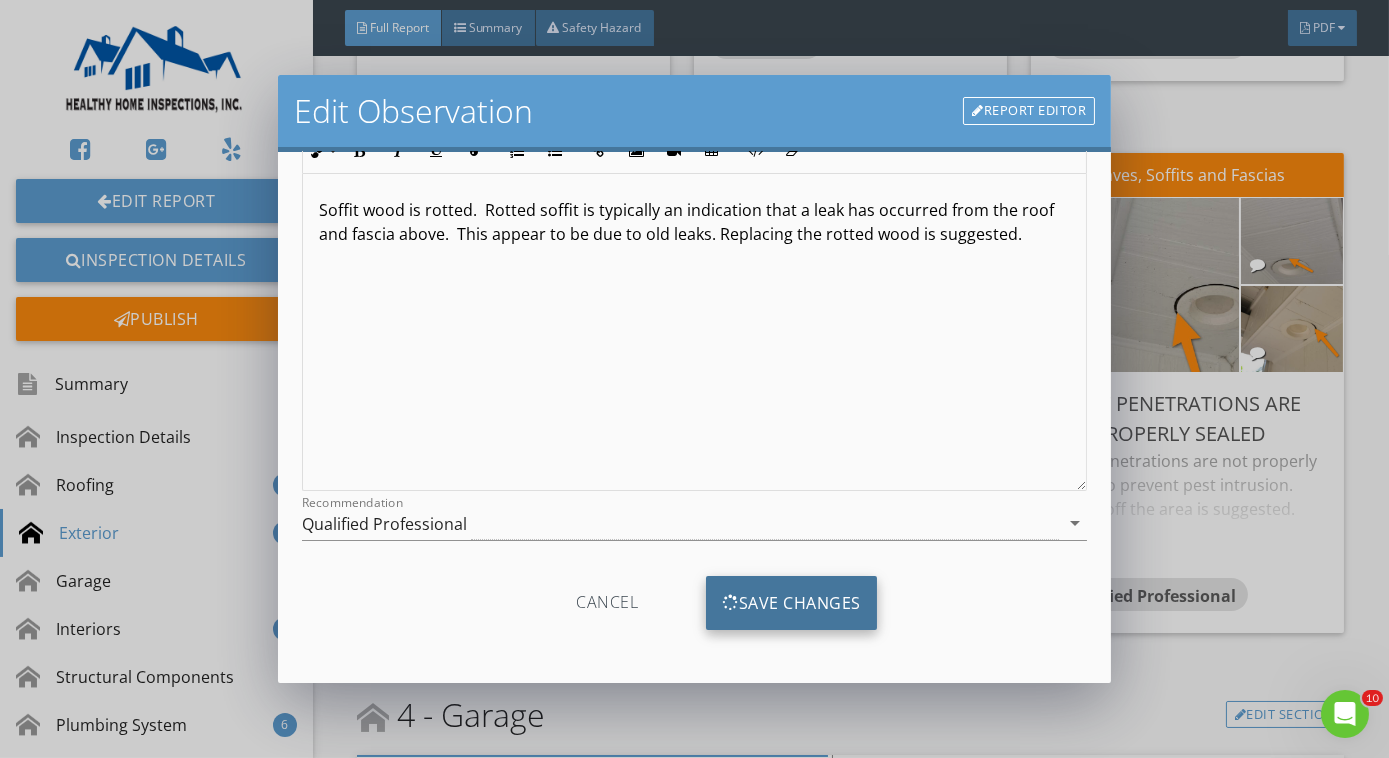 scroll, scrollTop: 0, scrollLeft: 0, axis: both 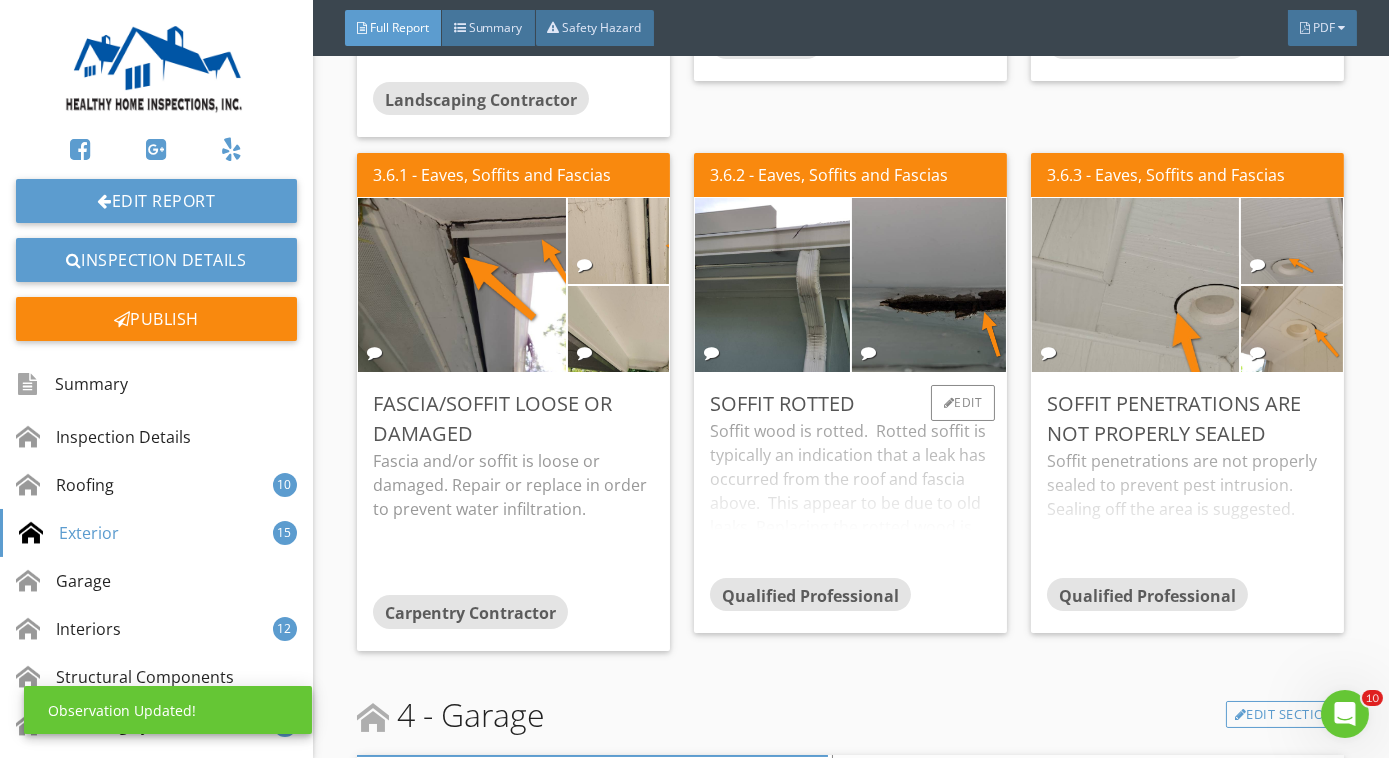 click on "Soffit wood is rotted.  Rotted soffit is typically an indication that a leak has occurred from the roof and fascia above.  This appear to be due to old leaks. Replacing the rotted wood is suggested." at bounding box center (850, 498) 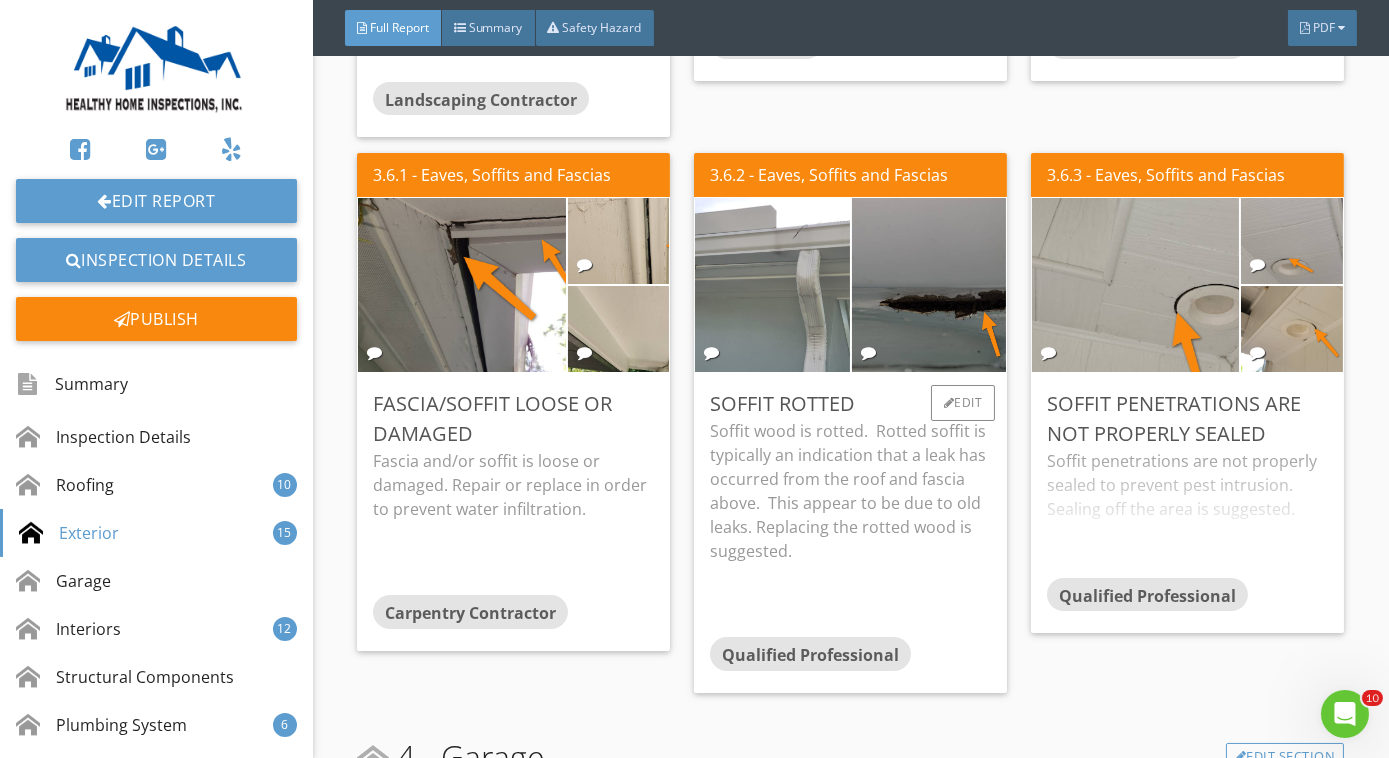 click at bounding box center [772, 285] 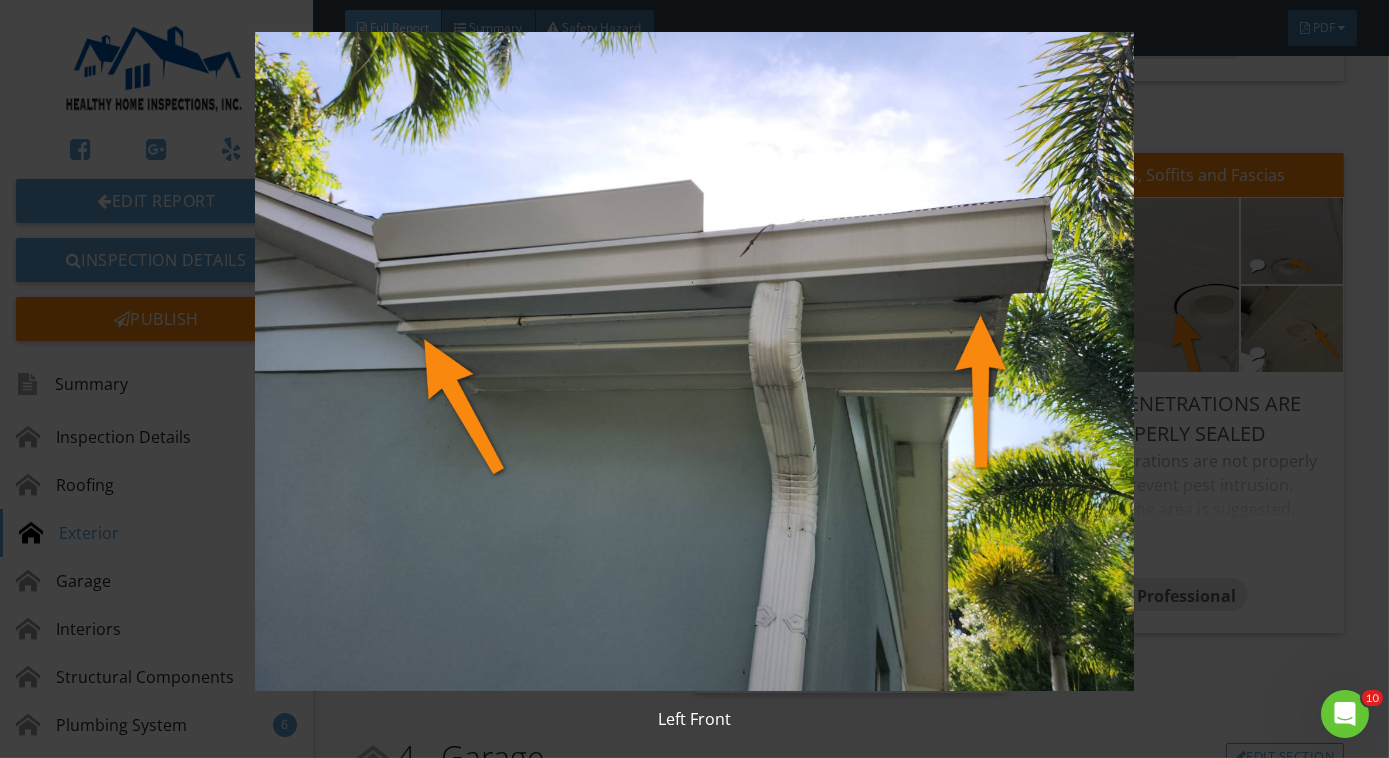 click at bounding box center (694, 361) 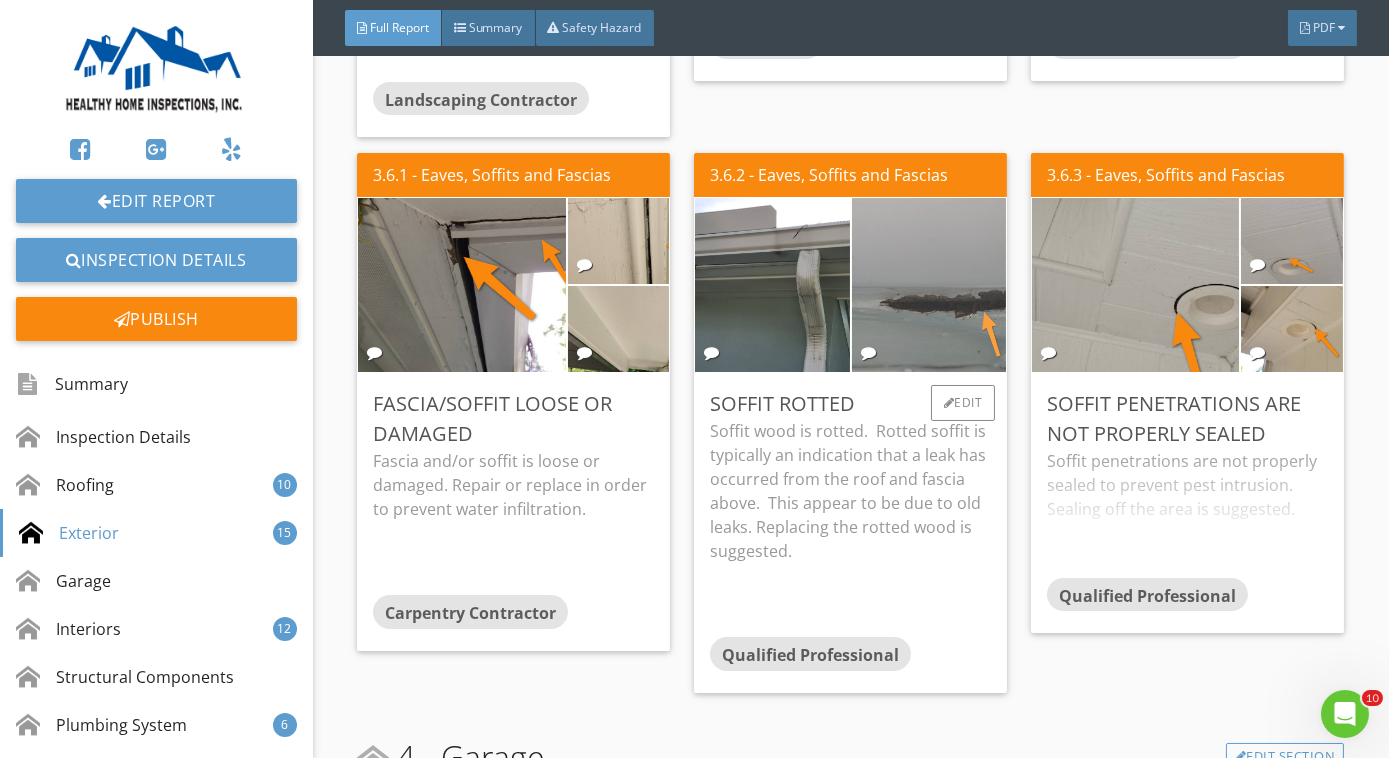 click at bounding box center [929, 285] 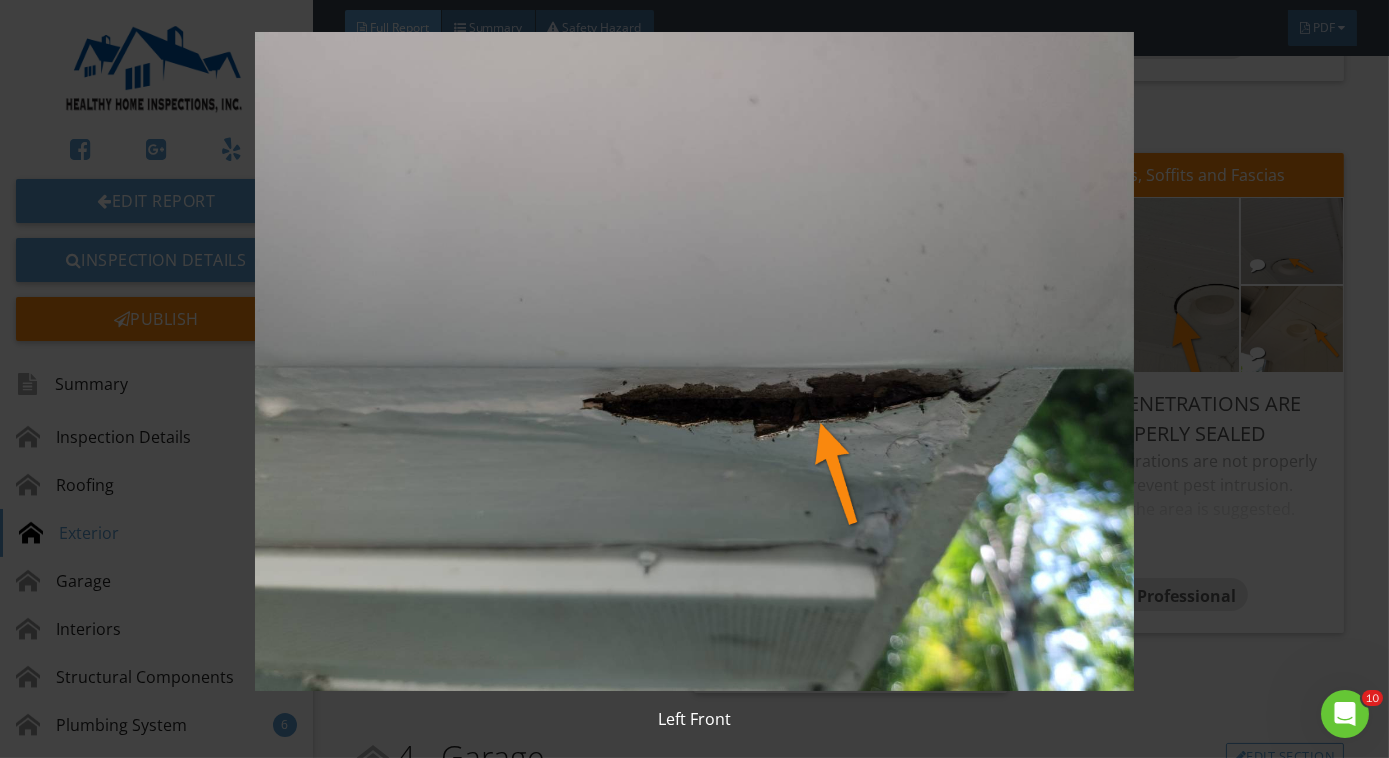 click at bounding box center [694, 361] 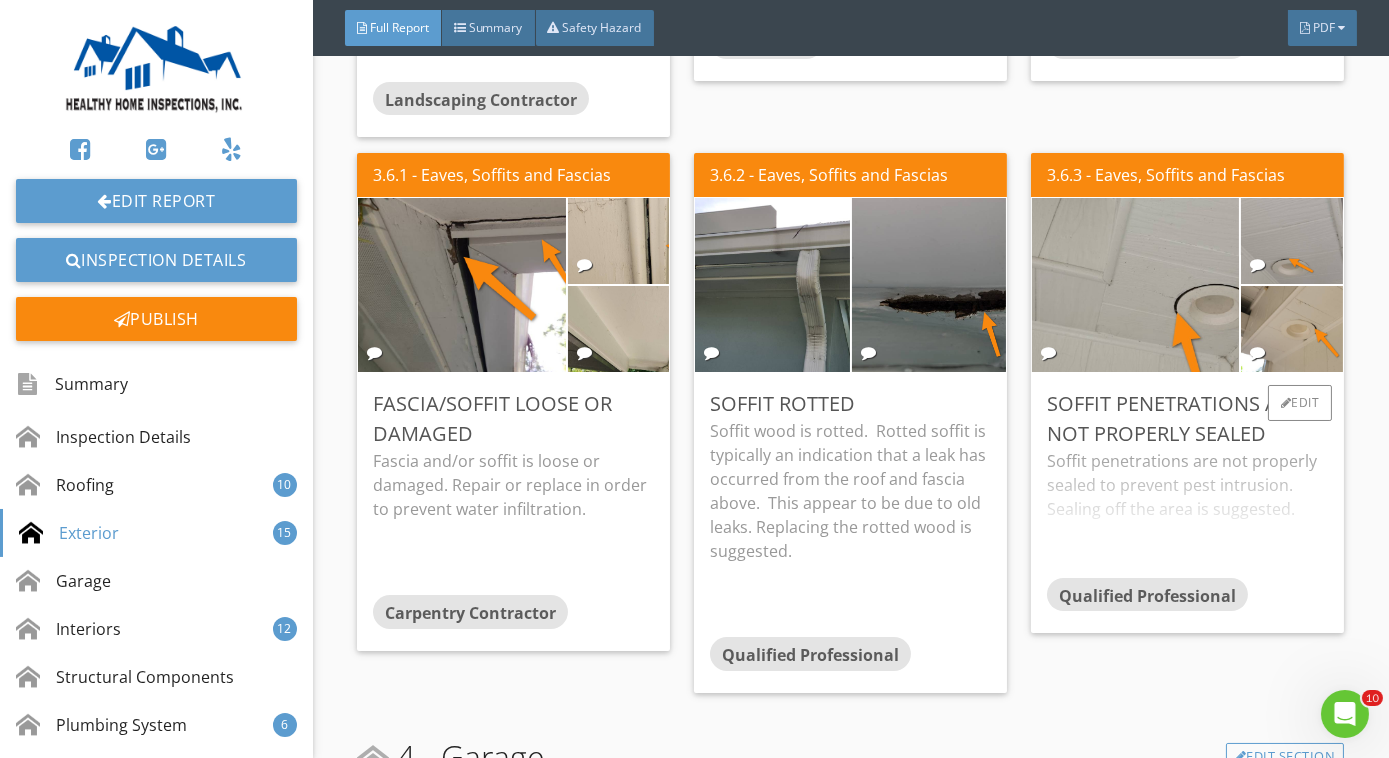 click on "Soffit penetrations are not properly sealed to prevent pest intrusion. Sealing off the area is suggested." at bounding box center (1187, 513) 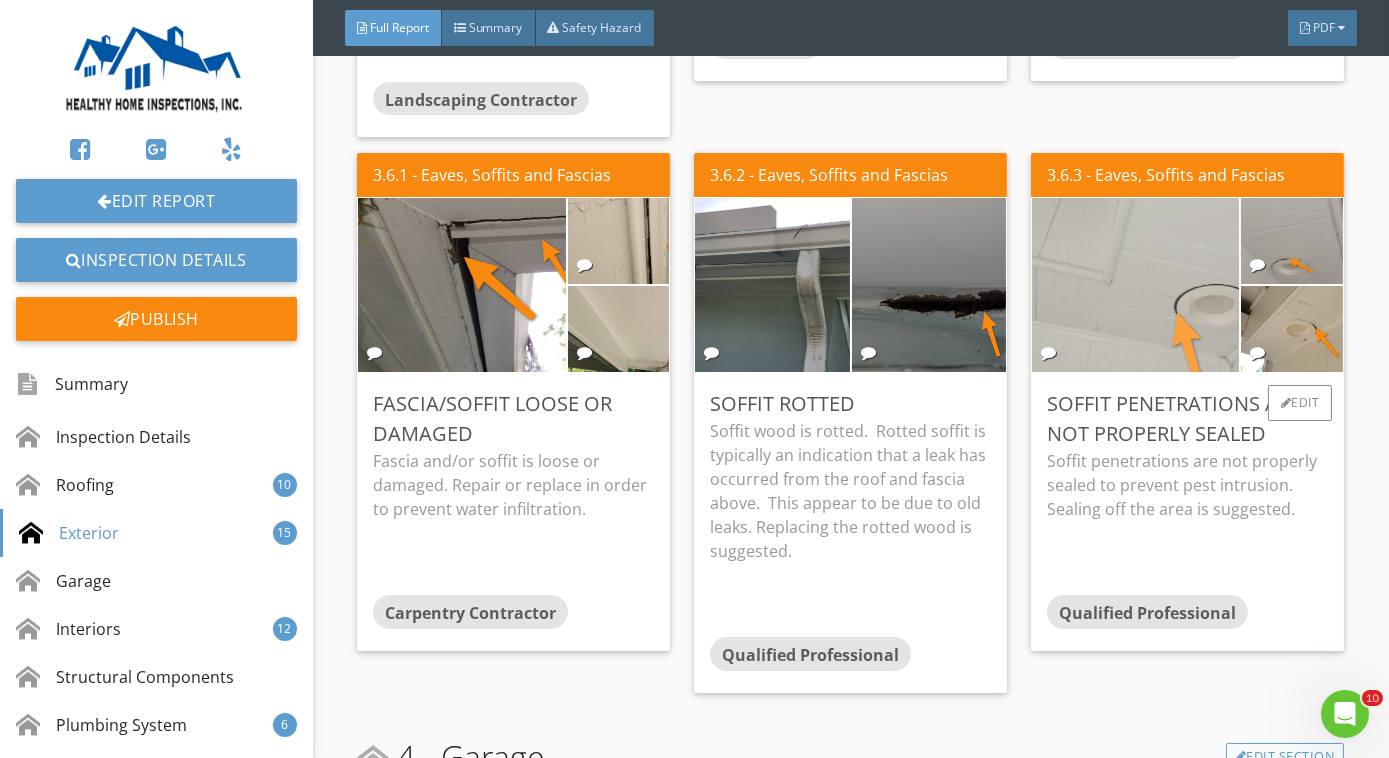 click at bounding box center (1136, 285) 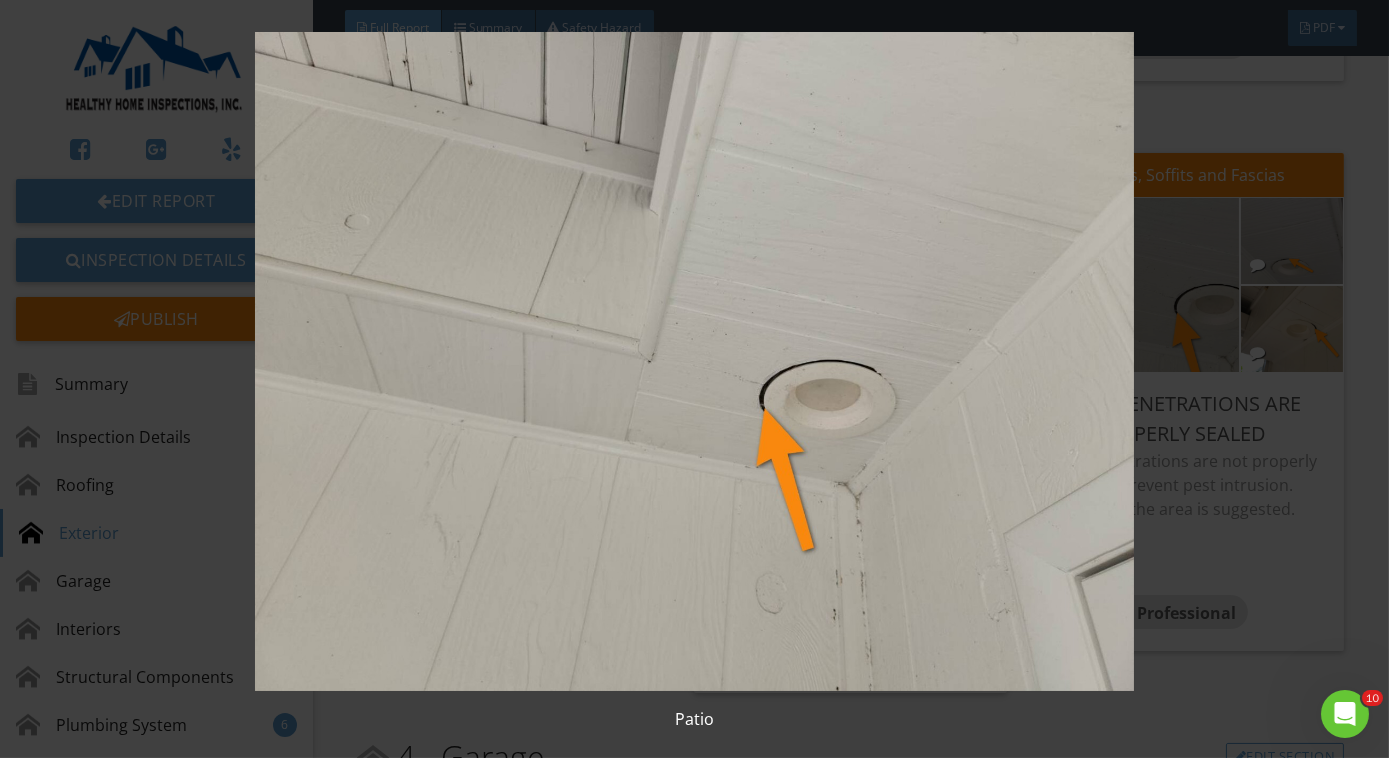 click at bounding box center (694, 361) 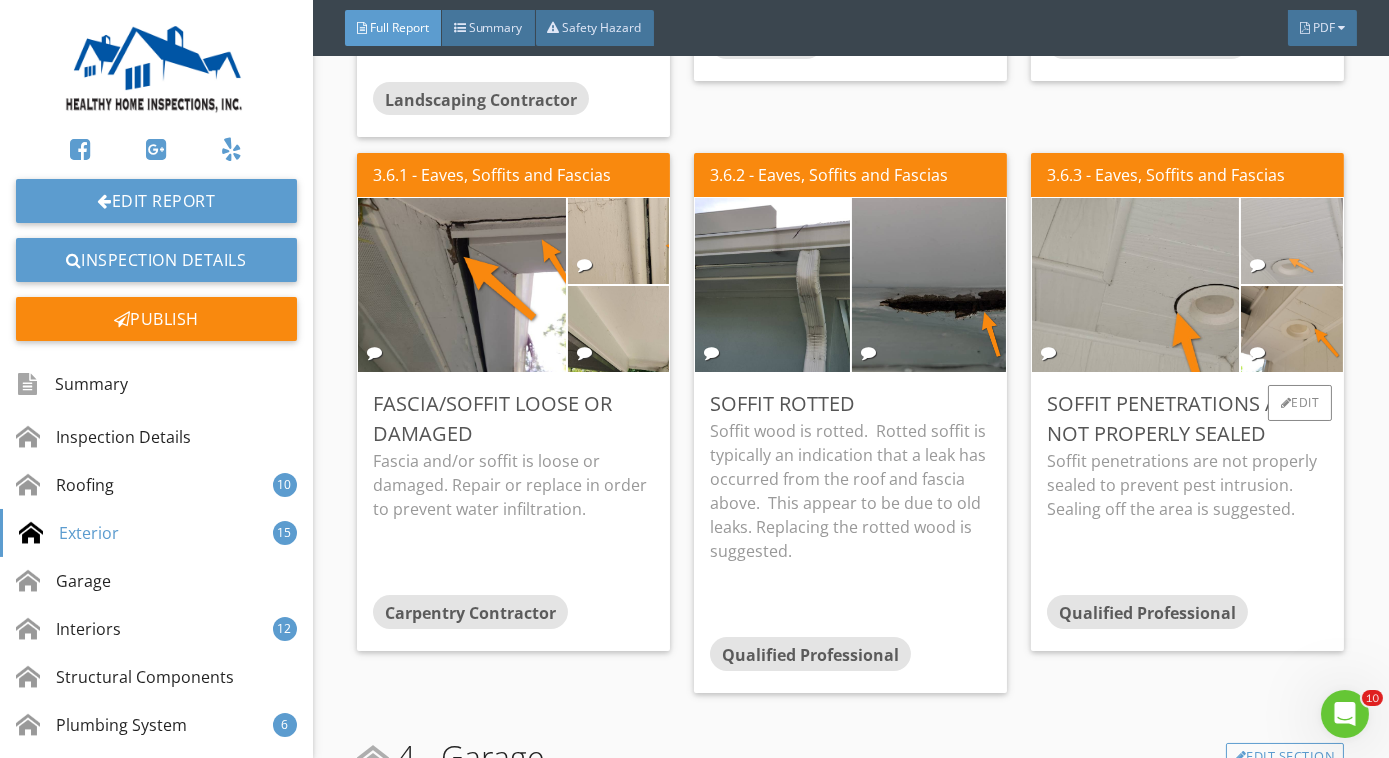 click at bounding box center (1292, 241) 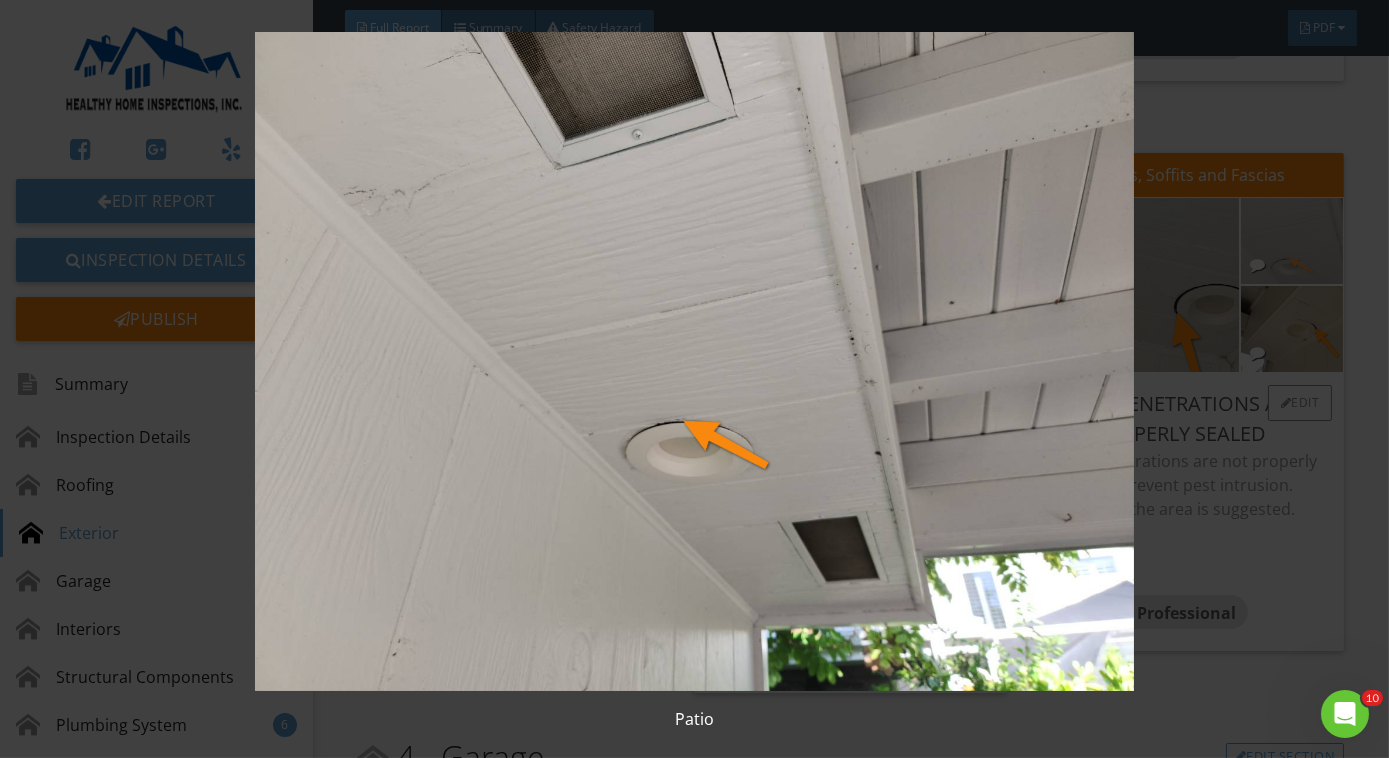 click at bounding box center (694, 361) 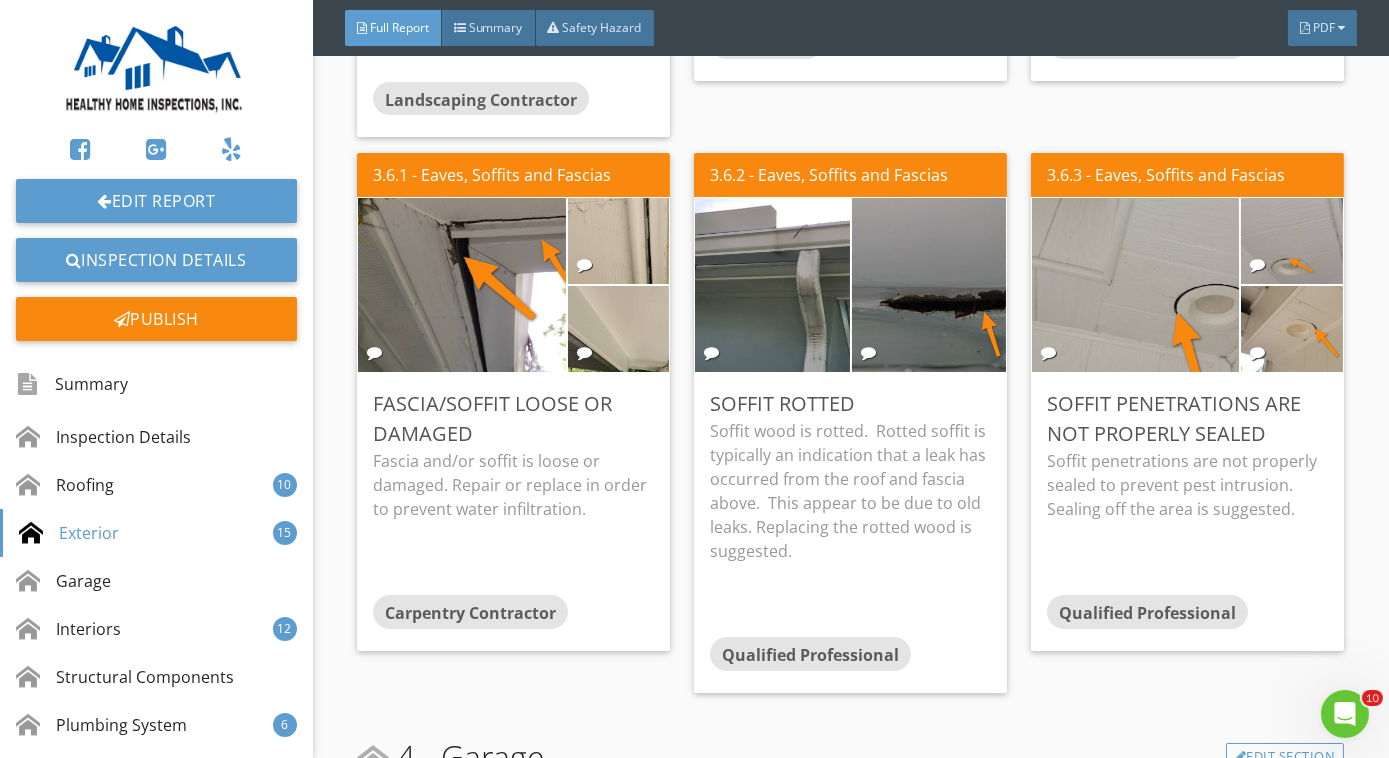 click at bounding box center (1292, 329) 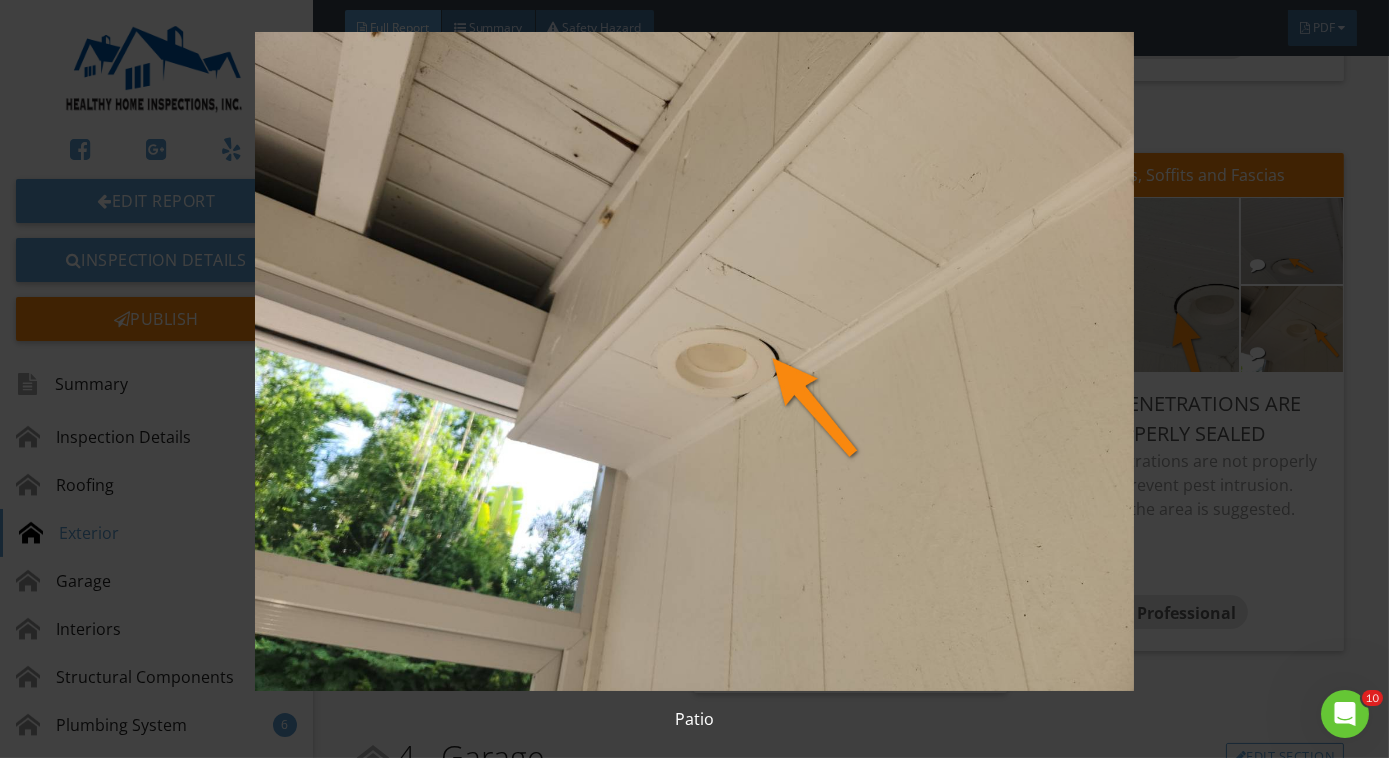 click at bounding box center [694, 361] 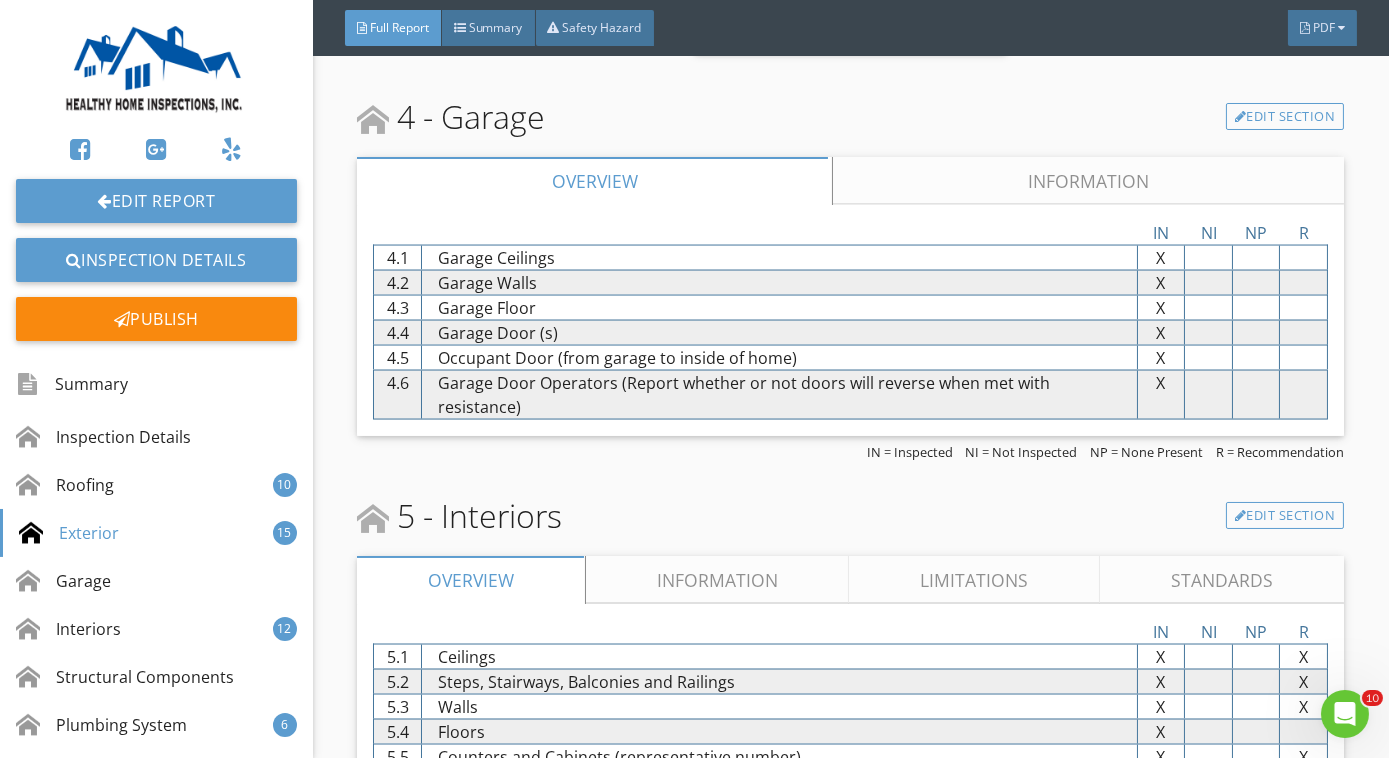 scroll, scrollTop: 6853, scrollLeft: 0, axis: vertical 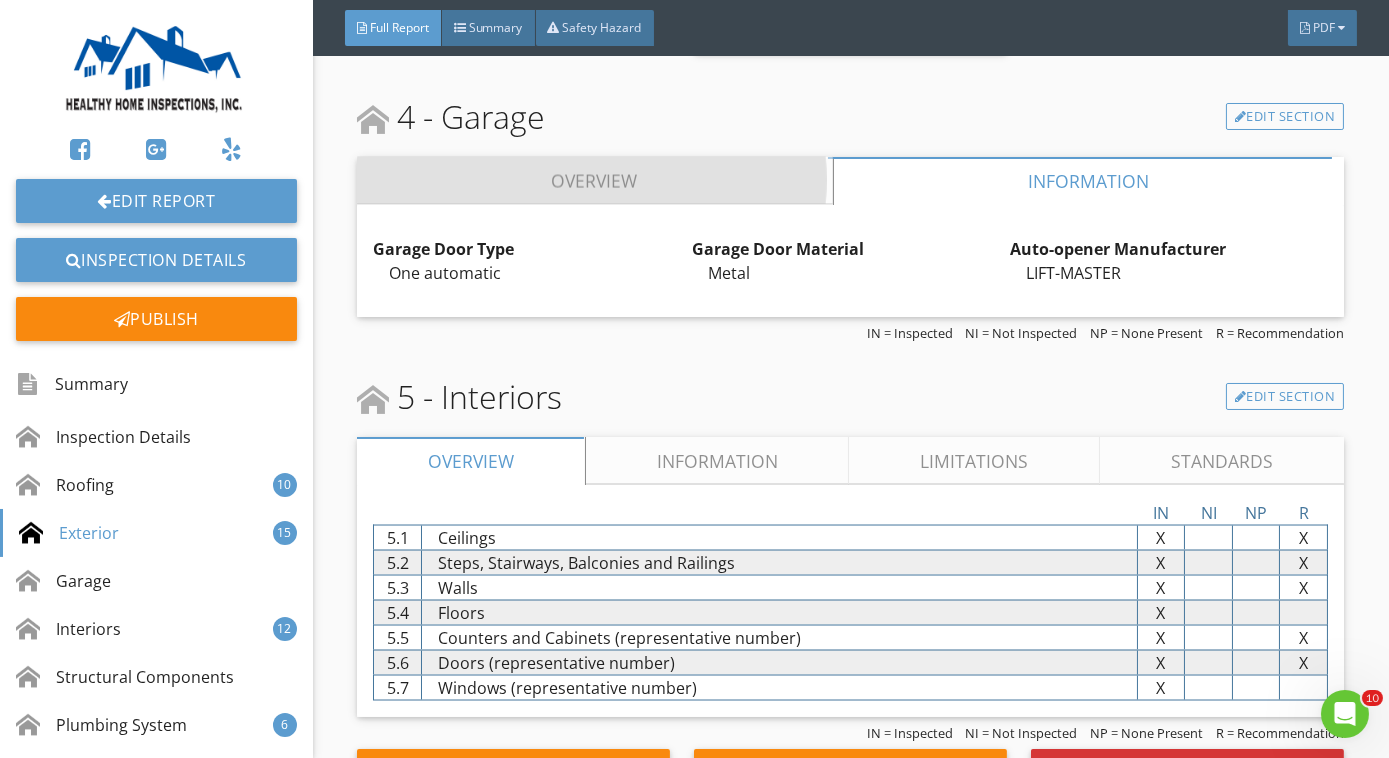 click on "Overview" at bounding box center [595, 181] 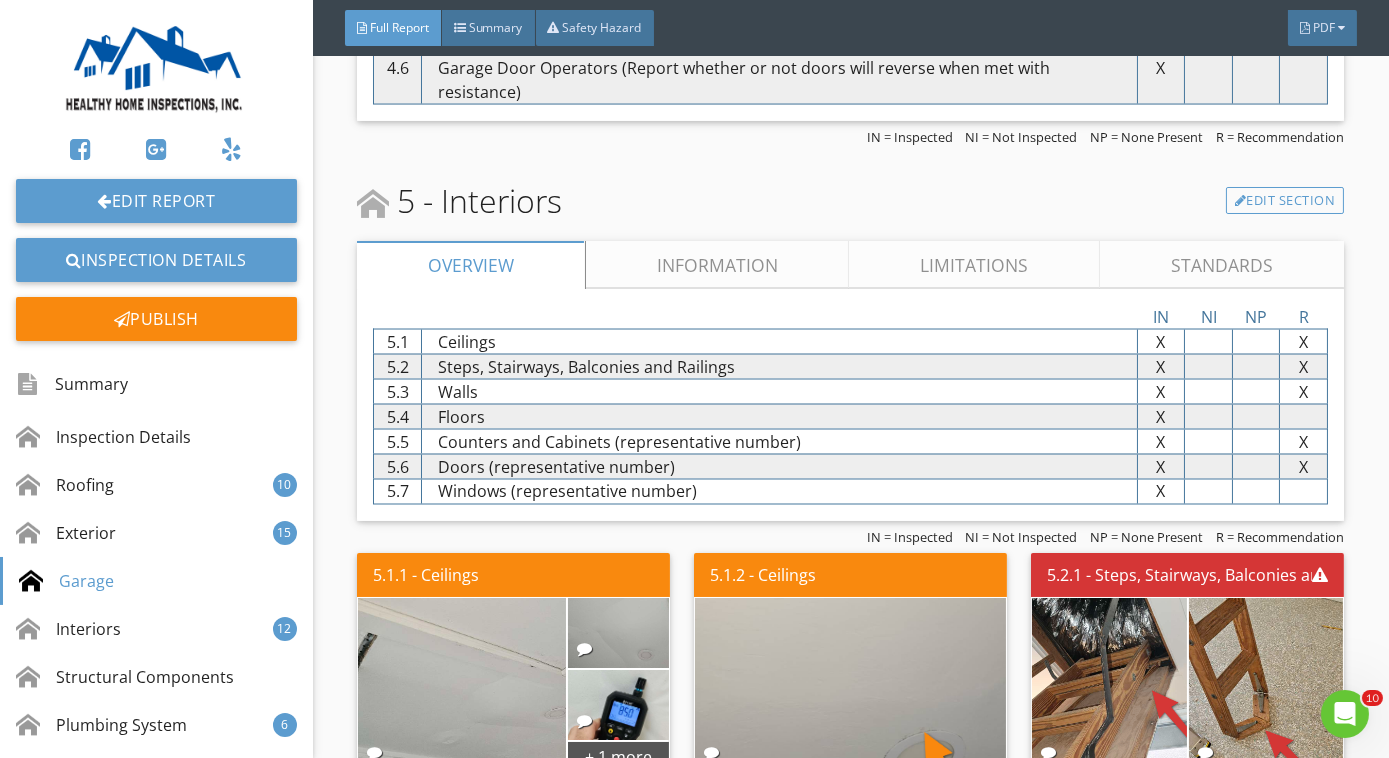 click on "Information" at bounding box center (718, 265) 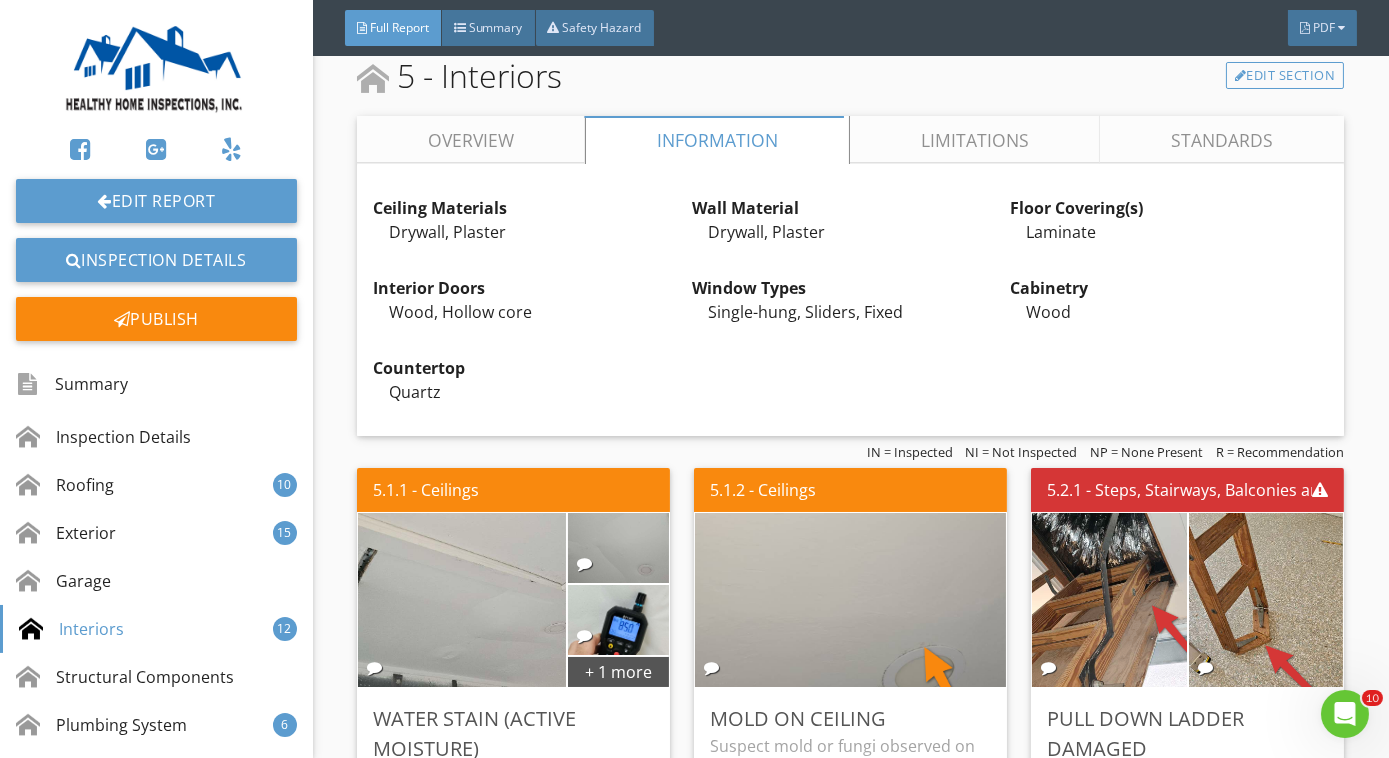 scroll, scrollTop: 7289, scrollLeft: 0, axis: vertical 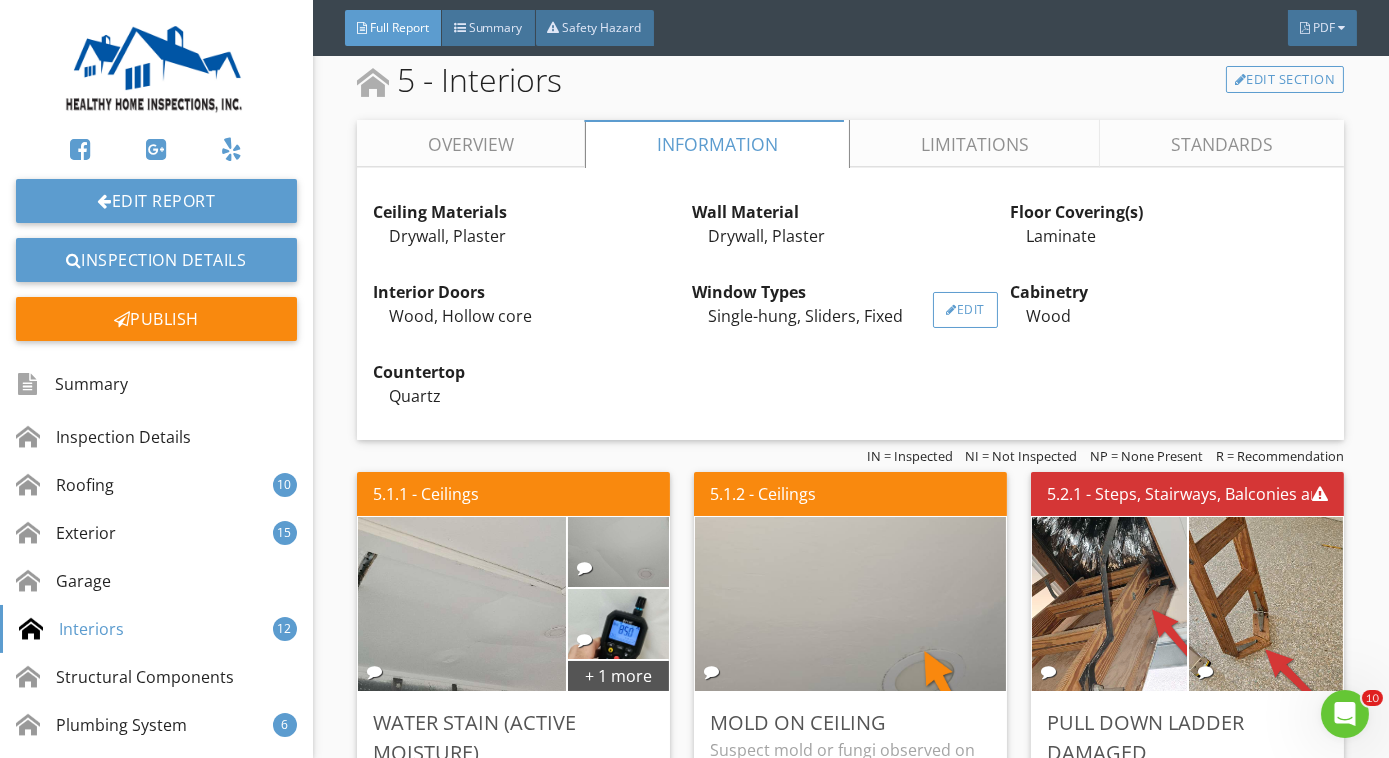 click on "Edit" at bounding box center [965, 310] 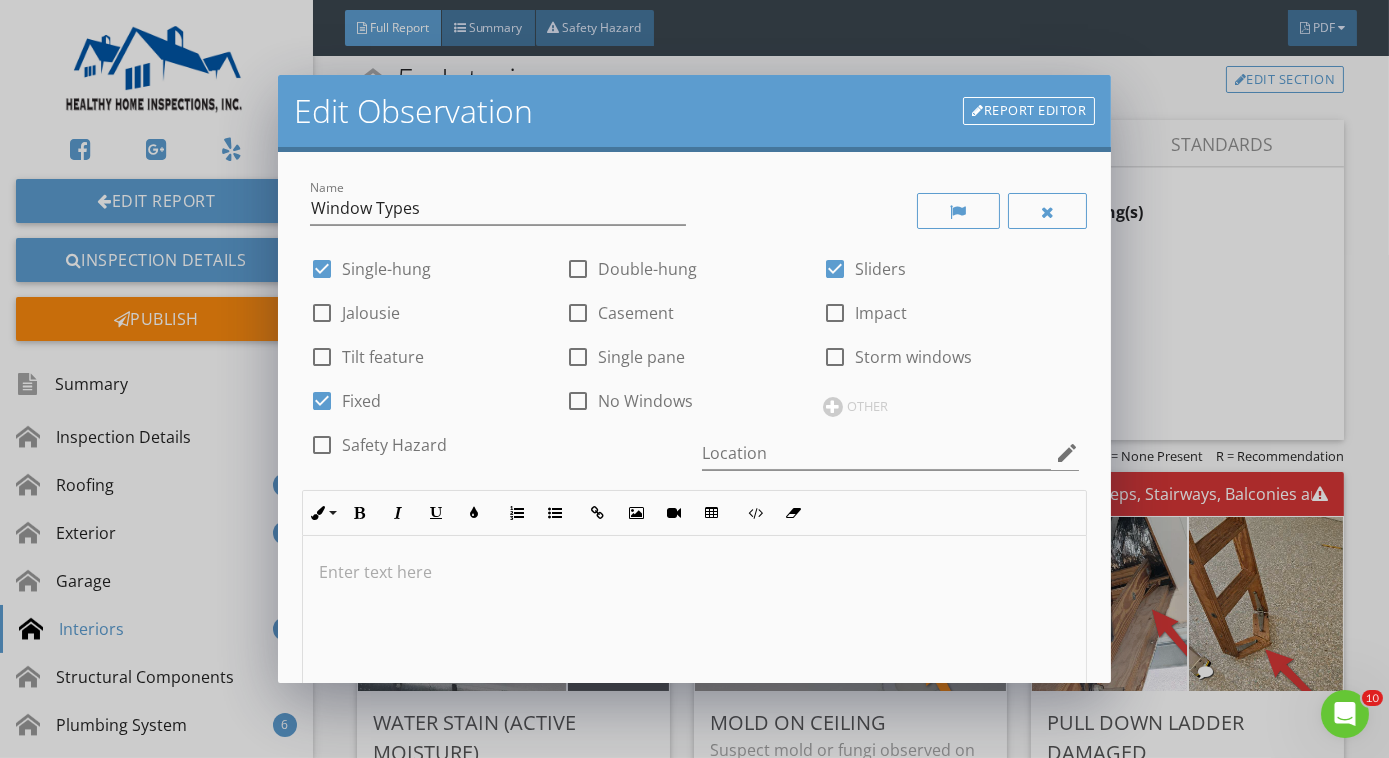scroll, scrollTop: 362, scrollLeft: 0, axis: vertical 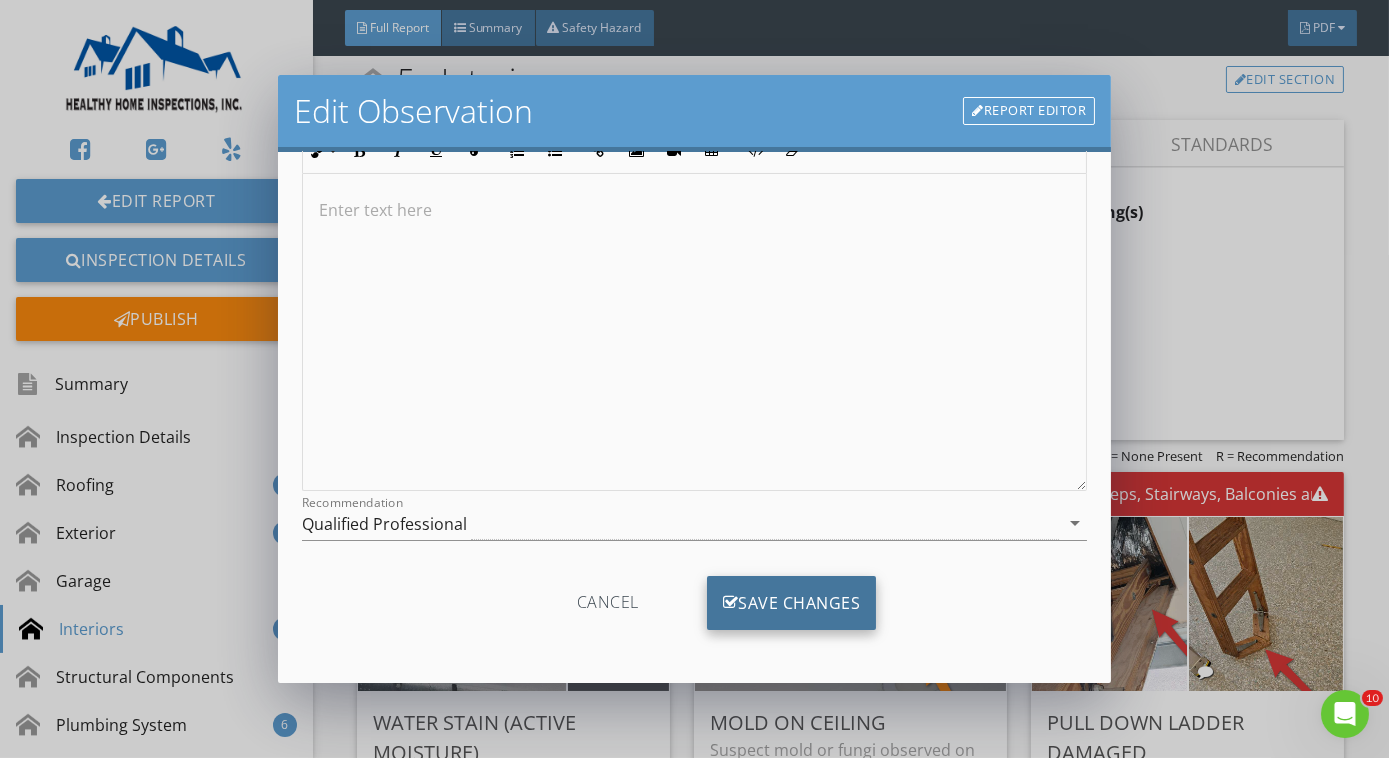click on "Save Changes" at bounding box center [792, 603] 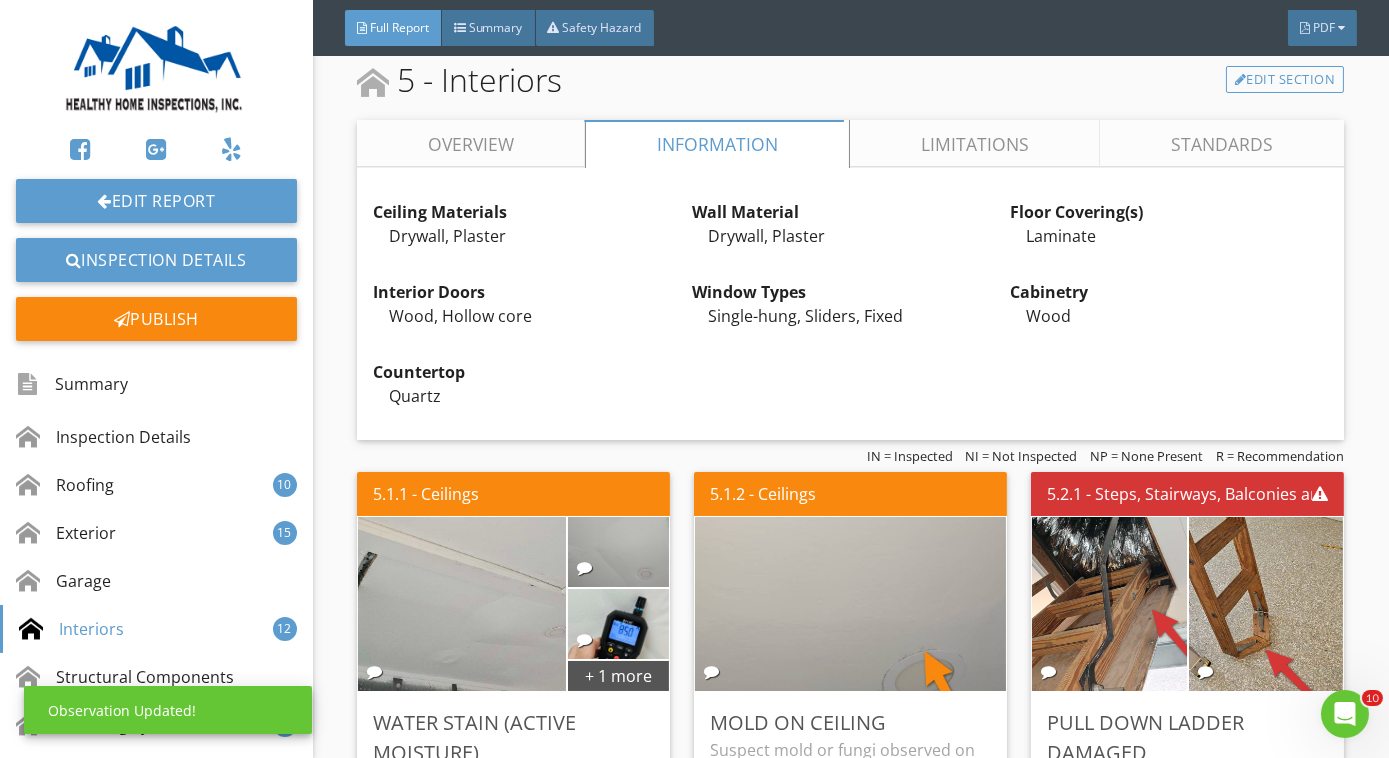 scroll, scrollTop: 125, scrollLeft: 0, axis: vertical 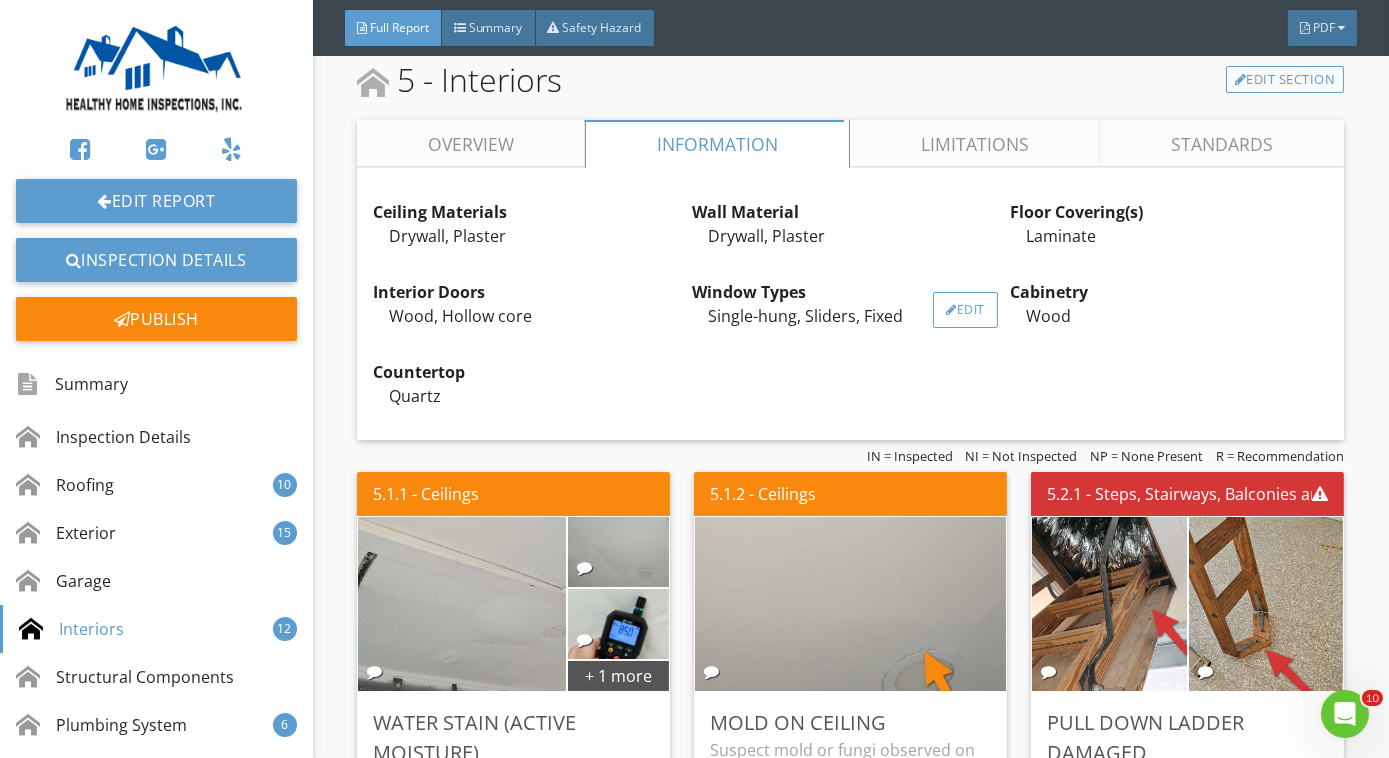 click on "Edit" at bounding box center [965, 310] 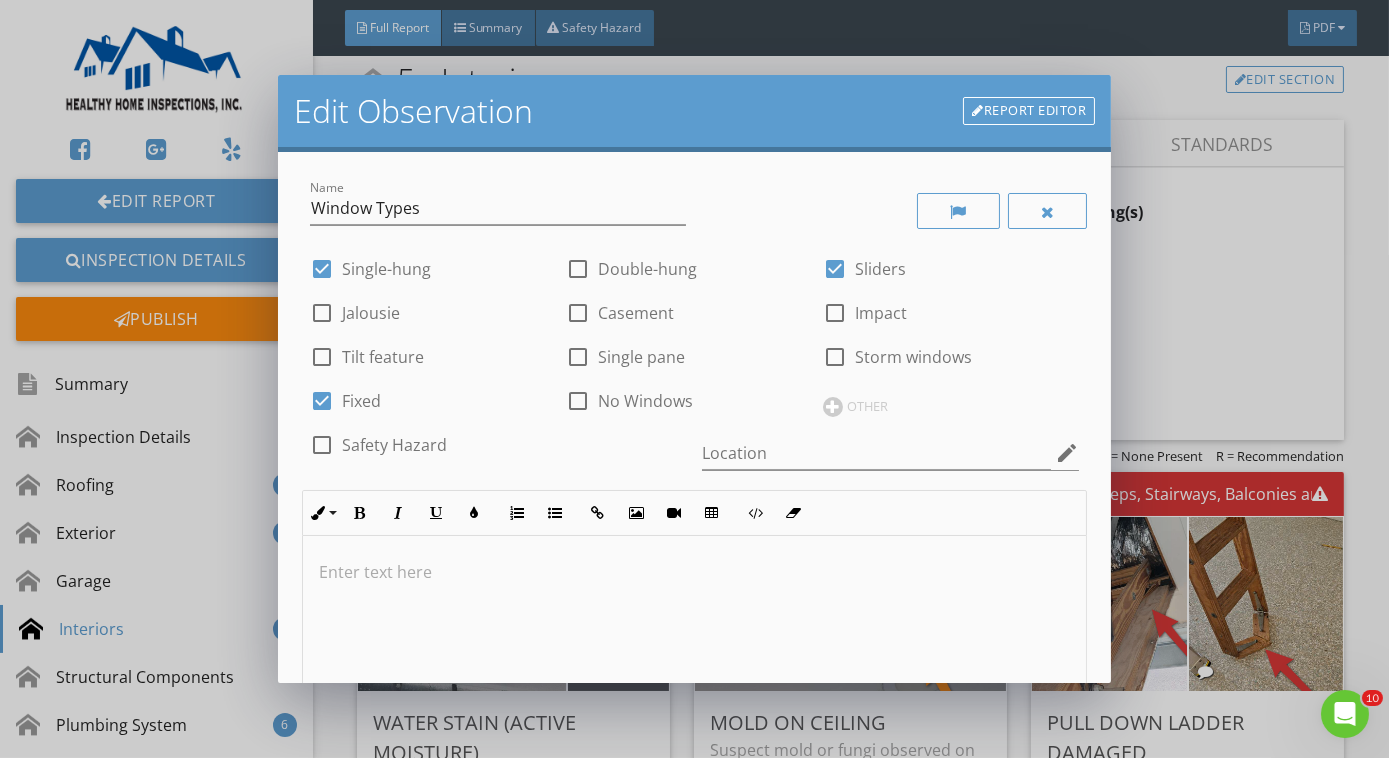 click on "check_box_outline_blank Impact" at bounding box center (865, 313) 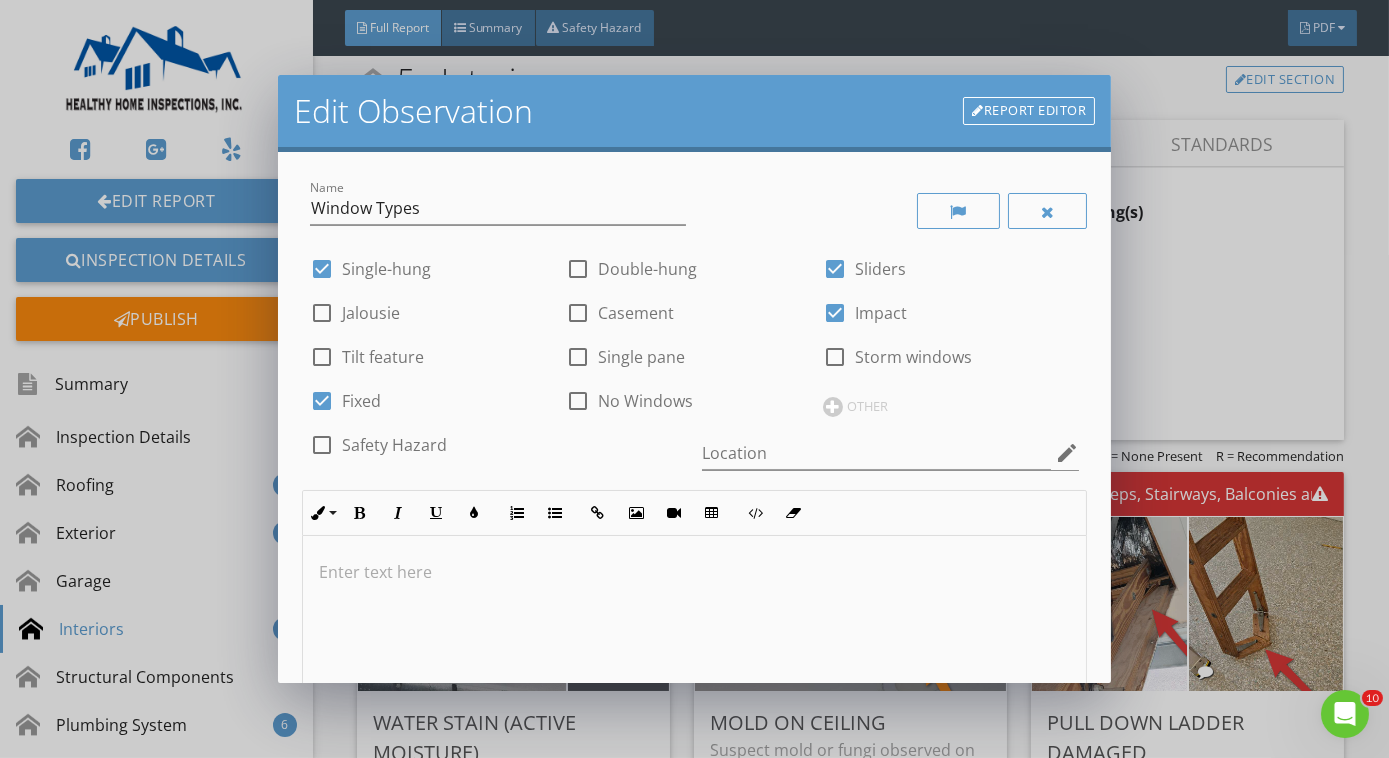 scroll, scrollTop: 362, scrollLeft: 0, axis: vertical 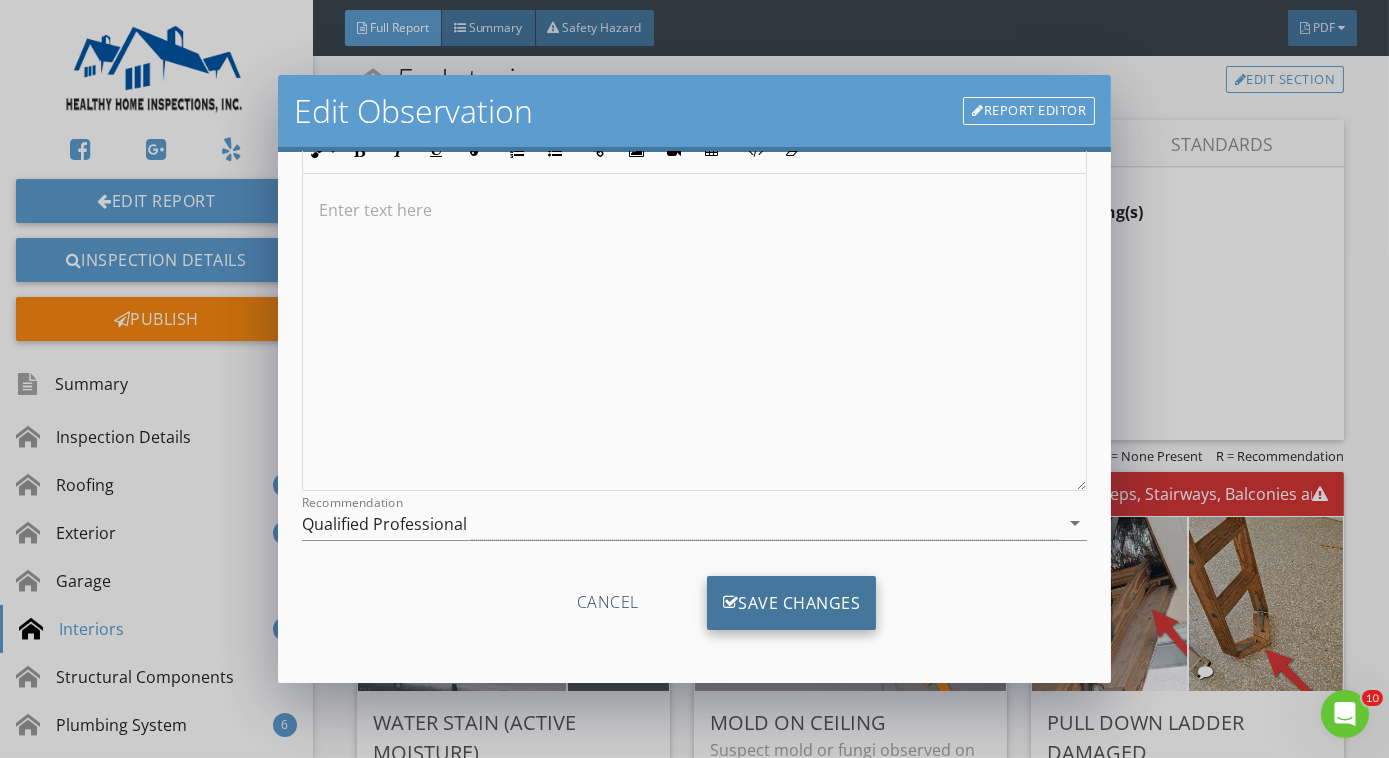 click on "Save Changes" at bounding box center [792, 603] 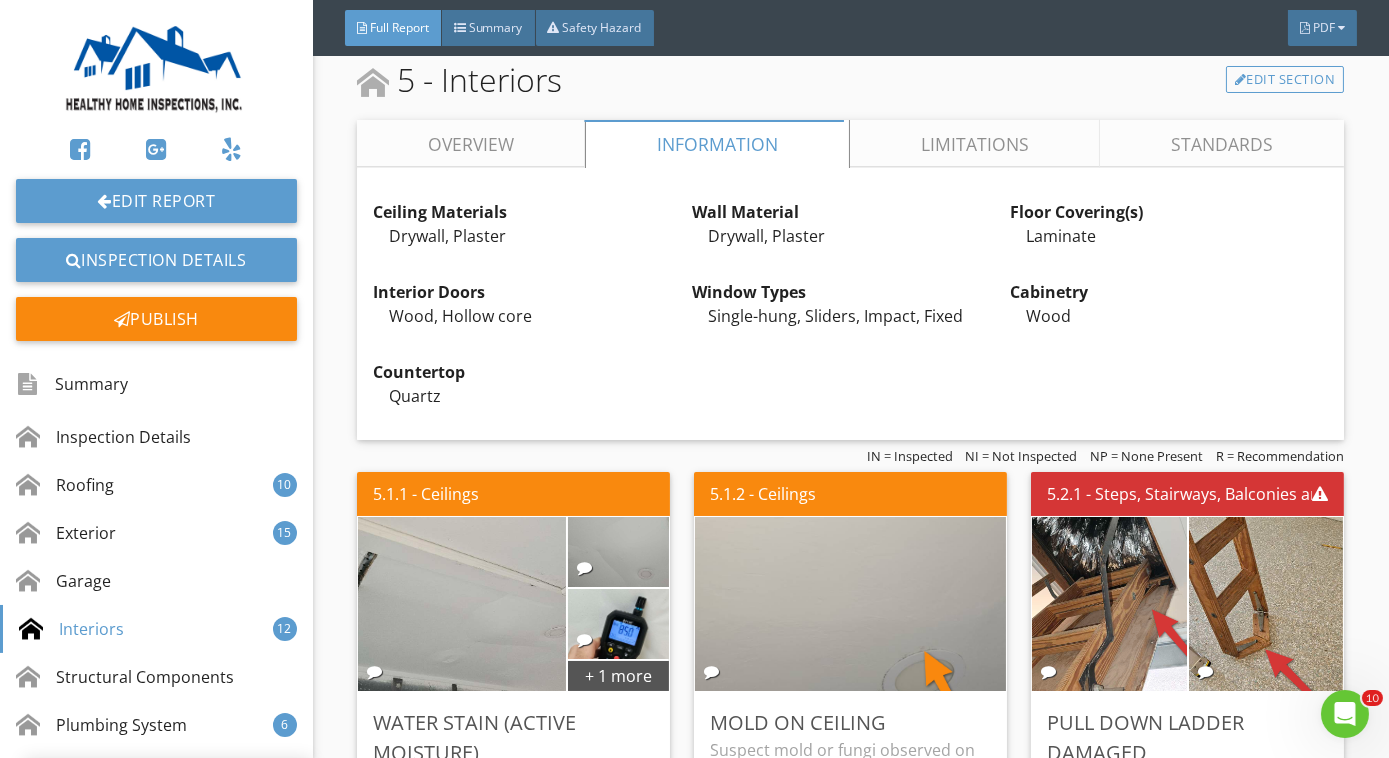 scroll, scrollTop: 125, scrollLeft: 0, axis: vertical 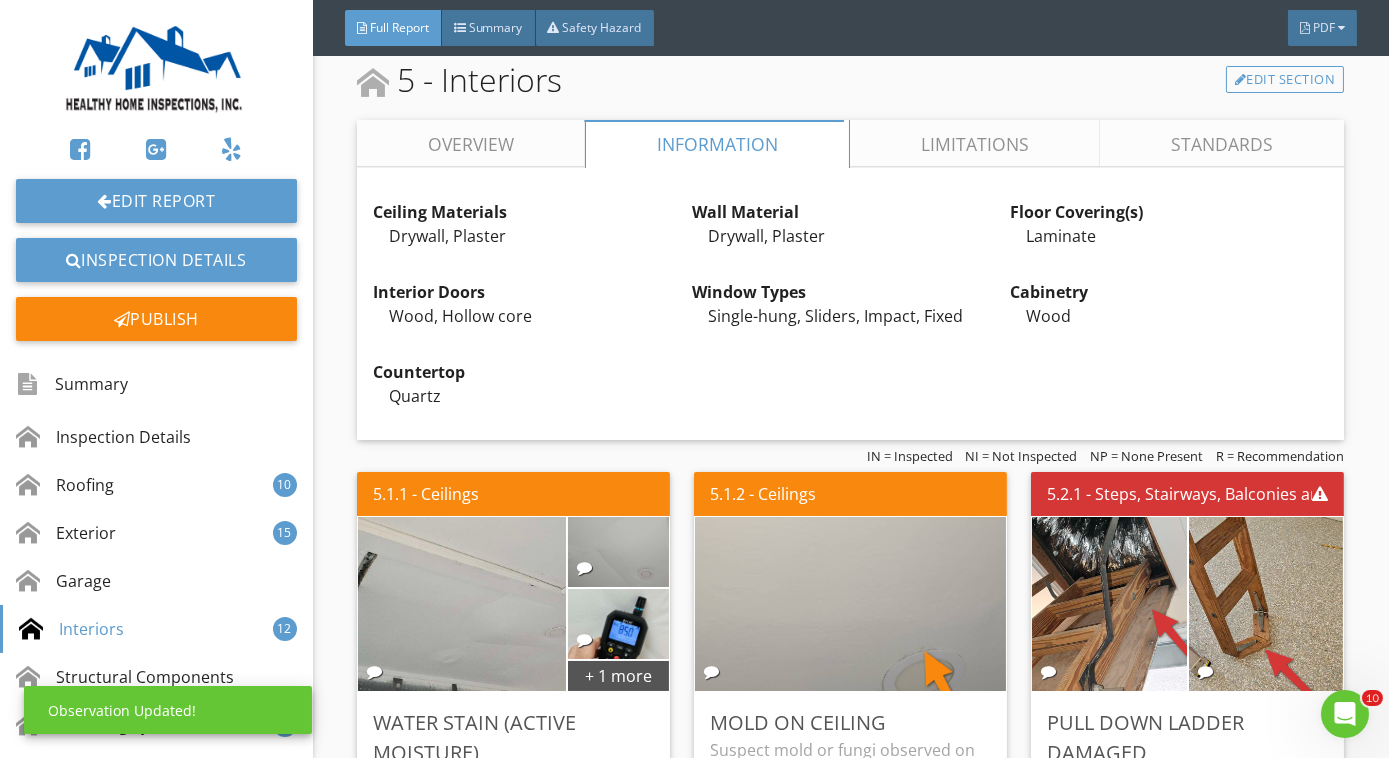 click on "Overview" at bounding box center (471, 144) 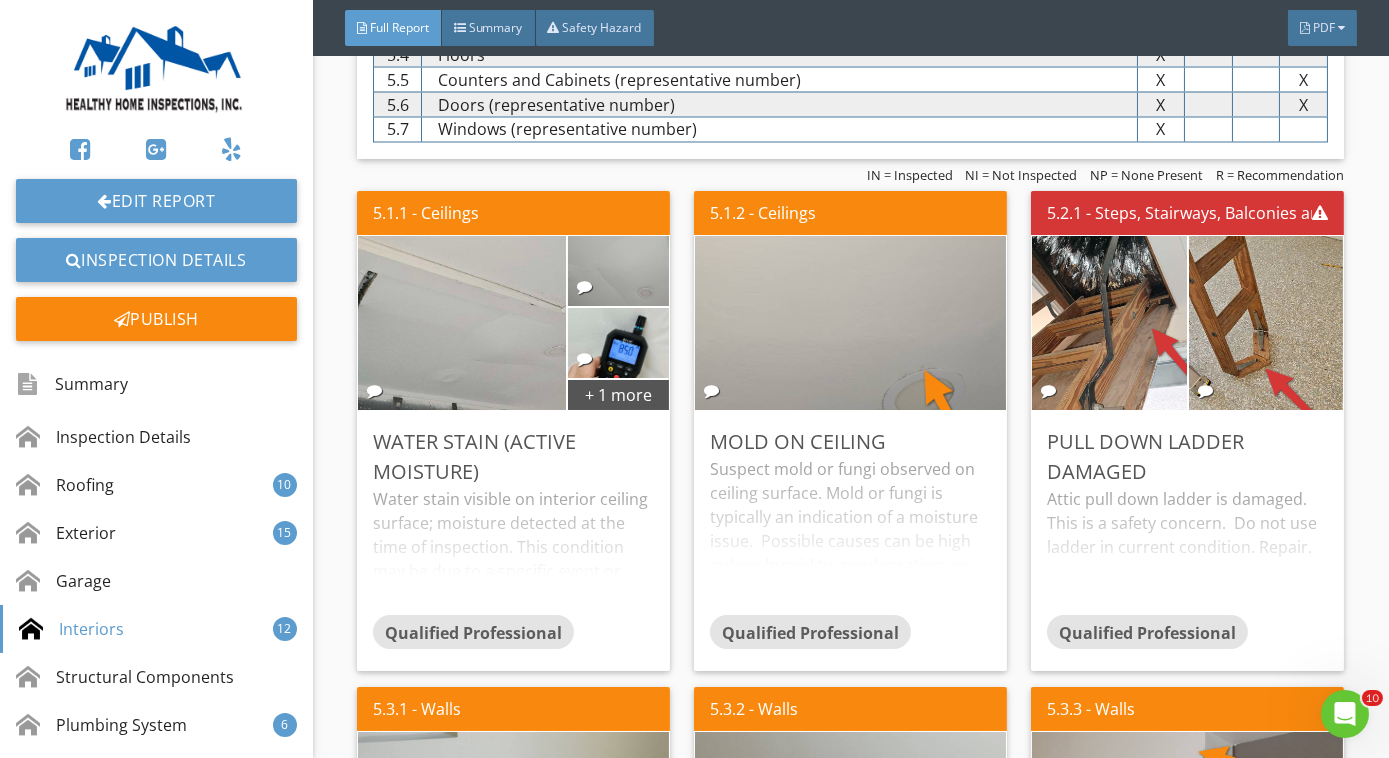 scroll, scrollTop: 7532, scrollLeft: 0, axis: vertical 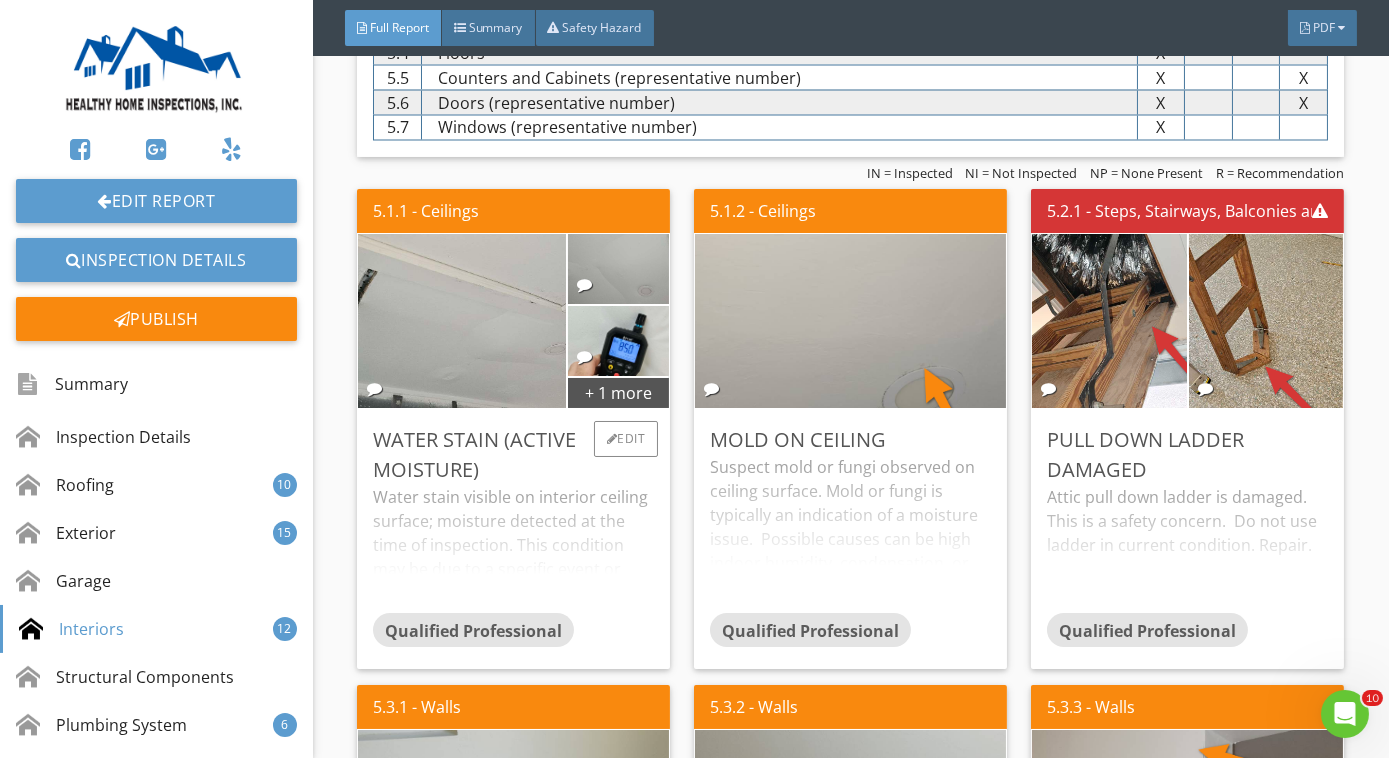 click on "Water stain visible on interior ceiling surface; moisture detected at the time of inspection. This condition may be due to a specific event or one that is likely to occur again in the future.  The immediate action should be to further investigate the cause of the stain; further action may be required based on understanding the exact cause." at bounding box center [513, 549] 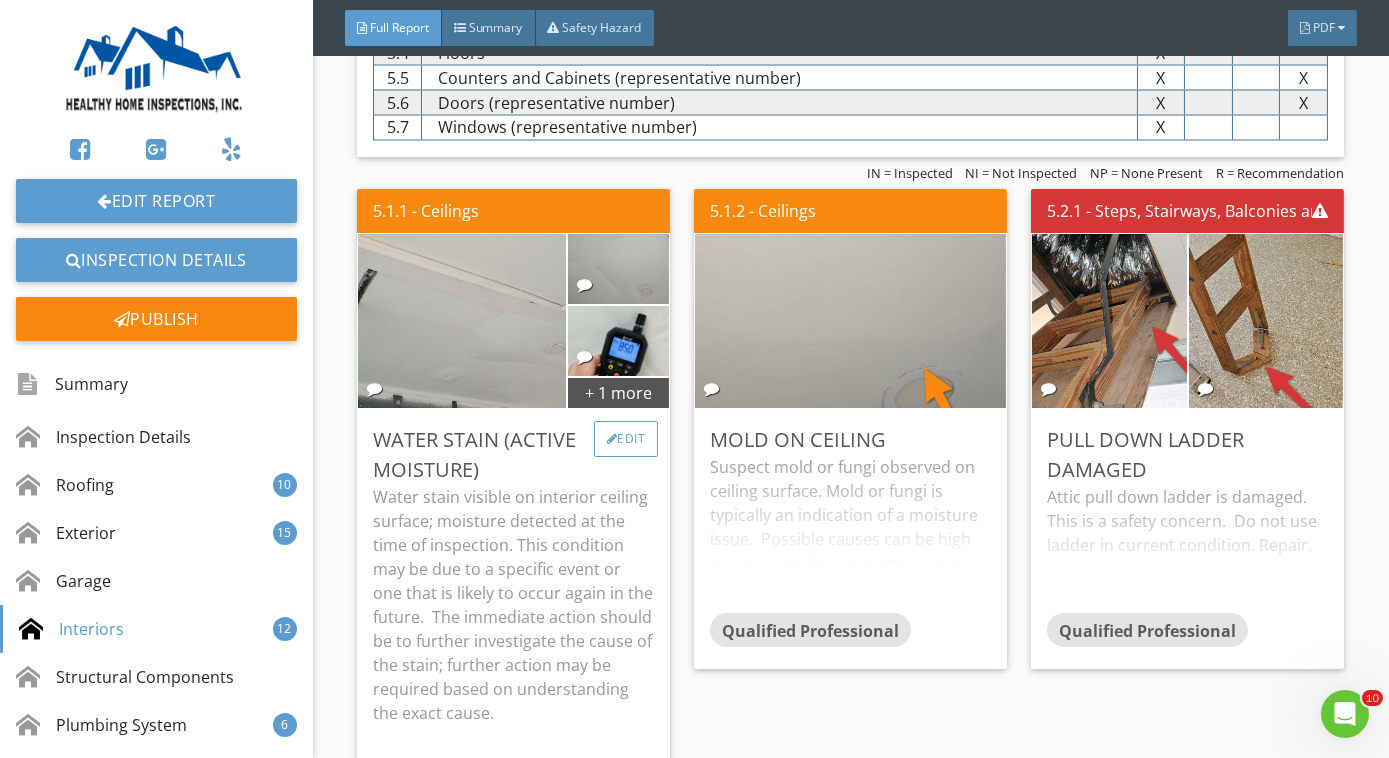 click at bounding box center [612, 439] 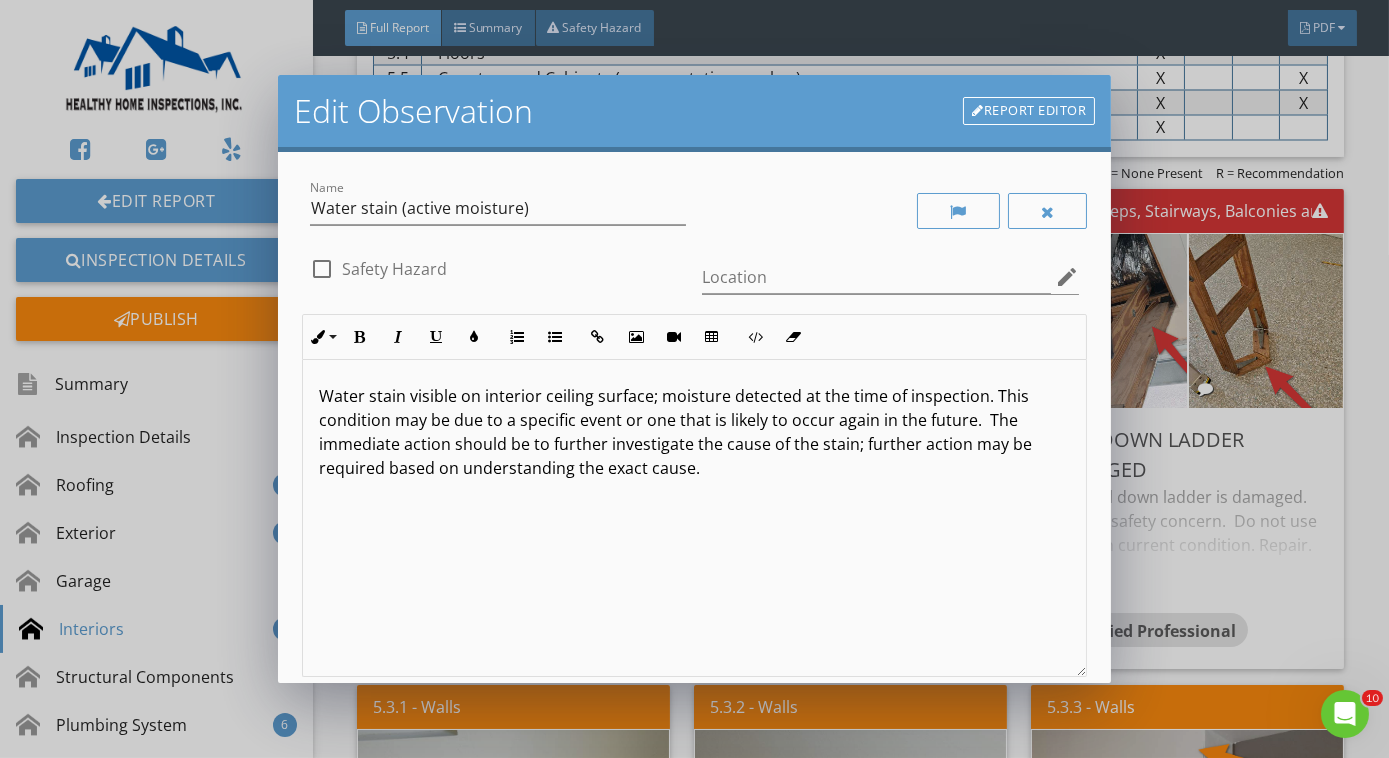 scroll, scrollTop: 186, scrollLeft: 0, axis: vertical 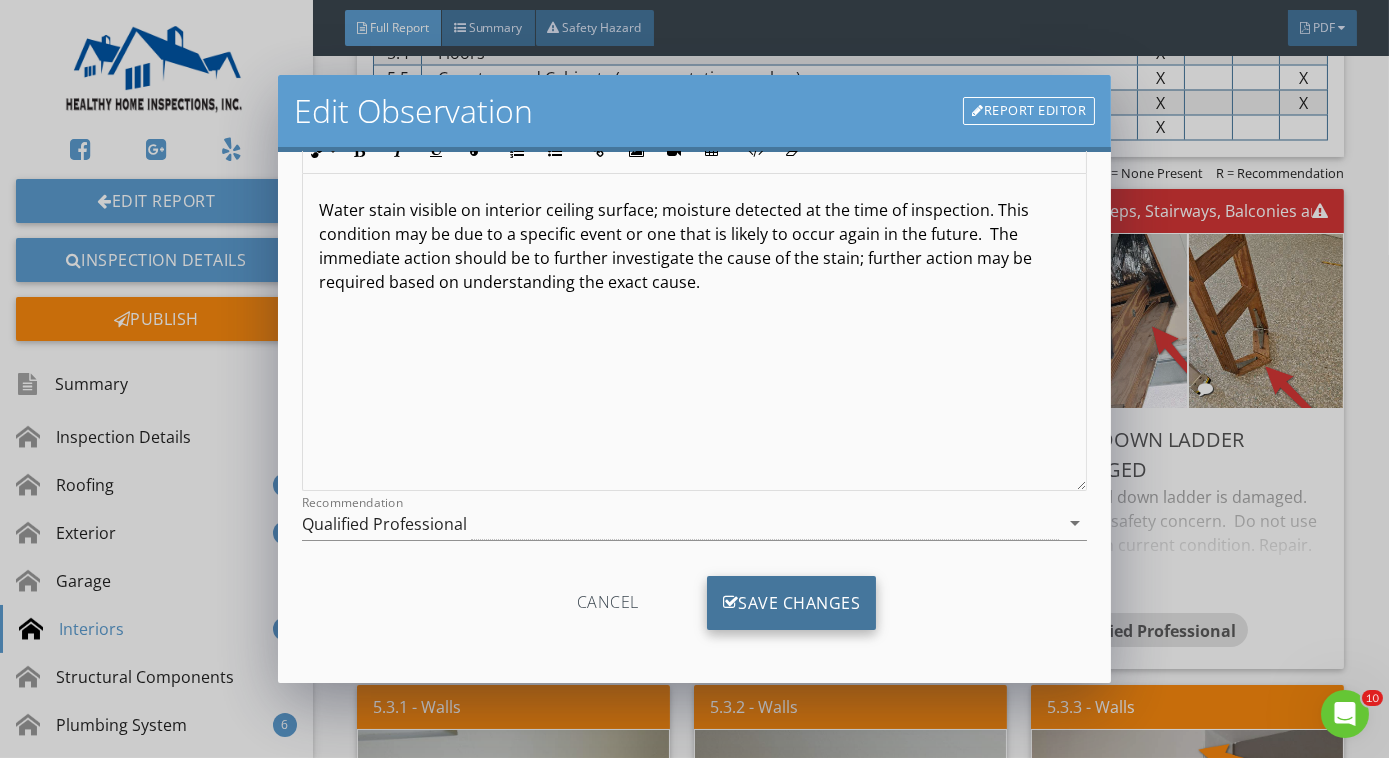 click on "Save Changes" at bounding box center (792, 603) 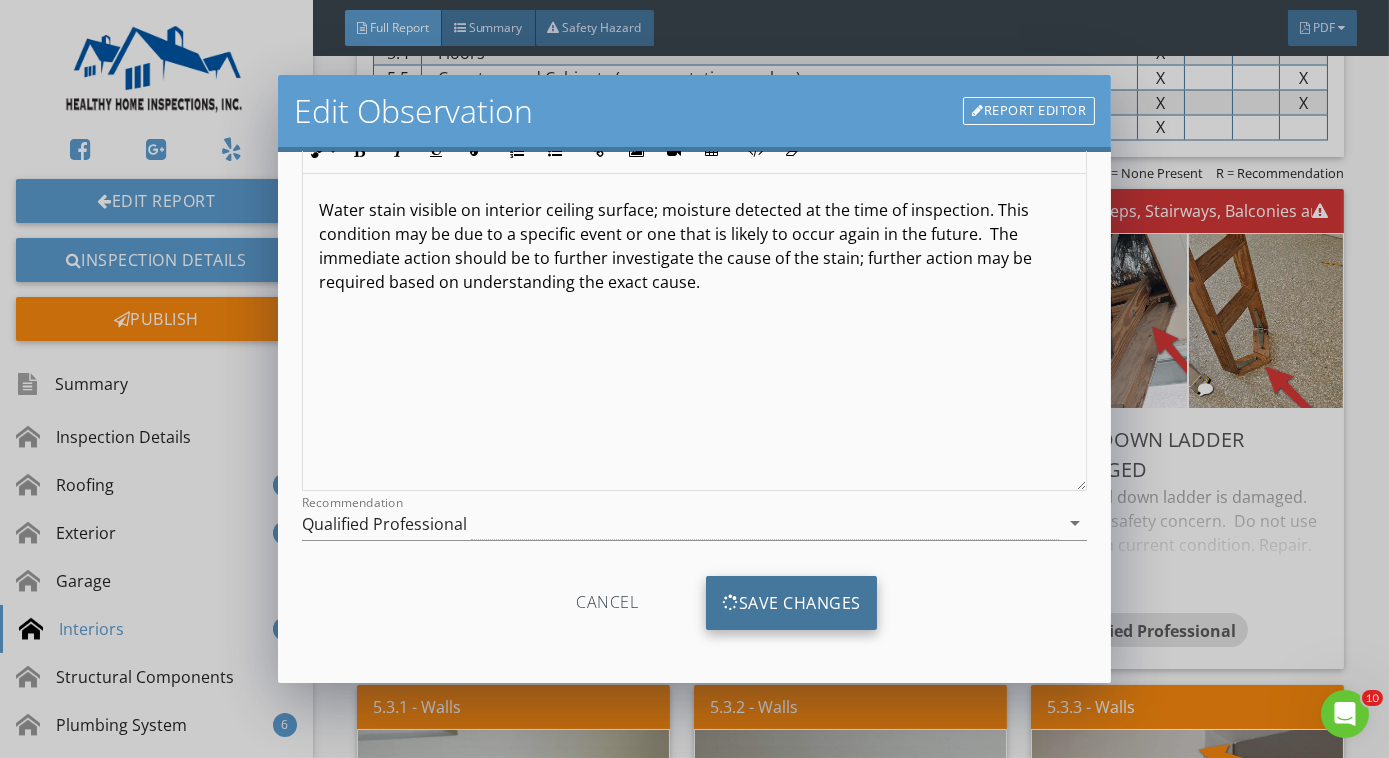 scroll, scrollTop: 0, scrollLeft: 0, axis: both 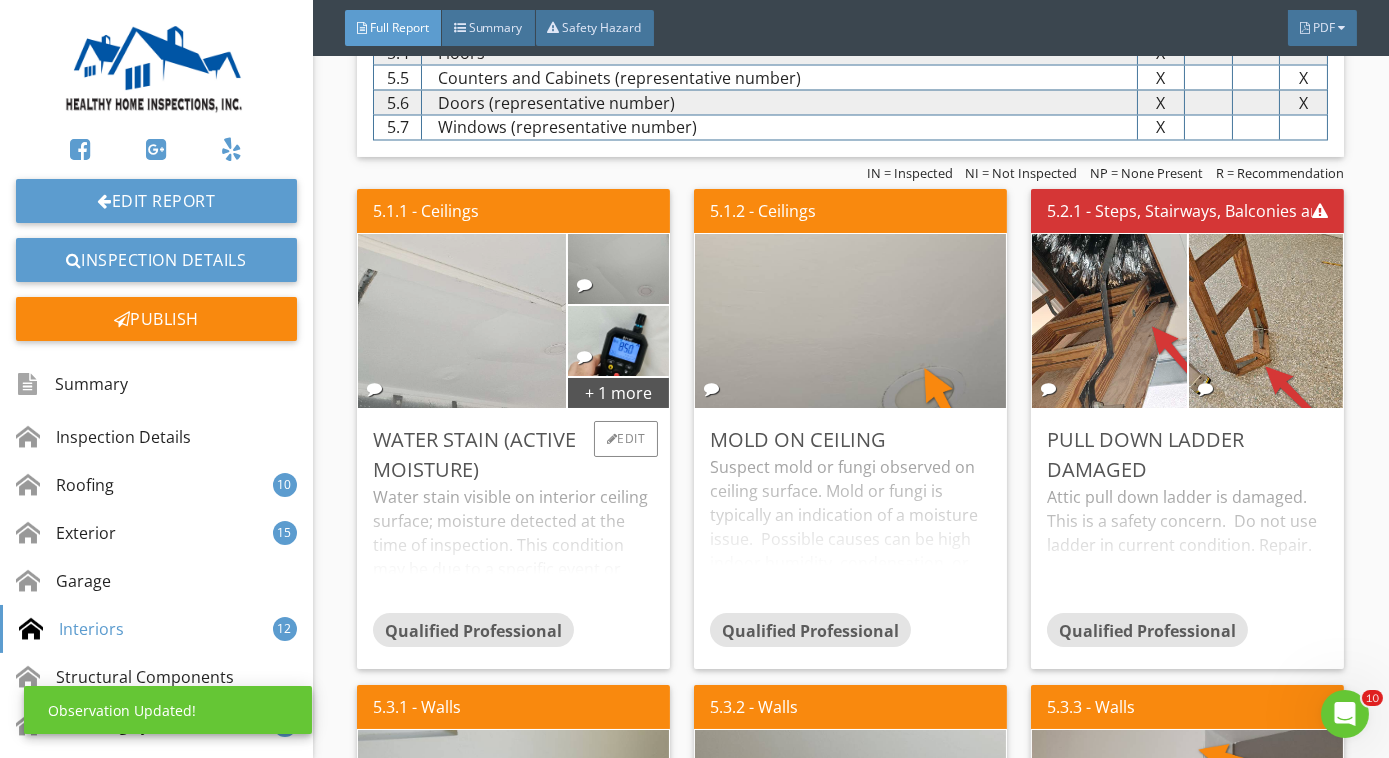 click at bounding box center [462, 320] 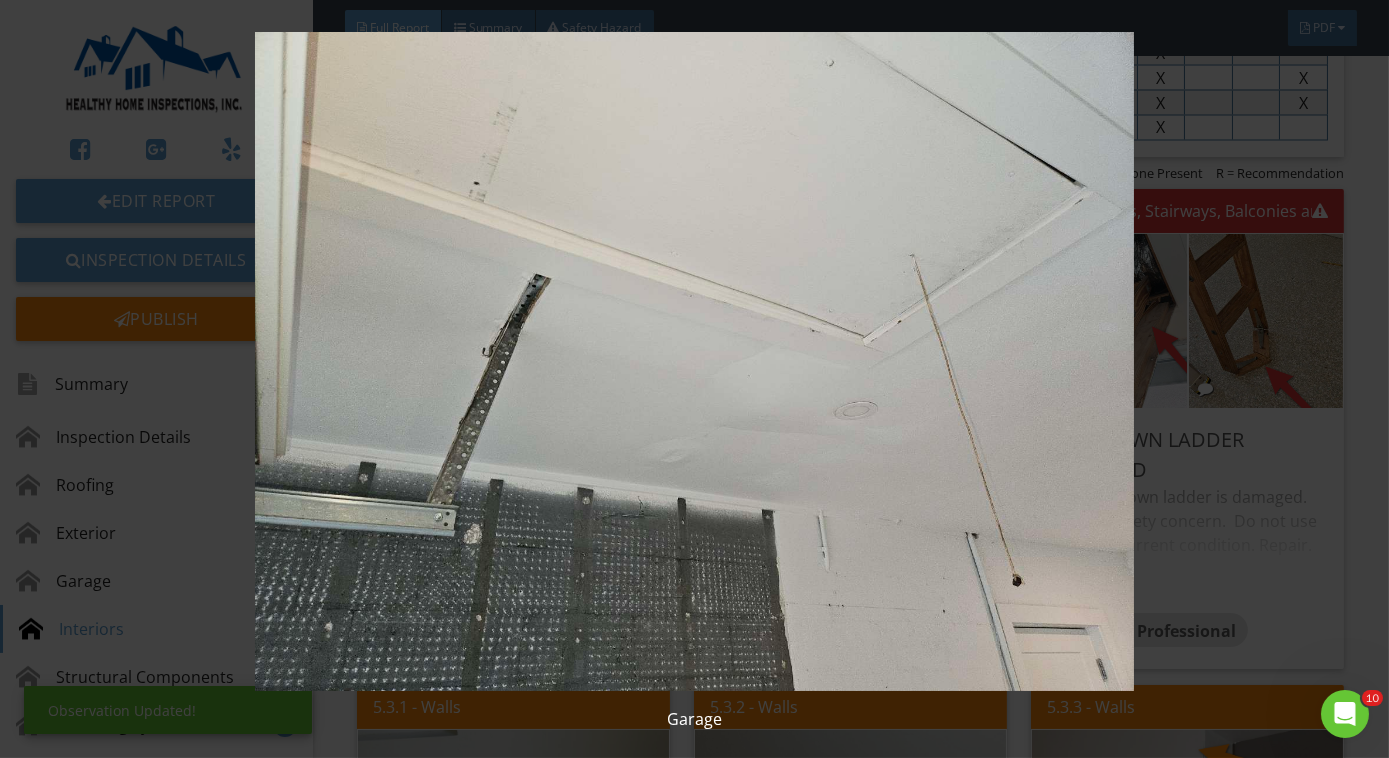 click at bounding box center (694, 361) 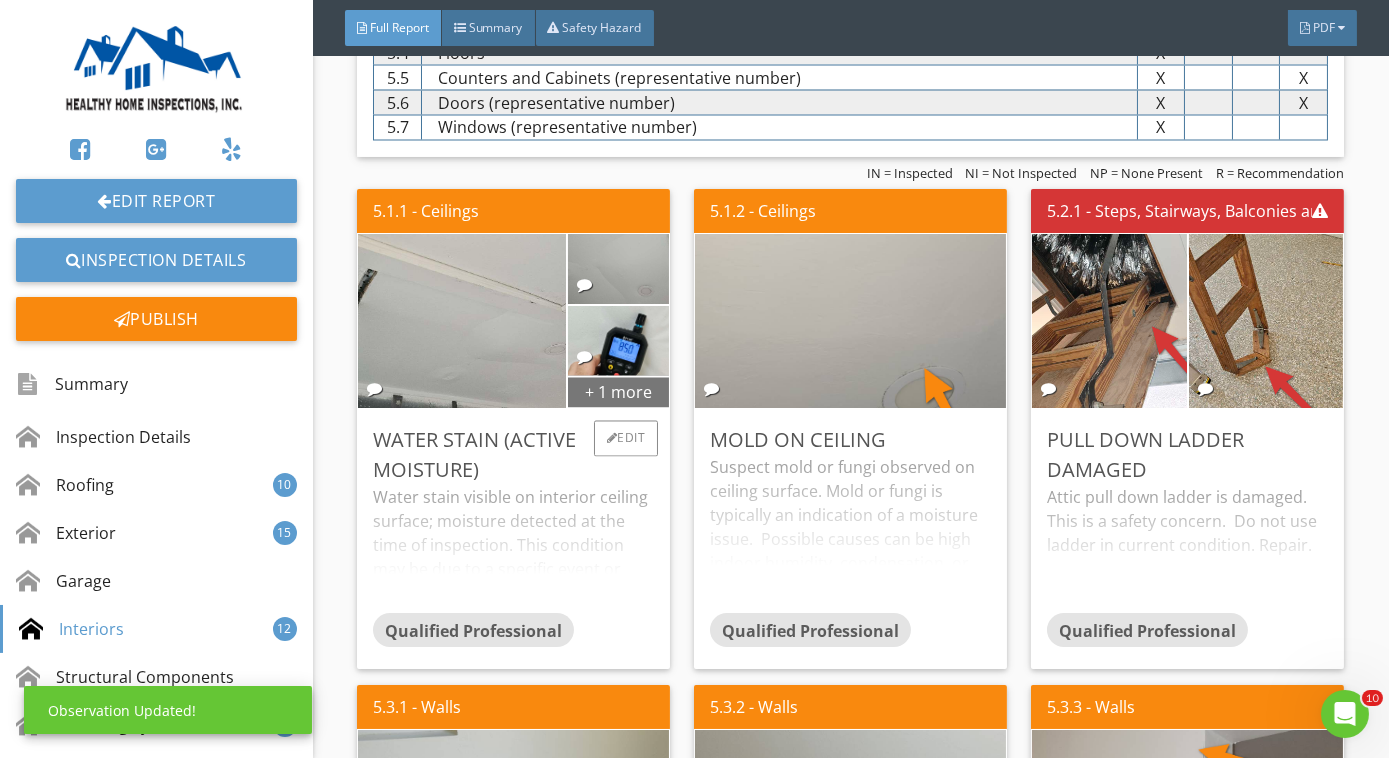 click on "+ 1 more" at bounding box center (619, 392) 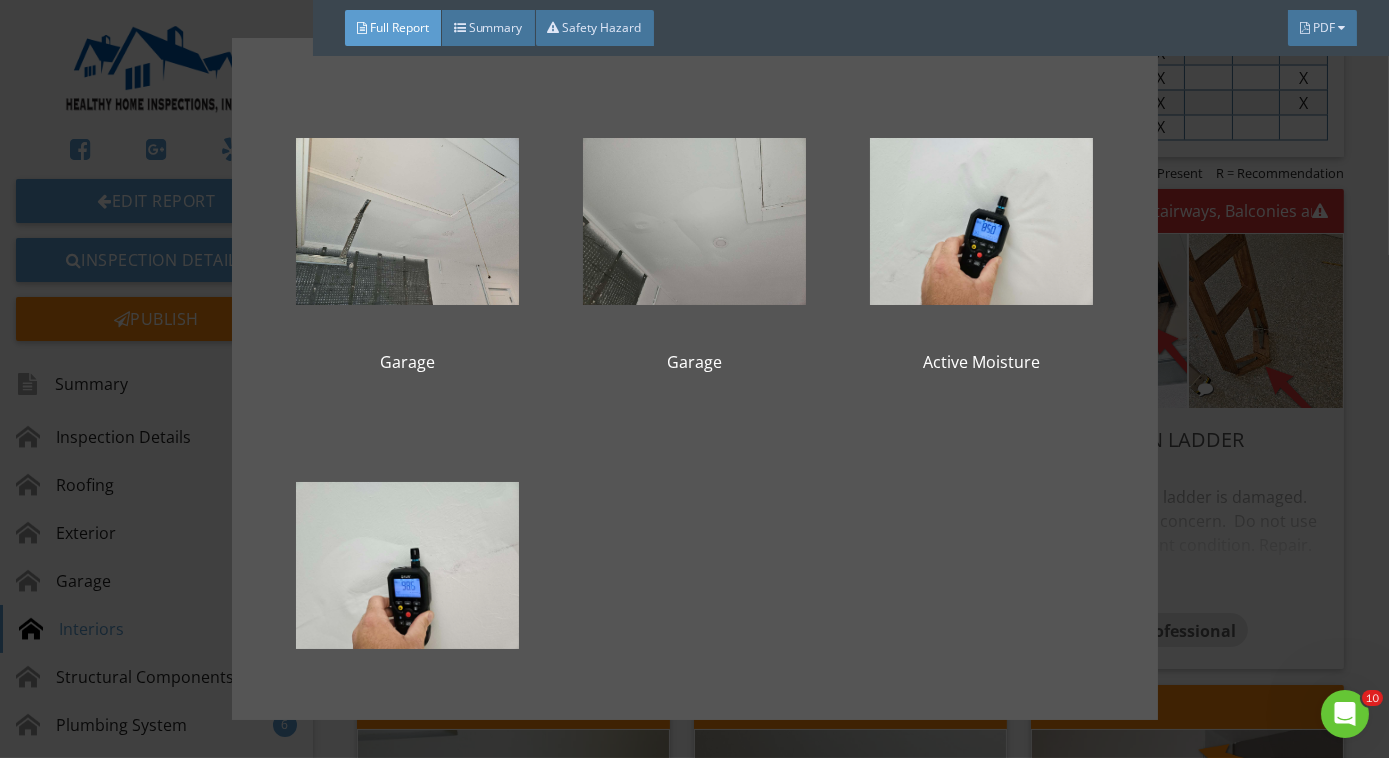 scroll, scrollTop: 69, scrollLeft: 0, axis: vertical 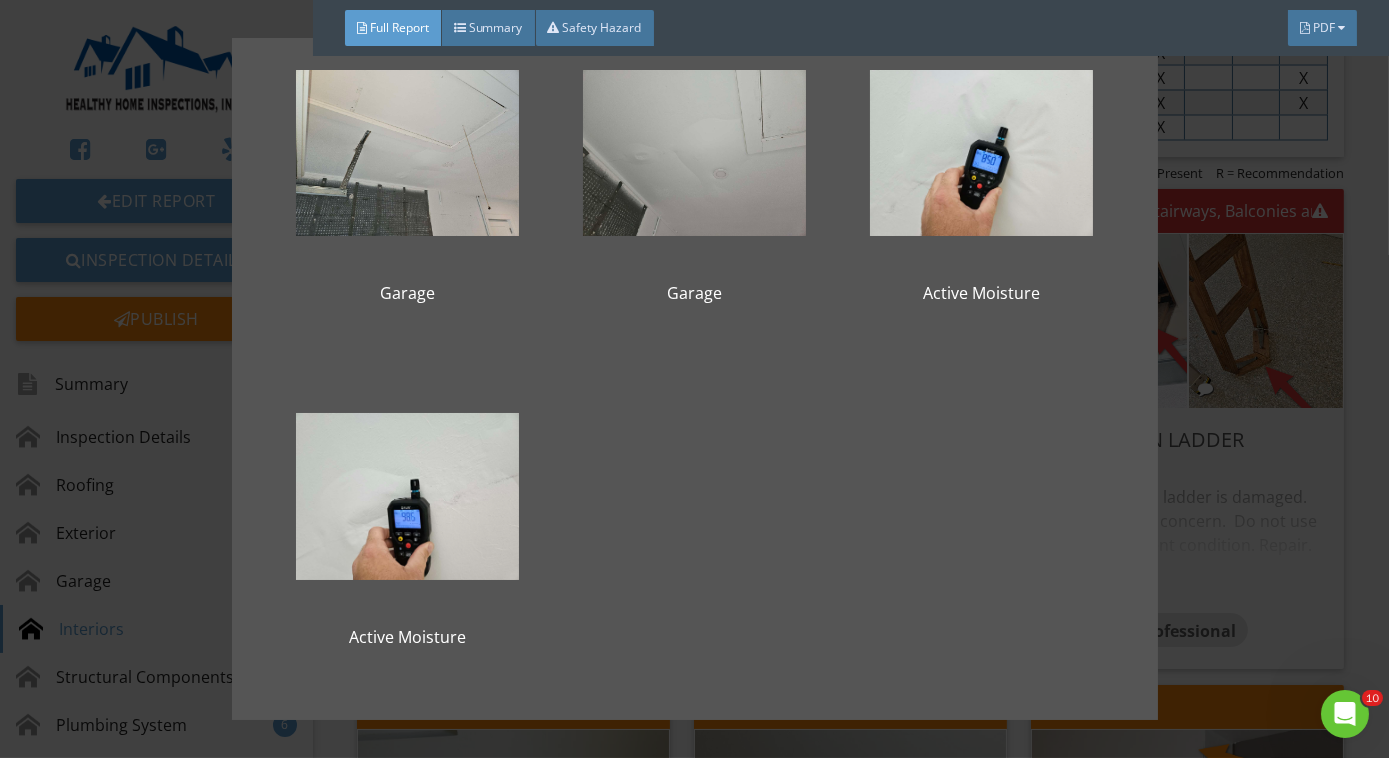 click on "Garage
Garage
Active Moisture
Active Moisture" at bounding box center [694, 379] 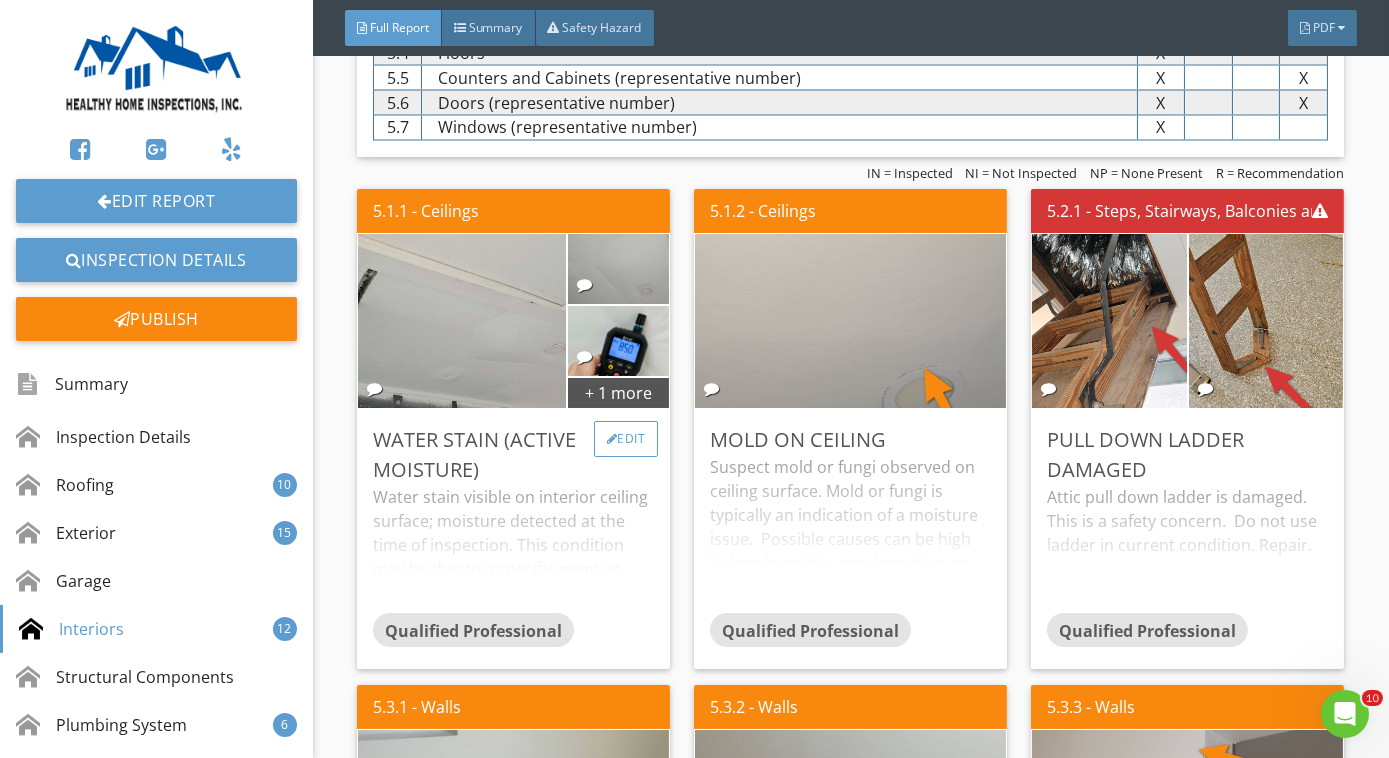 click on "Edit" at bounding box center (626, 439) 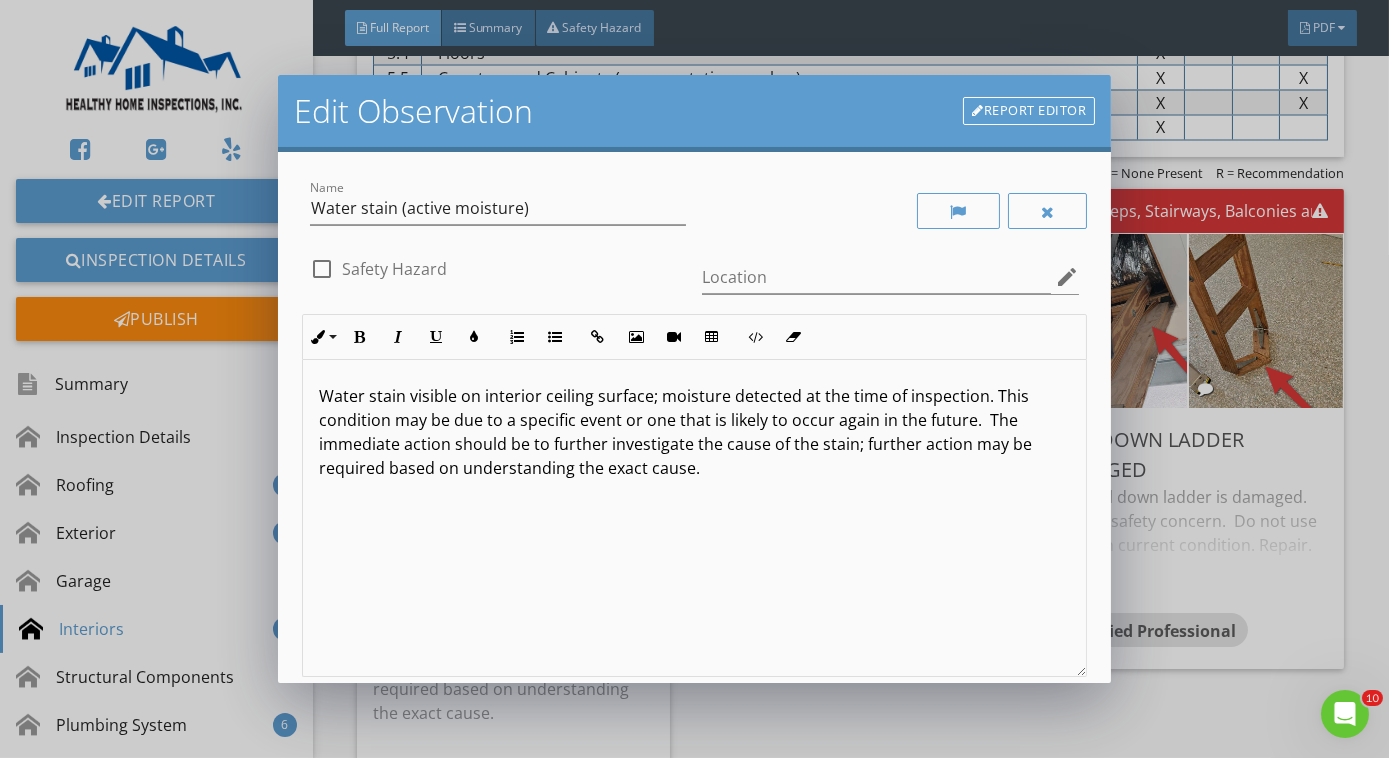 click on "Report Editor" at bounding box center (1029, 111) 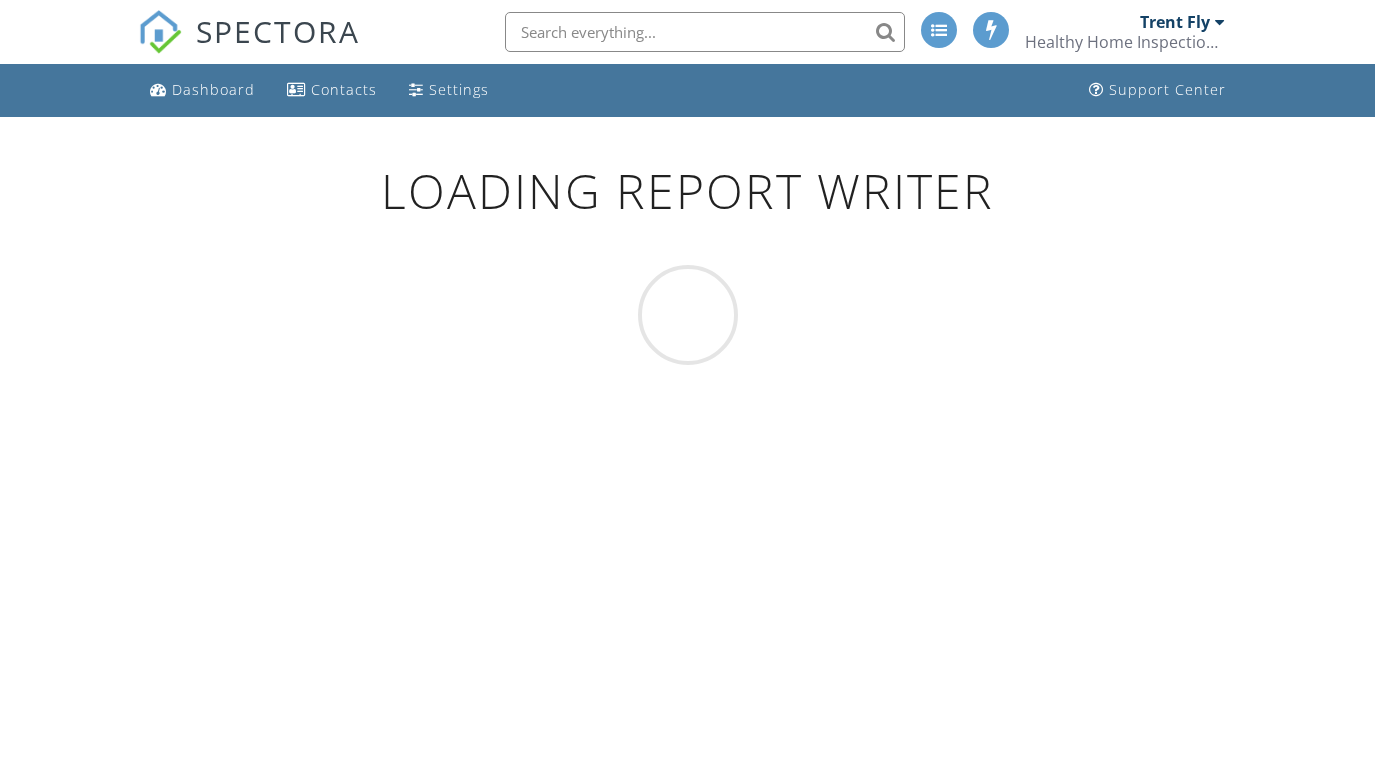 scroll, scrollTop: 0, scrollLeft: 0, axis: both 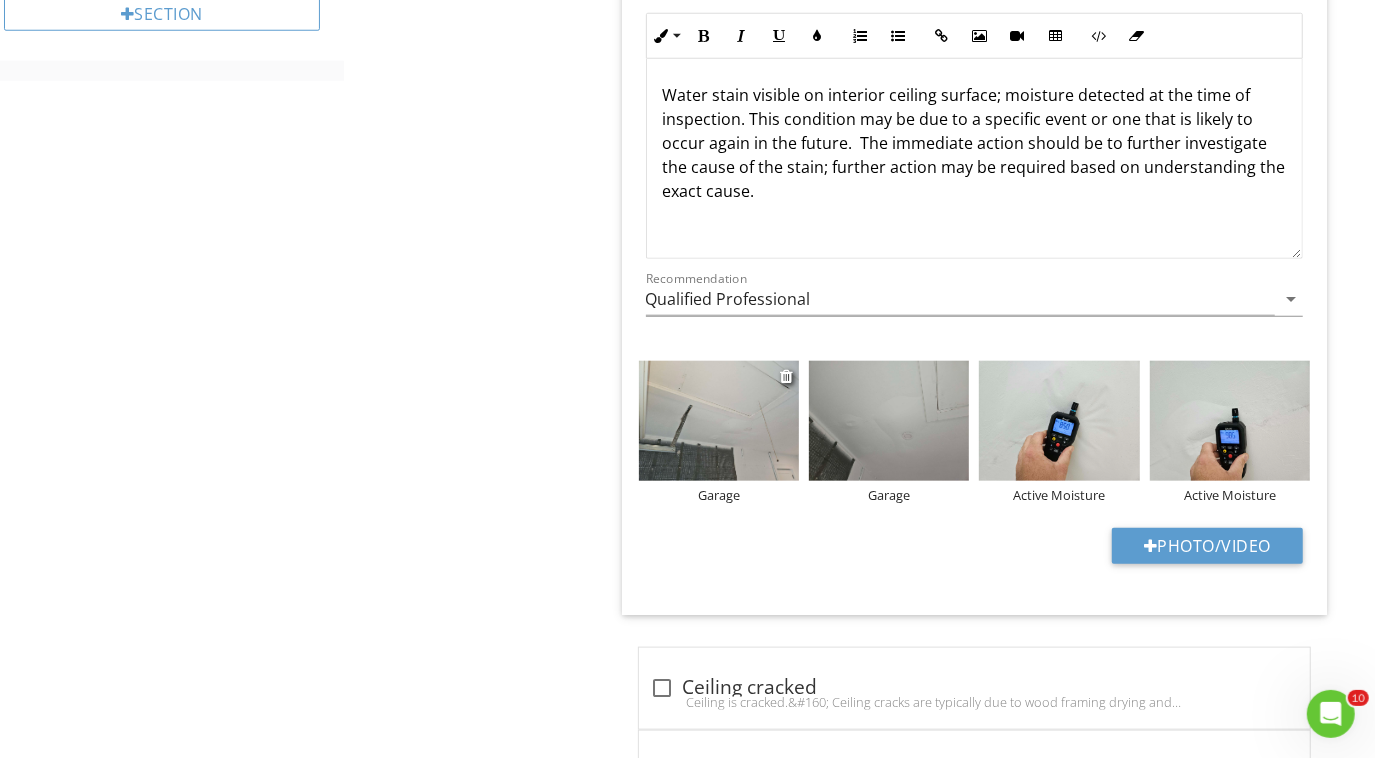 click at bounding box center [719, 421] 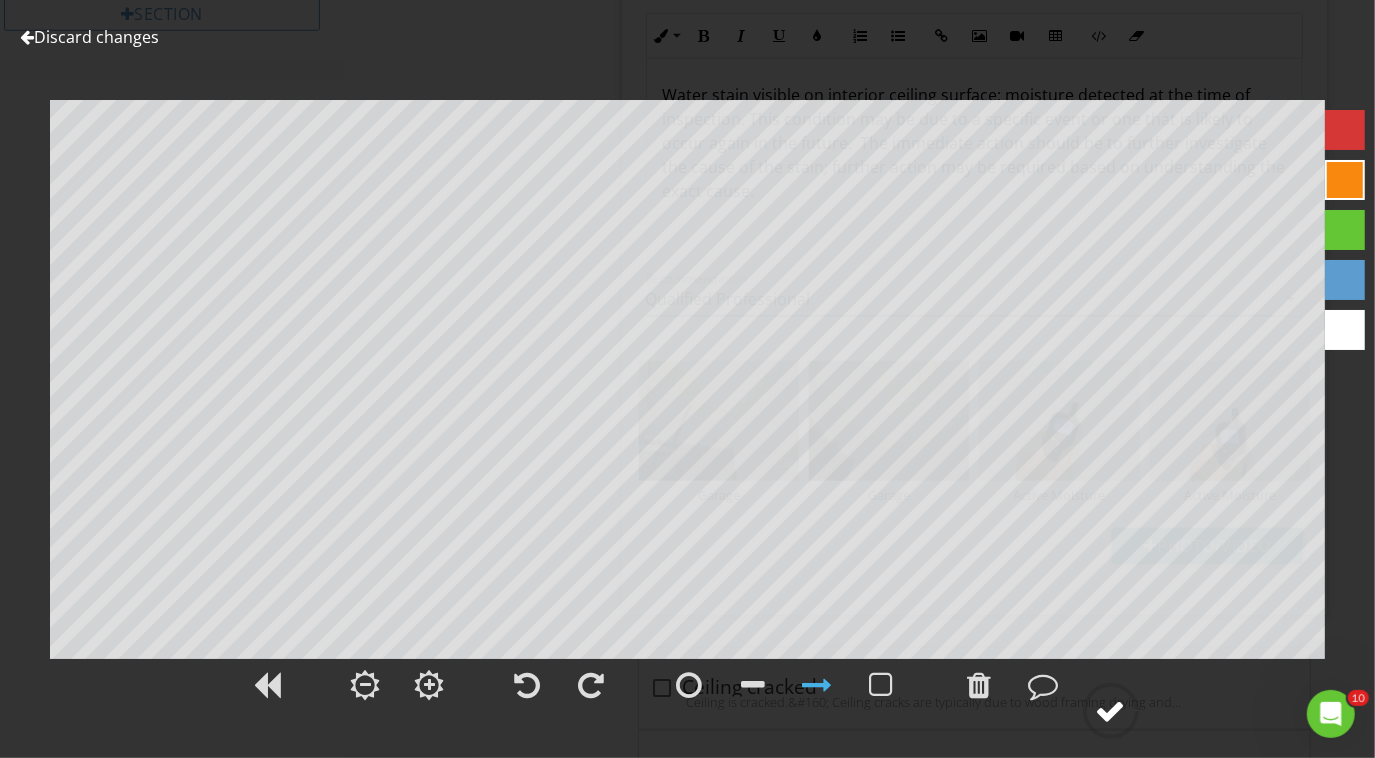 click 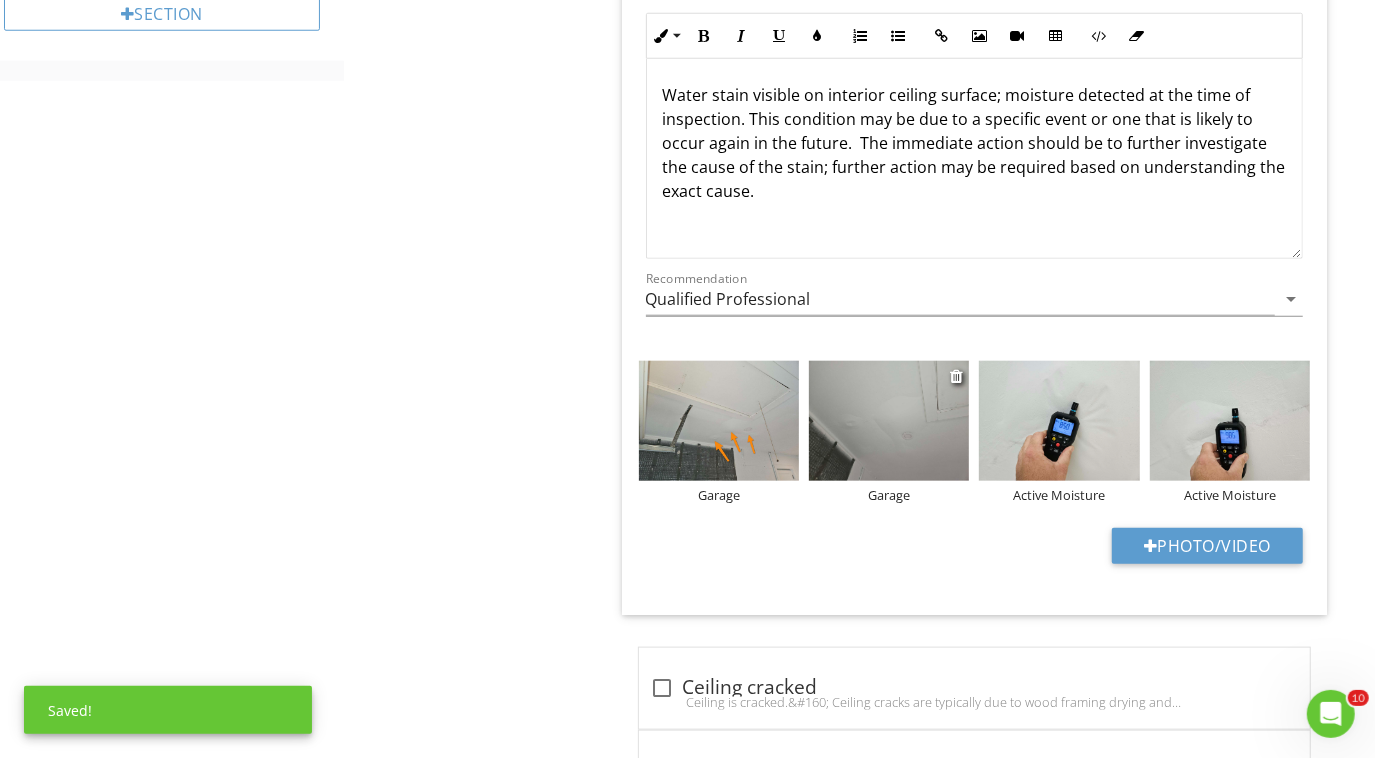 click at bounding box center [889, 421] 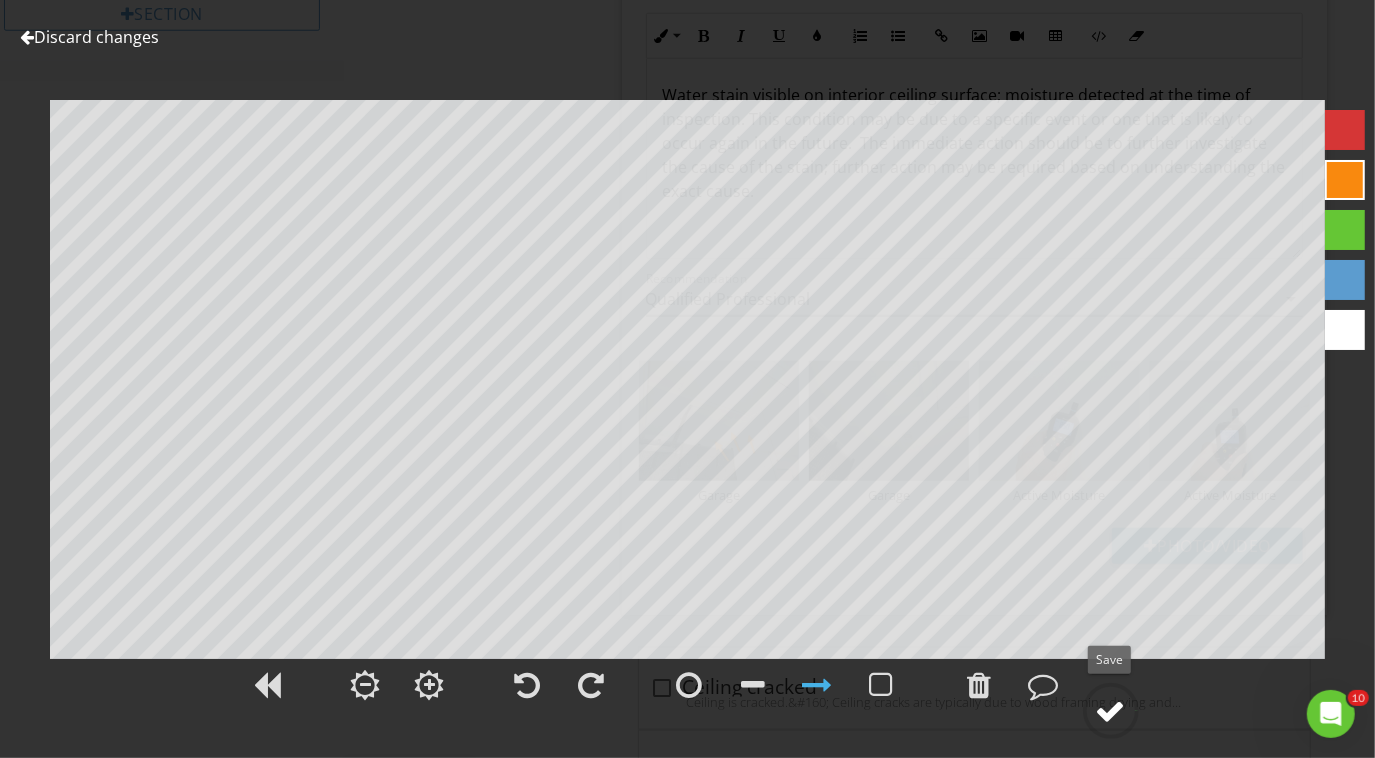 click at bounding box center (1111, 711) 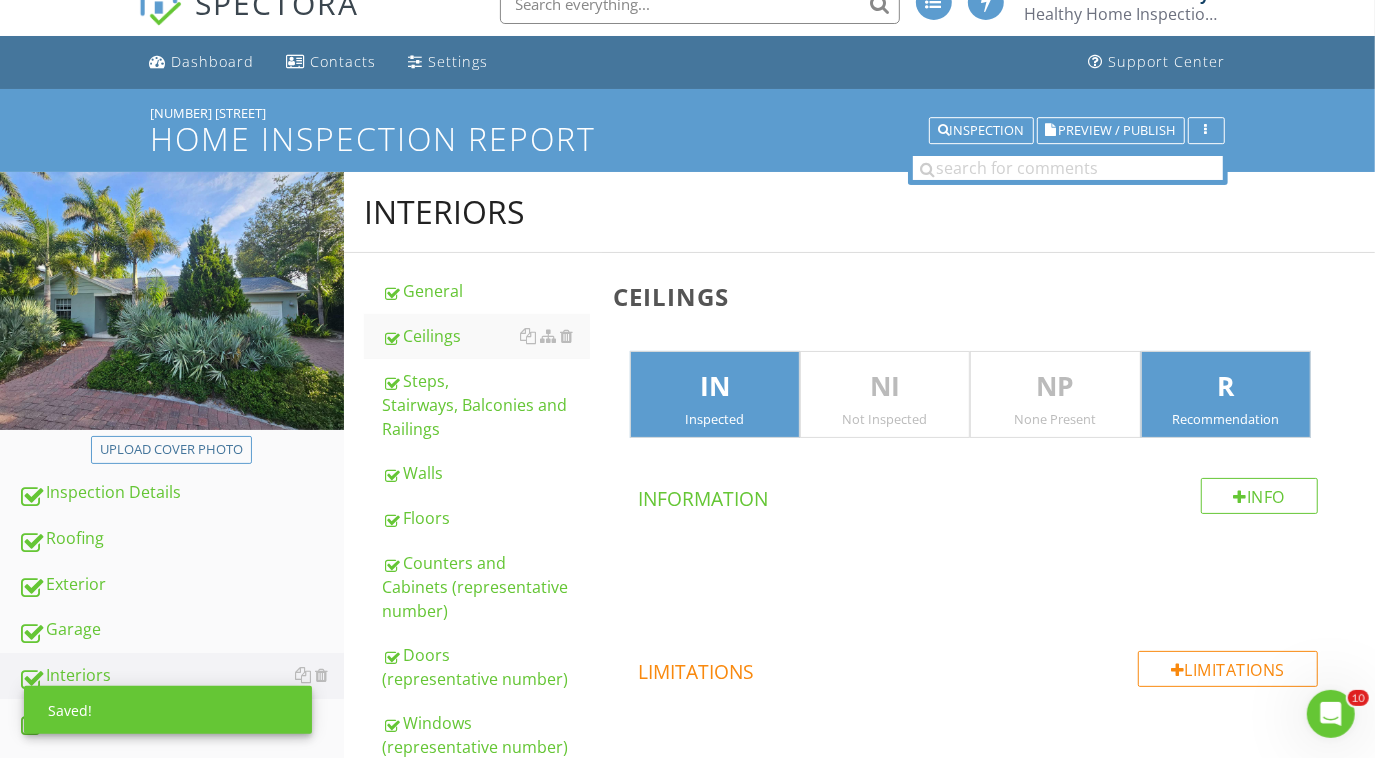 scroll, scrollTop: 0, scrollLeft: 0, axis: both 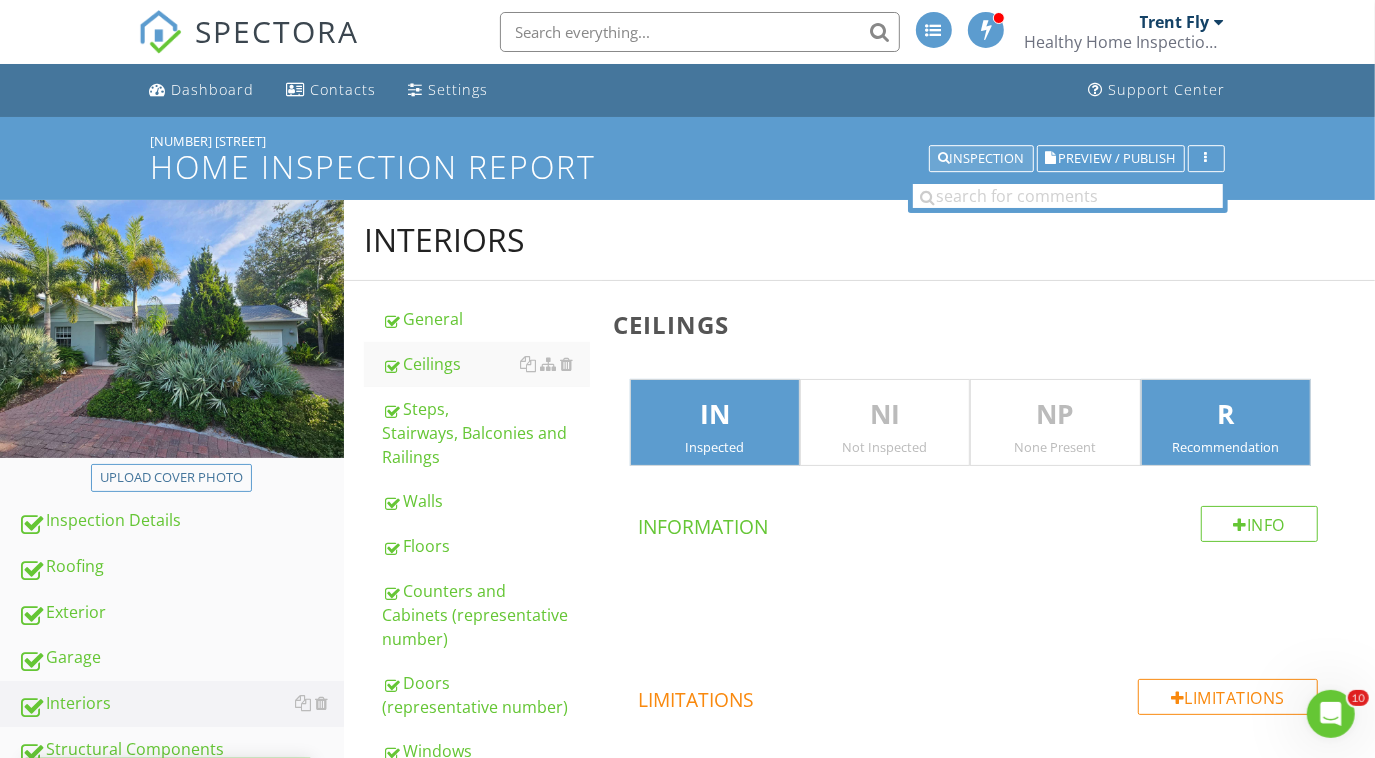 click on "Inspection" at bounding box center [981, 159] 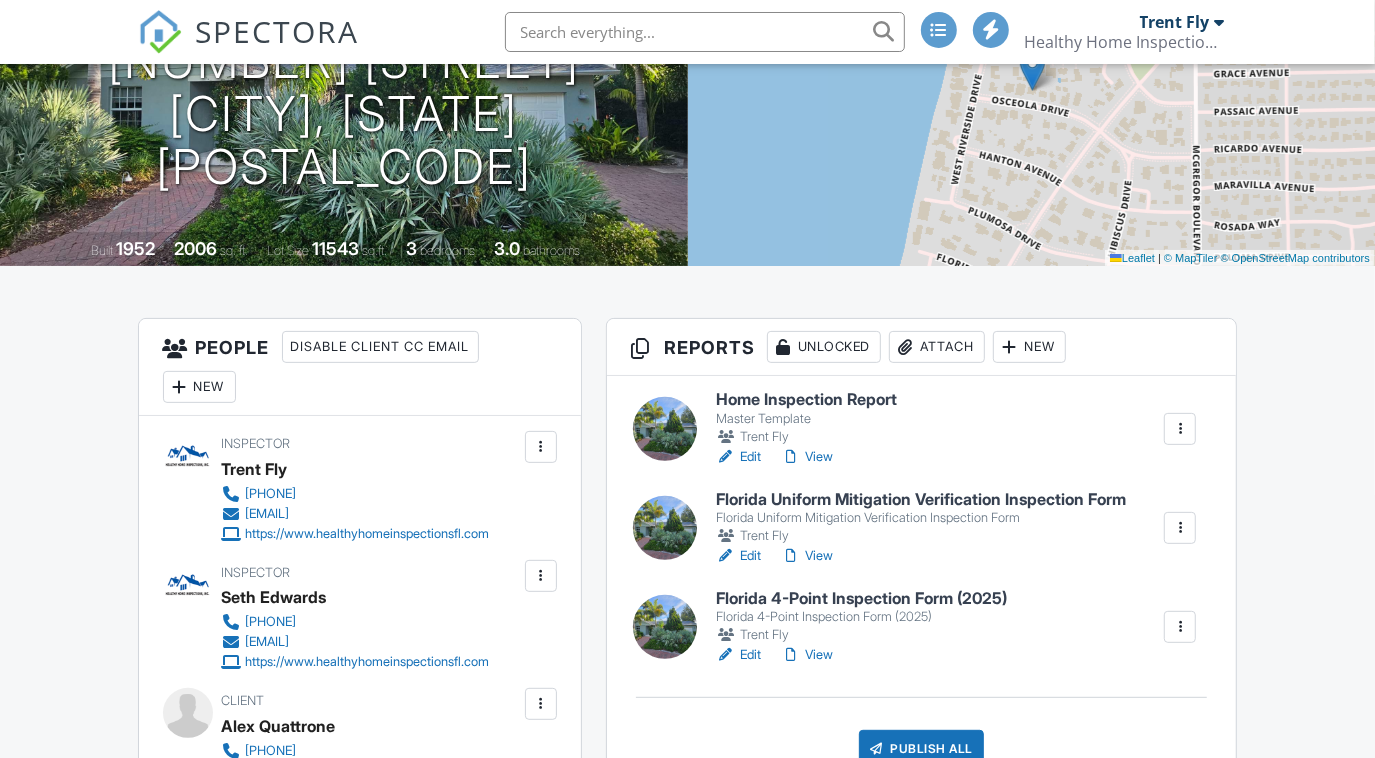 scroll, scrollTop: 268, scrollLeft: 0, axis: vertical 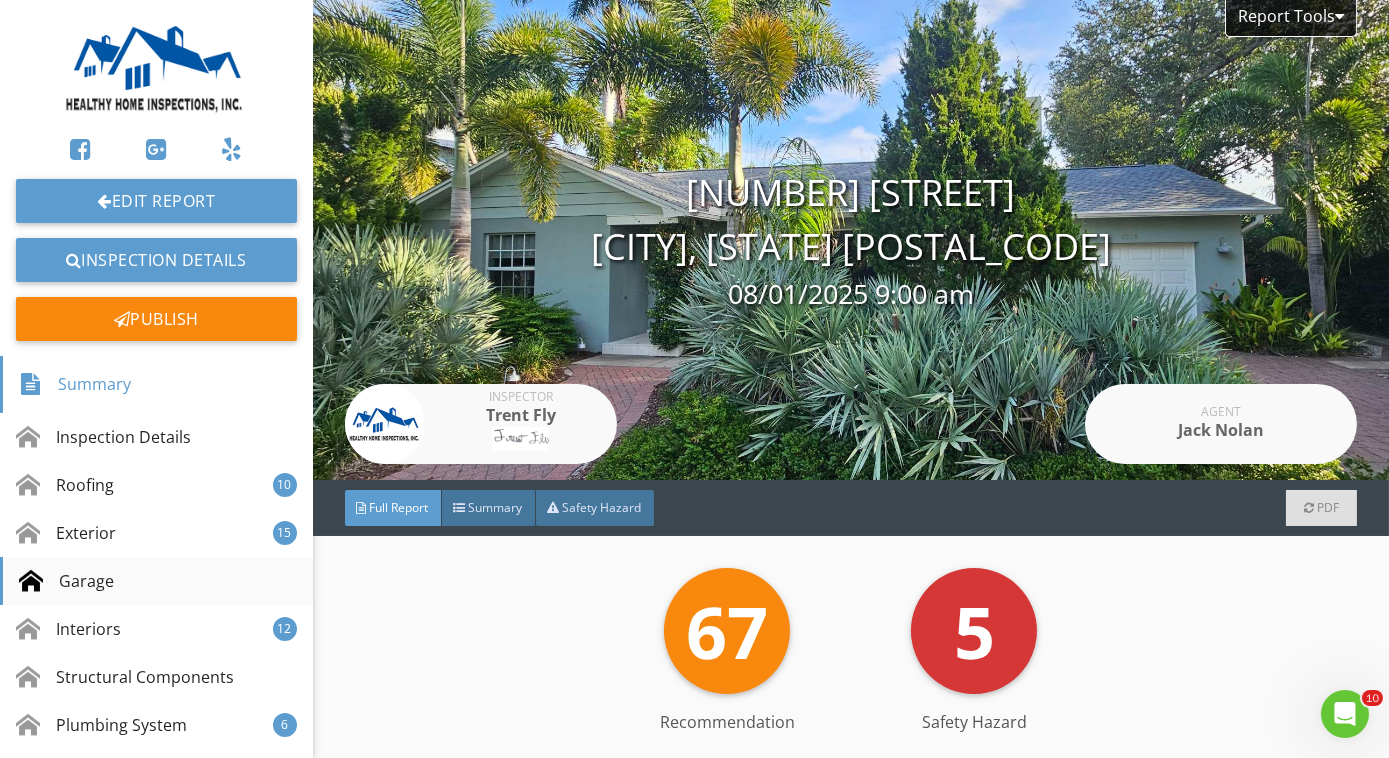 click on "Garage" at bounding box center [156, 581] 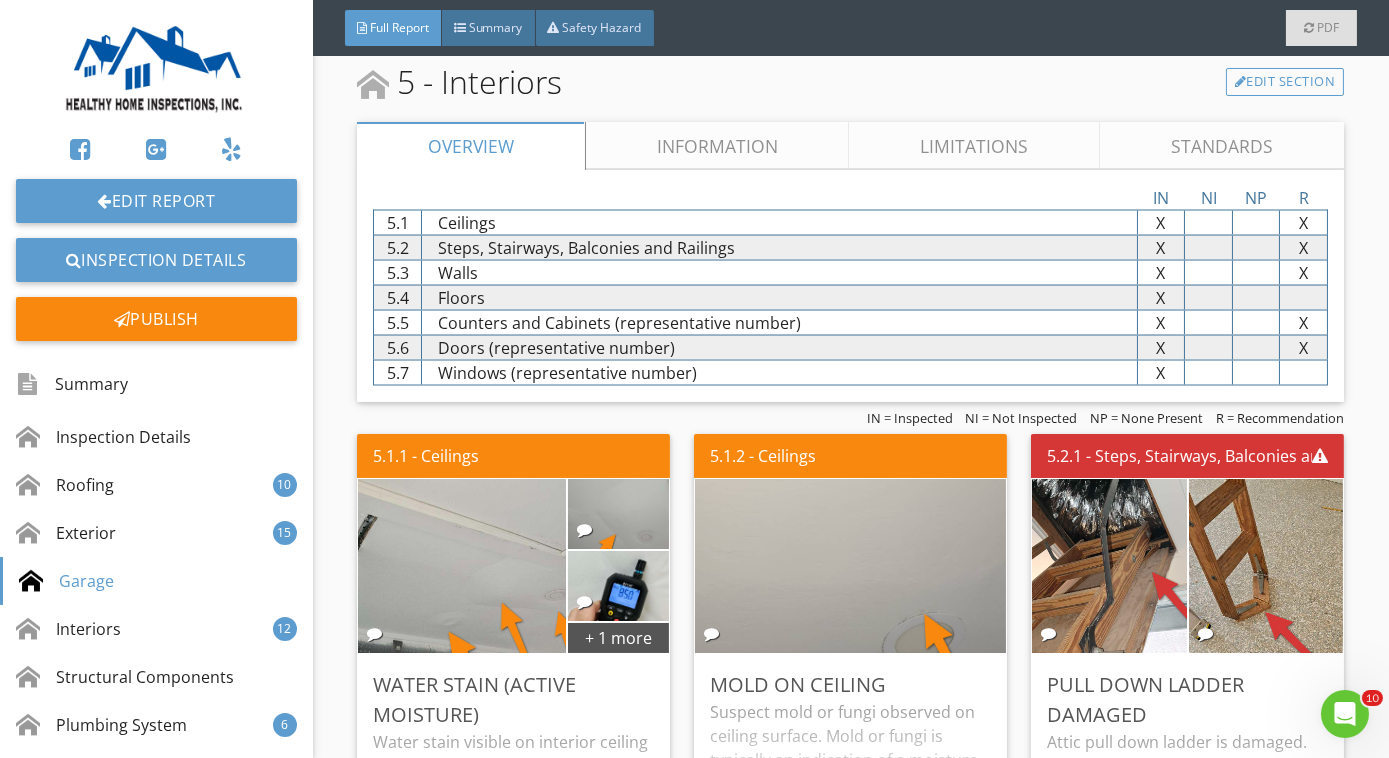 scroll, scrollTop: 7143, scrollLeft: 0, axis: vertical 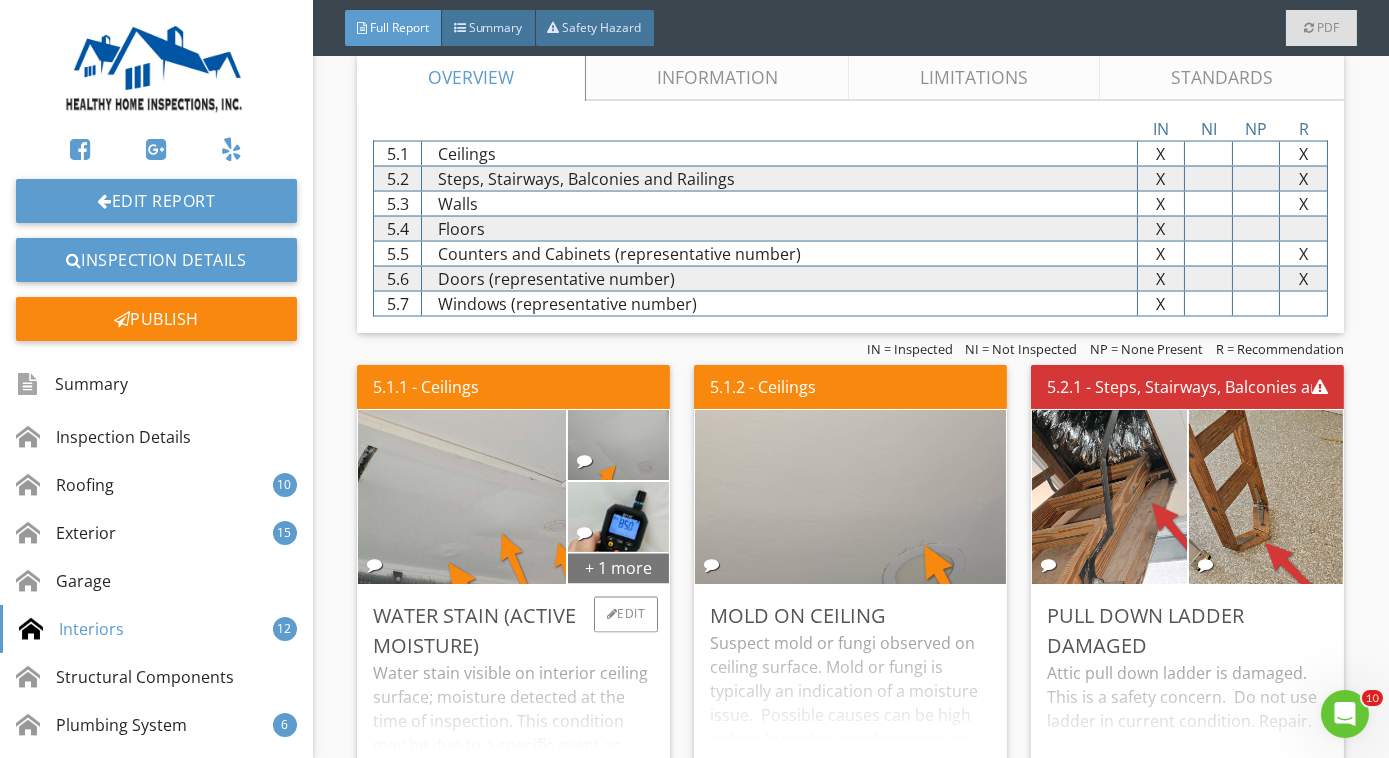click on "+ 1 more" at bounding box center (619, 568) 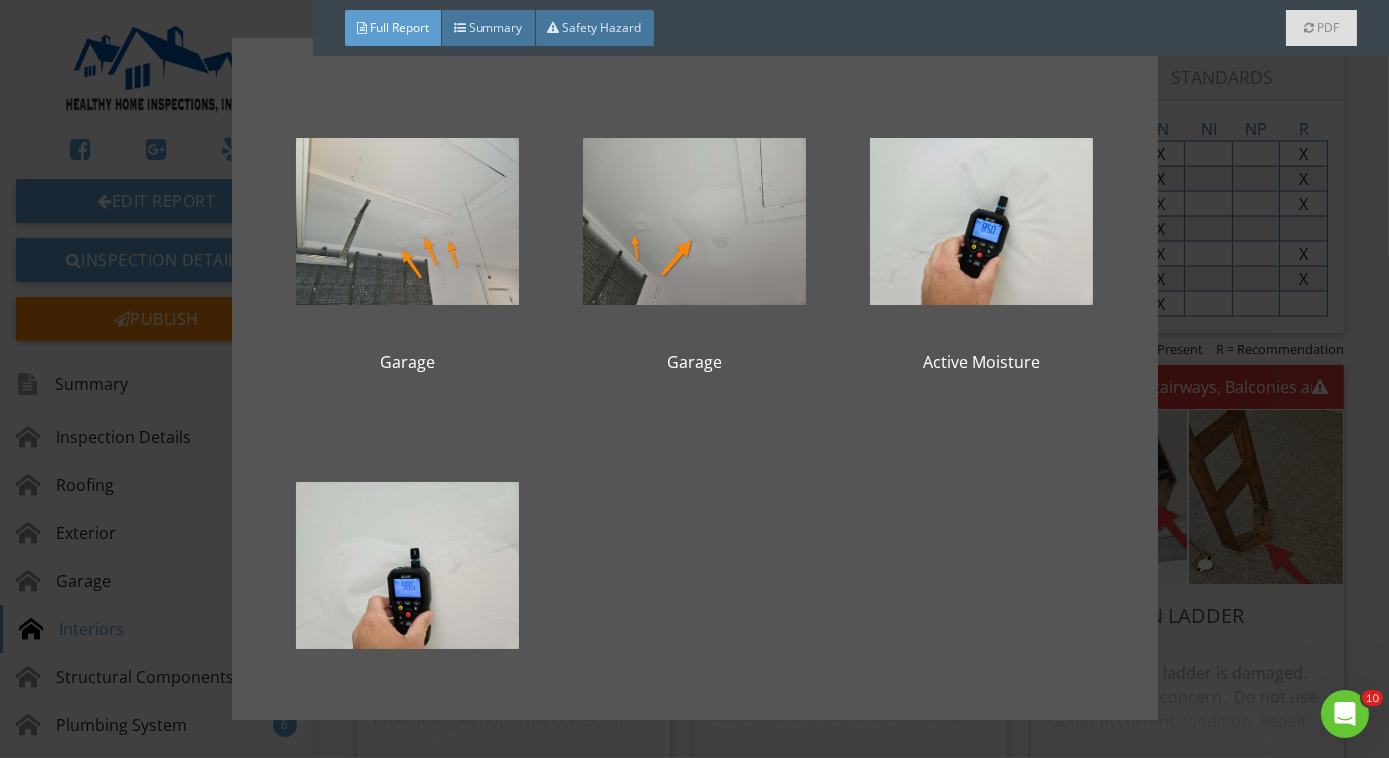 scroll, scrollTop: 69, scrollLeft: 0, axis: vertical 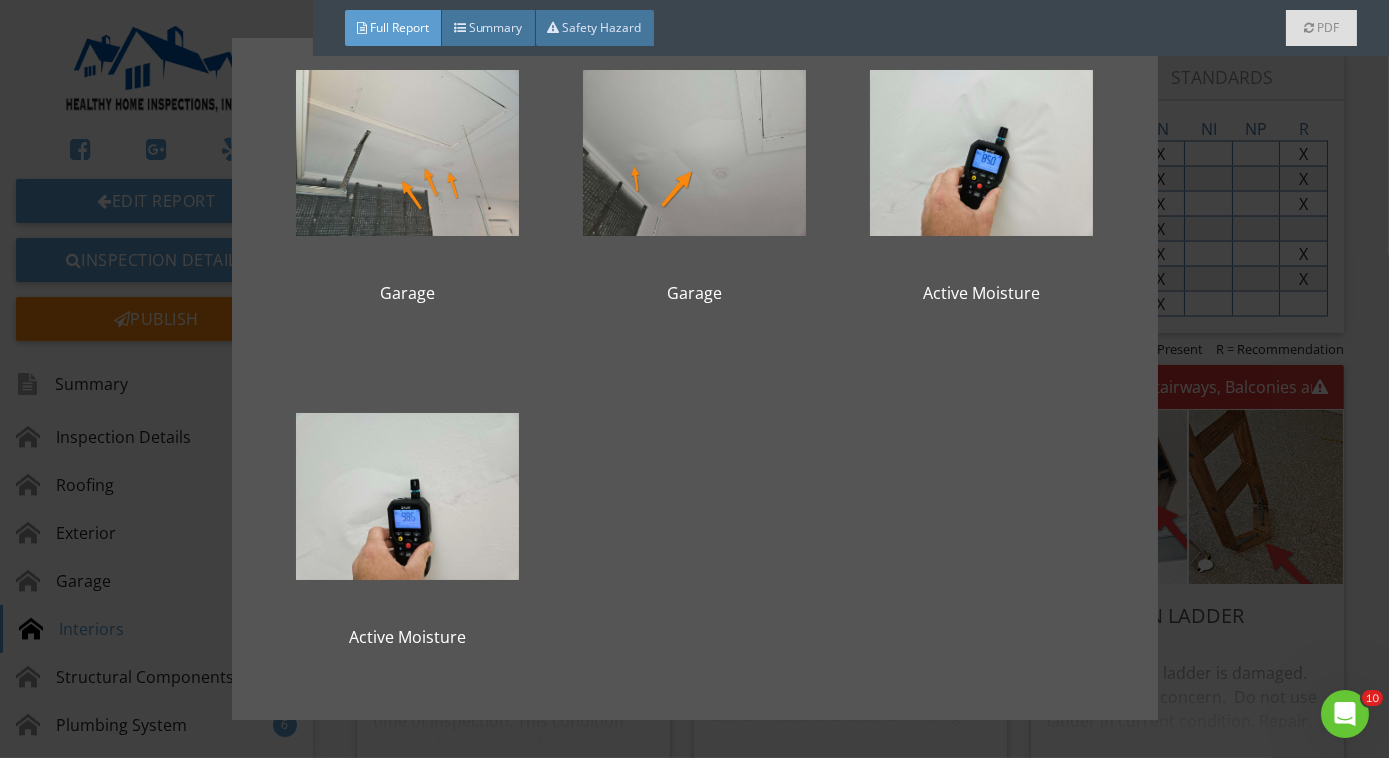 click on "Garage
Garage
Active Moisture
Active Moisture" at bounding box center [694, 379] 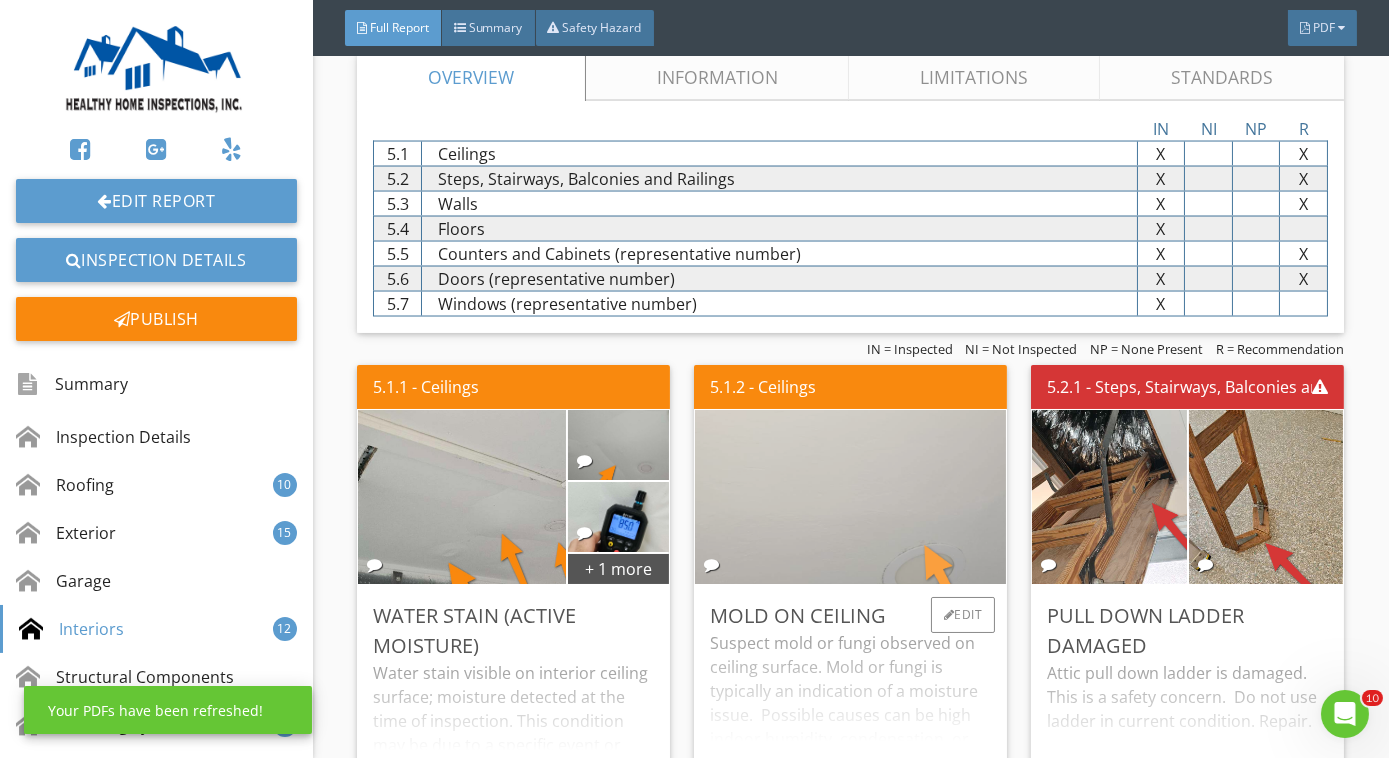 click at bounding box center (851, 497) 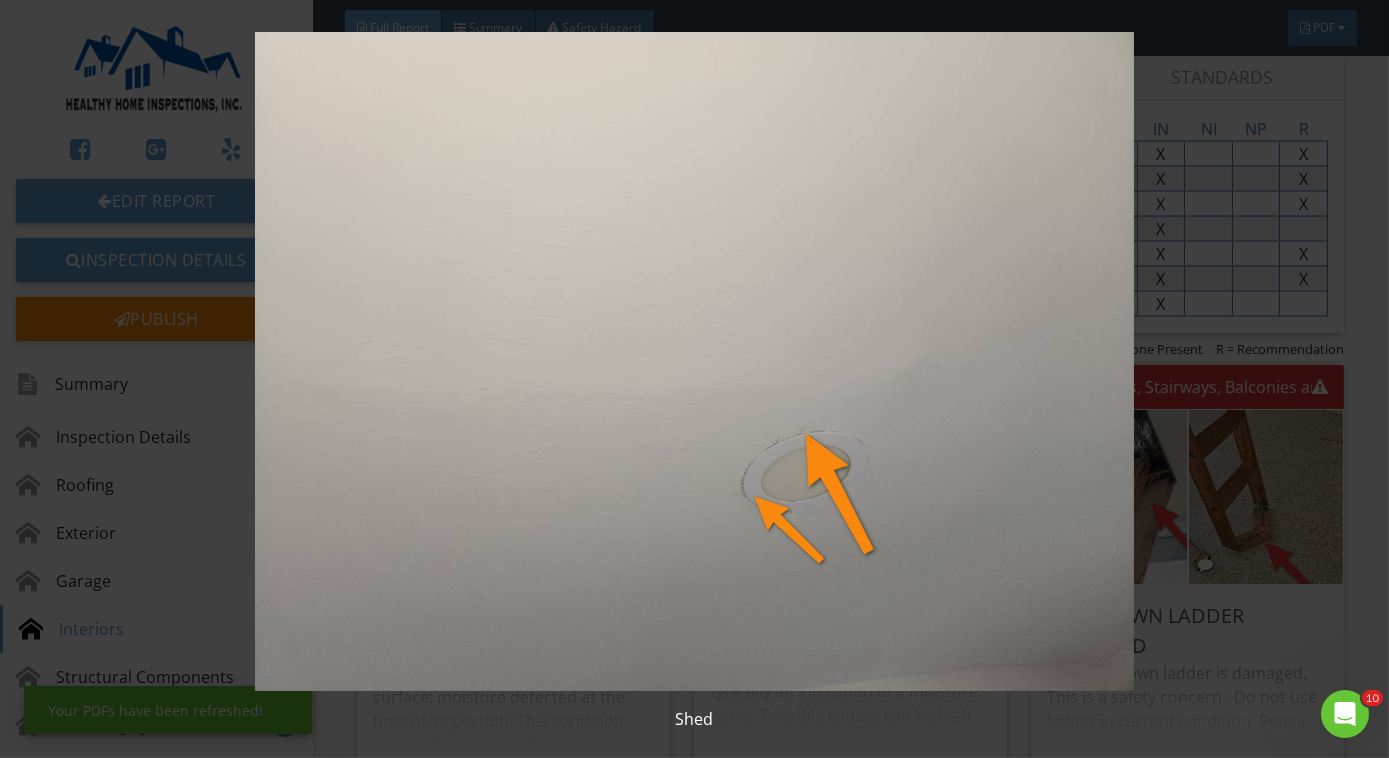 click at bounding box center (694, 361) 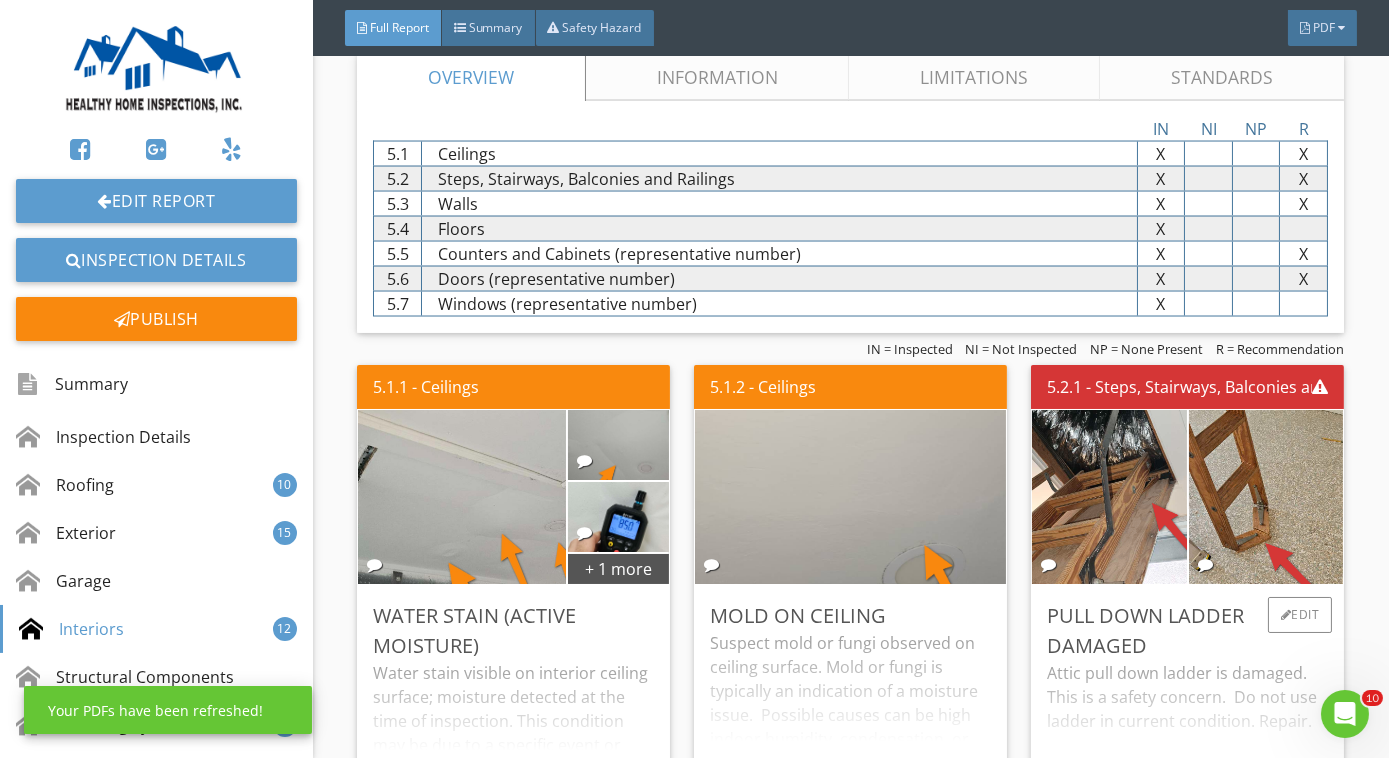 click on "Attic pull down ladder is damaged.  This is a safety concern.  Do not use ladder in current condition. Repair." at bounding box center (1187, 725) 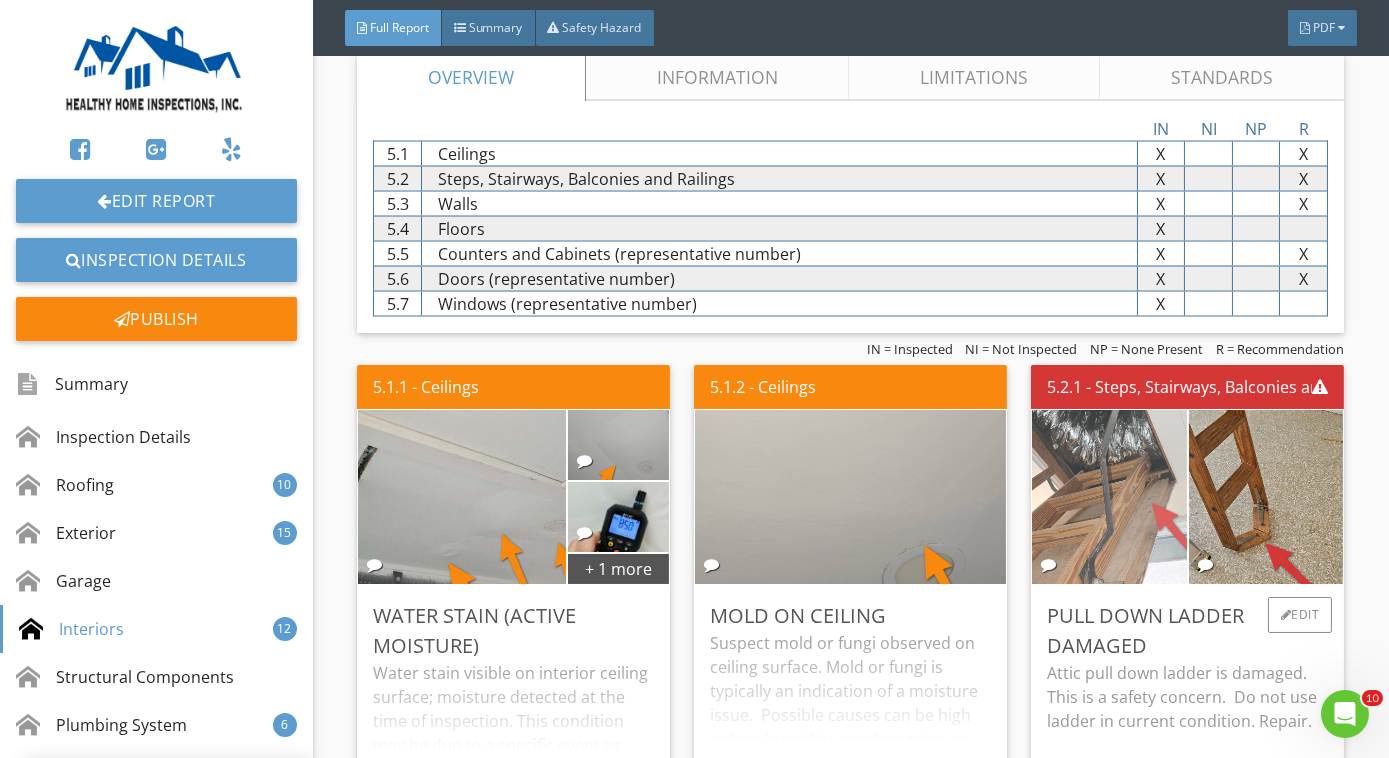 click at bounding box center (1109, 497) 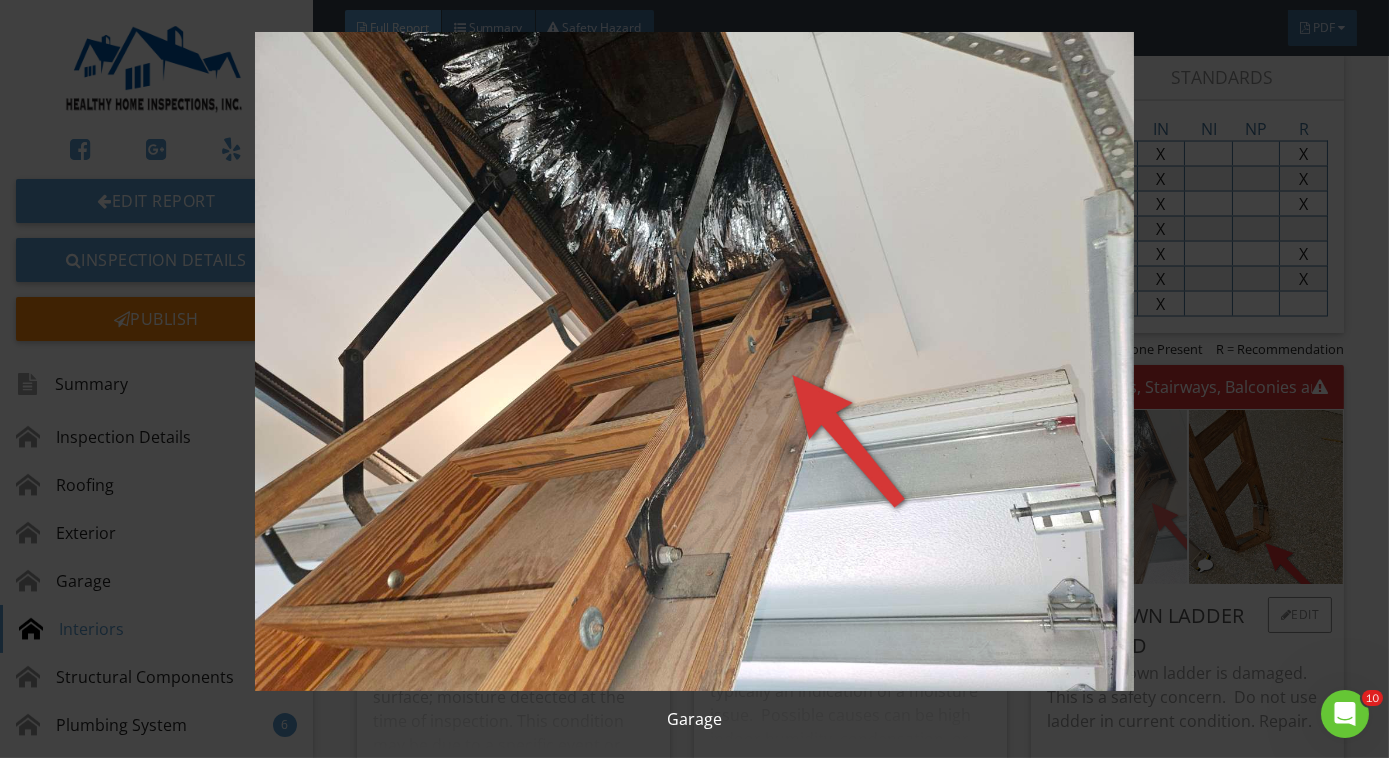 click at bounding box center [694, 361] 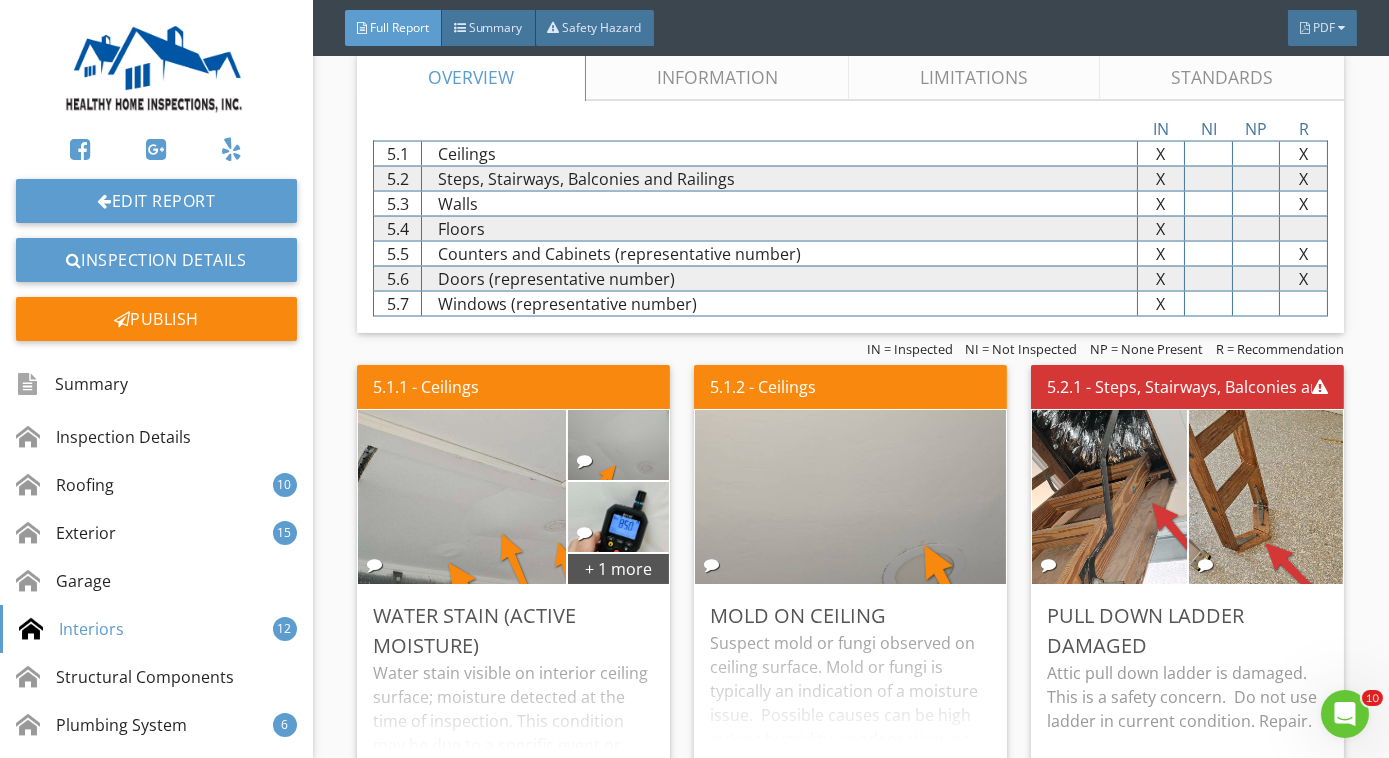 click at bounding box center [1266, 497] 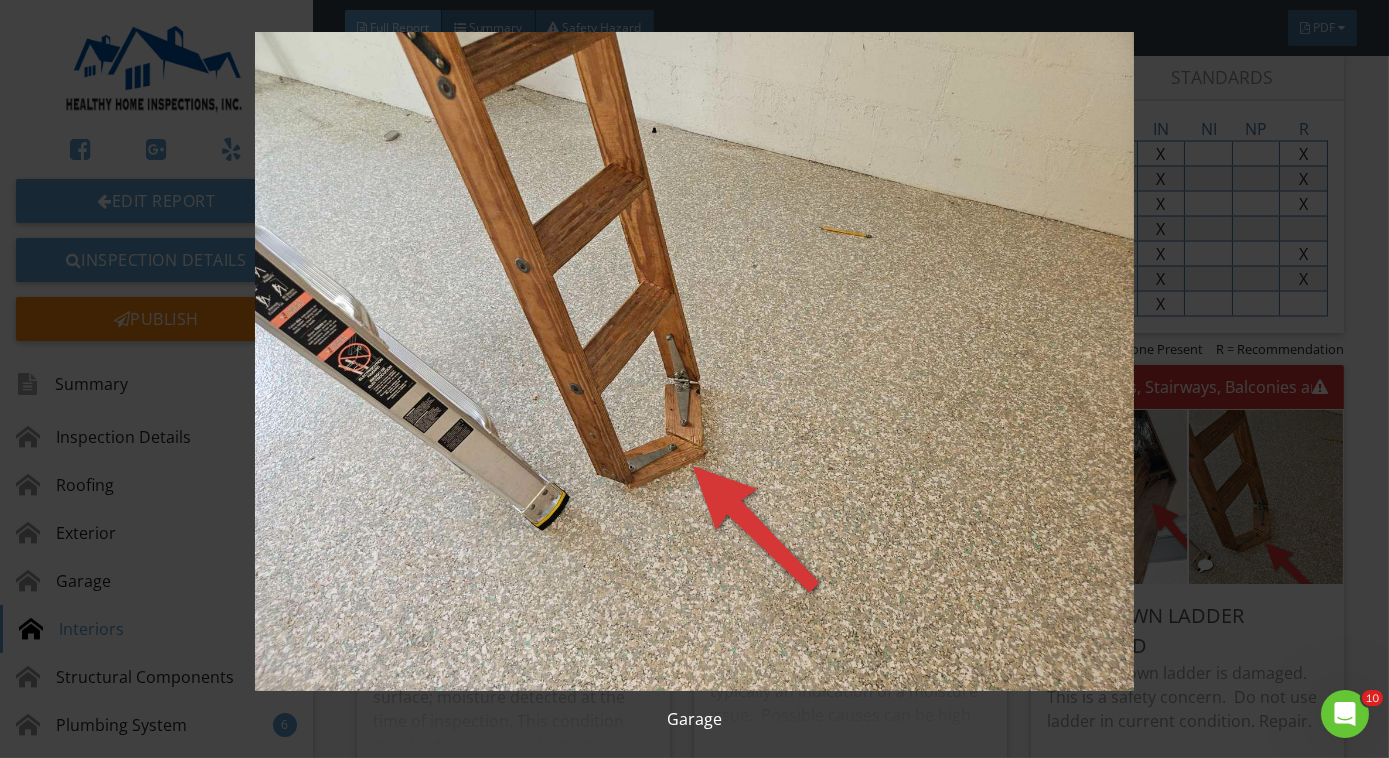 click at bounding box center [694, 361] 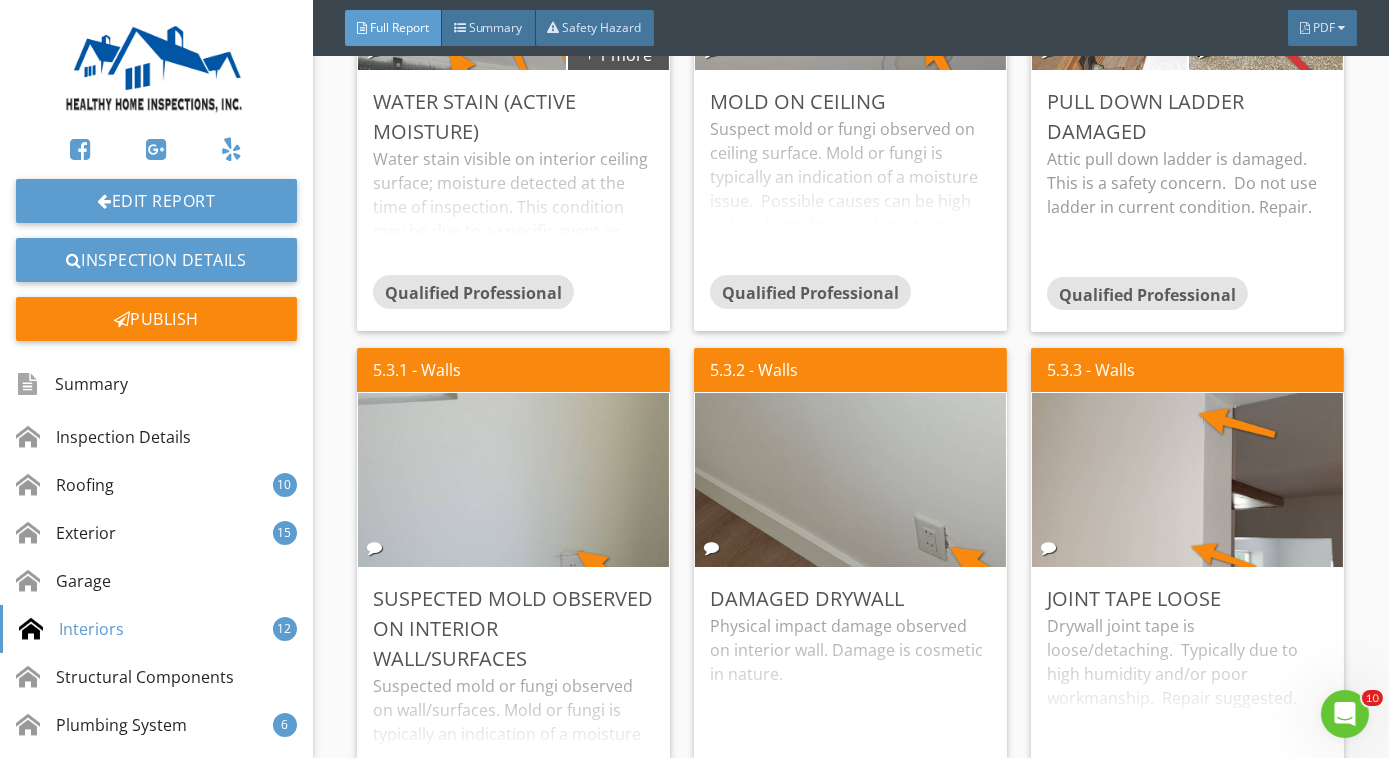 scroll, scrollTop: 7661, scrollLeft: 0, axis: vertical 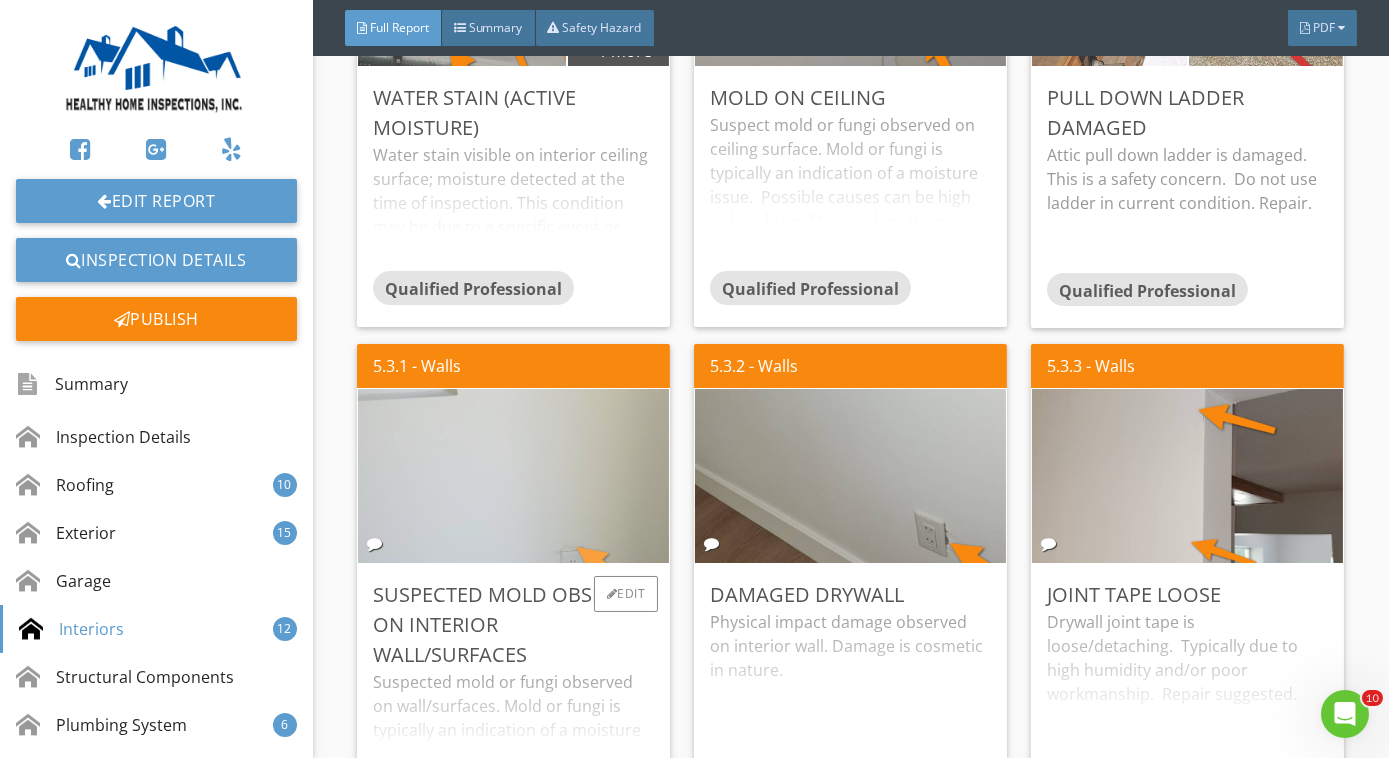 click at bounding box center [514, 476] 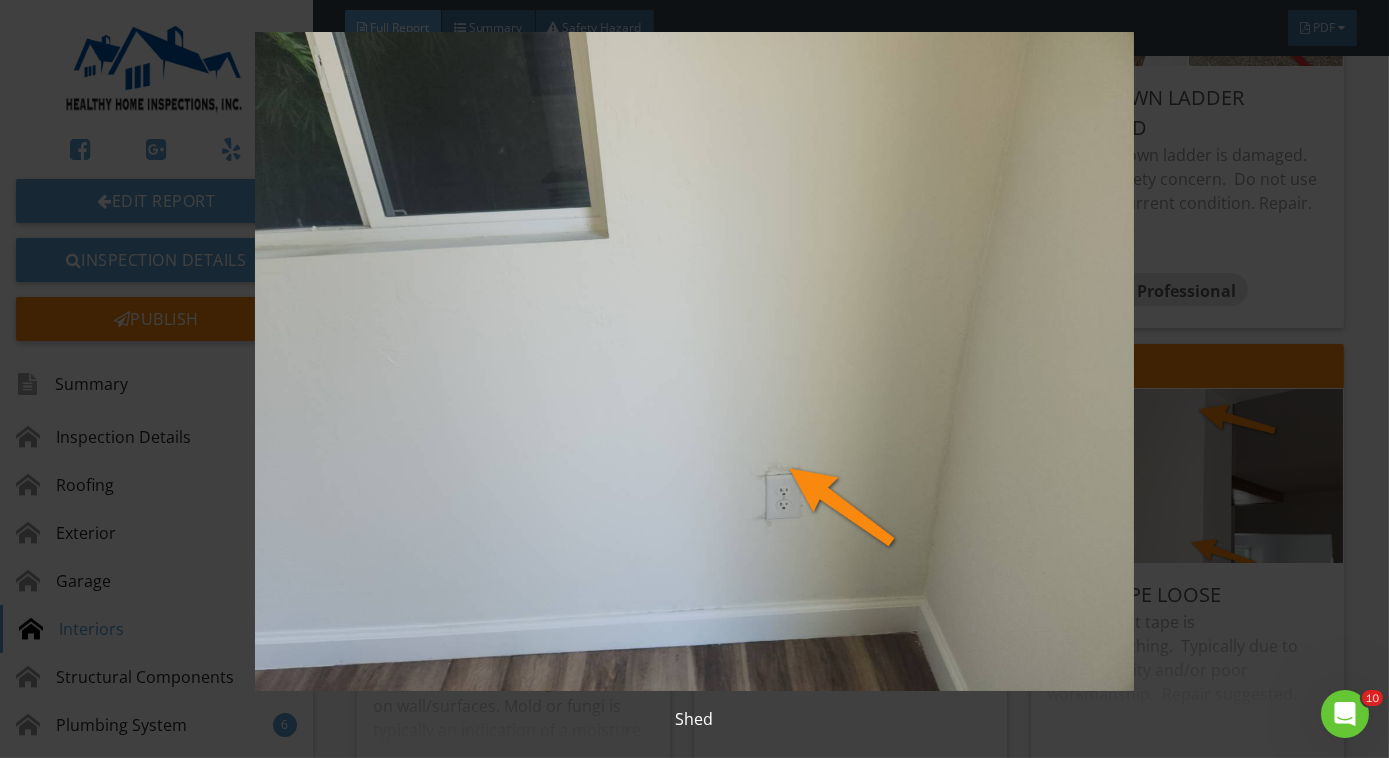 click at bounding box center (694, 361) 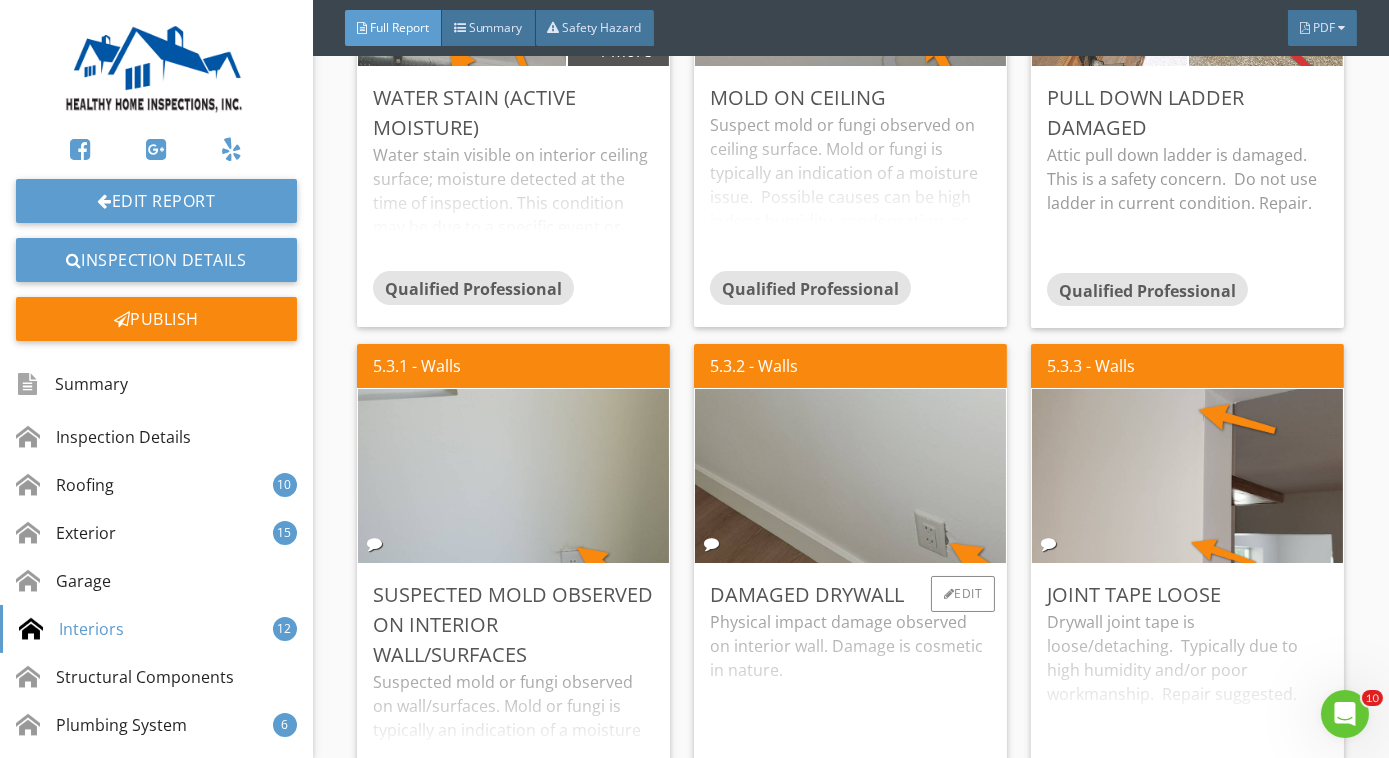 click on "Physical impact damage observed on interior wall. Damage is cosmetic in nature." at bounding box center [850, 689] 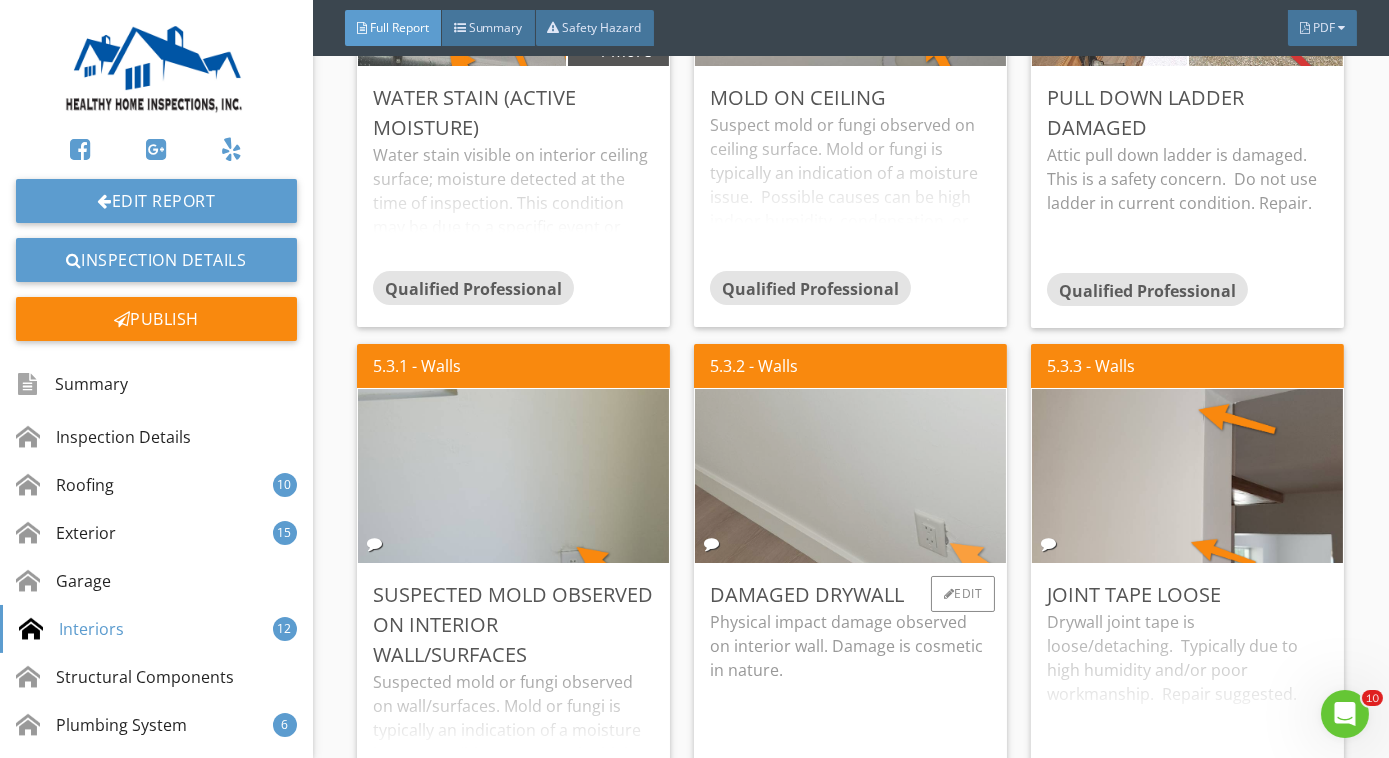 click at bounding box center [851, 476] 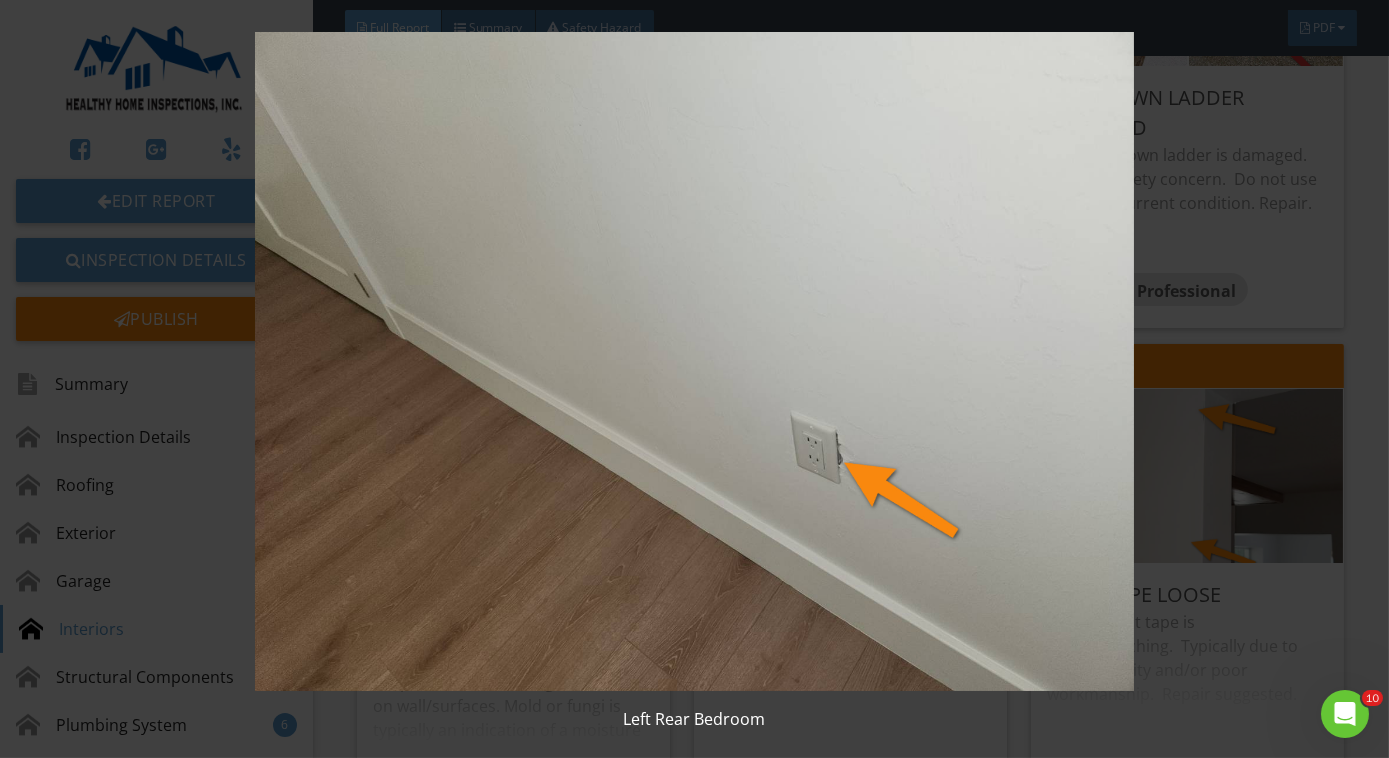 click at bounding box center (694, 361) 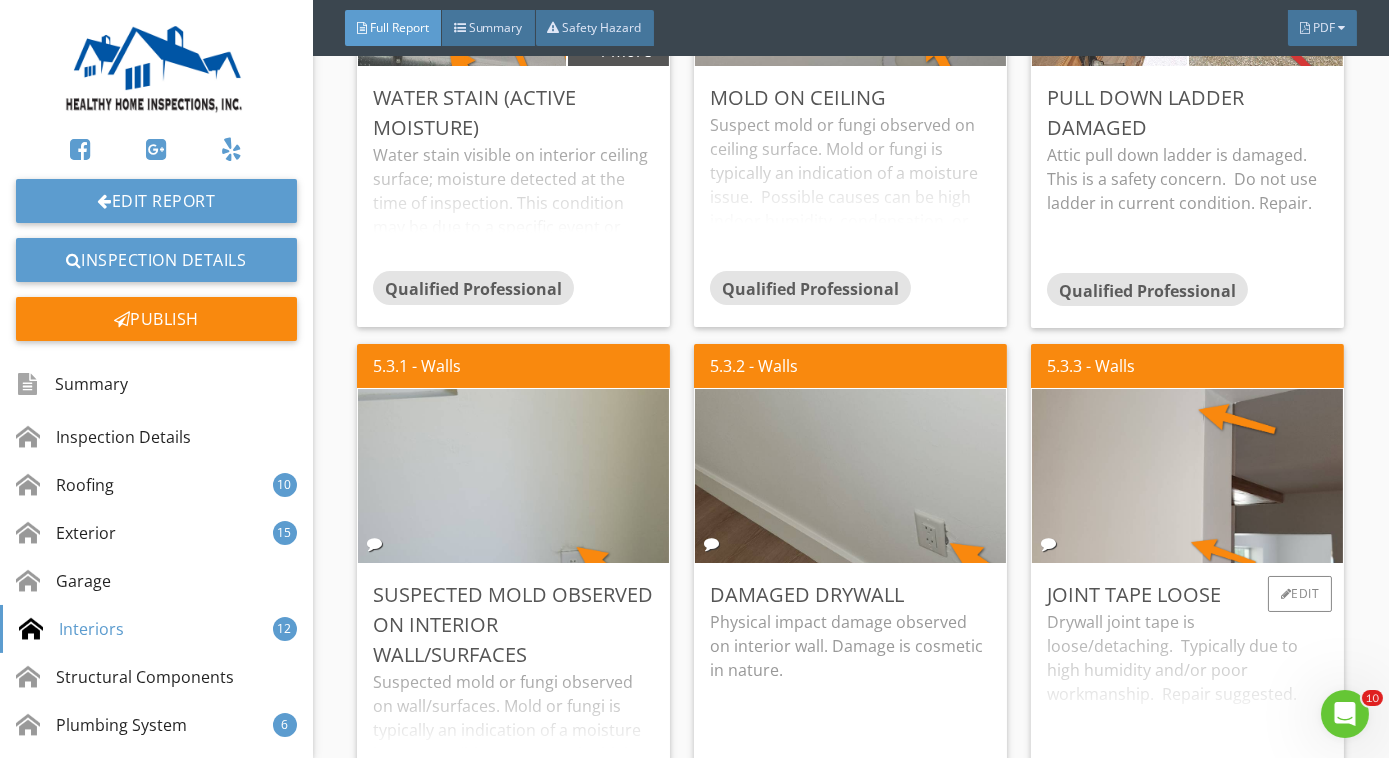 click on "Drywall joint tape is loose/detaching.  Typically due to high humidity and/or poor workmanship.  Repair suggested." at bounding box center (1187, 689) 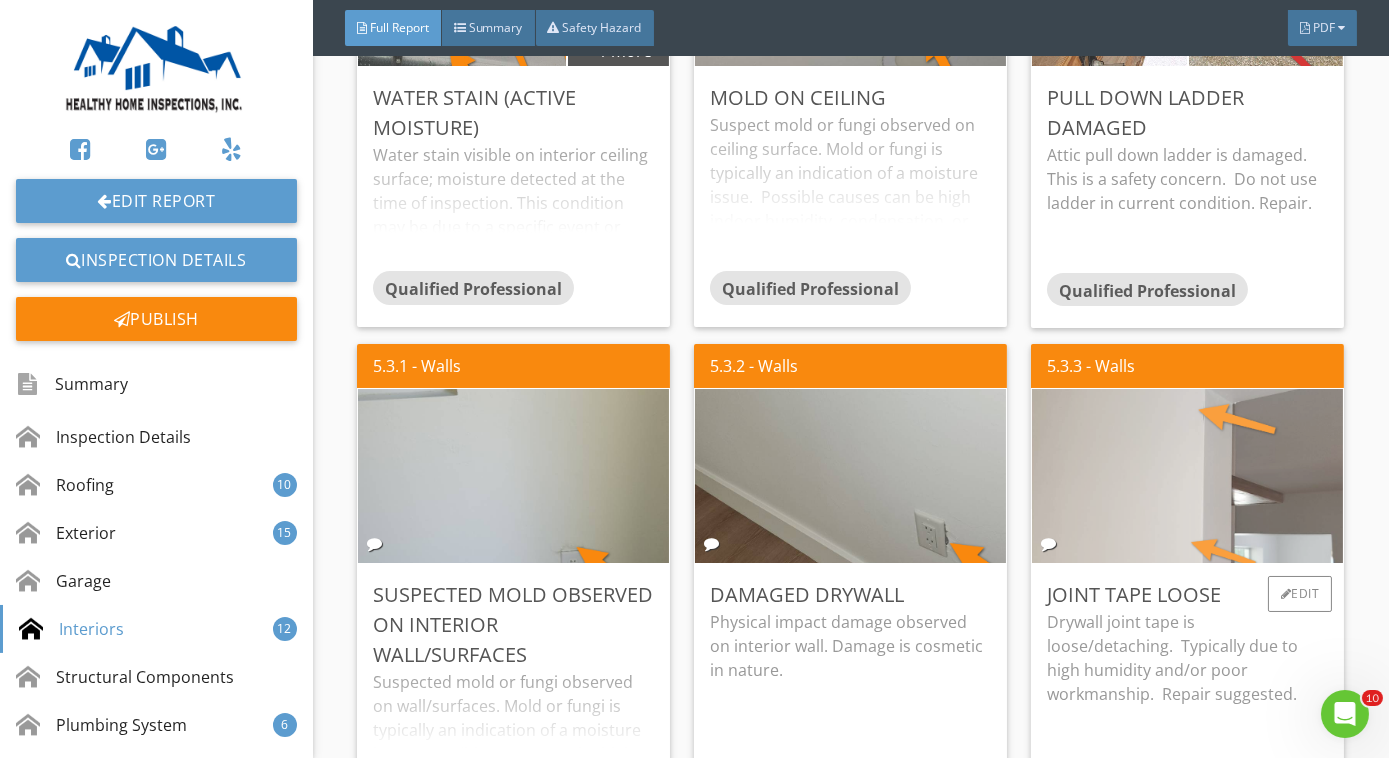 click at bounding box center (1188, 476) 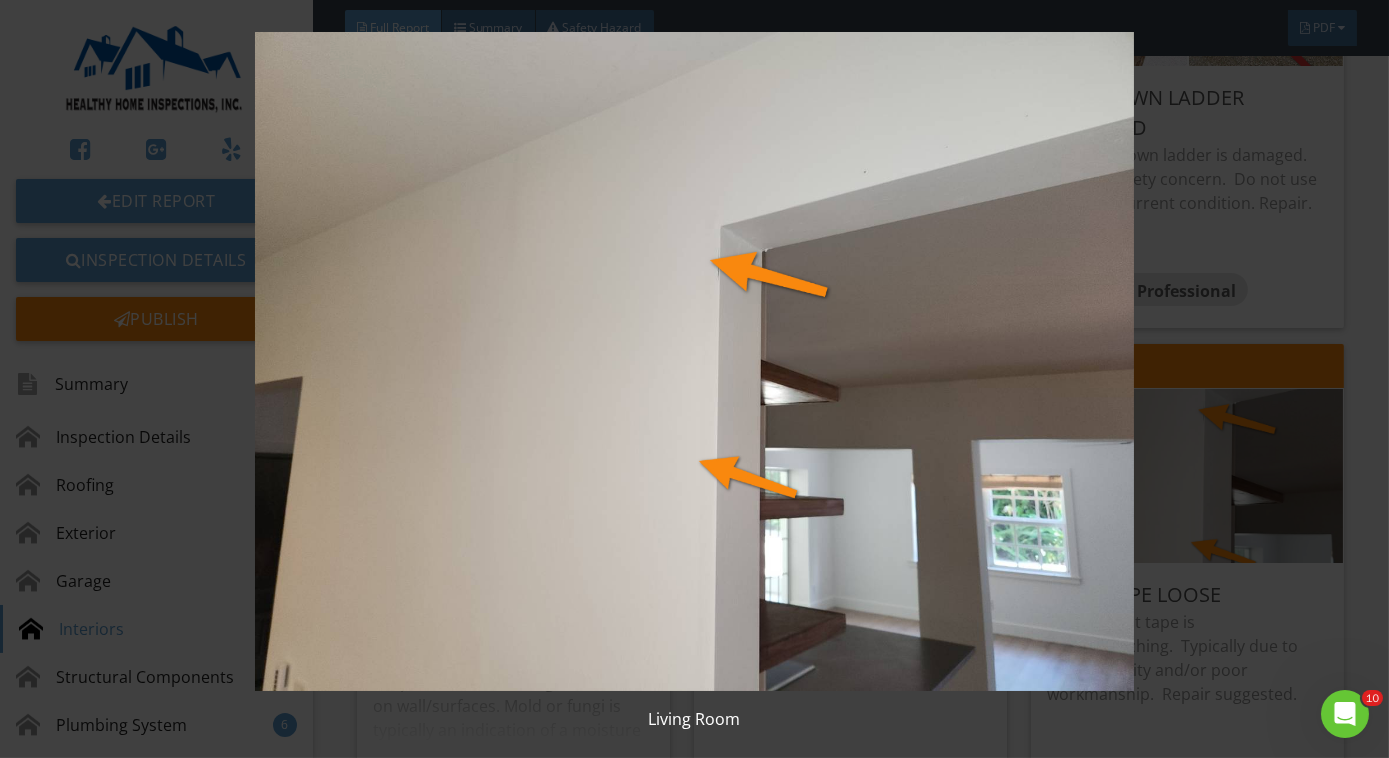 click at bounding box center (694, 361) 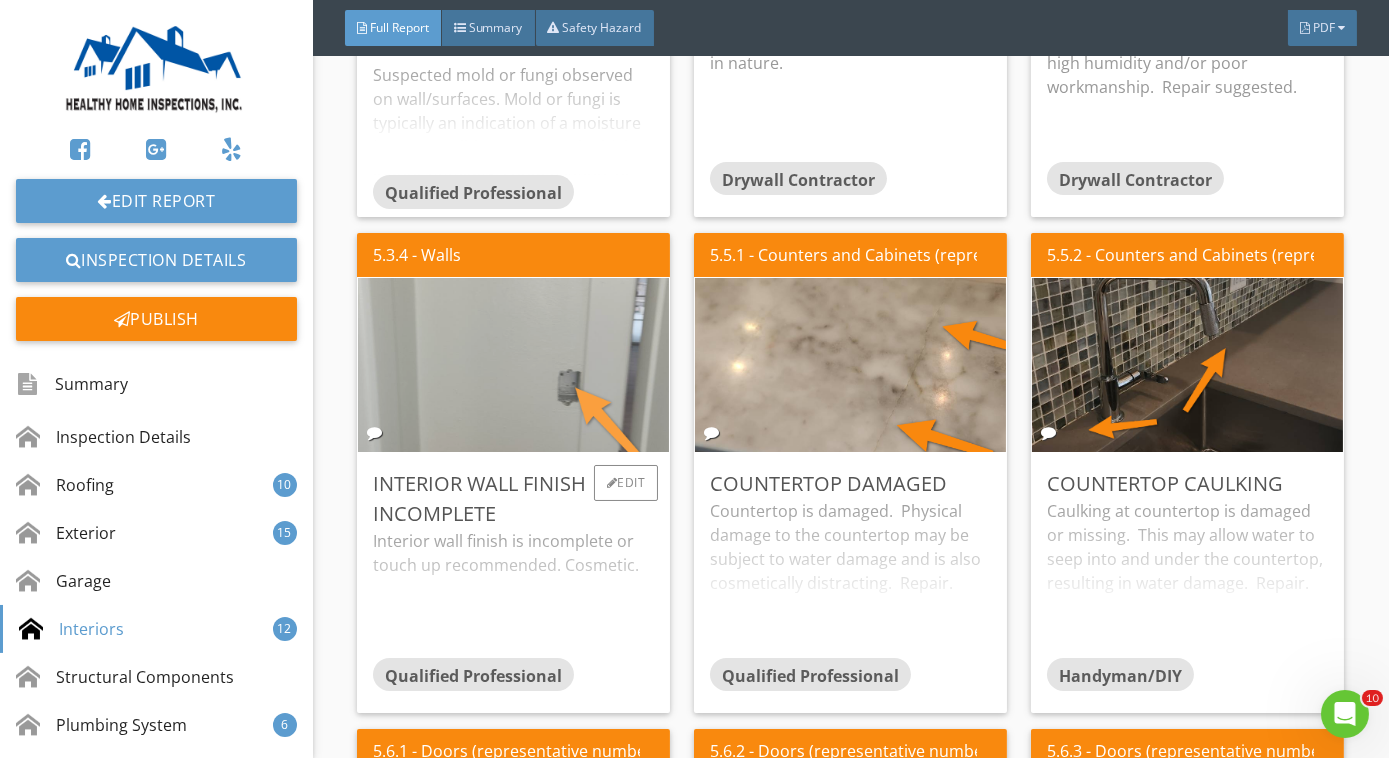 scroll, scrollTop: 8274, scrollLeft: 0, axis: vertical 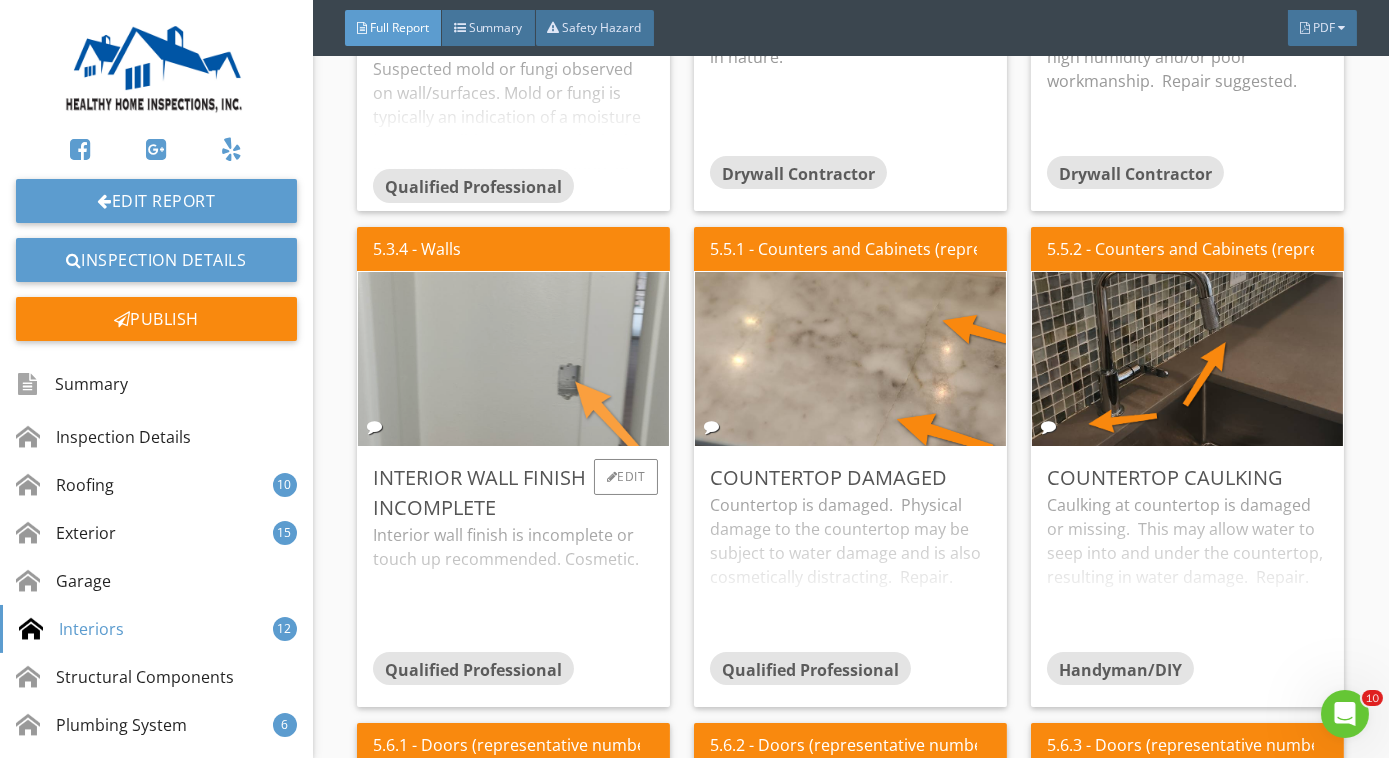 click at bounding box center (514, 359) 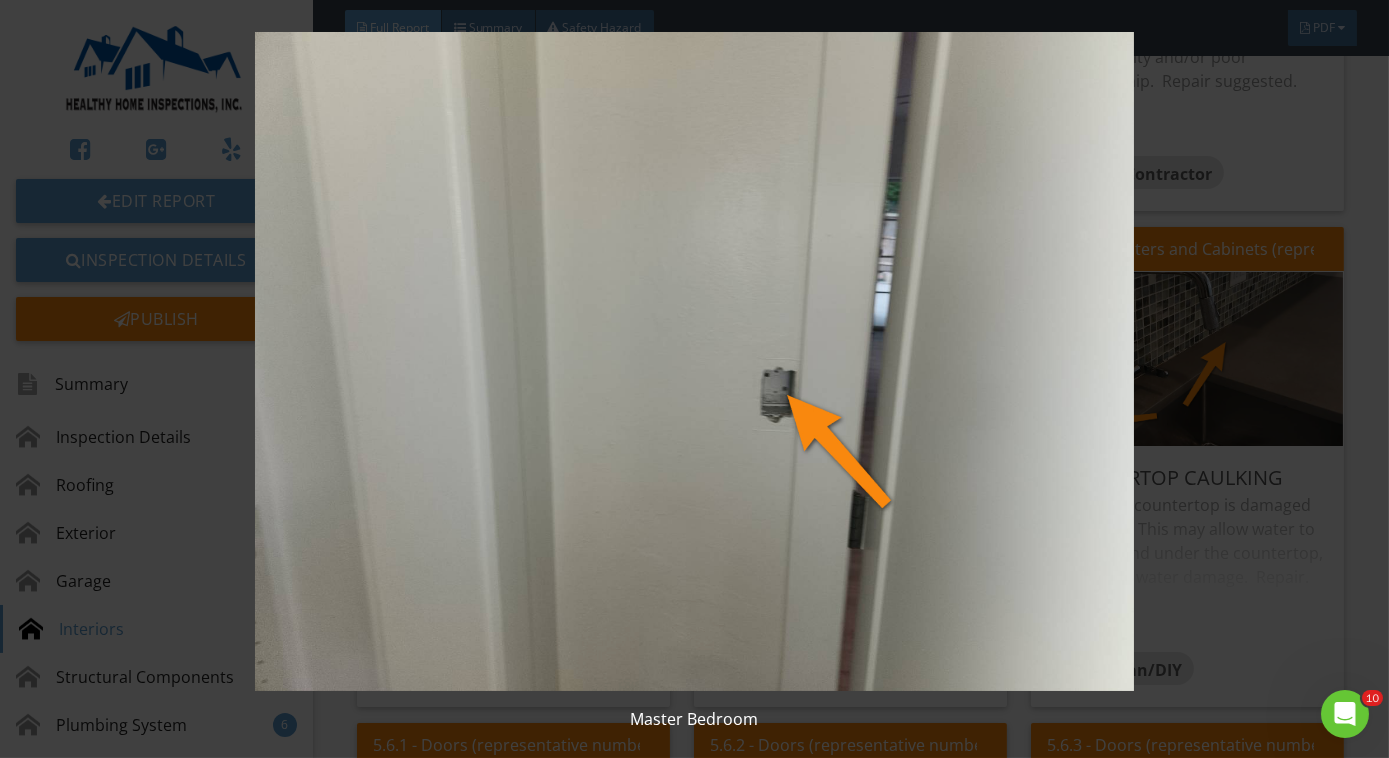 click at bounding box center [694, 361] 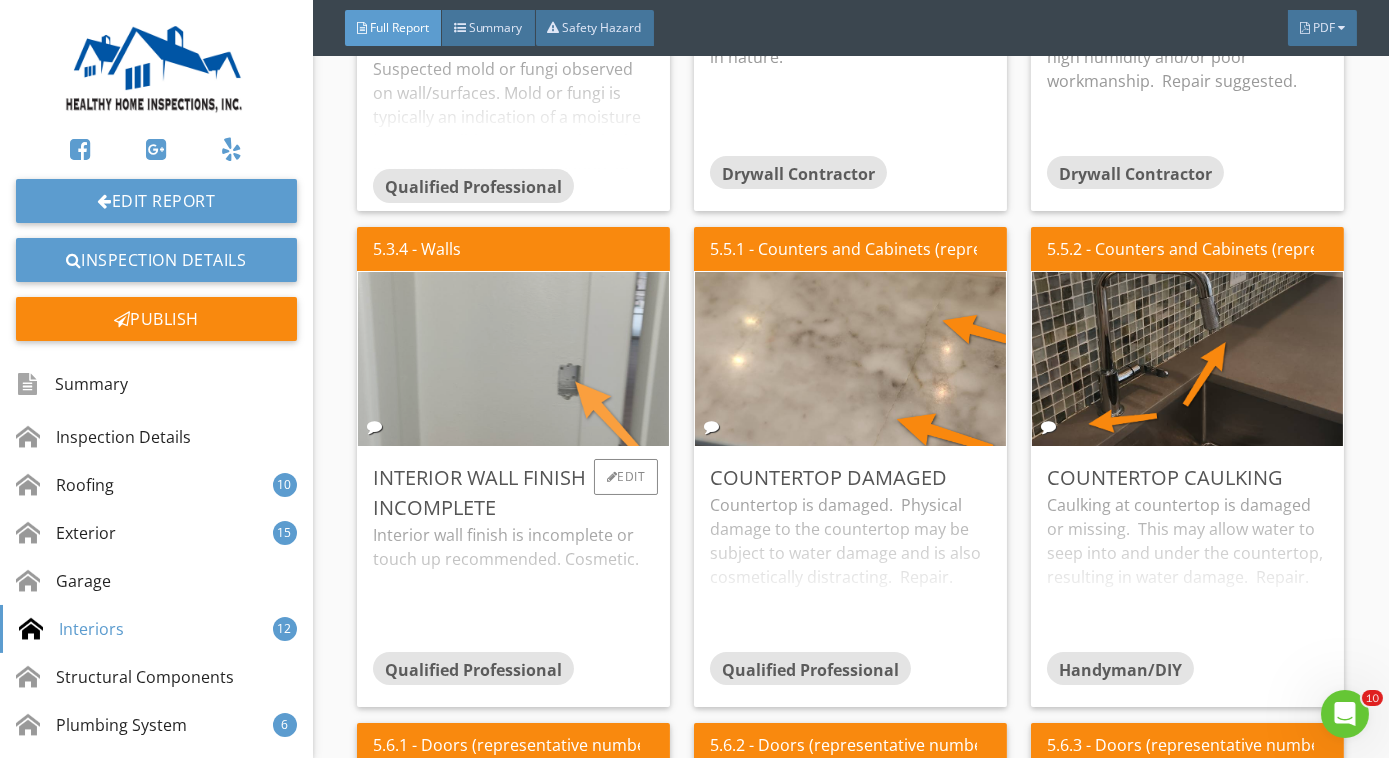 click at bounding box center [514, 359] 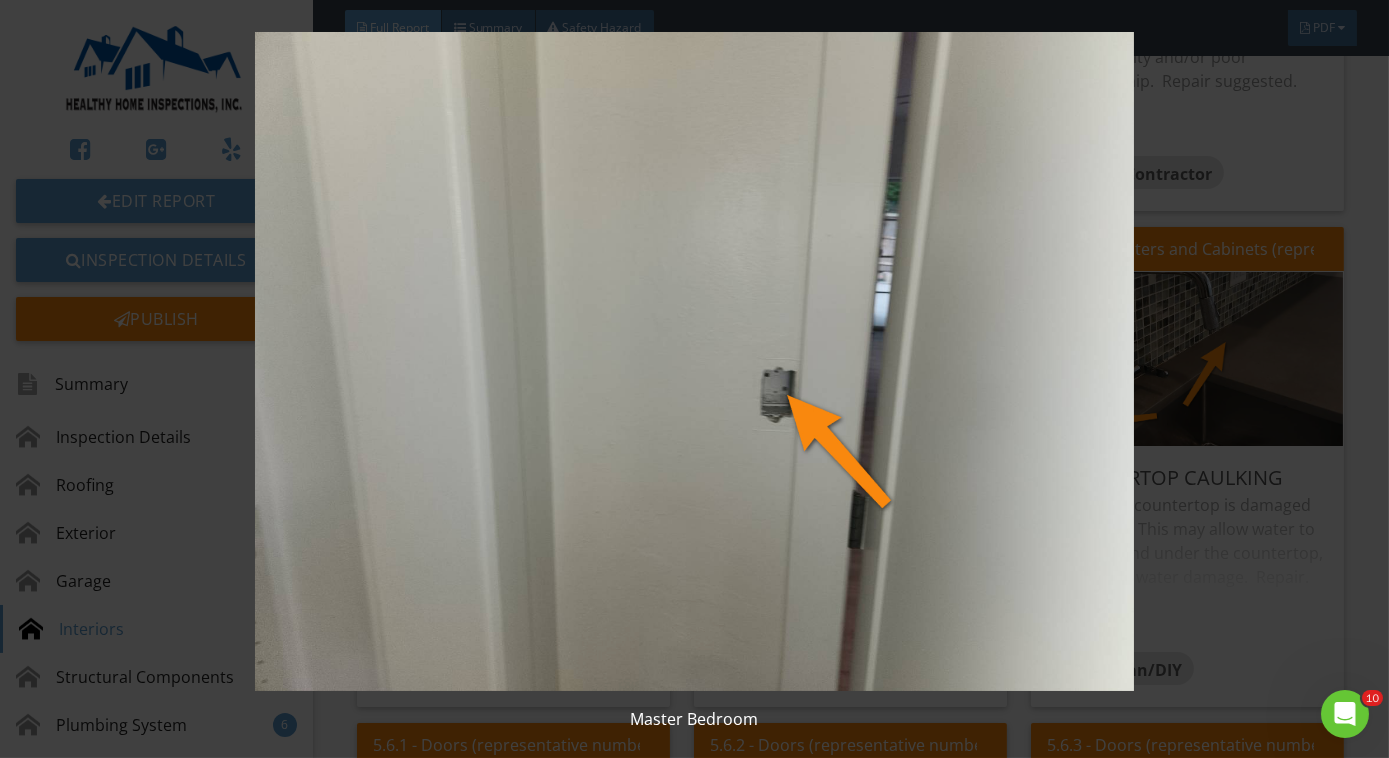 click at bounding box center (694, 361) 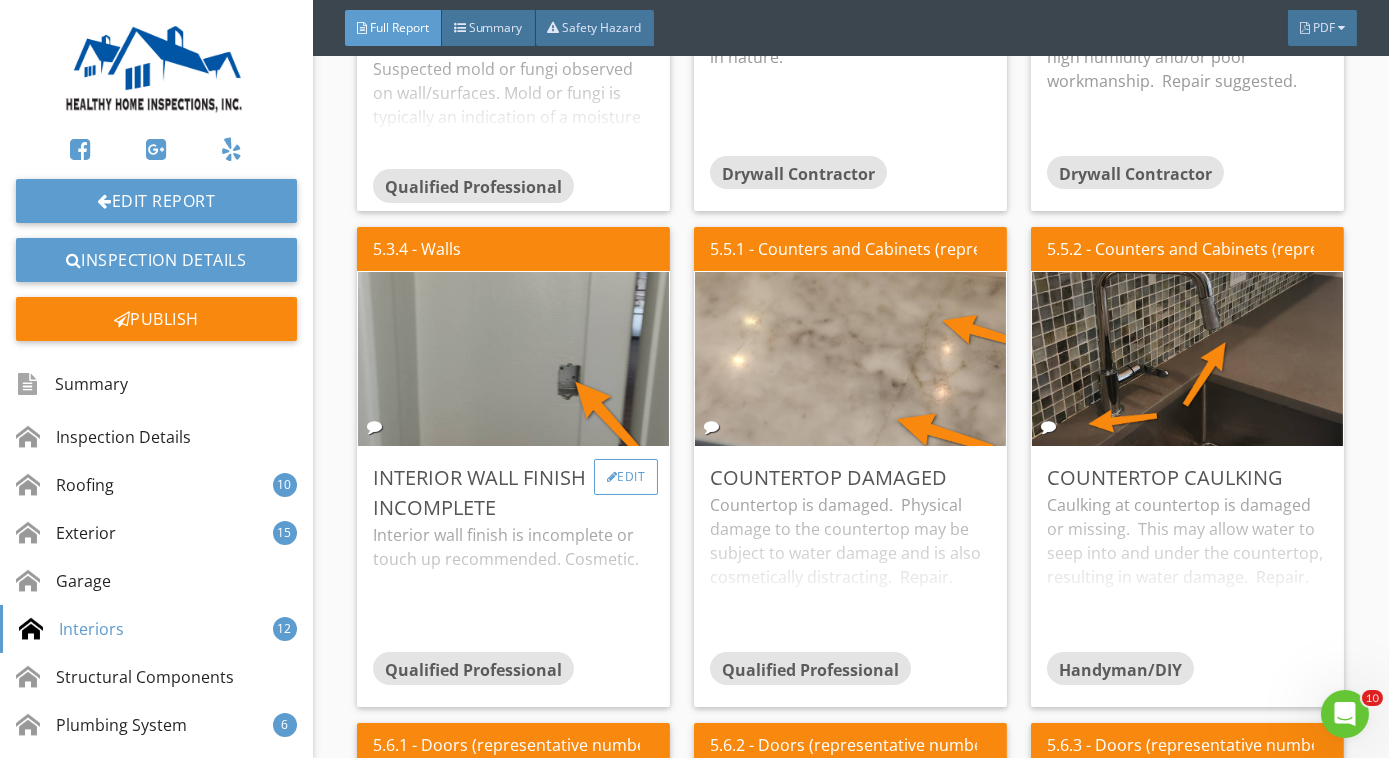 click on "Edit" at bounding box center [626, 477] 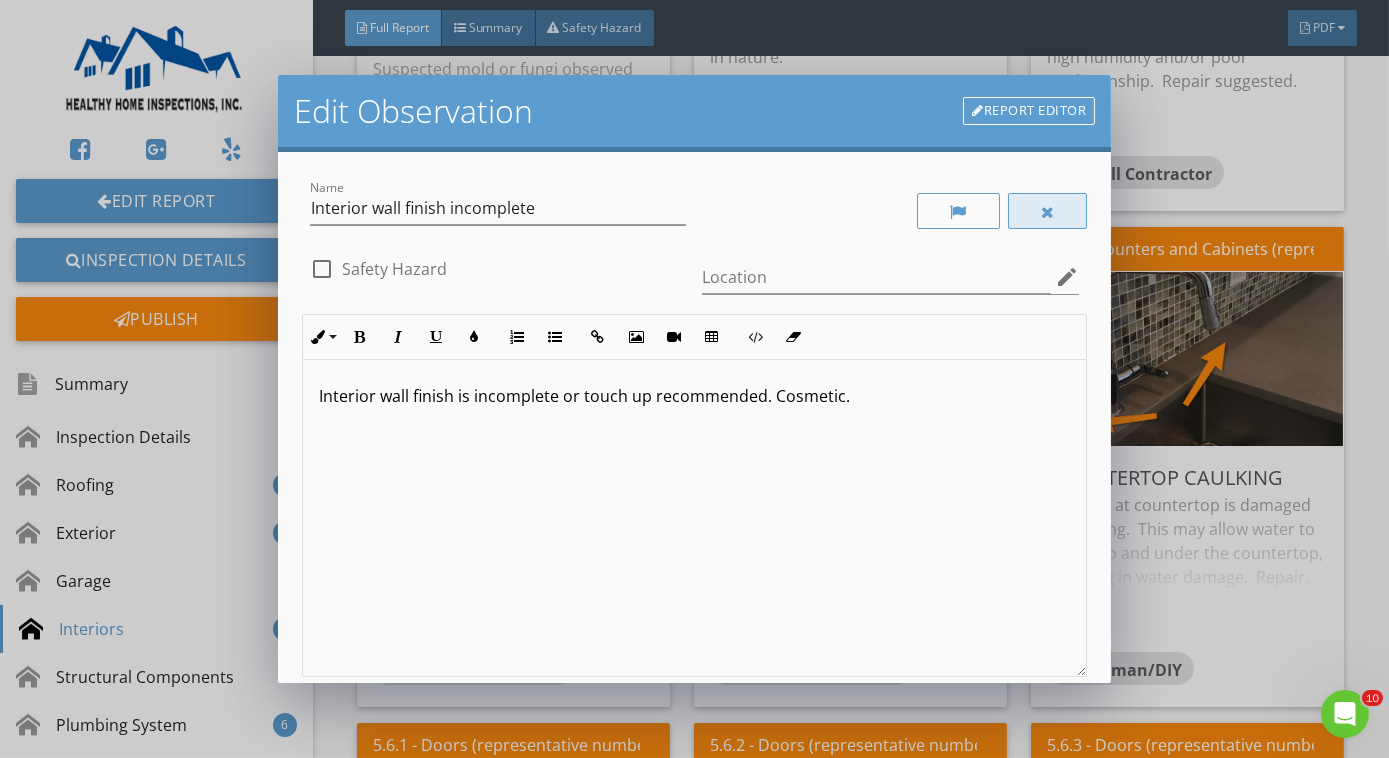click at bounding box center [1048, 211] 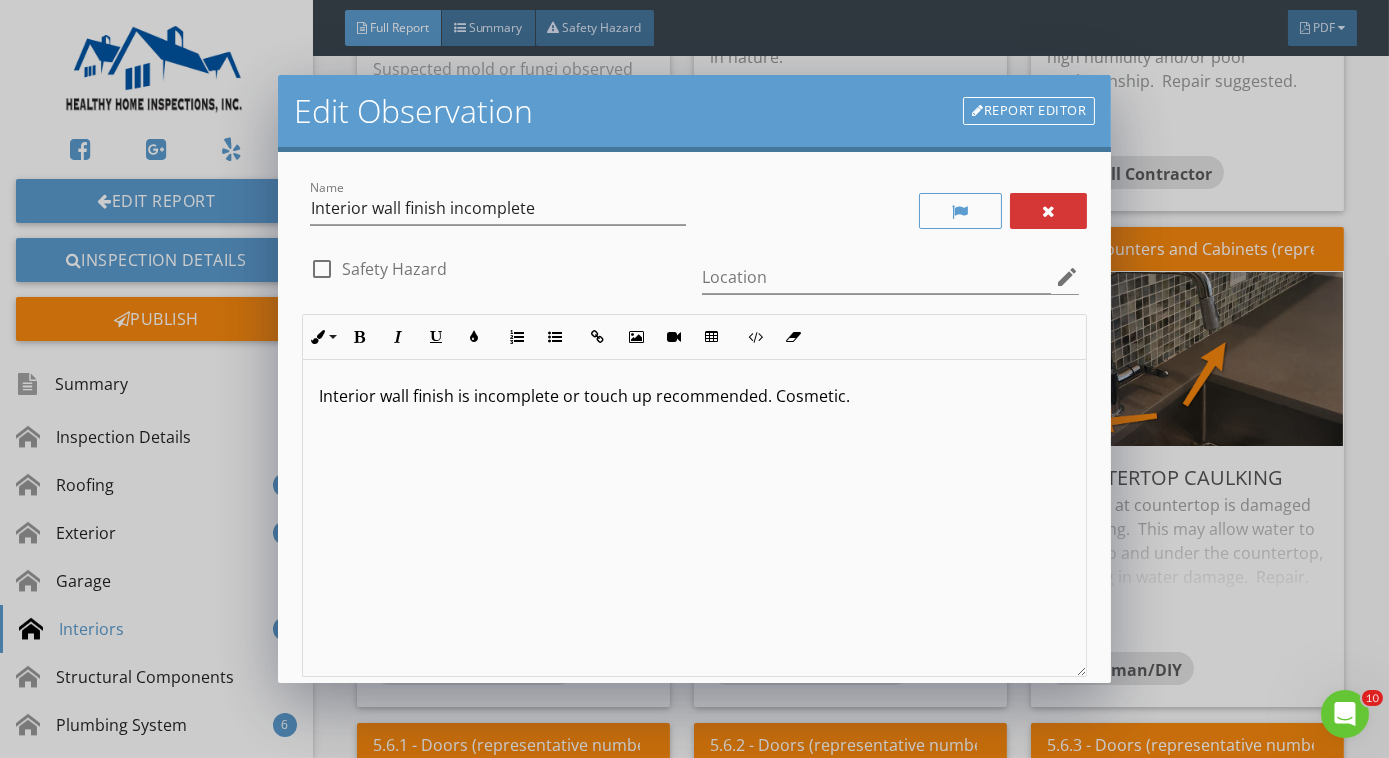scroll, scrollTop: 186, scrollLeft: 0, axis: vertical 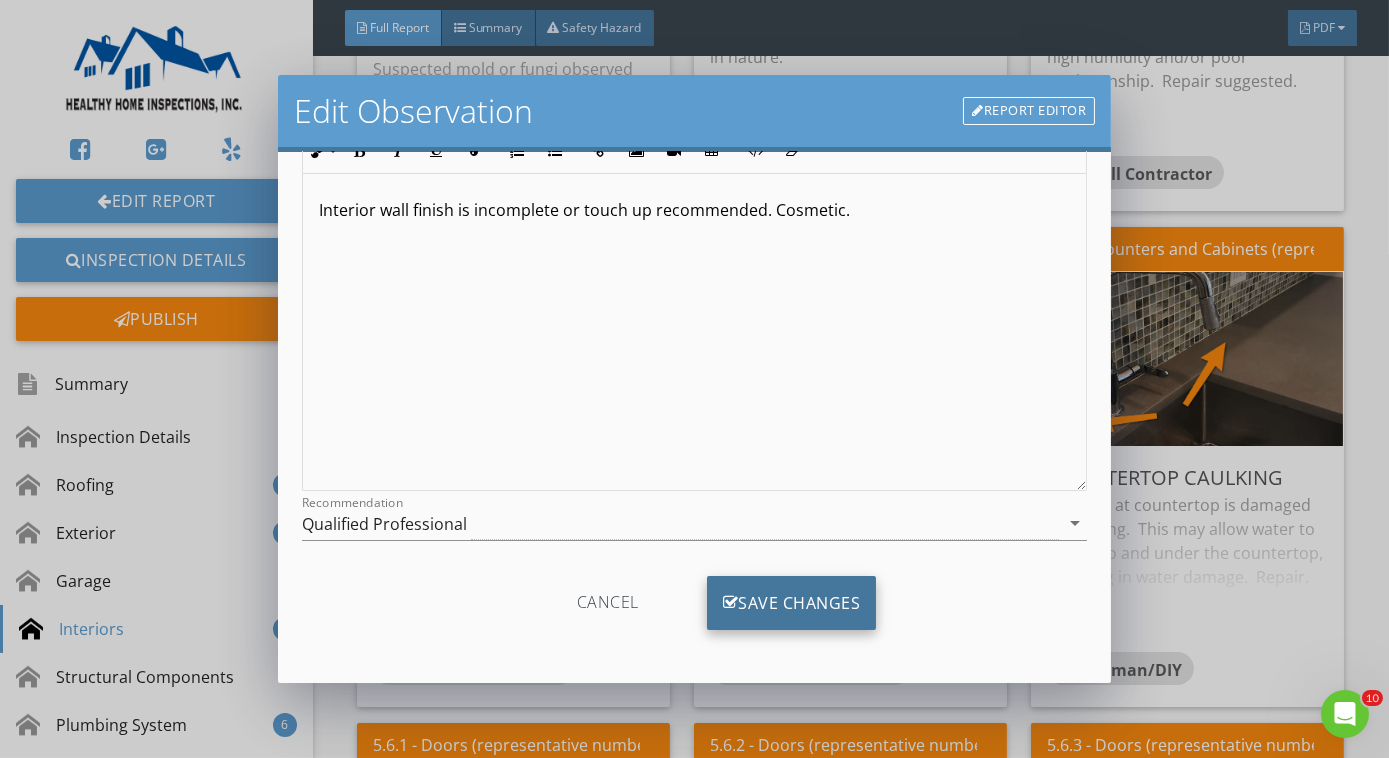 click on "Save Changes" at bounding box center (792, 603) 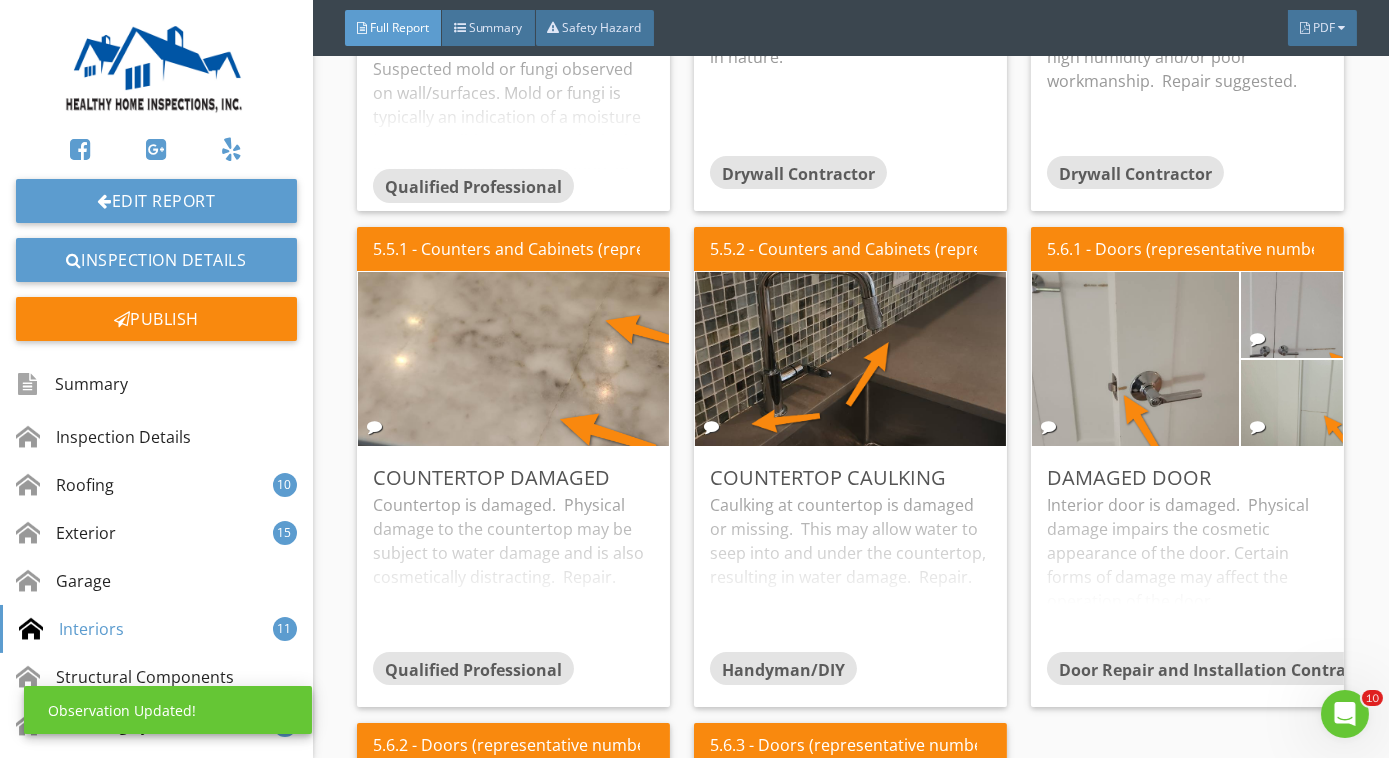 scroll, scrollTop: 0, scrollLeft: 0, axis: both 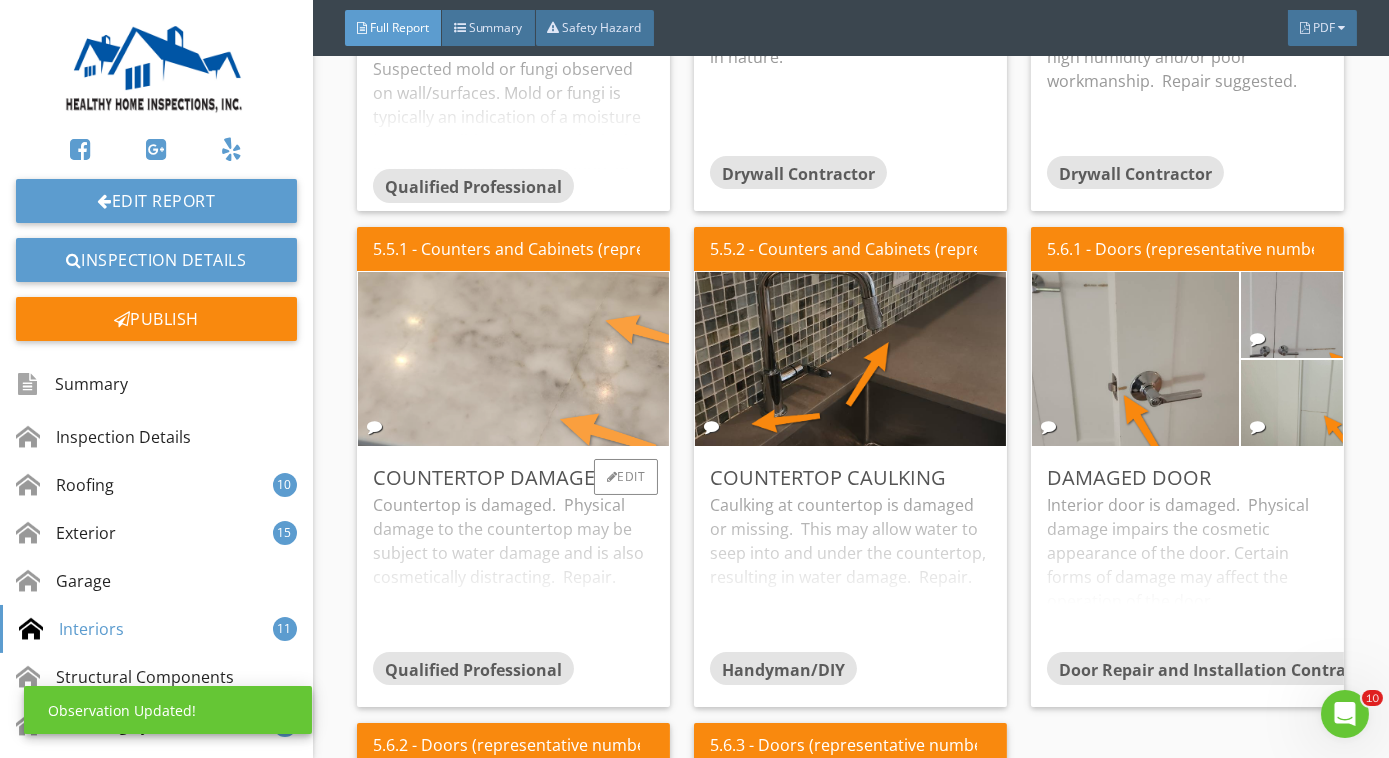 click at bounding box center (514, 359) 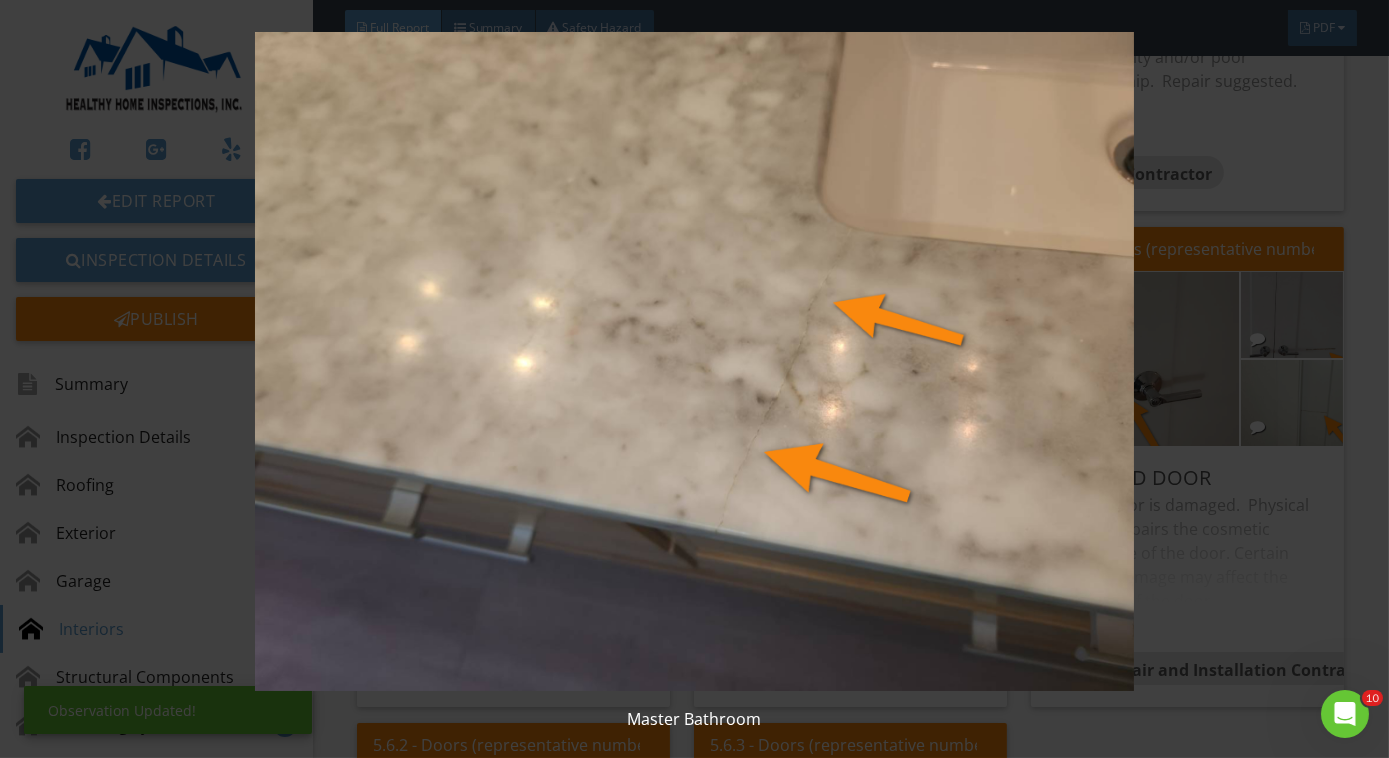 click at bounding box center [694, 361] 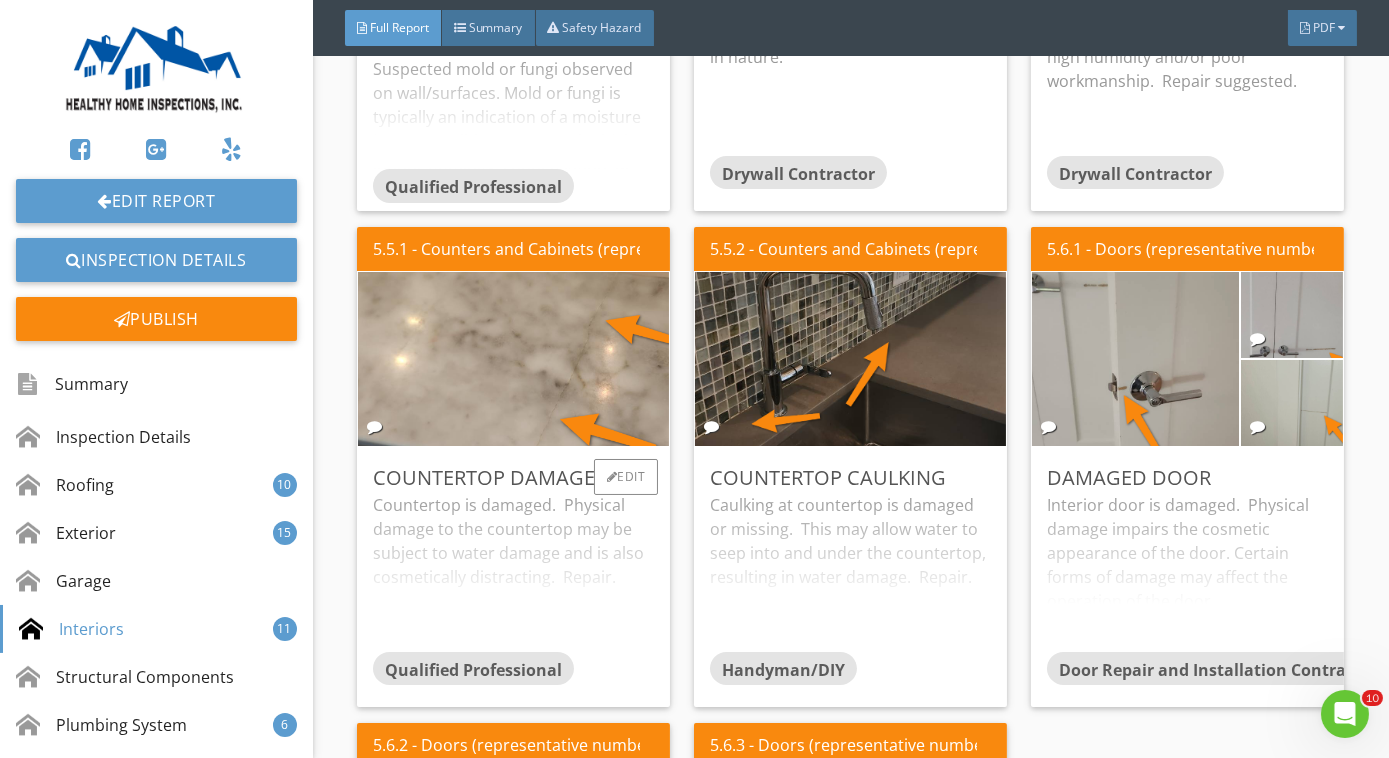 click on "Countertop is damaged.  Physical damage to the countertop may be subject to water damage and is also cosmetically distracting.  Repair." at bounding box center (513, 572) 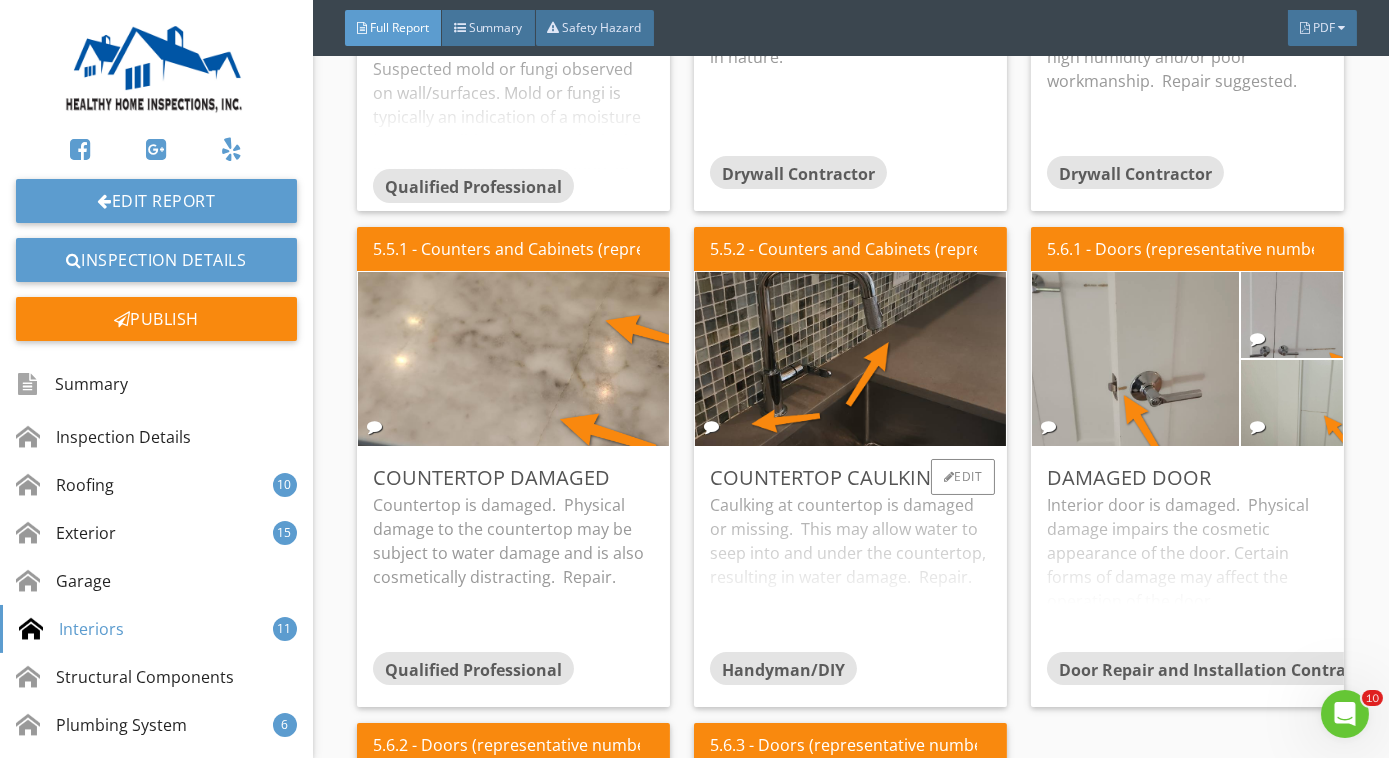 click on "Caulking at countertop is damaged or missing.  This may allow water to seep into and under the countertop, resulting in water damage.  Repair." at bounding box center [850, 572] 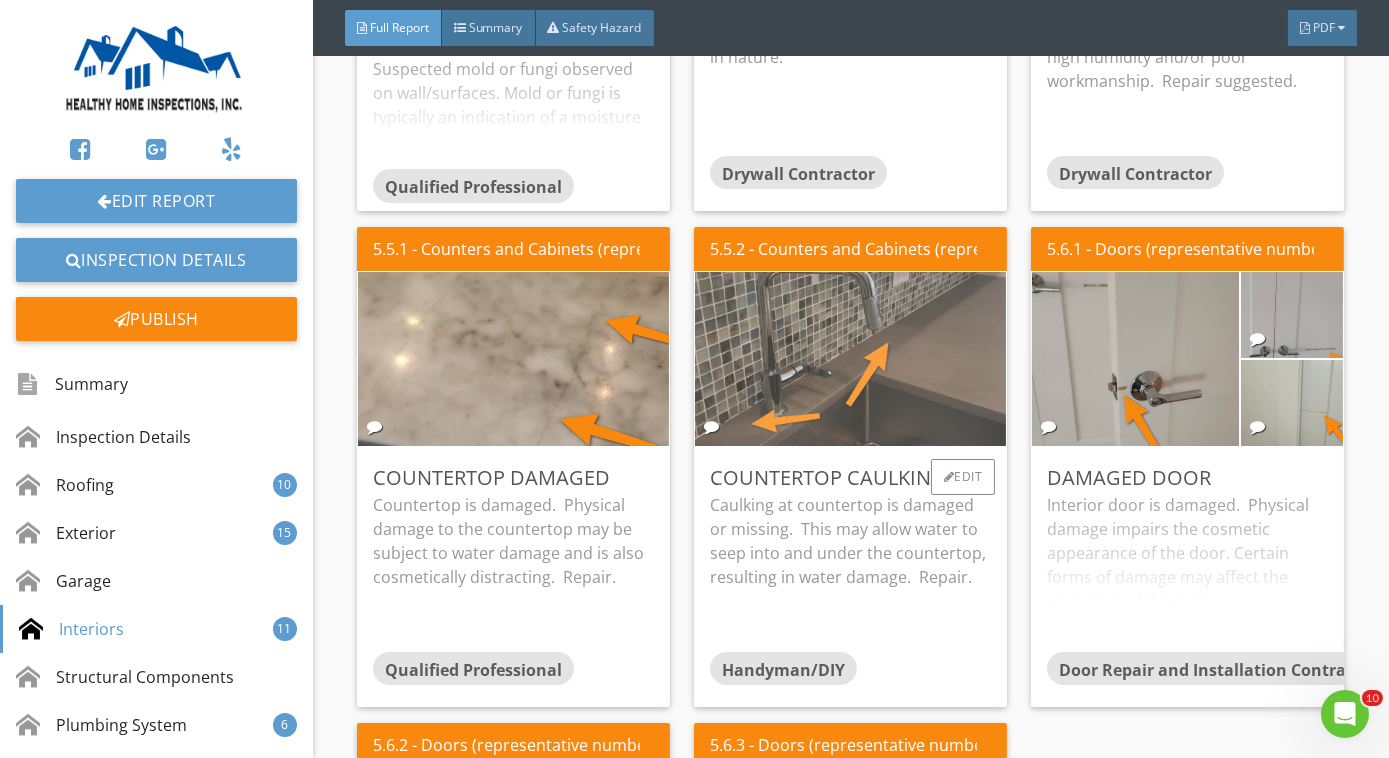 click at bounding box center (851, 359) 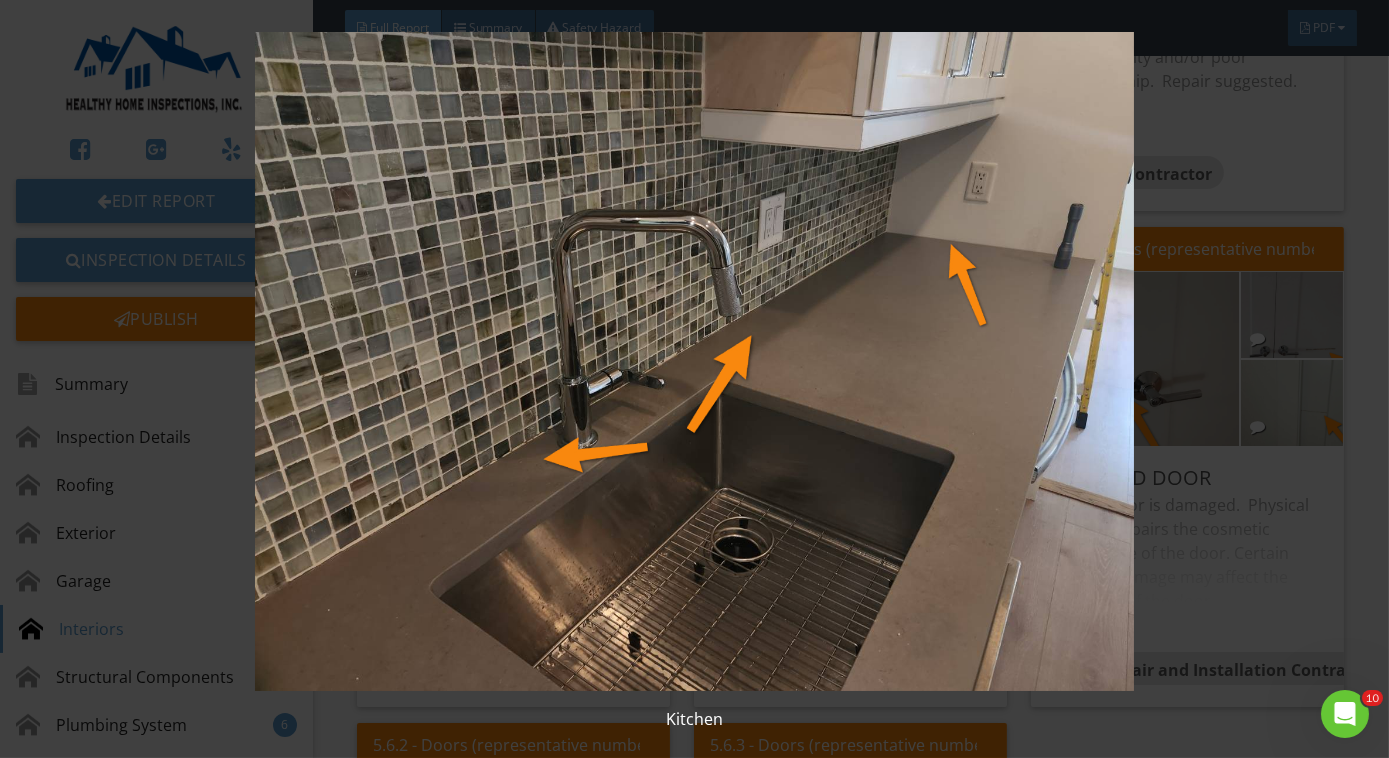 click at bounding box center (694, 361) 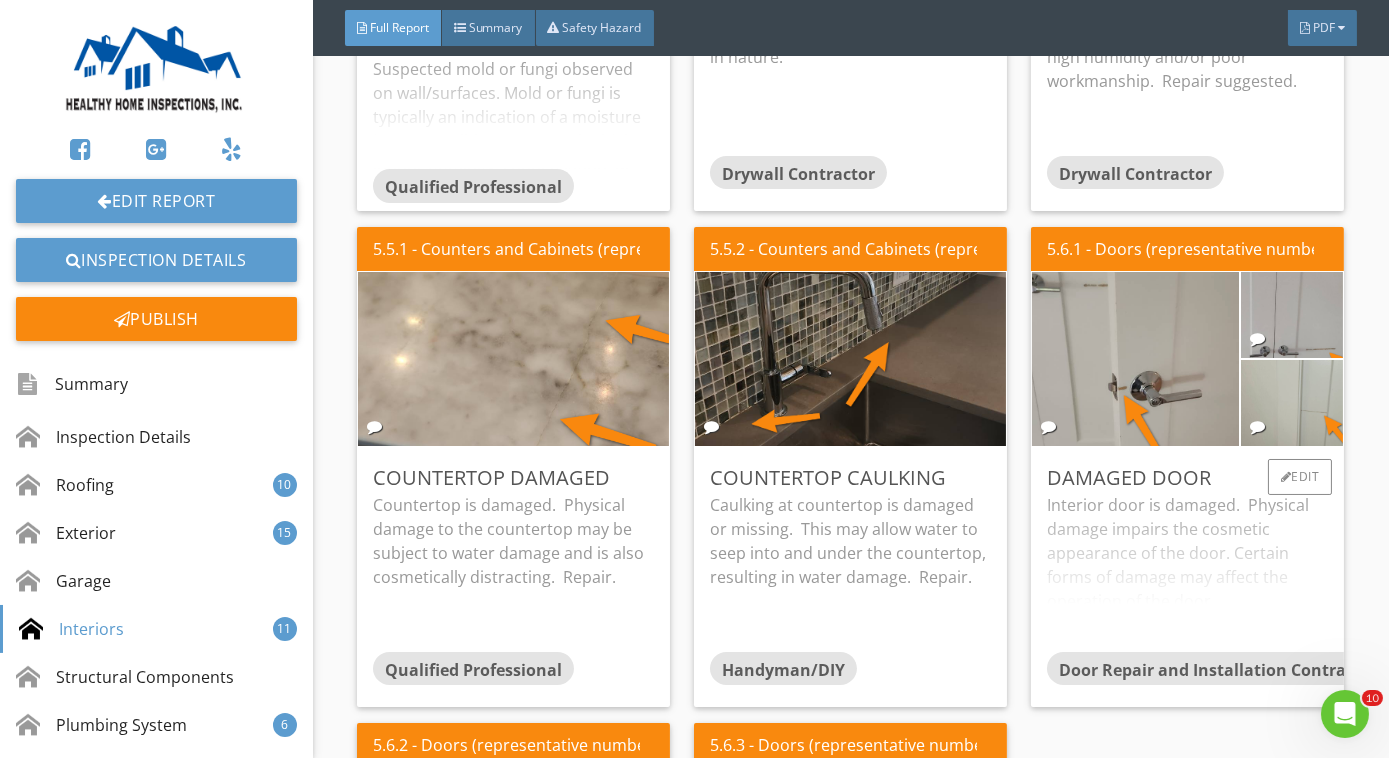 click on "Interior door is damaged.  Physical damage impairs the cosmetic appearance of the door. Certain forms of damage may affect the operation of the door." at bounding box center (1187, 572) 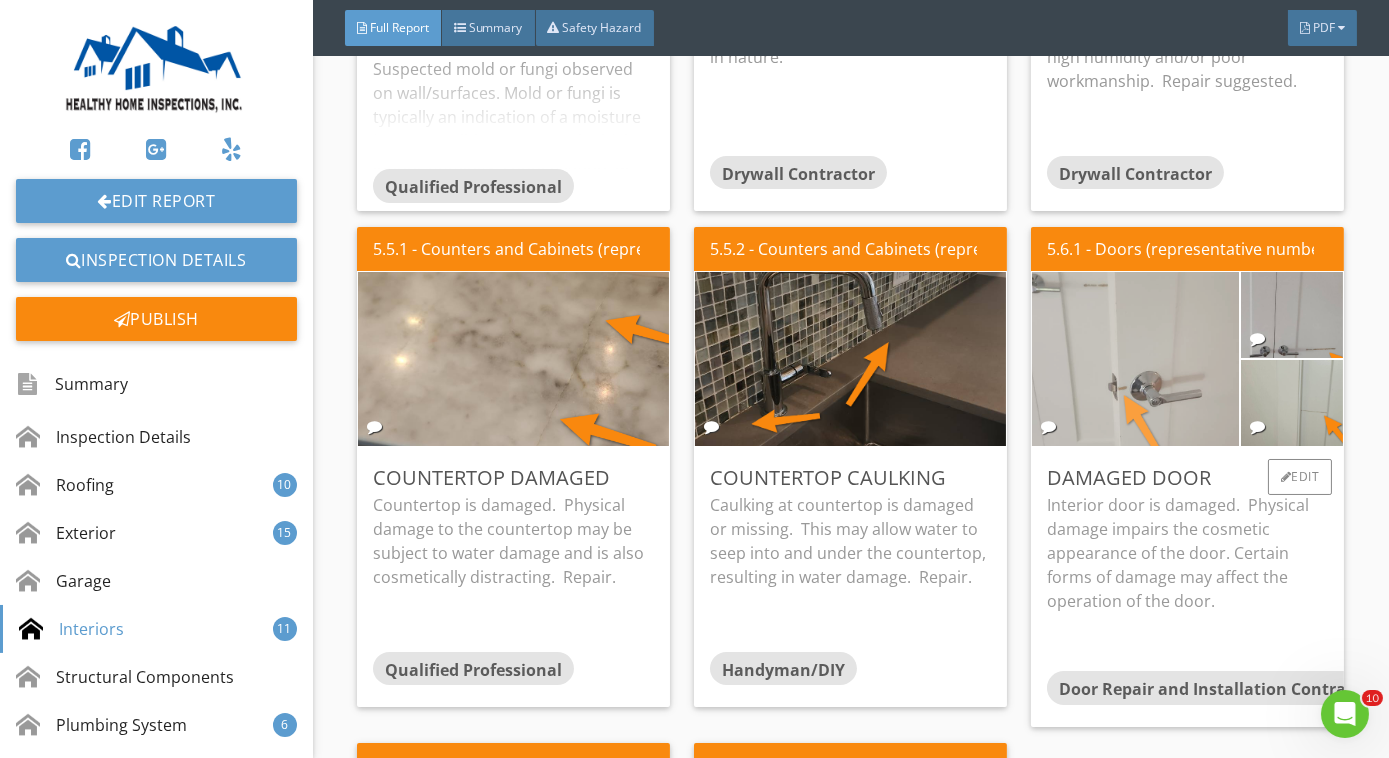 click at bounding box center (1136, 359) 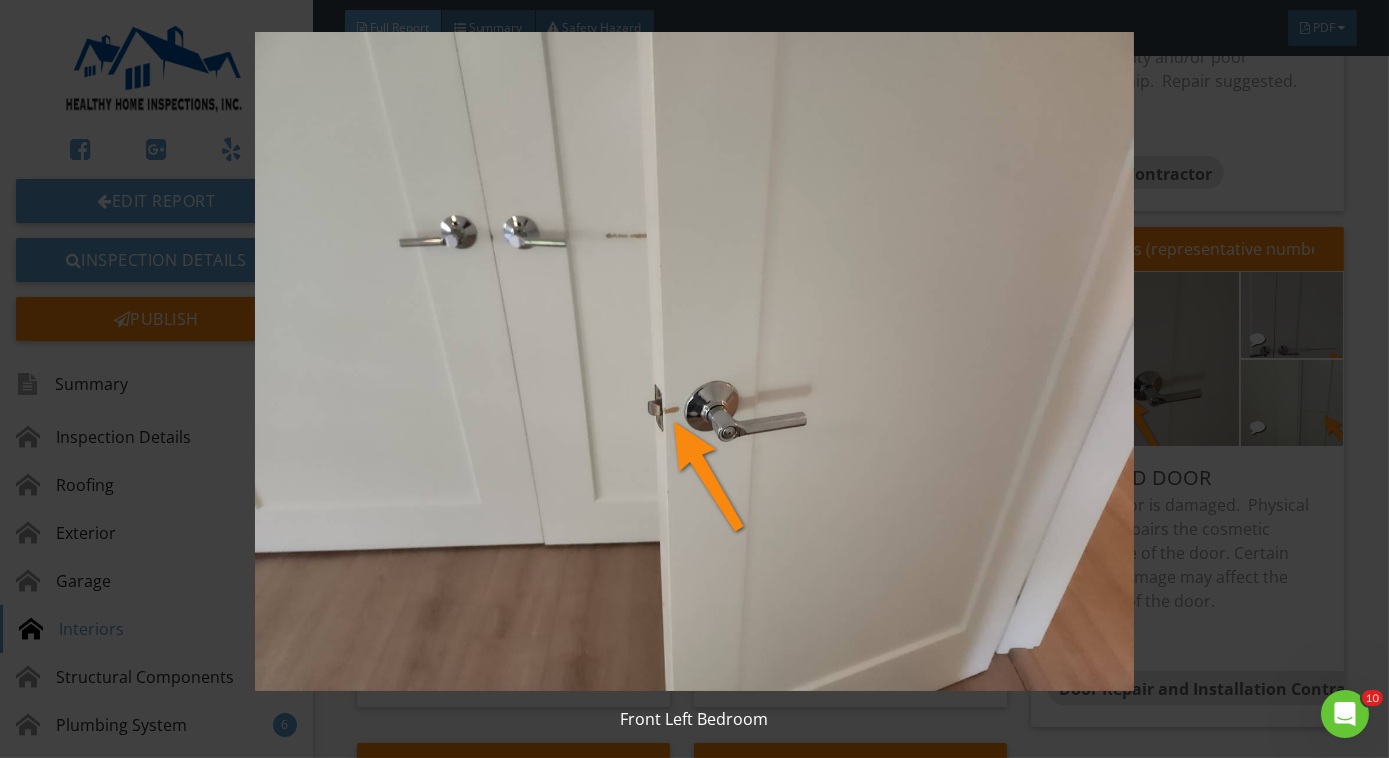 click at bounding box center [694, 361] 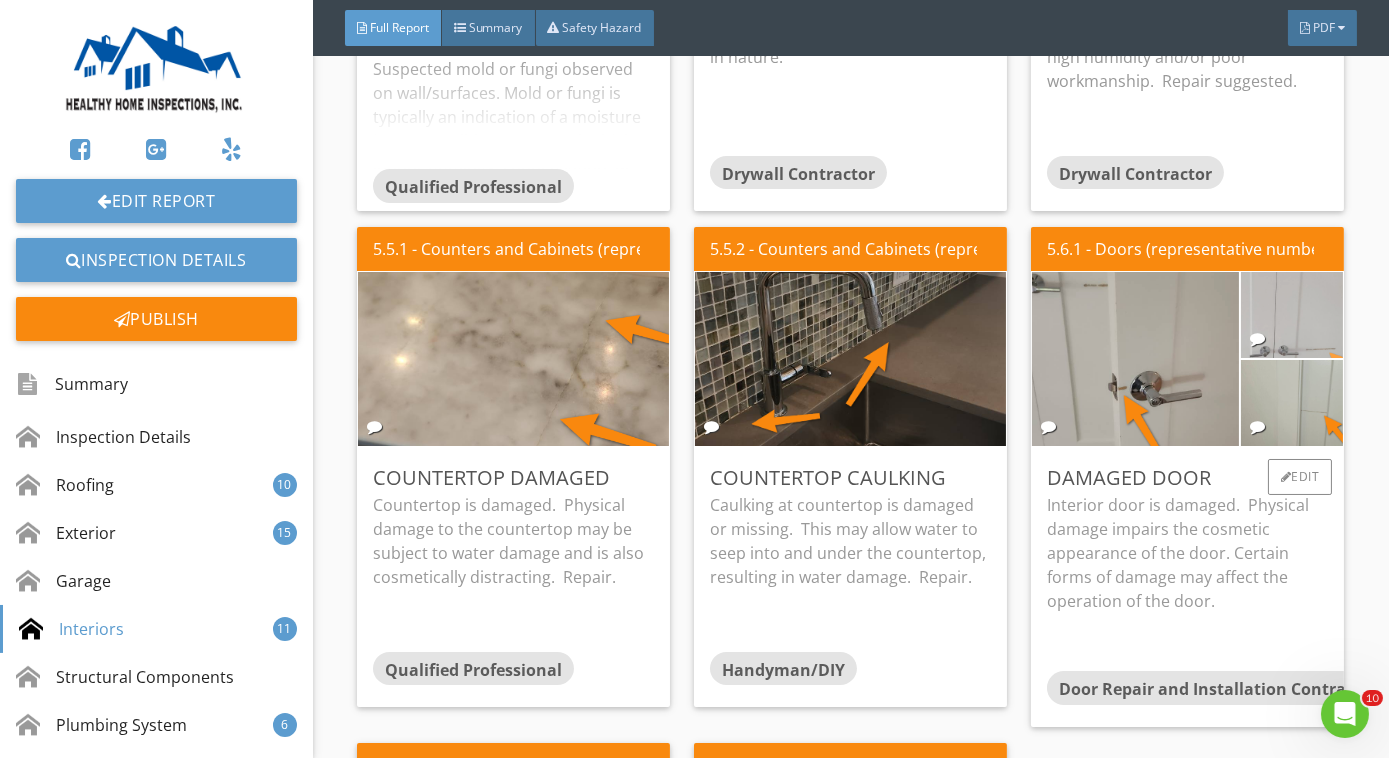 click at bounding box center (1292, 315) 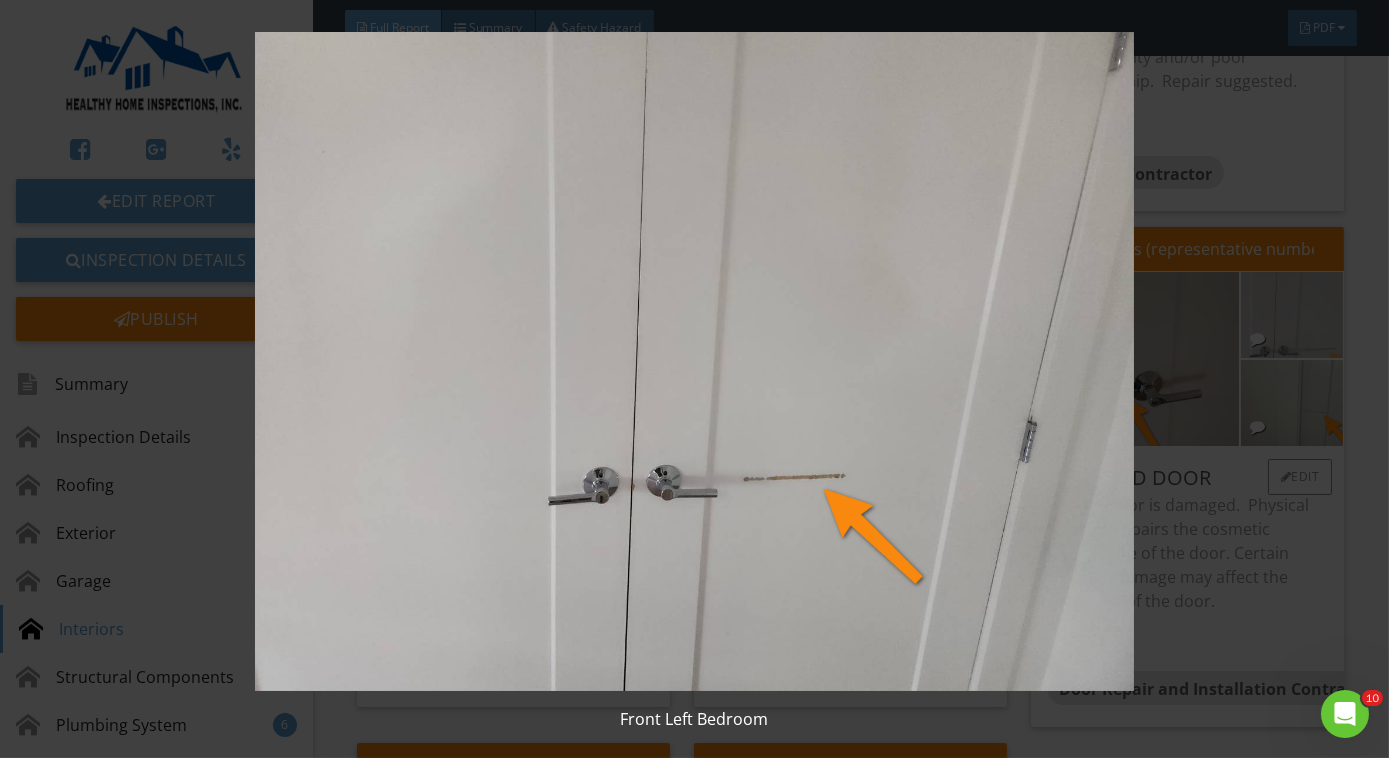 click at bounding box center (694, 361) 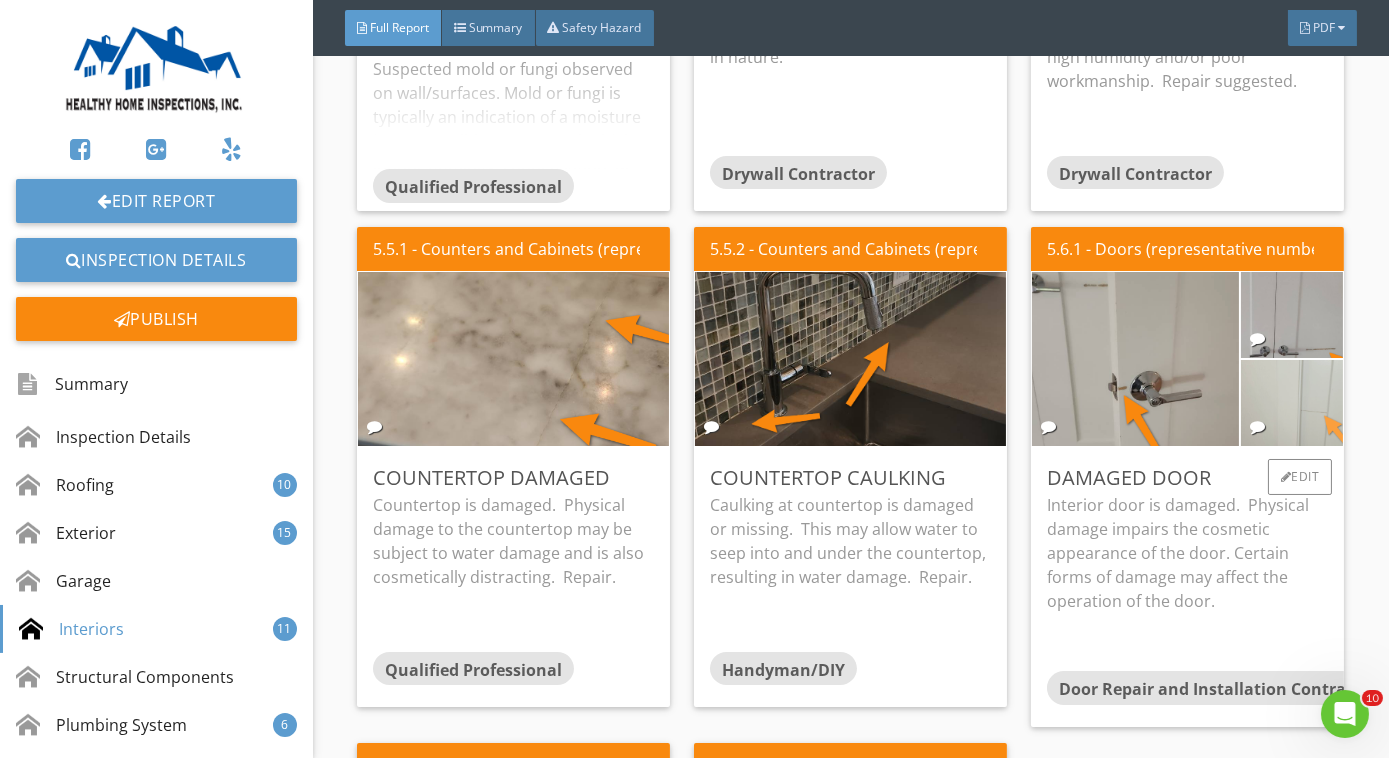click at bounding box center (1292, 403) 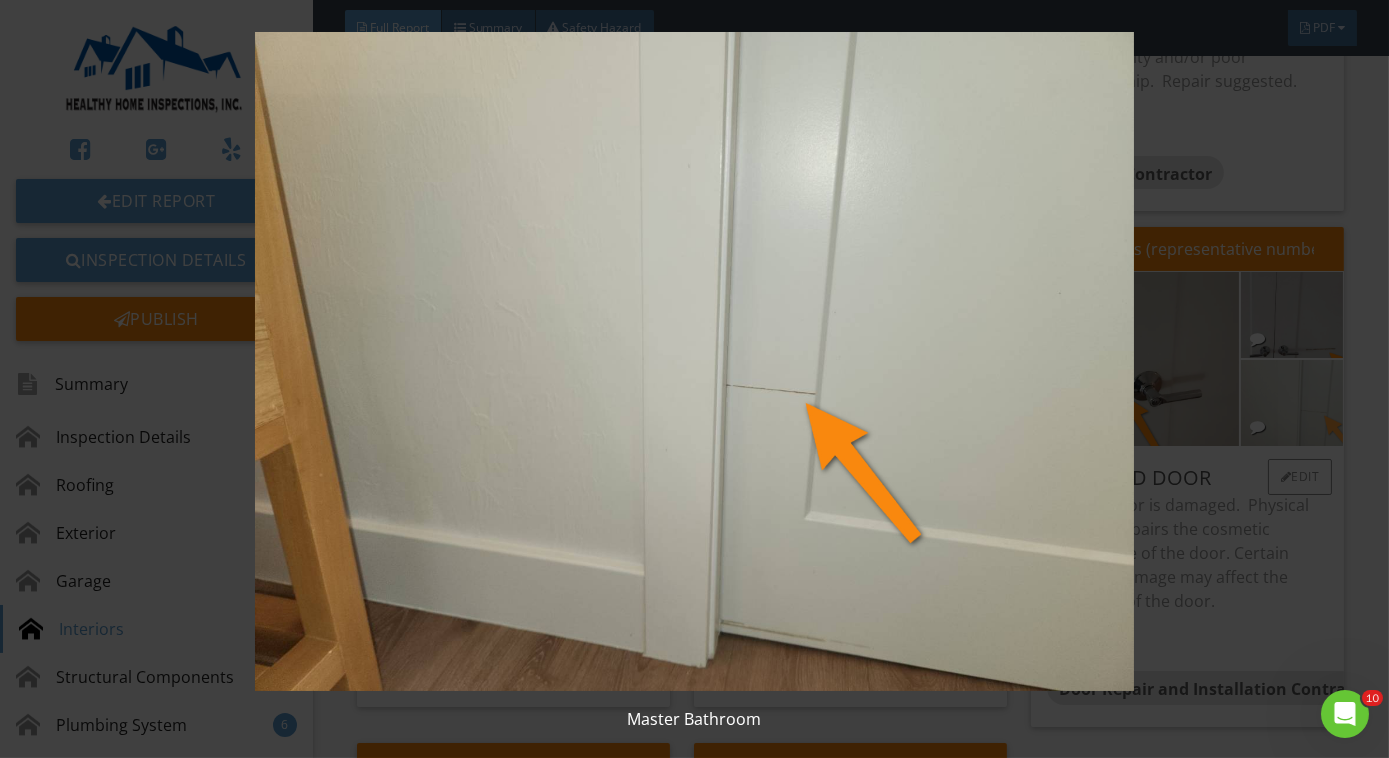 click at bounding box center (694, 361) 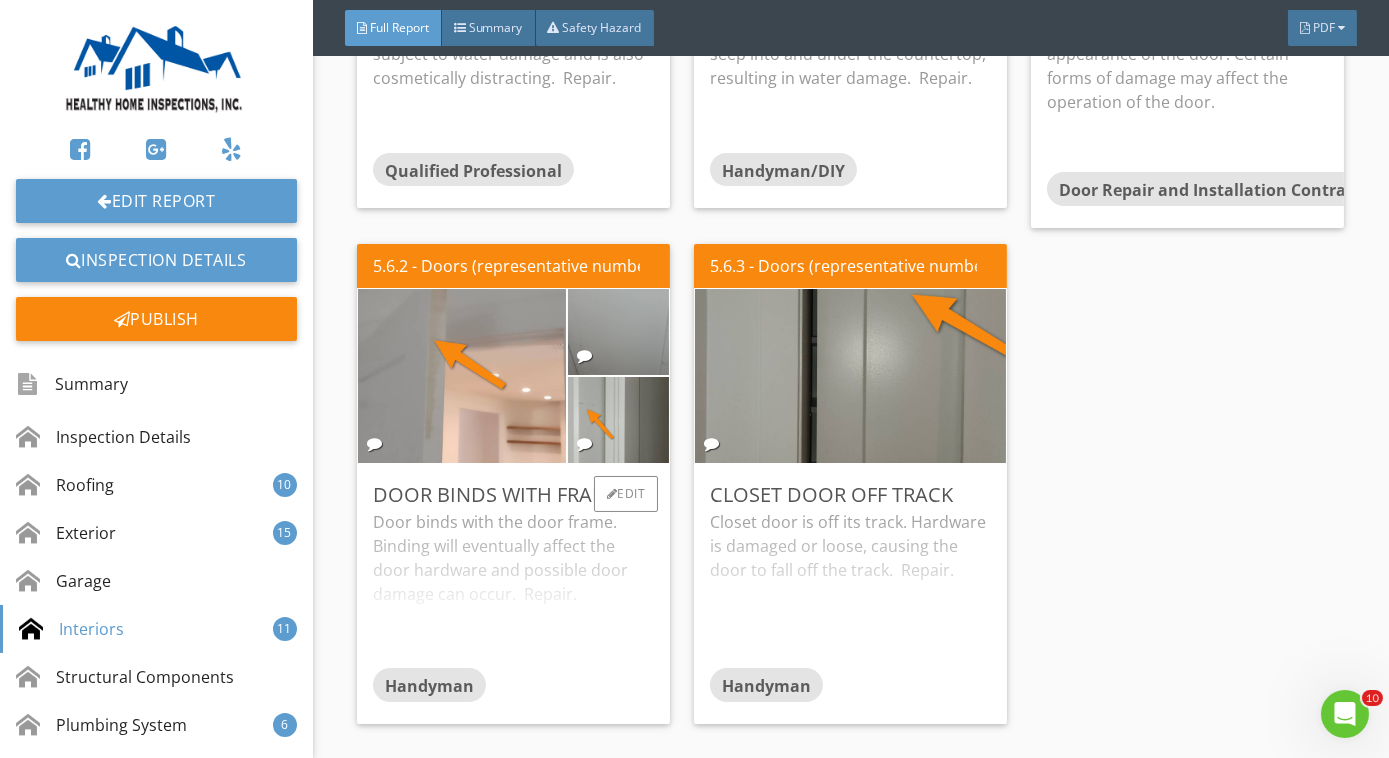 scroll, scrollTop: 8776, scrollLeft: 0, axis: vertical 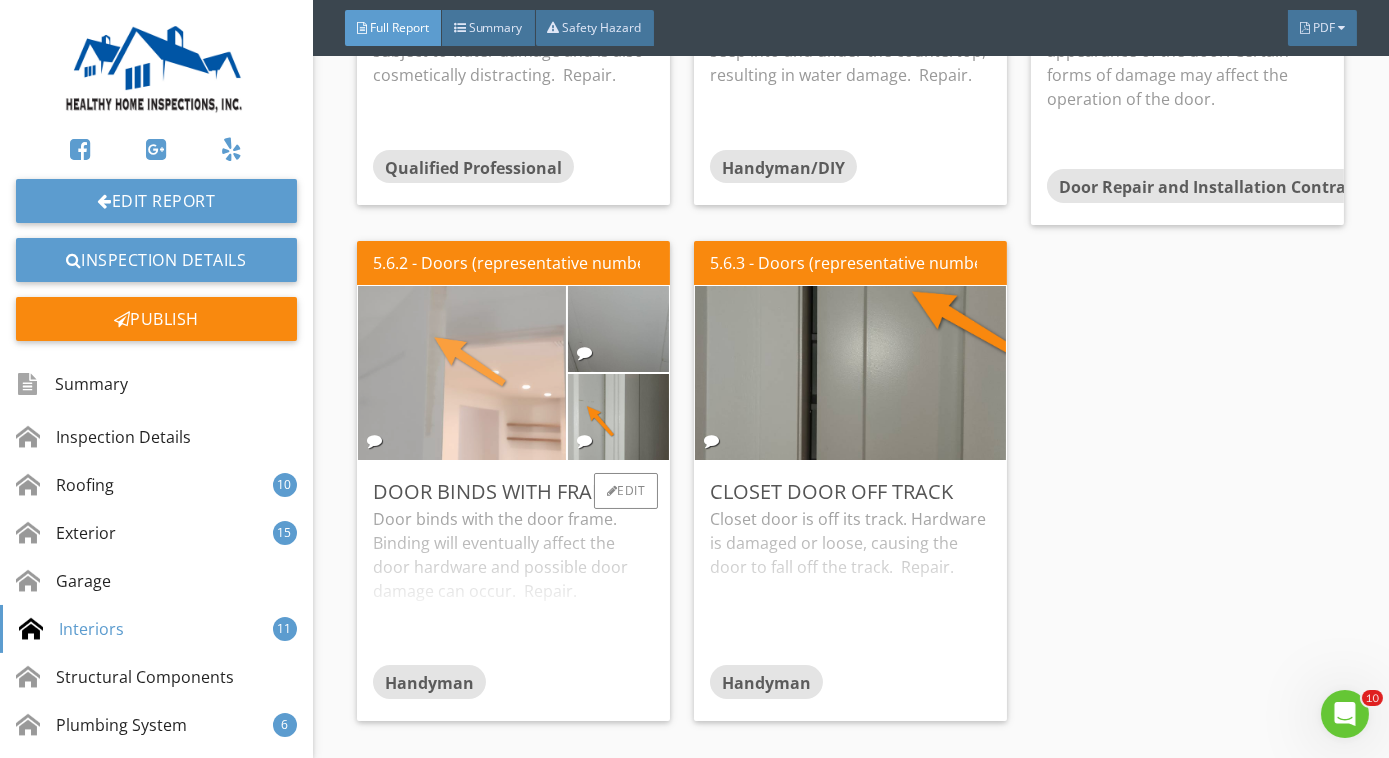 click at bounding box center (462, 372) 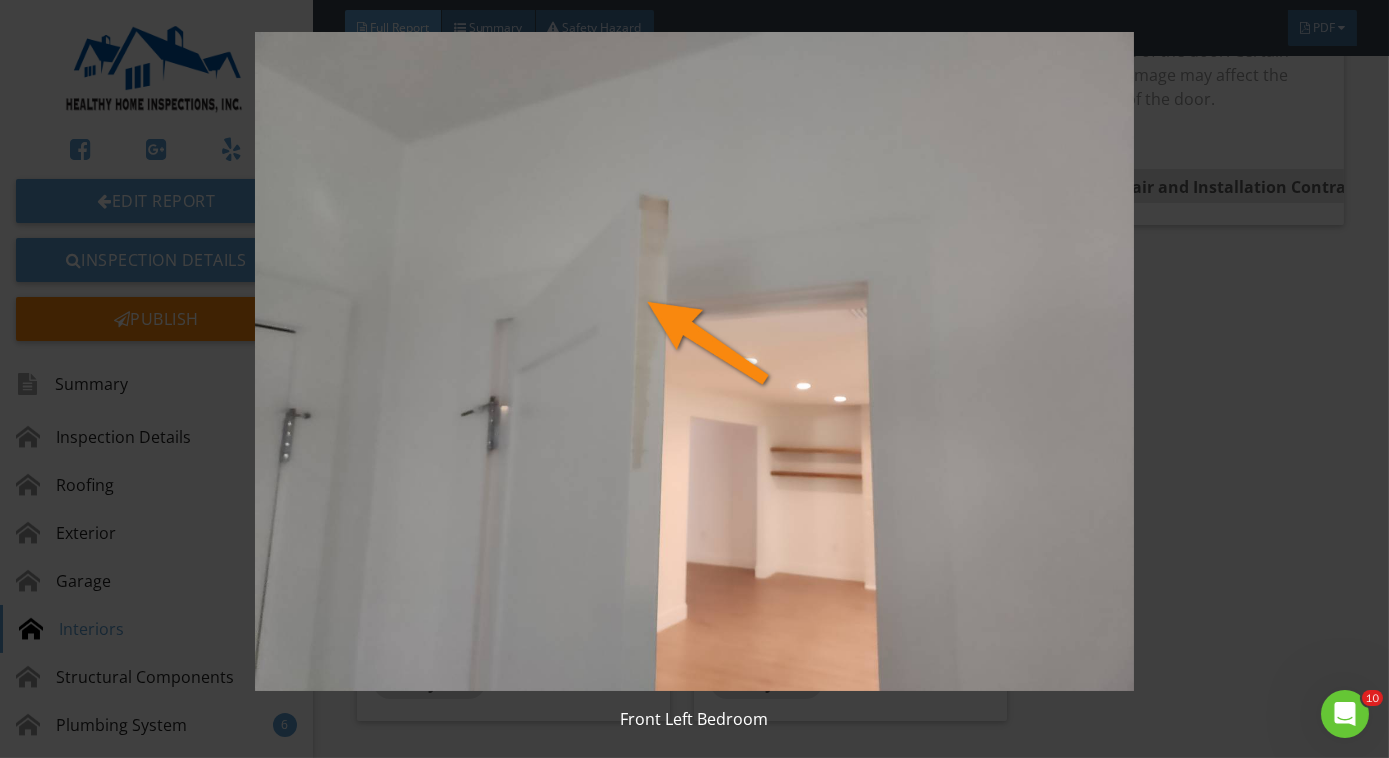 click at bounding box center (694, 361) 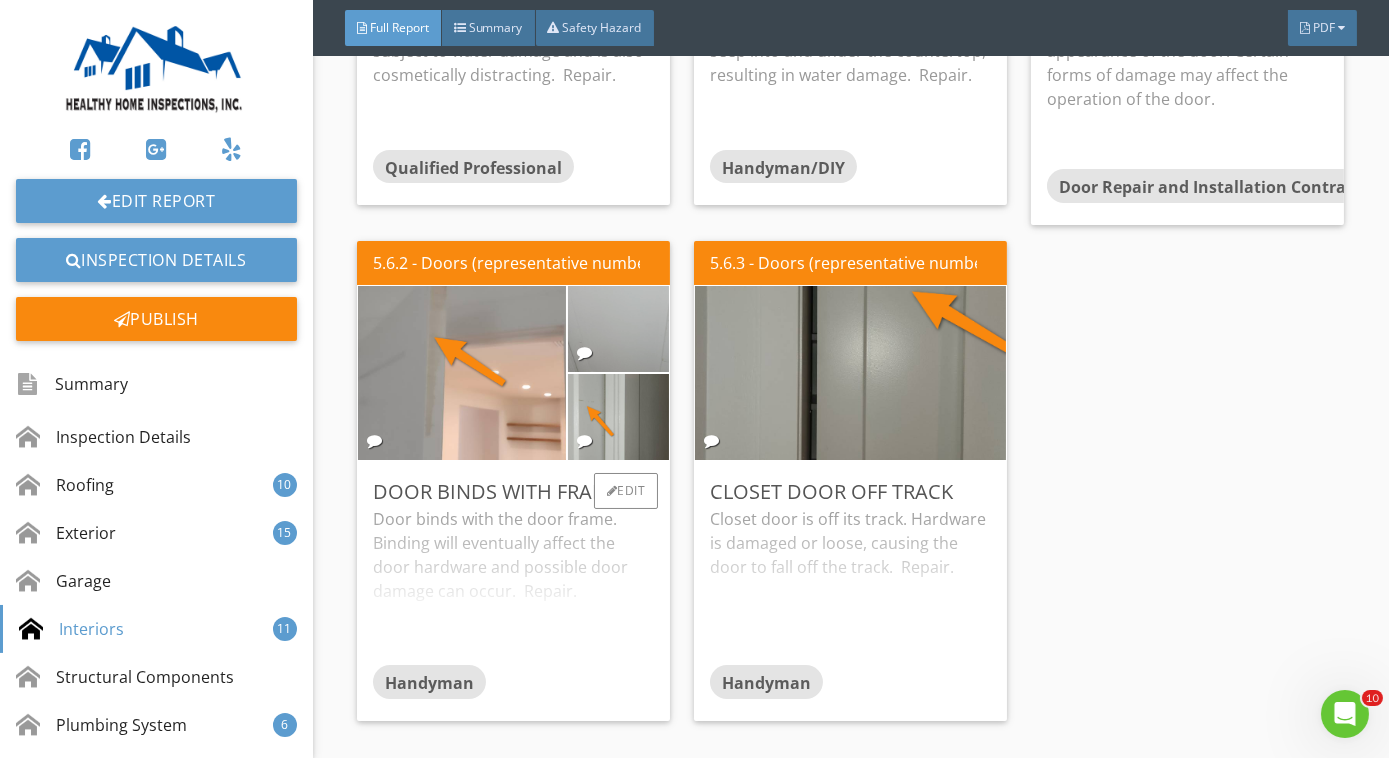 click at bounding box center [618, 328] 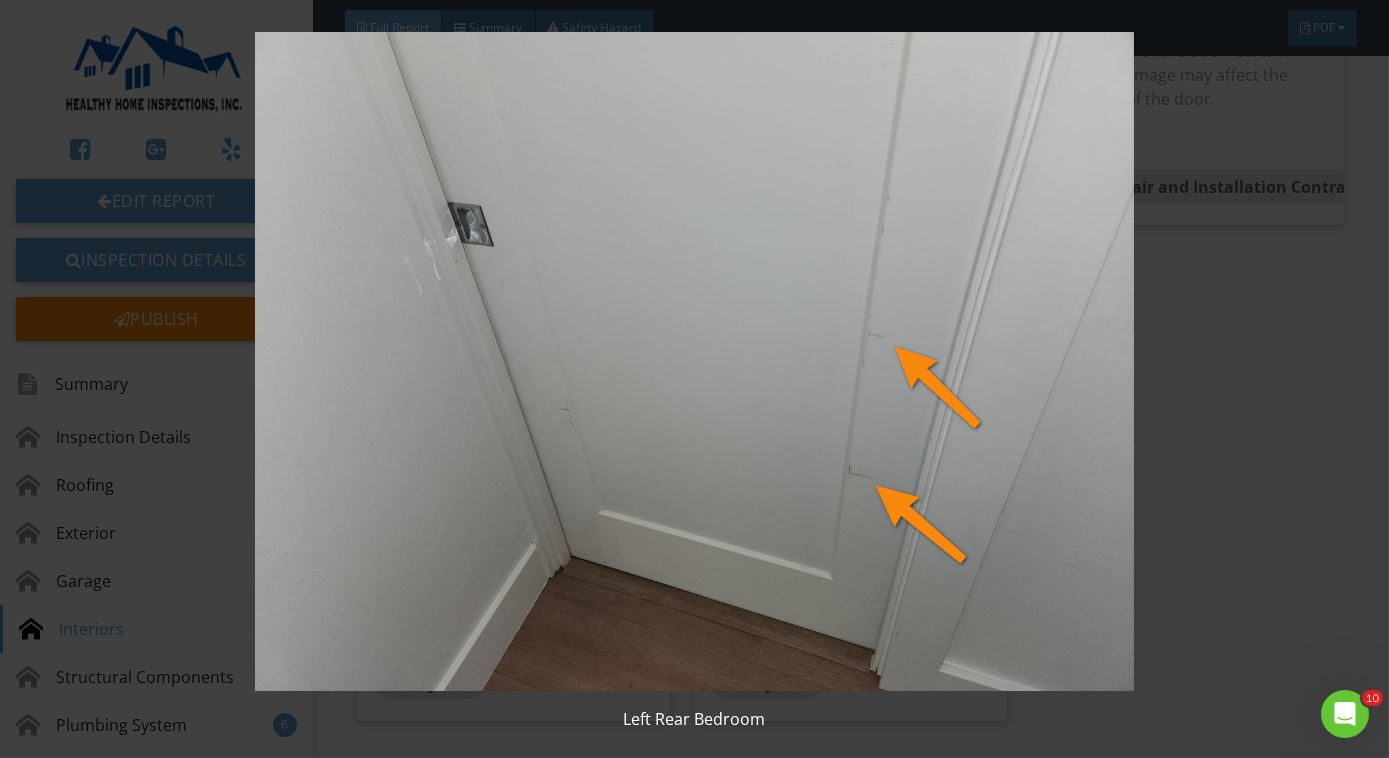 click at bounding box center [694, 361] 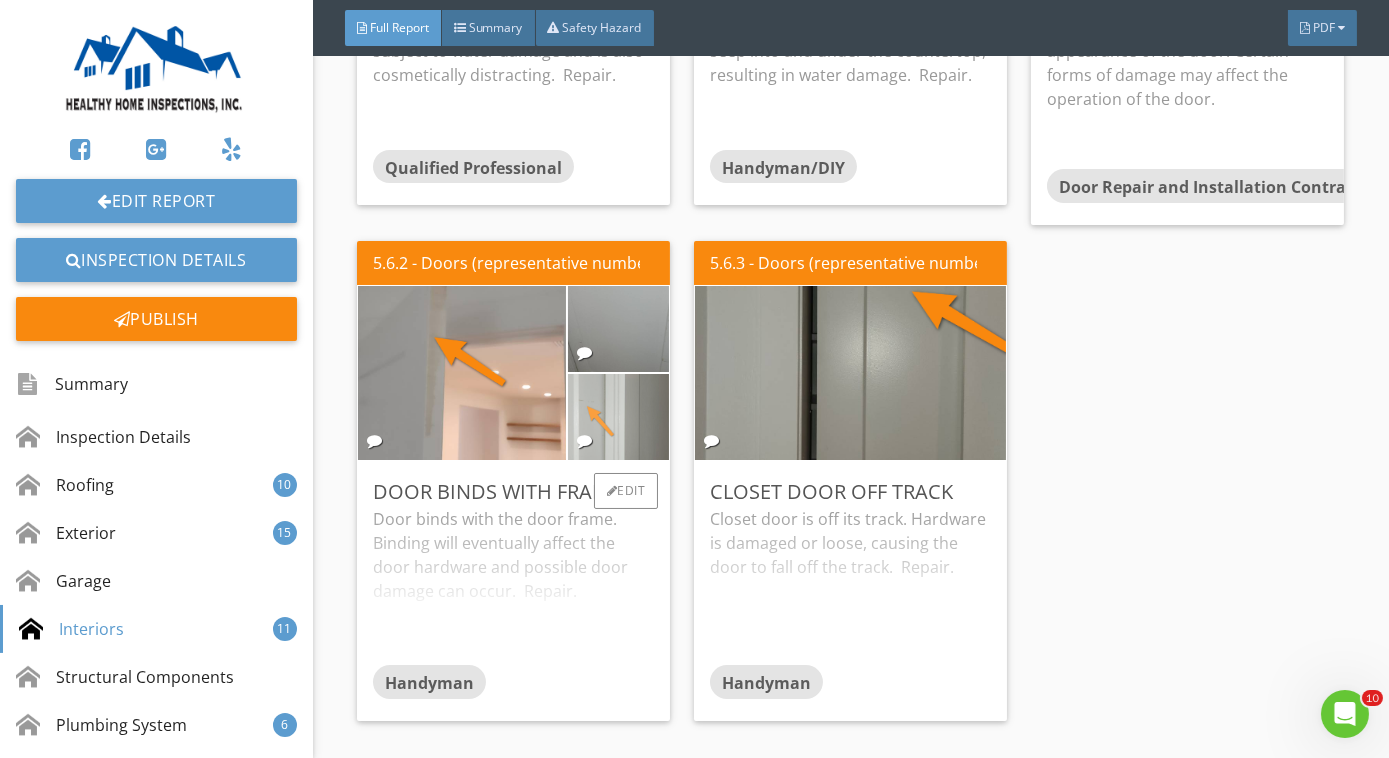 click at bounding box center [618, 416] 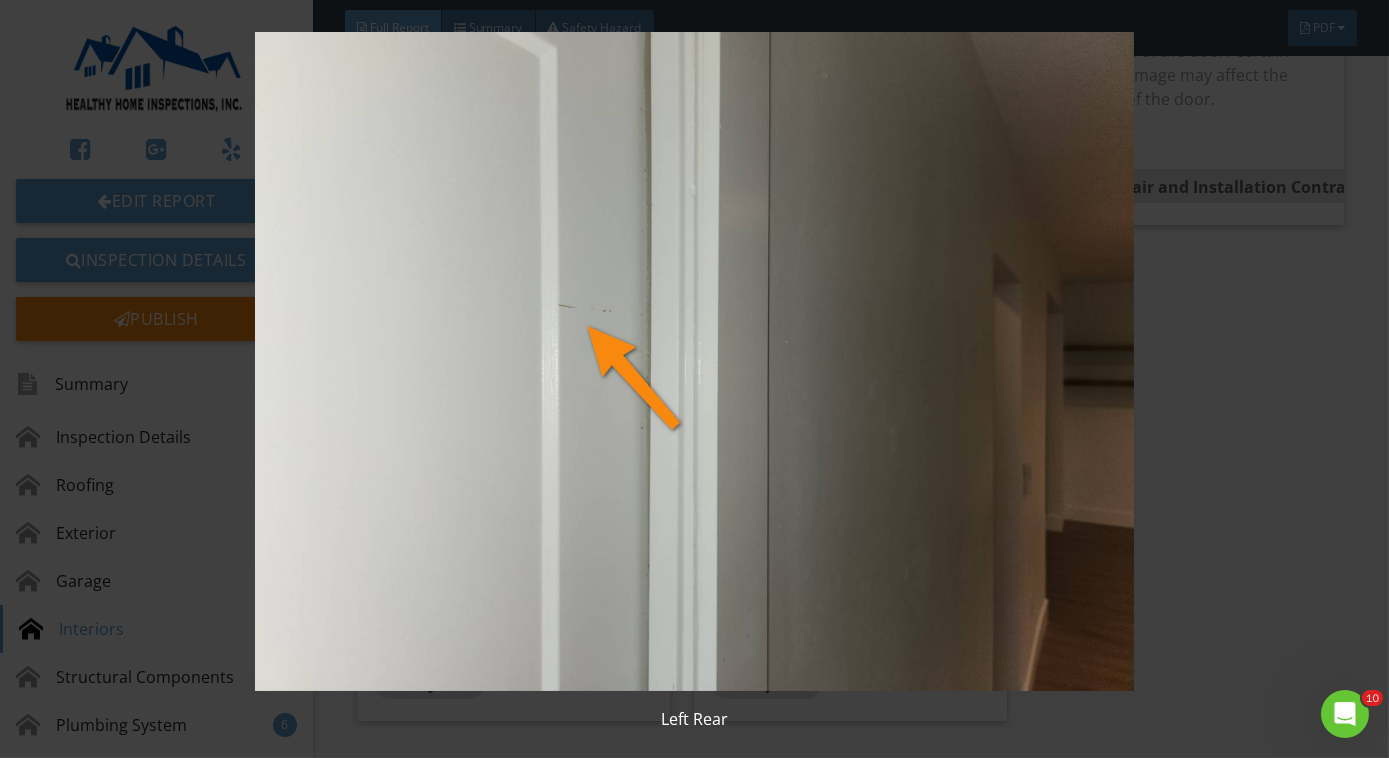 click at bounding box center [694, 361] 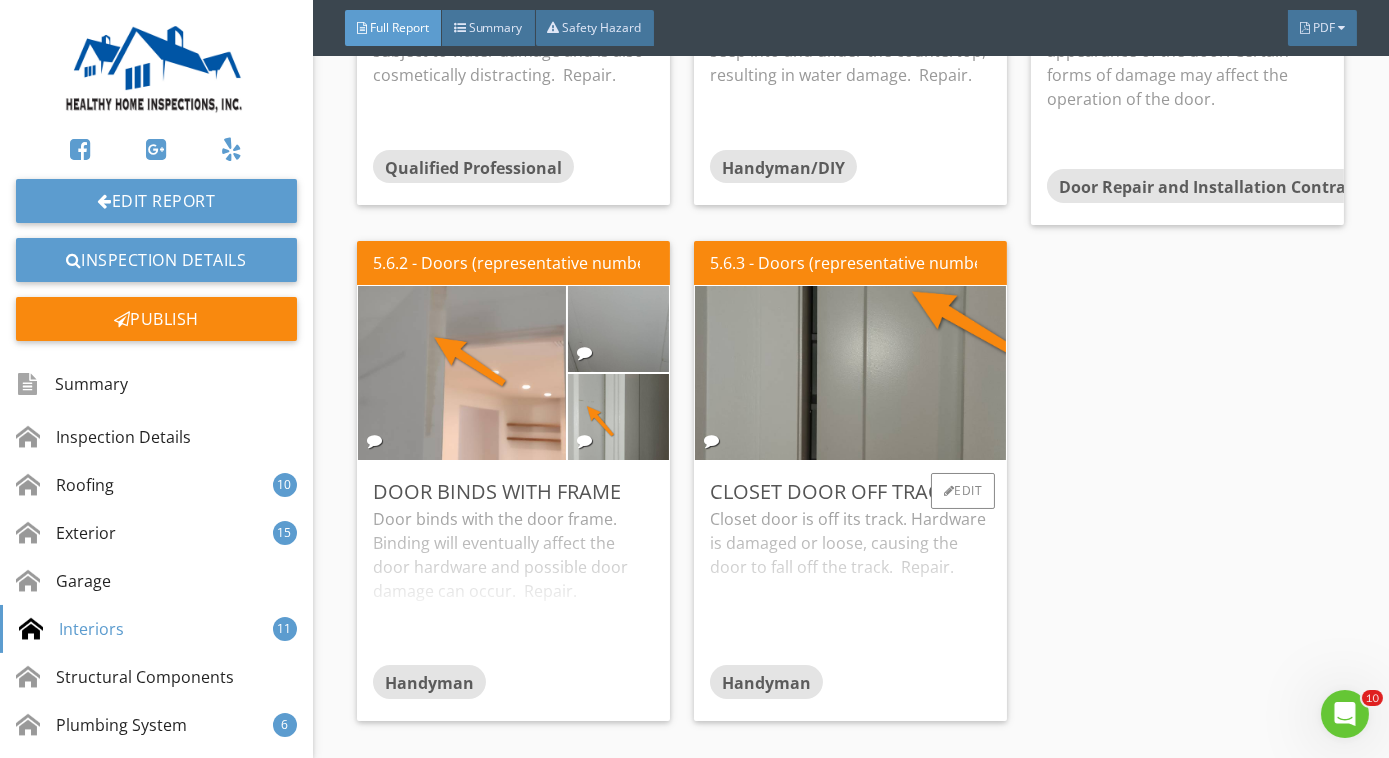click on "Closet door is off its track. Hardware is damaged or loose, causing the door to fall off the track.  Repair." at bounding box center (850, 586) 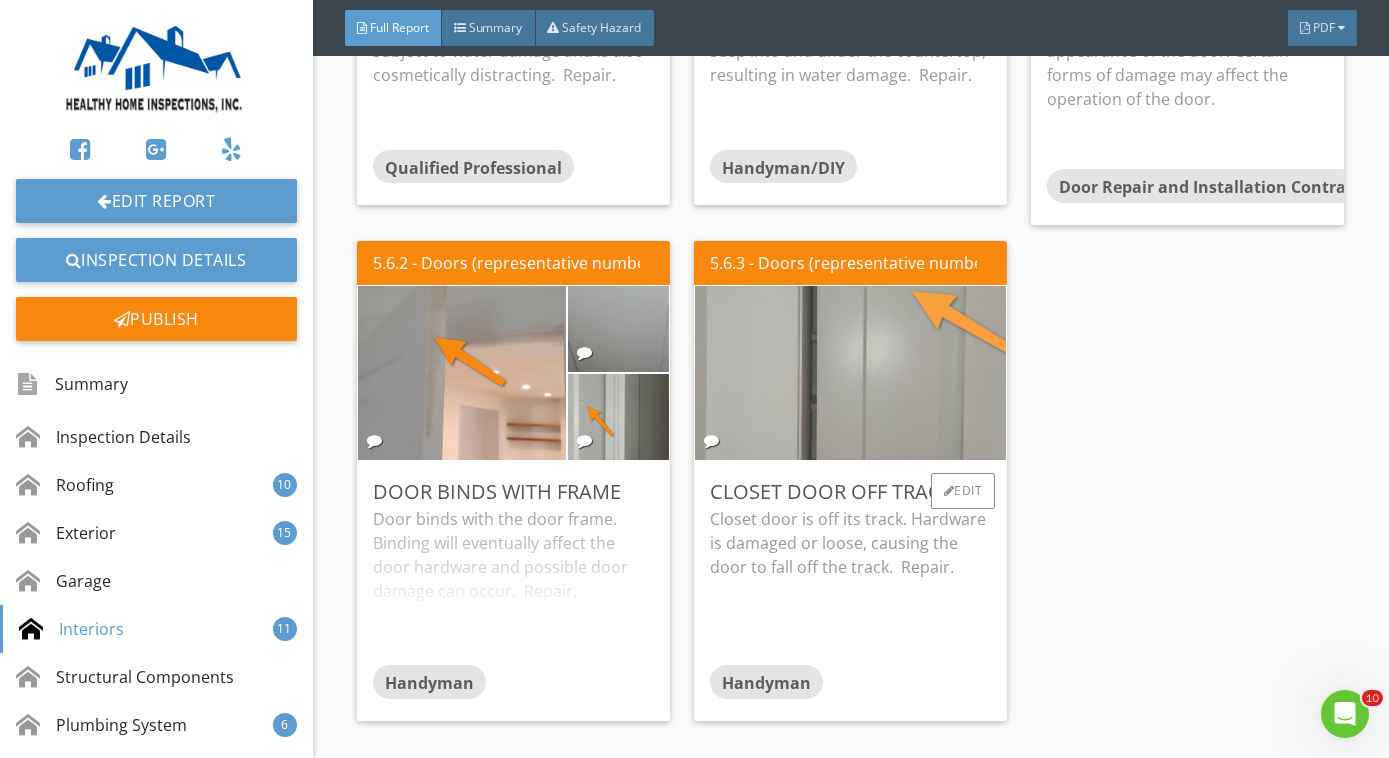 click at bounding box center [851, 372] 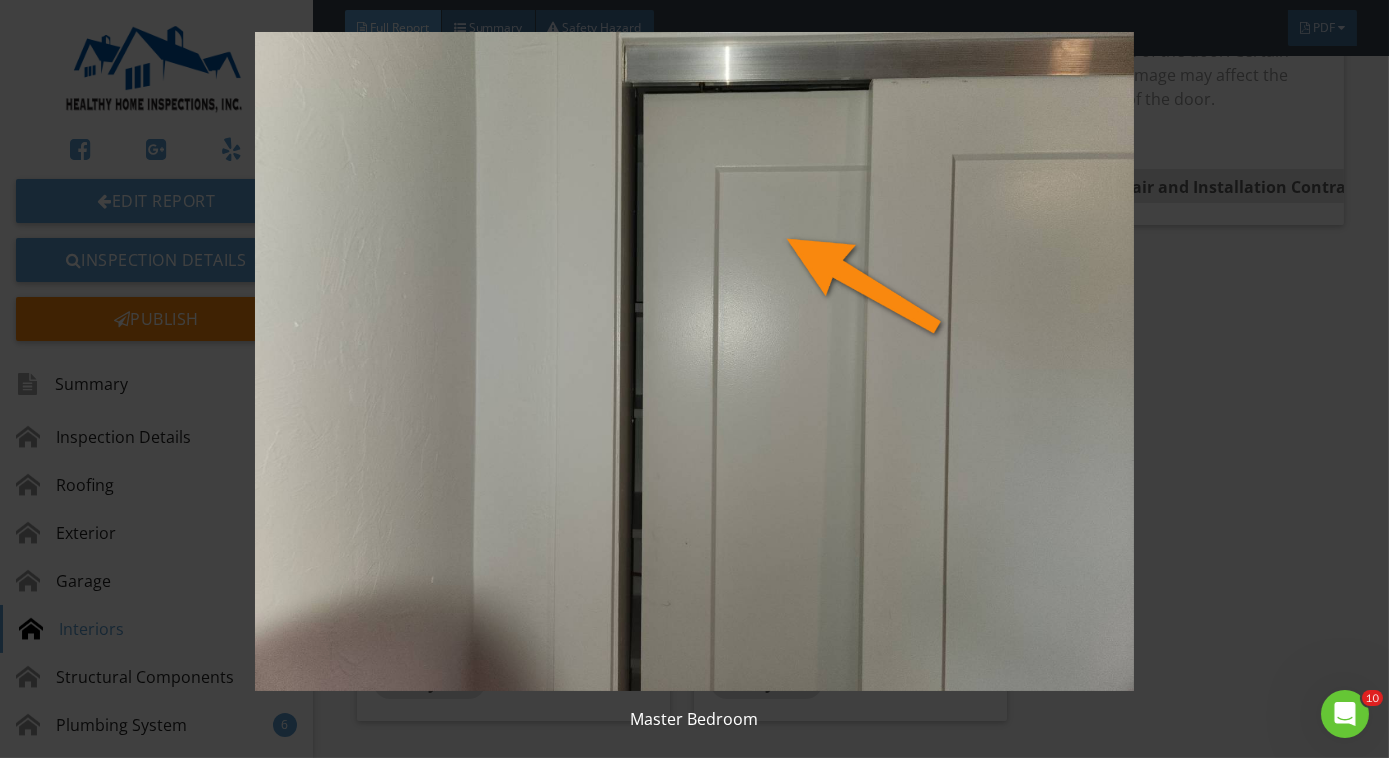 click at bounding box center (694, 361) 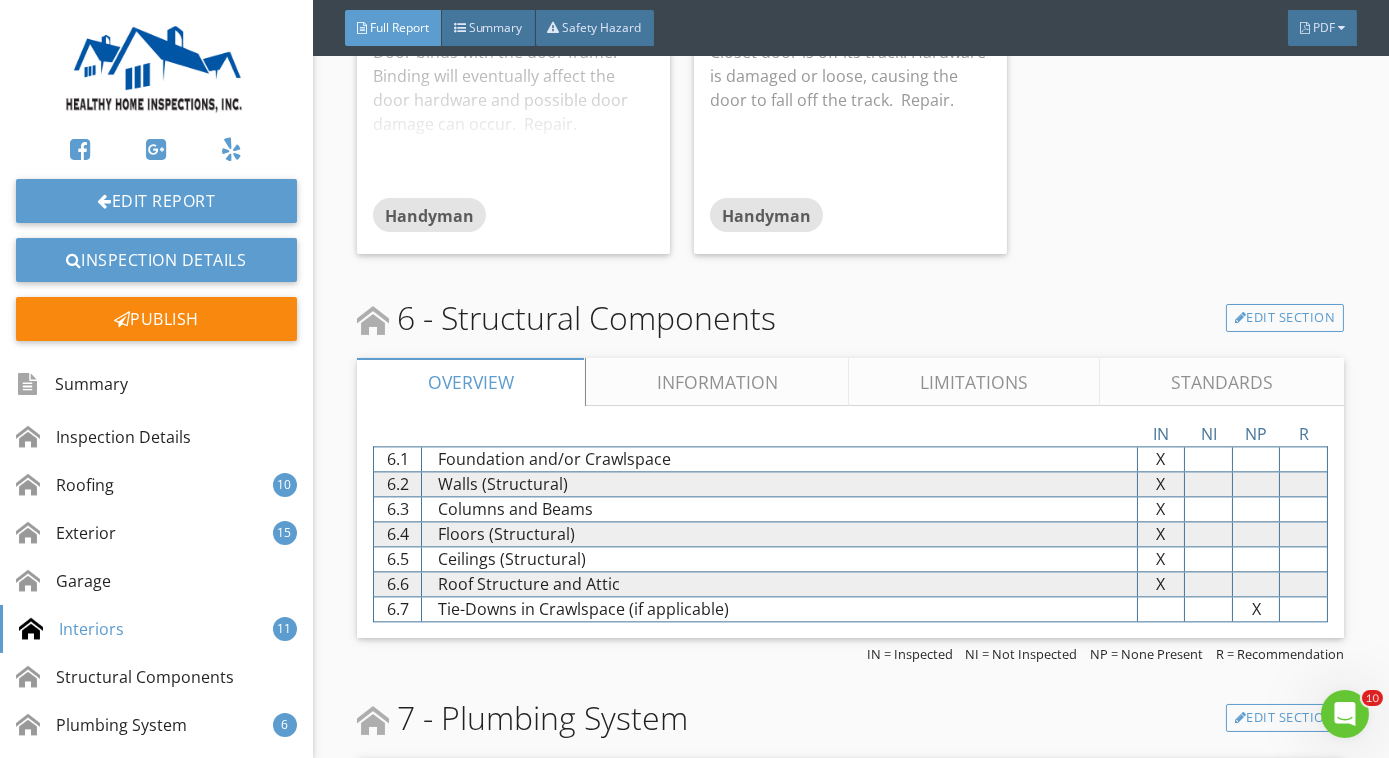 scroll, scrollTop: 9253, scrollLeft: 0, axis: vertical 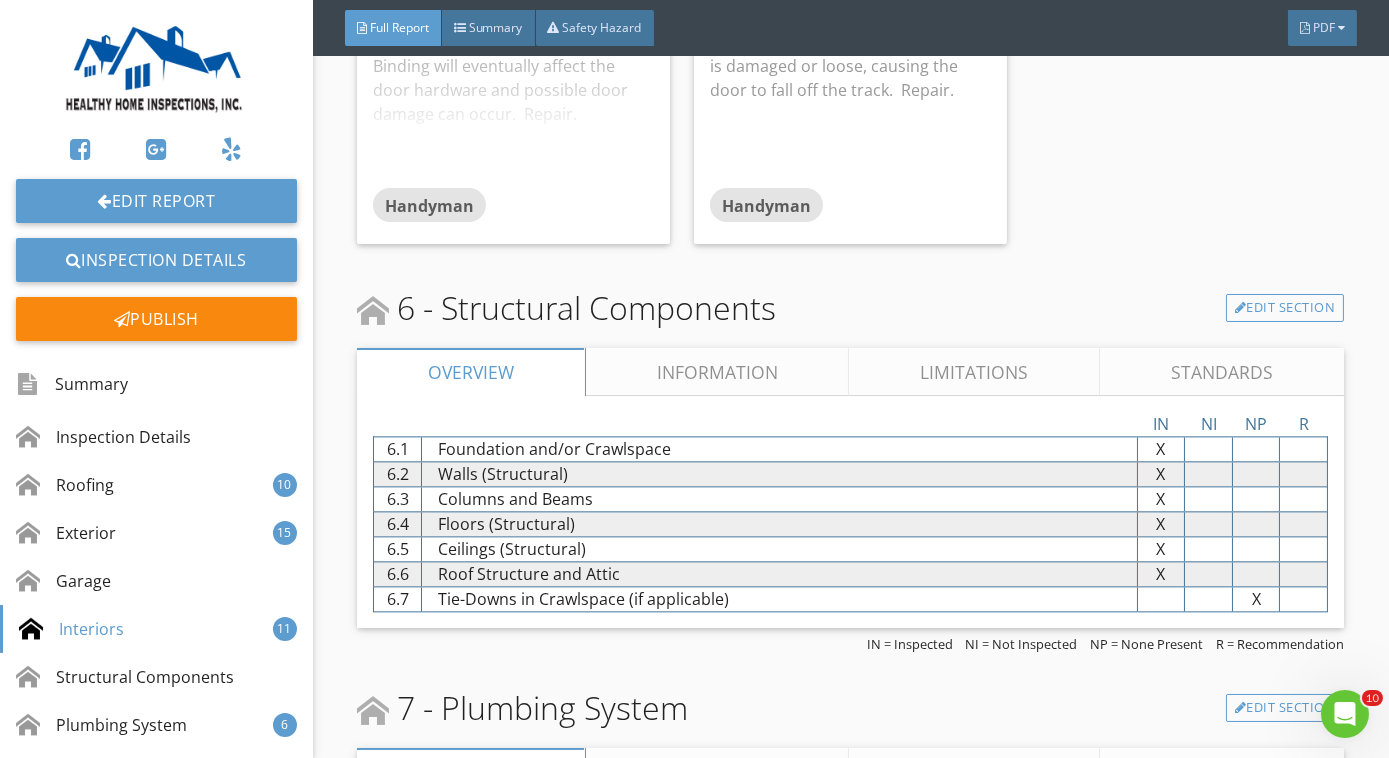 click on "Information" at bounding box center (718, 372) 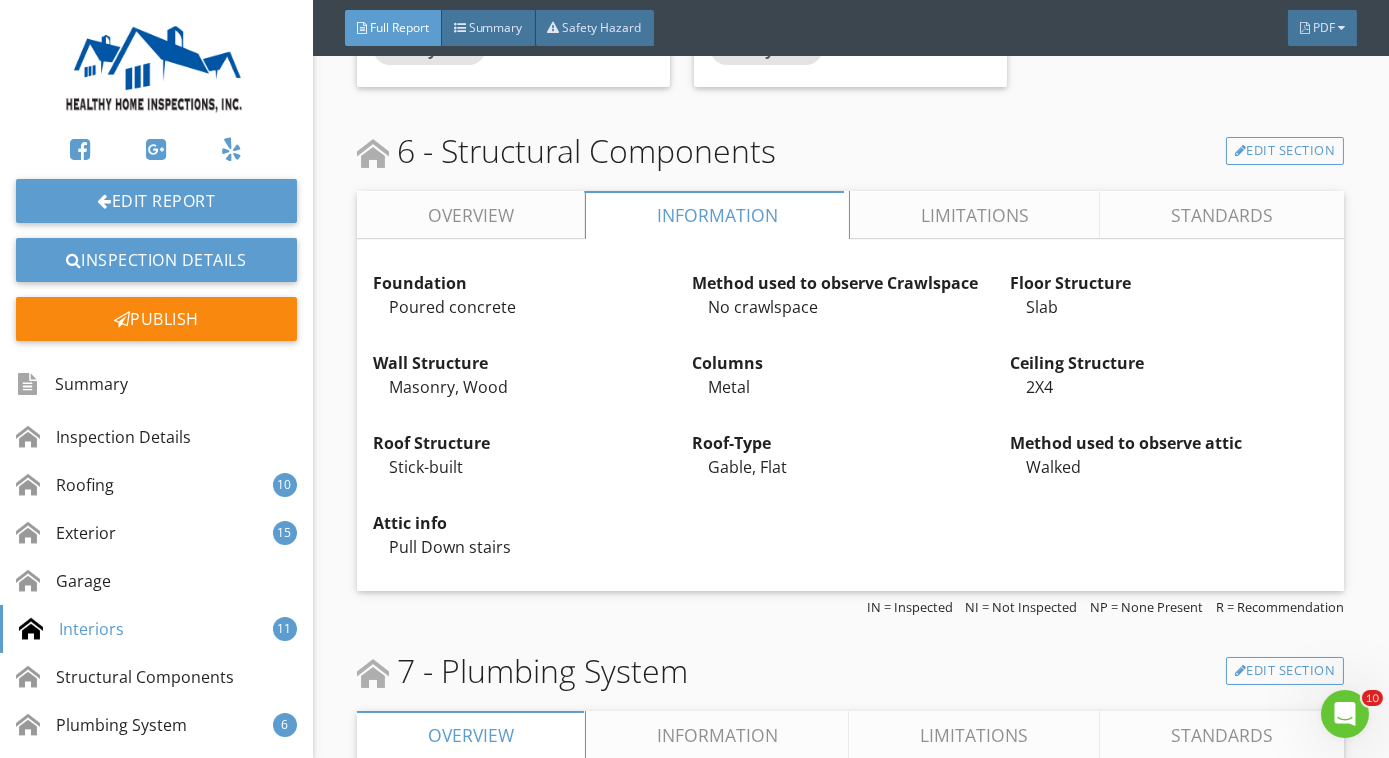 scroll, scrollTop: 9413, scrollLeft: 0, axis: vertical 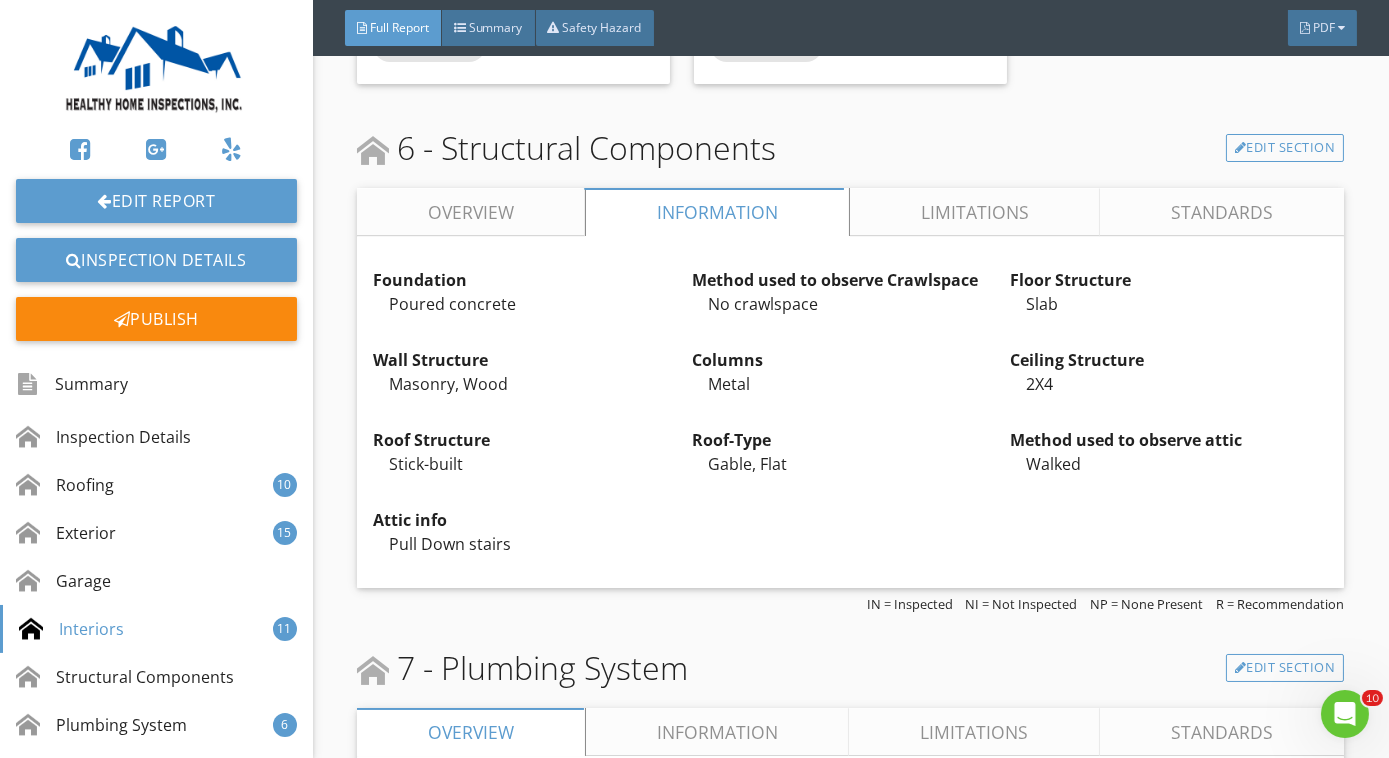 click on "Overview" at bounding box center (471, 212) 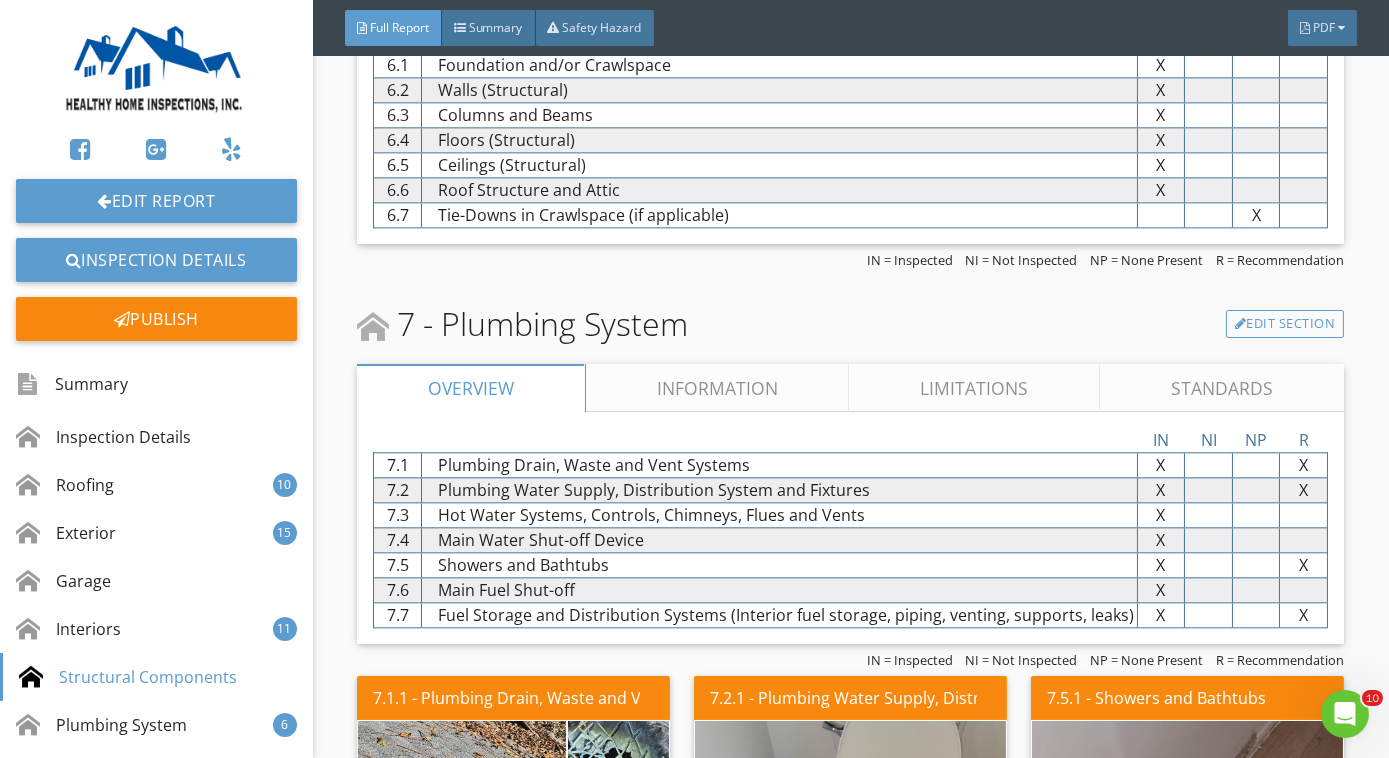 scroll, scrollTop: 9638, scrollLeft: 0, axis: vertical 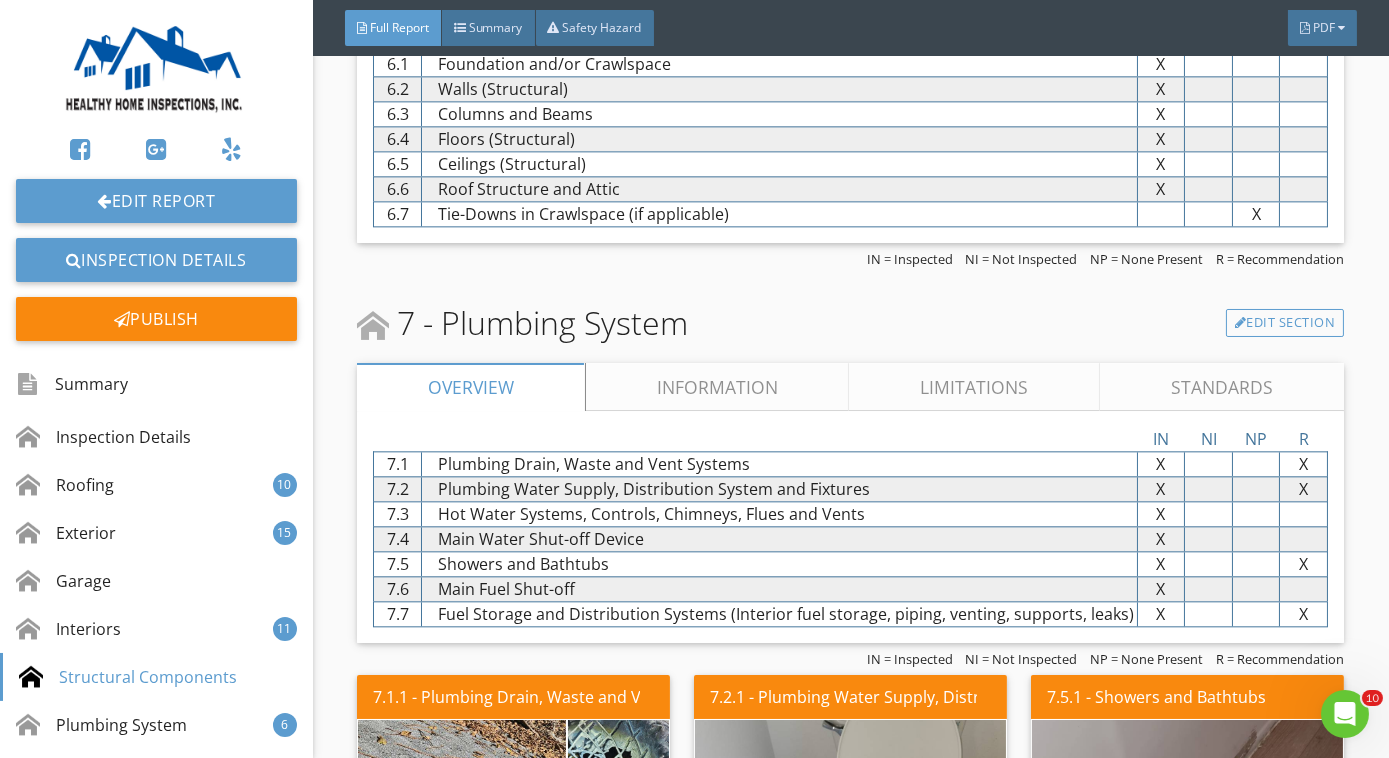 click on "Information" at bounding box center [718, 387] 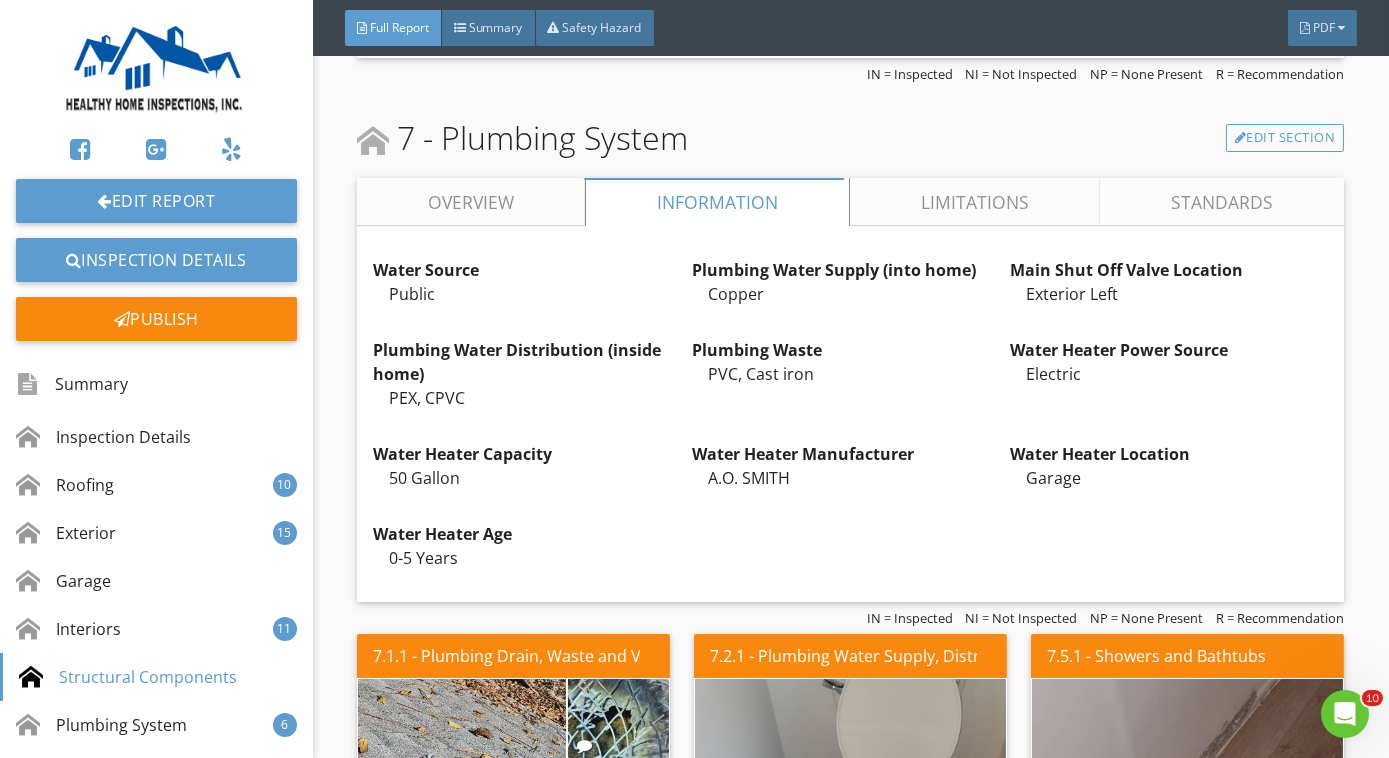 scroll, scrollTop: 9827, scrollLeft: 0, axis: vertical 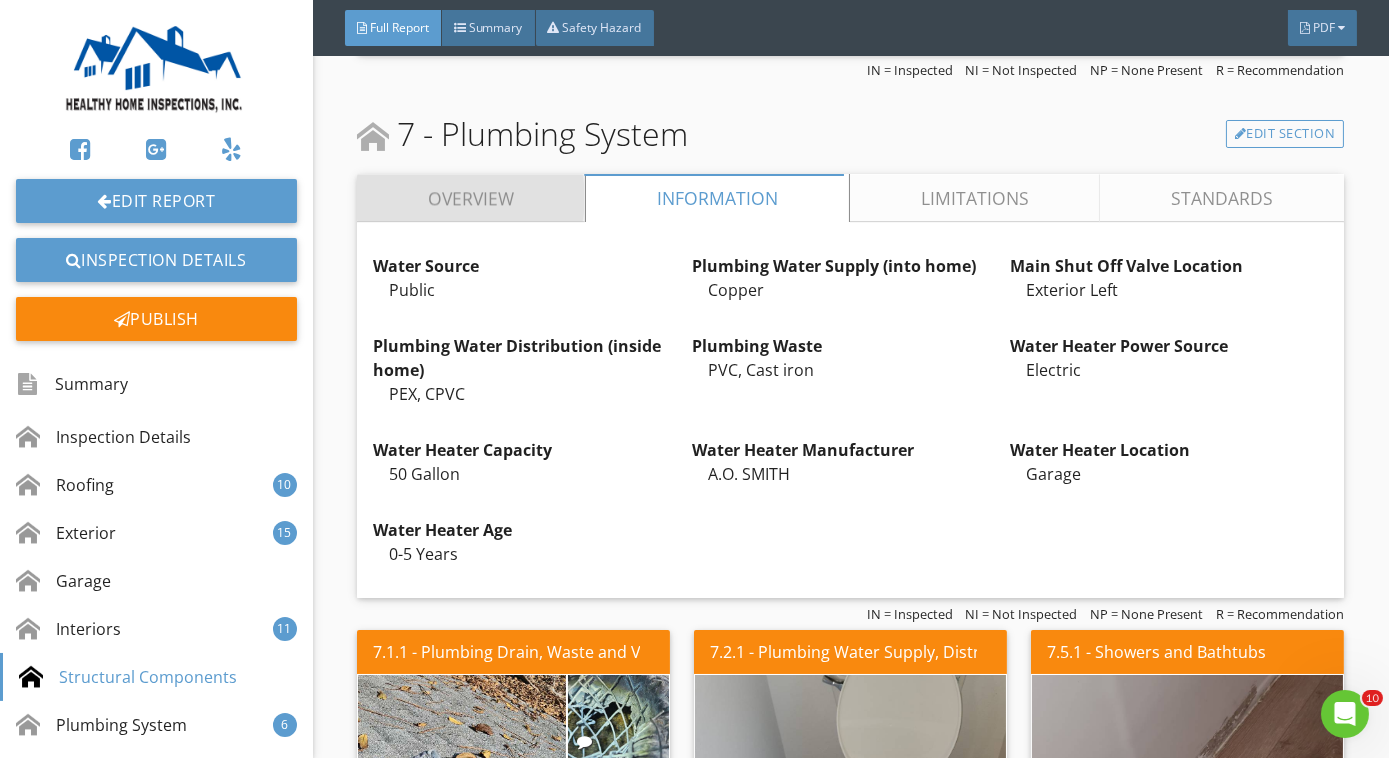 click on "Overview" at bounding box center (471, 198) 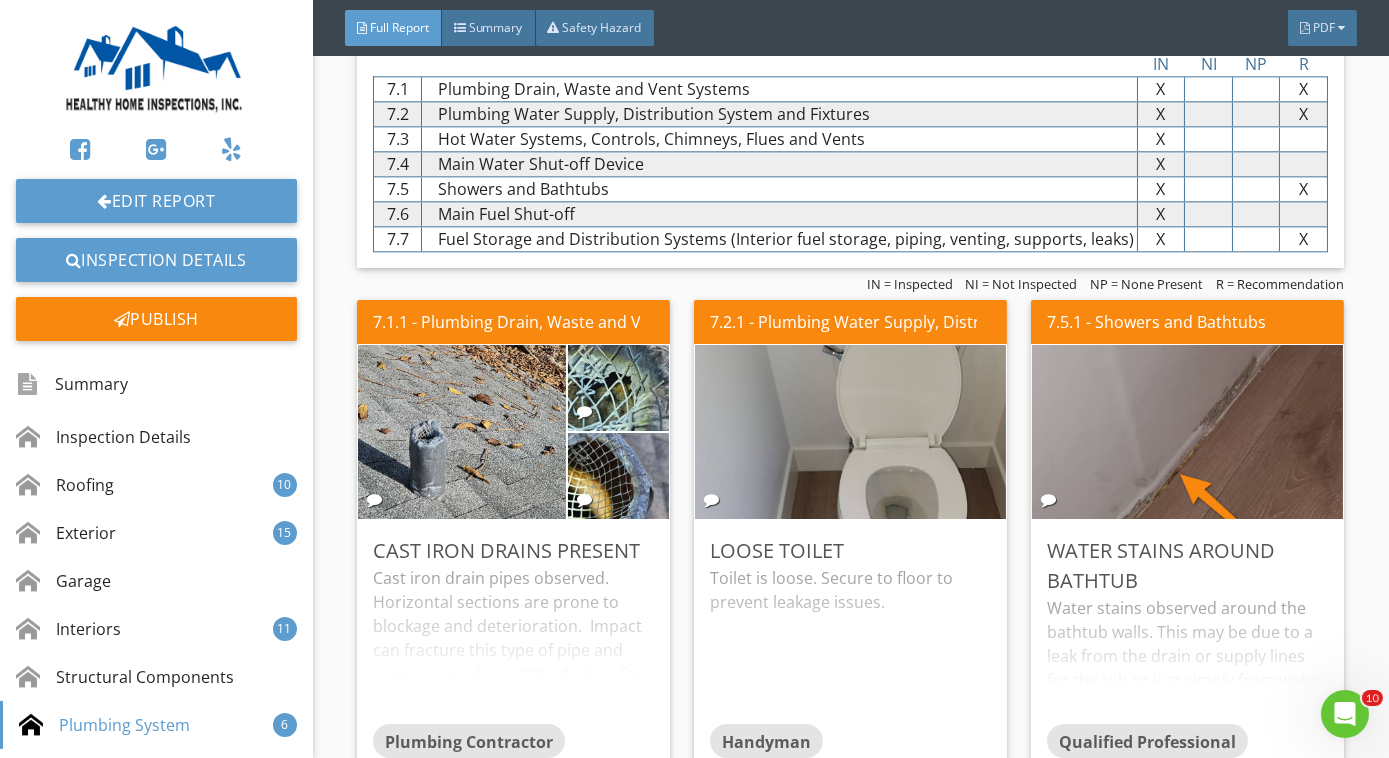 scroll, scrollTop: 10020, scrollLeft: 0, axis: vertical 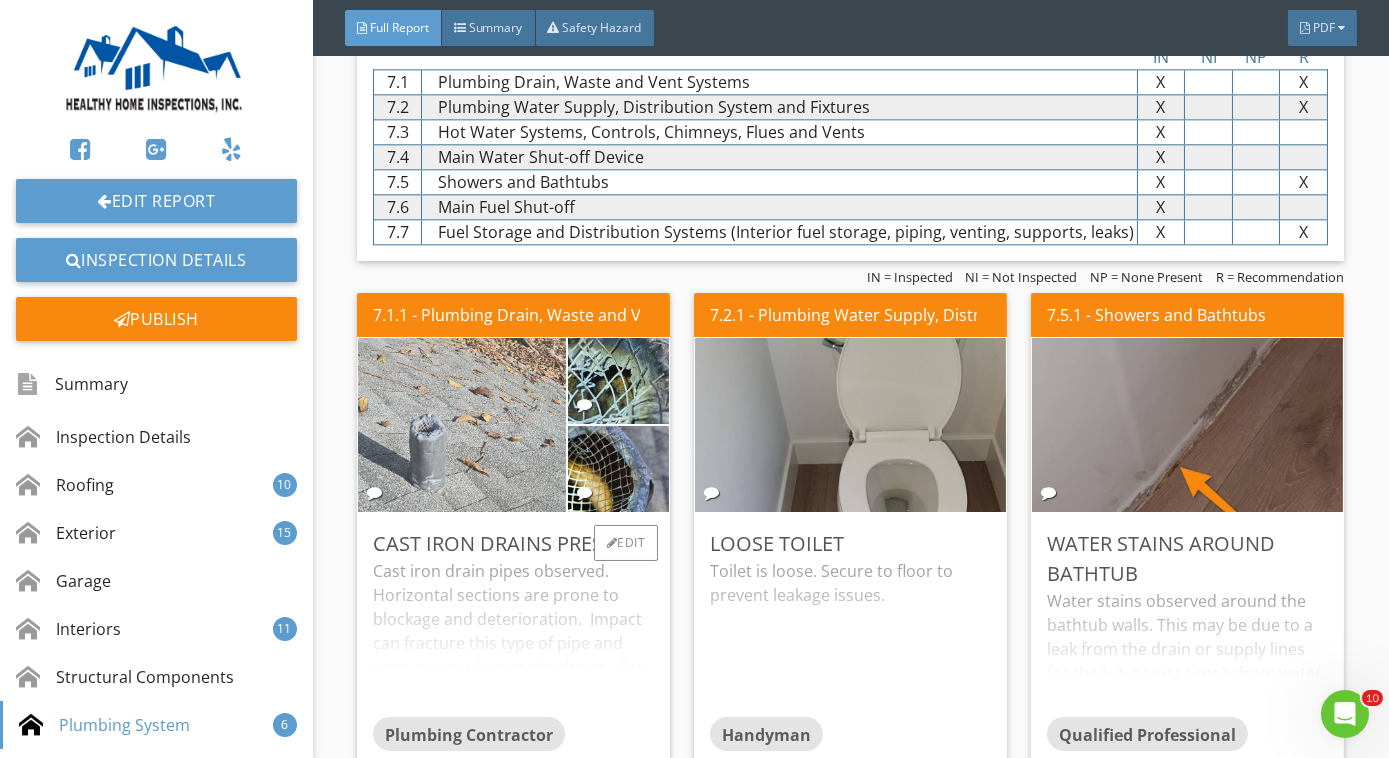 click at bounding box center [462, 424] 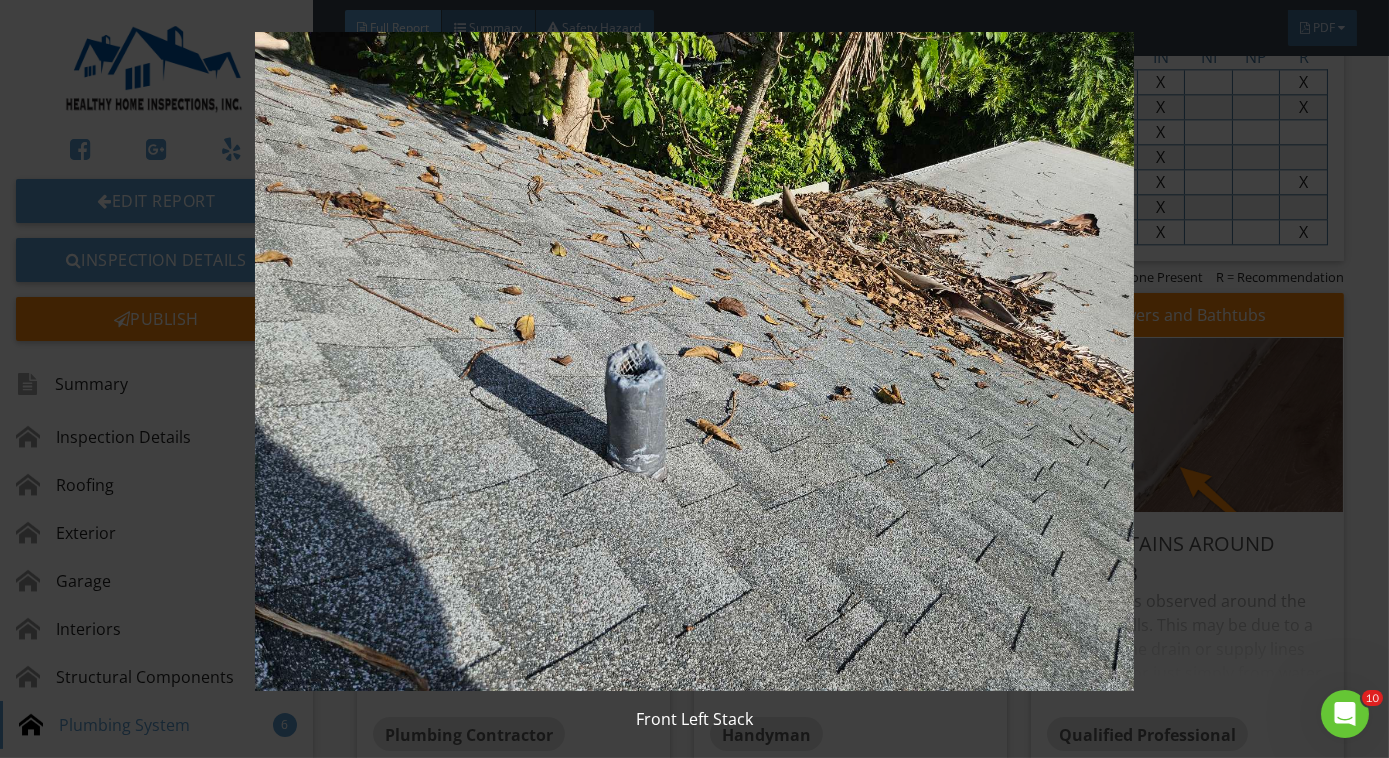 click at bounding box center [694, 361] 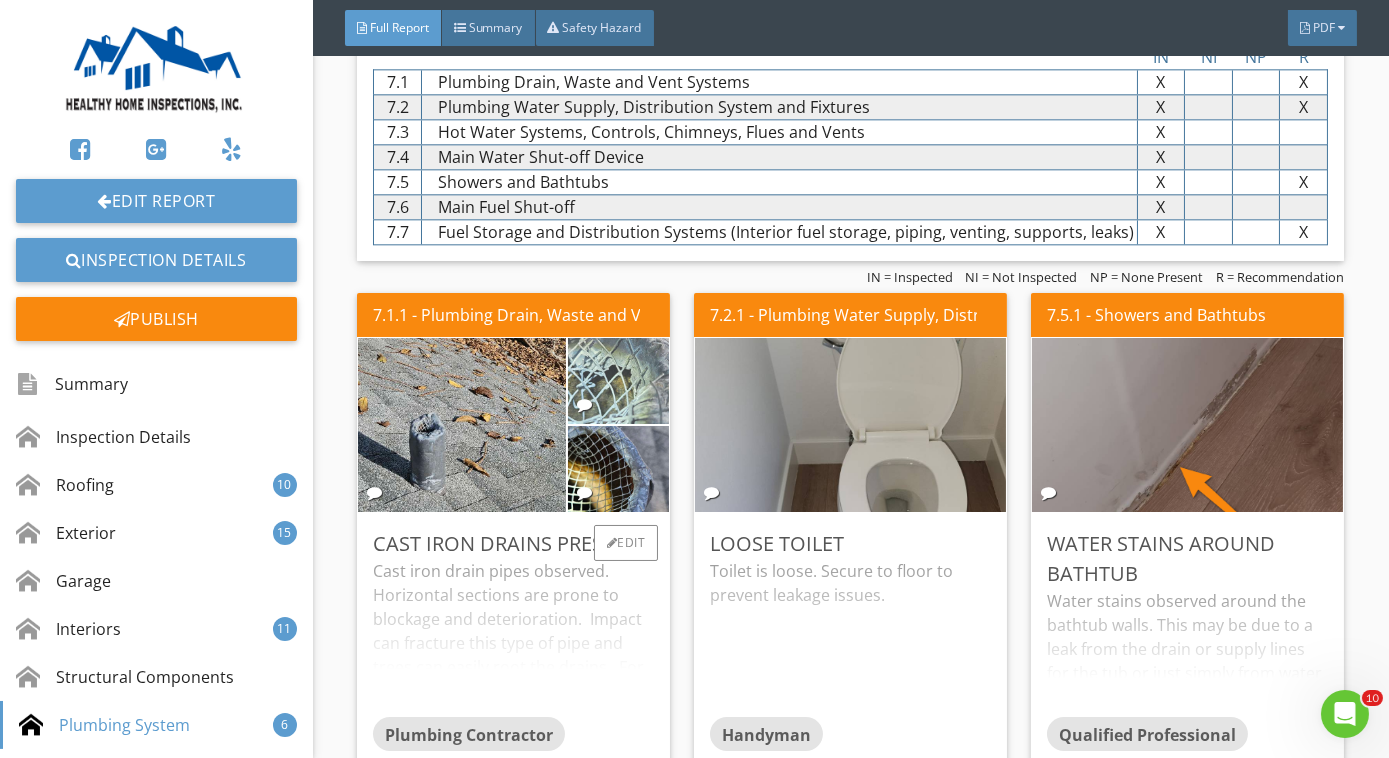 click at bounding box center (618, 380) 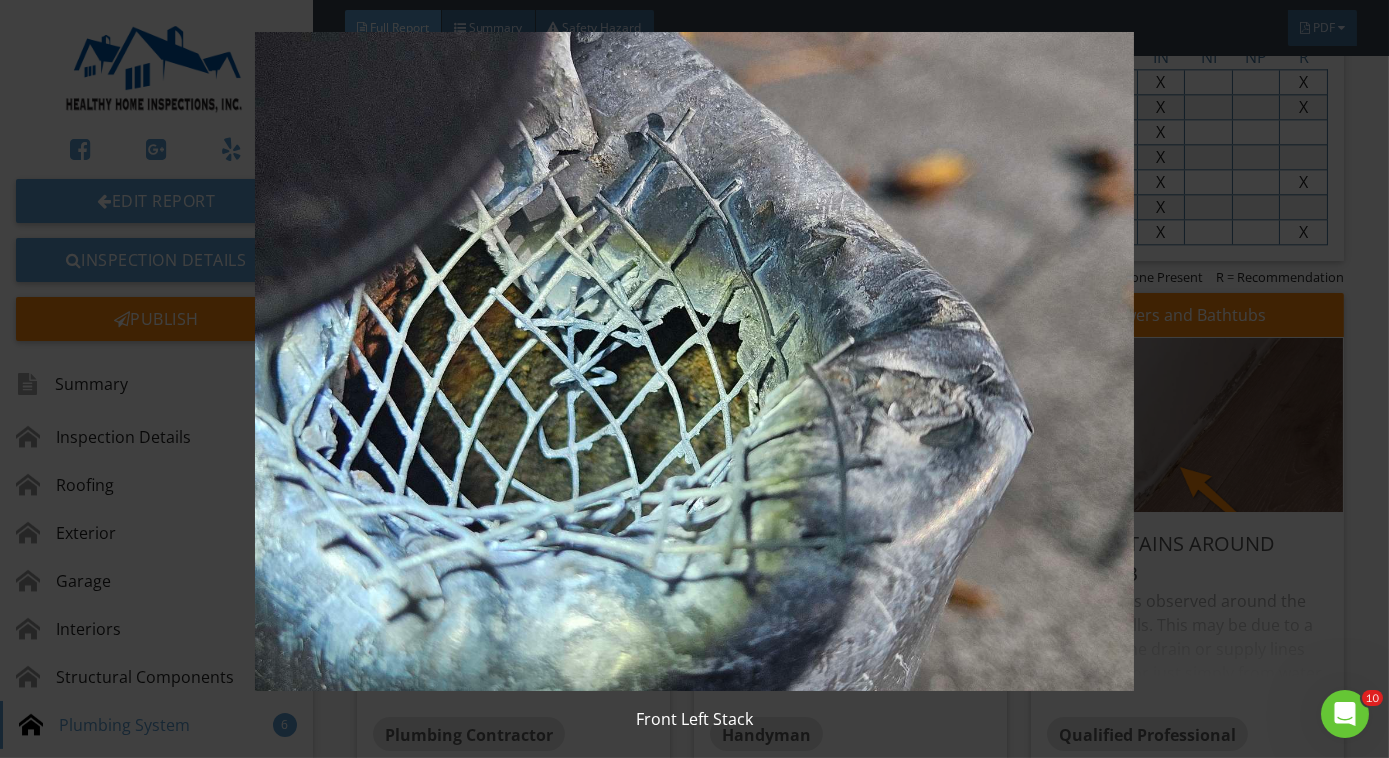 click at bounding box center [694, 361] 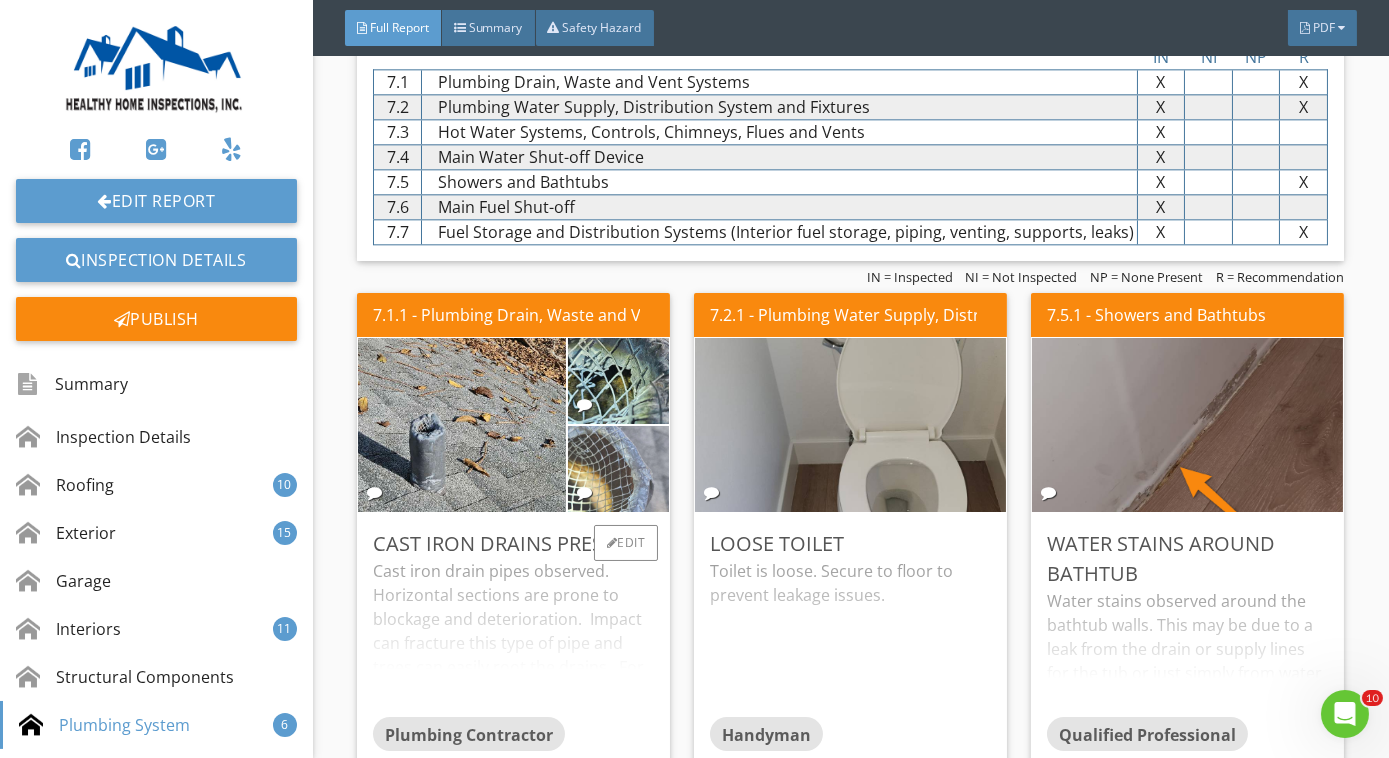 click at bounding box center (618, 468) 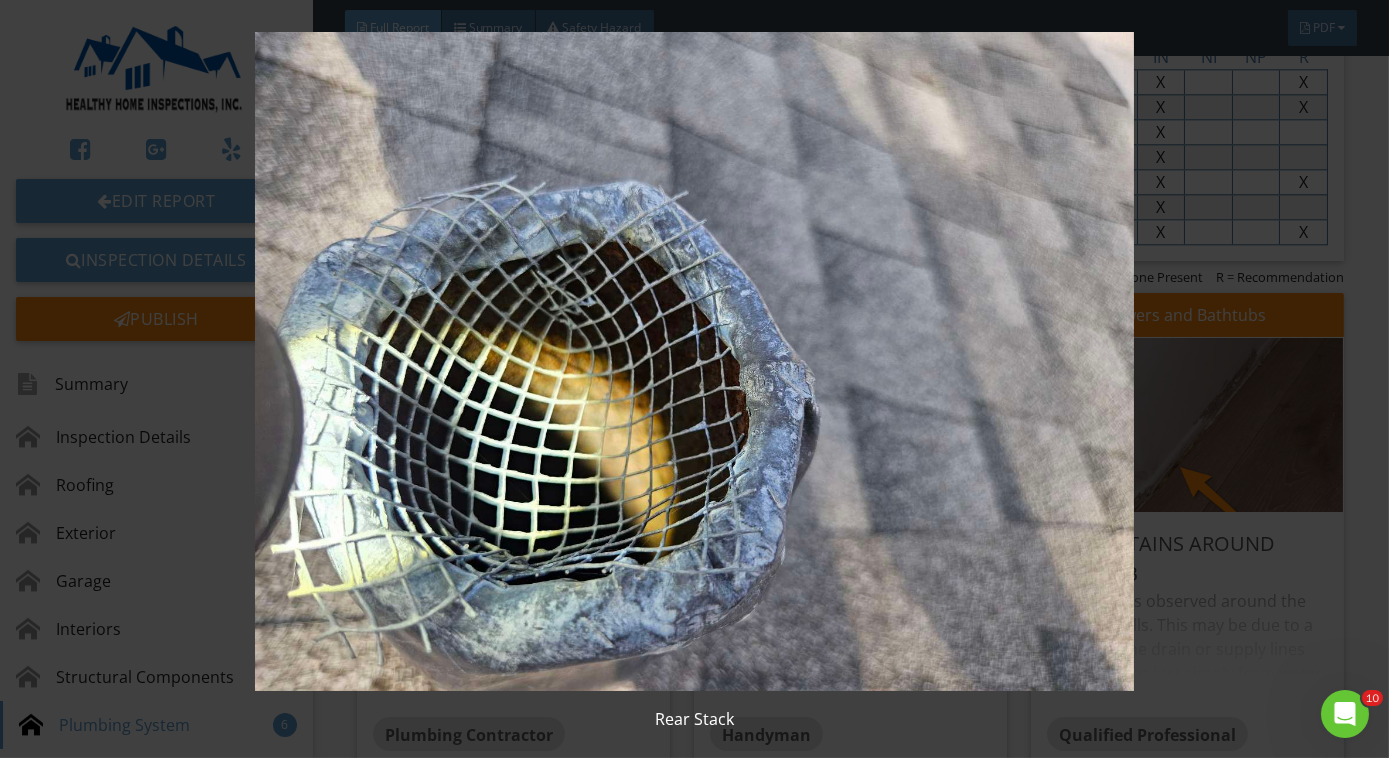 click at bounding box center (694, 361) 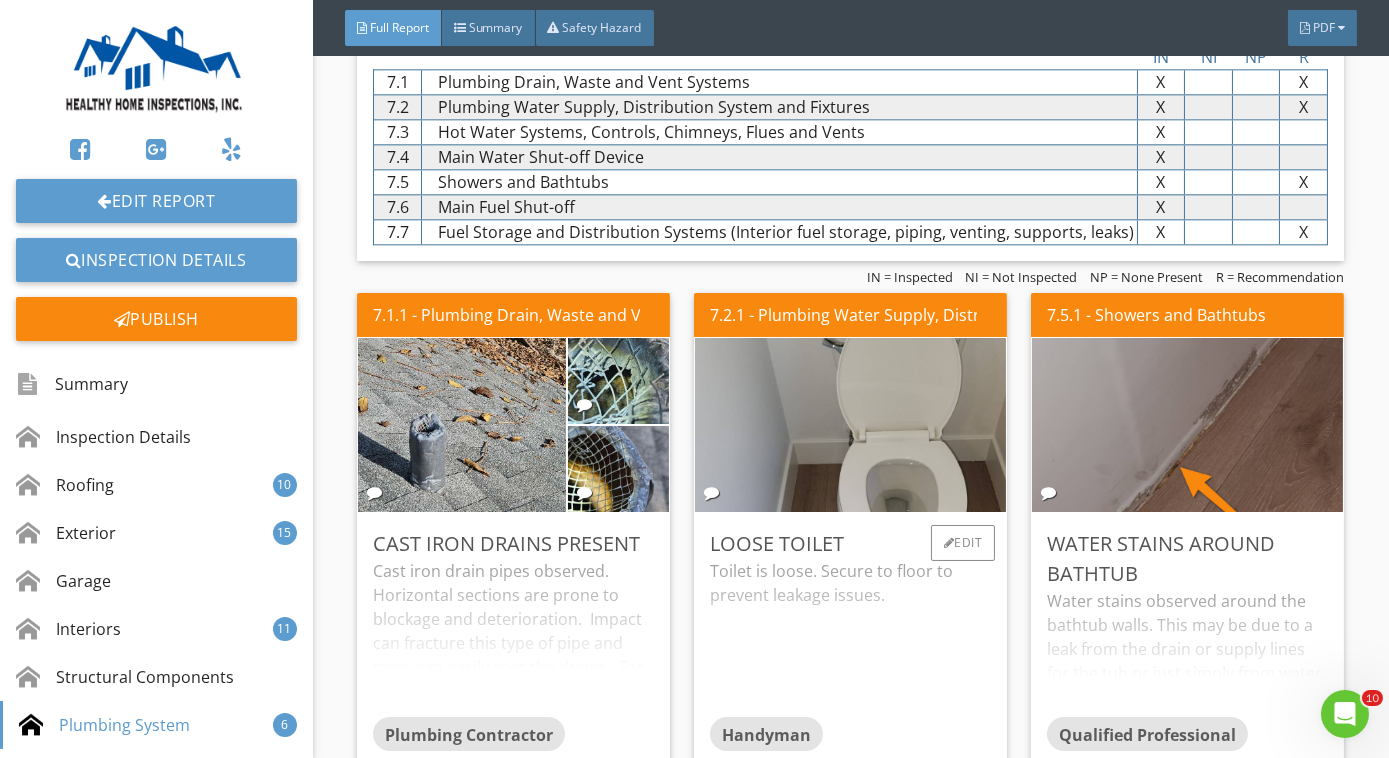 click on "Toilet is loose. Secure to floor to prevent leakage issues." at bounding box center (850, 638) 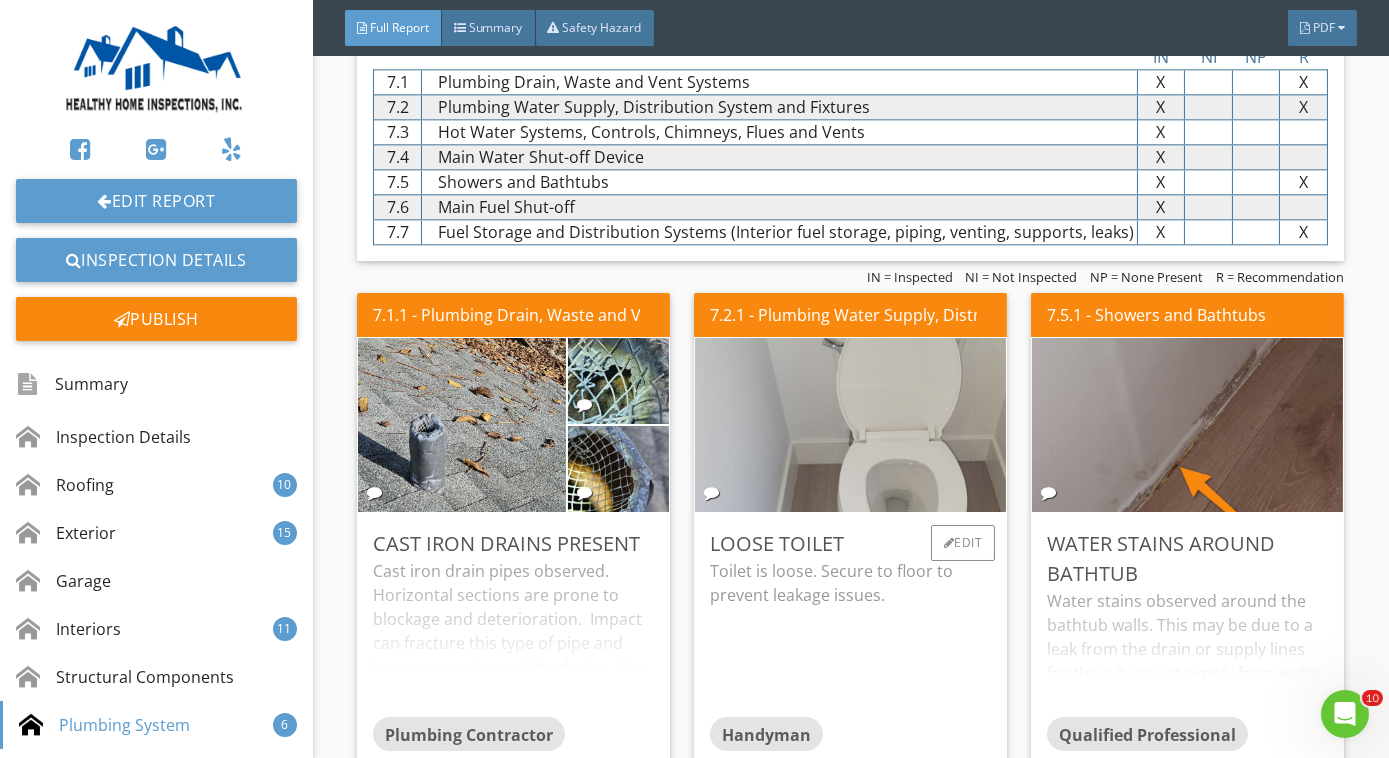 click at bounding box center (851, 424) 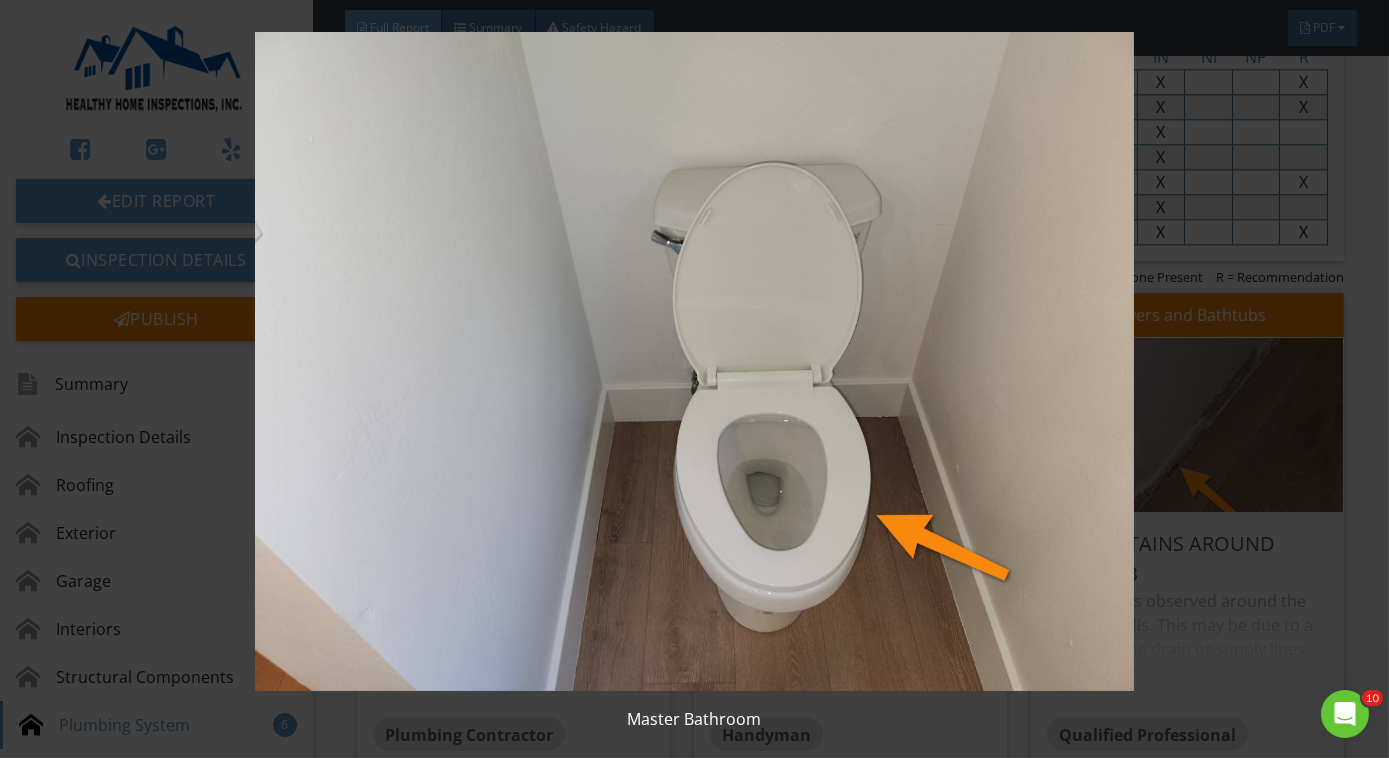 click at bounding box center [694, 361] 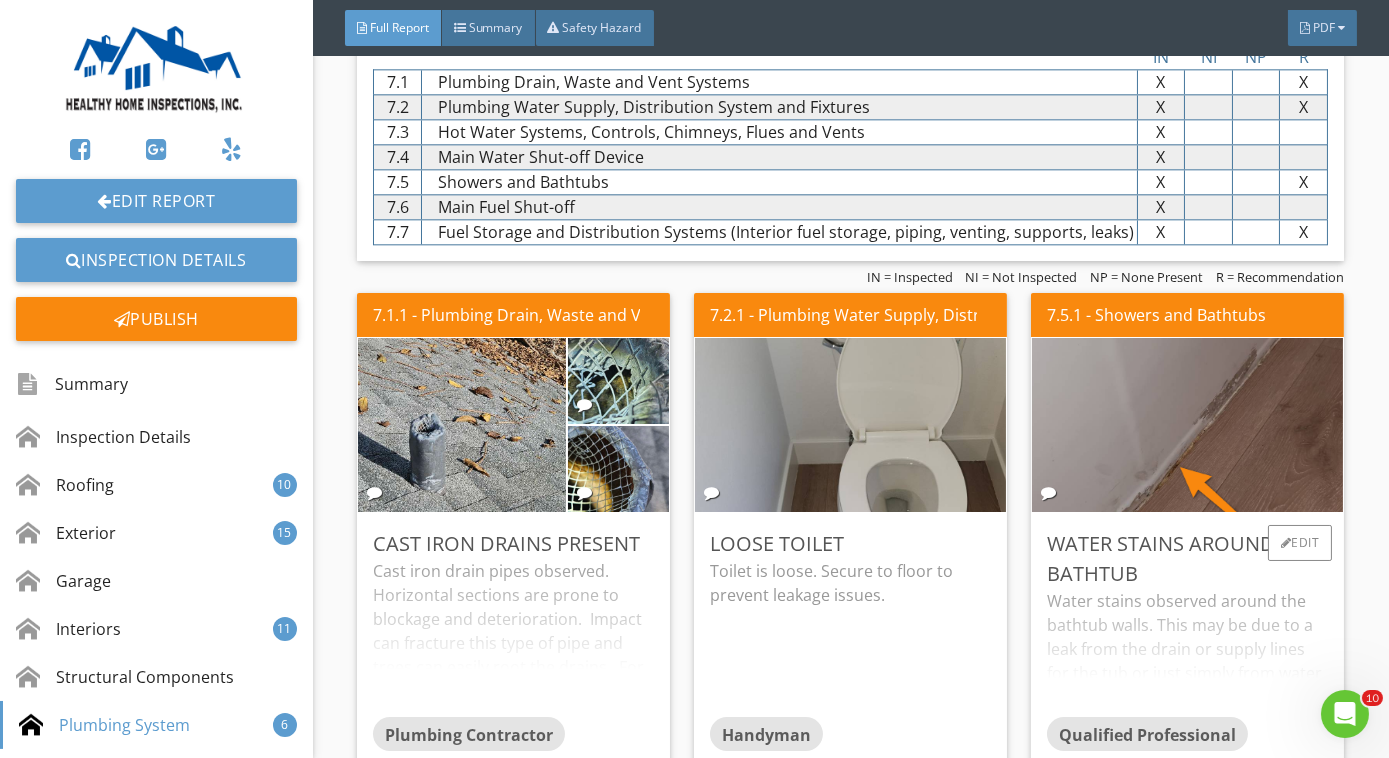 click on "Water stains around bathtub" at bounding box center [1187, 559] 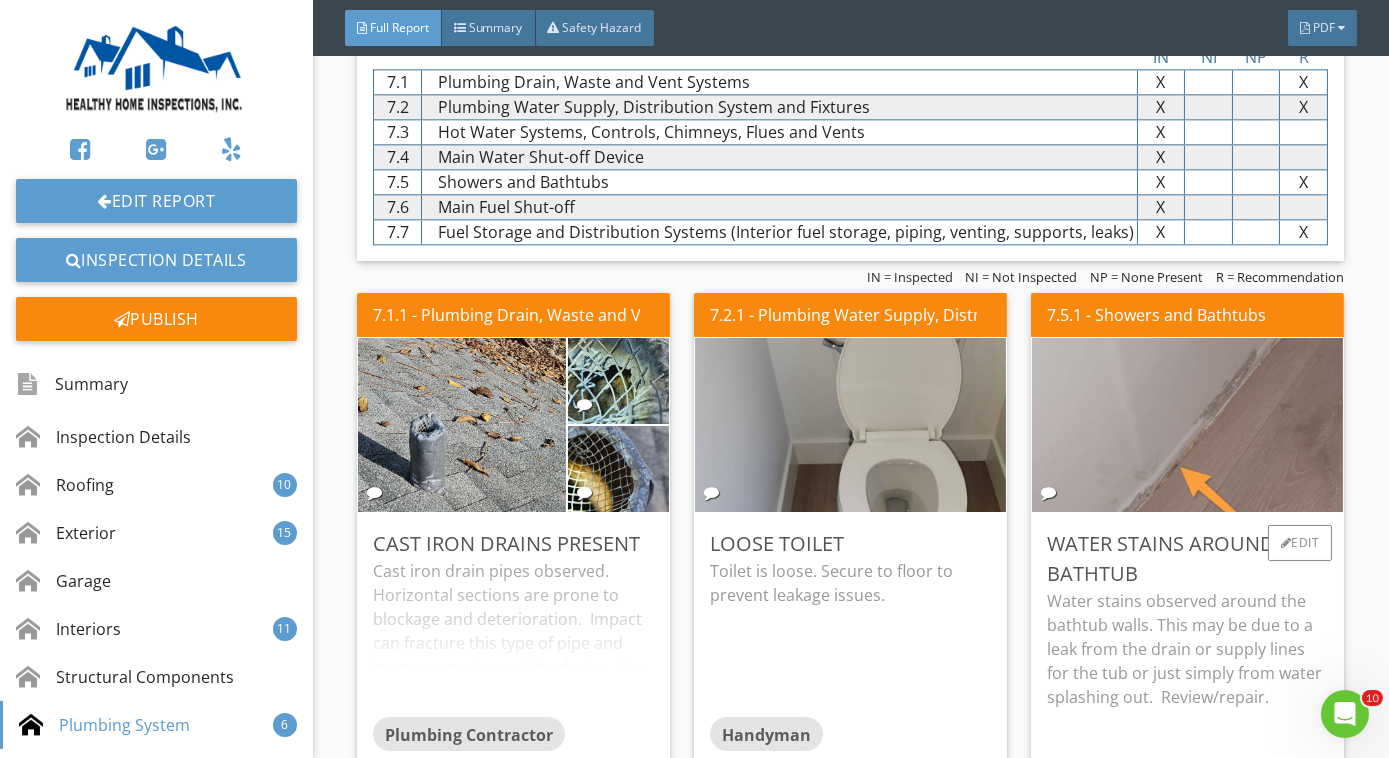 click at bounding box center [1188, 424] 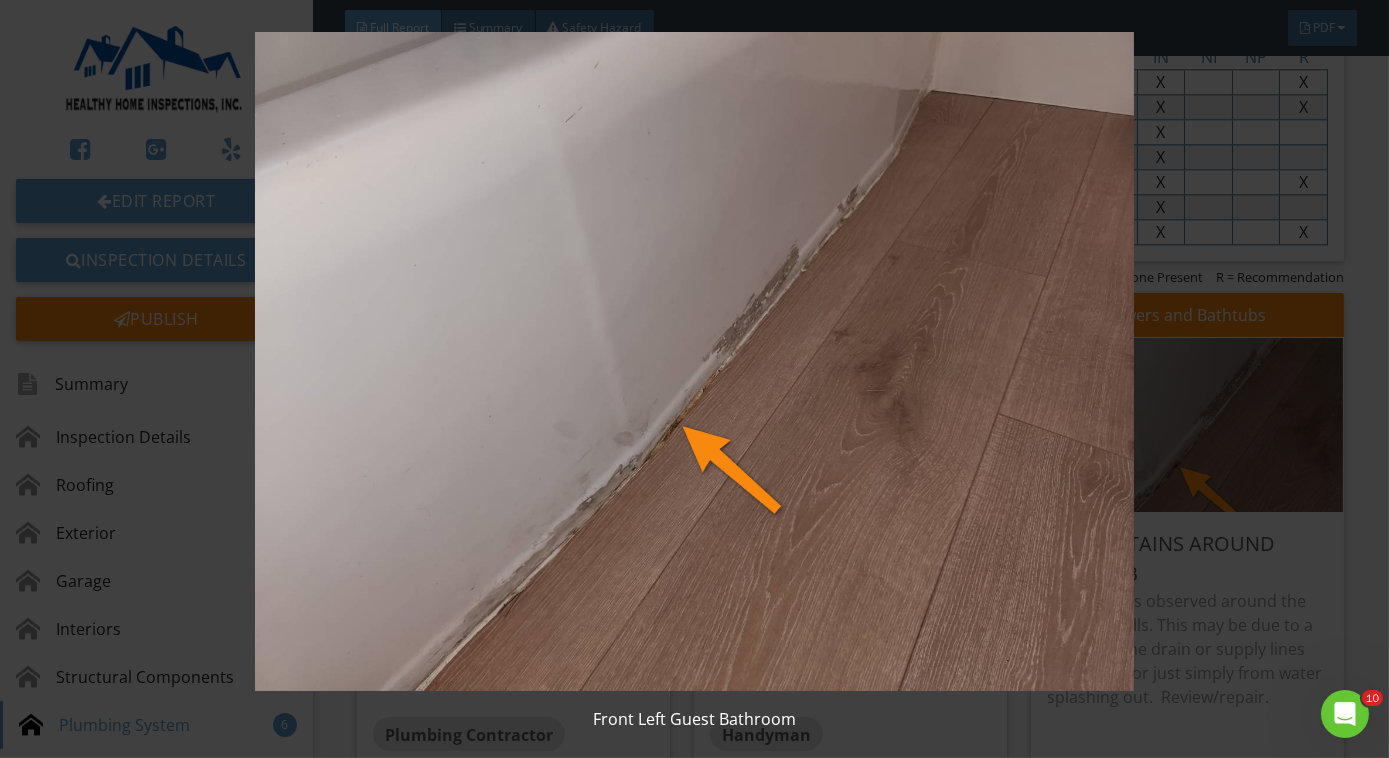 click at bounding box center [694, 361] 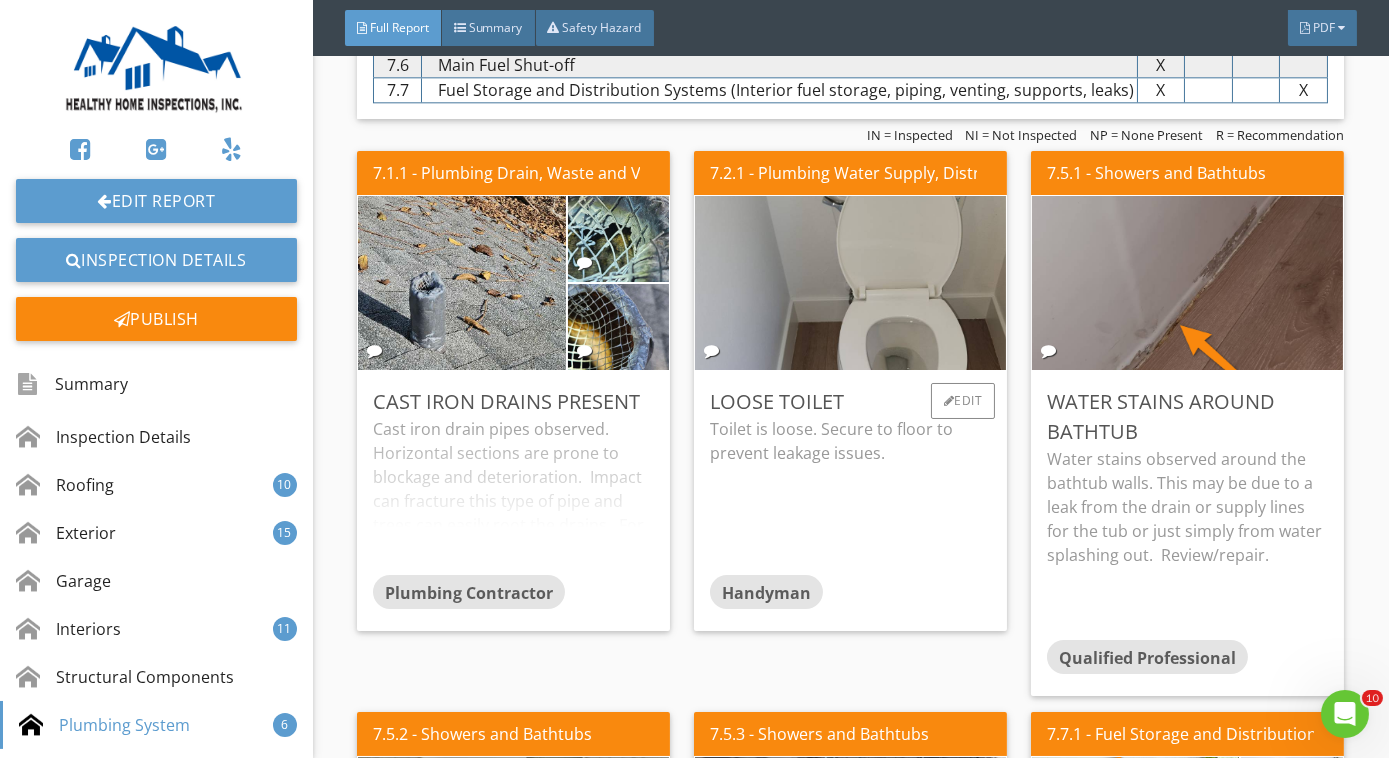scroll, scrollTop: 10166, scrollLeft: 0, axis: vertical 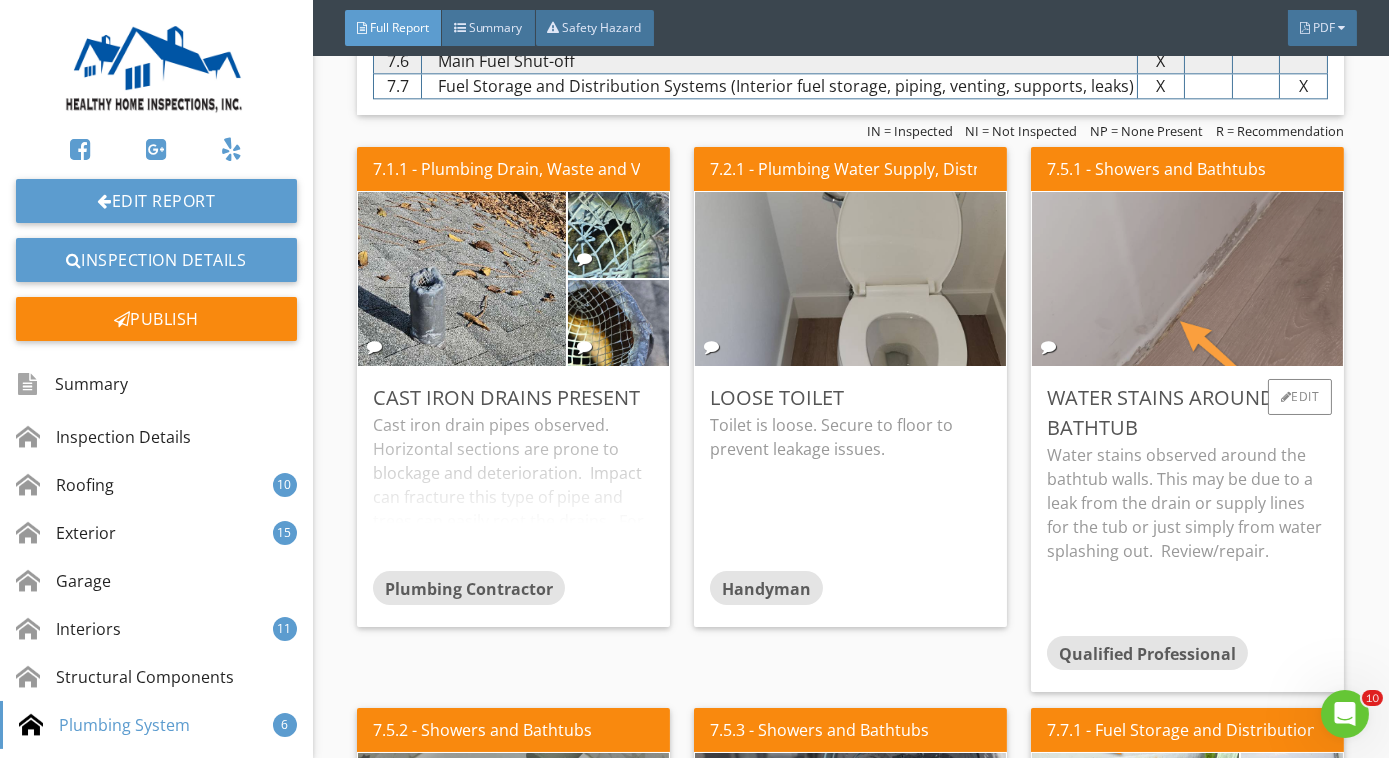 click at bounding box center [1188, 278] 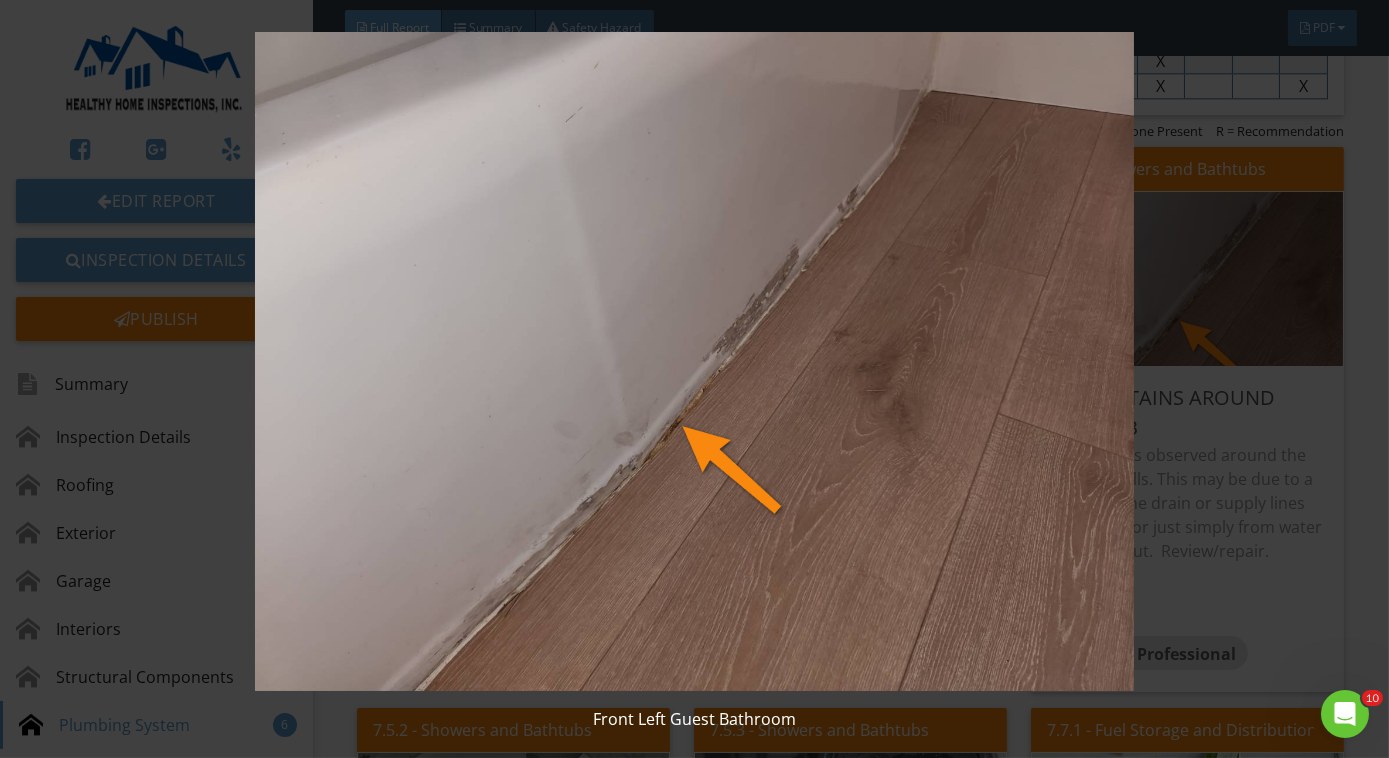 click at bounding box center (694, 361) 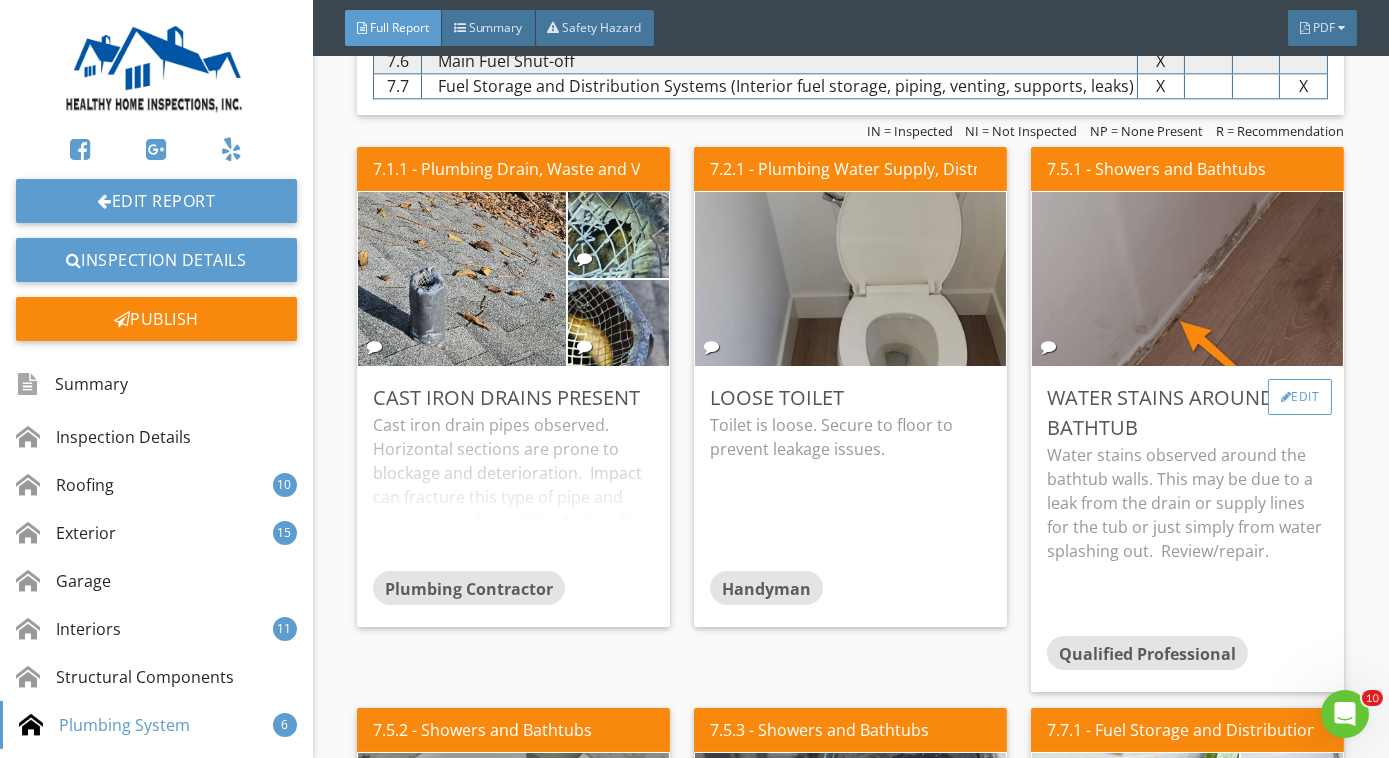 click on "Edit" at bounding box center (1300, 397) 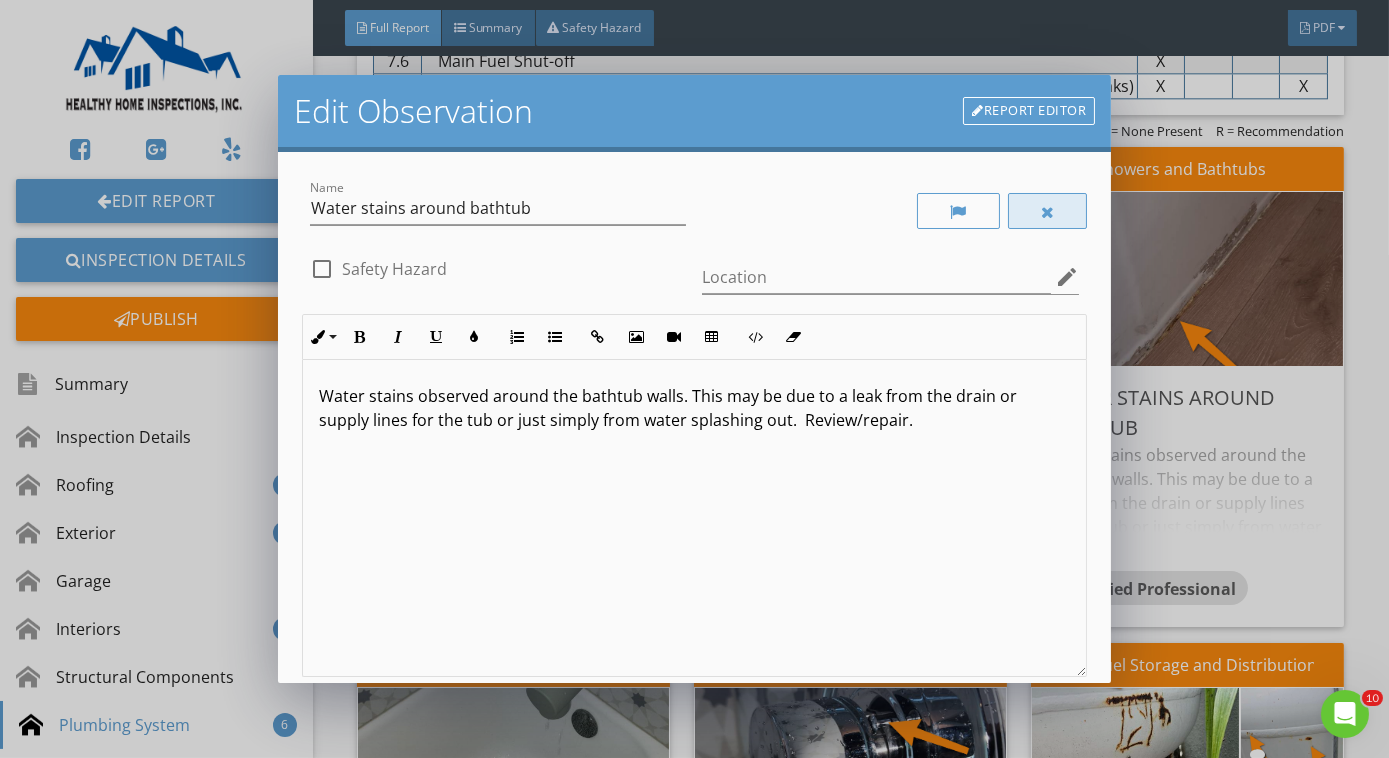 click at bounding box center (1048, 212) 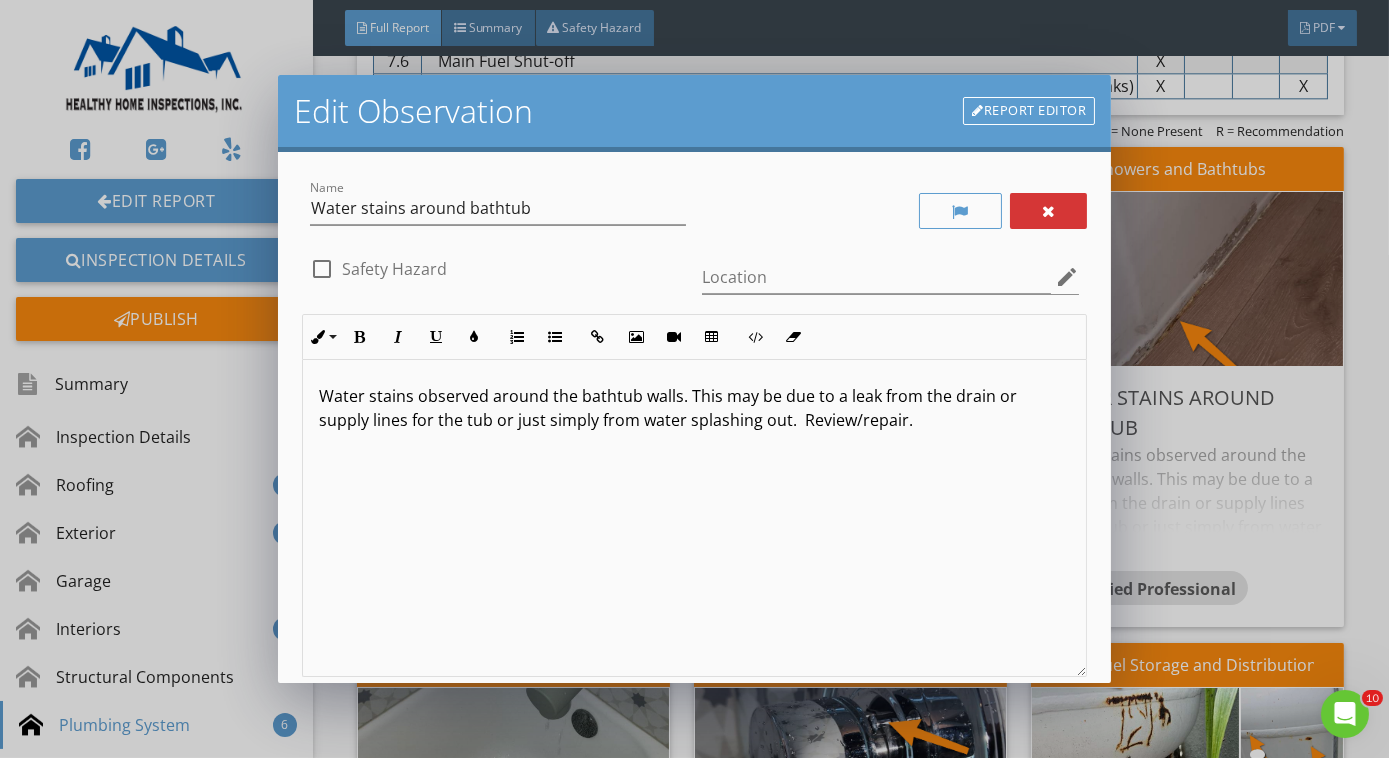 scroll, scrollTop: 186, scrollLeft: 0, axis: vertical 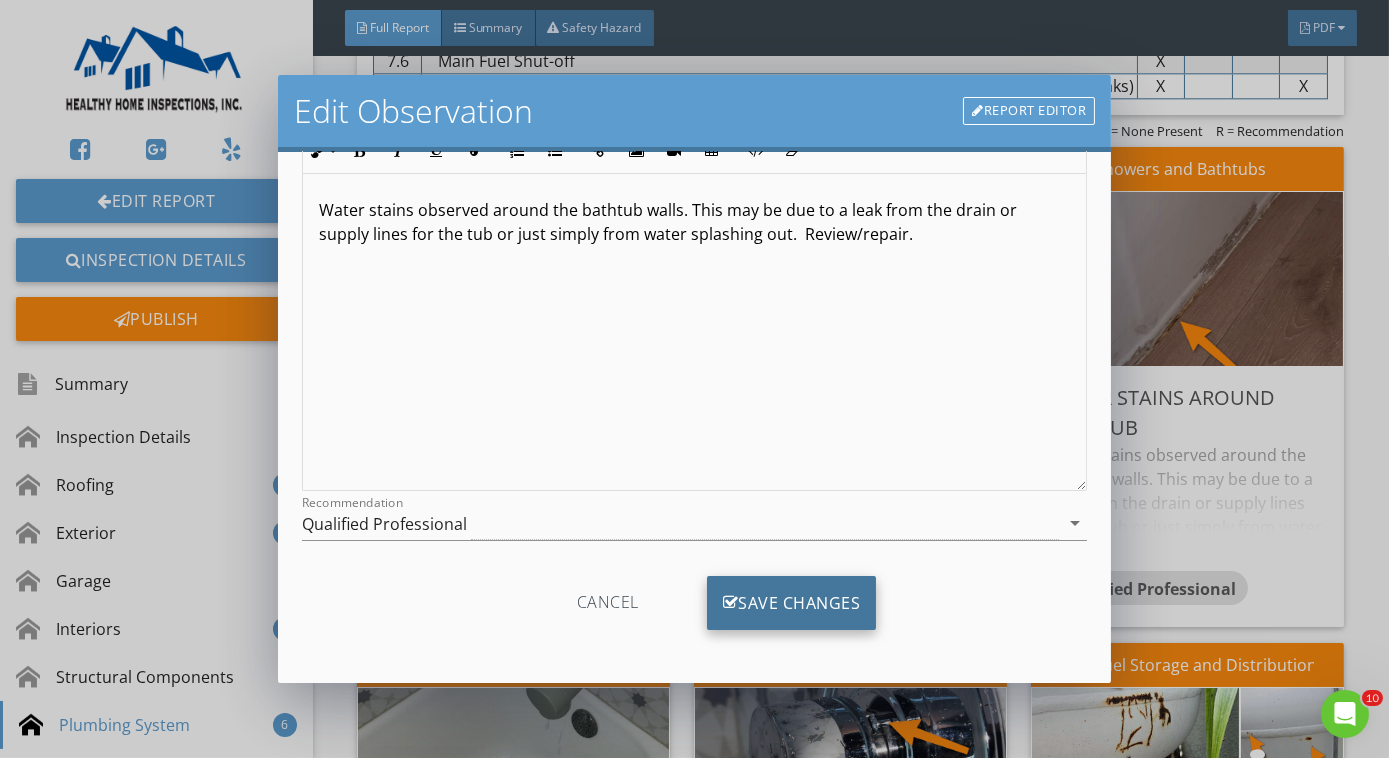 click on "Save Changes" at bounding box center (792, 603) 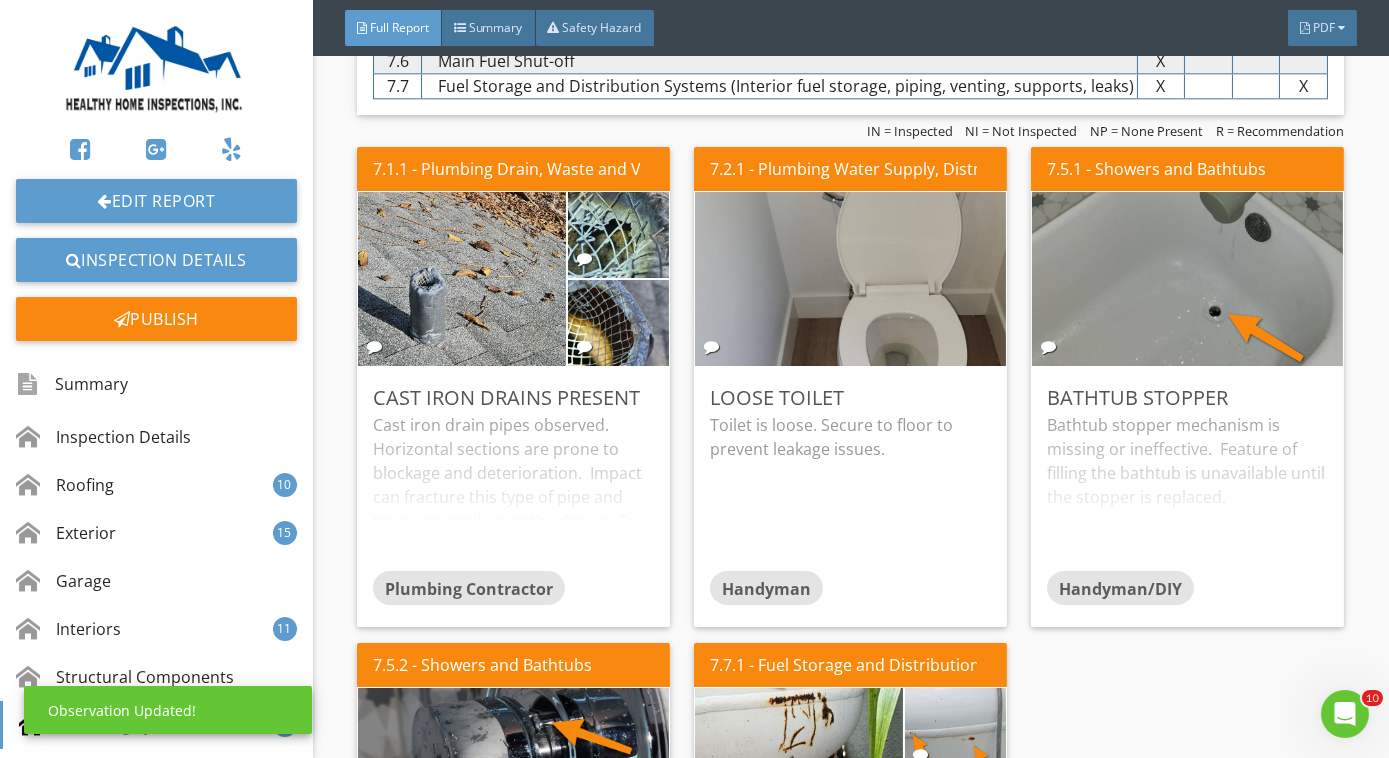 scroll, scrollTop: 0, scrollLeft: 0, axis: both 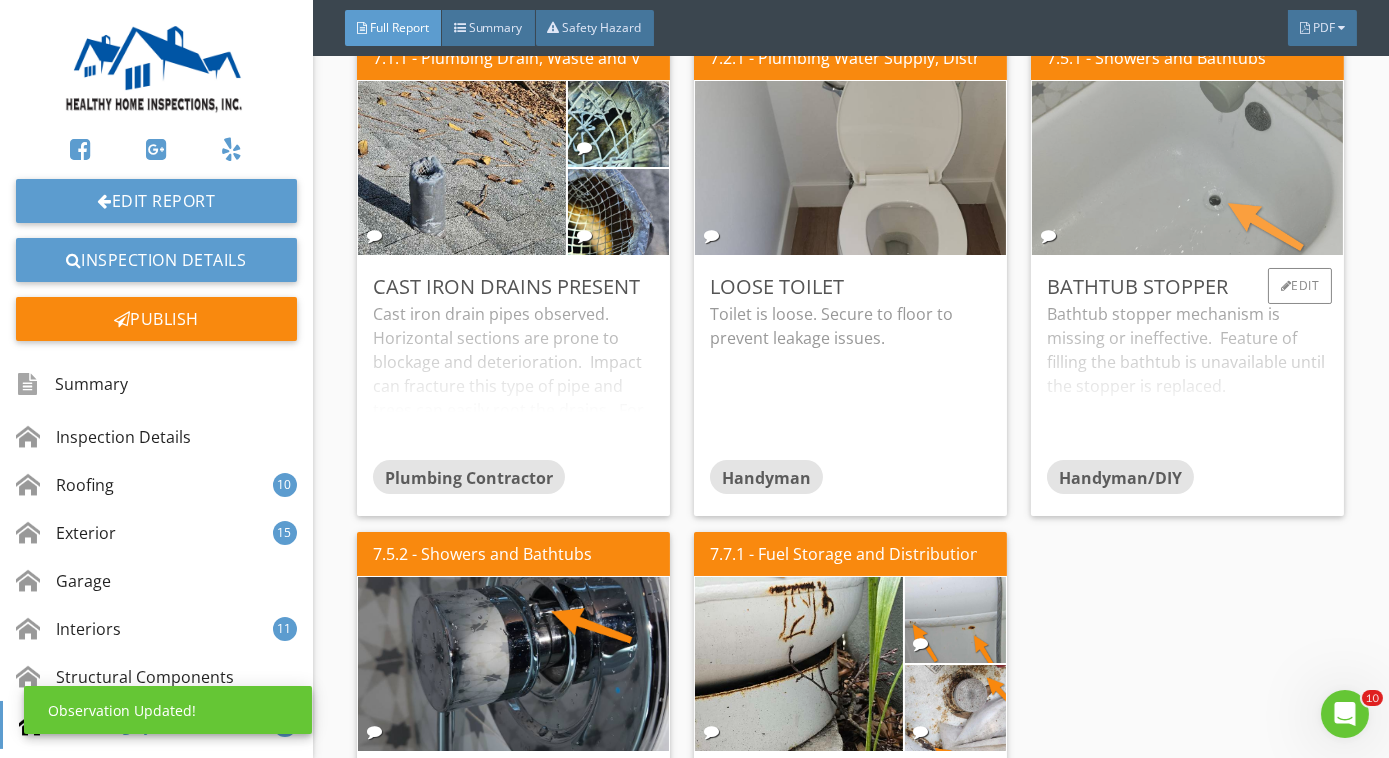 click at bounding box center [1188, 167] 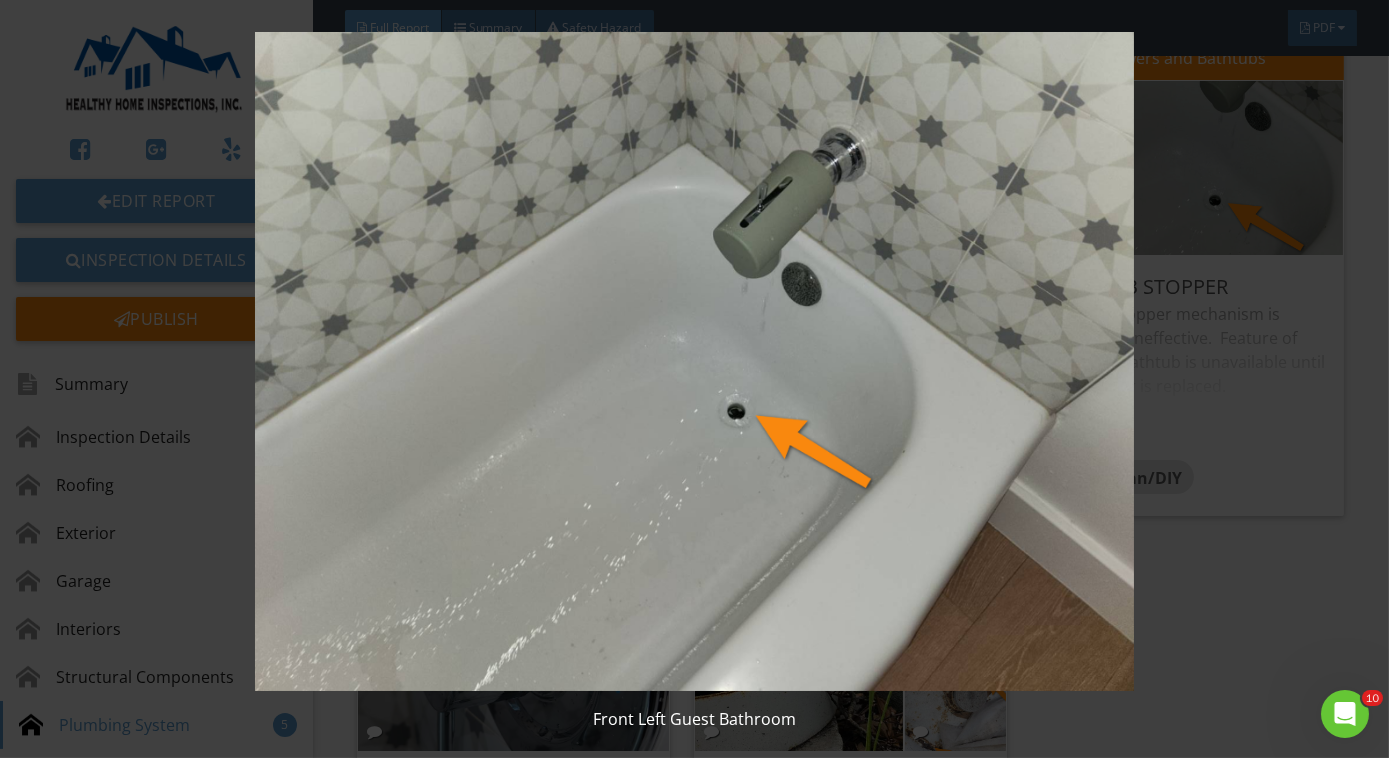 click at bounding box center (694, 361) 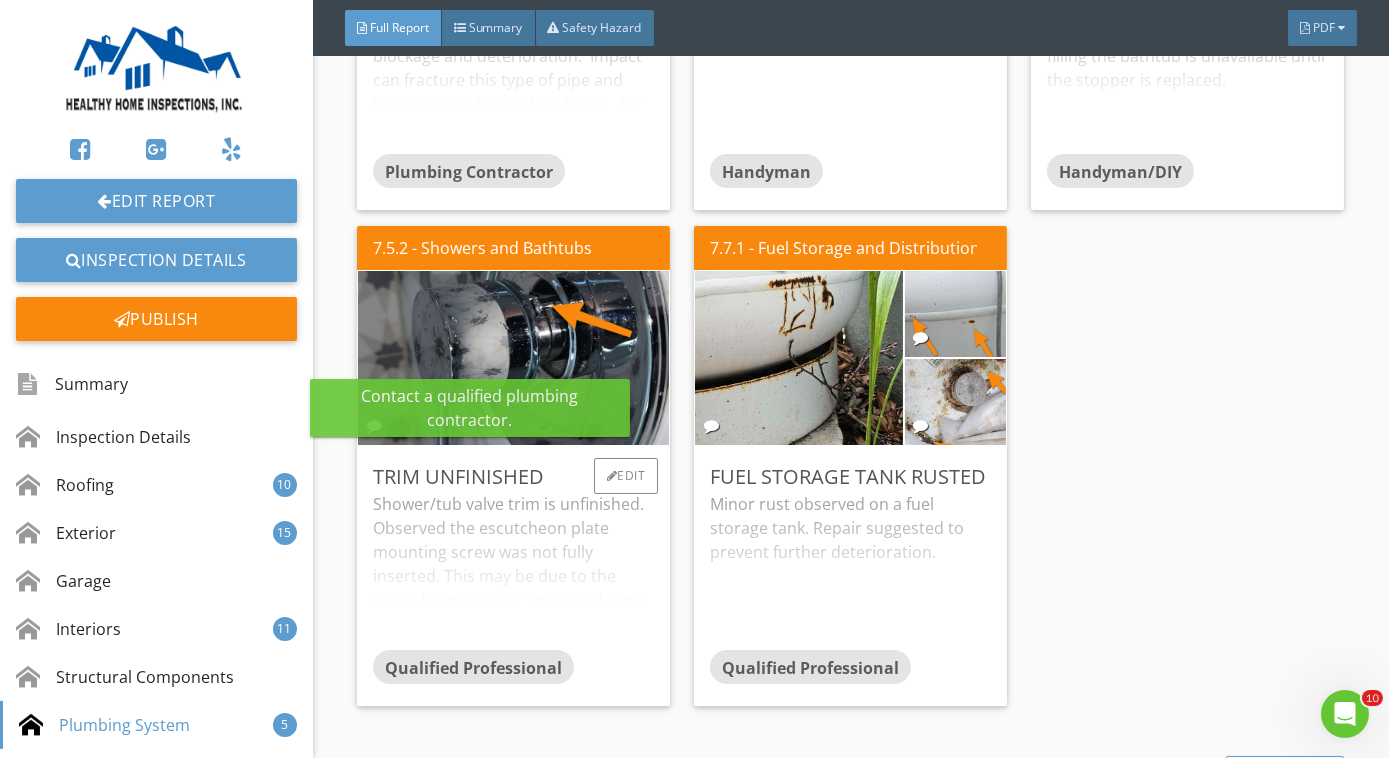 scroll, scrollTop: 10584, scrollLeft: 0, axis: vertical 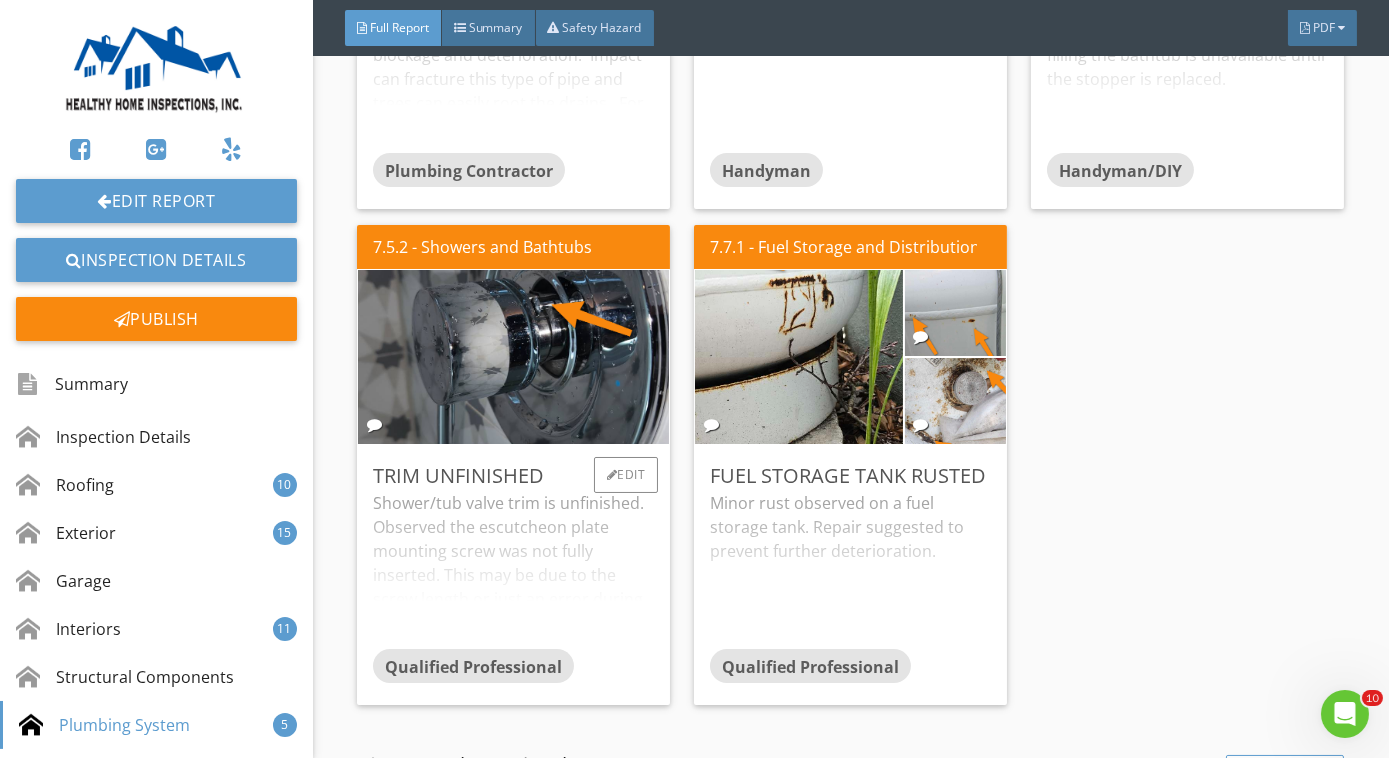 click on "Shower/tub valve trim is unfinished. Observed the escutcheon plate mounting screw was not fully inserted. This may be due to the screw length or just an error during install. It is recommended that the screw is fully inserted to prevent water intrusion behind the escutcheon plate. Repair by Handyman or Plumber suggested." at bounding box center (513, 570) 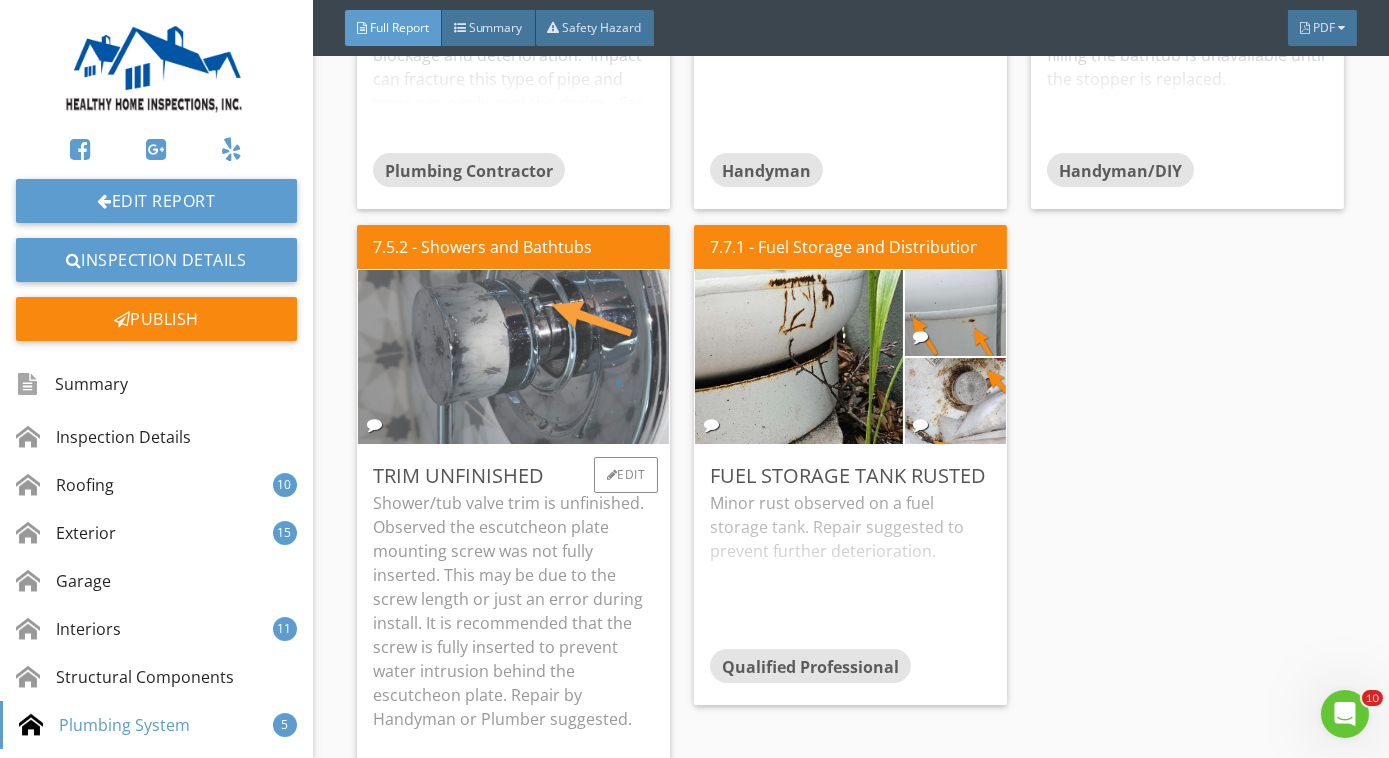 click at bounding box center (514, 356) 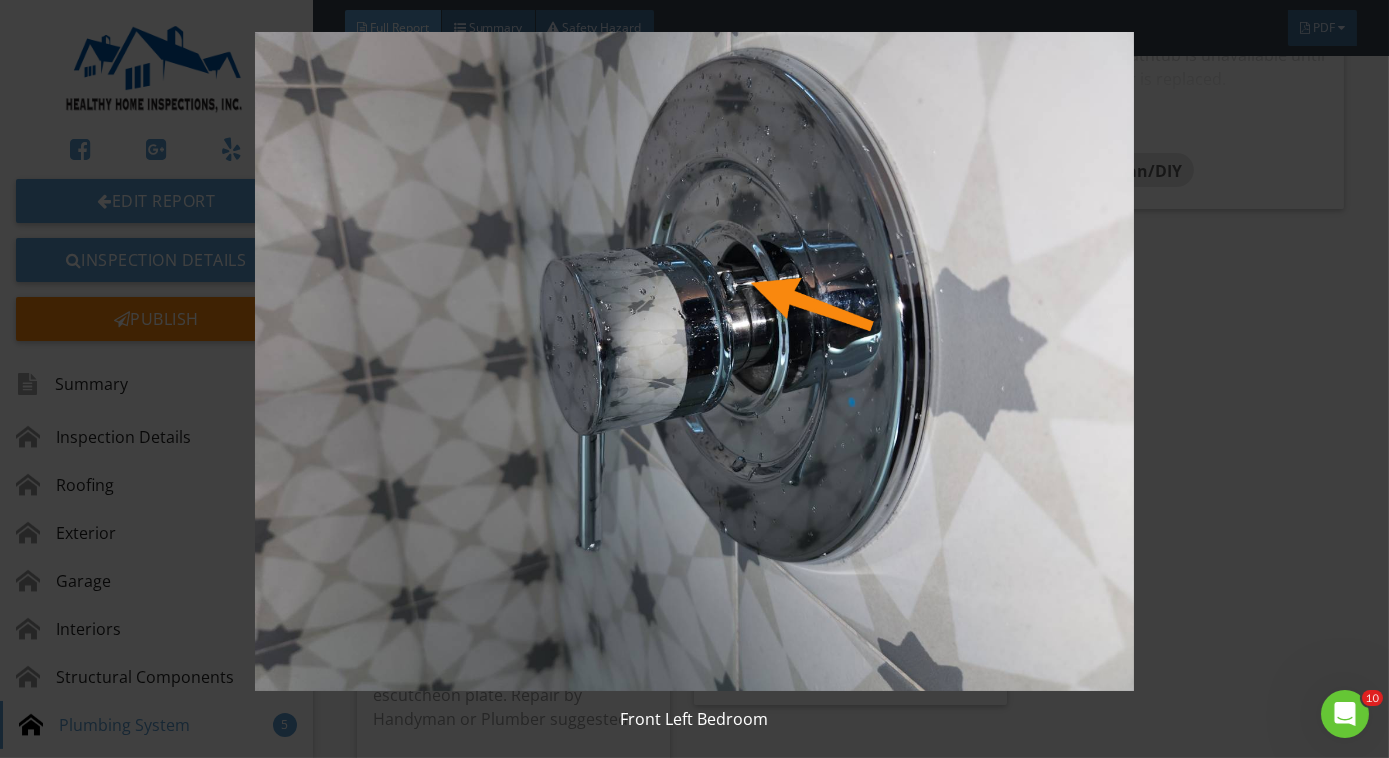 click at bounding box center [694, 361] 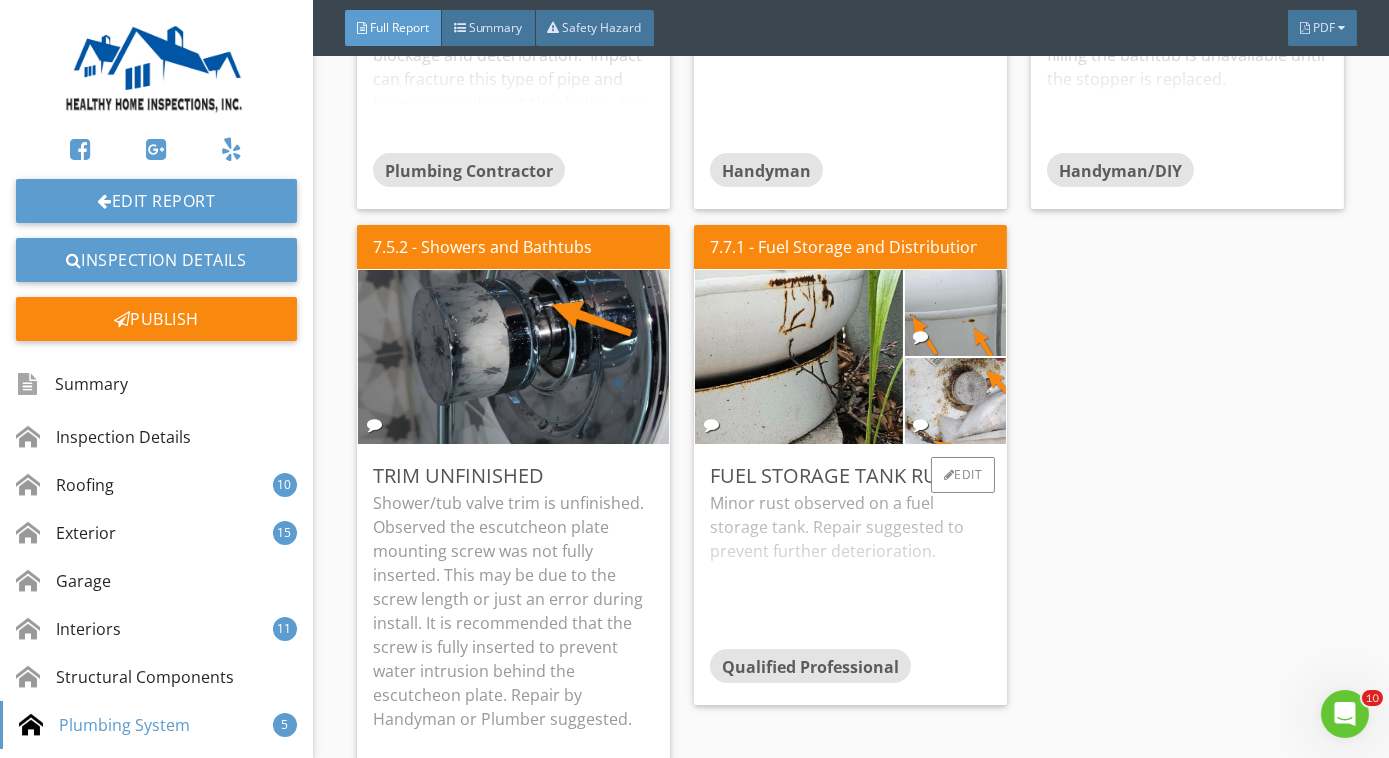 click on "Minor rust observed on a fuel storage tank. Repair suggested to prevent further deterioration." at bounding box center [850, 570] 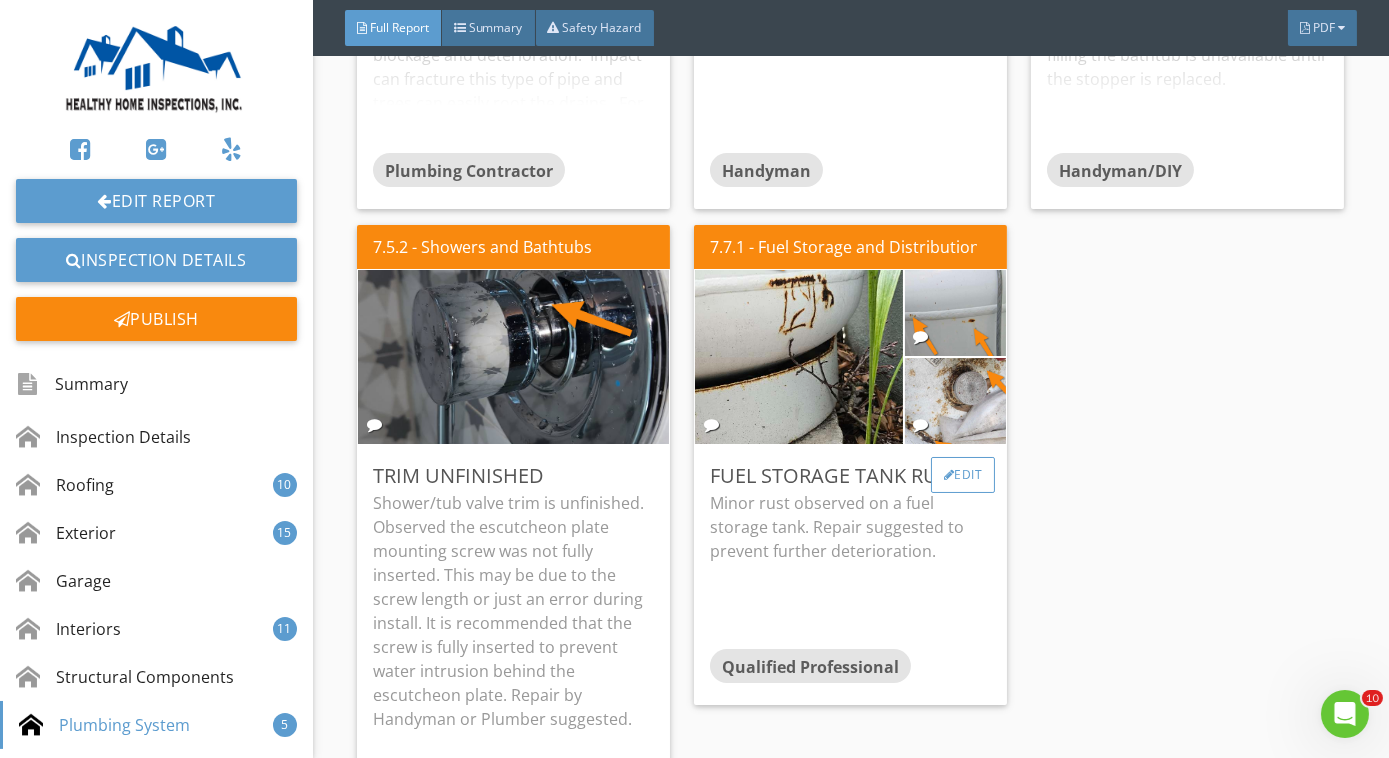 click at bounding box center [949, 475] 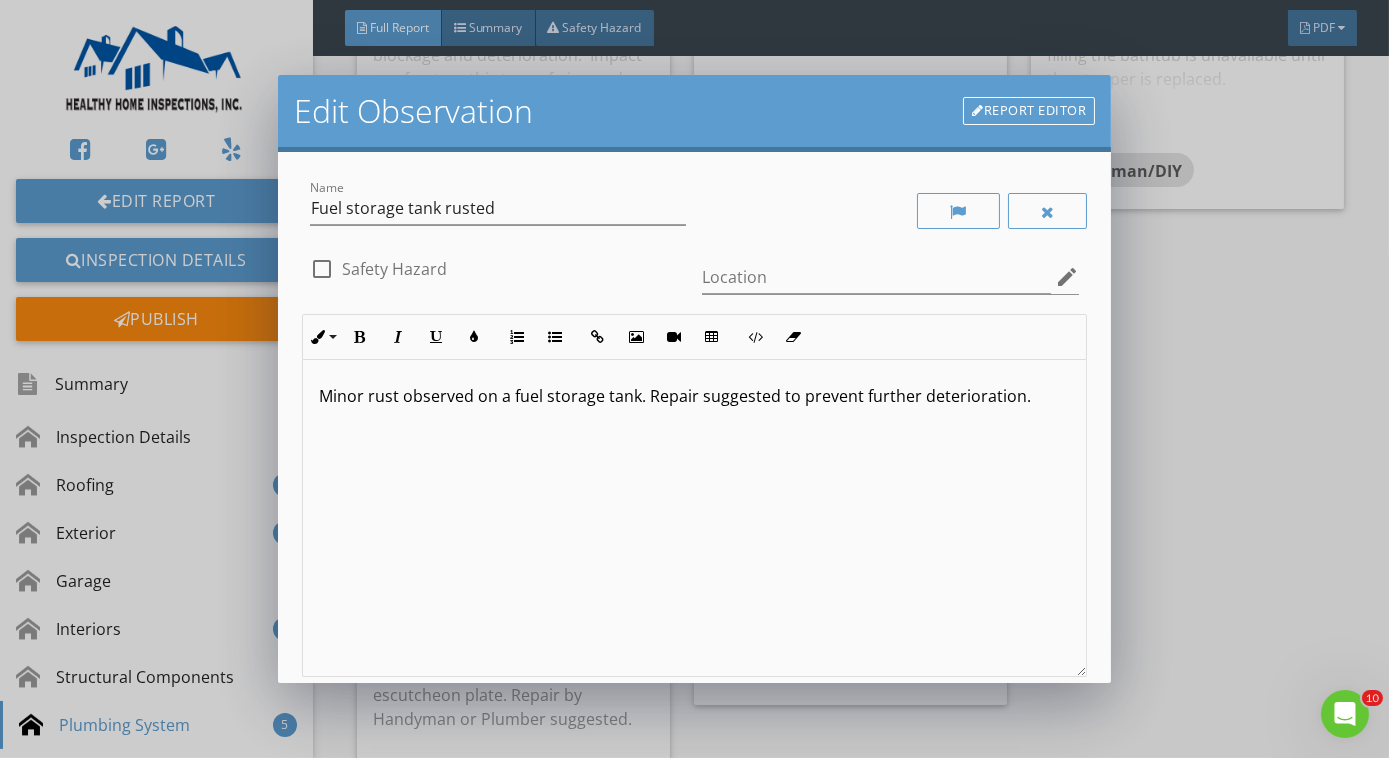 click on "Minor rust observed on a fuel storage tank. Repair suggested to prevent further deterioration." at bounding box center [694, 396] 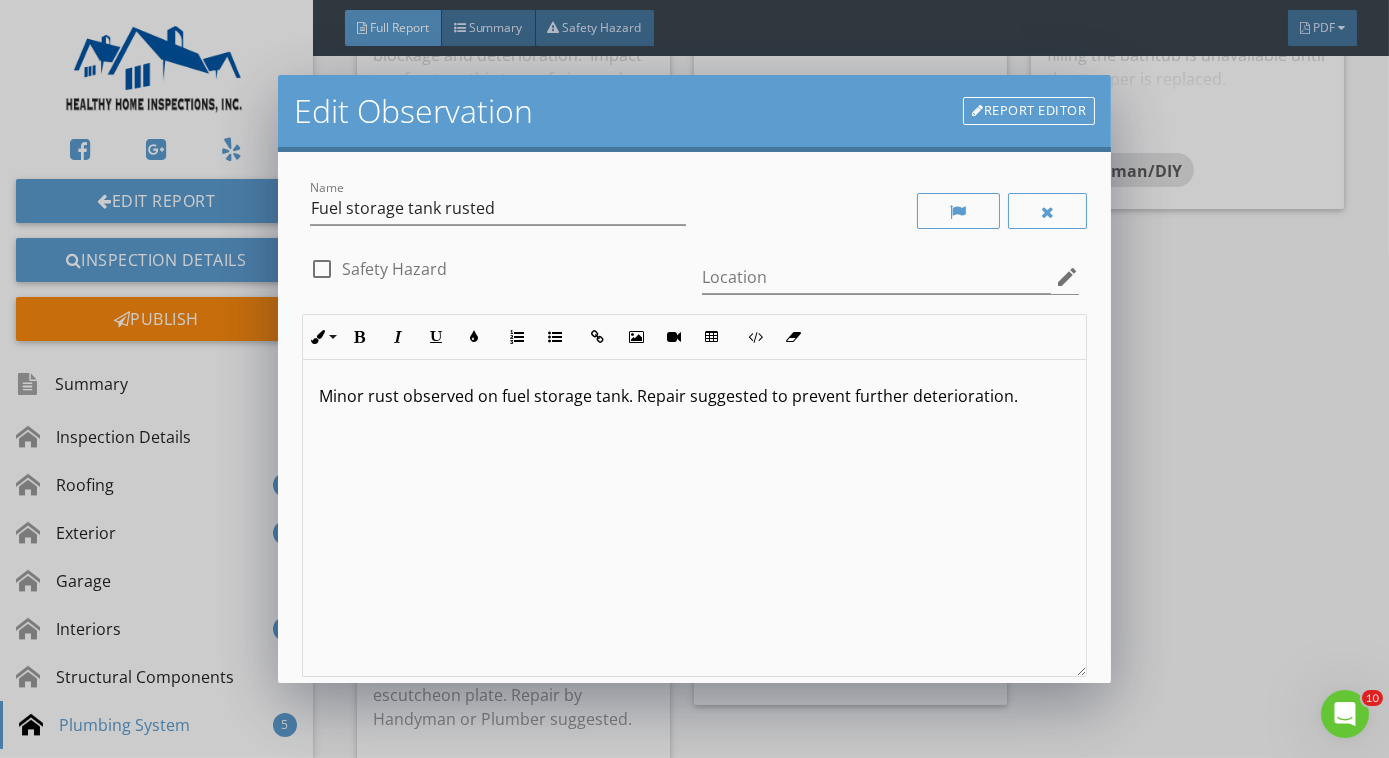 scroll, scrollTop: 186, scrollLeft: 0, axis: vertical 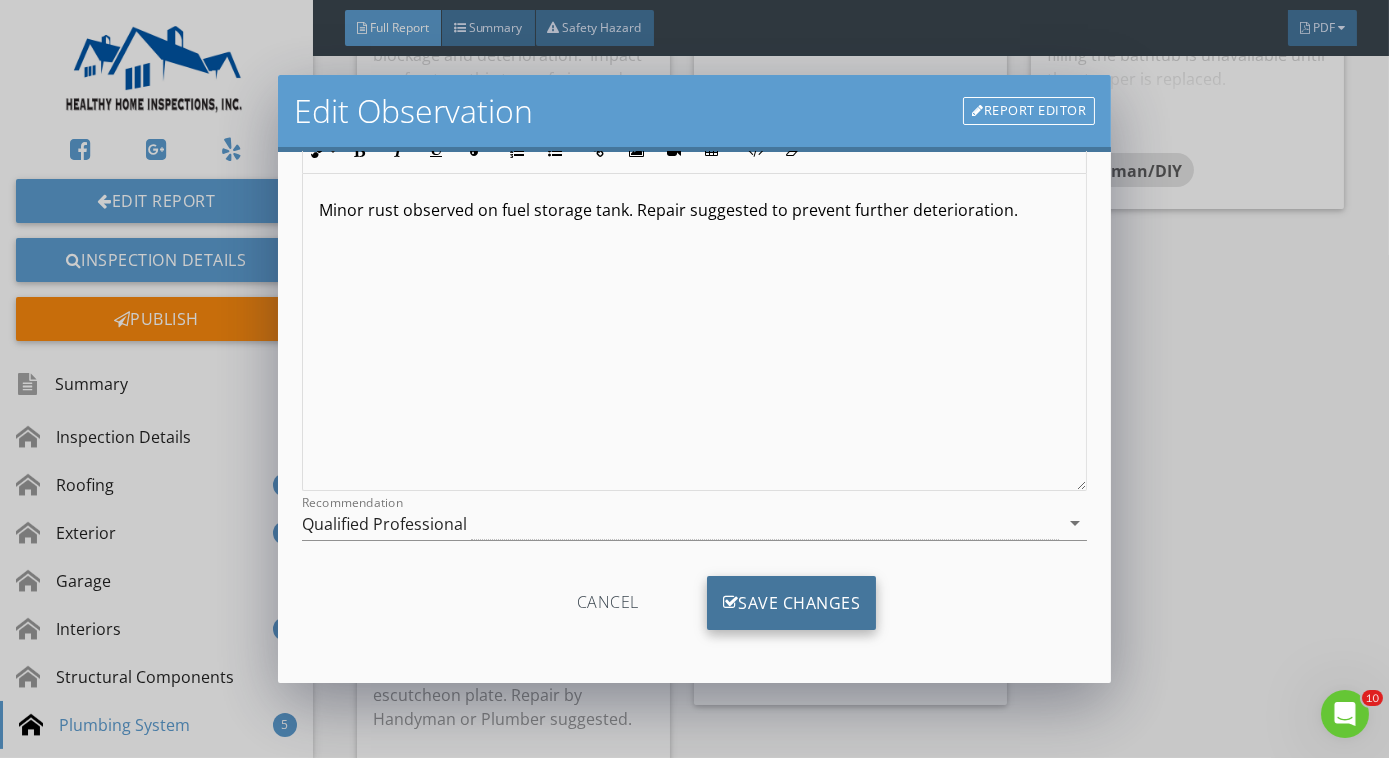 click on "Save Changes" at bounding box center (792, 603) 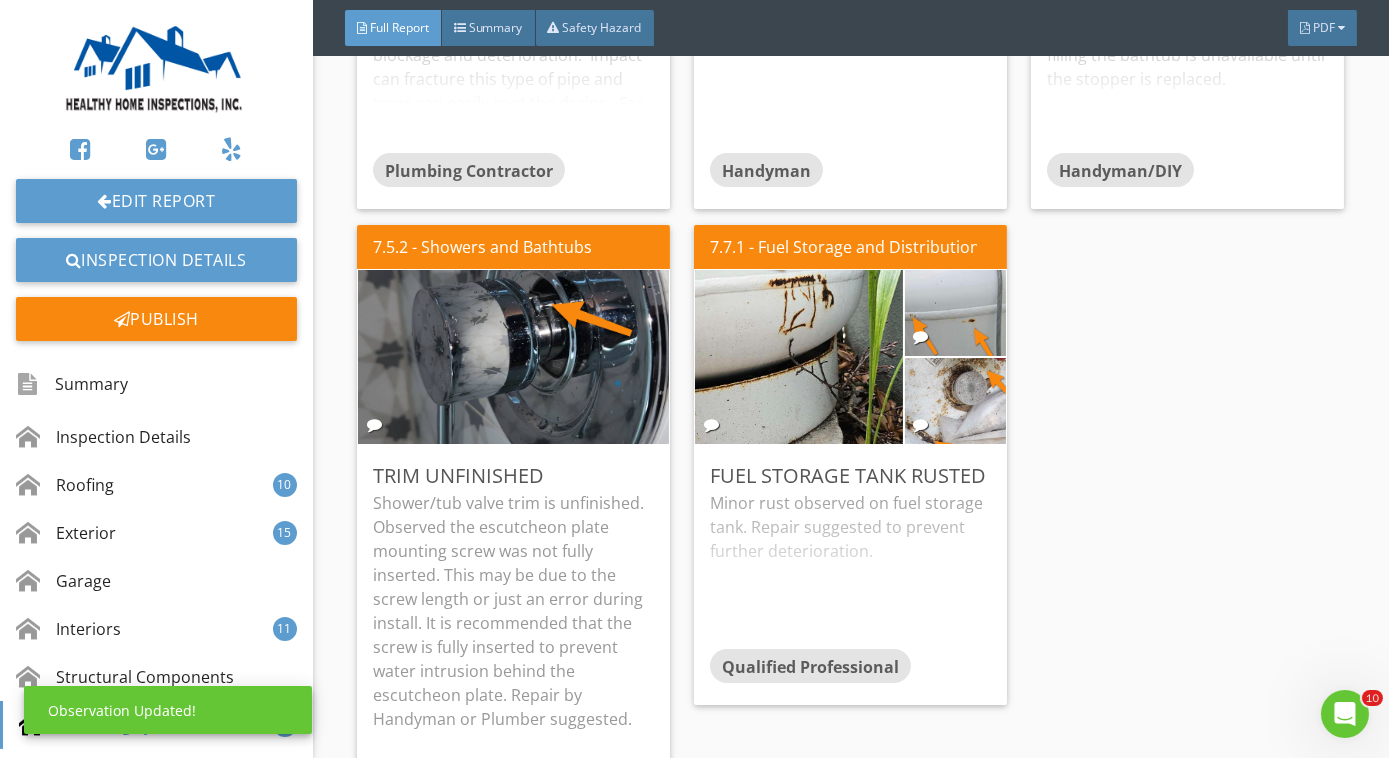 scroll, scrollTop: 0, scrollLeft: 0, axis: both 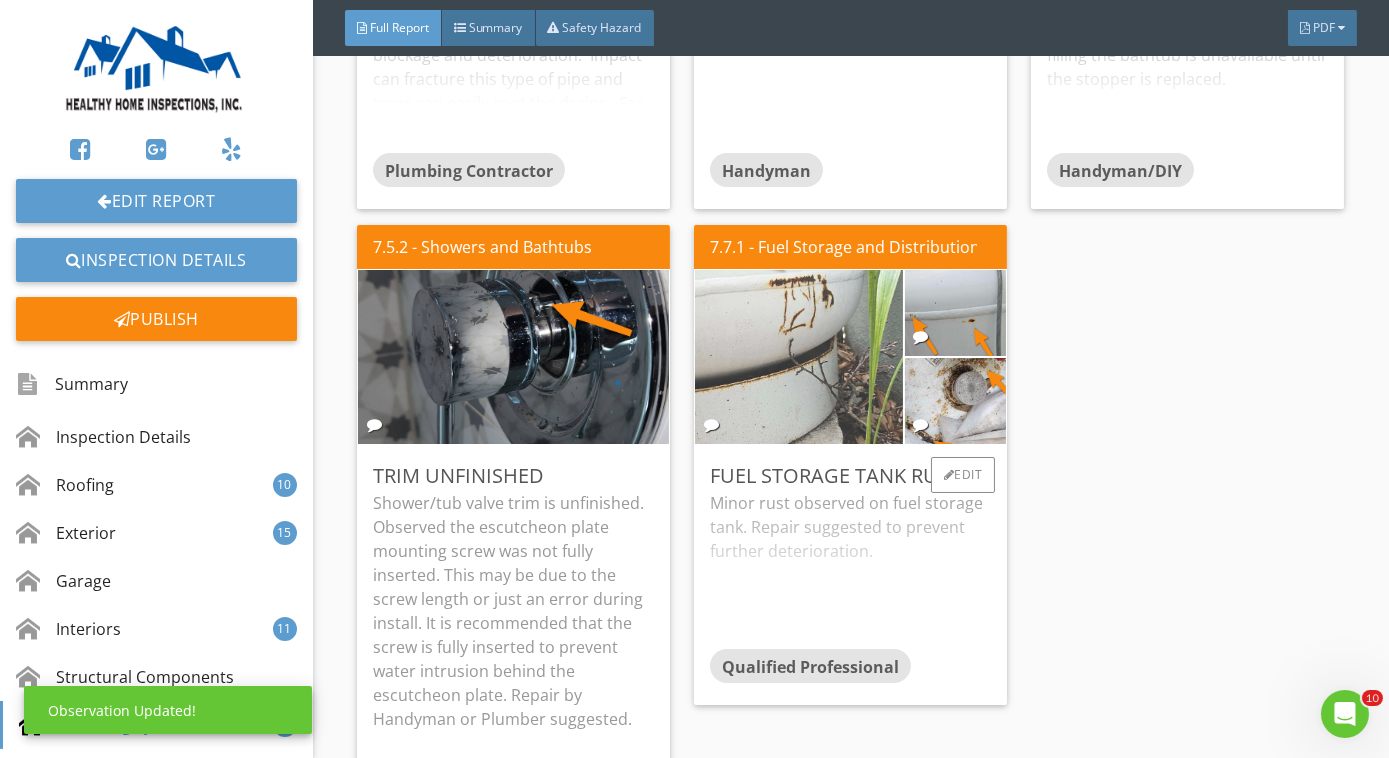 click at bounding box center [799, 356] 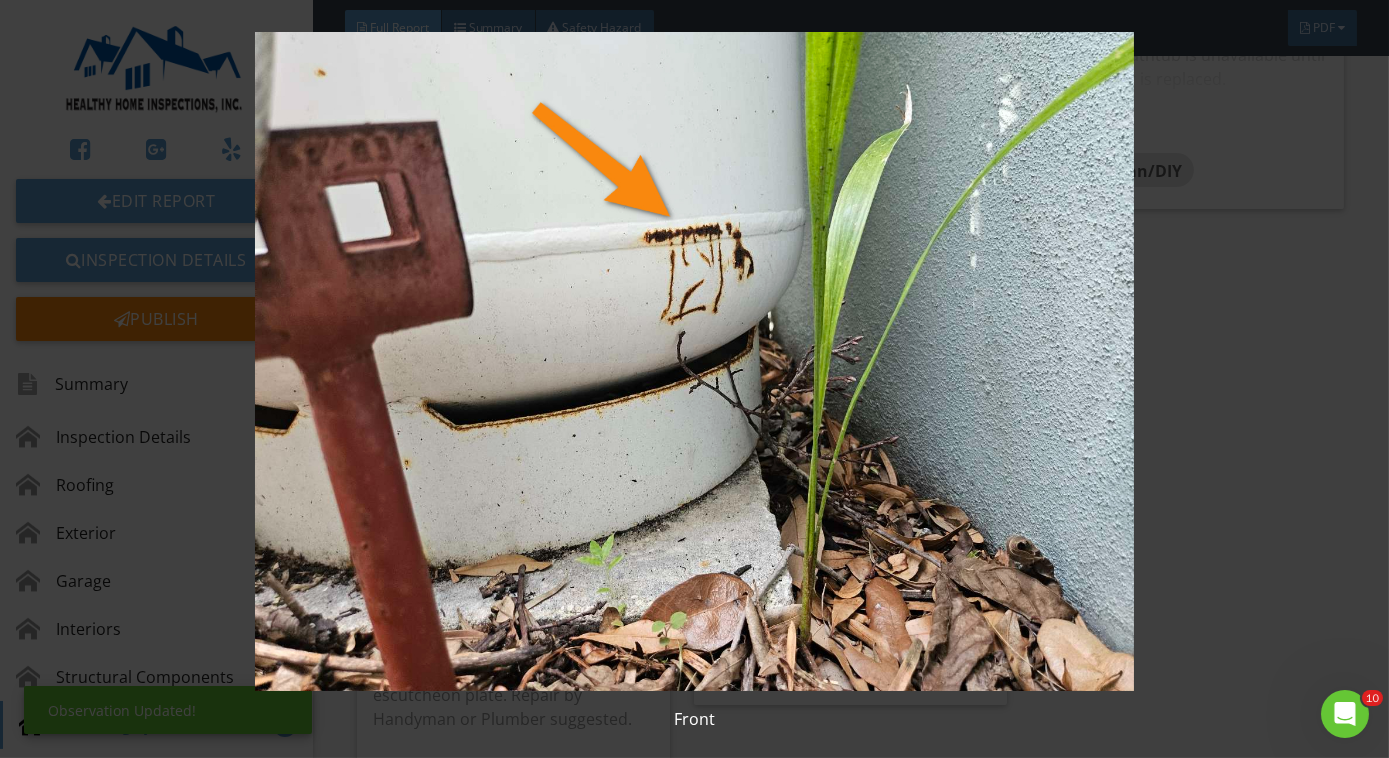click at bounding box center [694, 361] 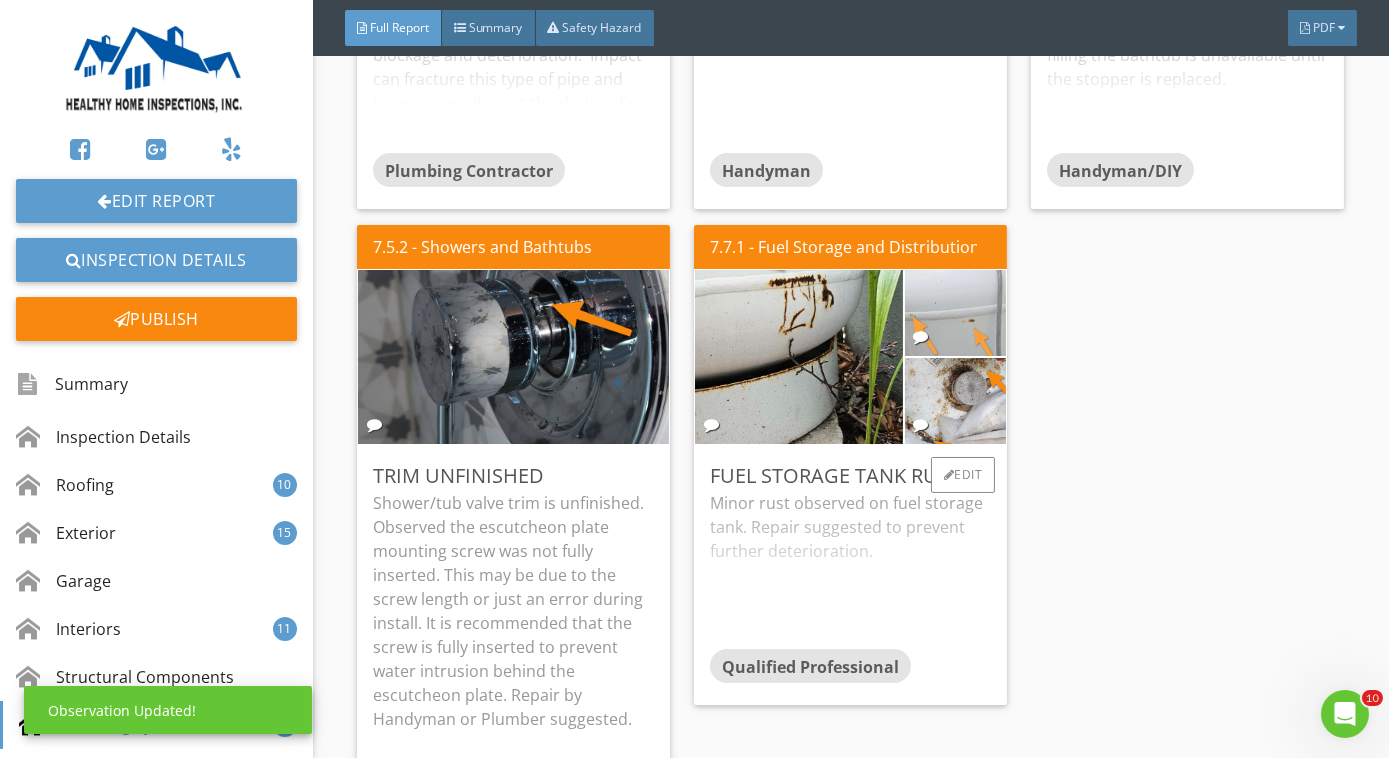 click at bounding box center [955, 312] 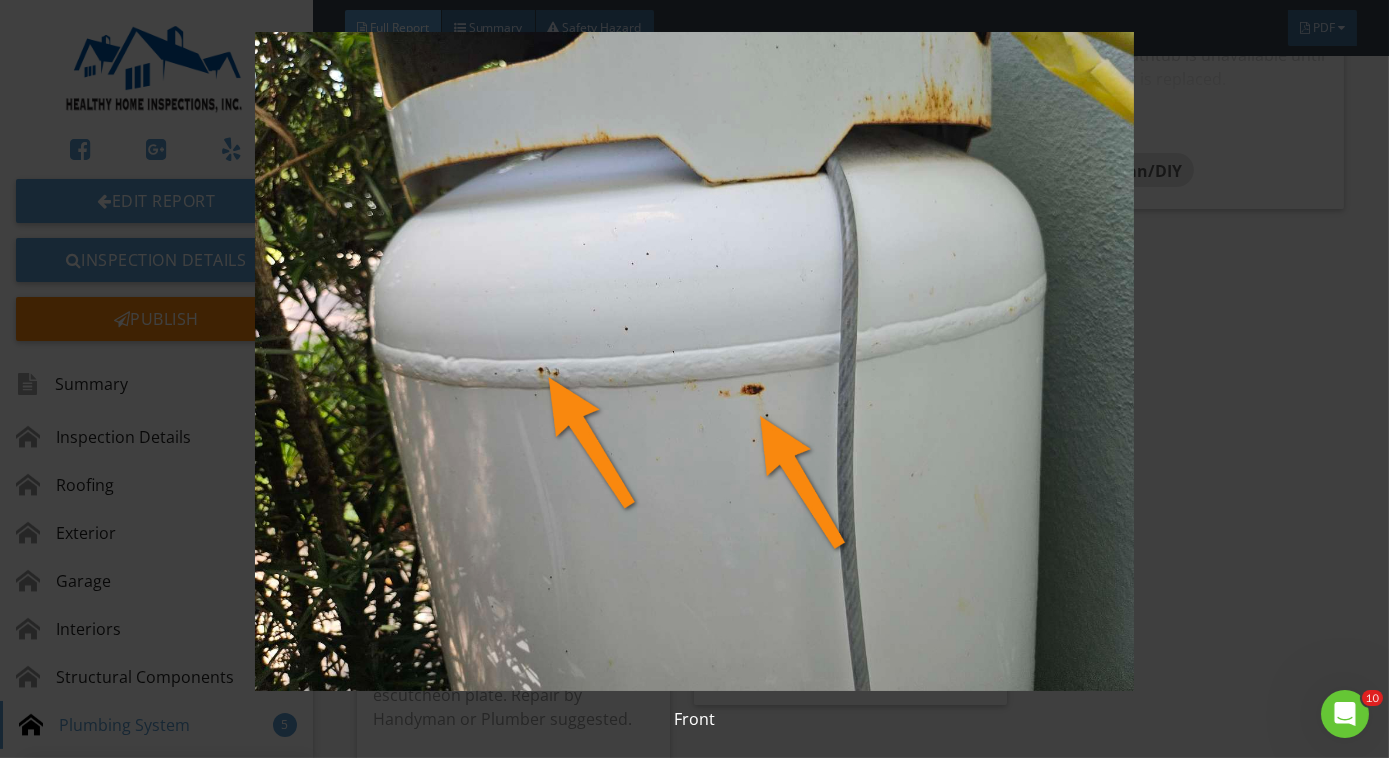click at bounding box center (694, 361) 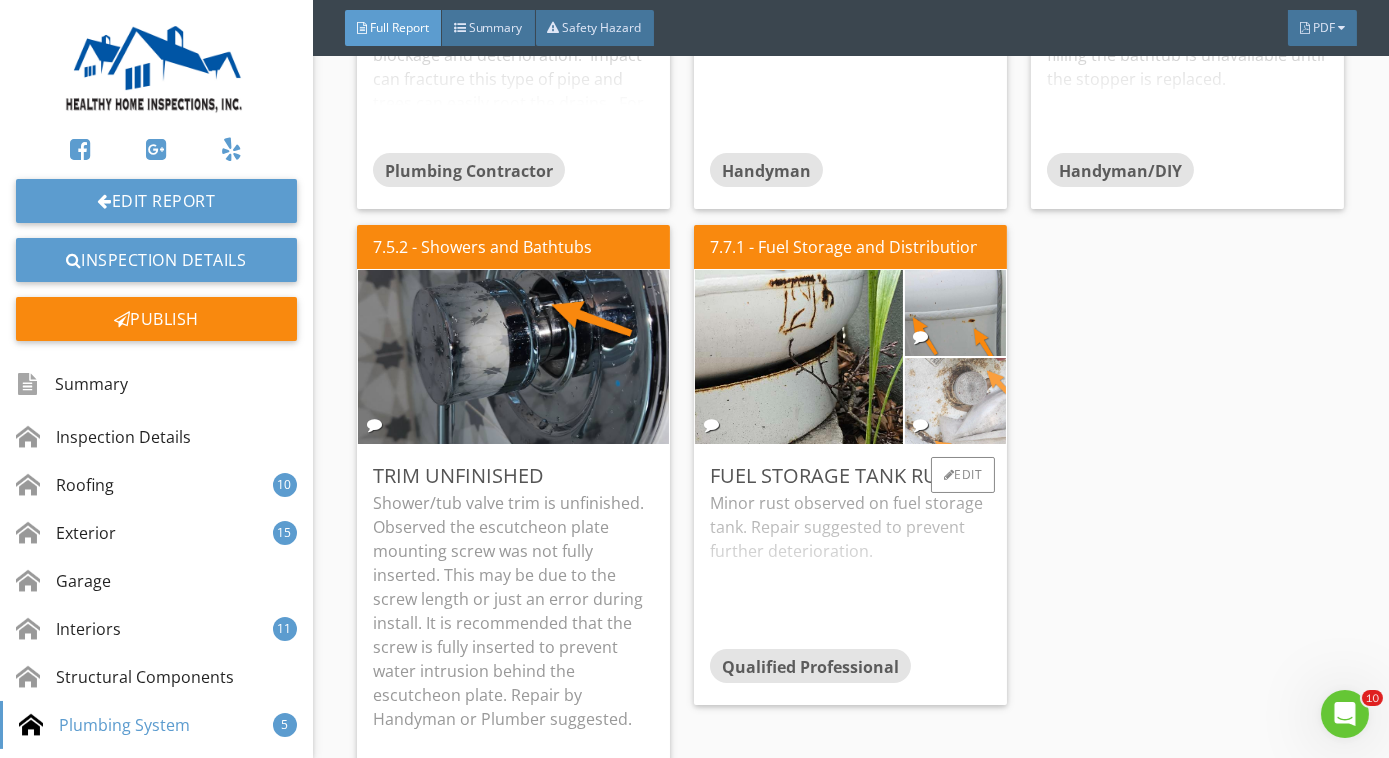 click at bounding box center (955, 400) 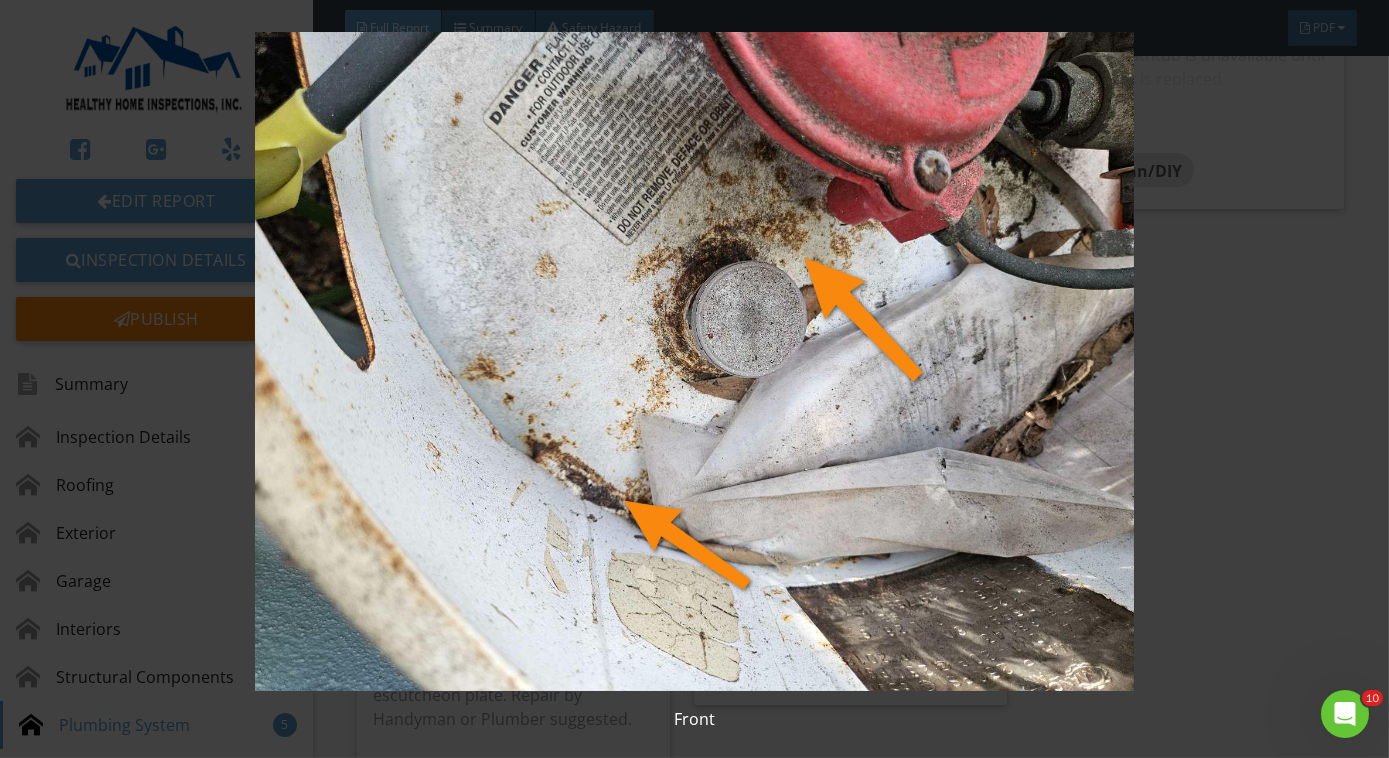click at bounding box center [694, 361] 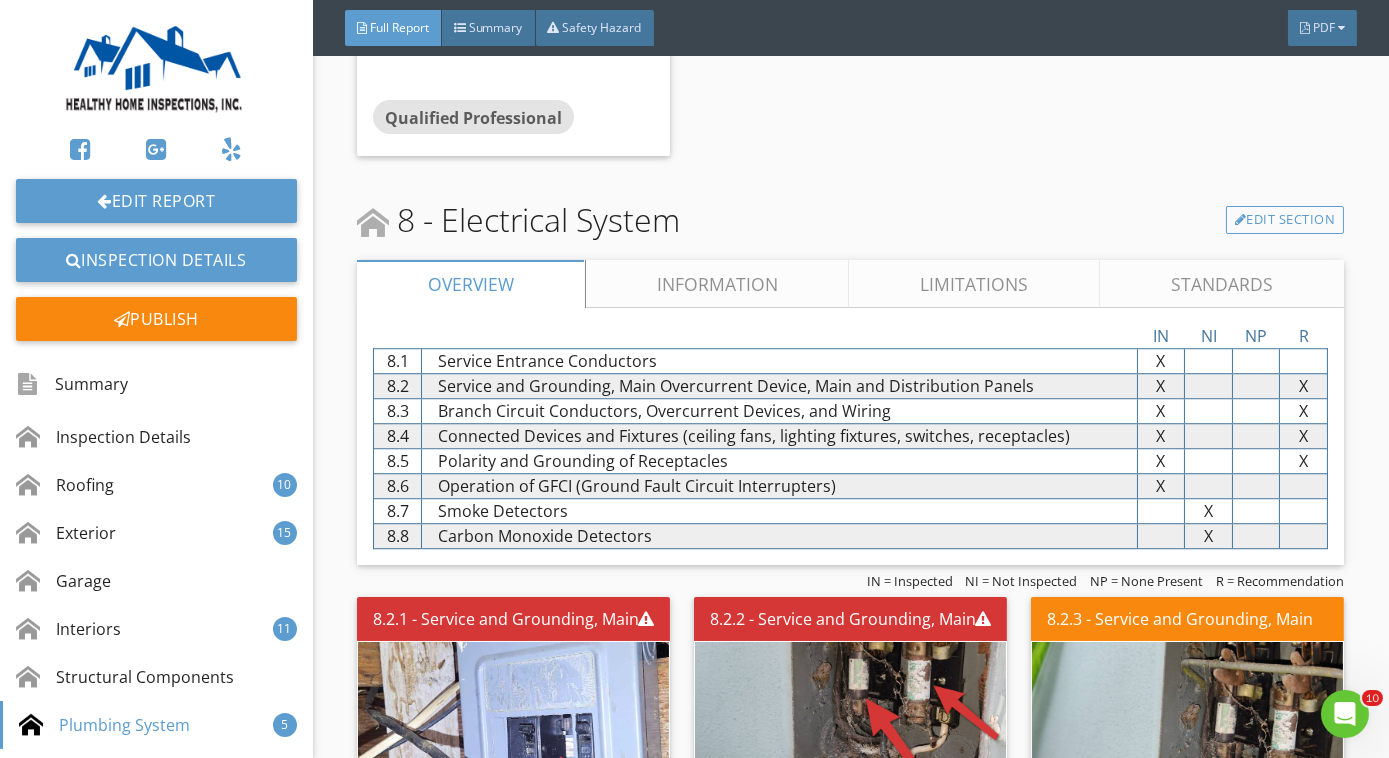 scroll, scrollTop: 11316, scrollLeft: 0, axis: vertical 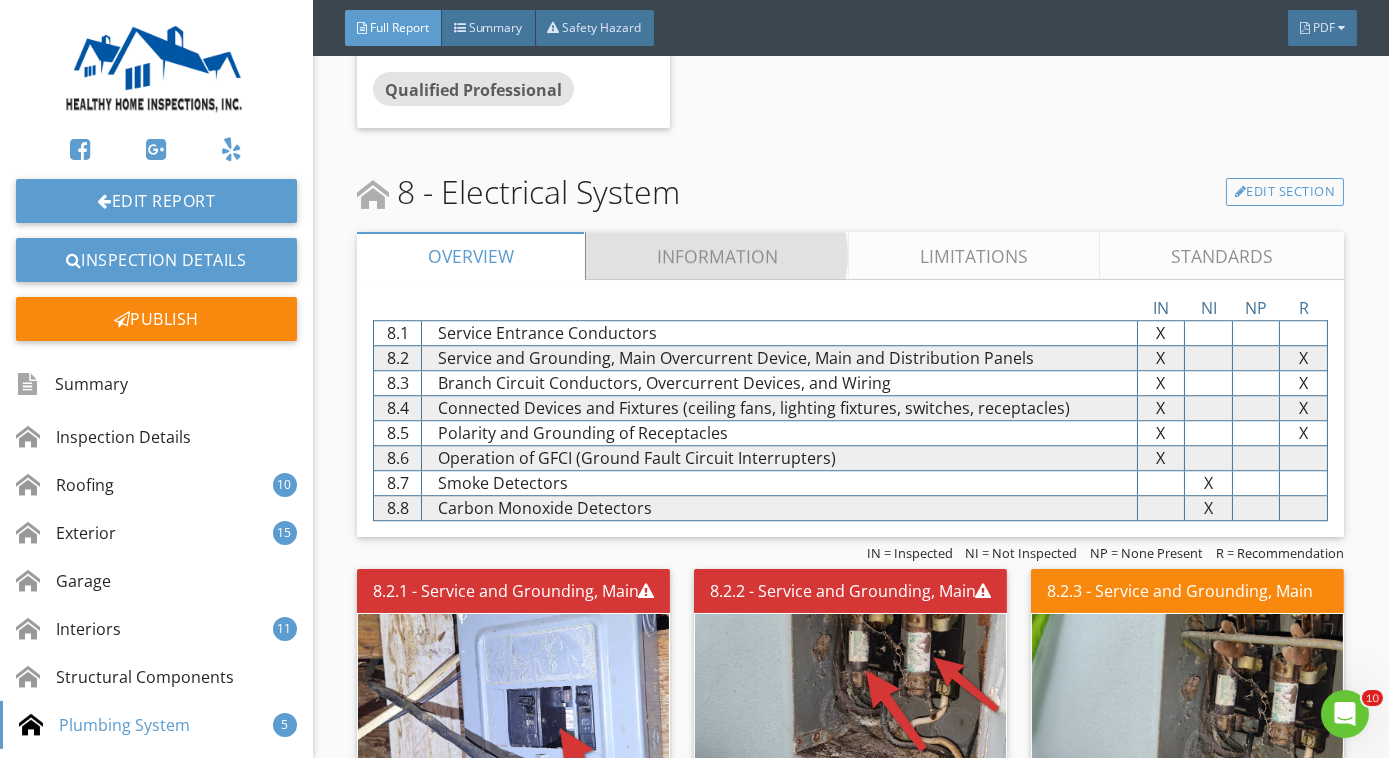 click on "Information" at bounding box center (718, 256) 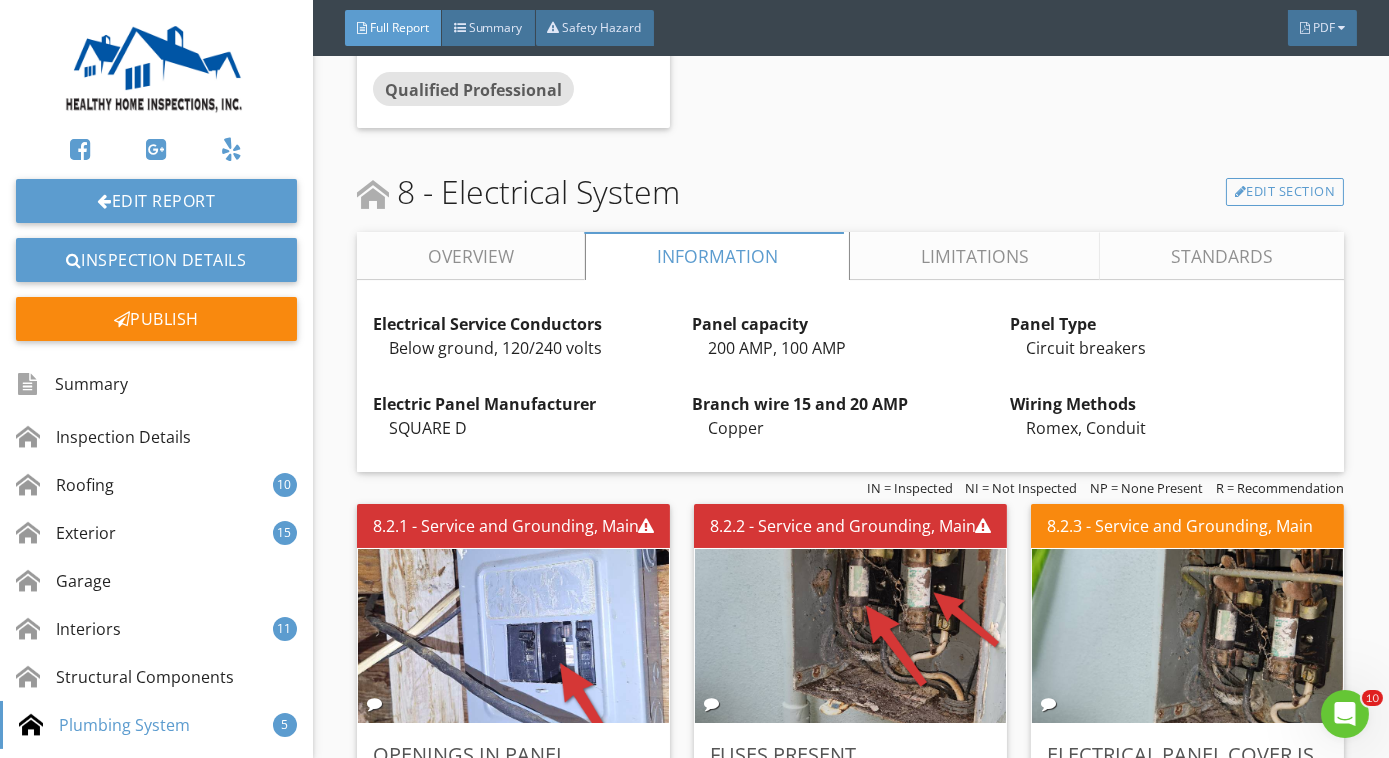 click on "Overview" at bounding box center (471, 256) 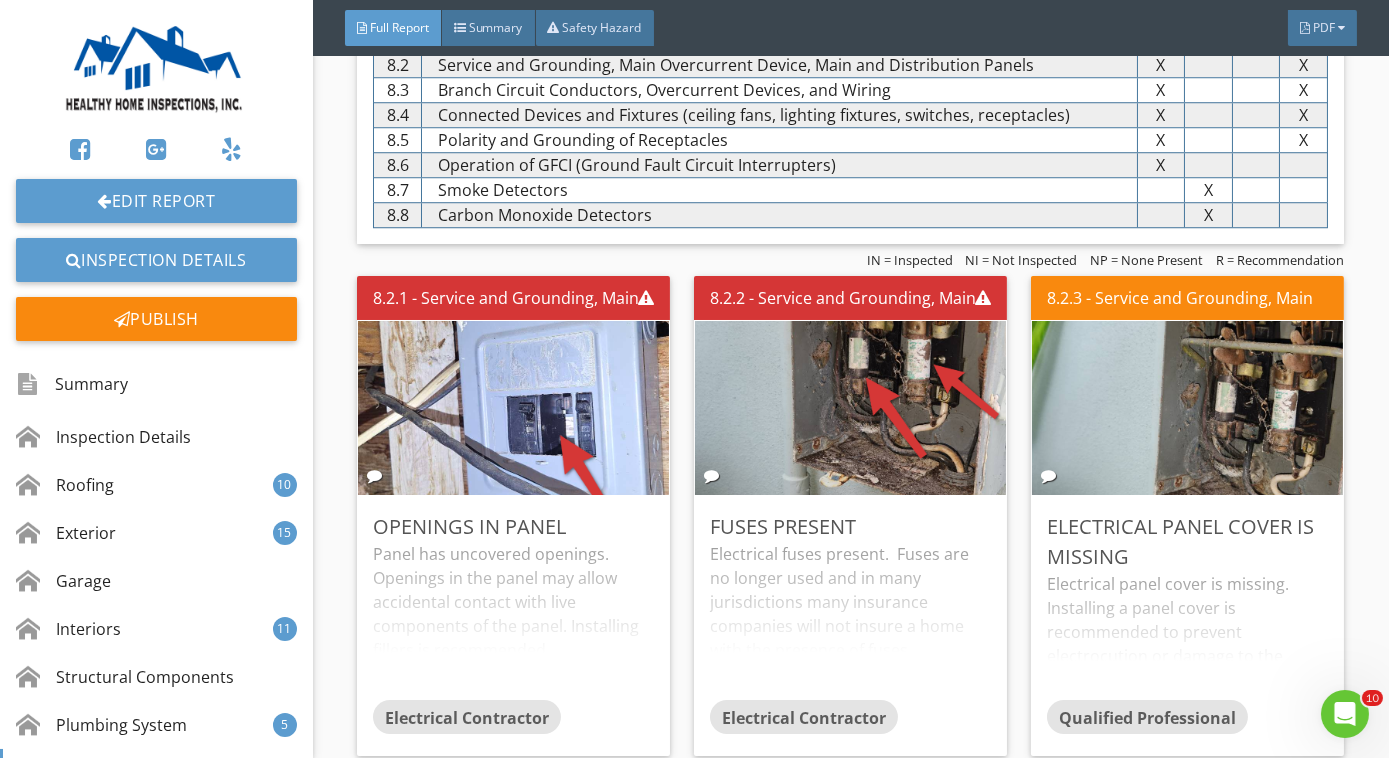 scroll, scrollTop: 11613, scrollLeft: 0, axis: vertical 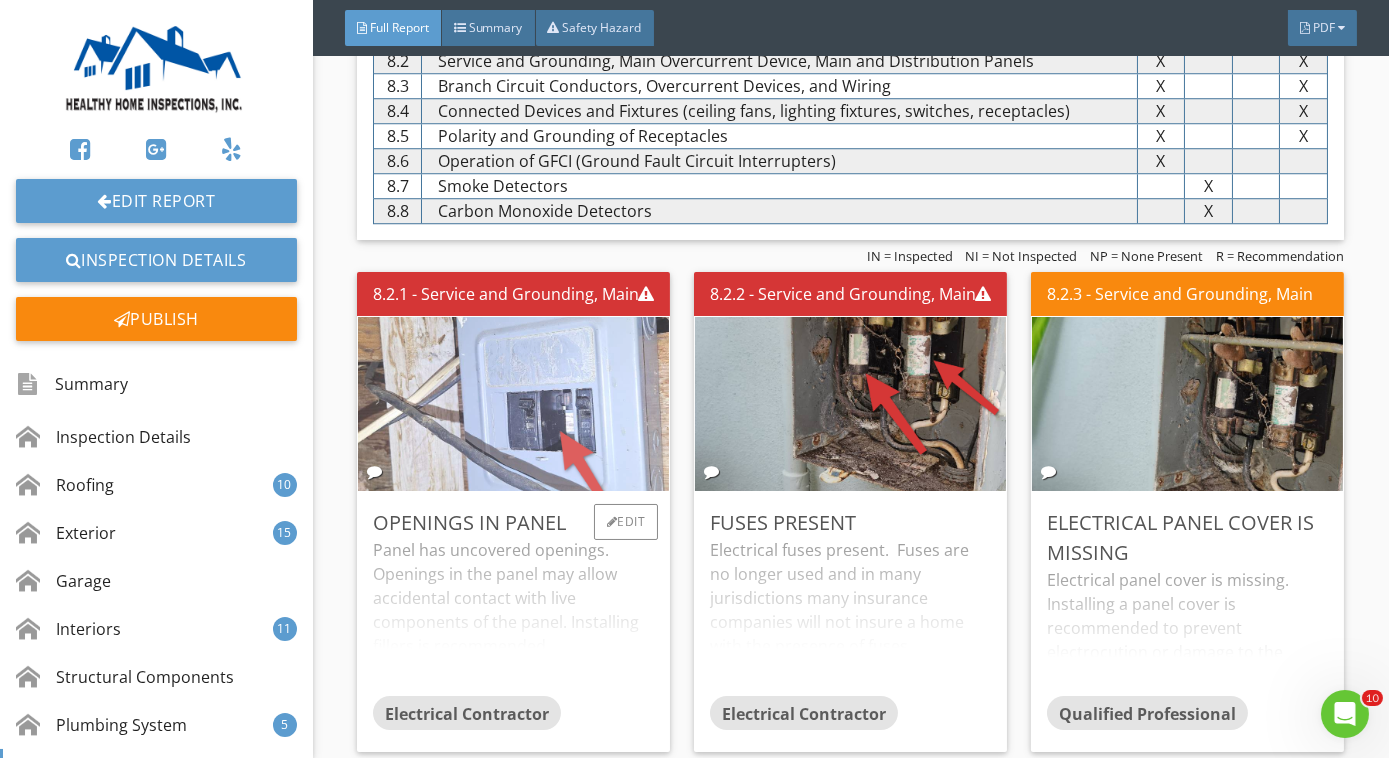 click at bounding box center [514, 403] 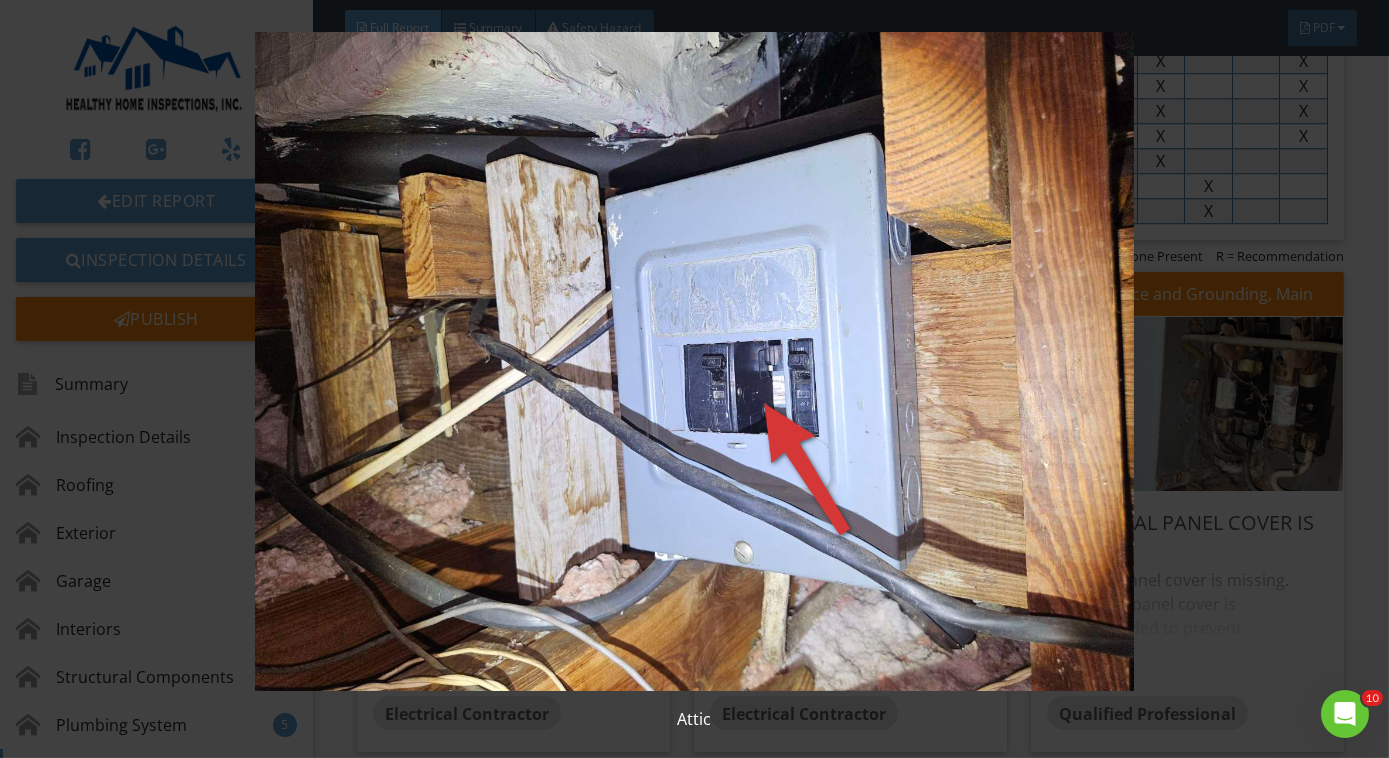 click at bounding box center (694, 361) 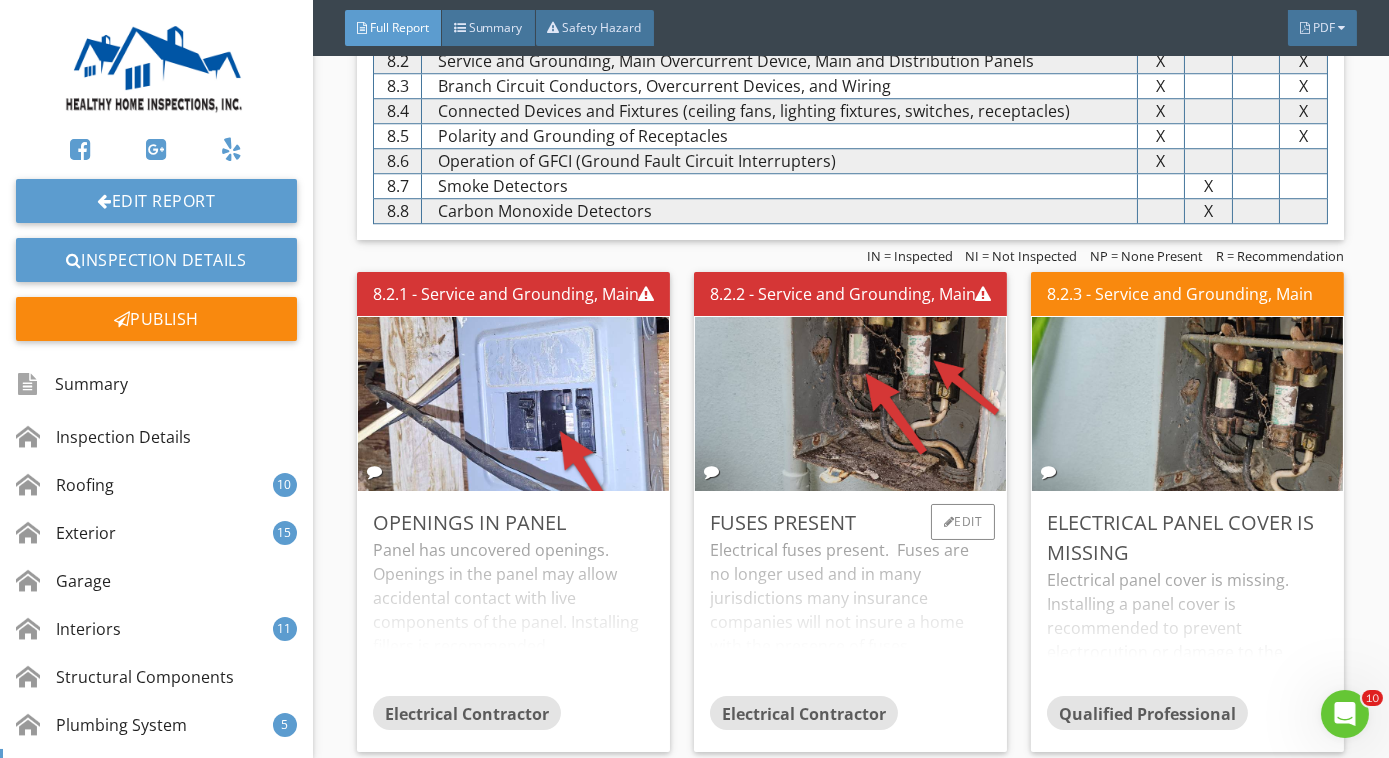 click on "Electrical fuses present.  Fuses are no longer used and in many jurisdictions many insurance companies will not insure a home with the presence of fuses. Upgrading the circuit breakers is suggested." at bounding box center [850, 617] 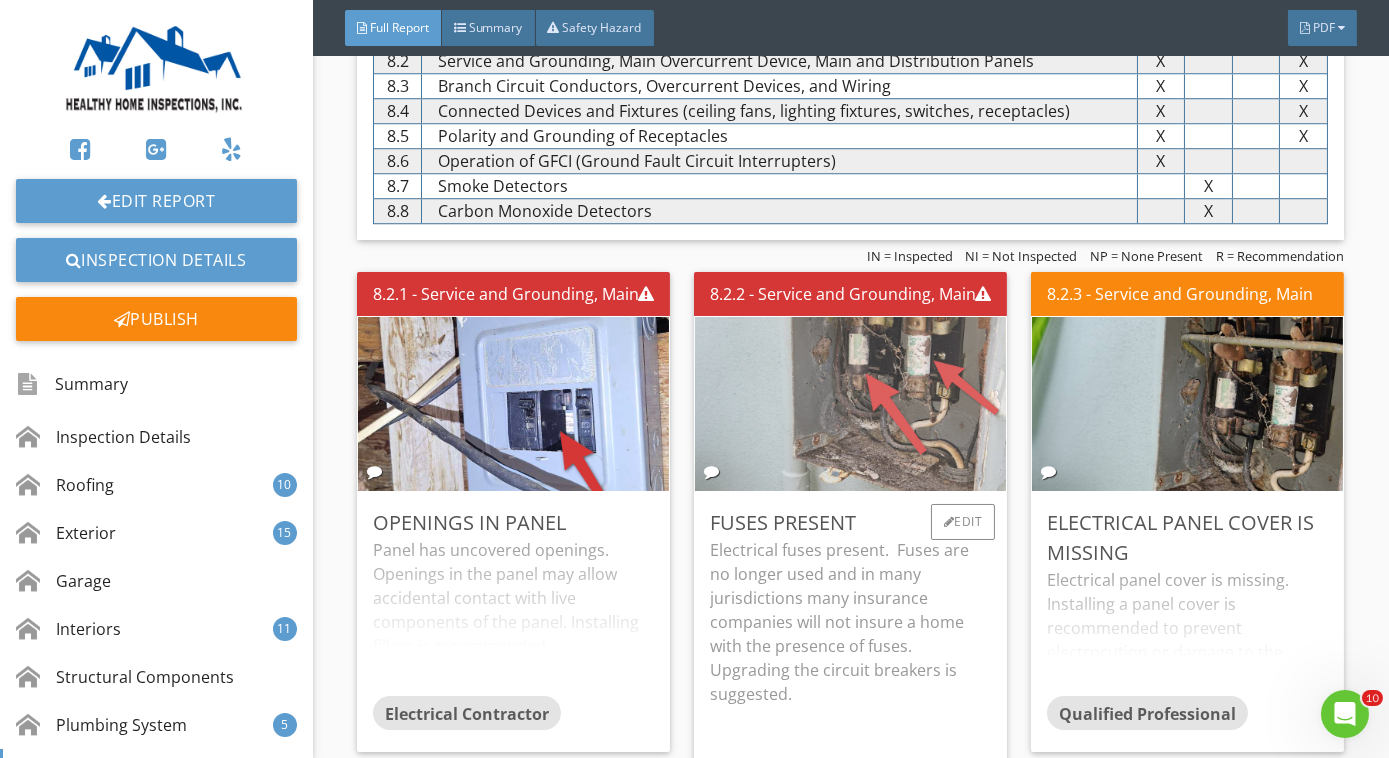 click at bounding box center (851, 403) 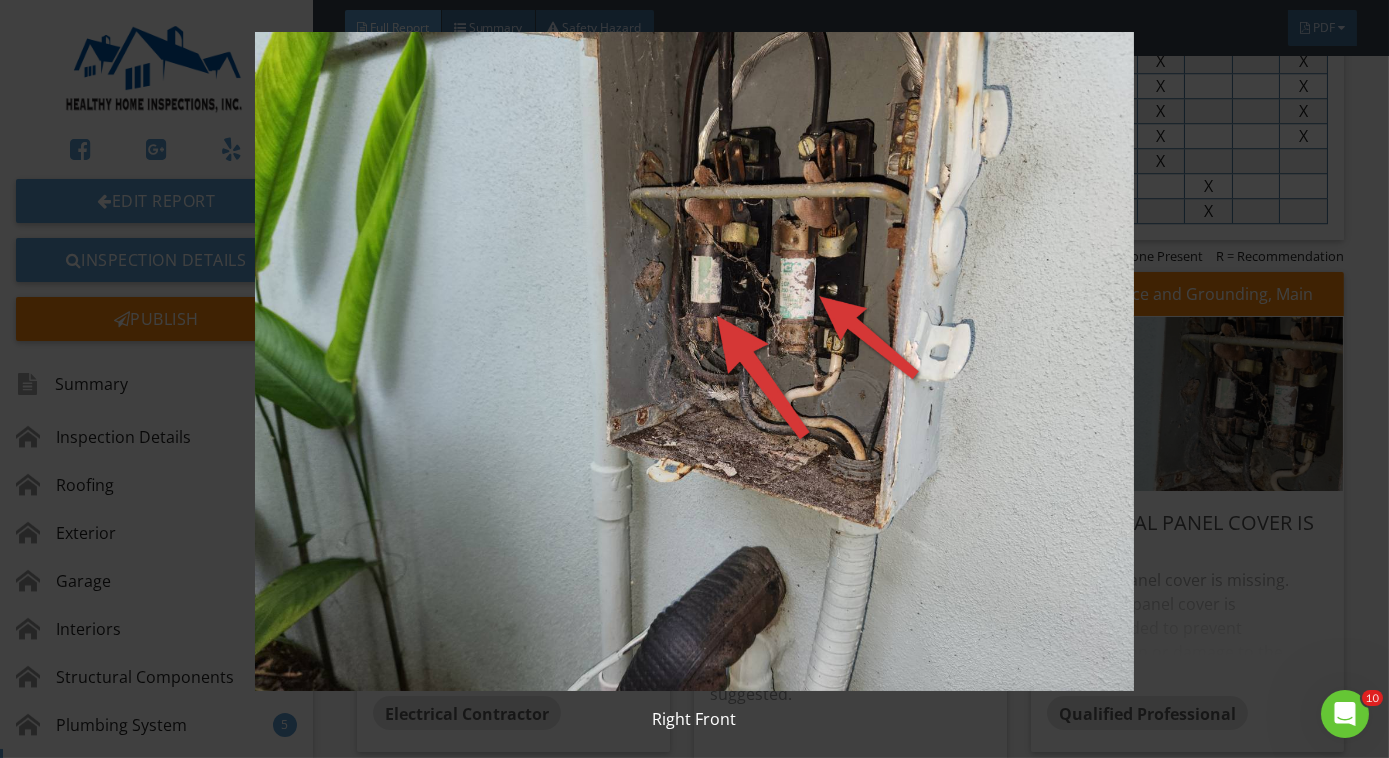 click at bounding box center (694, 361) 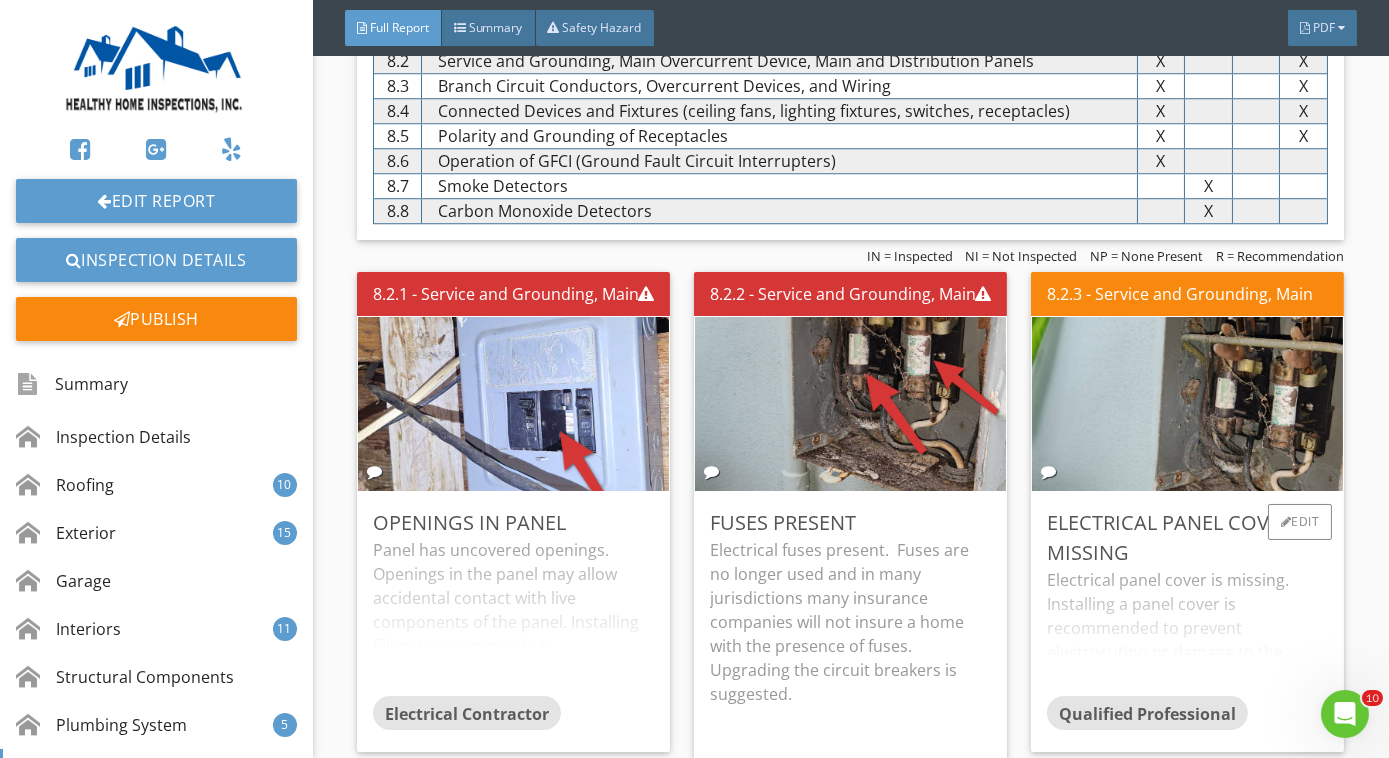 click on "Electrical panel cover is missing. Installing a panel cover is recommended to prevent electrocution or damage to the panels electrical components. Repair." at bounding box center [1187, 632] 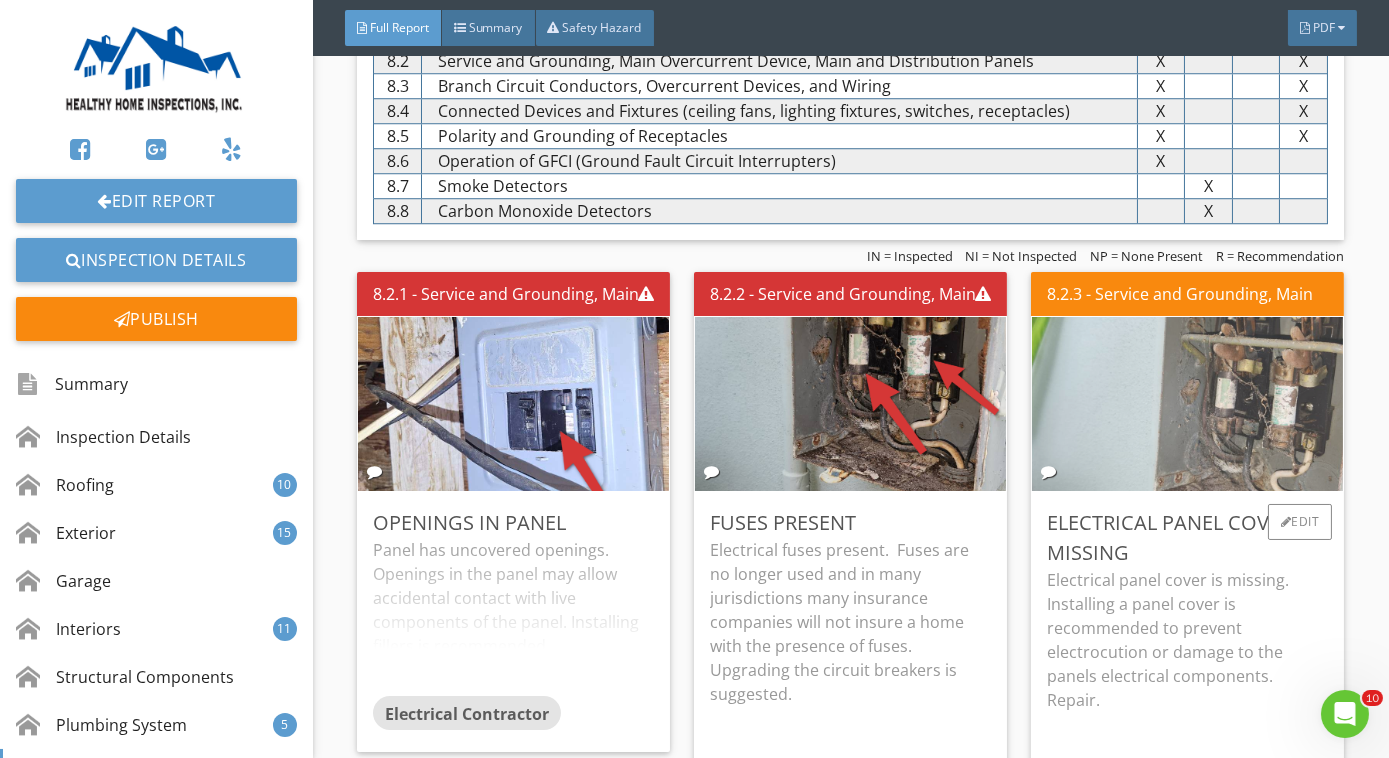 click at bounding box center (1188, 403) 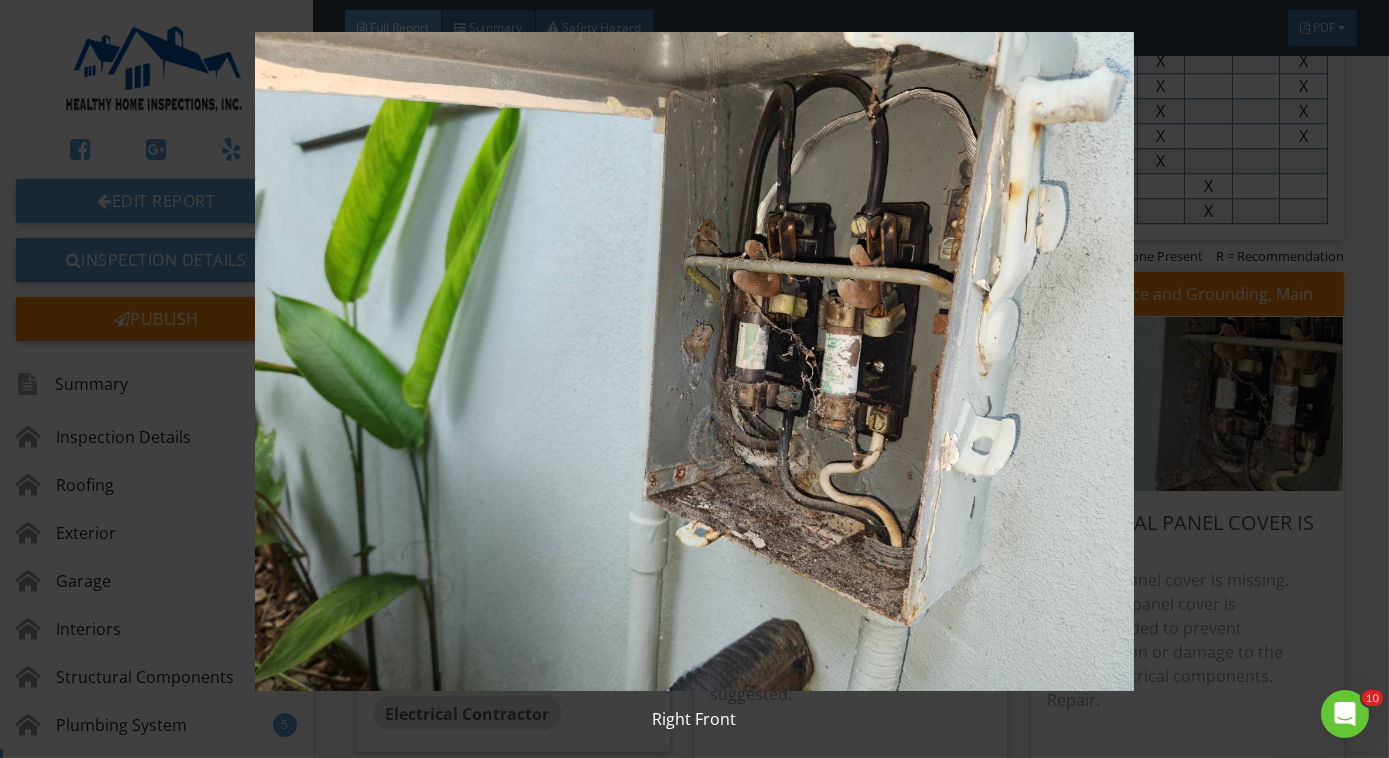 click at bounding box center [694, 361] 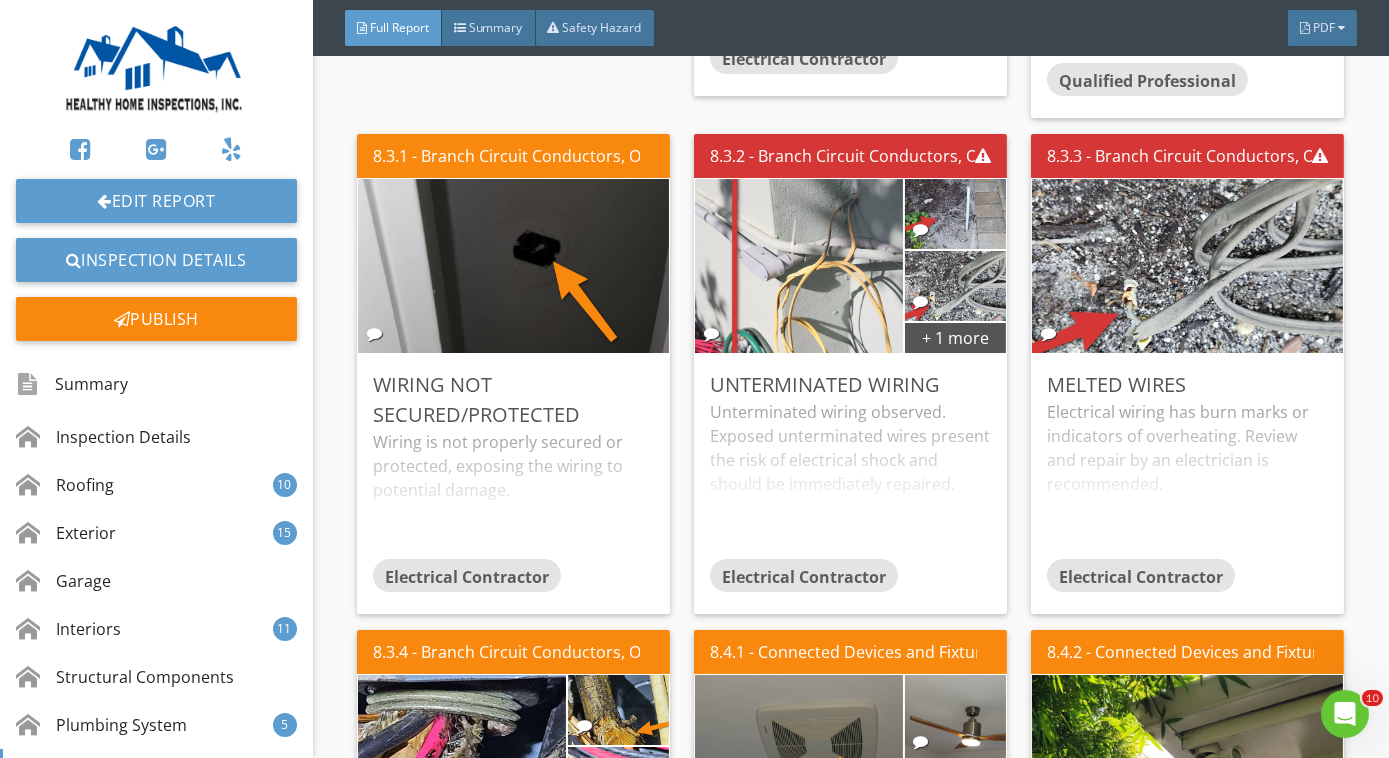 scroll, scrollTop: 12344, scrollLeft: 0, axis: vertical 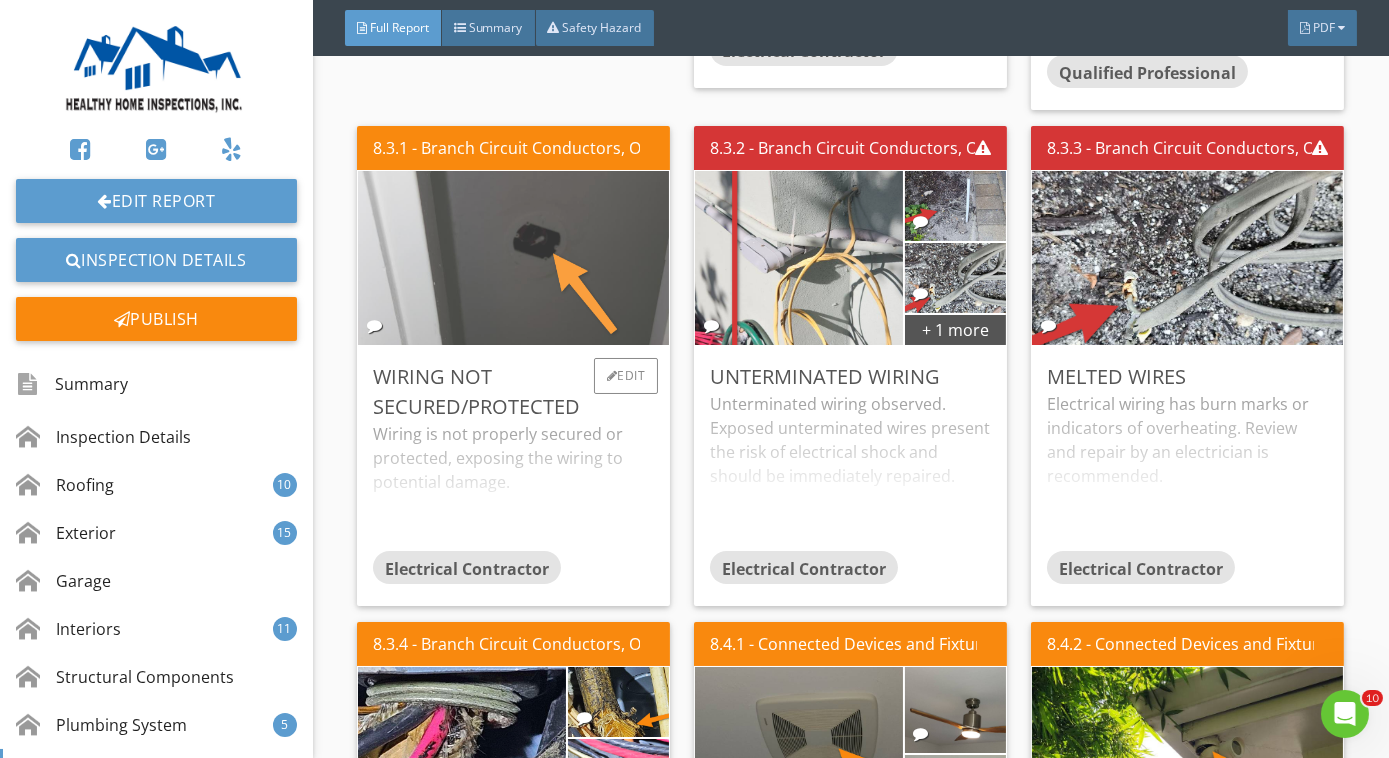 click at bounding box center (514, 258) 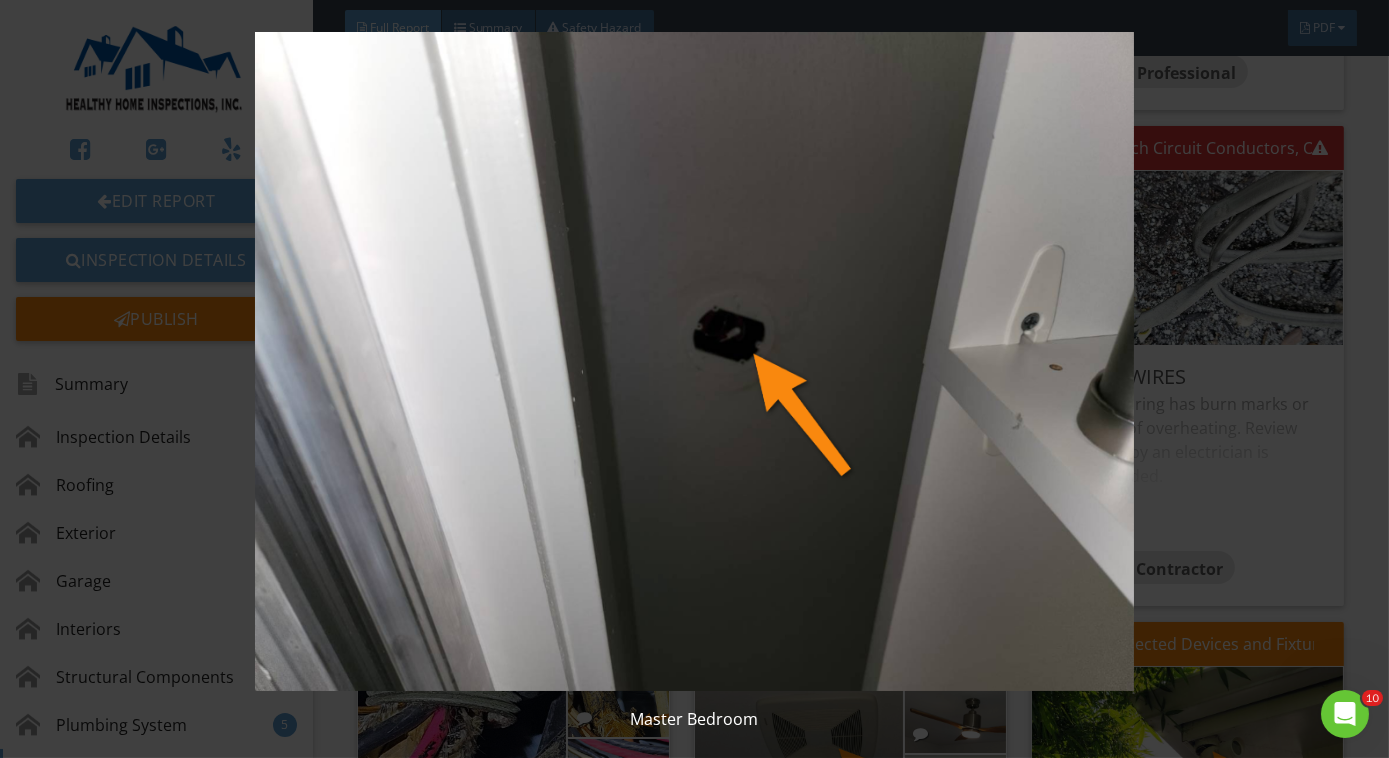 click at bounding box center [694, 361] 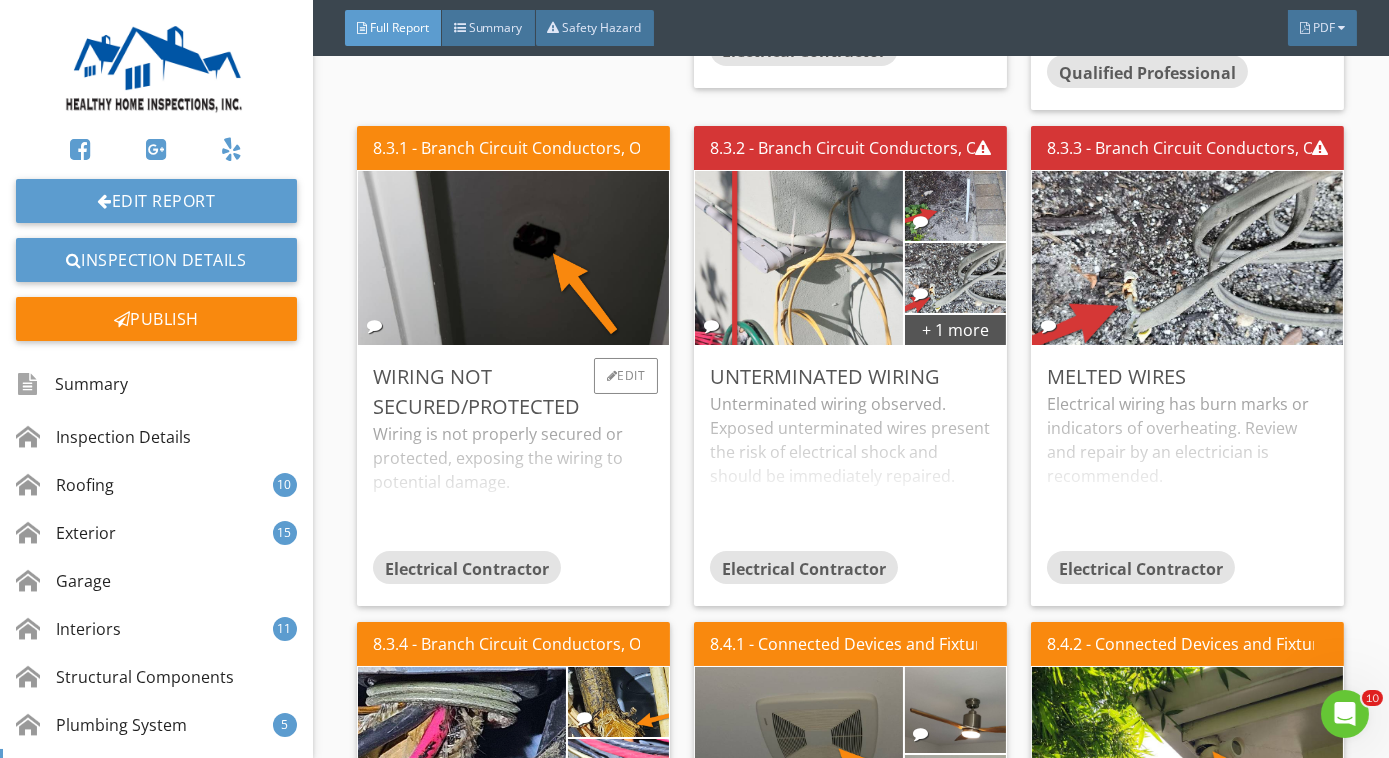 click on "Wiring is not properly secured or protected, exposing the wiring to potential damage." at bounding box center [513, 486] 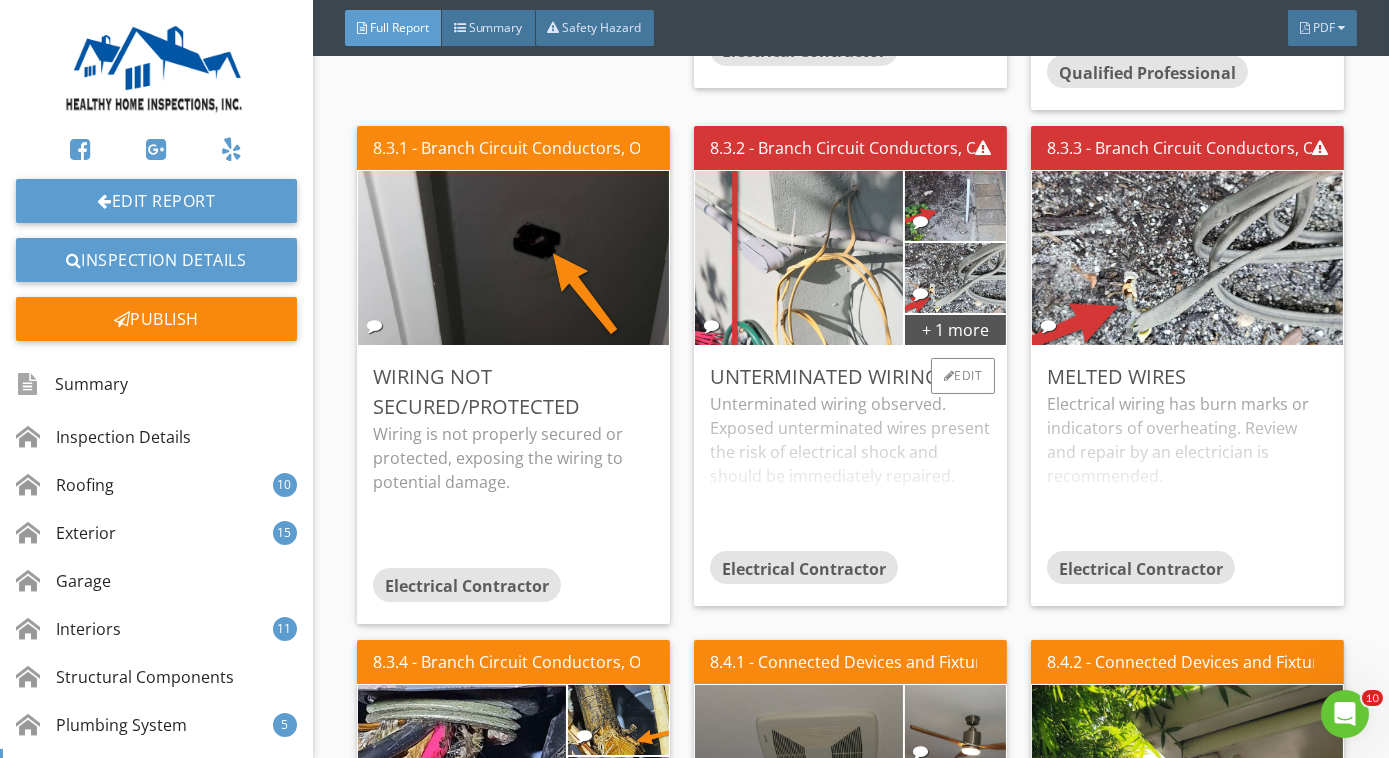 click on "Unterminated wiring observed.  Exposed unterminated wires present the risk of electrical shock and should be immediately repaired." at bounding box center (850, 471) 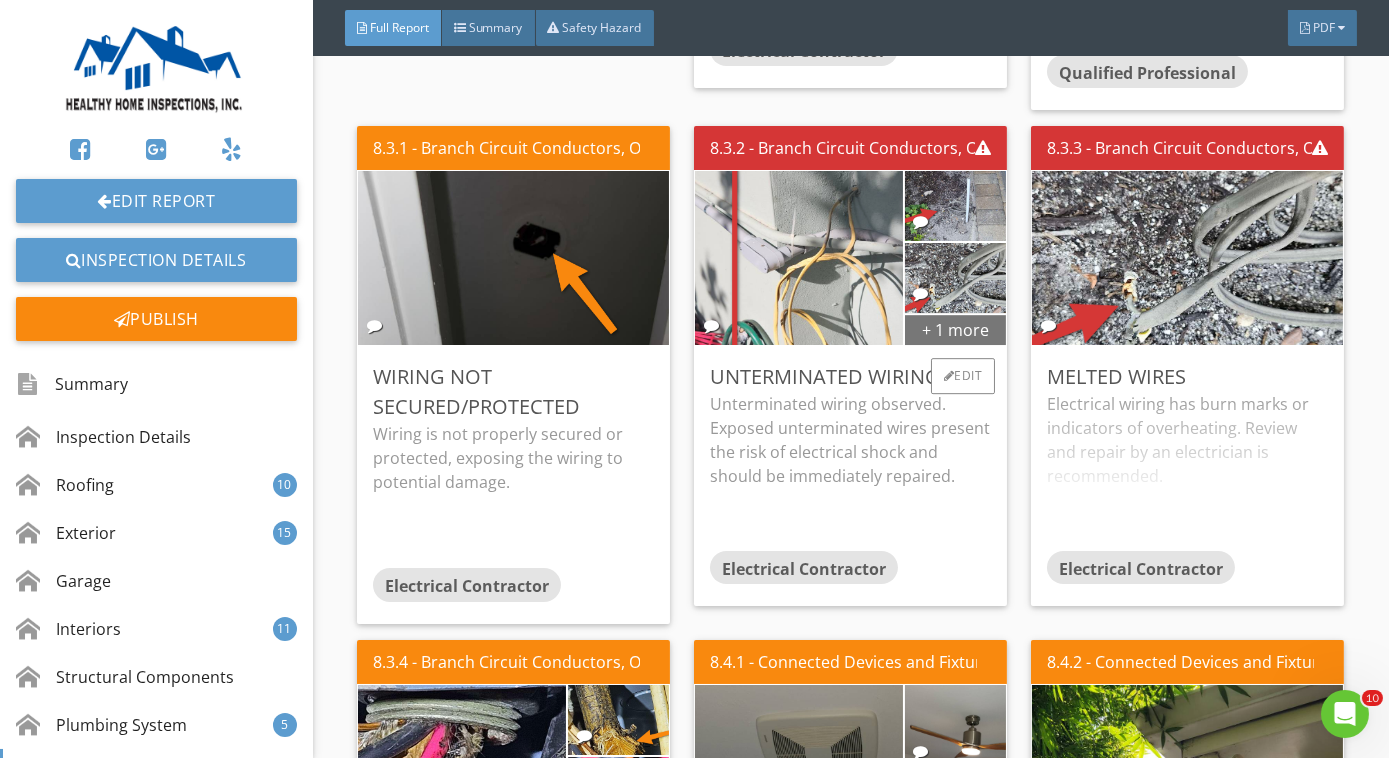 click on "+ 1 more" at bounding box center [956, 329] 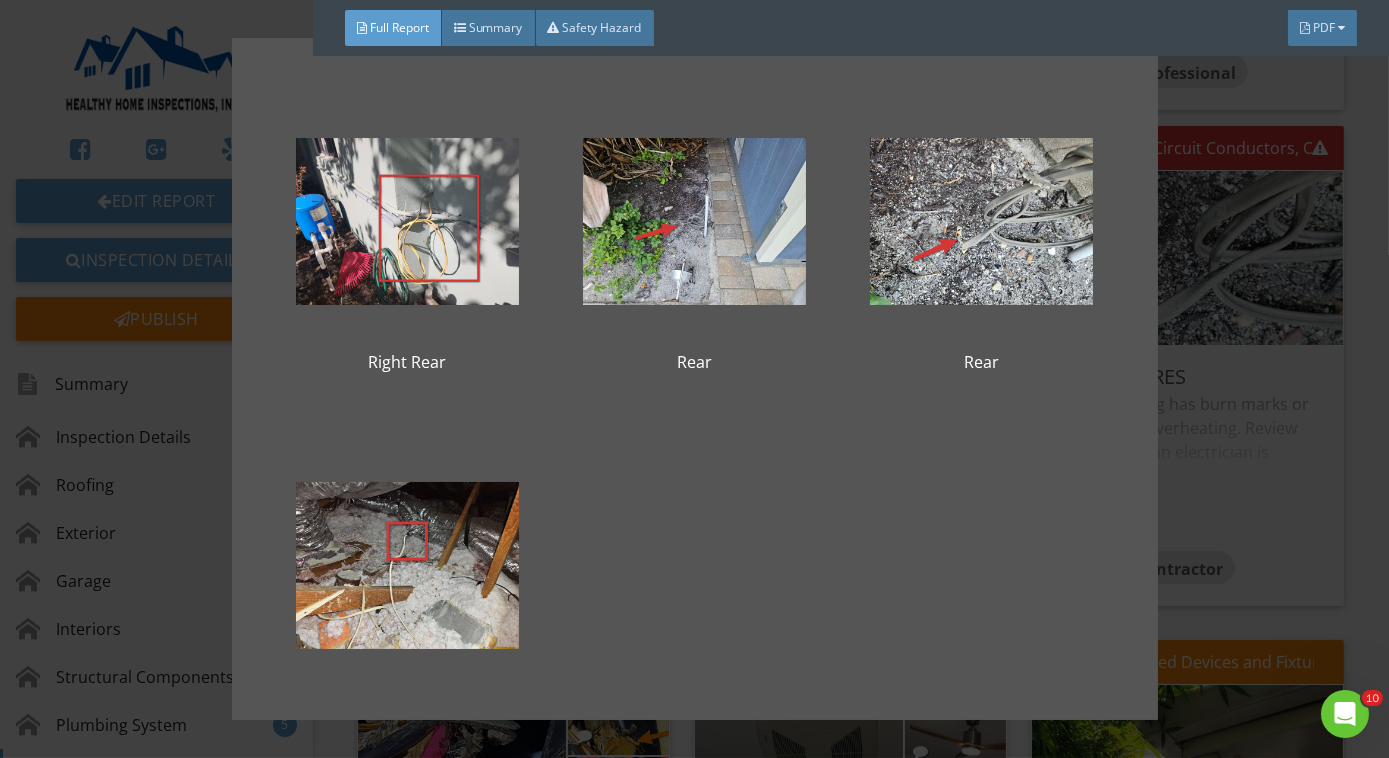 scroll, scrollTop: 69, scrollLeft: 0, axis: vertical 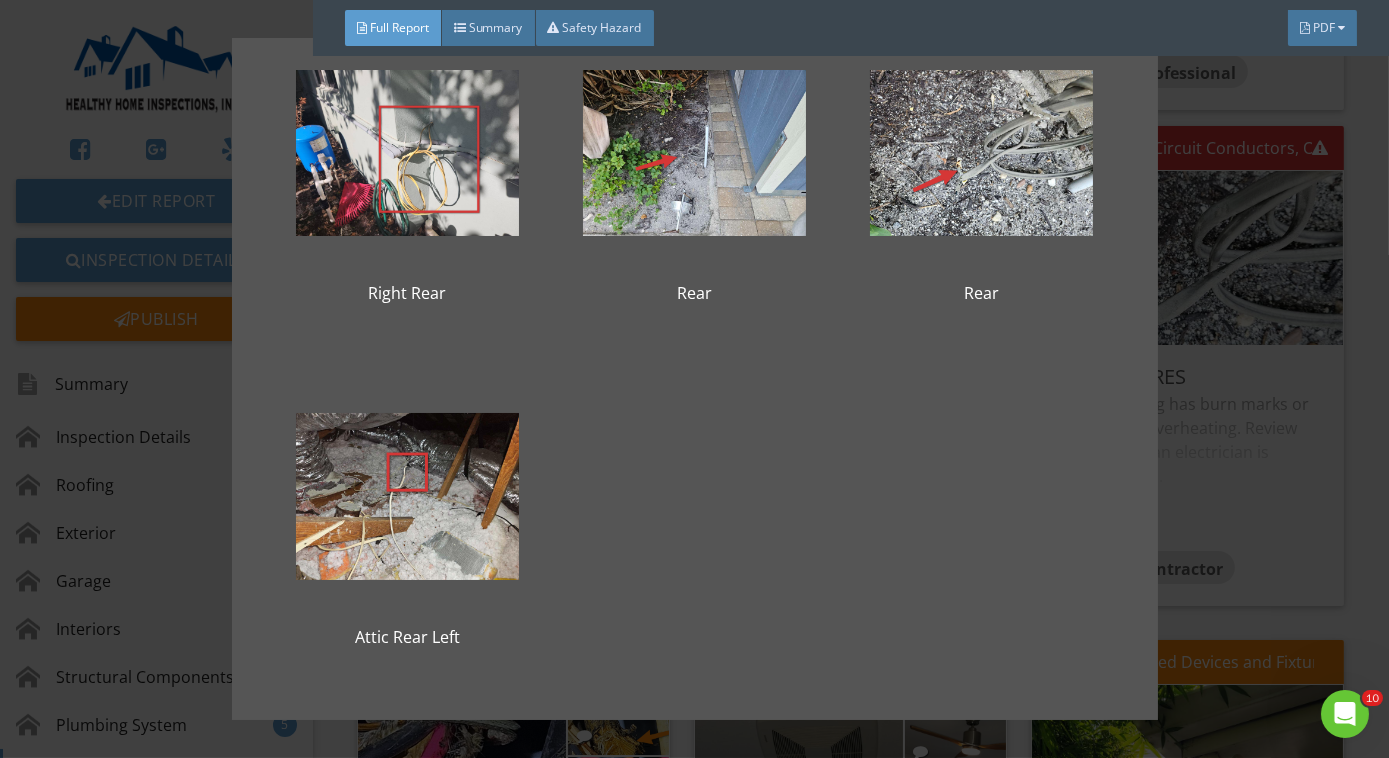 click on "Right Rear
Rear
Rear
Attic Rear Left" at bounding box center [694, 379] 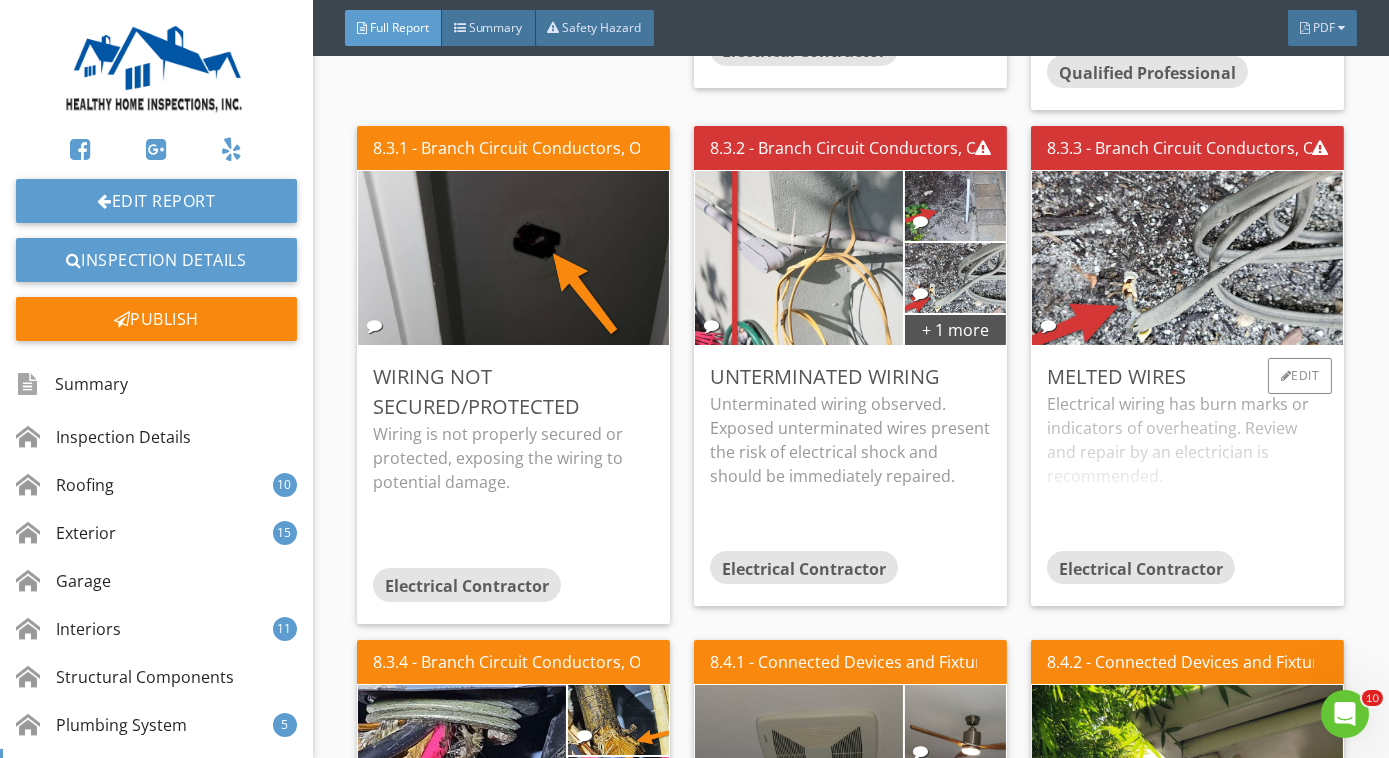 click on "Electrical wiring has burn marks or indicators of overheating. Review and repair by an electrician is recommended." at bounding box center [1187, 471] 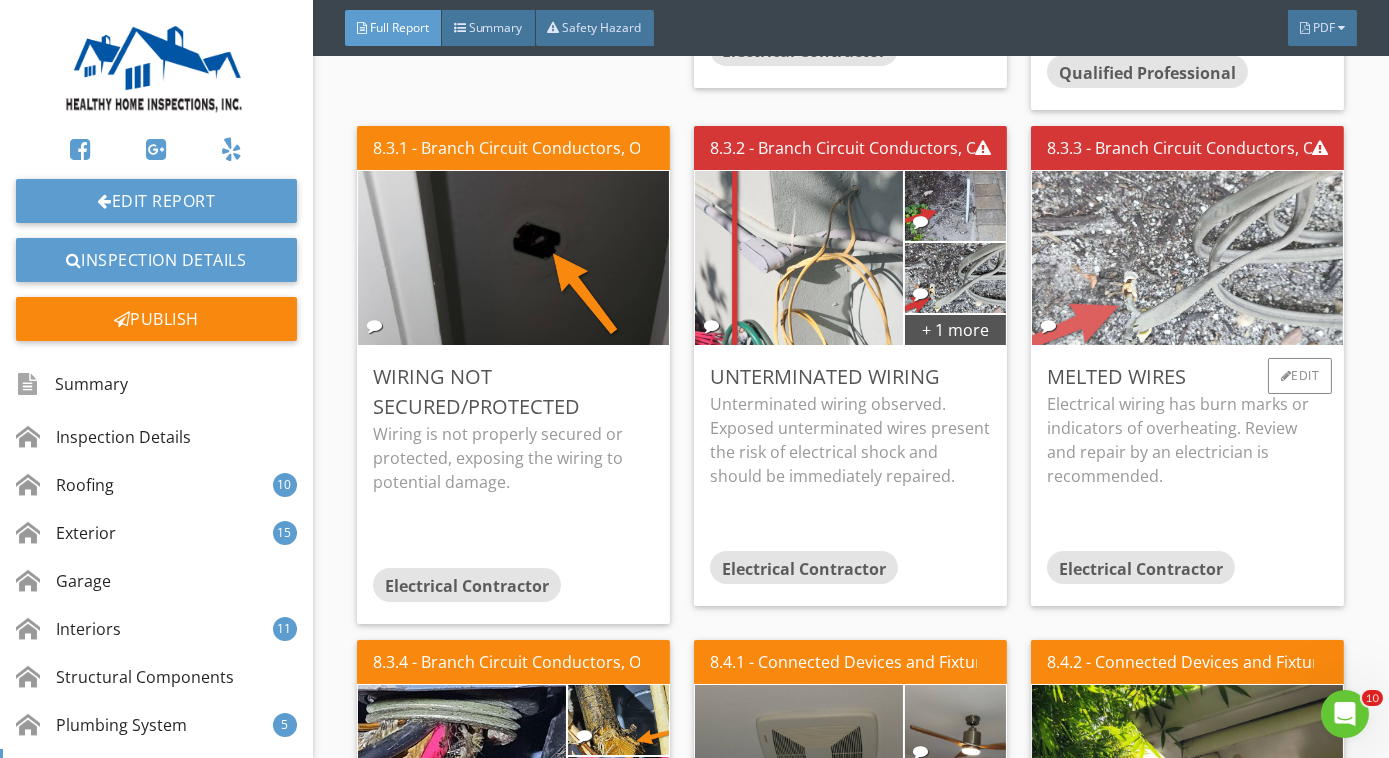 click at bounding box center [1188, 258] 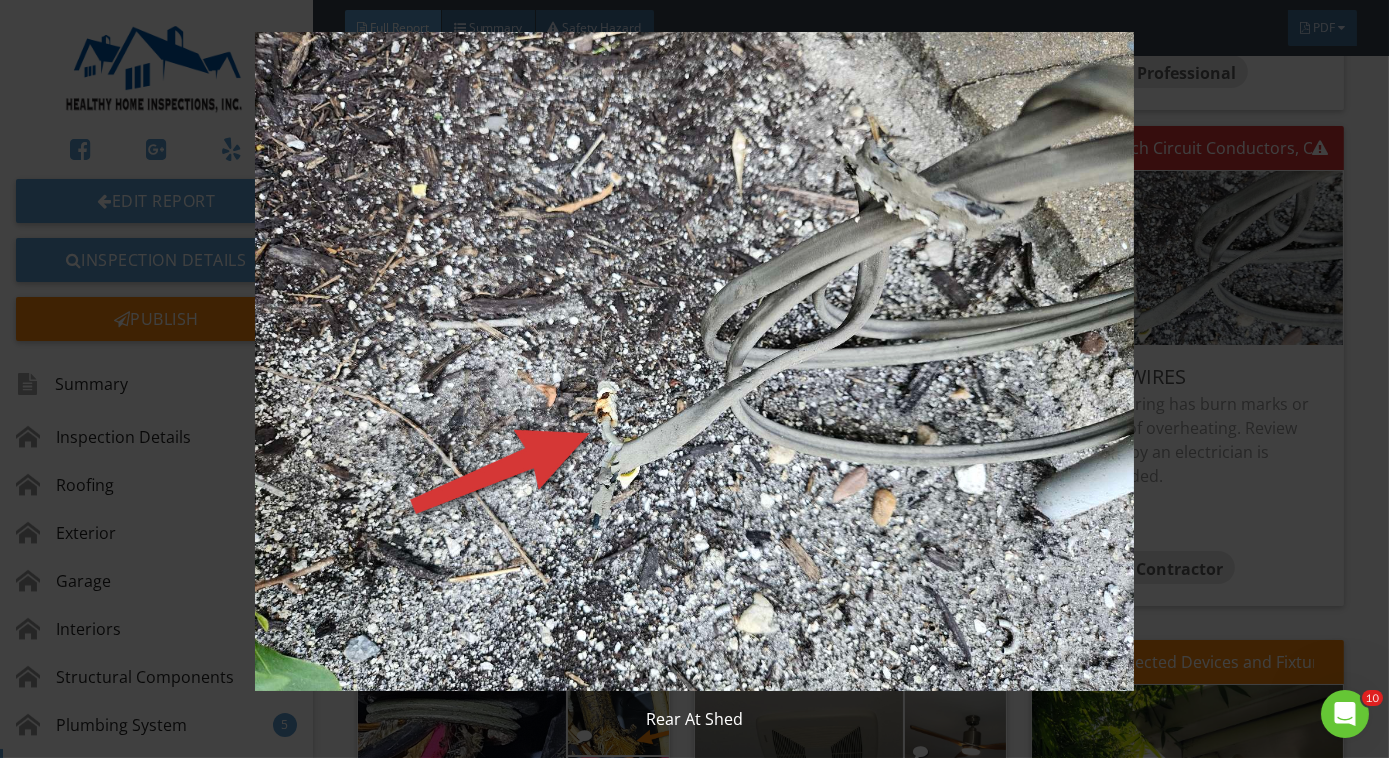 click at bounding box center (694, 361) 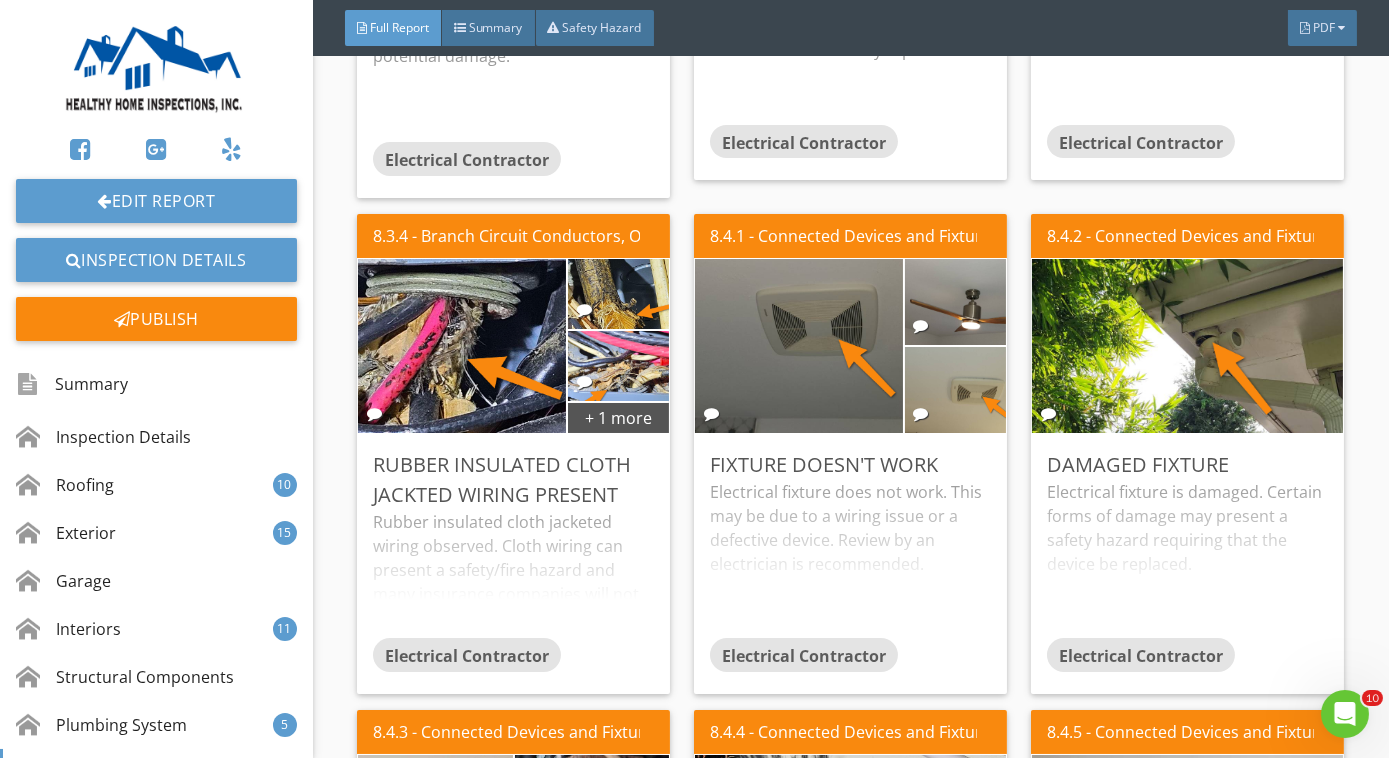 scroll, scrollTop: 12778, scrollLeft: 0, axis: vertical 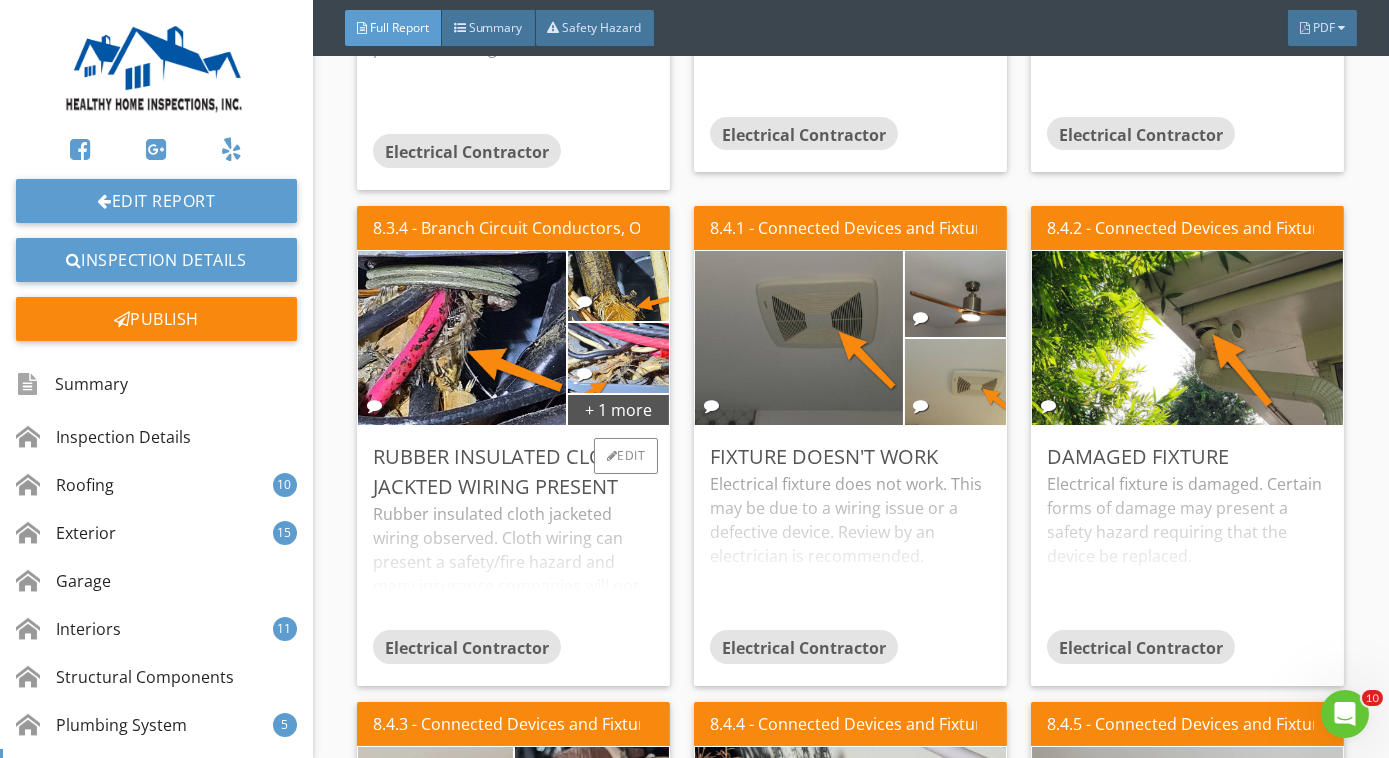 click on "Rubber insulated cloth jacketed wiring observed. Cloth wiring can present a safety/fire hazard and many insurance companies will not insure a home containing cloth wire." at bounding box center [513, 566] 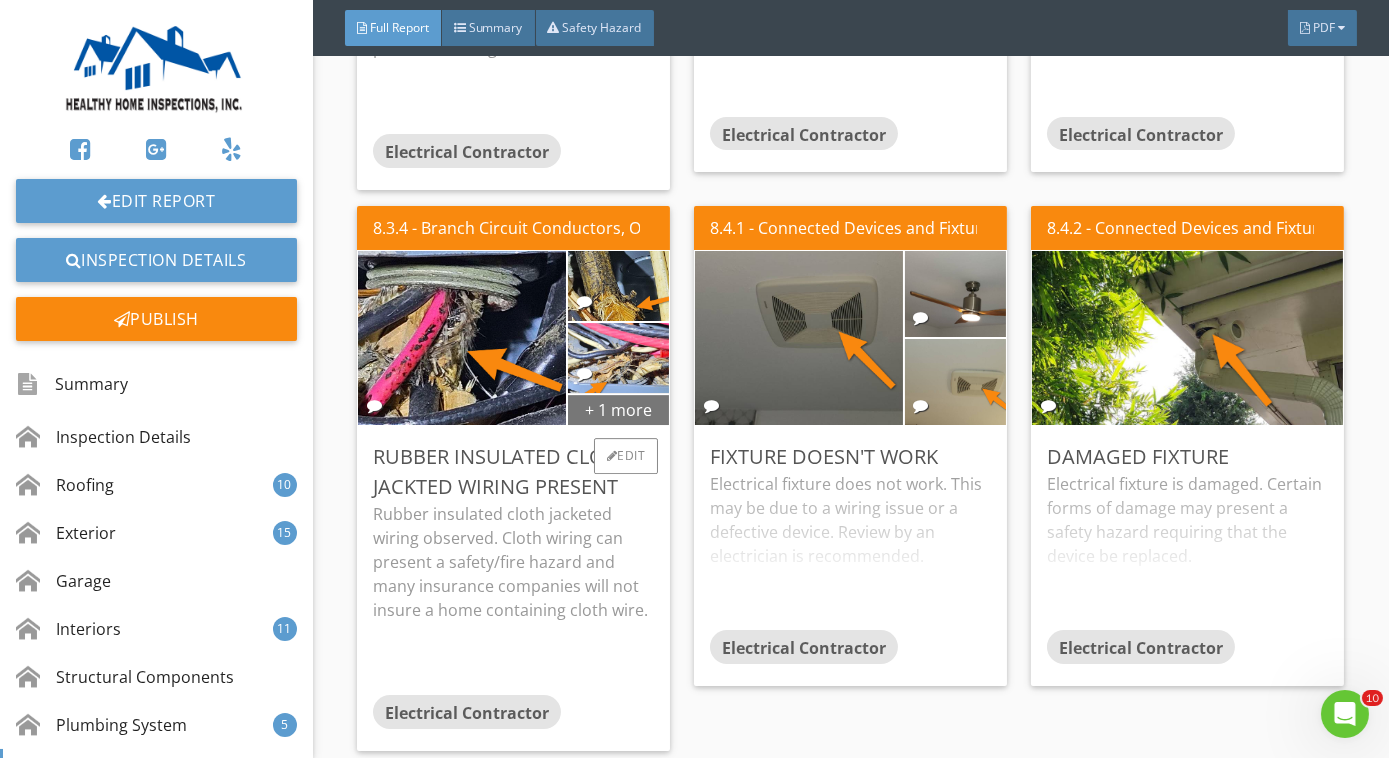 click on "+ 1 more" at bounding box center [619, 409] 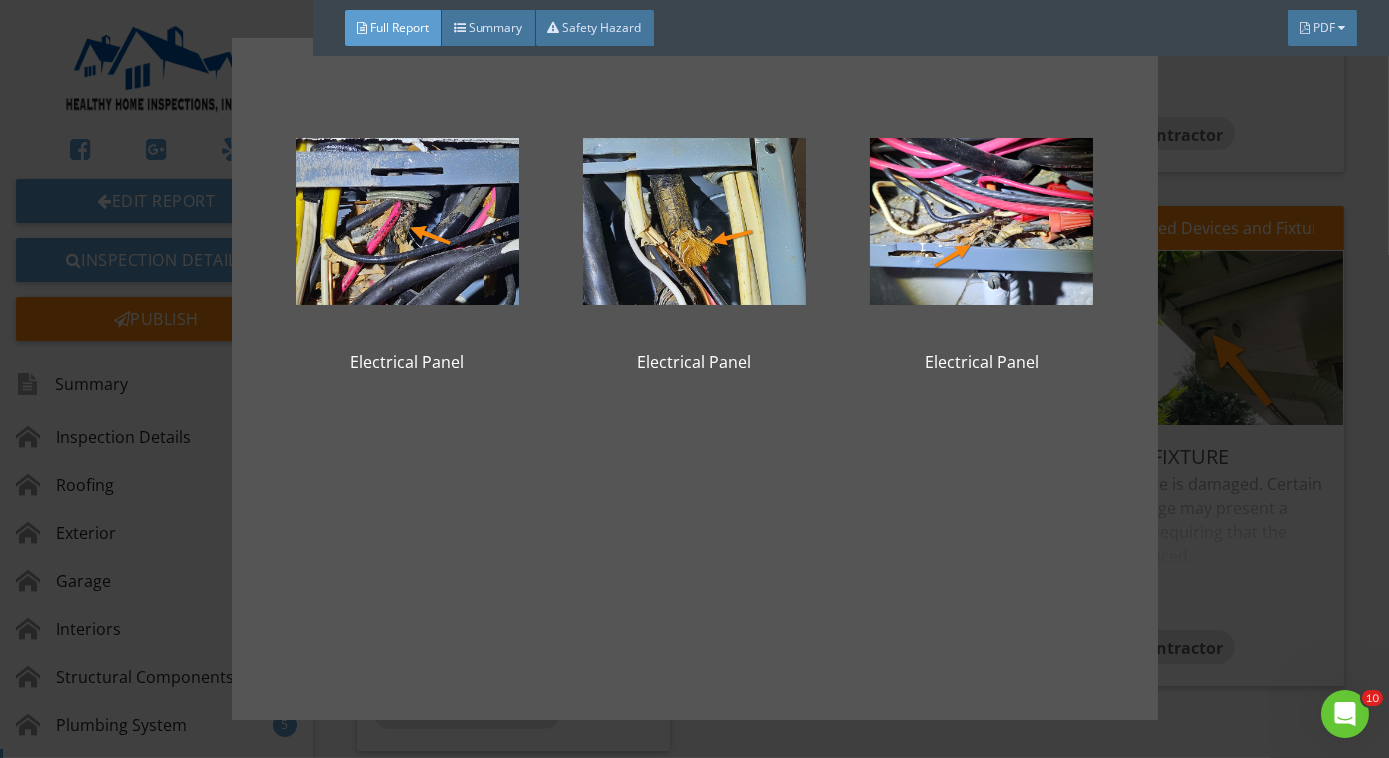 scroll, scrollTop: 69, scrollLeft: 0, axis: vertical 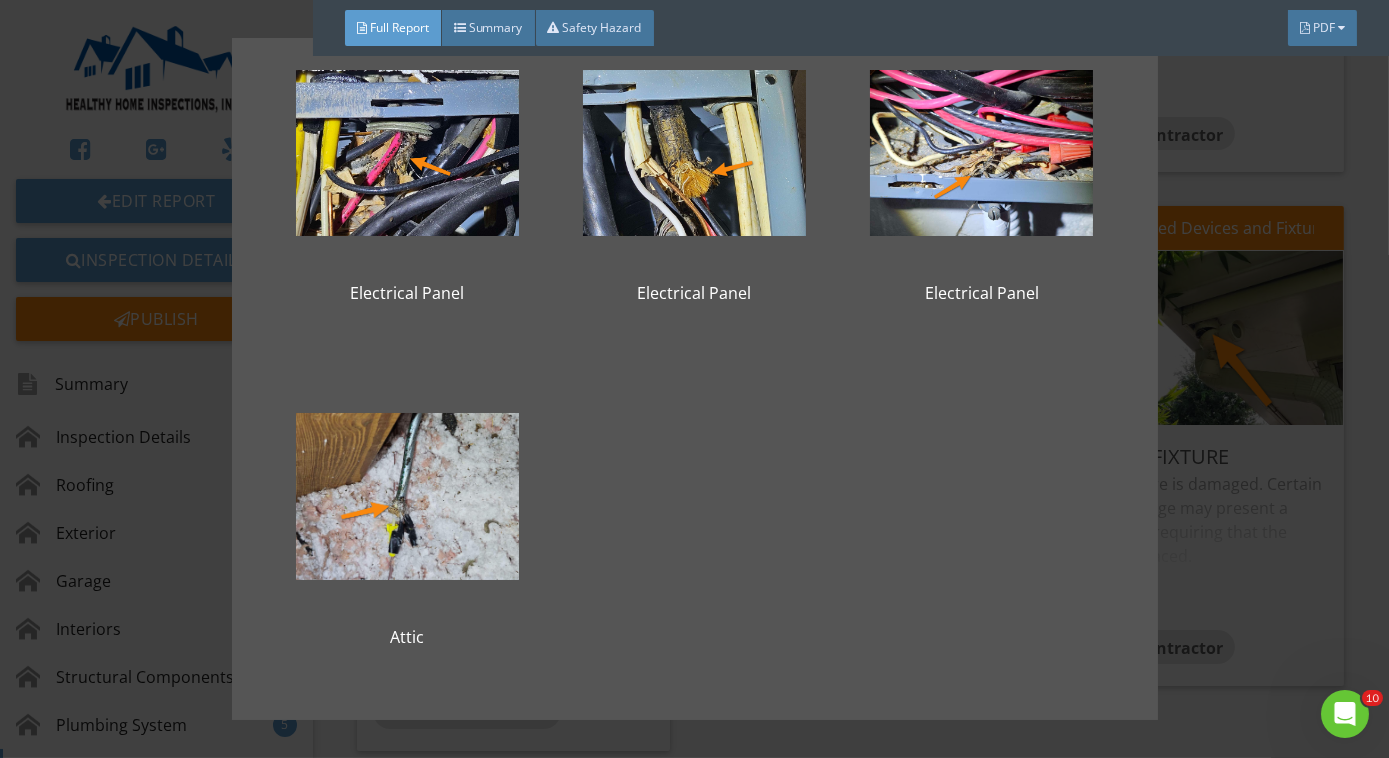 click on "Electrical Panel
Electrical Panel
Electrical Panel
Attic" at bounding box center [694, 379] 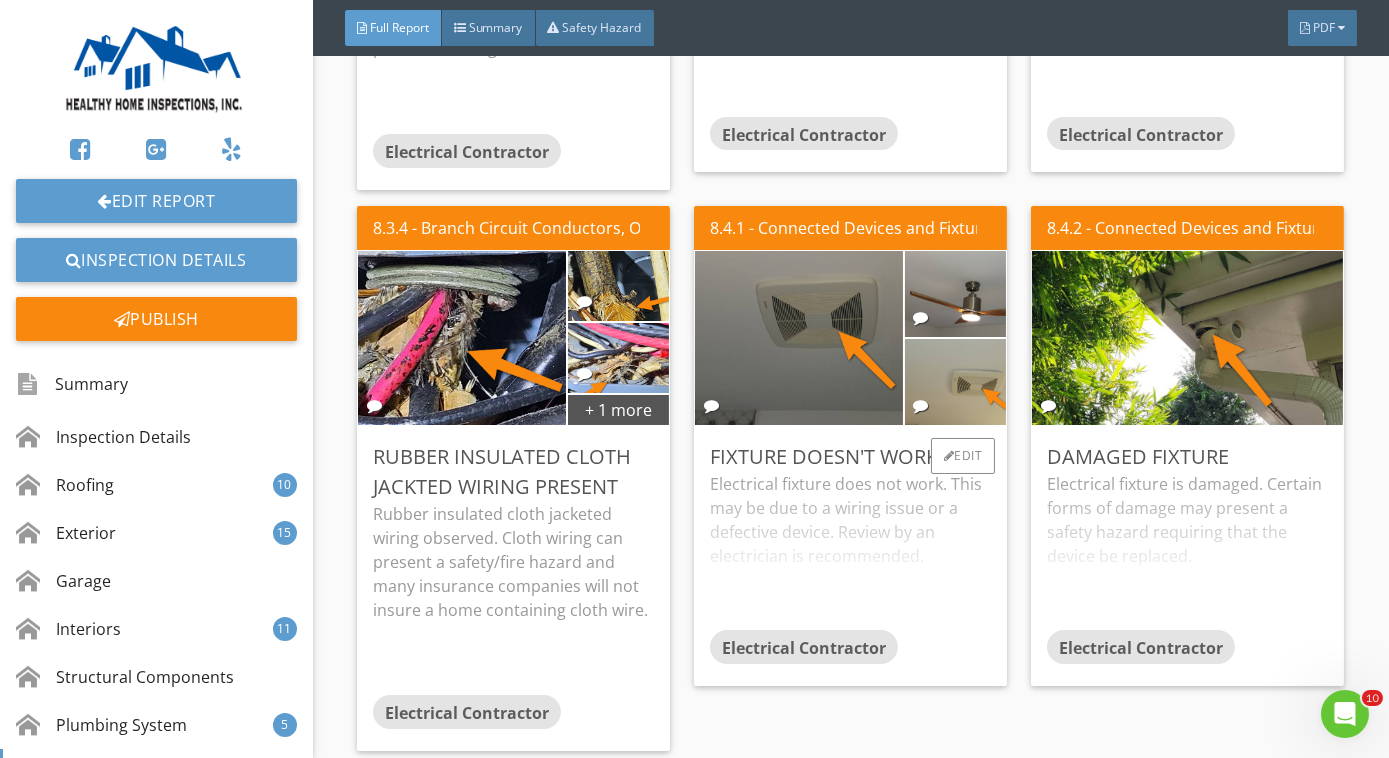 click on "Electrical fixture does not work. This may be due to a wiring issue or a defective device. Review by an electrician is recommended." at bounding box center (850, 551) 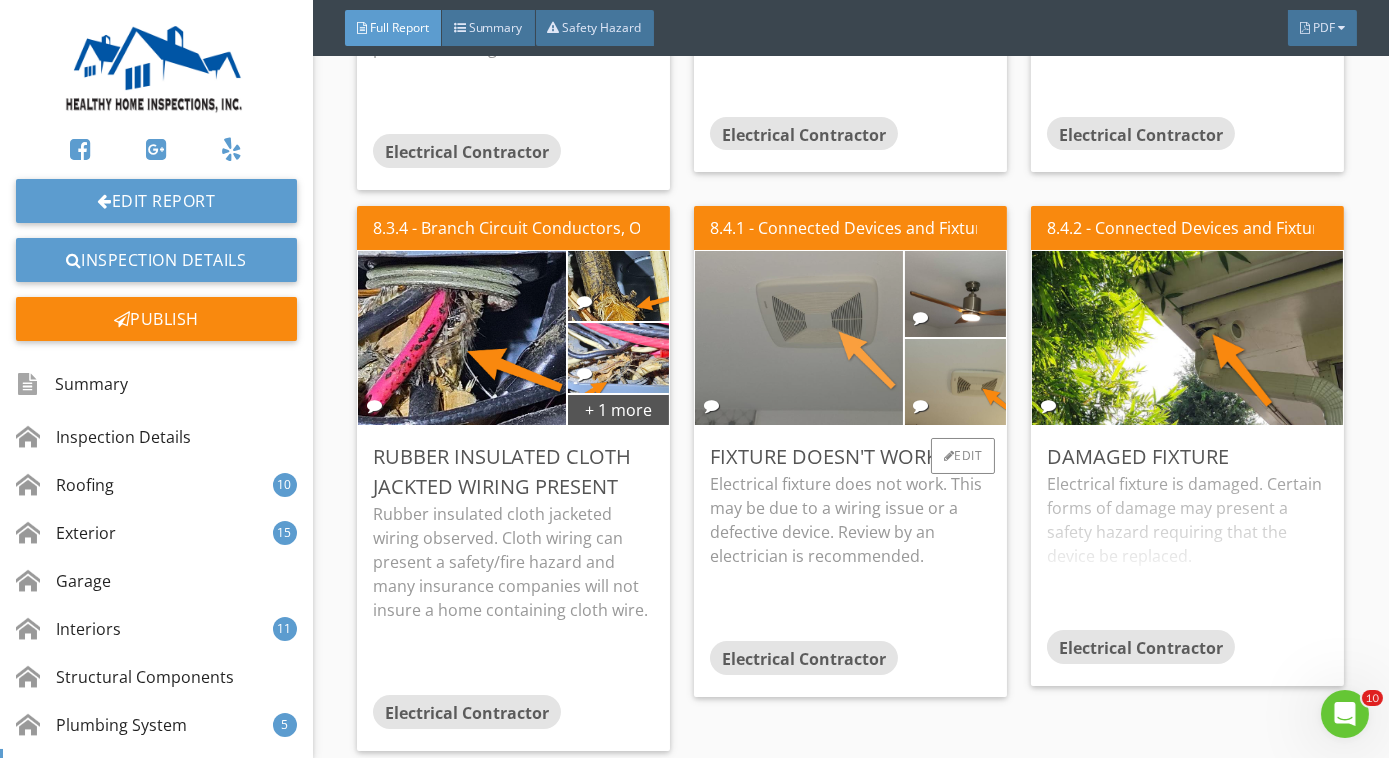 click at bounding box center (799, 337) 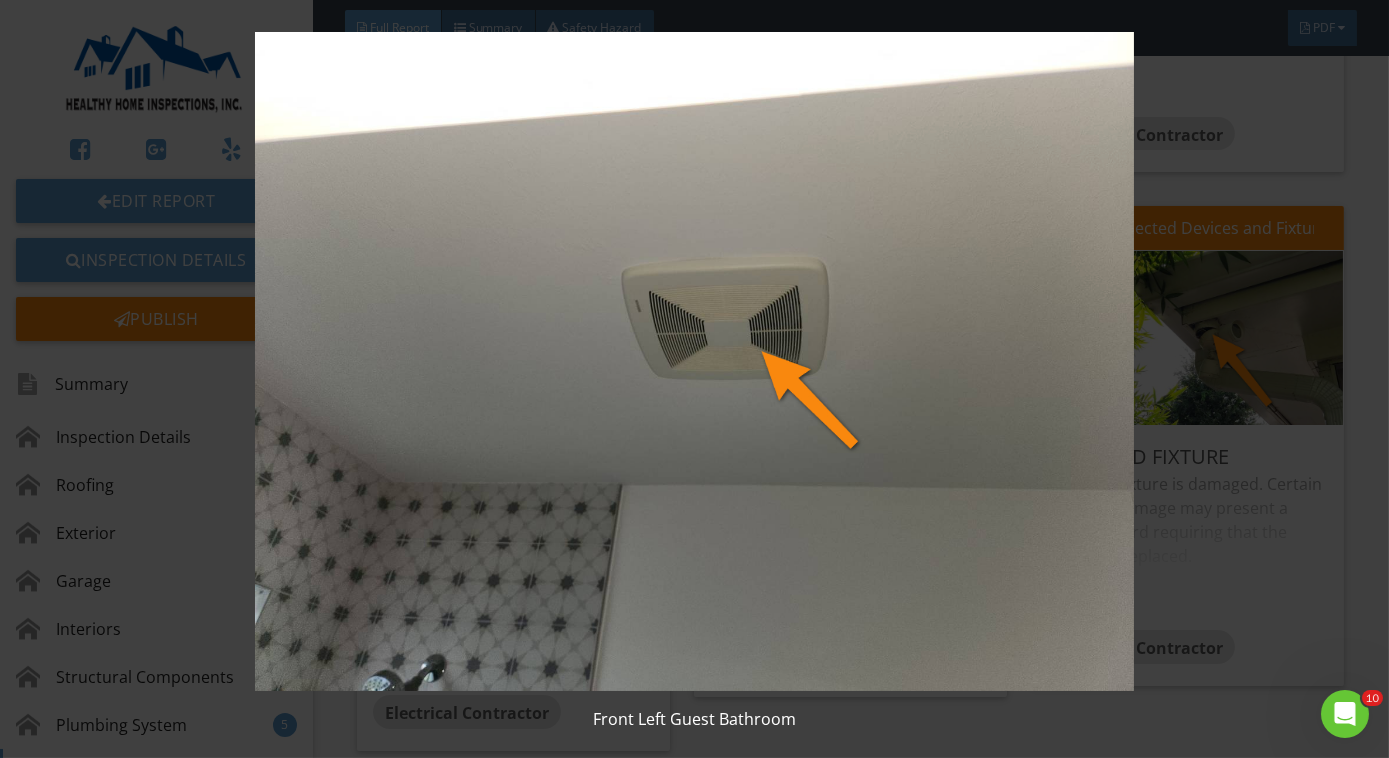 click at bounding box center (694, 361) 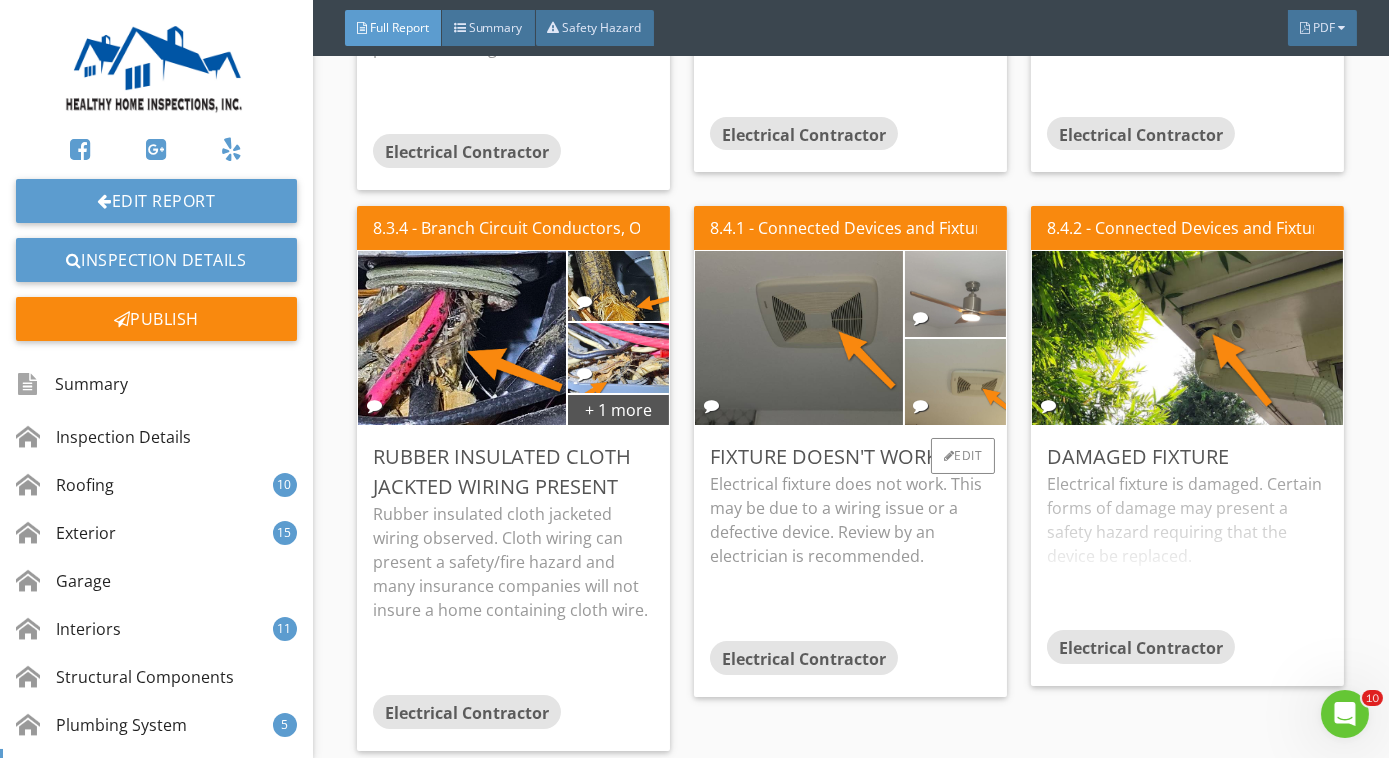 click at bounding box center [955, 293] 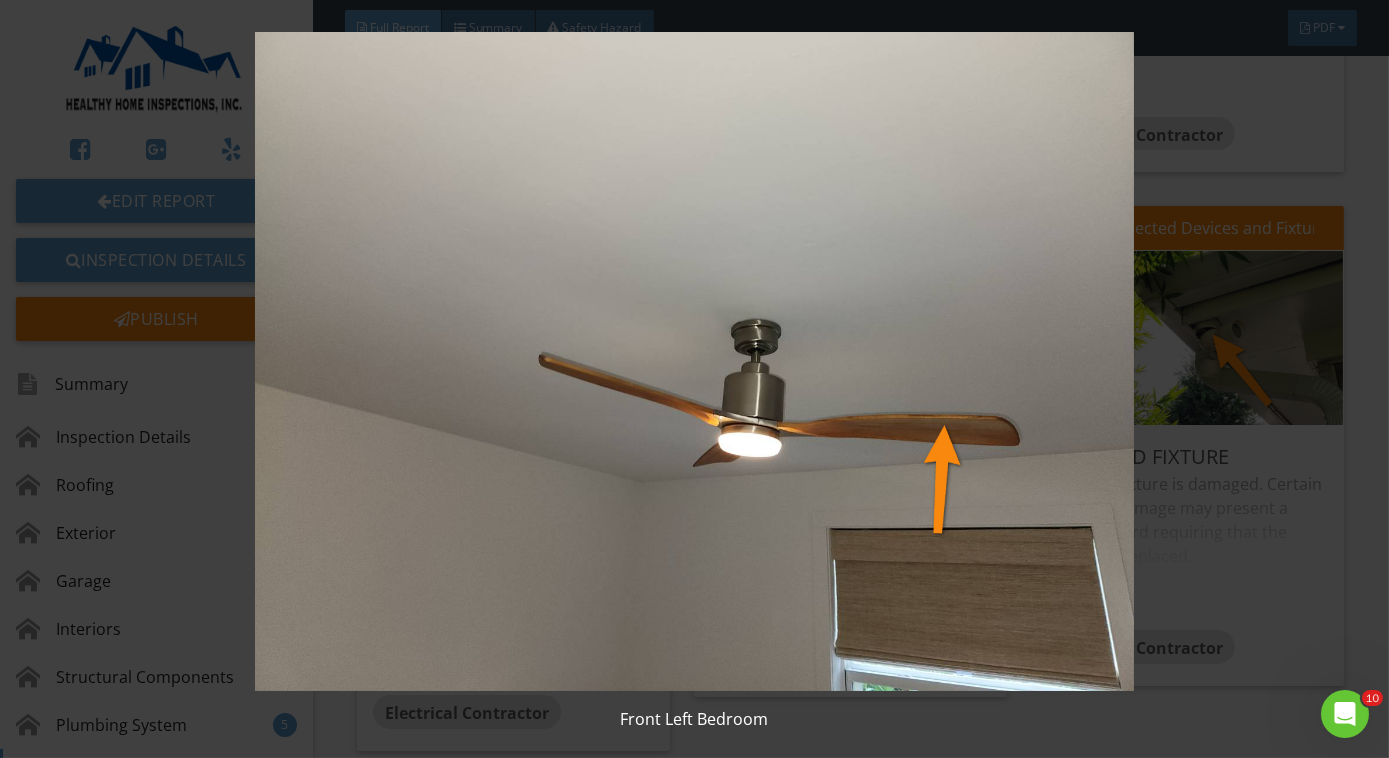 click at bounding box center (694, 361) 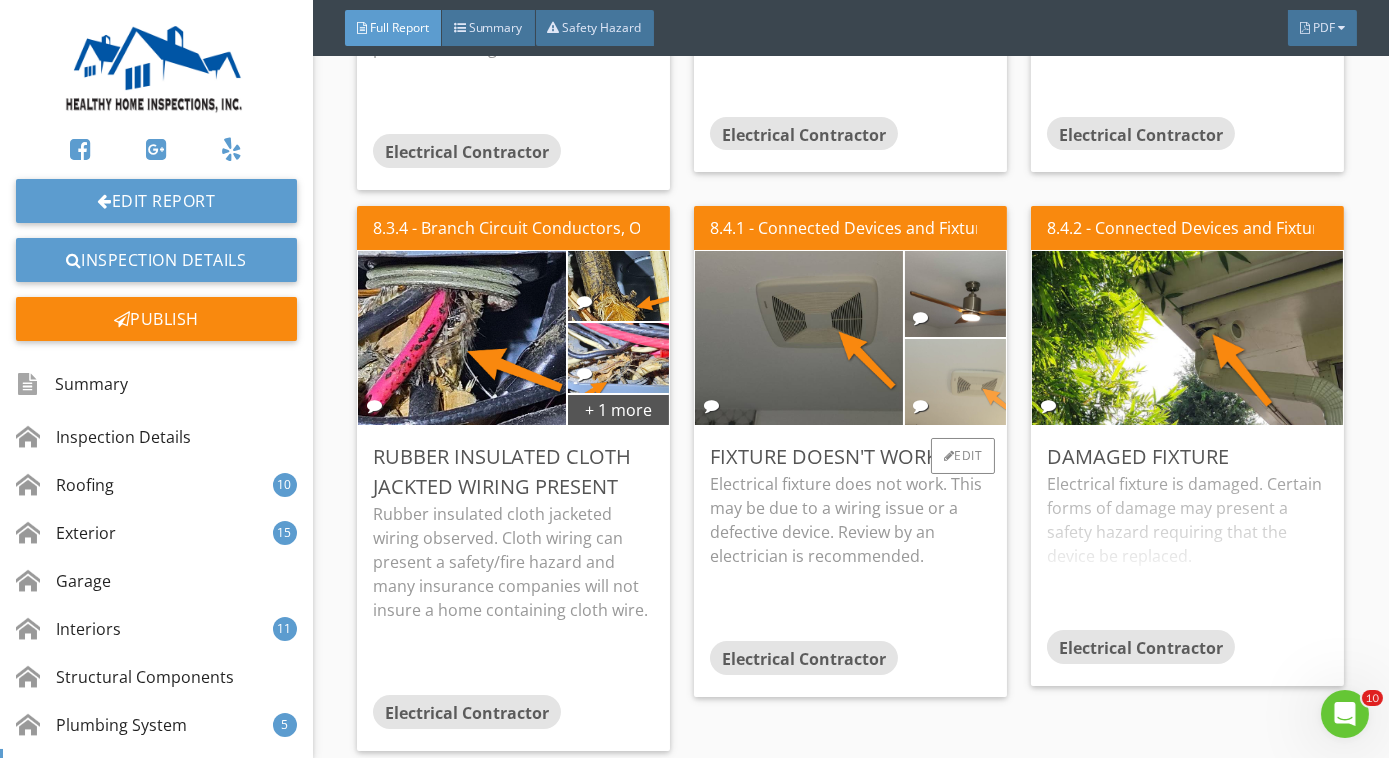 click at bounding box center (955, 381) 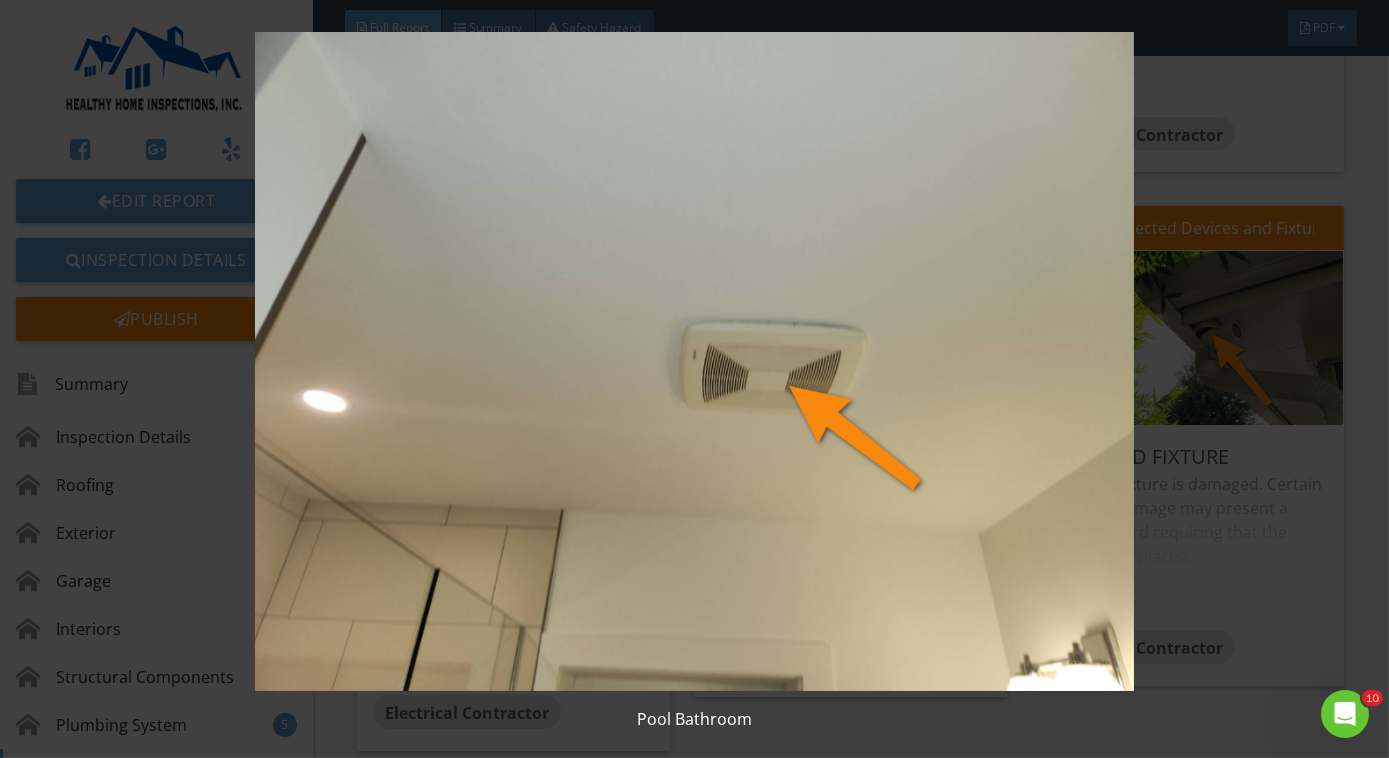 click at bounding box center (694, 361) 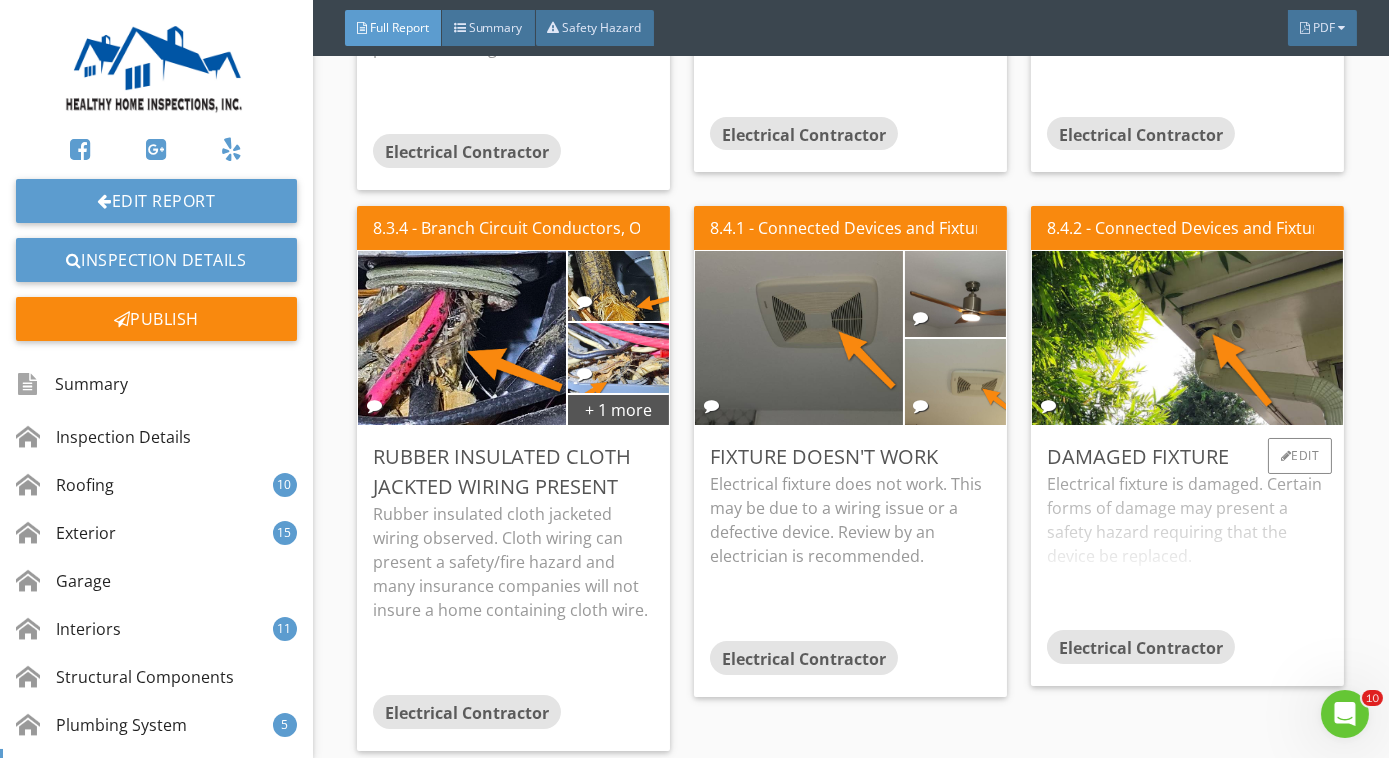 click on "Electrical fixture is damaged. Certain forms of damage may present a safety hazard requiring that the device be replaced." at bounding box center [1187, 551] 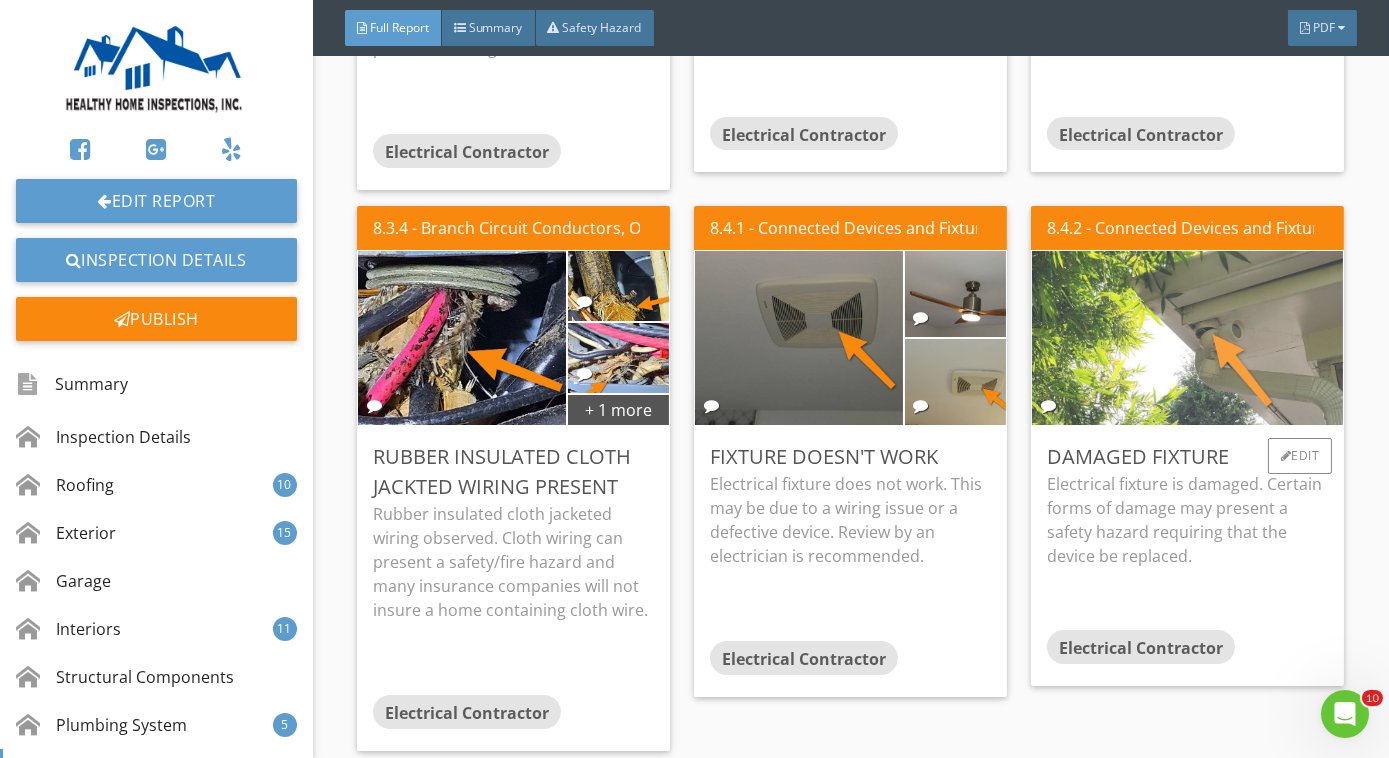 click at bounding box center (1188, 337) 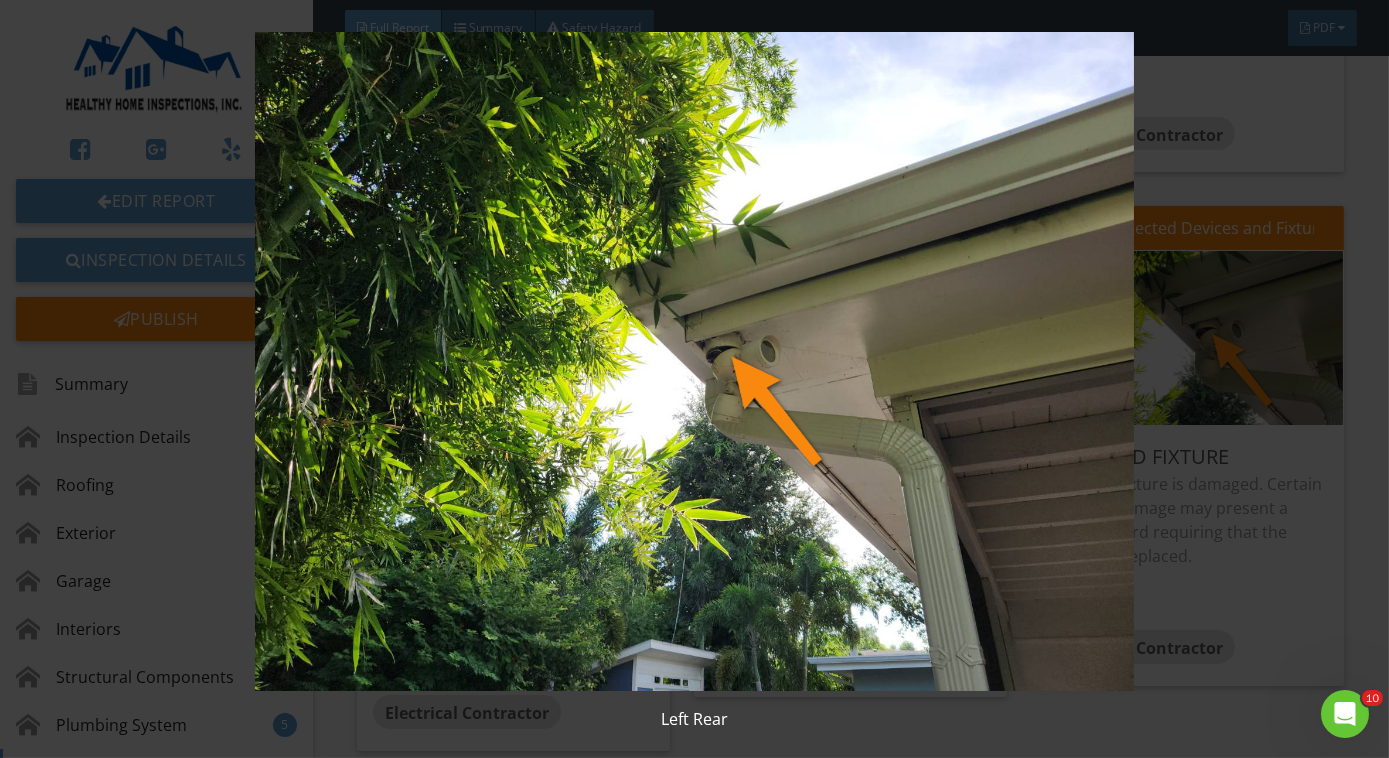 click at bounding box center (694, 361) 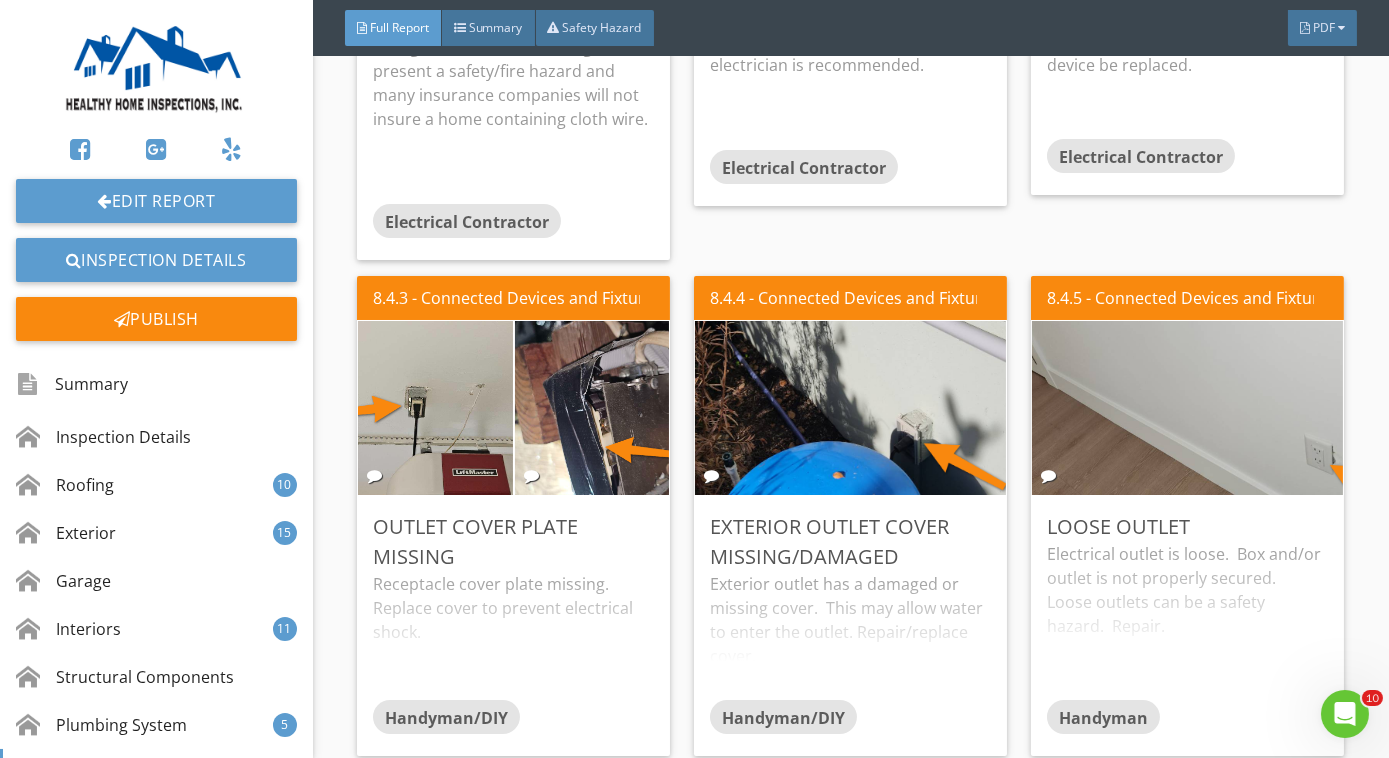 scroll, scrollTop: 13275, scrollLeft: 0, axis: vertical 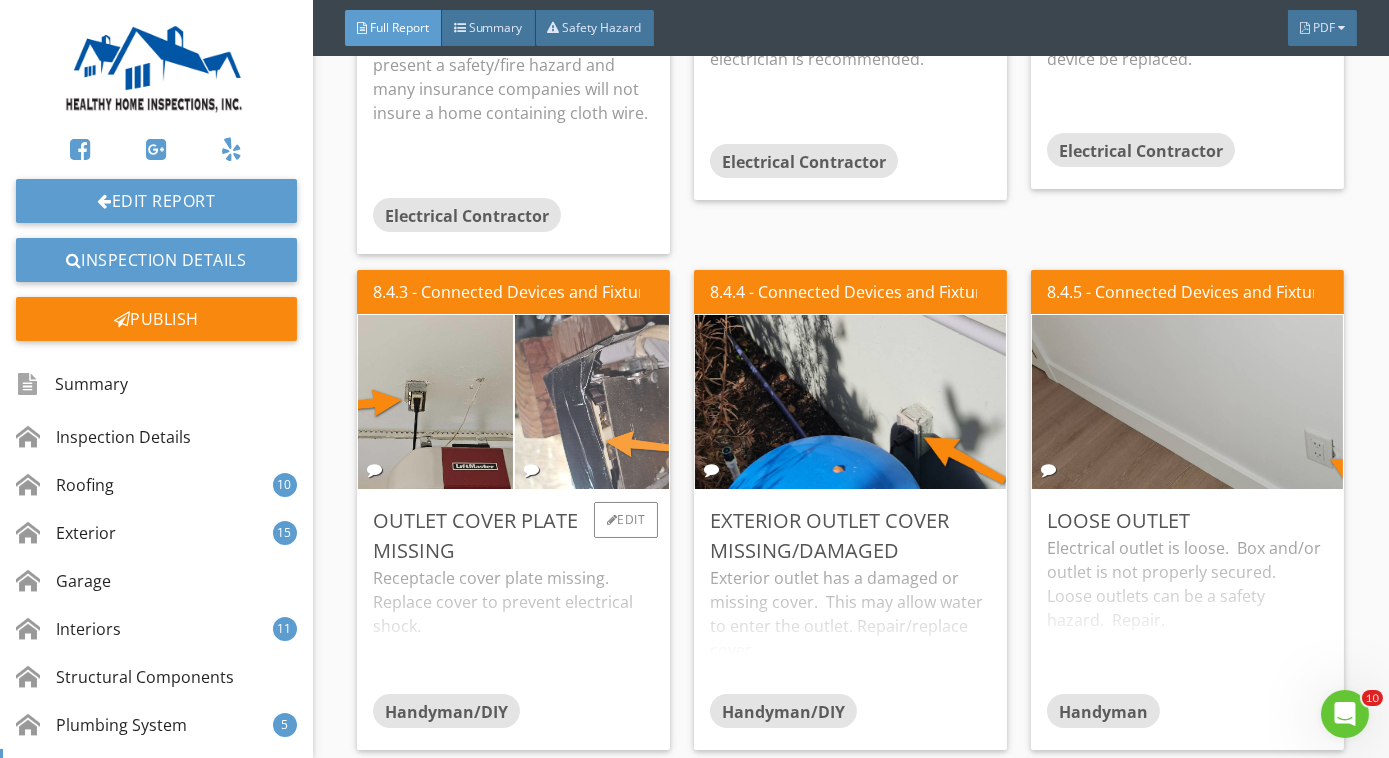 click at bounding box center [592, 402] 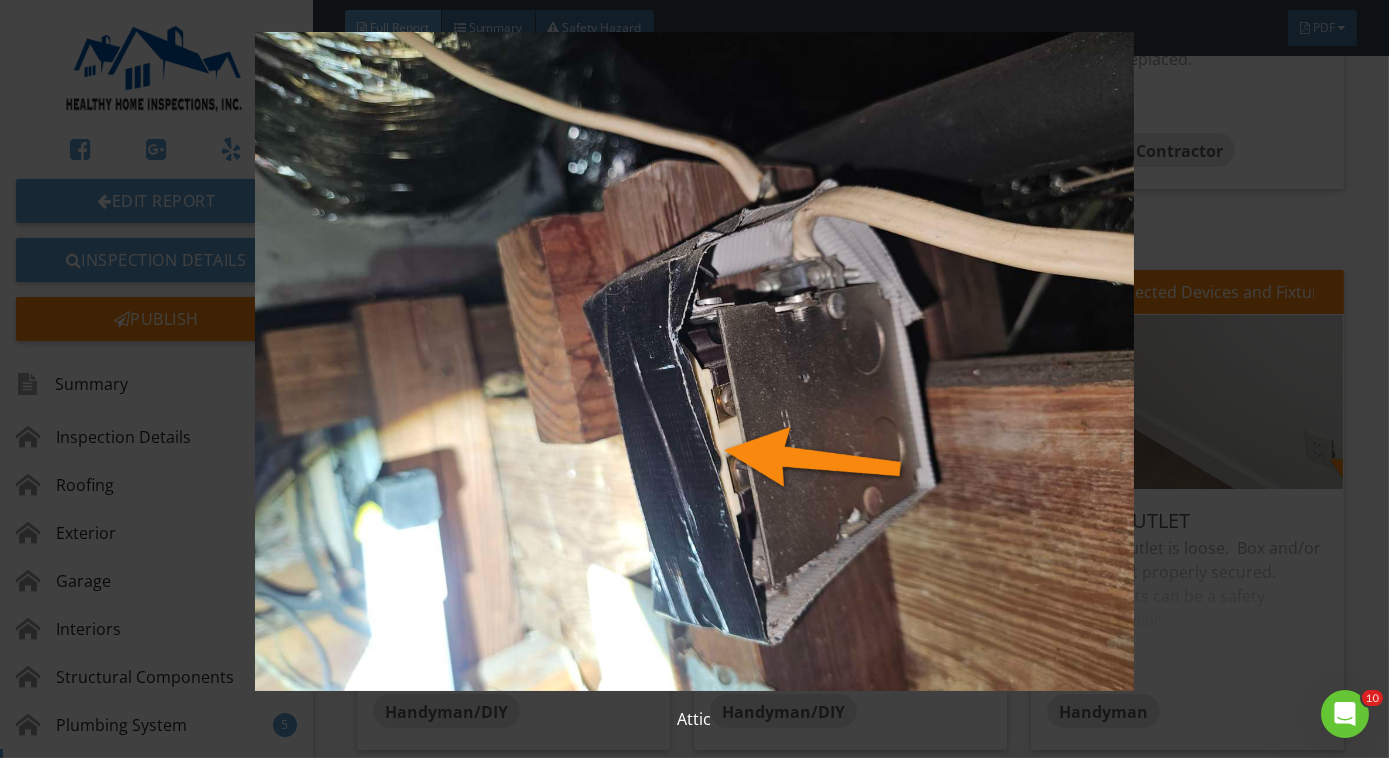 click at bounding box center (694, 361) 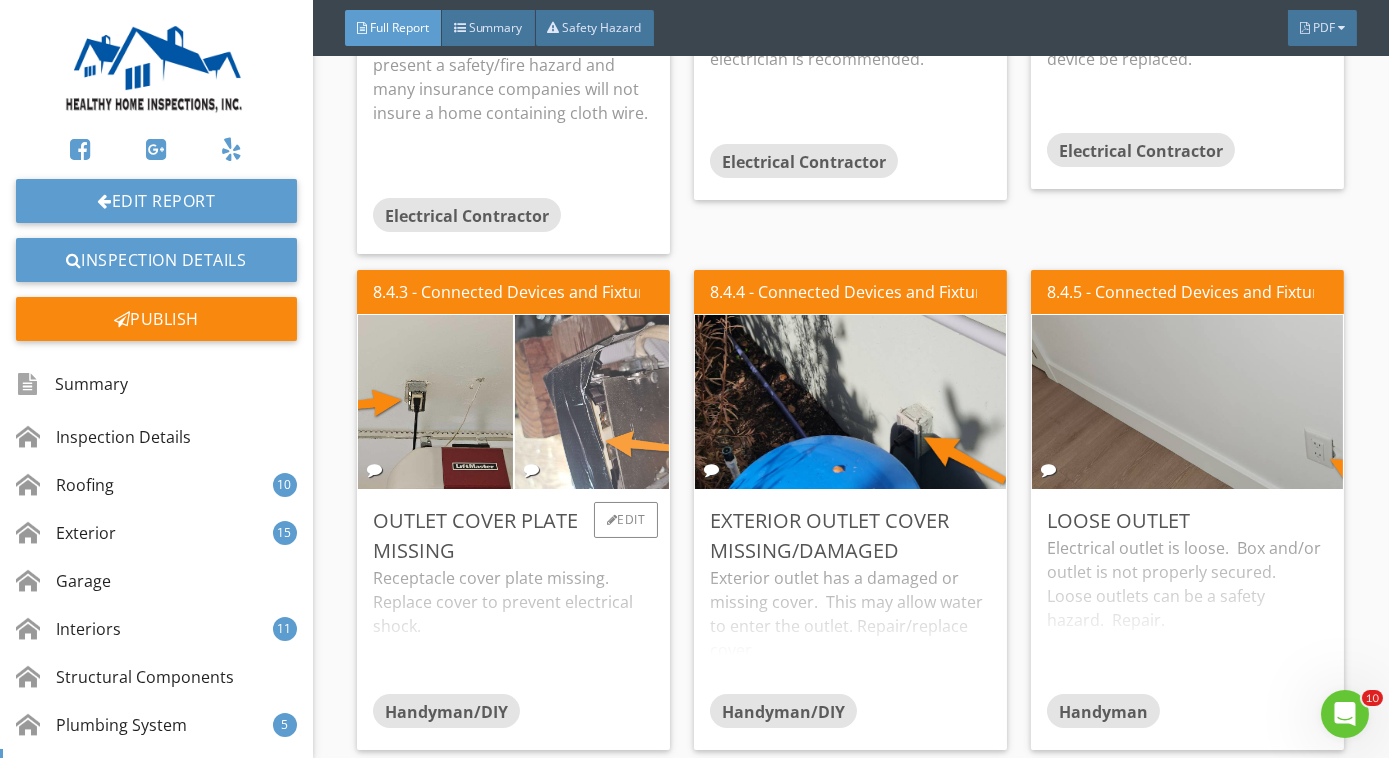 click at bounding box center [592, 402] 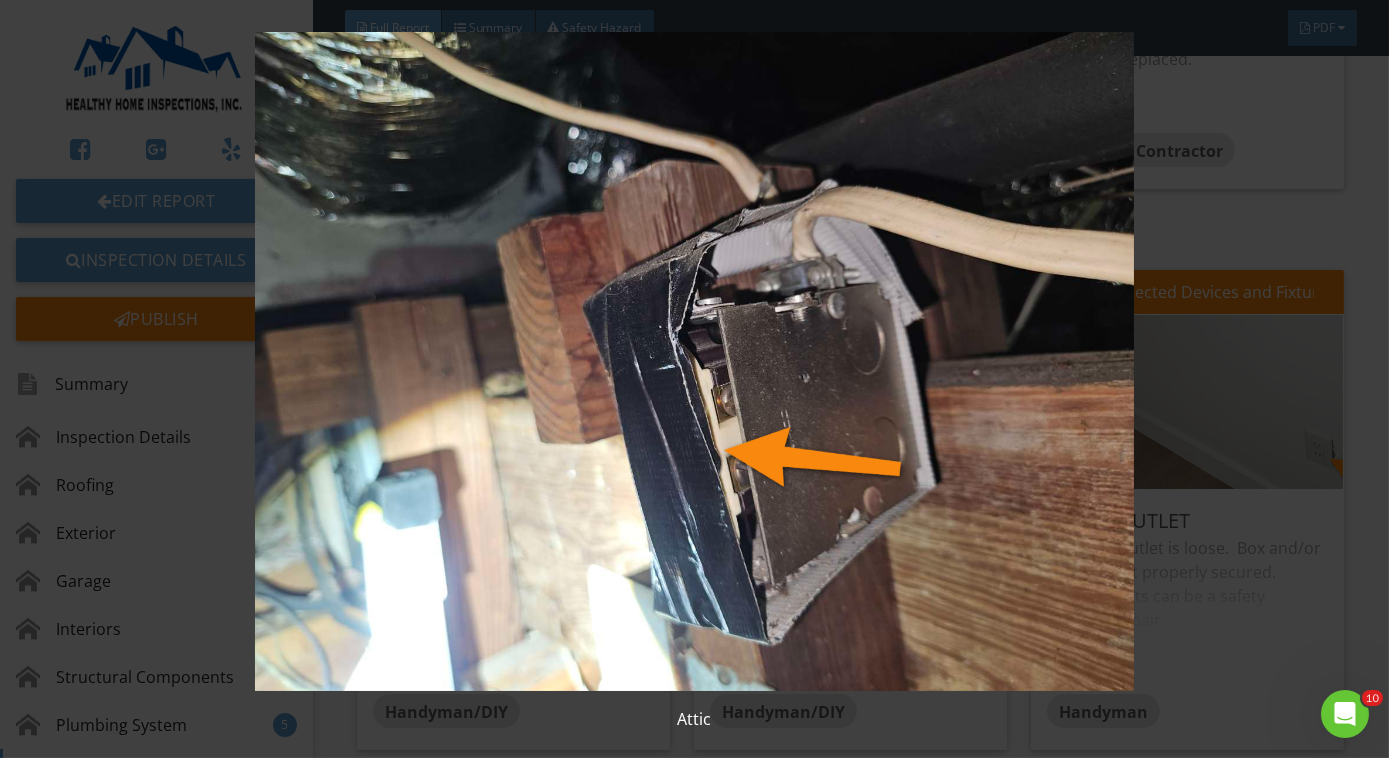 click at bounding box center [694, 361] 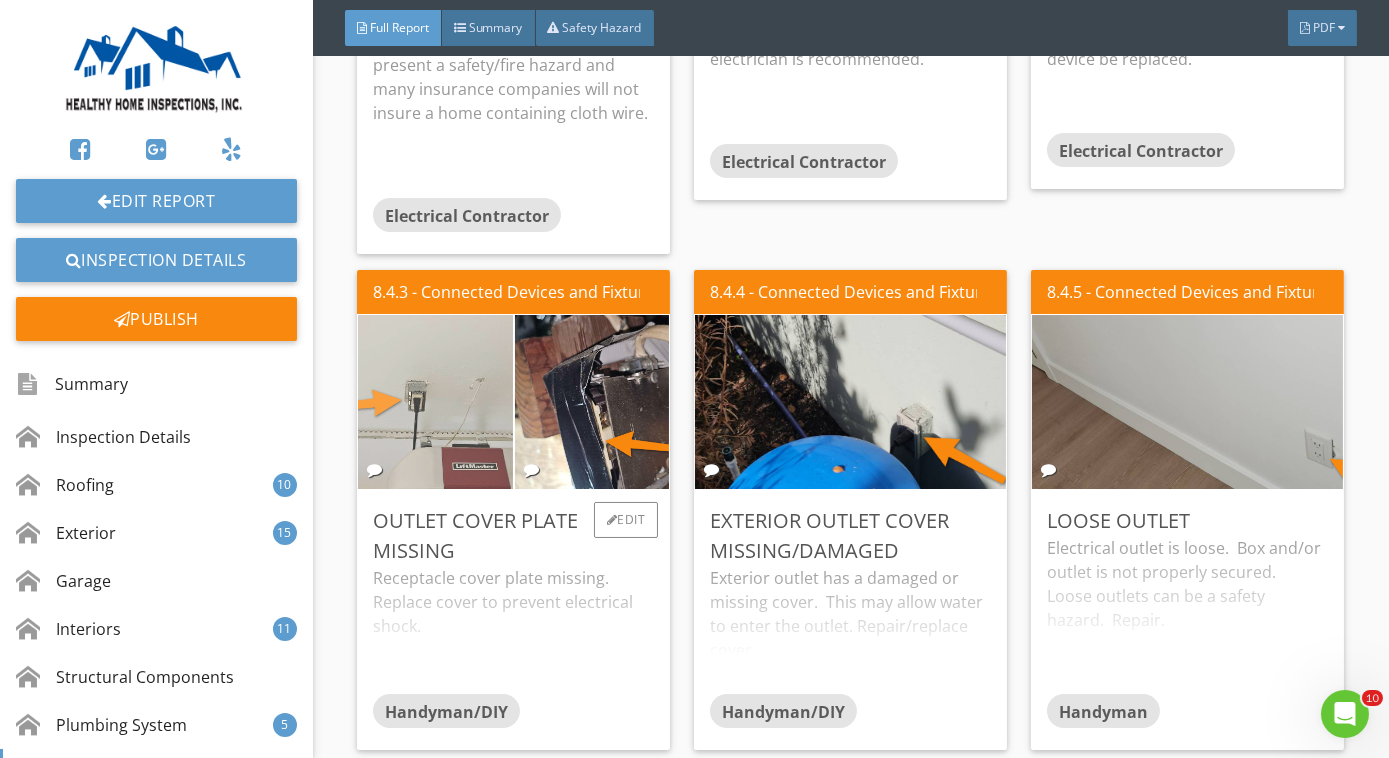 click at bounding box center [436, 402] 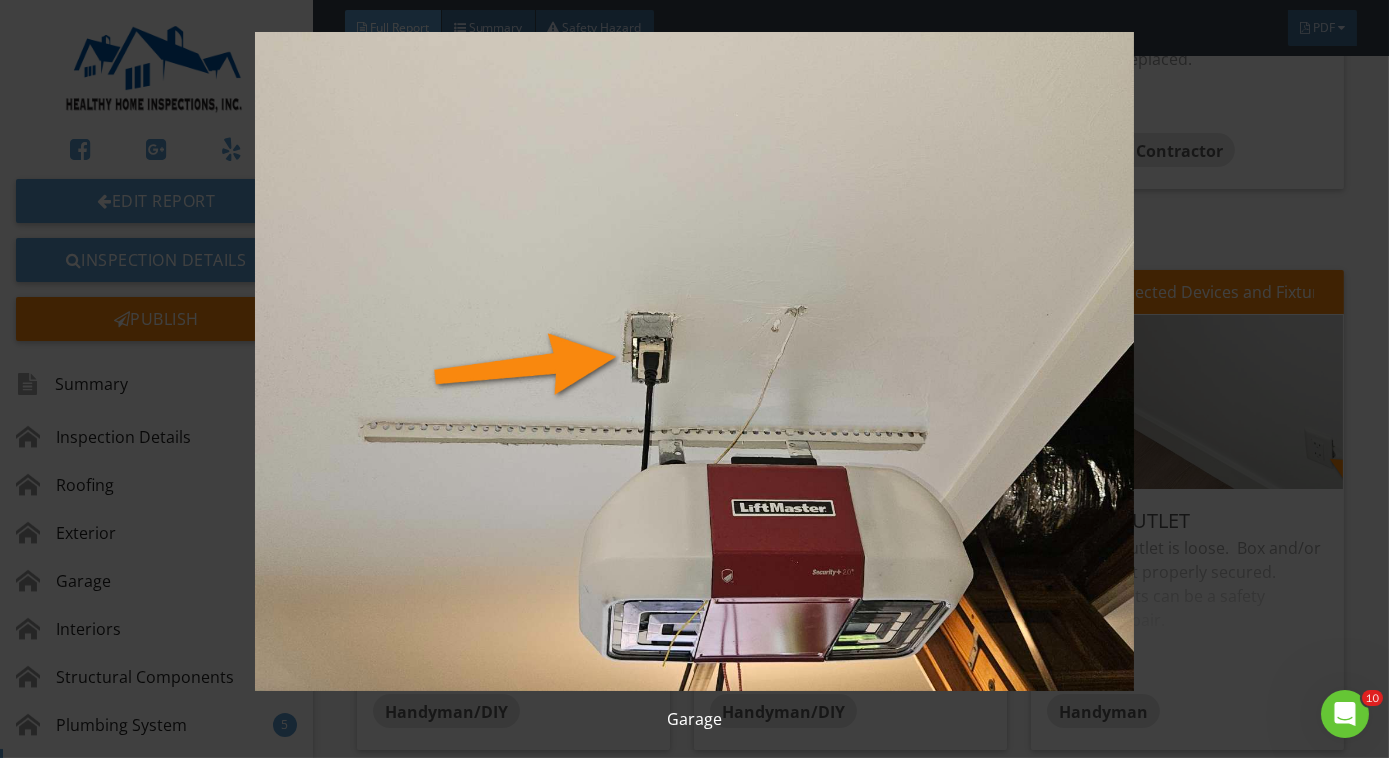 click at bounding box center [694, 361] 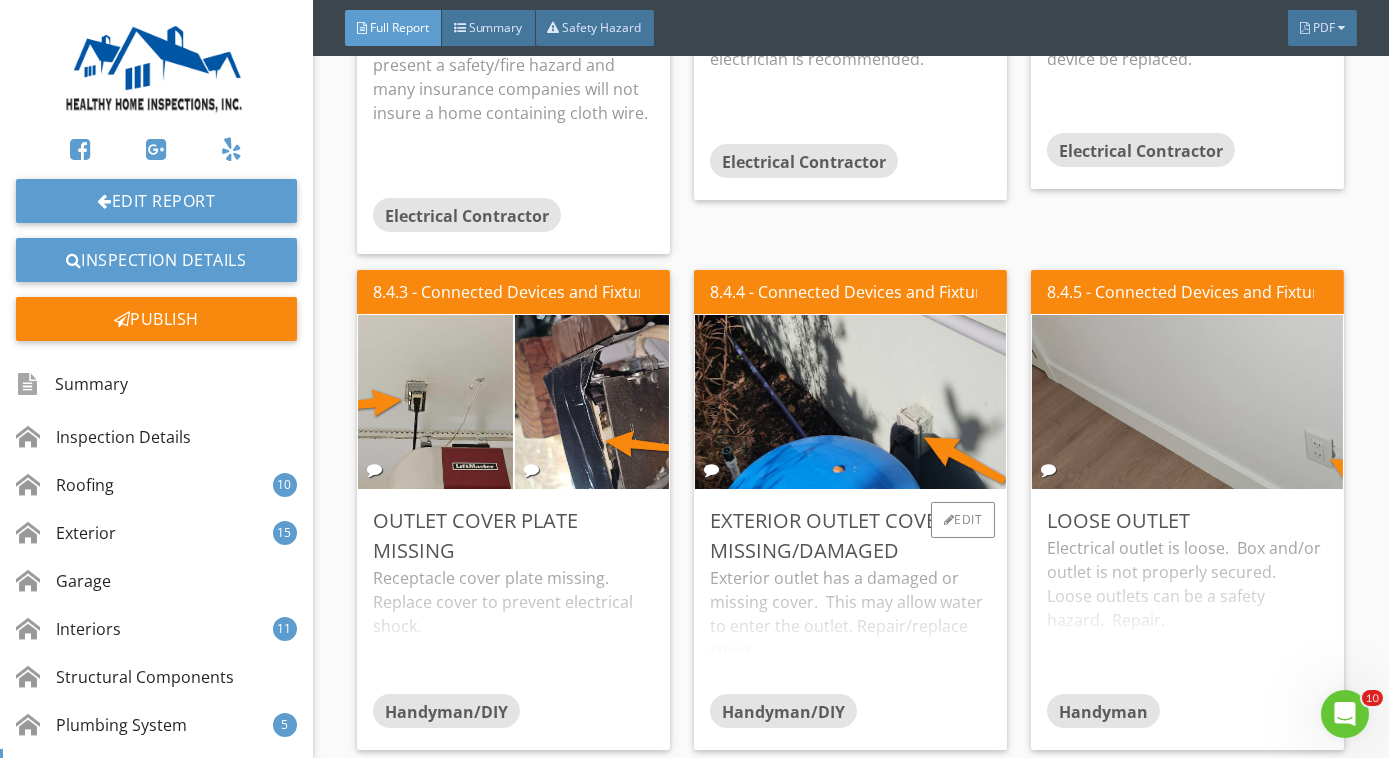 click on "Exterior outlet has a damaged or missing cover.  This may allow water to enter the outlet. Repair/replace cover." at bounding box center (850, 630) 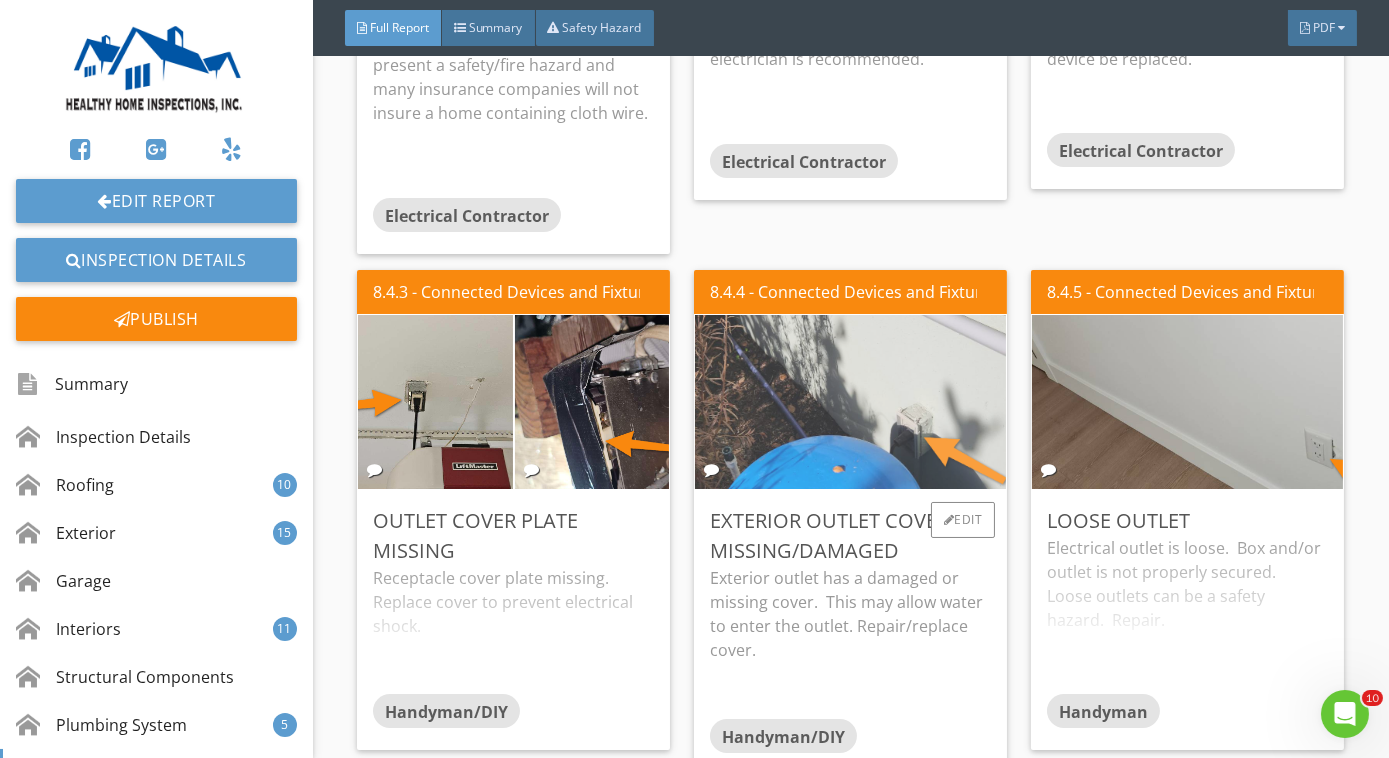 click at bounding box center [851, 401] 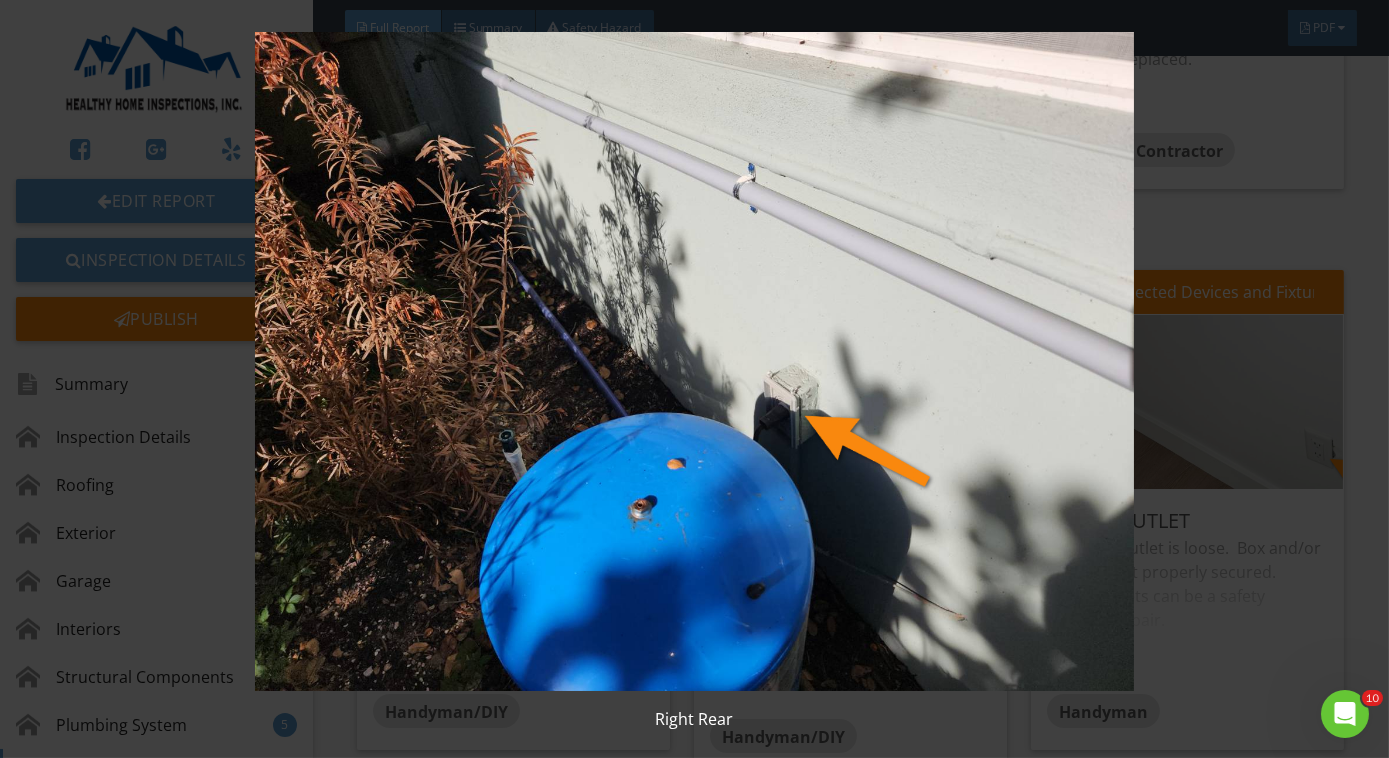 click at bounding box center [694, 361] 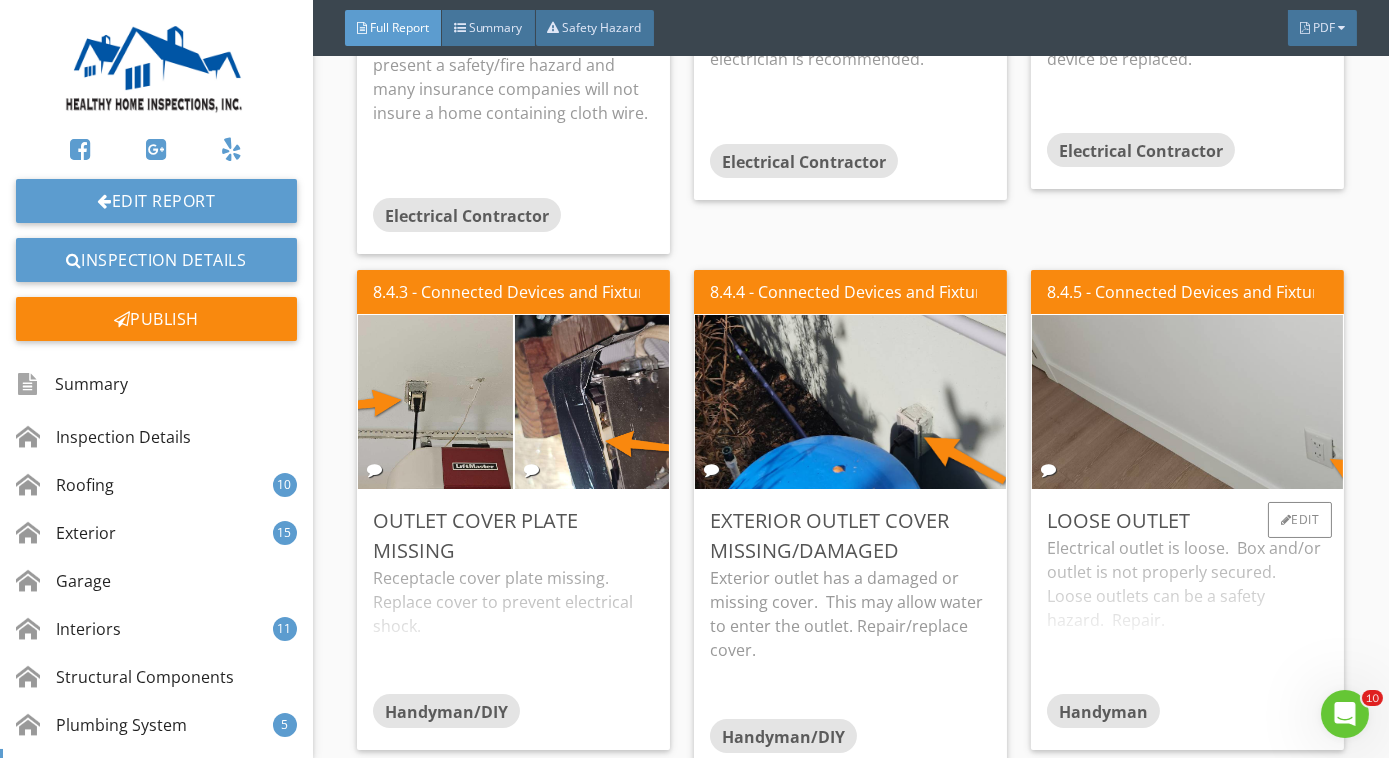 click on "Electrical outlet is loose.  Box and/or outlet is not properly secured.  Loose outlets can be a safety hazard.  Repair." at bounding box center [1187, 615] 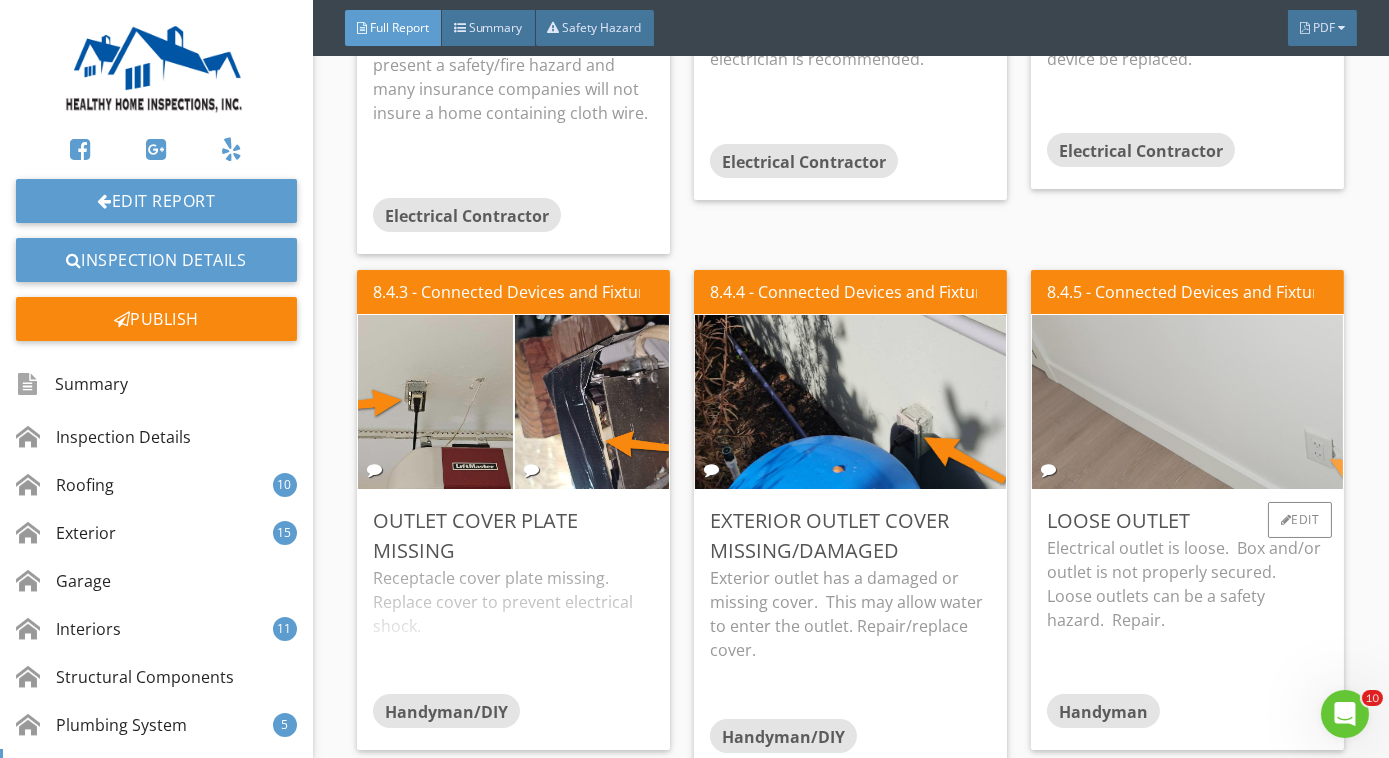 click at bounding box center [1188, 401] 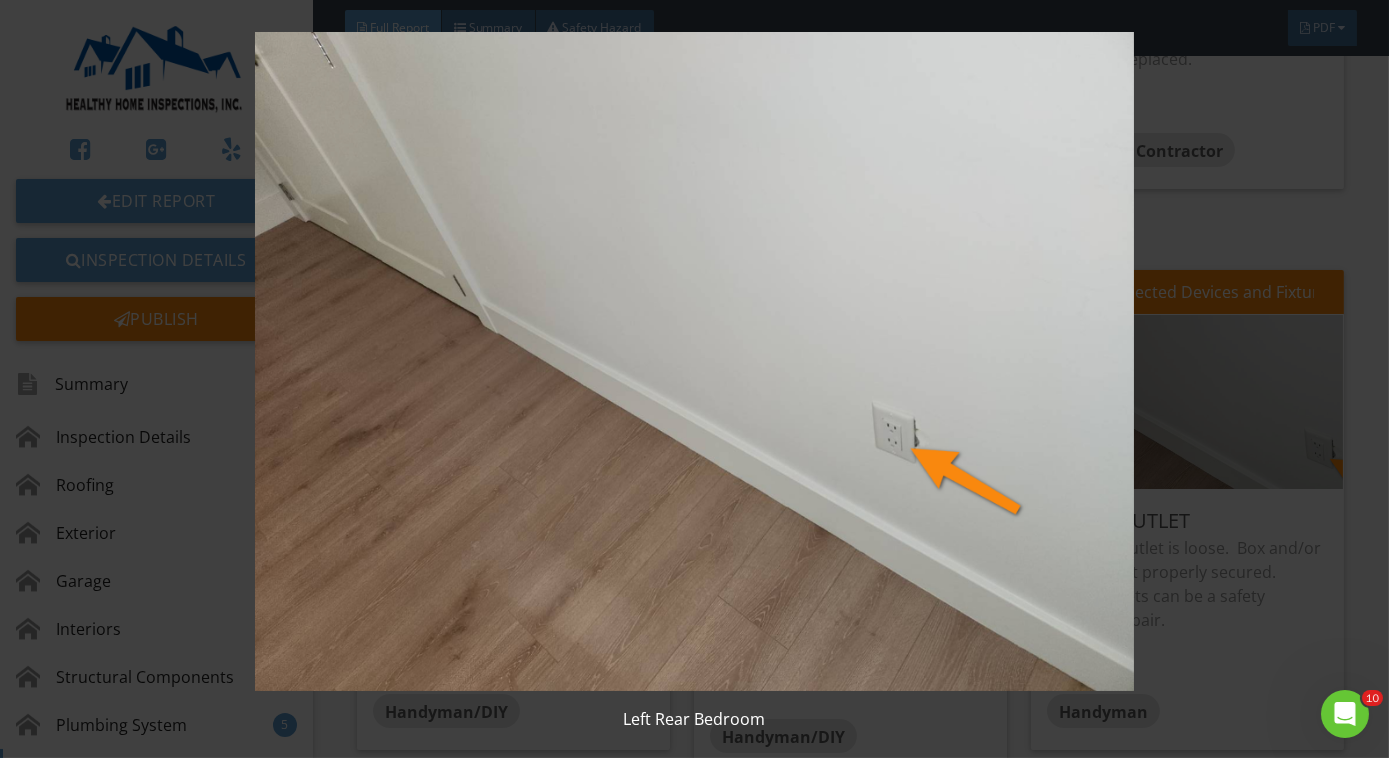 click at bounding box center (694, 361) 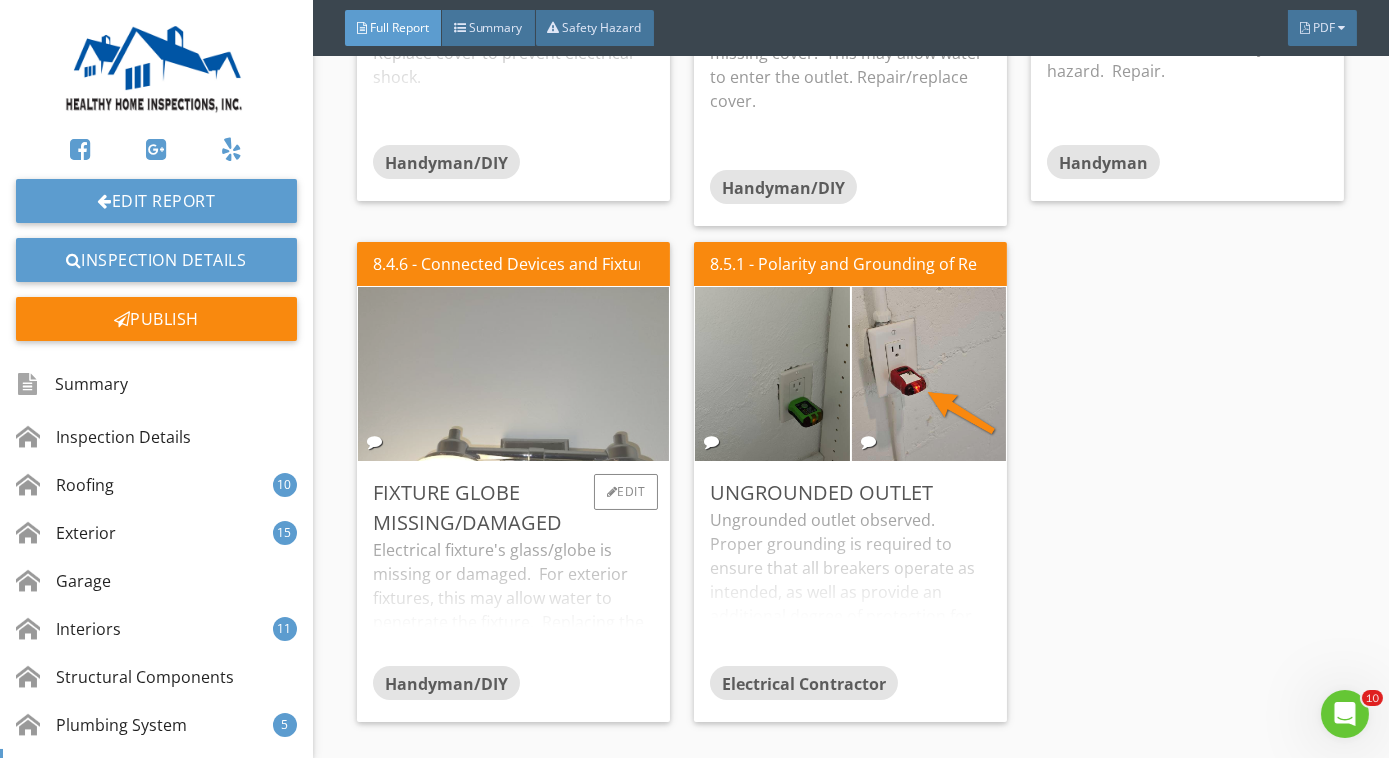 scroll, scrollTop: 13824, scrollLeft: 0, axis: vertical 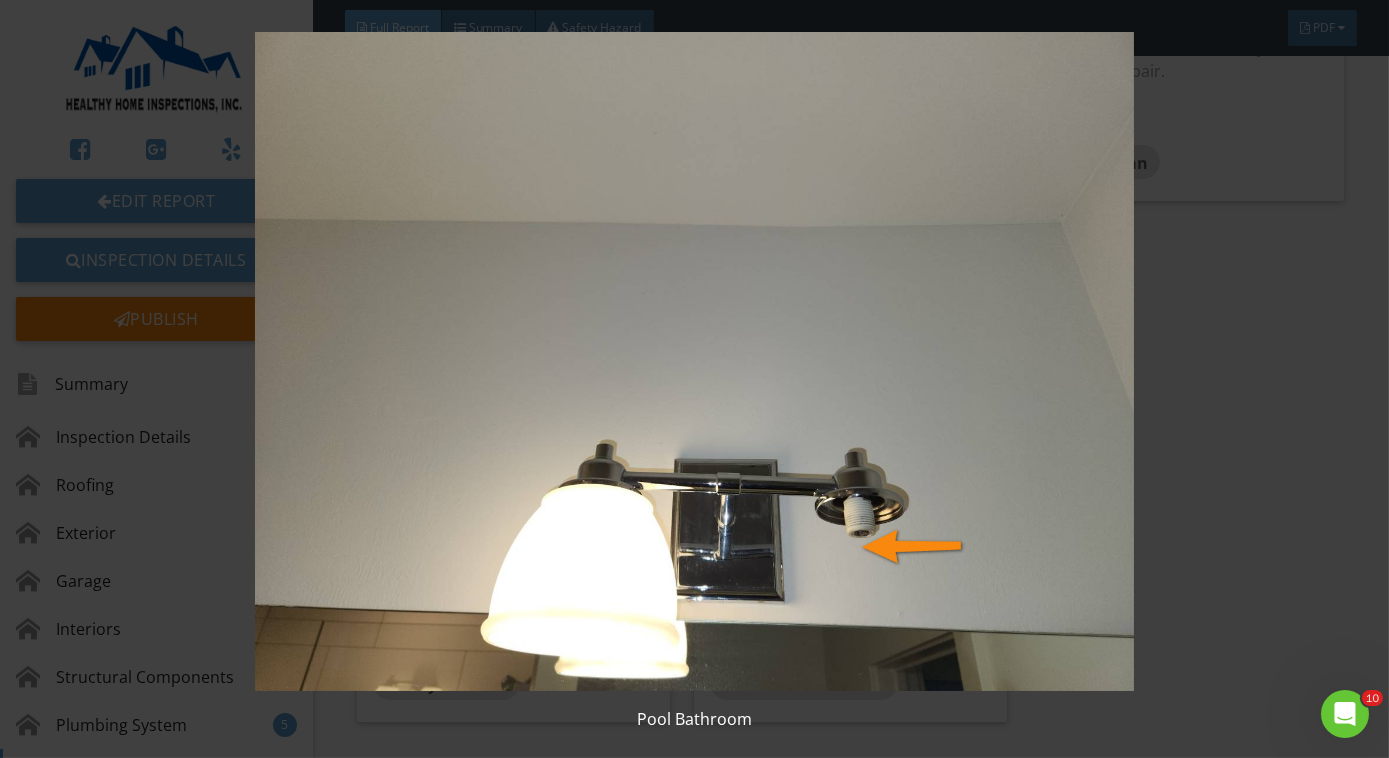click at bounding box center [694, 361] 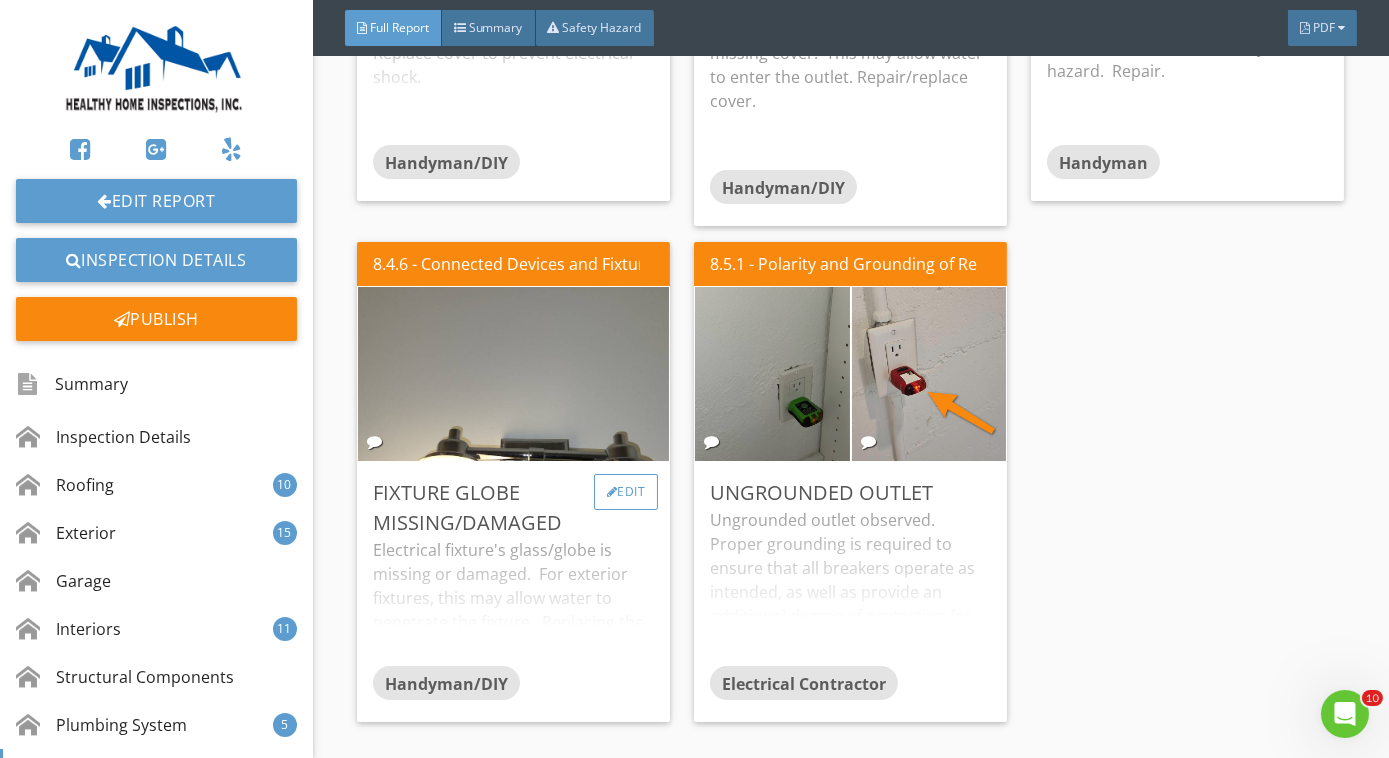 click on "Edit" at bounding box center [626, 492] 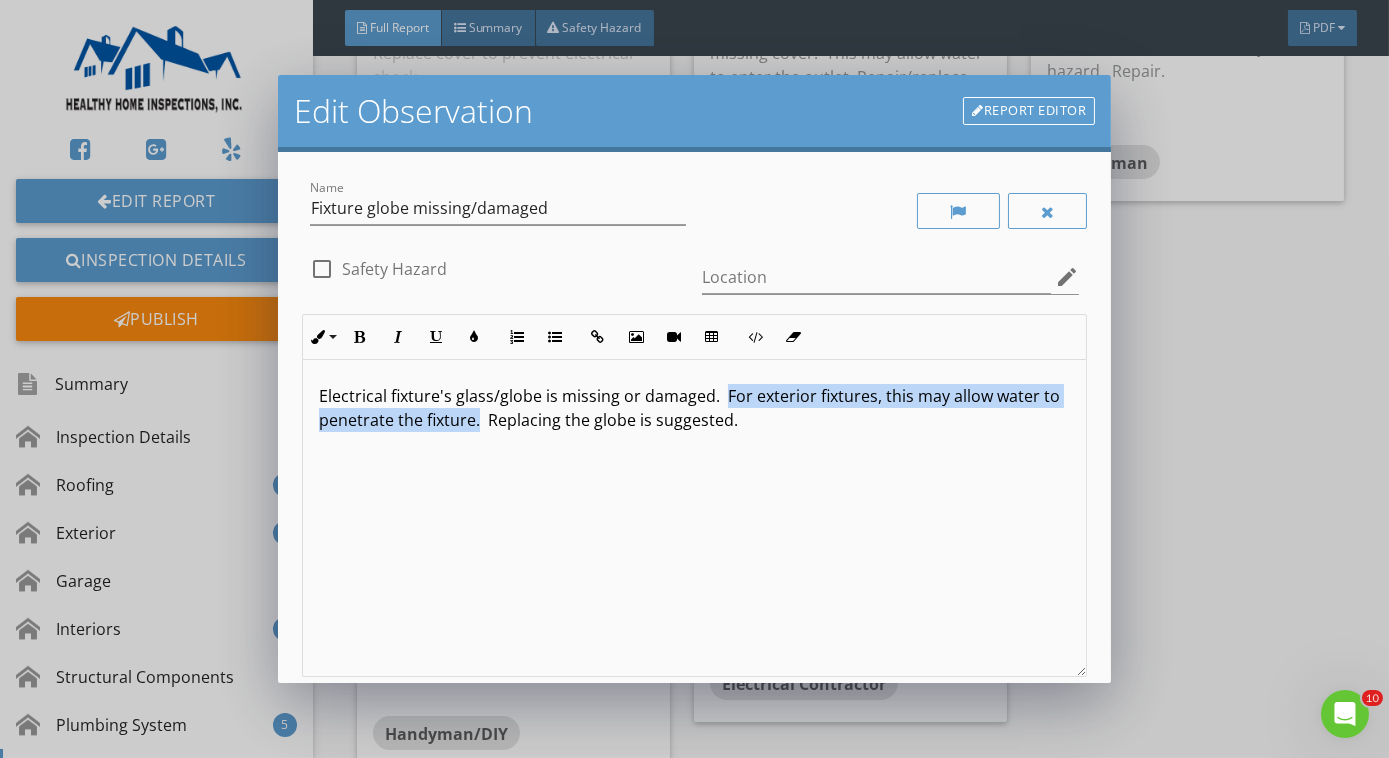 drag, startPoint x: 722, startPoint y: 391, endPoint x: 498, endPoint y: 432, distance: 227.72131 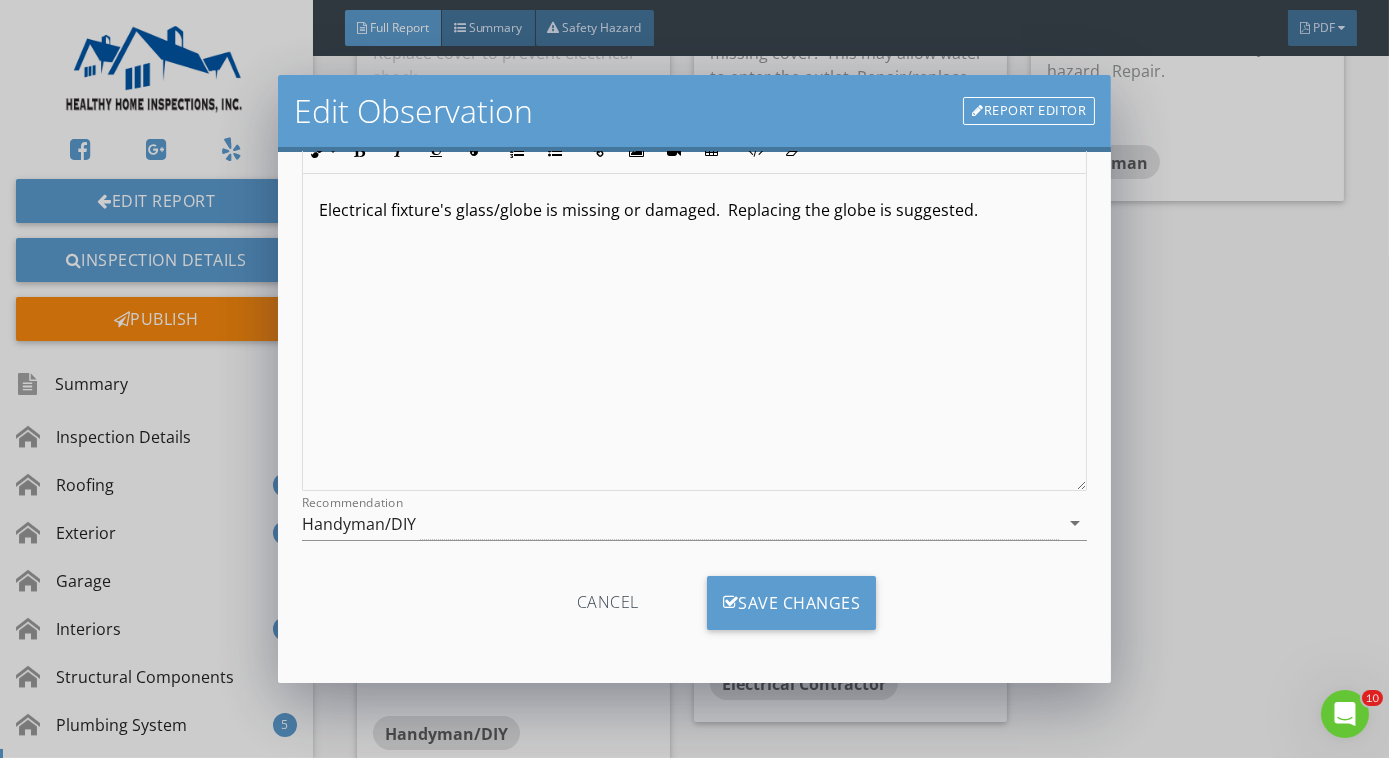 scroll, scrollTop: 185, scrollLeft: 0, axis: vertical 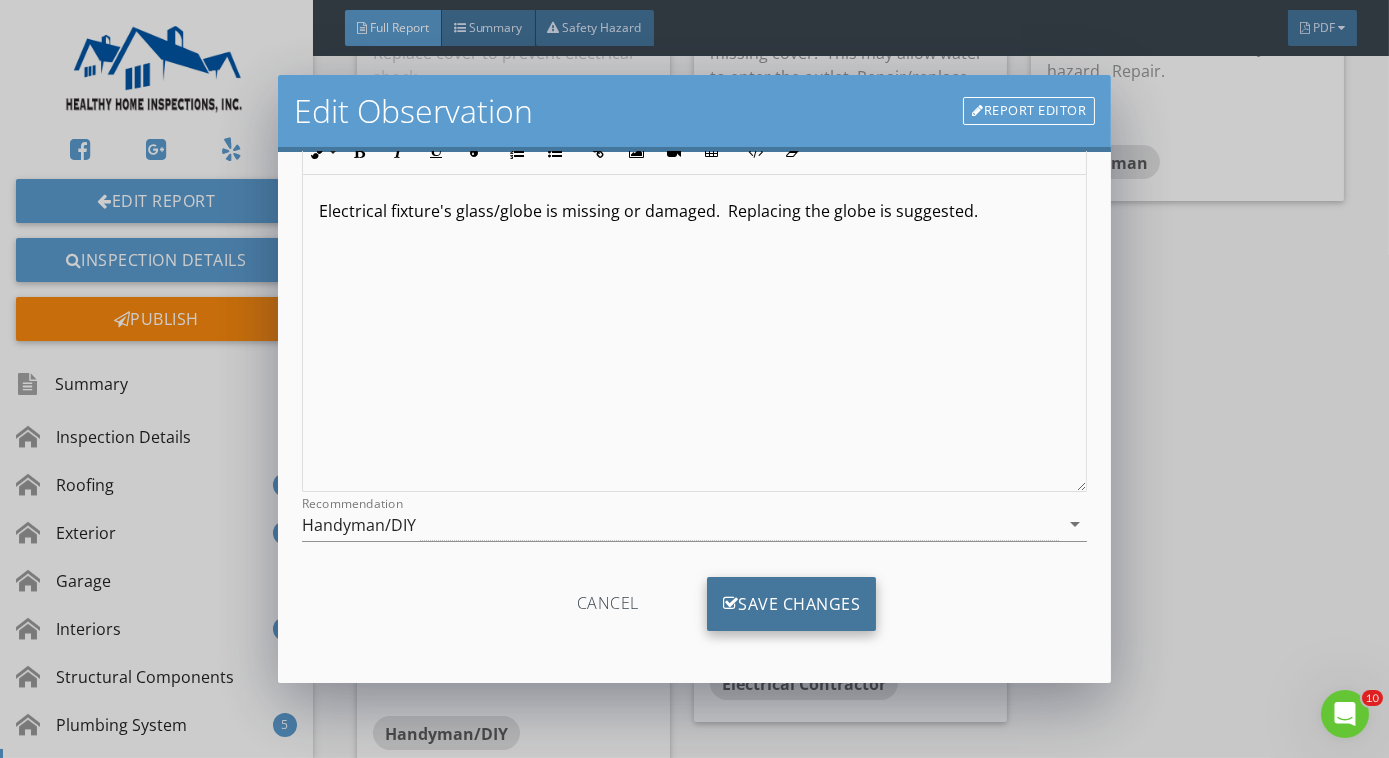 click on "Save Changes" at bounding box center (792, 604) 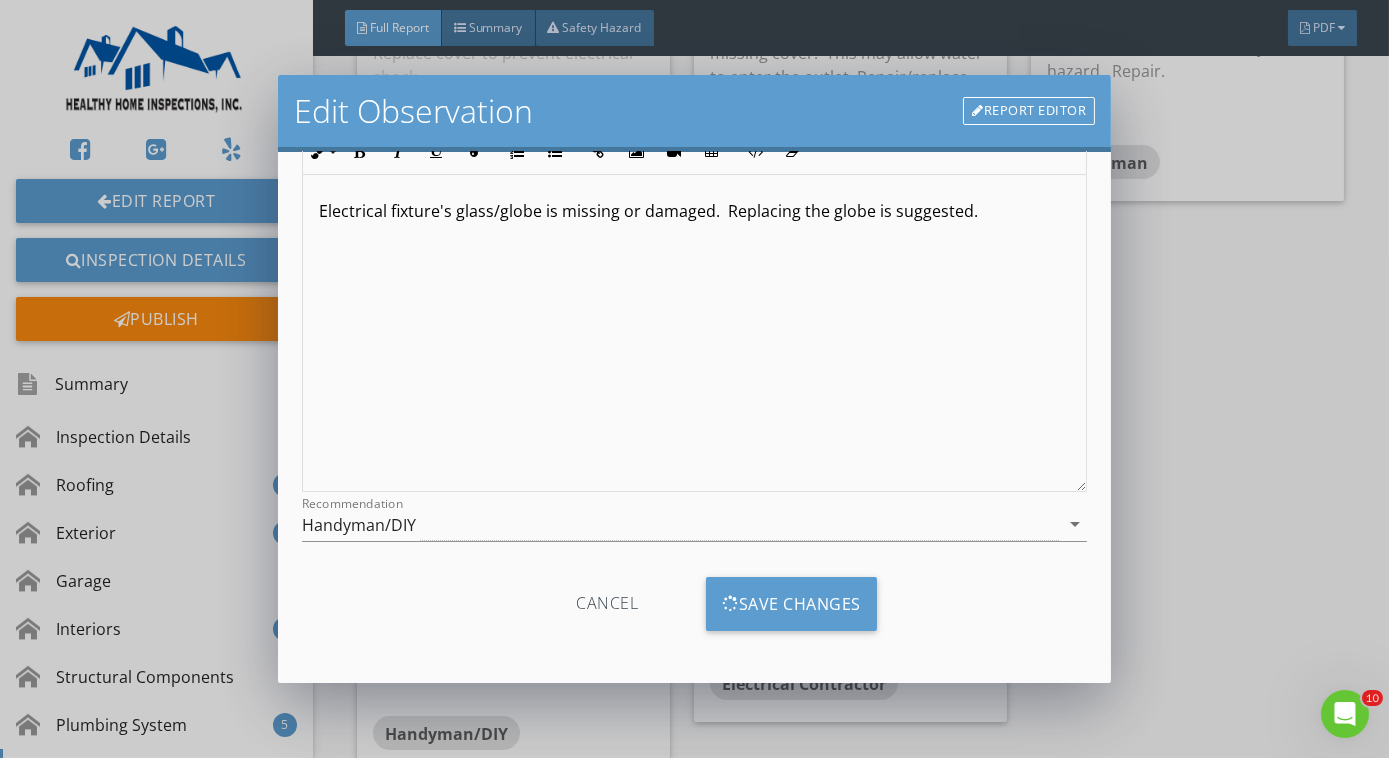 scroll, scrollTop: 0, scrollLeft: 0, axis: both 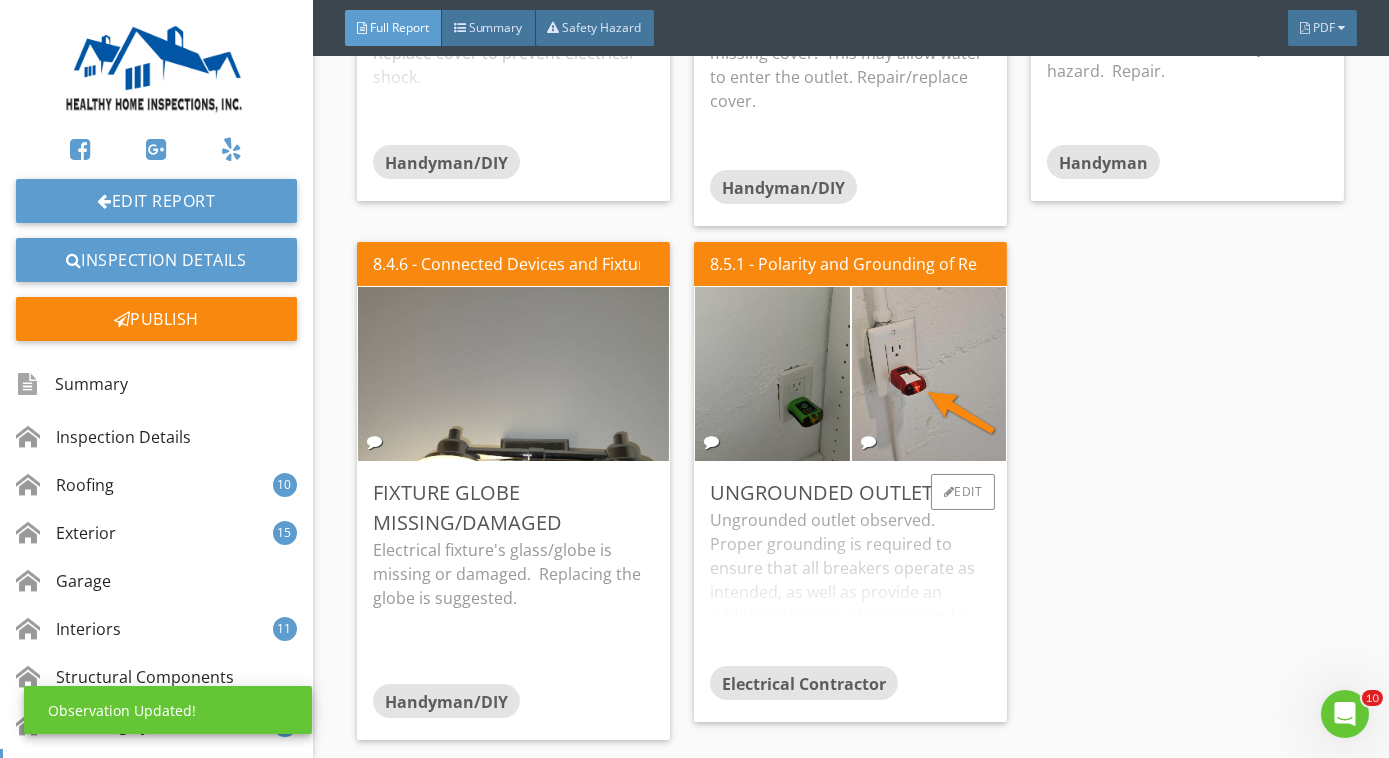 click on "Ungrounded outlet observed. Proper grounding is required to ensure that all breakers operate as intended, as well as provide an additional degree of protection for personal safety and for associated devices.  Repair suggested." at bounding box center [850, 587] 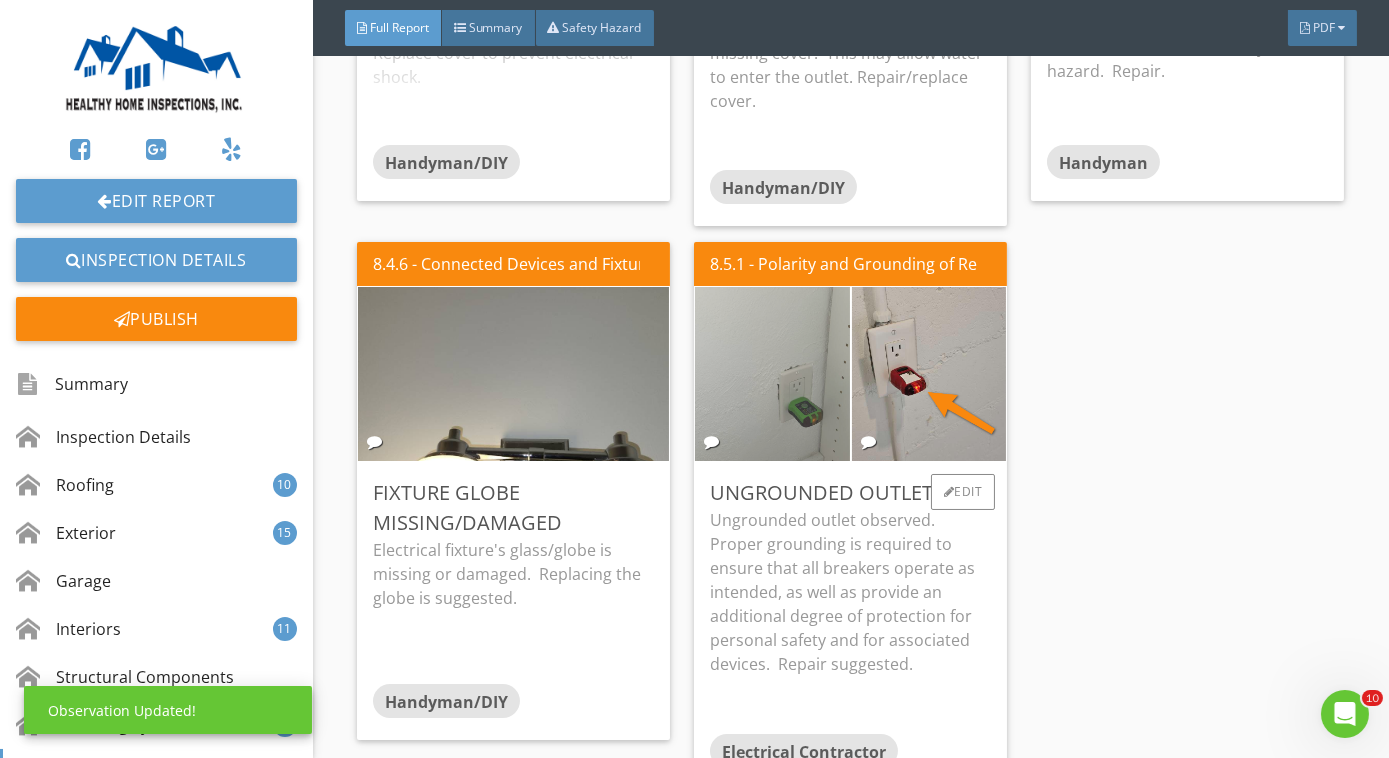 click at bounding box center (772, 374) 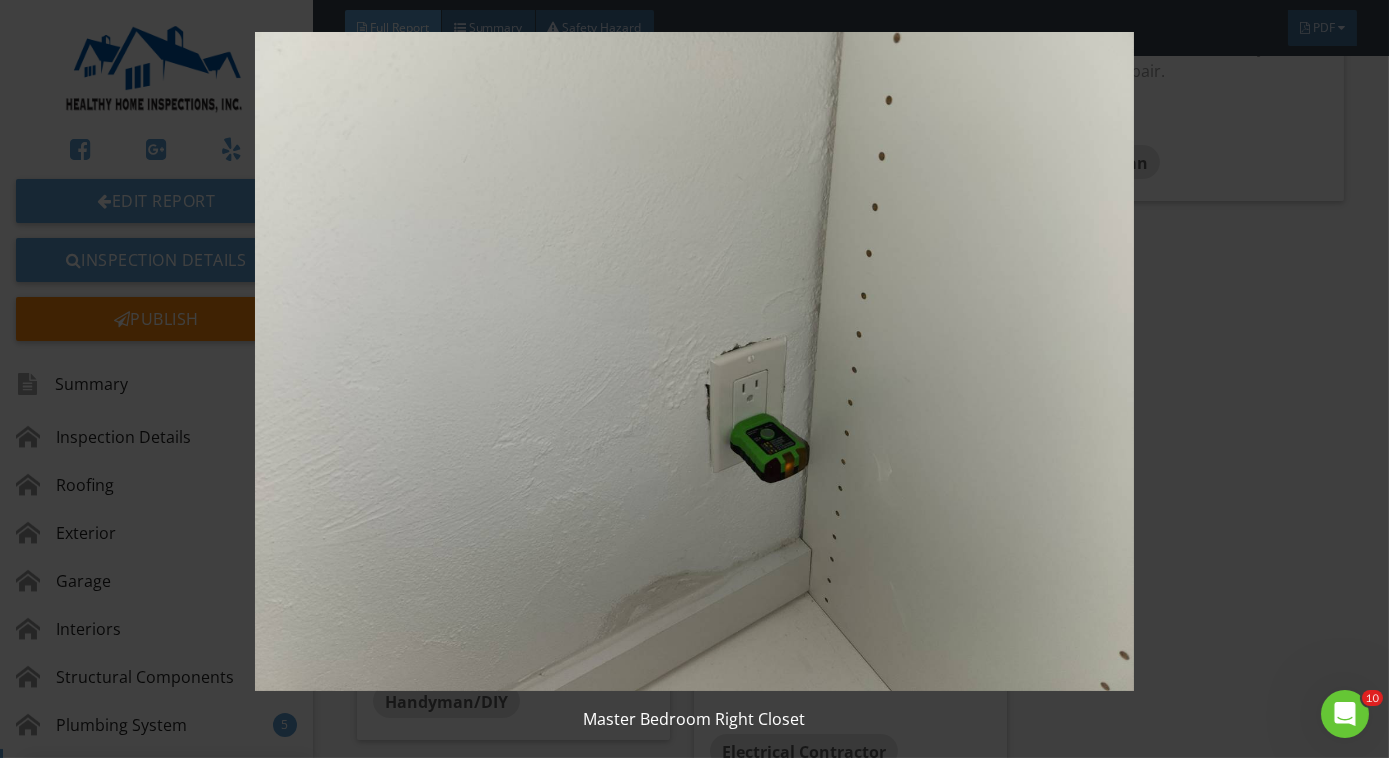 click at bounding box center [694, 361] 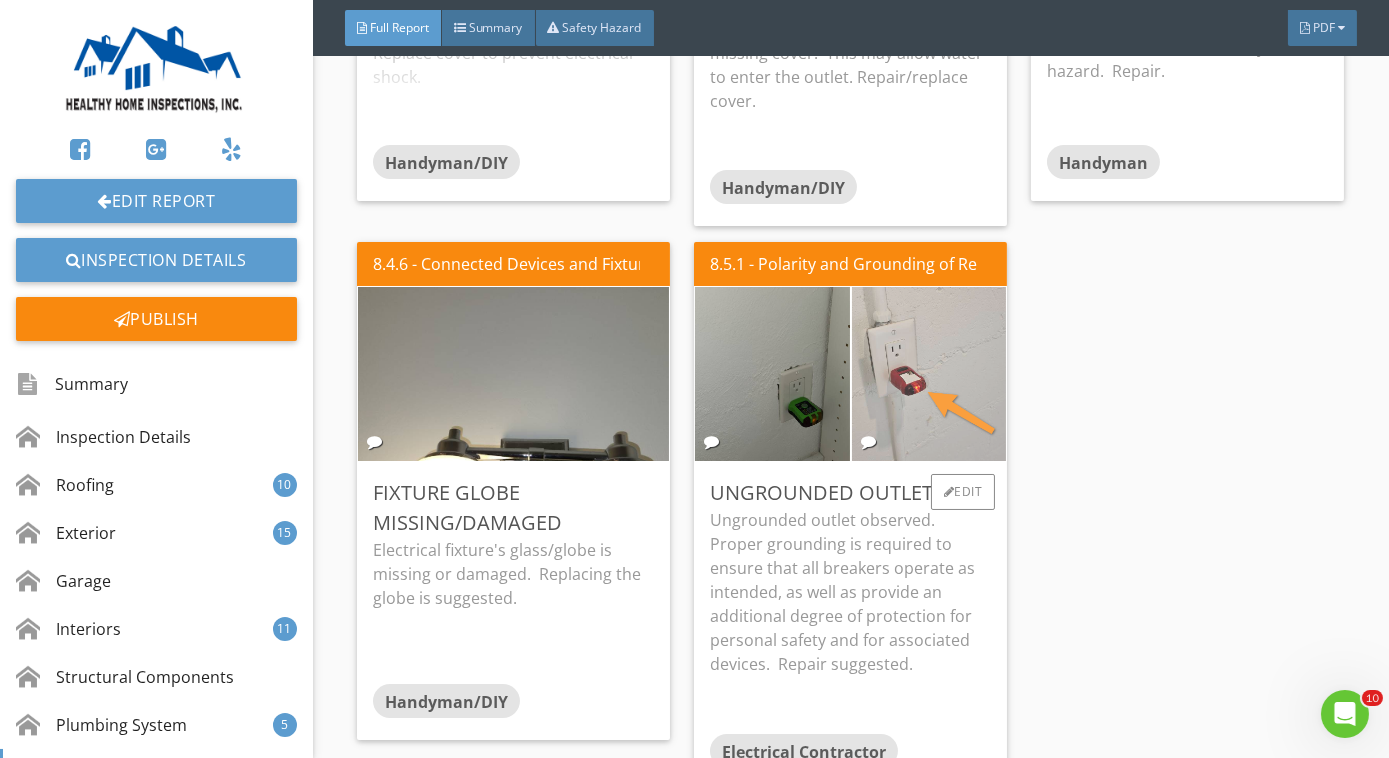 click at bounding box center [929, 374] 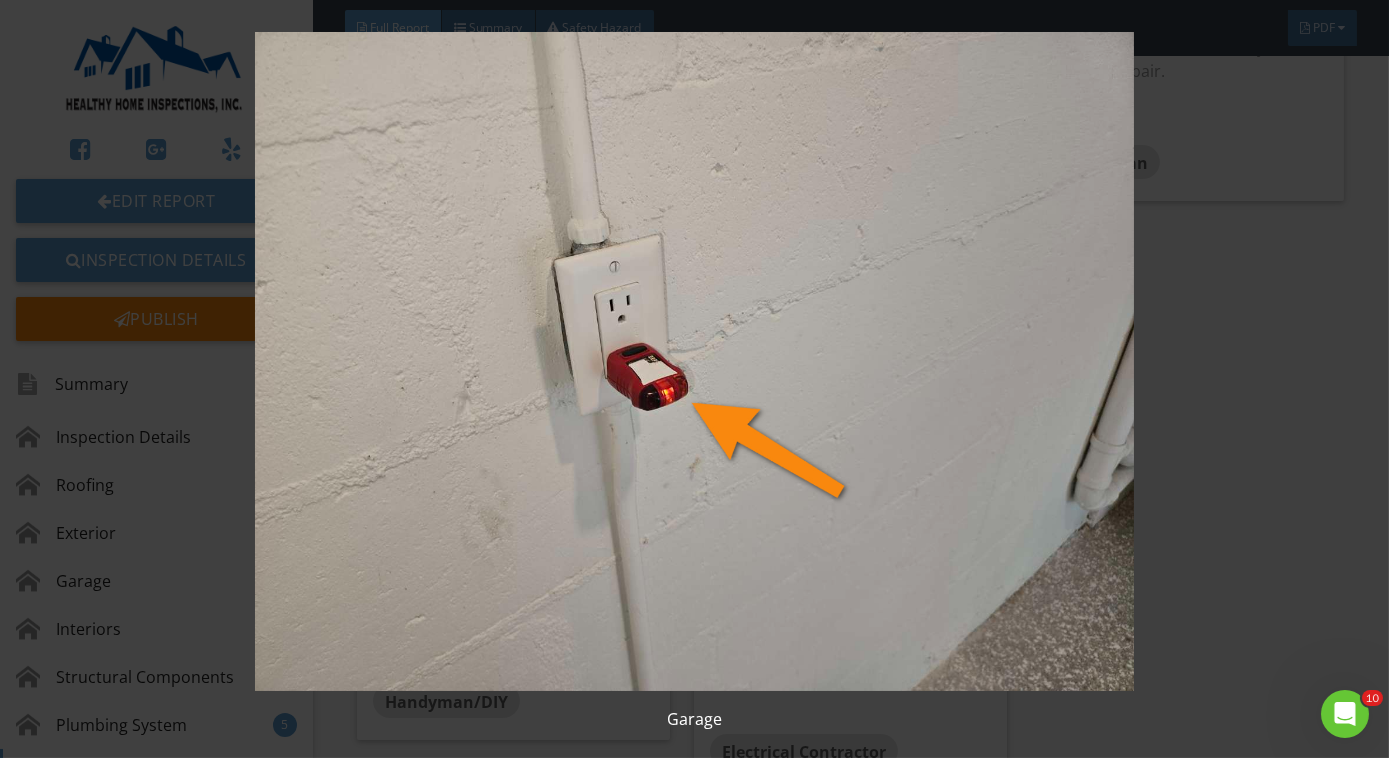 click at bounding box center (694, 361) 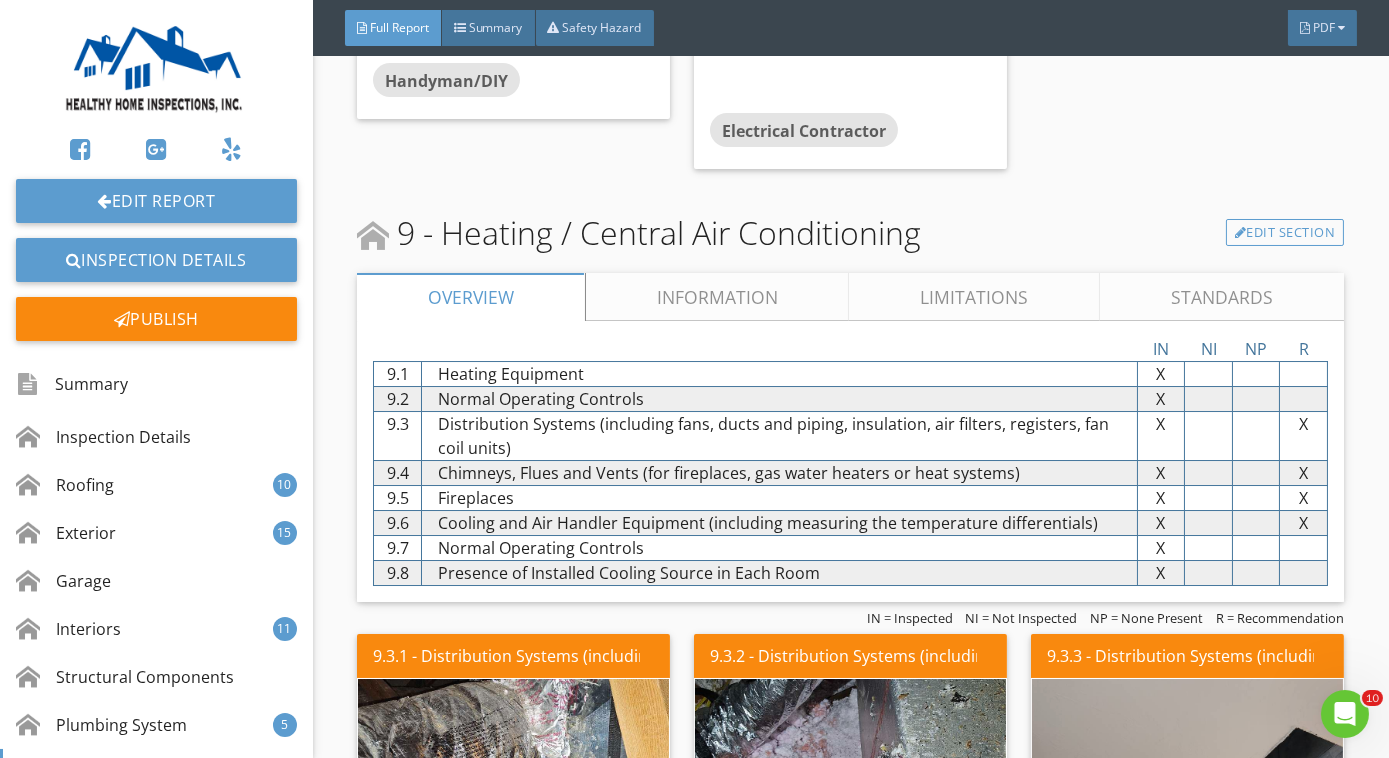 scroll, scrollTop: 14514, scrollLeft: 0, axis: vertical 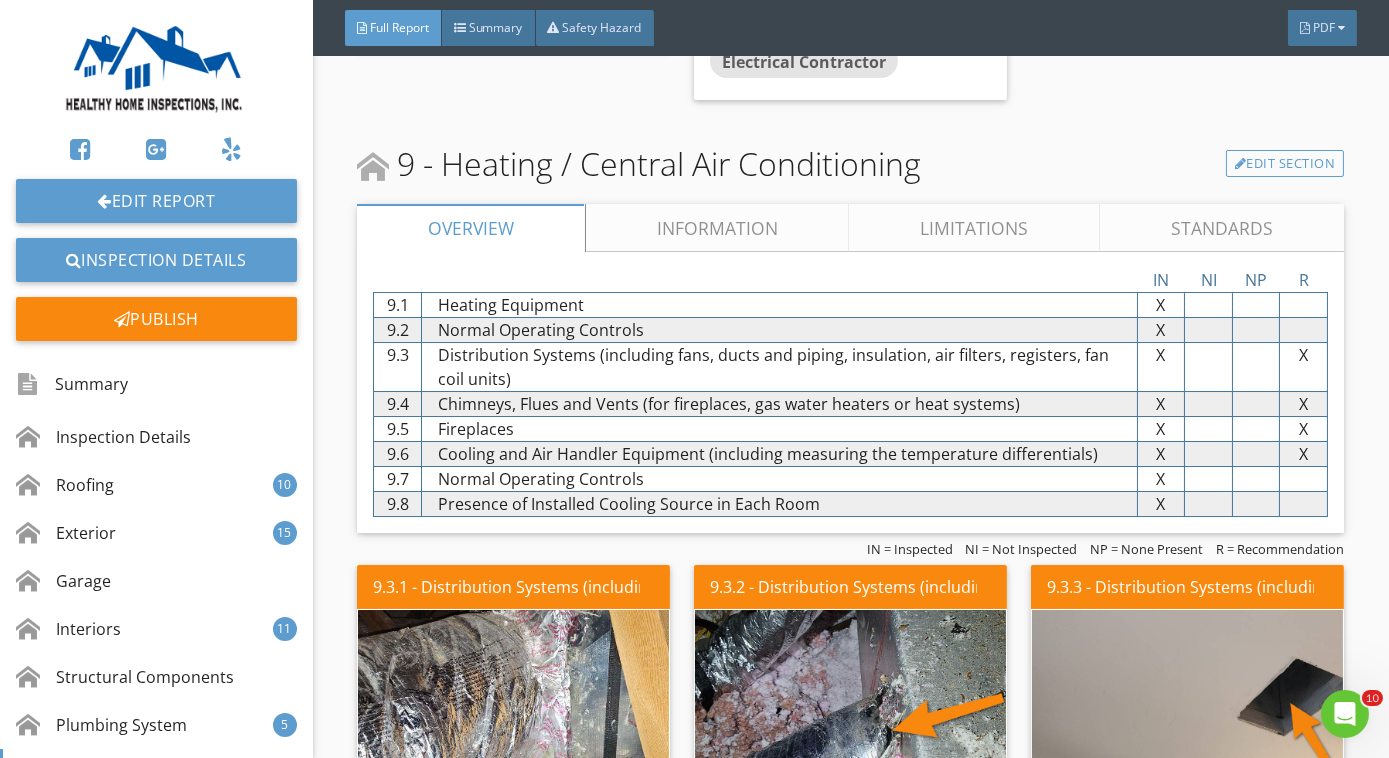 click on "Information" at bounding box center [718, 228] 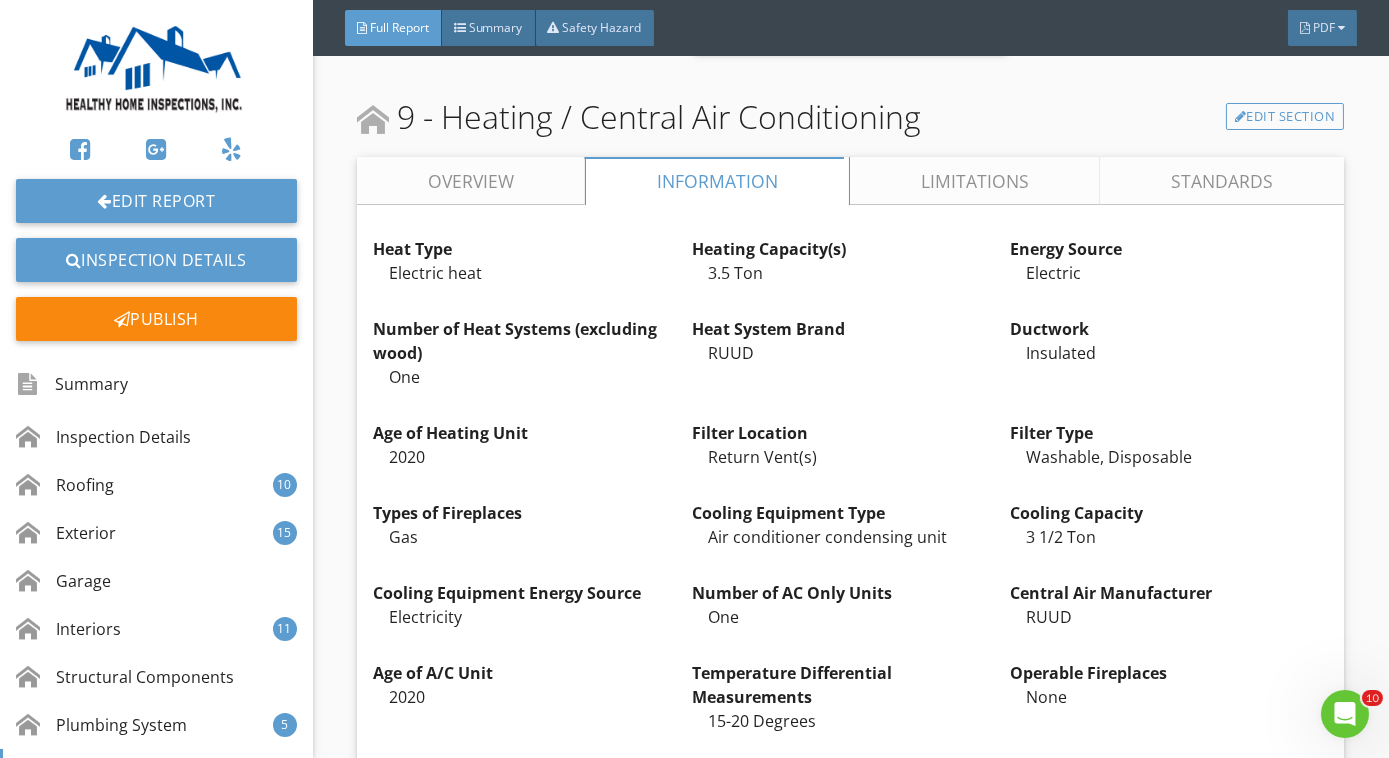 scroll, scrollTop: 14567, scrollLeft: 0, axis: vertical 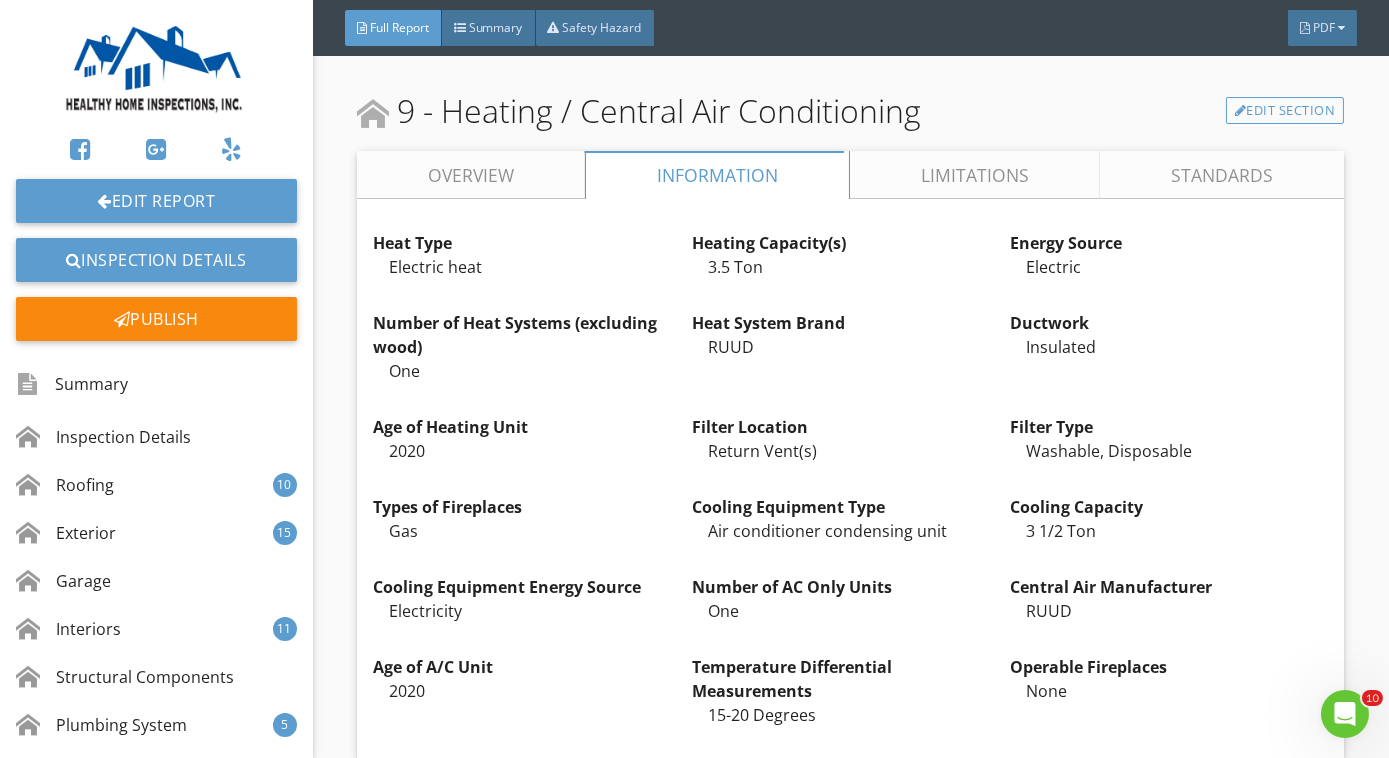 click on "Overview" at bounding box center (471, 175) 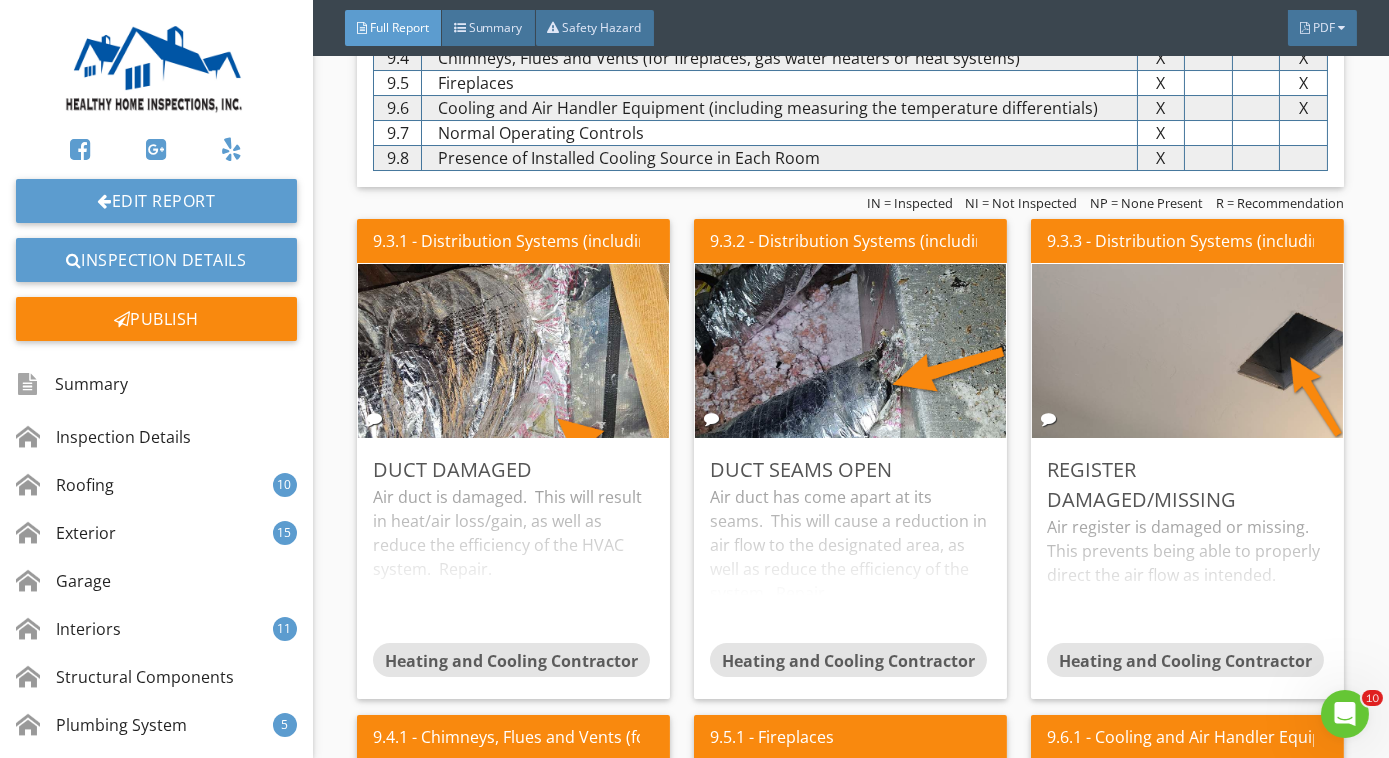 scroll, scrollTop: 14859, scrollLeft: 0, axis: vertical 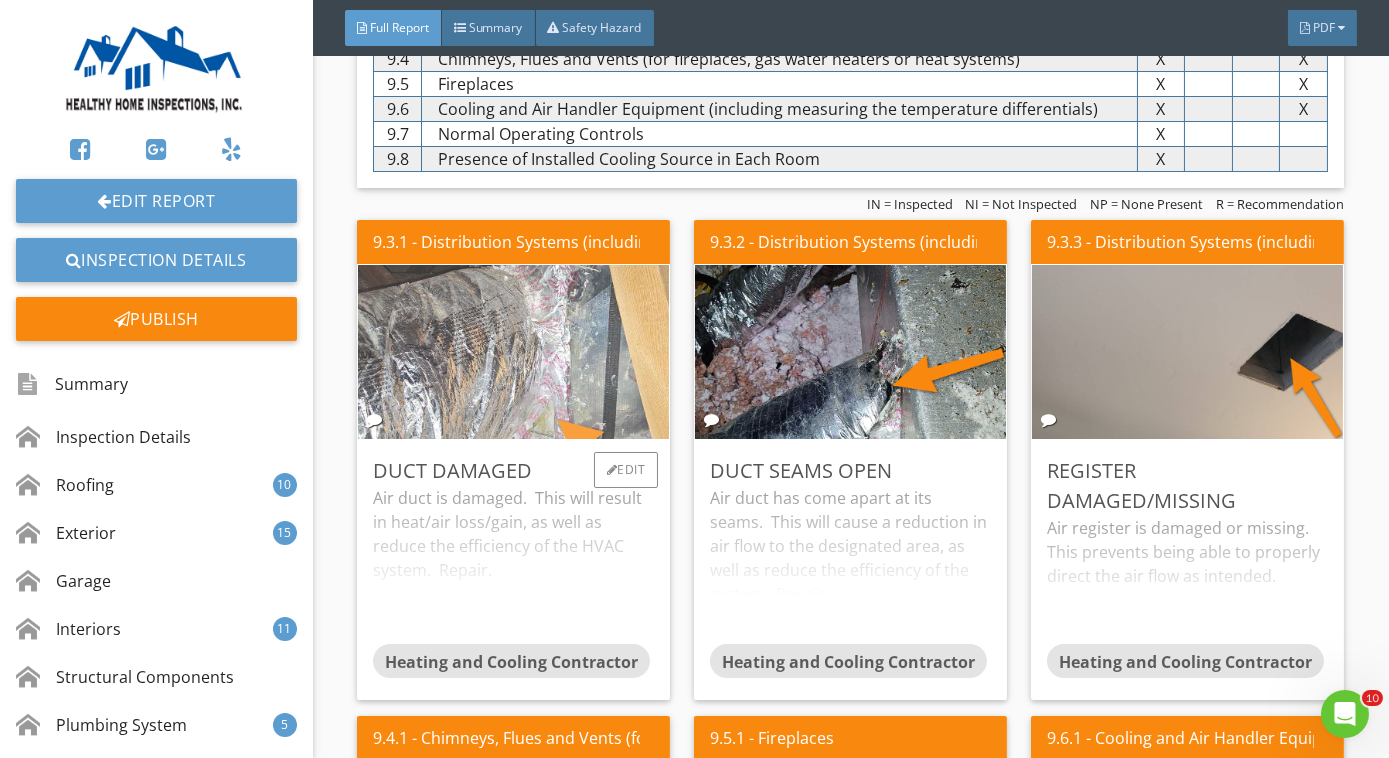 click at bounding box center [514, 351] 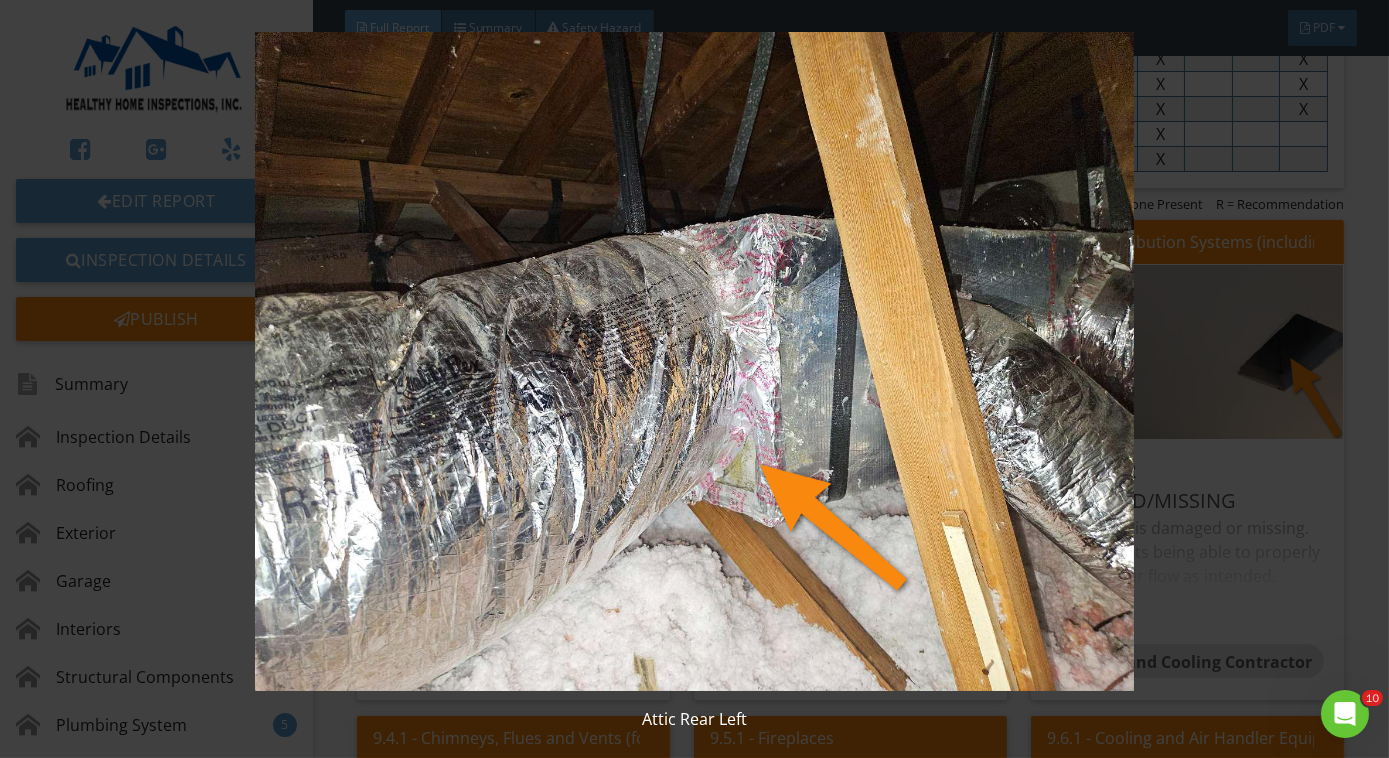 click at bounding box center (694, 361) 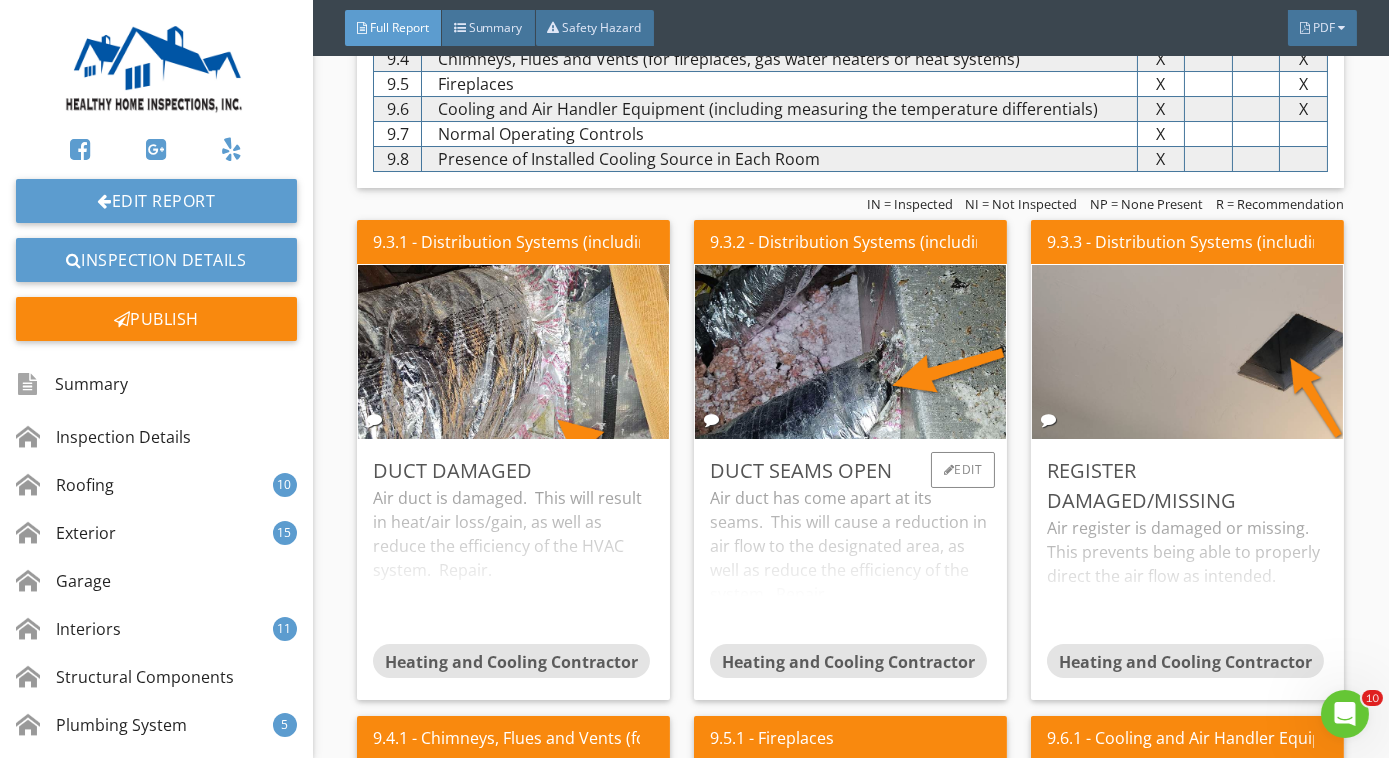 click on "Air duct has come apart at its seams.  This will cause a reduction in air flow to the designated area, as well as reduce the efficiency of the system.  Repair." at bounding box center (850, 565) 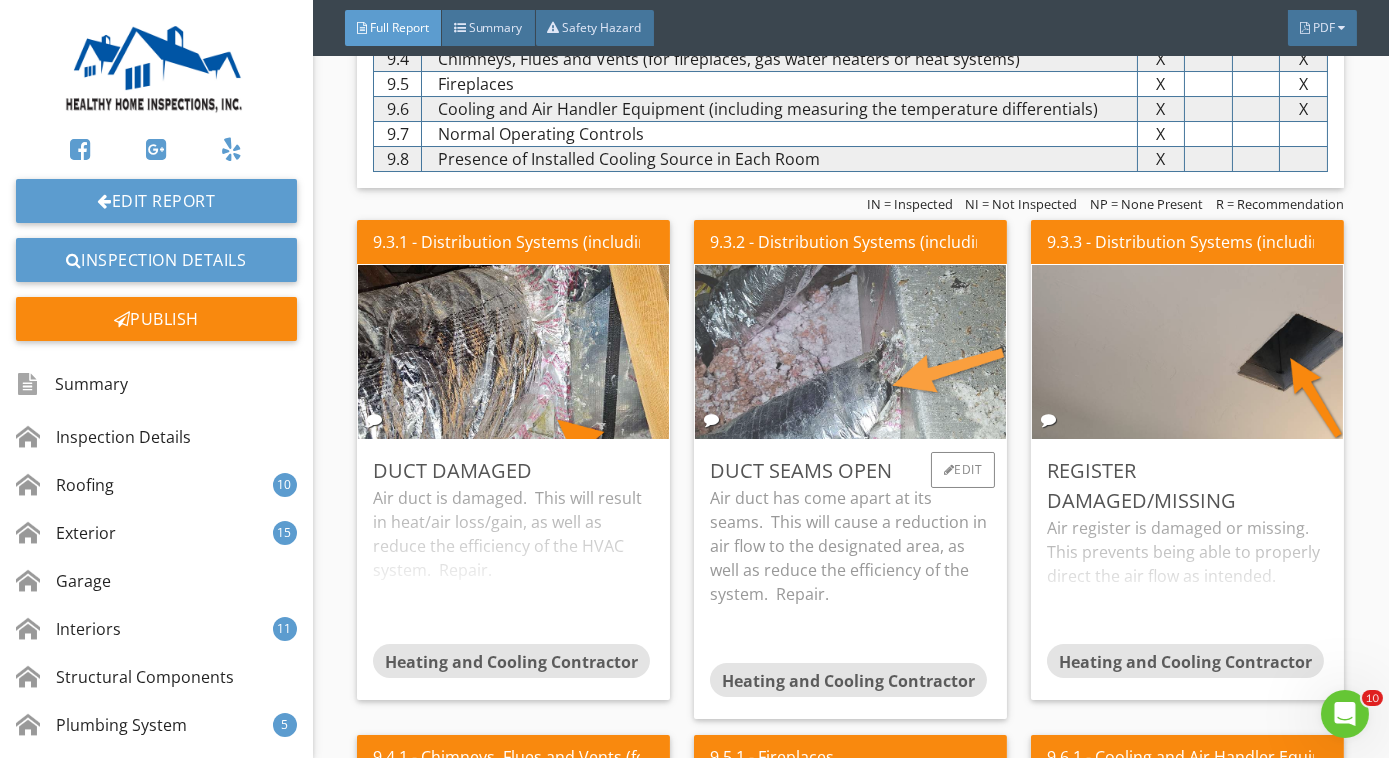 click at bounding box center [851, 351] 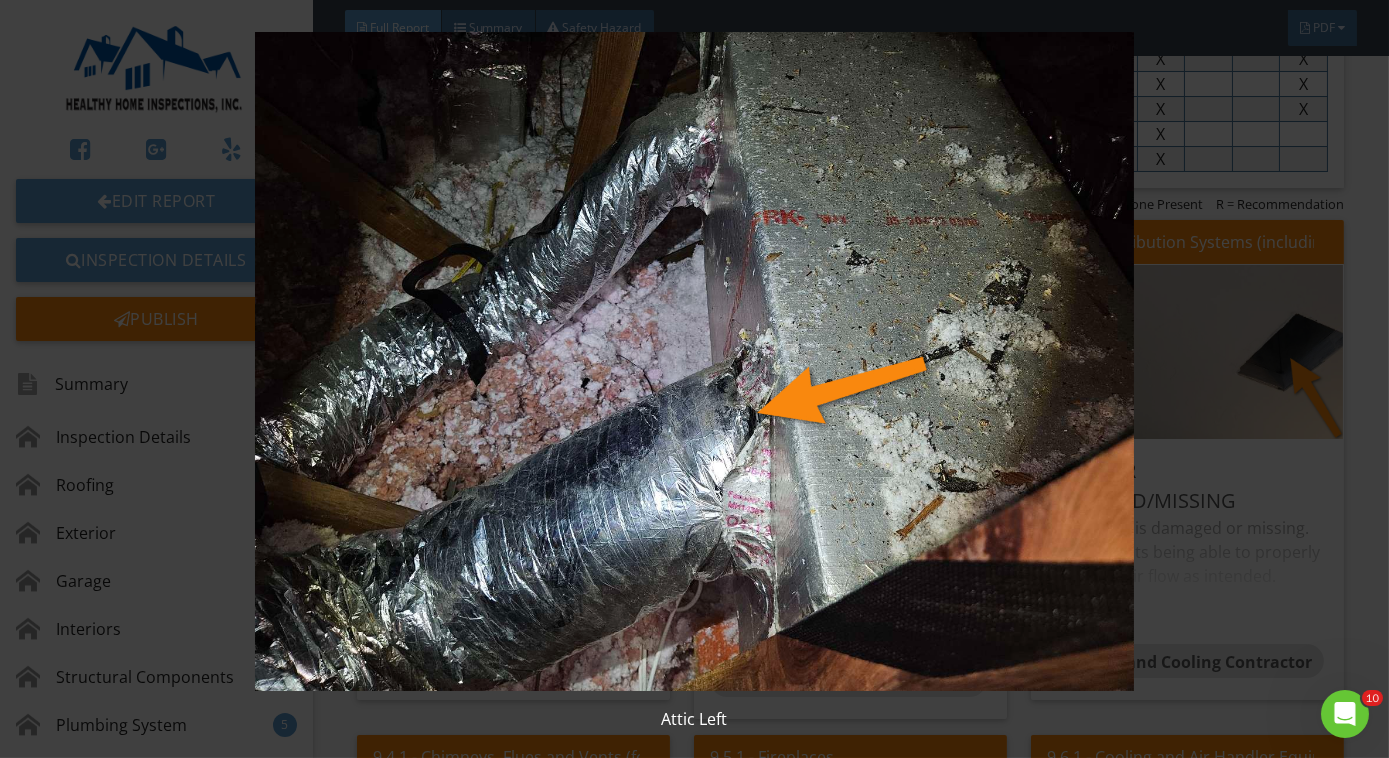 click at bounding box center [694, 361] 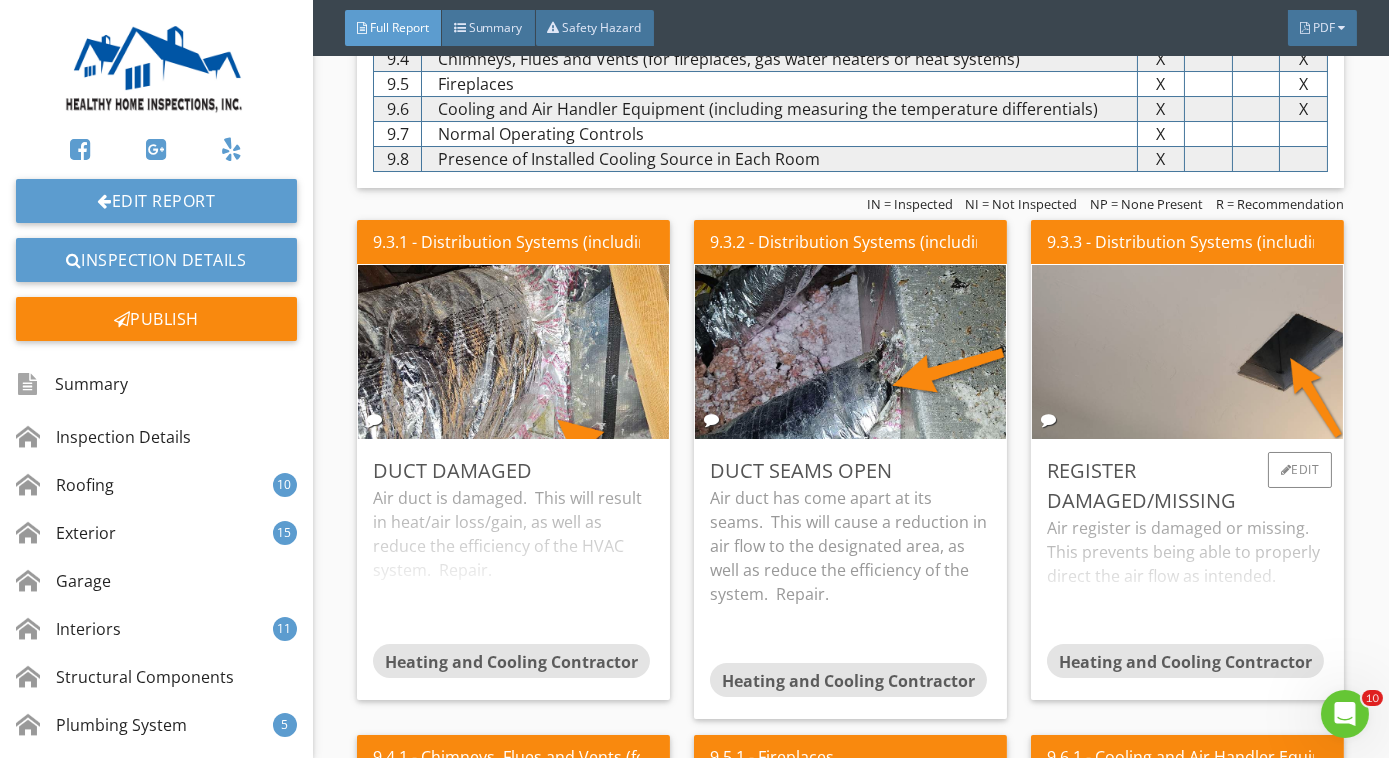 click on "Air register is damaged or missing.  This prevents being able to properly direct the air flow as intended." at bounding box center [1187, 580] 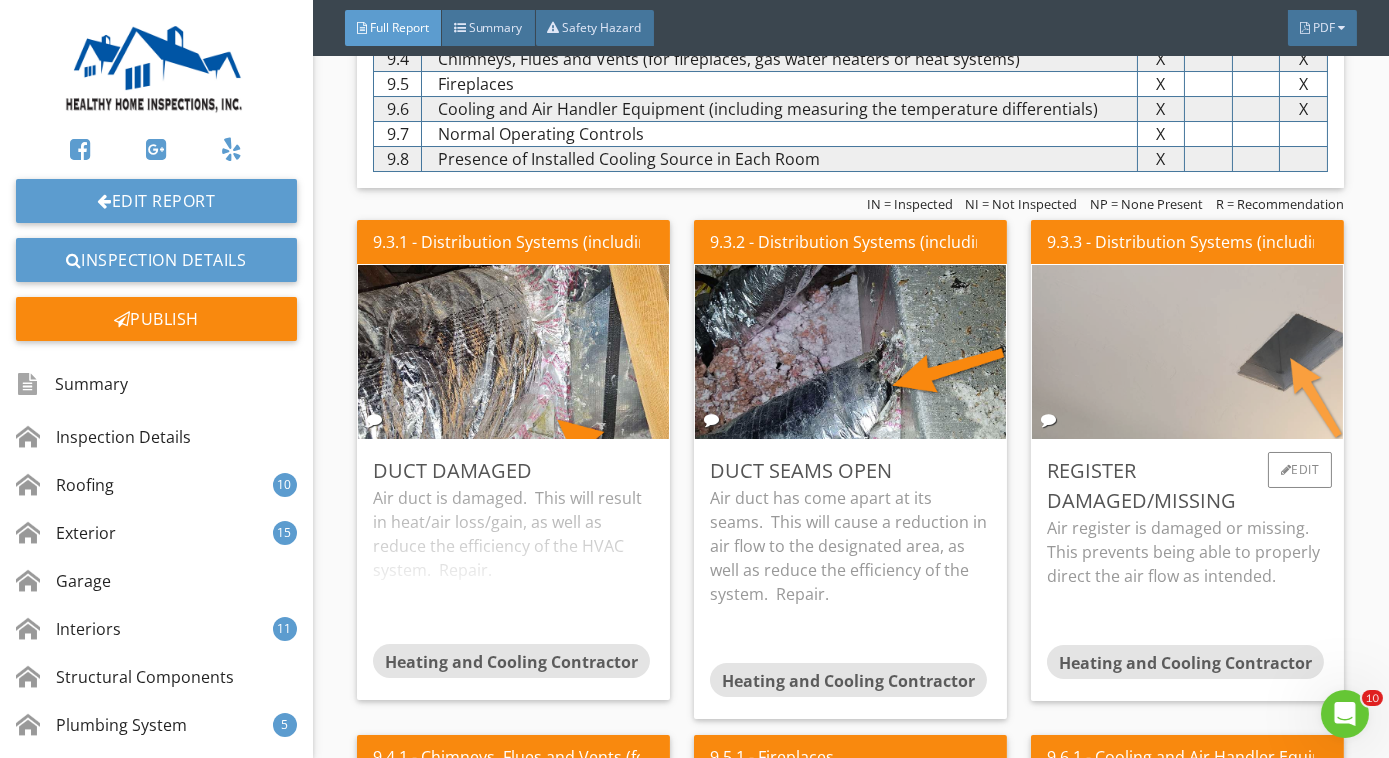 click at bounding box center (1188, 351) 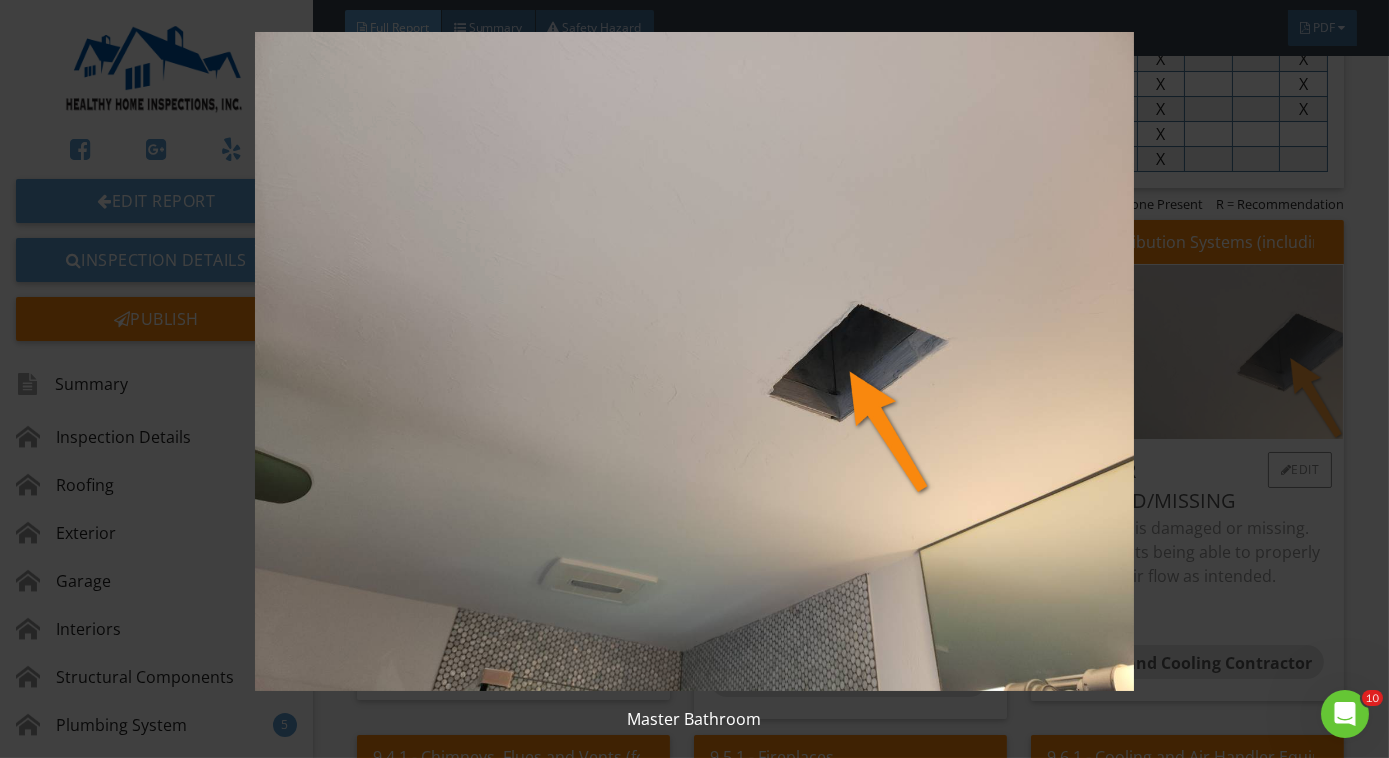 click at bounding box center [694, 361] 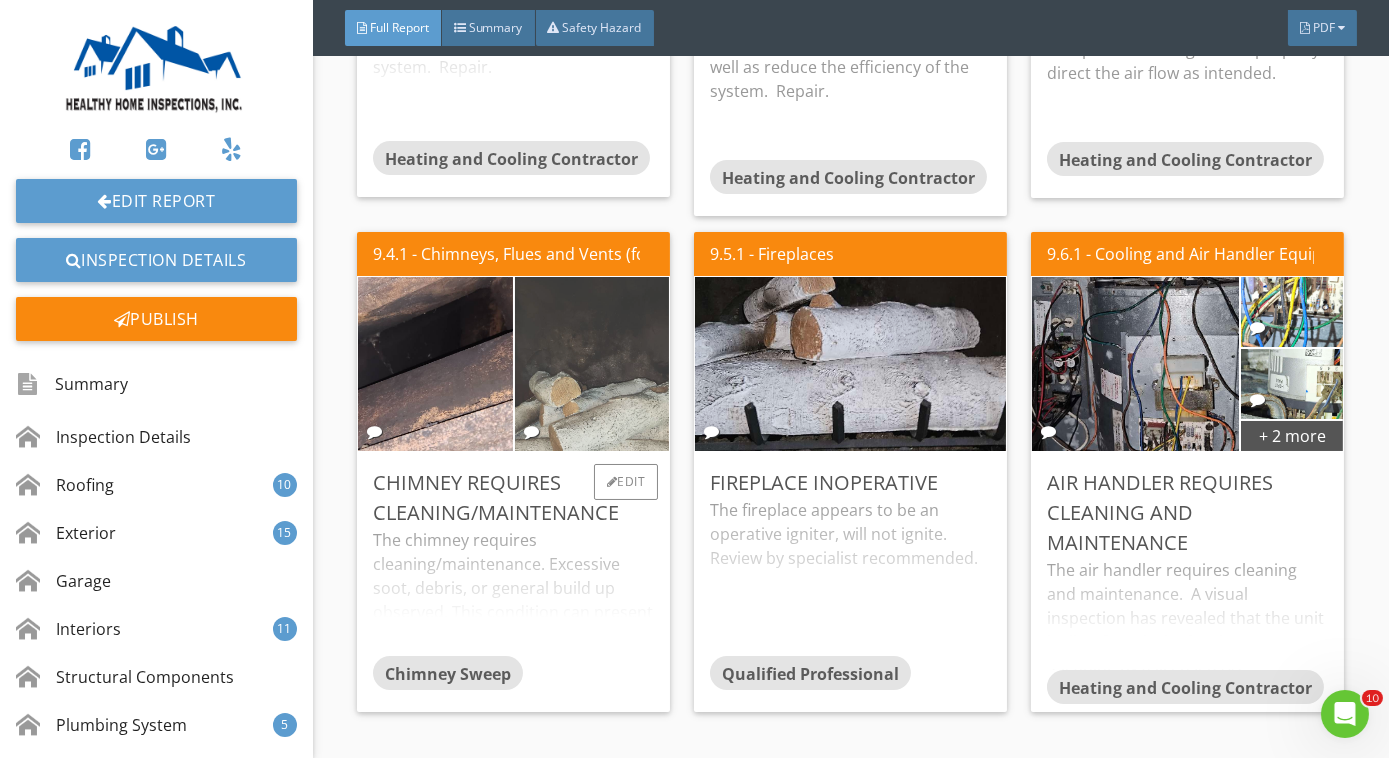 scroll, scrollTop: 15363, scrollLeft: 0, axis: vertical 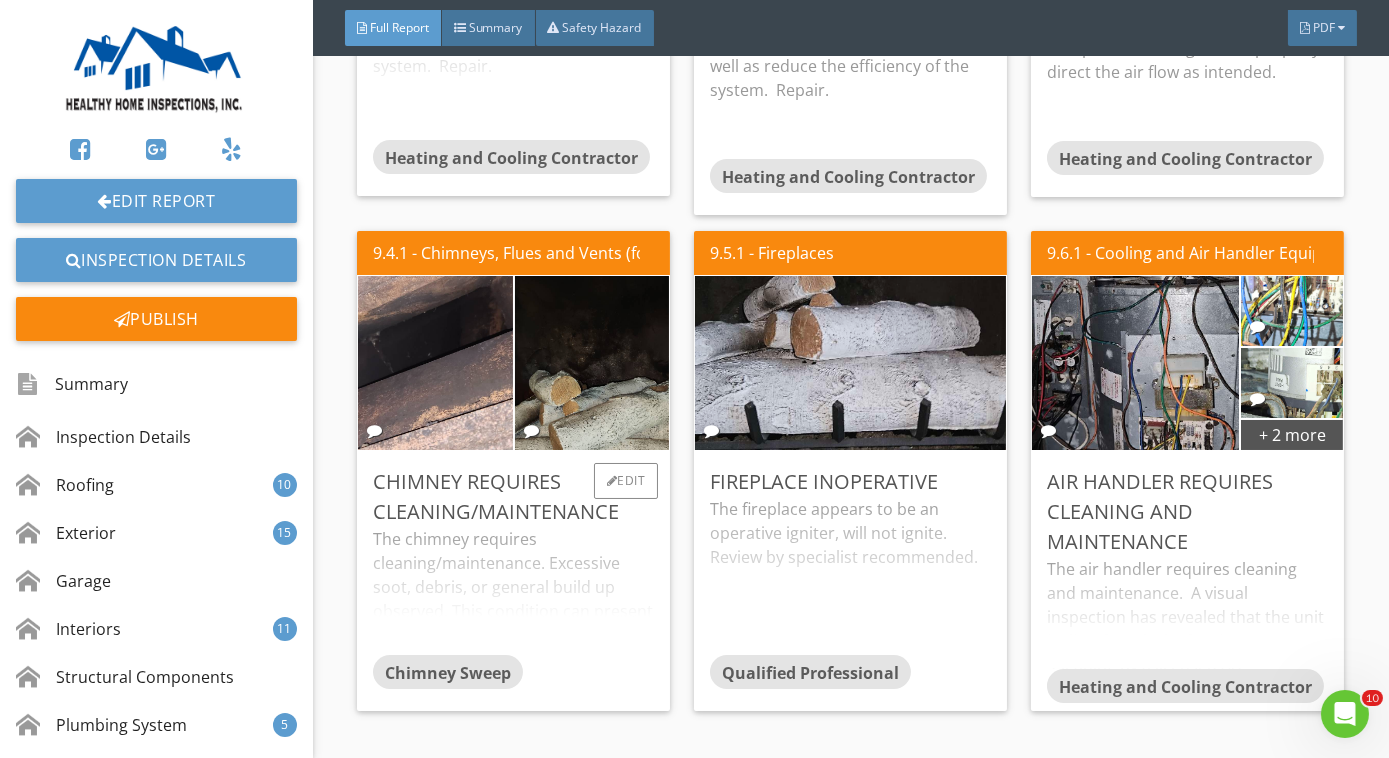 click on "The chimney requires cleaning/maintenance. Excessive soot, debris, or general build up observed. This condition can present a fire/safety hazard. Your inspector cannot view the entire chimney. These observations are from what is readily visible." at bounding box center [513, 591] 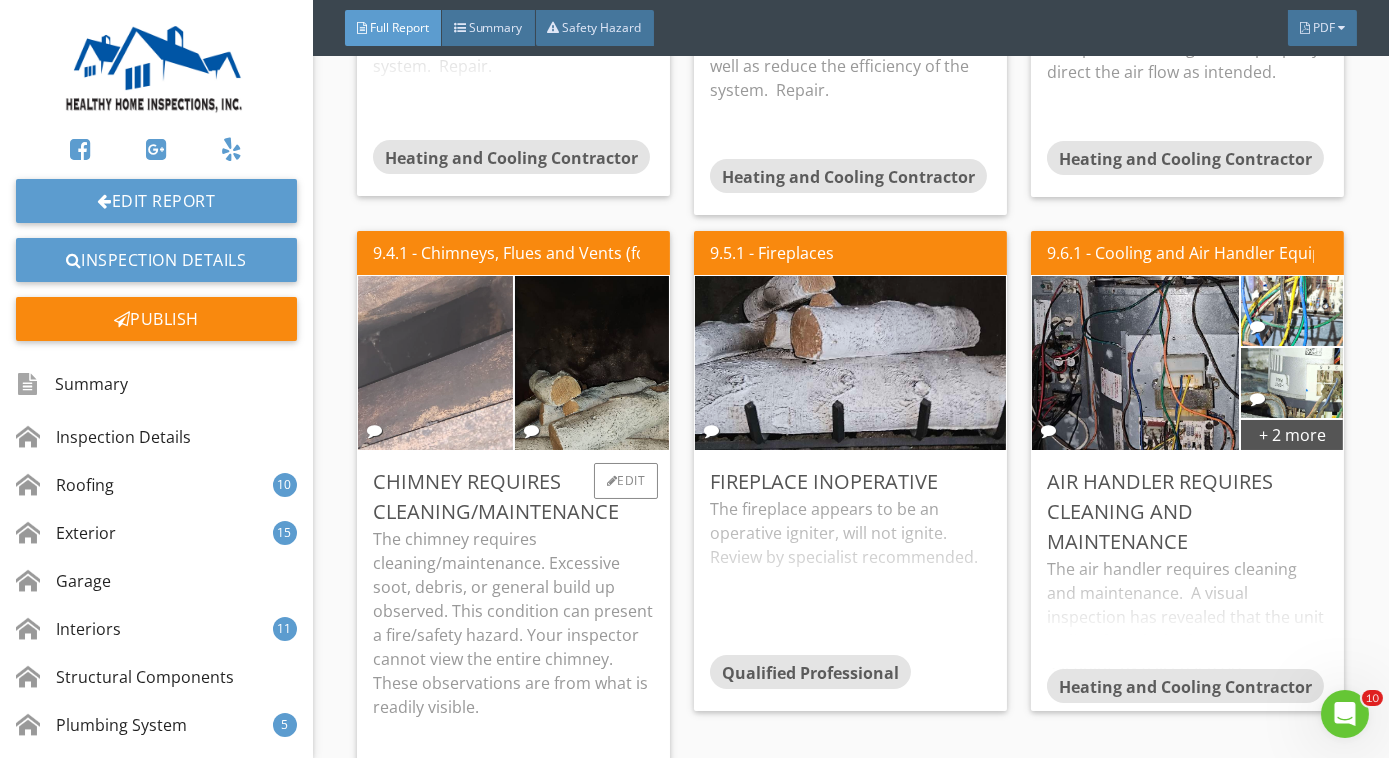 click at bounding box center [436, 363] 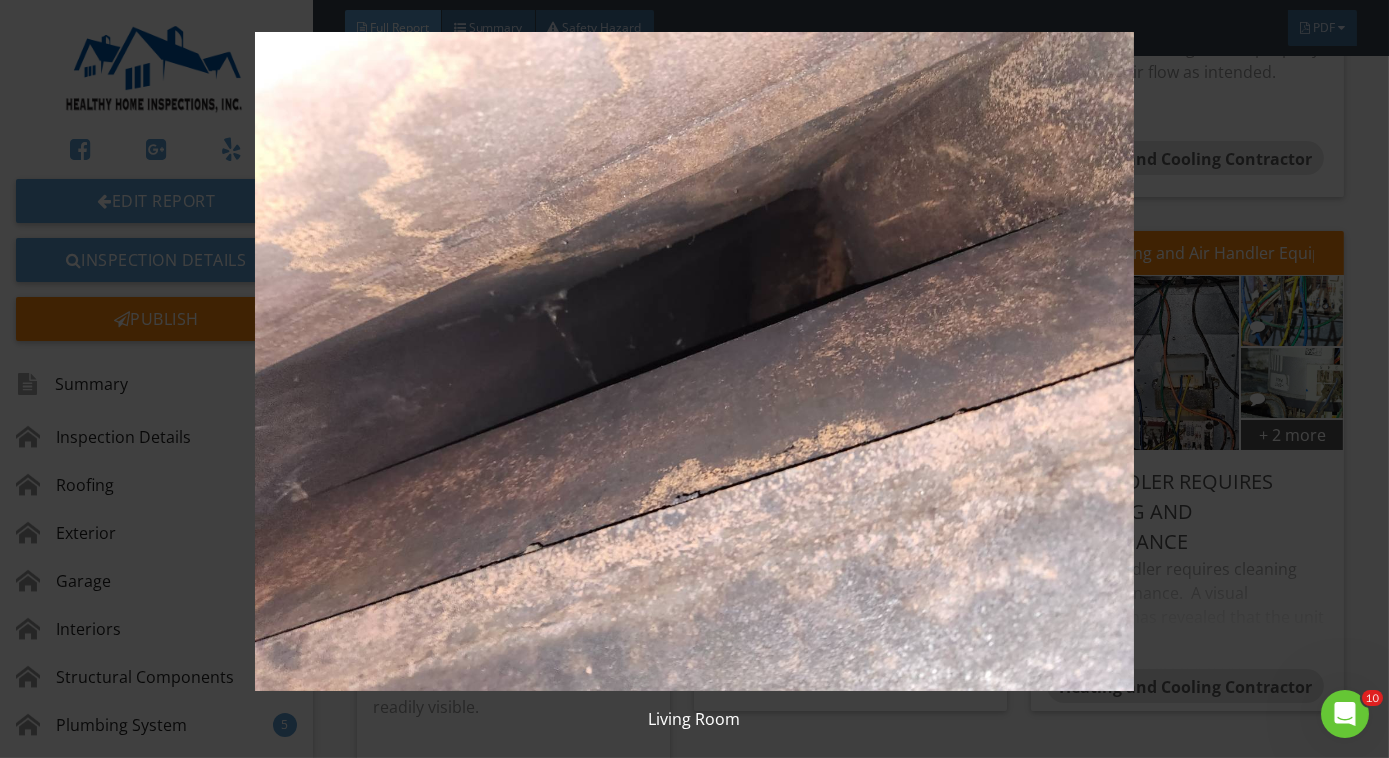 click at bounding box center (694, 361) 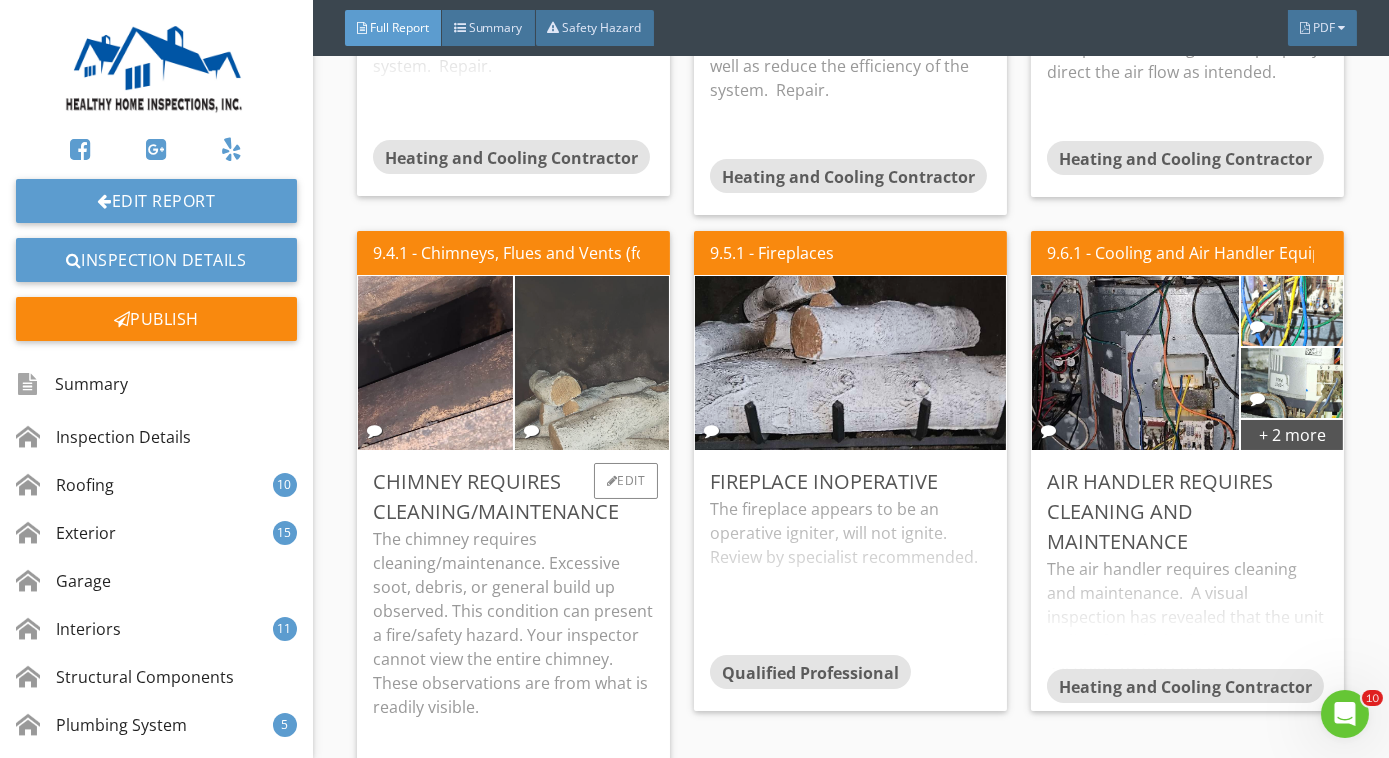 click at bounding box center [592, 363] 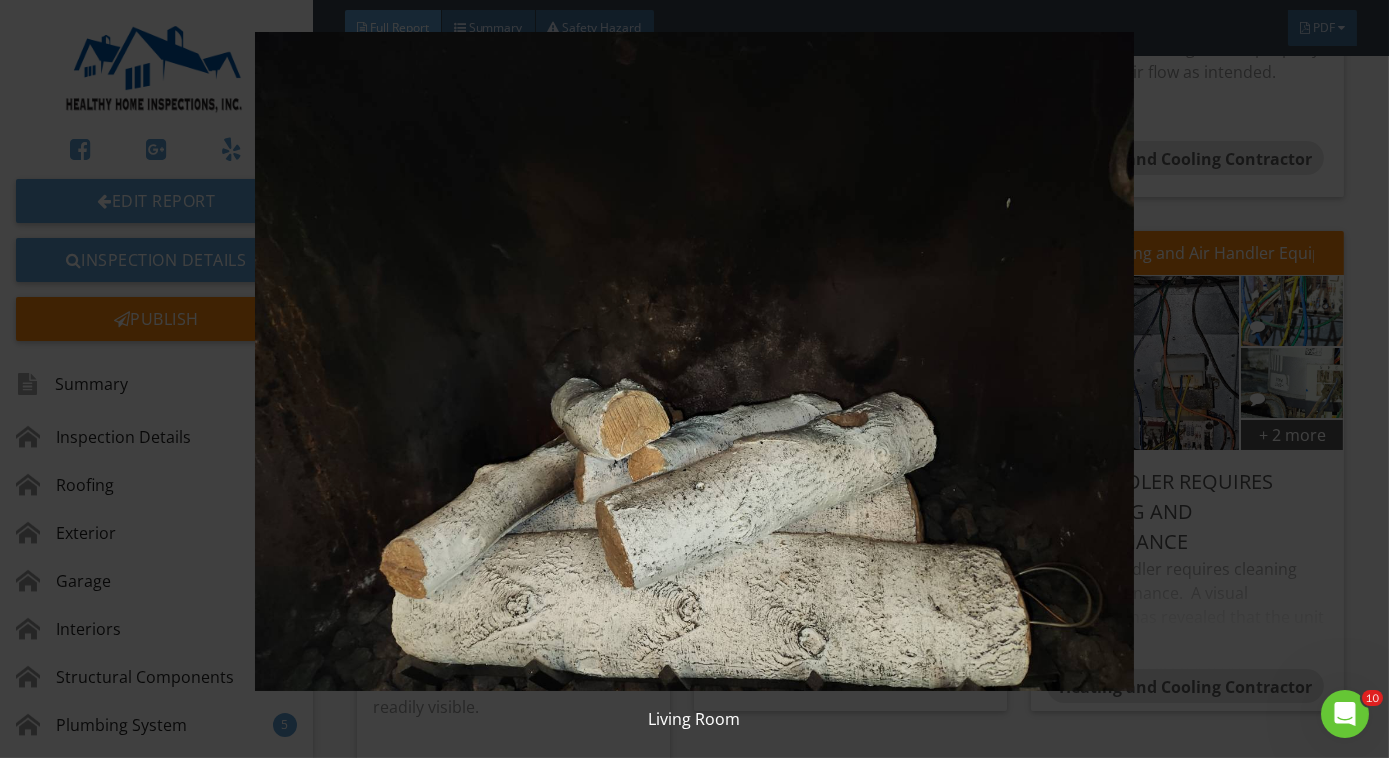 click at bounding box center [694, 361] 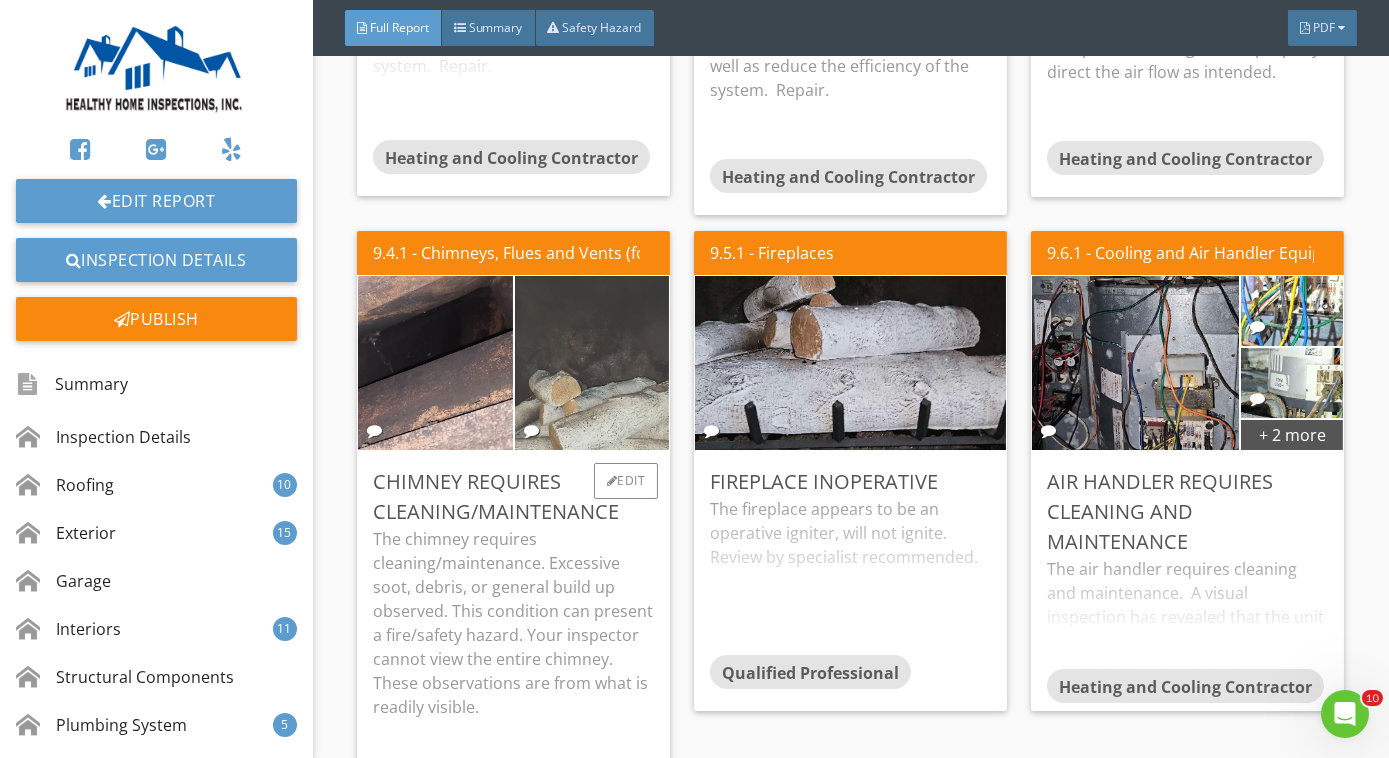 click at bounding box center (592, 363) 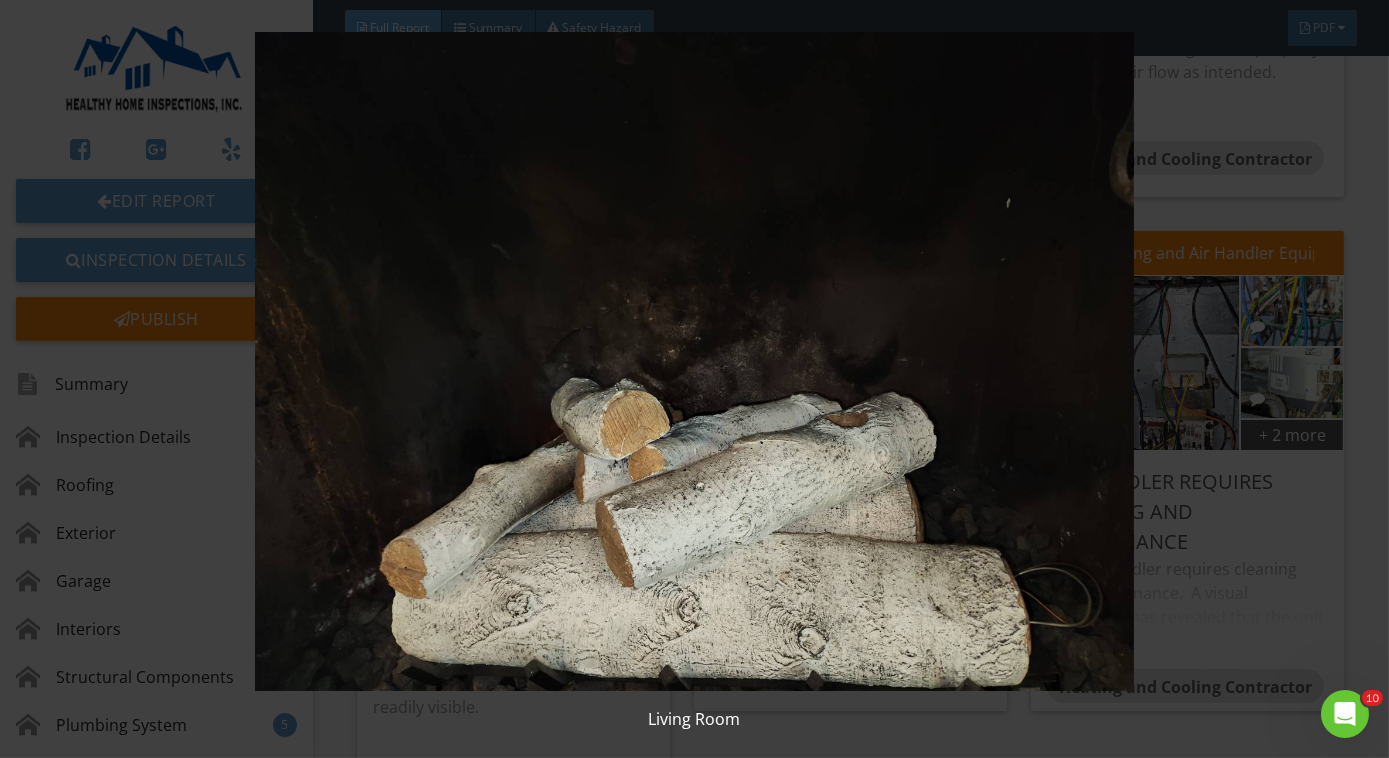 click at bounding box center [694, 361] 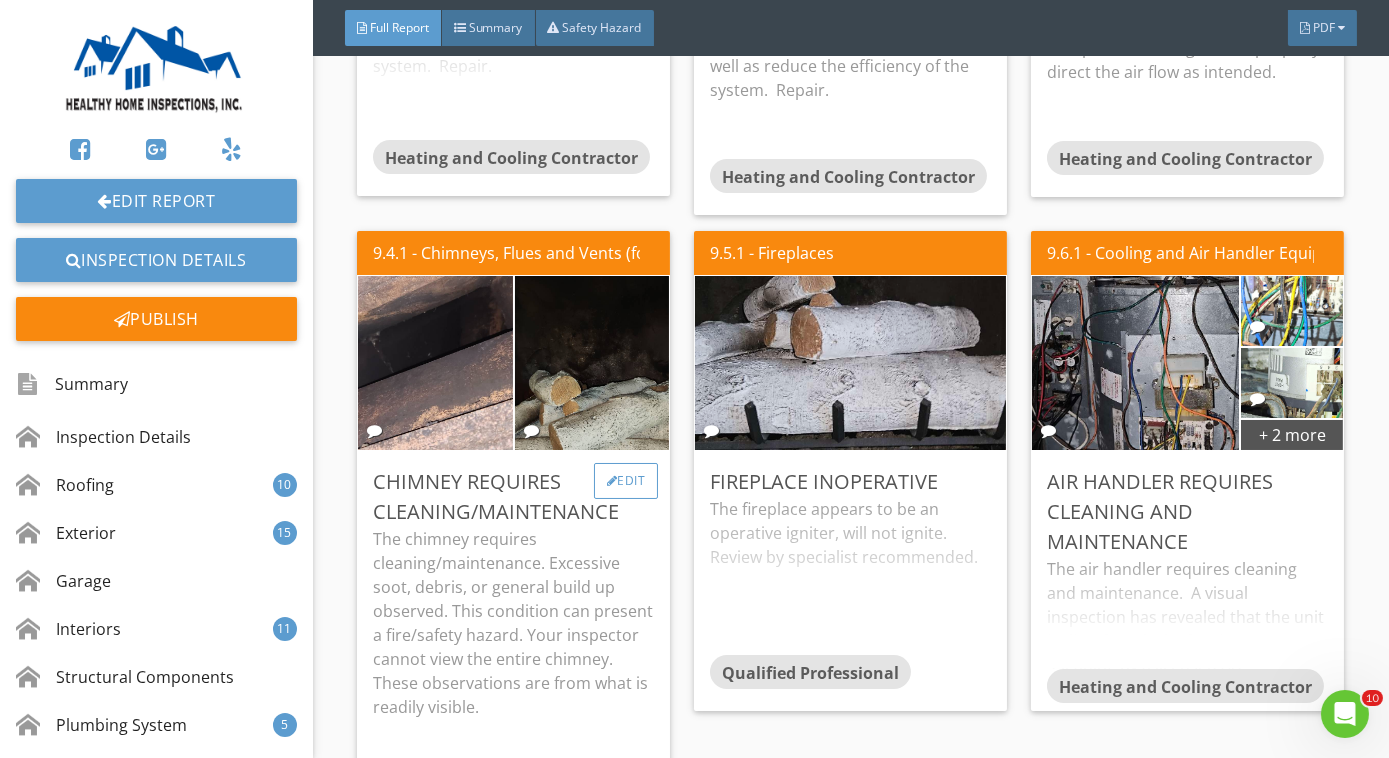 click on "Edit" at bounding box center [626, 481] 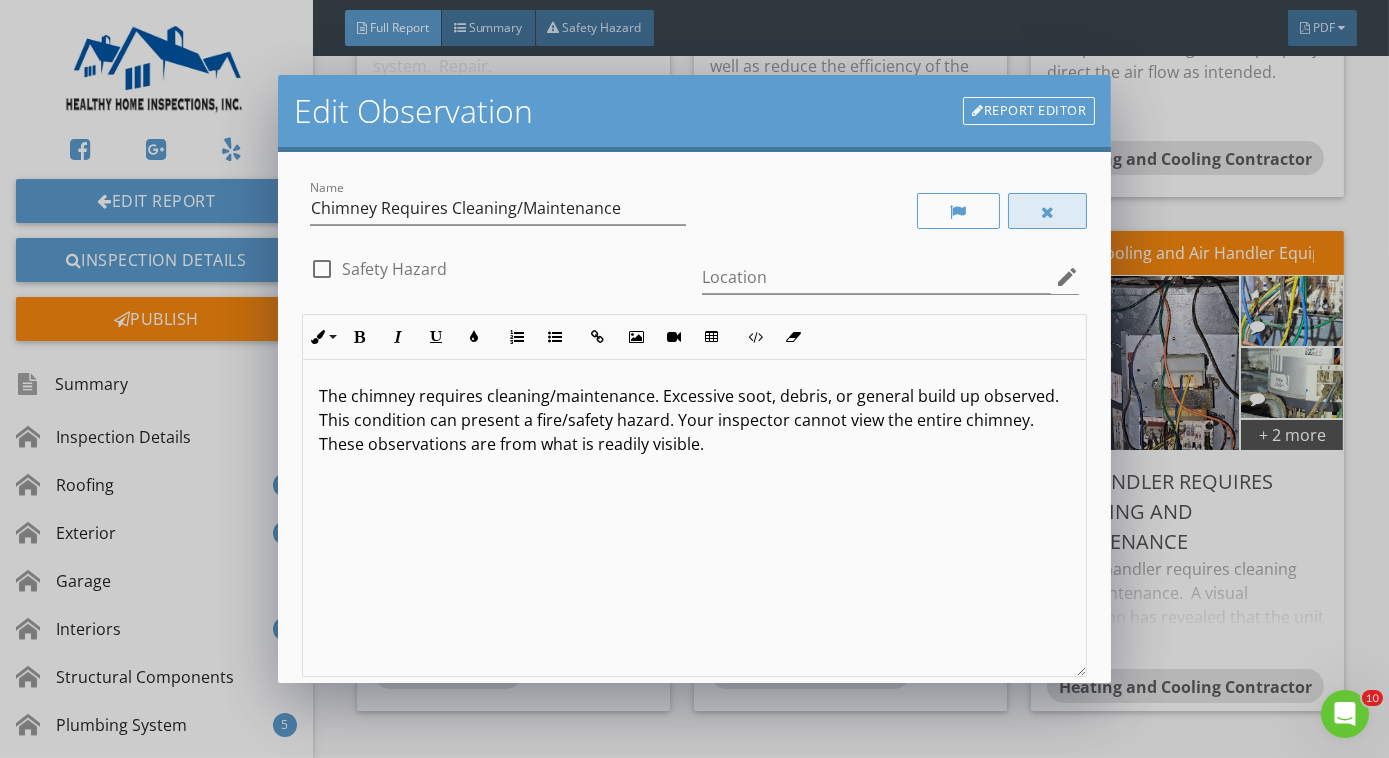 click at bounding box center (1048, 211) 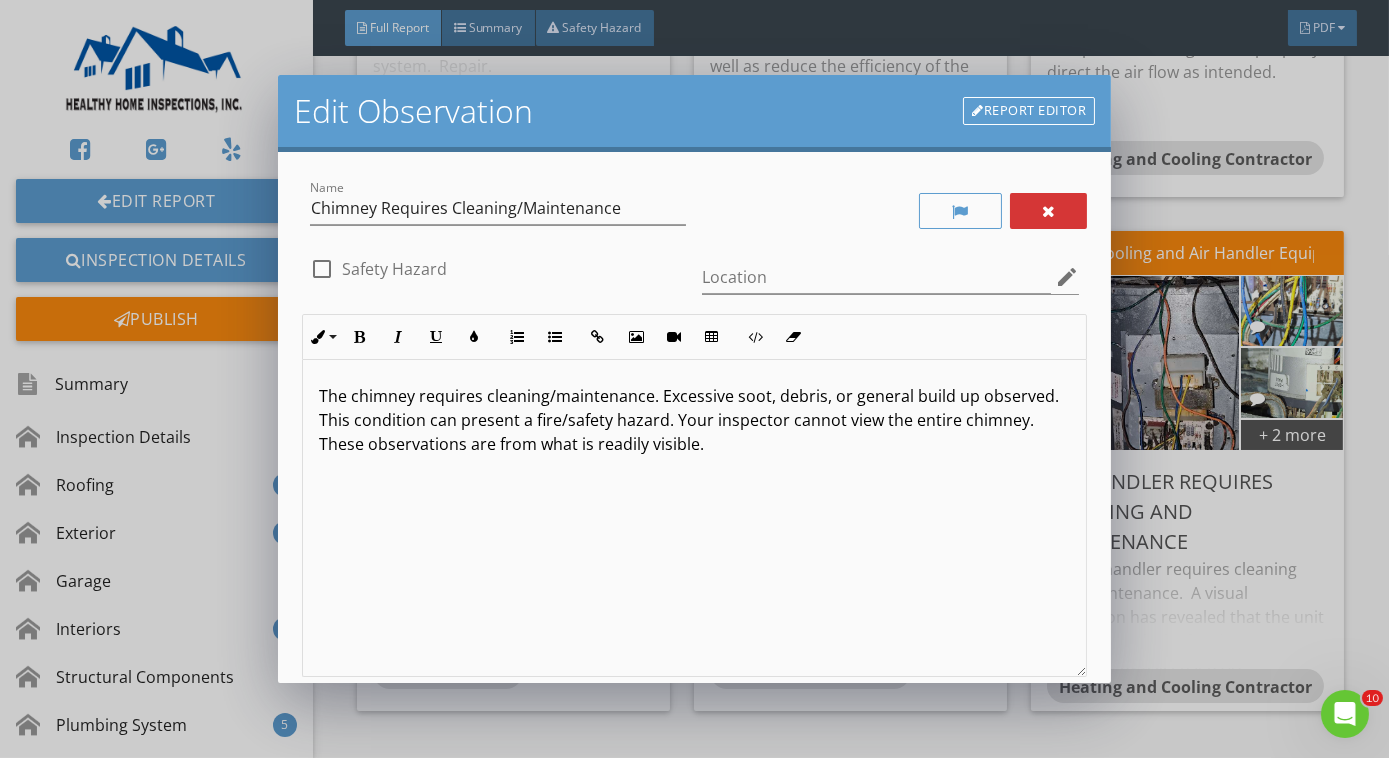 scroll, scrollTop: 186, scrollLeft: 0, axis: vertical 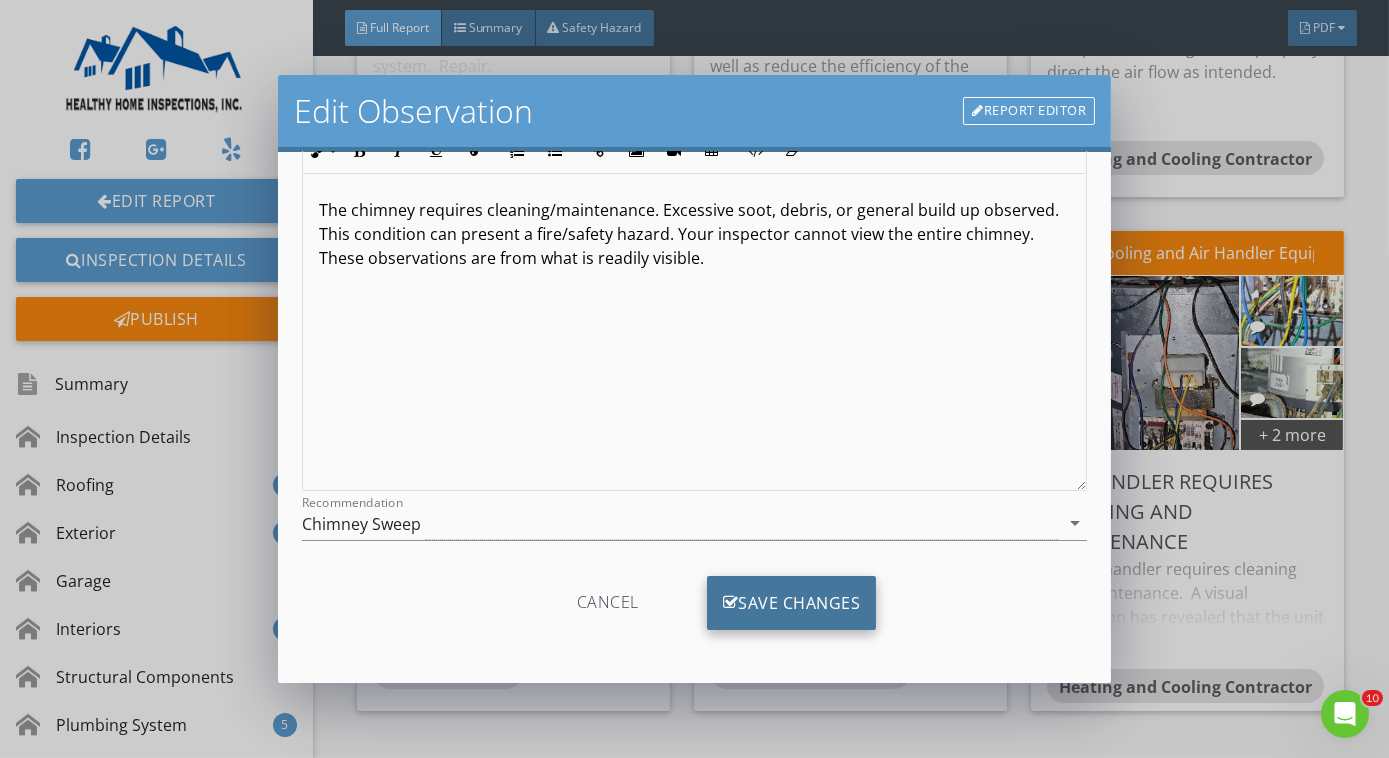 click on "Save Changes" at bounding box center [792, 603] 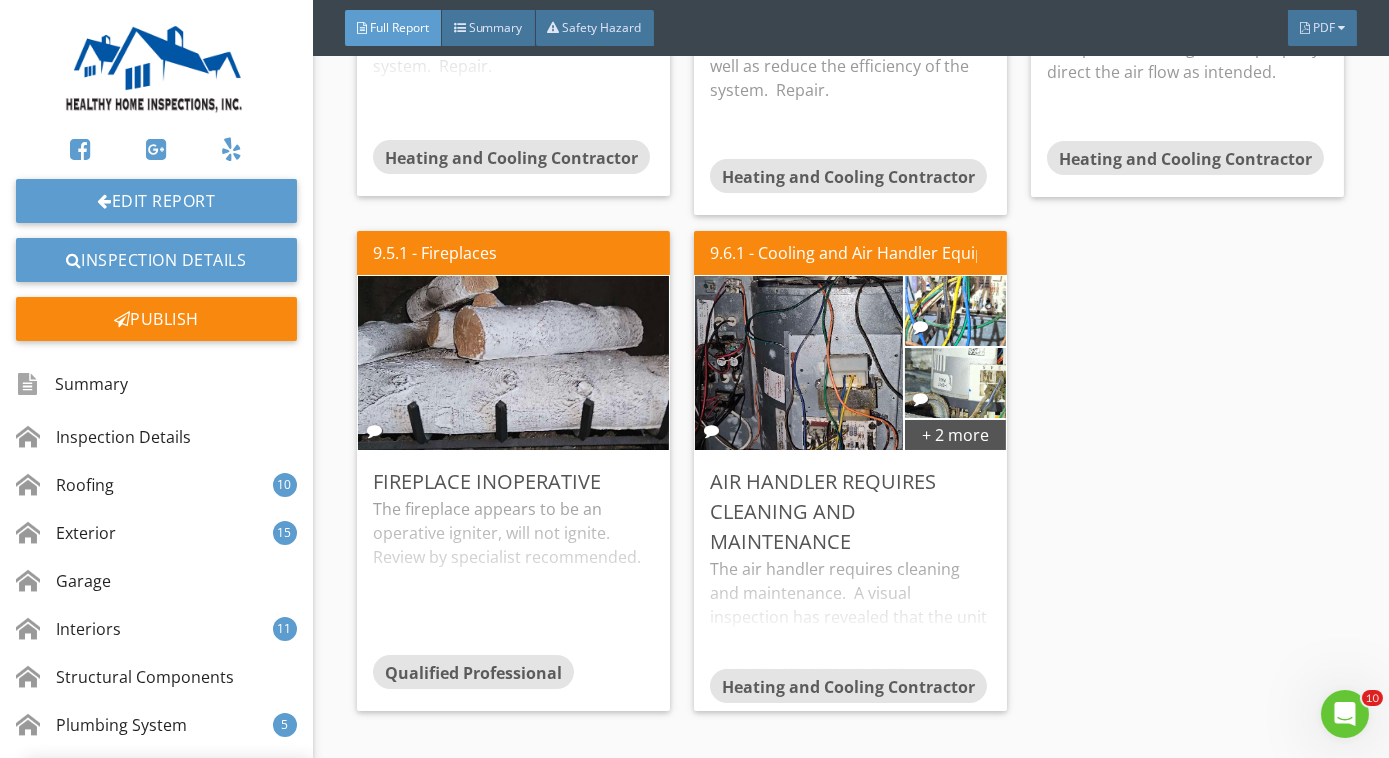 scroll, scrollTop: 0, scrollLeft: 0, axis: both 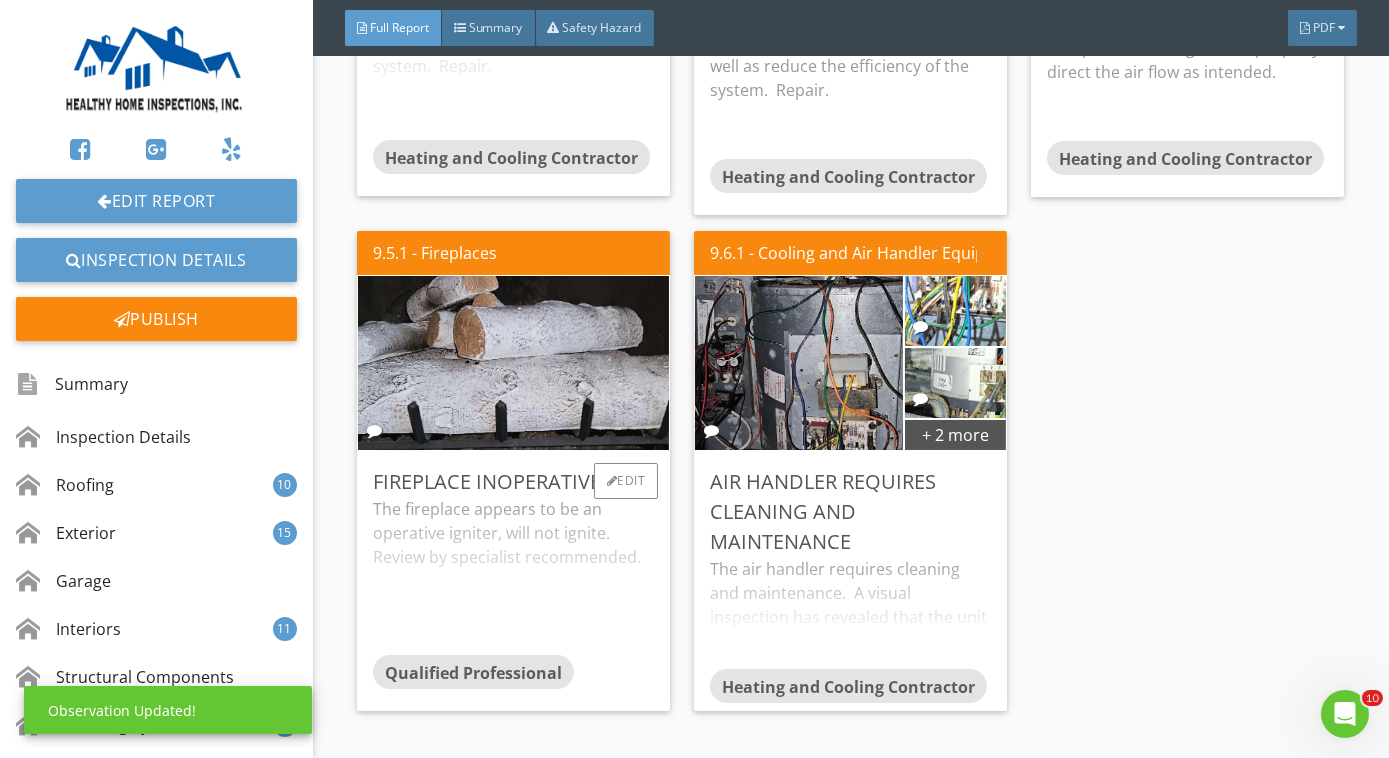 click on "The fireplace appears to be an operative igniter, will not ignite. Review by specialist recommended." at bounding box center (513, 576) 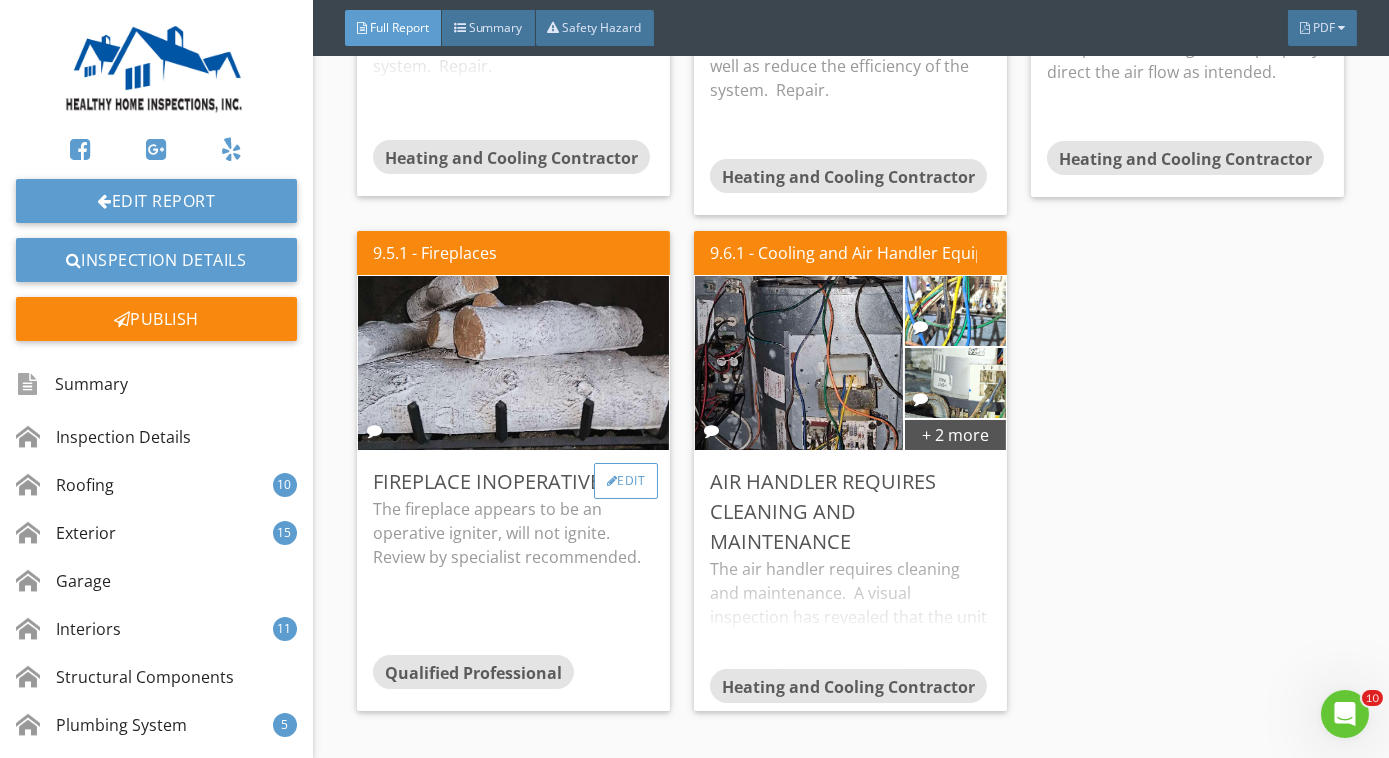 click on "Edit" at bounding box center (626, 481) 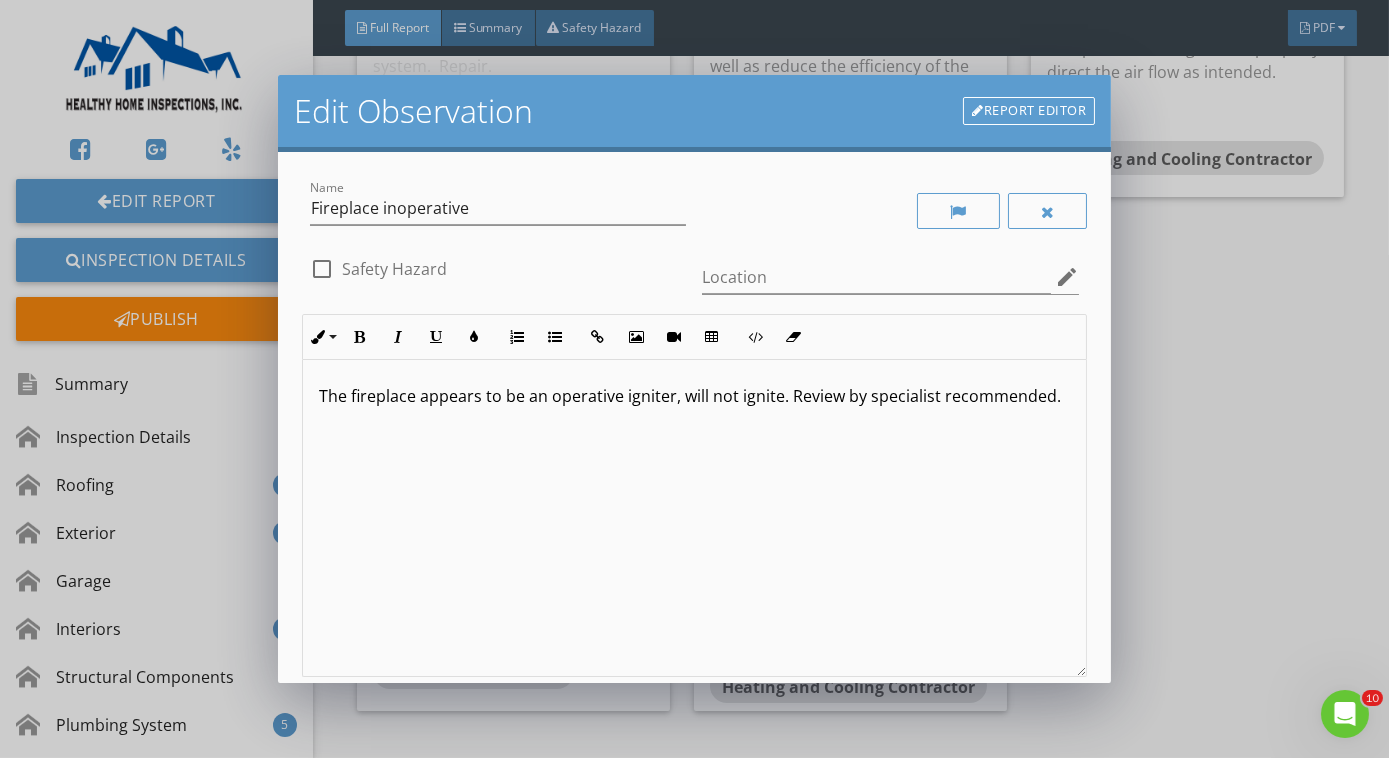 click on "The fireplace appears to be an operative igniter, will not ignite. Review by specialist recommended." at bounding box center [694, 396] 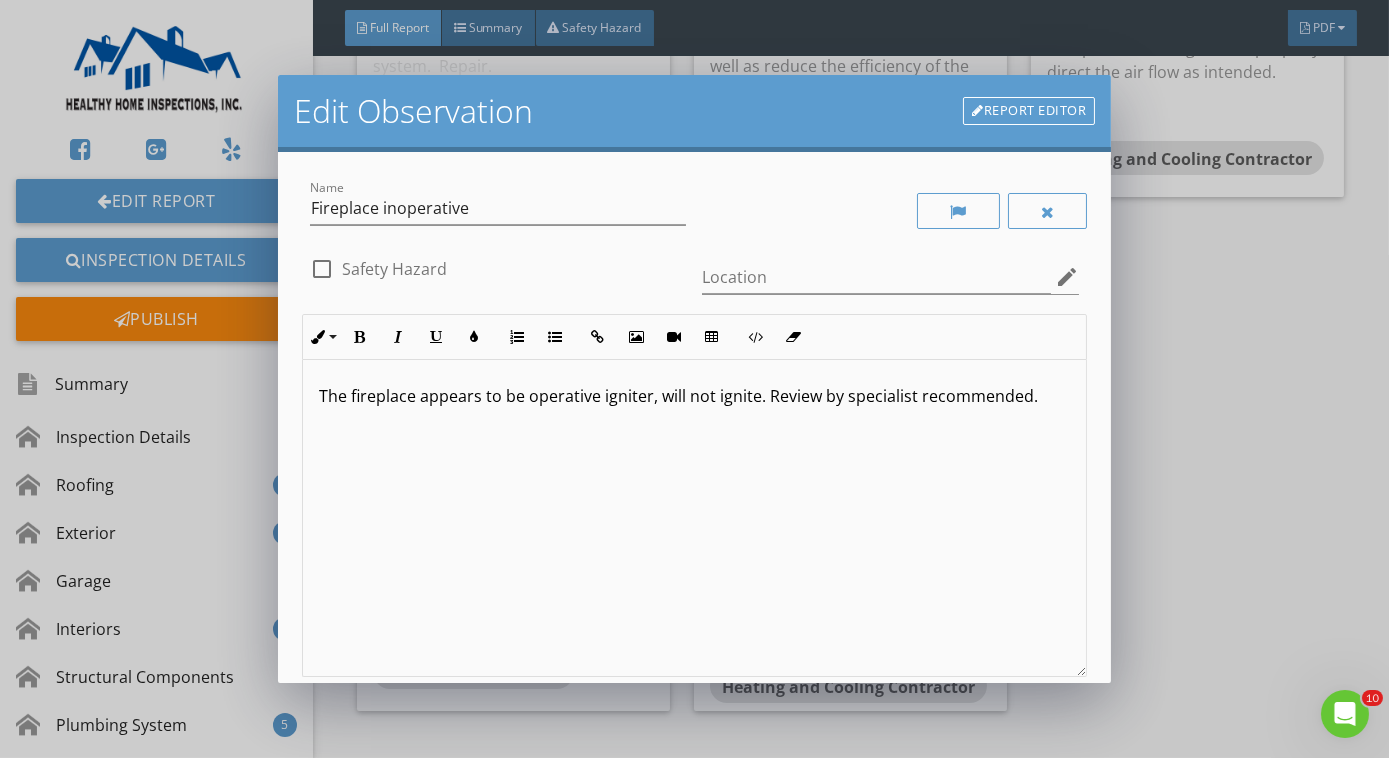 scroll, scrollTop: 186, scrollLeft: 0, axis: vertical 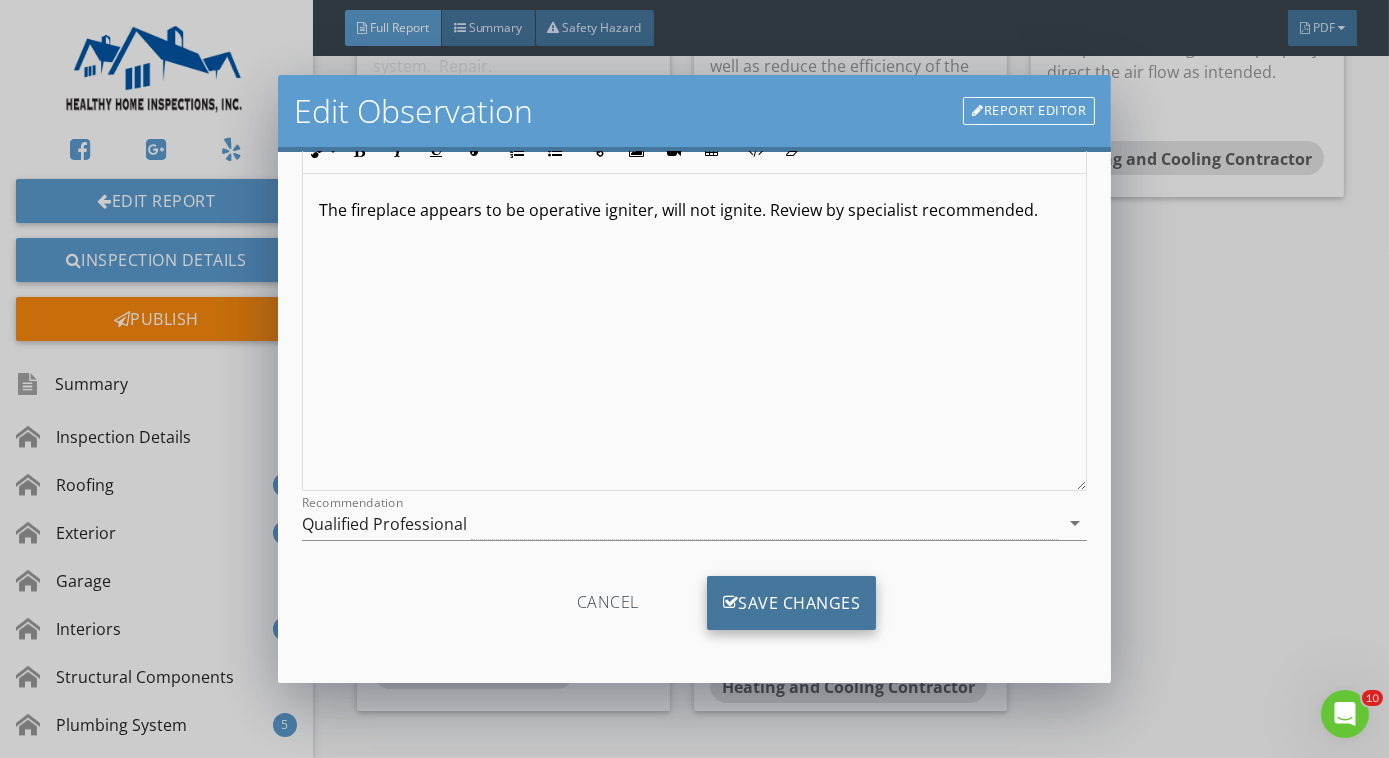 click on "Save Changes" at bounding box center [792, 603] 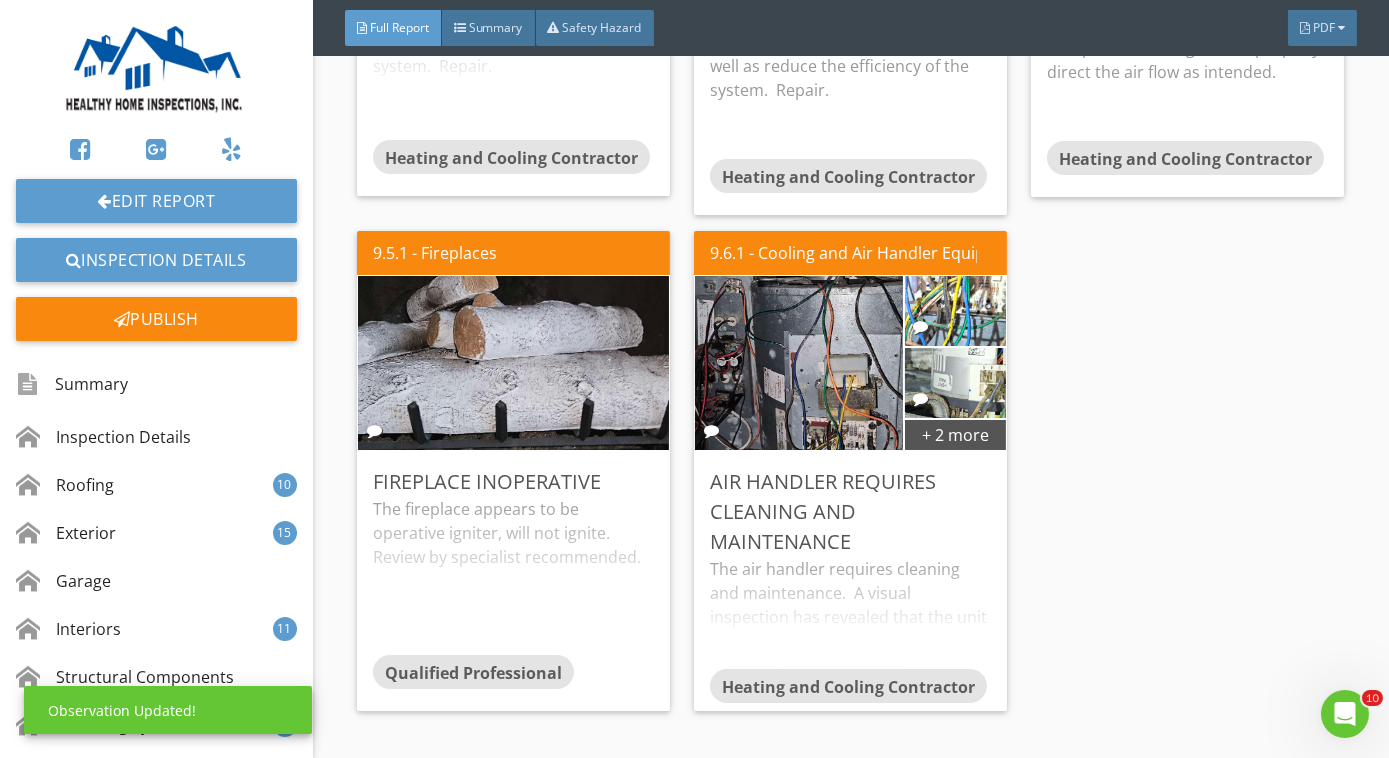 scroll, scrollTop: 0, scrollLeft: 0, axis: both 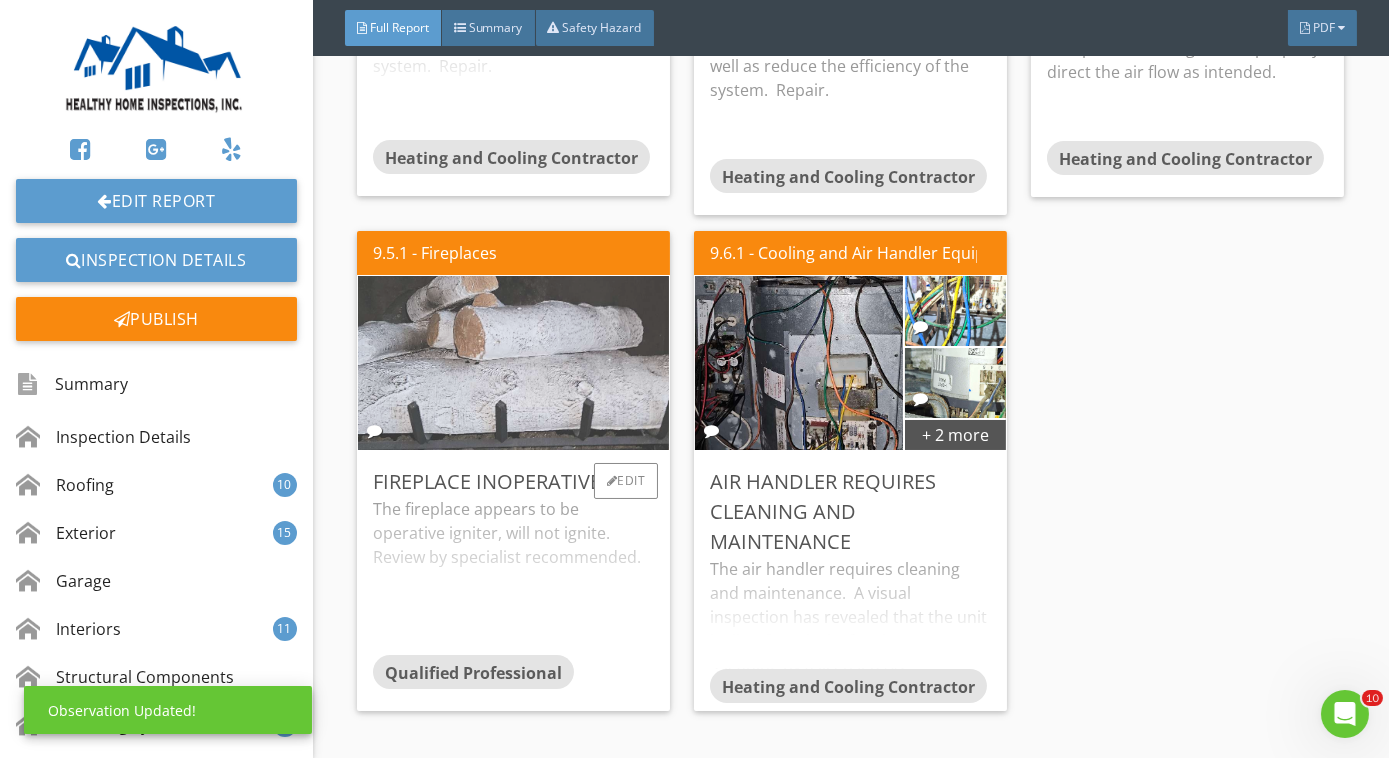 click at bounding box center [514, 362] 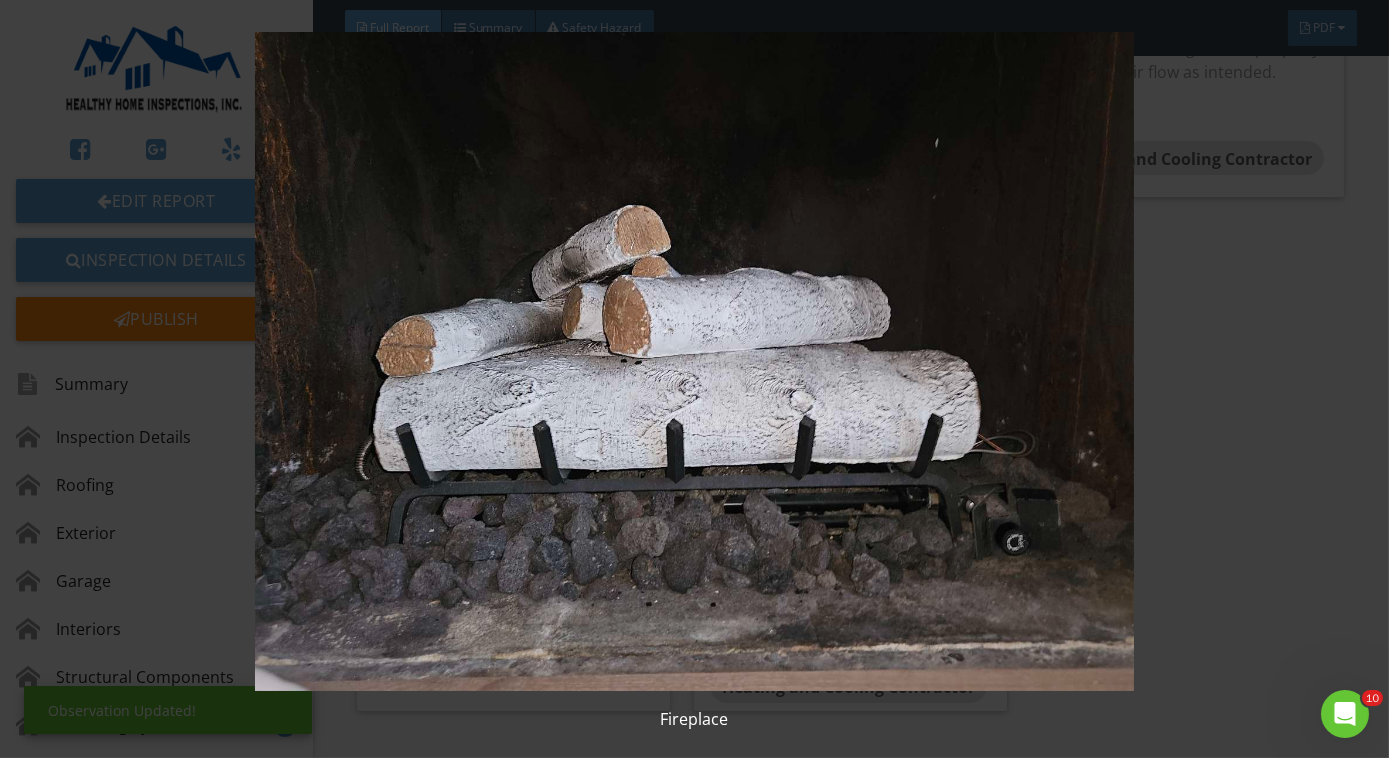 click at bounding box center (694, 361) 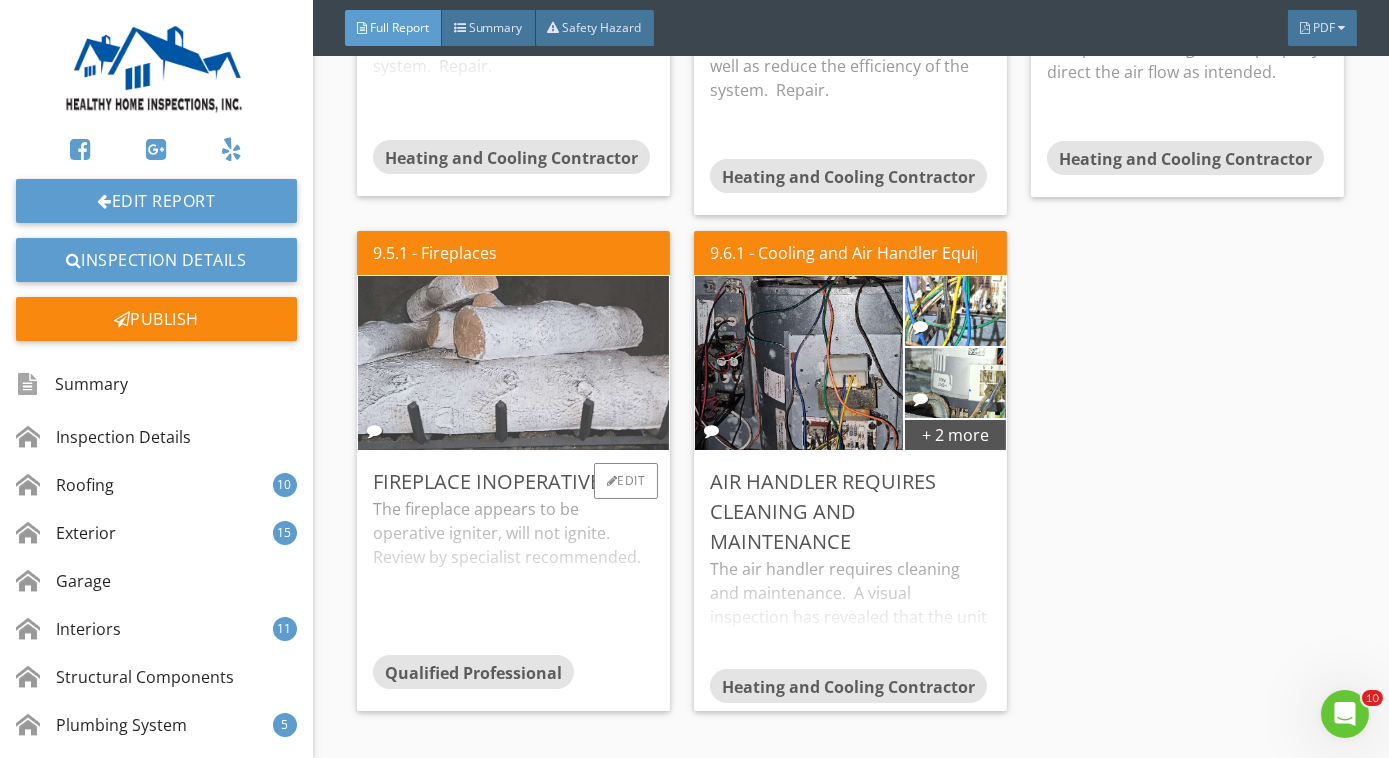 click at bounding box center [514, 362] 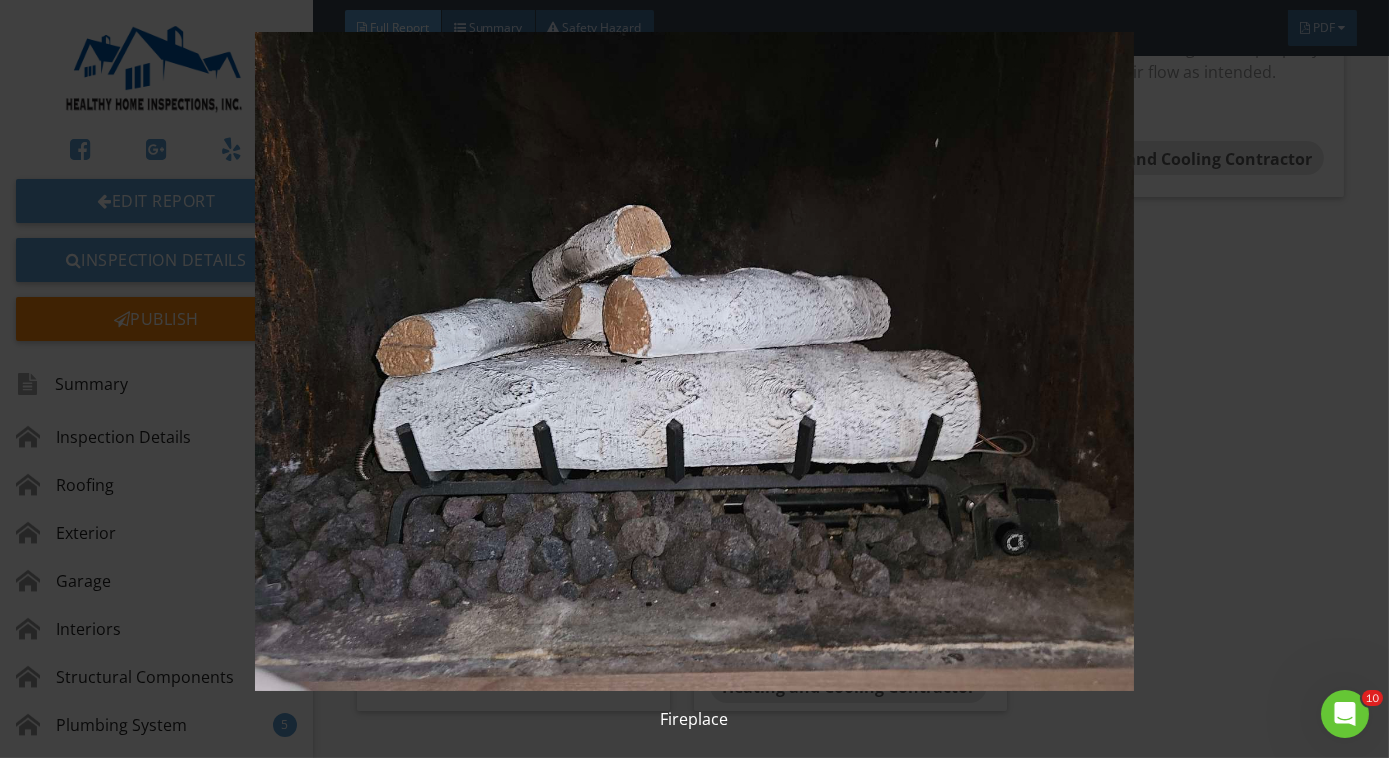 click at bounding box center (694, 361) 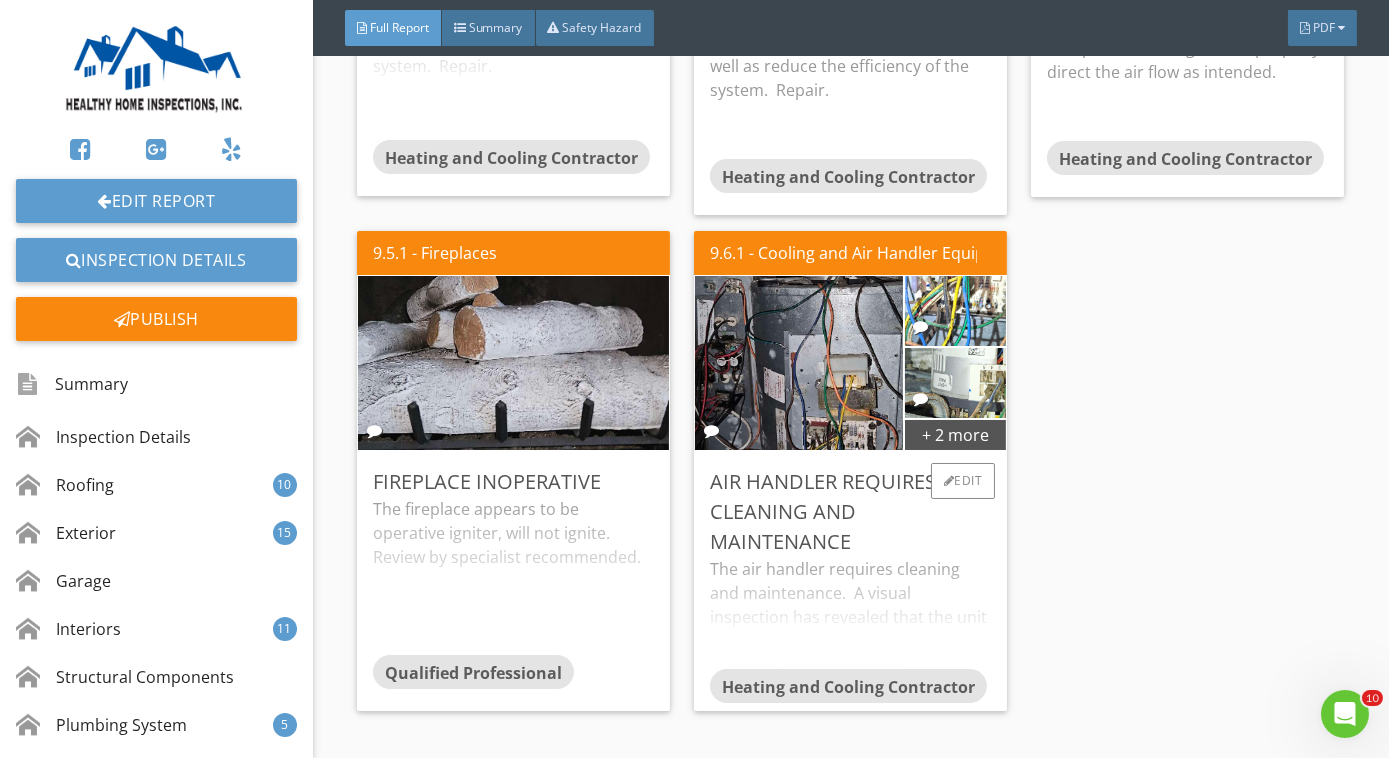 click on "Air Handler Requires Cleaning And Maintenance" at bounding box center [850, 512] 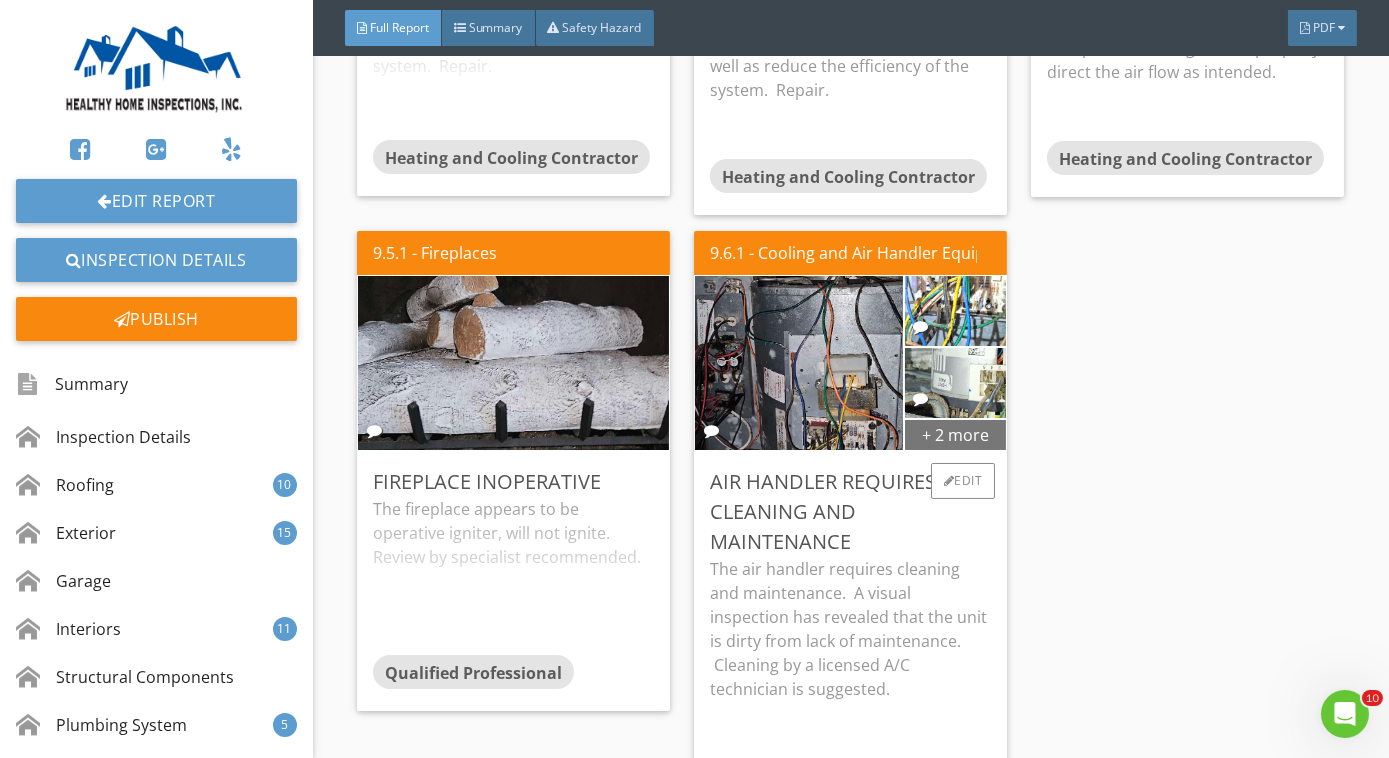 click on "+ 2 more" at bounding box center (956, 434) 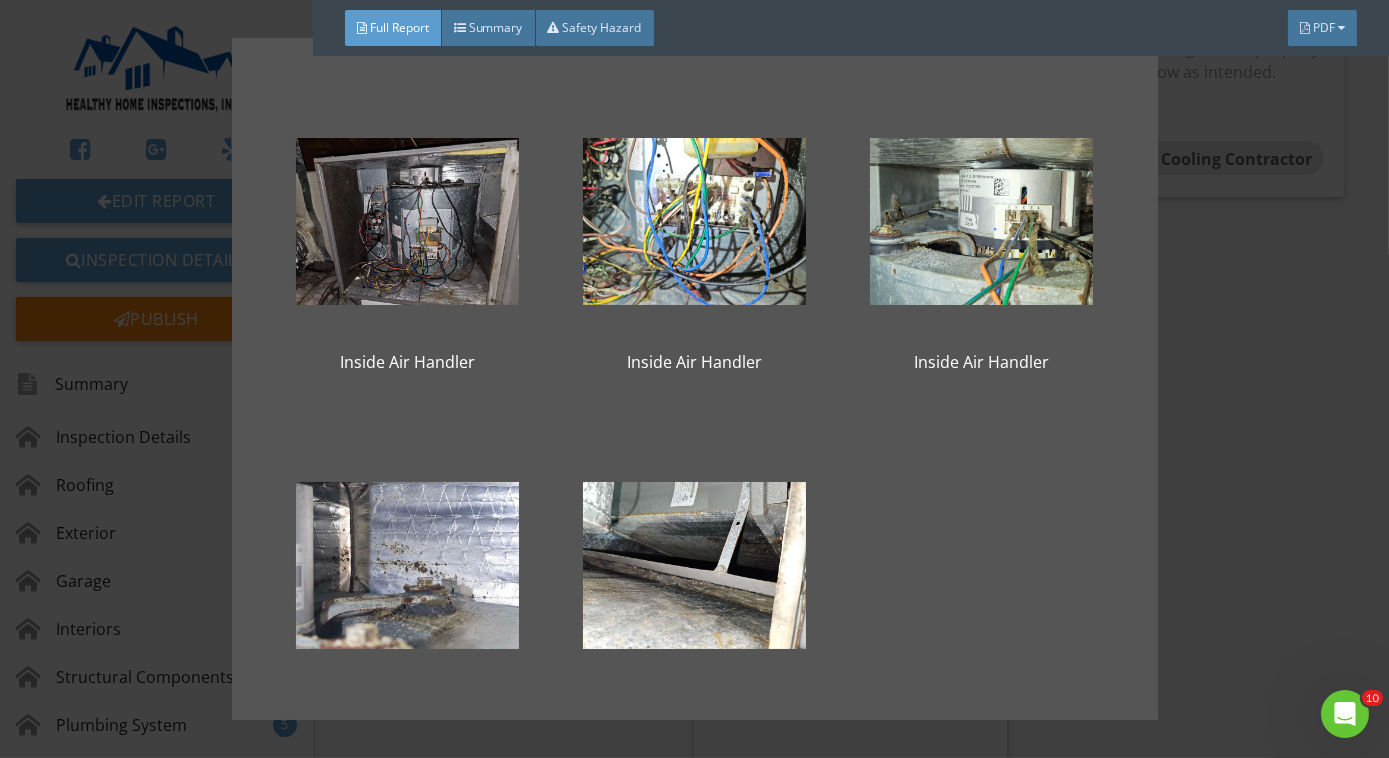 scroll, scrollTop: 69, scrollLeft: 0, axis: vertical 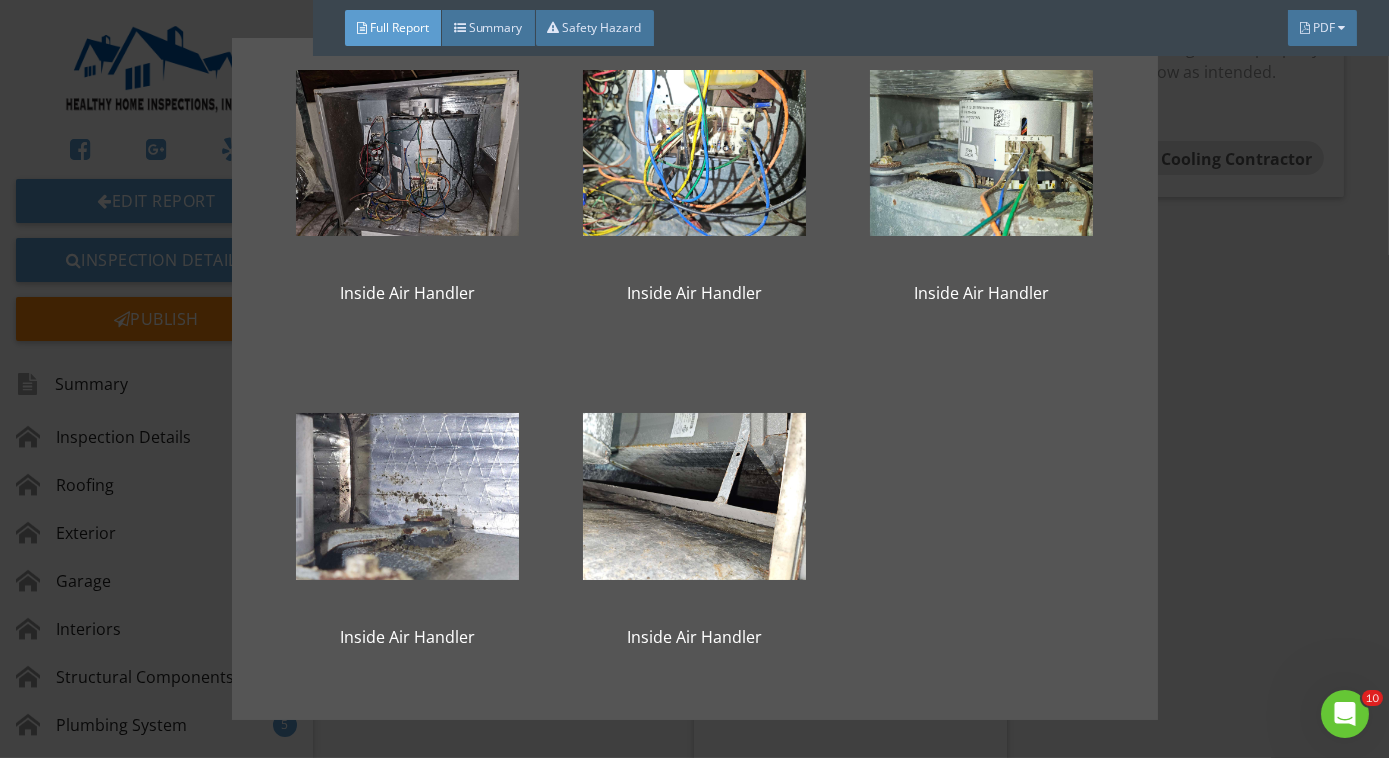 click on "Inside Air Handler
Inside Air Handler
Inside Air Handler
Inside Air Handler
Inside Air Handler" at bounding box center (694, 379) 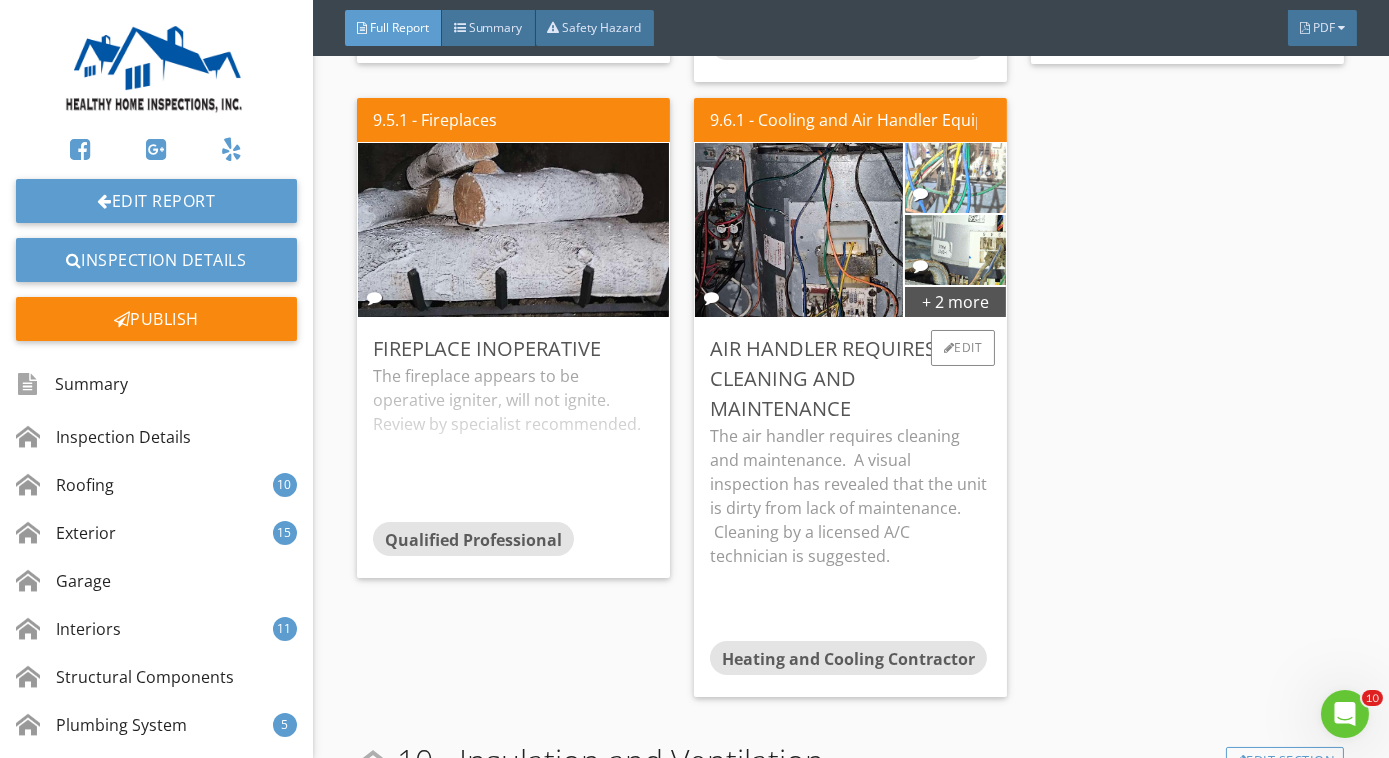 scroll, scrollTop: 15498, scrollLeft: 0, axis: vertical 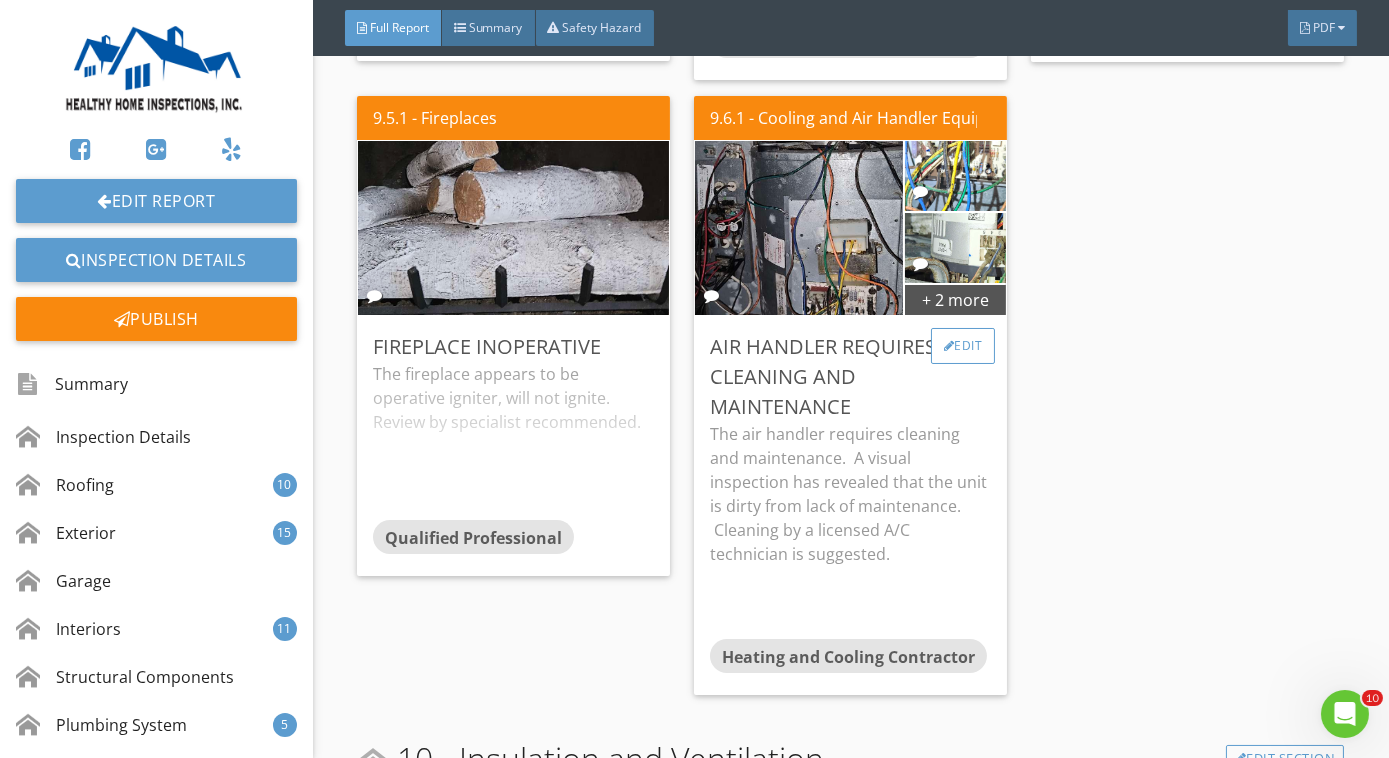 click on "Edit" at bounding box center [963, 346] 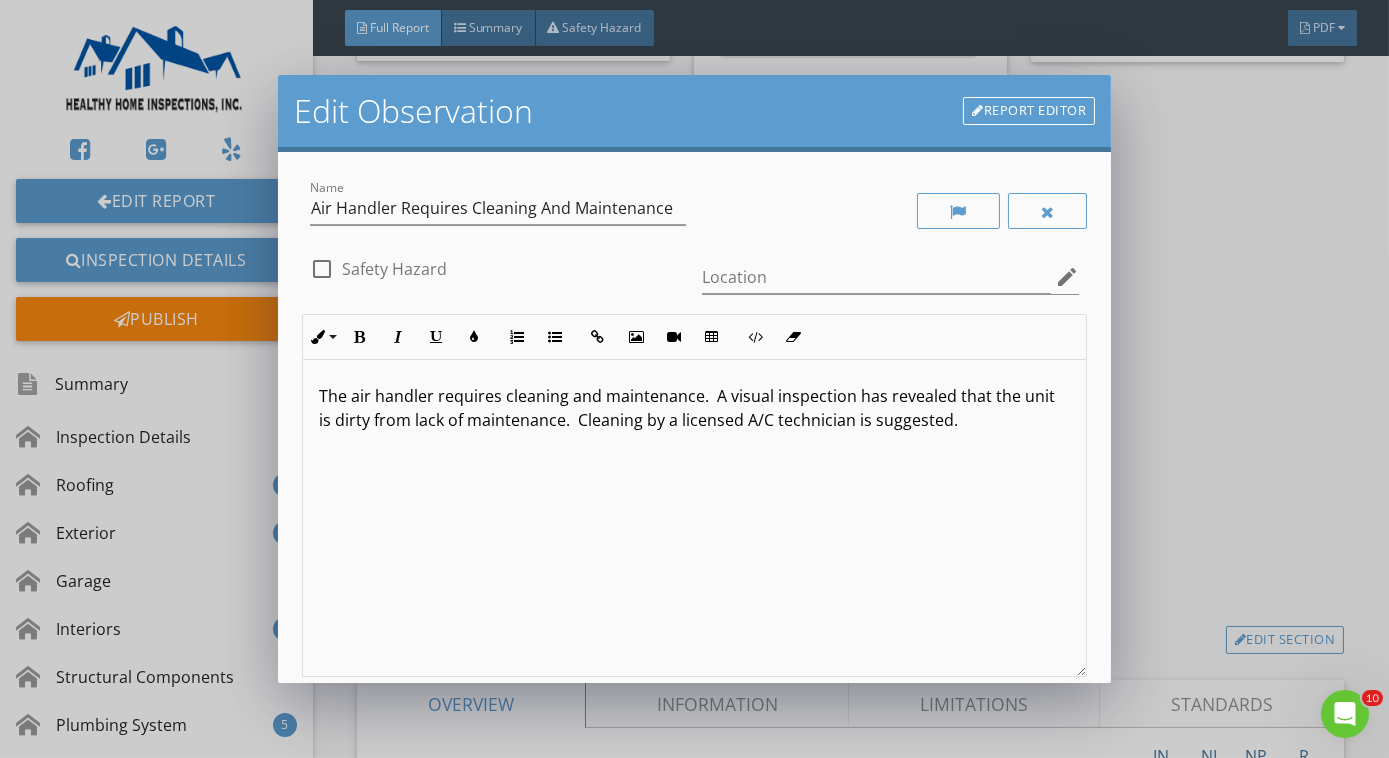 click on "Report Editor" at bounding box center (1029, 111) 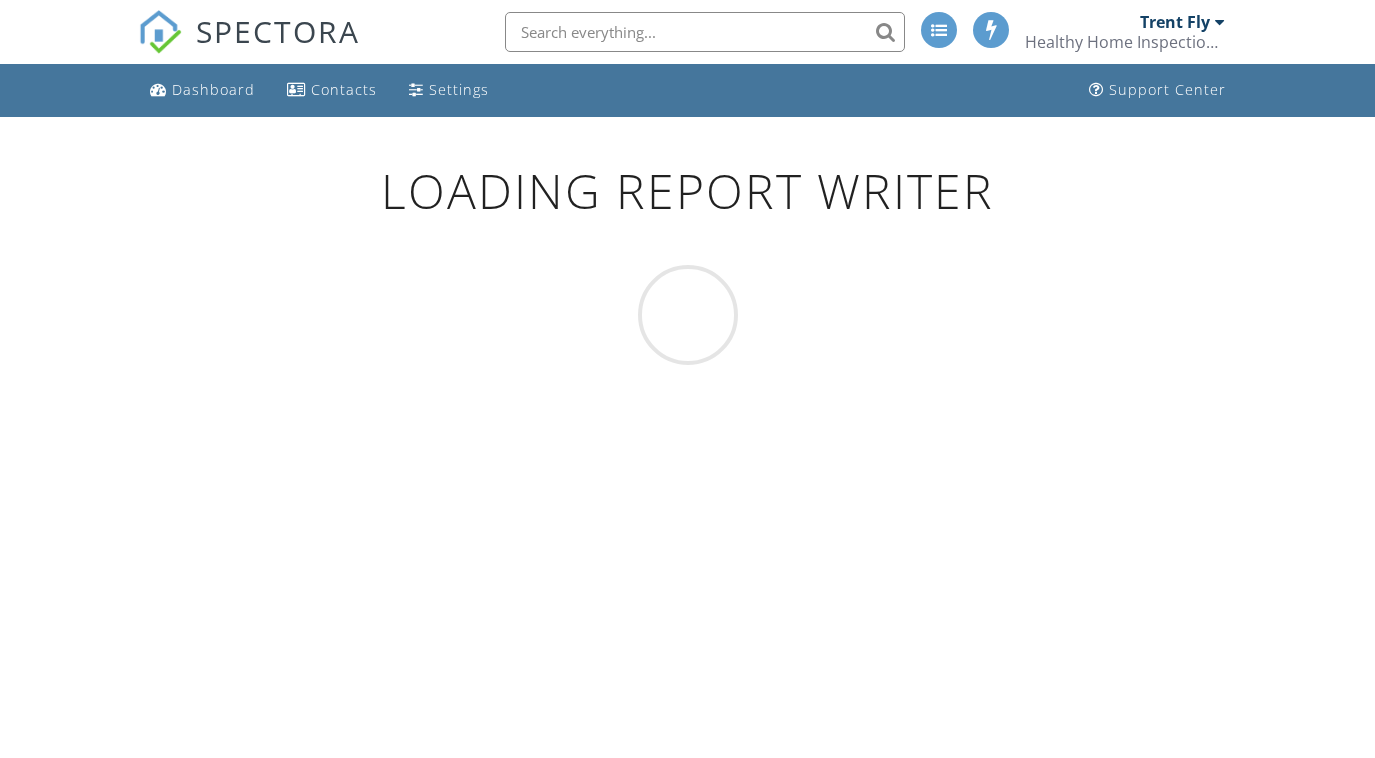 scroll, scrollTop: 0, scrollLeft: 0, axis: both 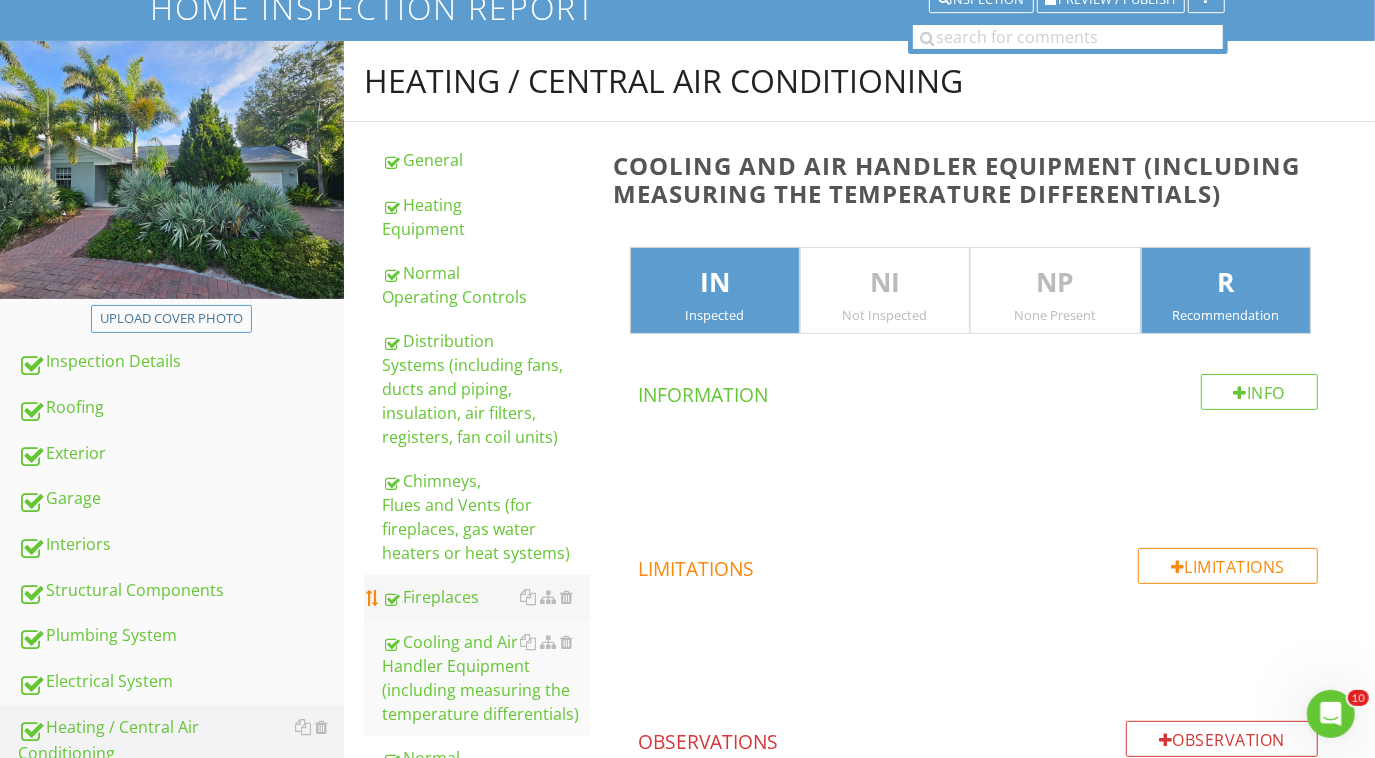 click on "Fireplaces" at bounding box center [486, 597] 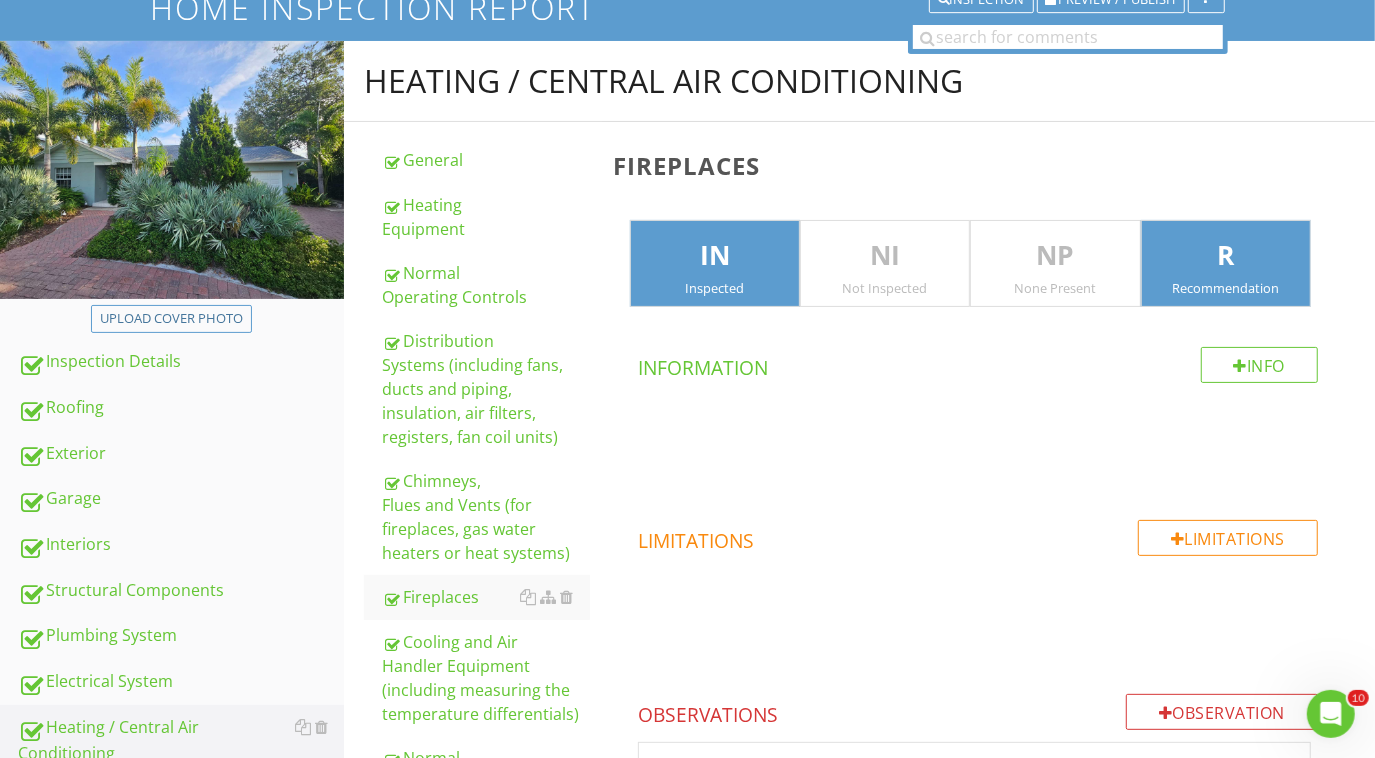 click on "R" at bounding box center (1226, 256) 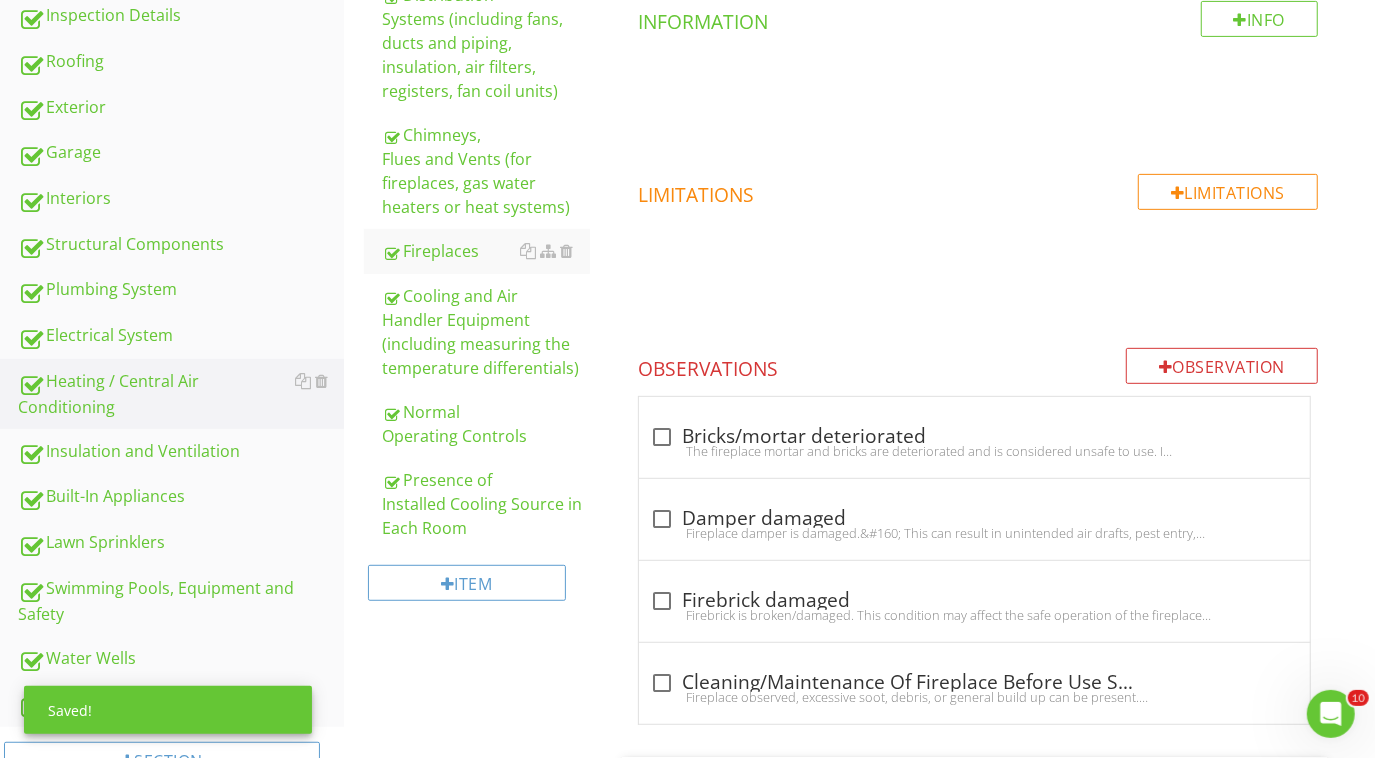 scroll, scrollTop: 191, scrollLeft: 0, axis: vertical 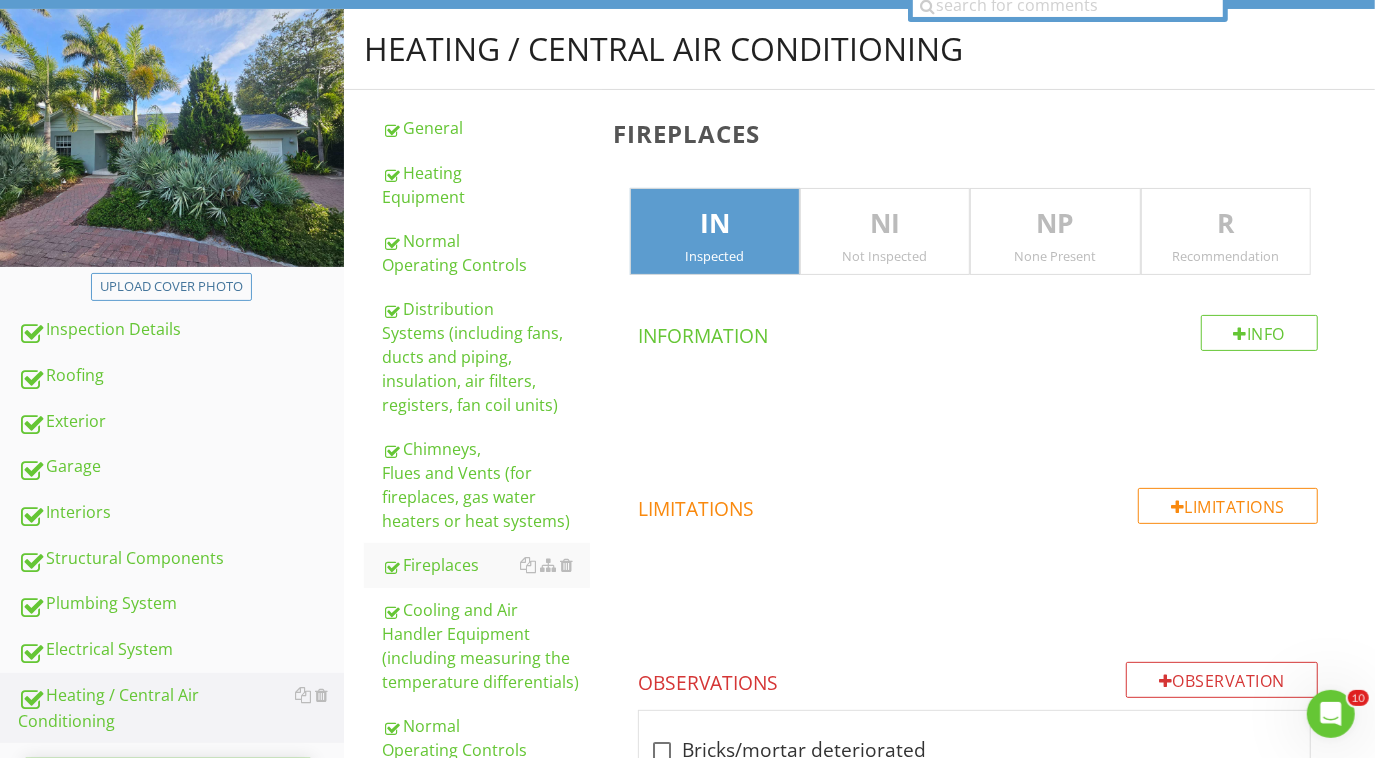 click on "R" at bounding box center [1226, 224] 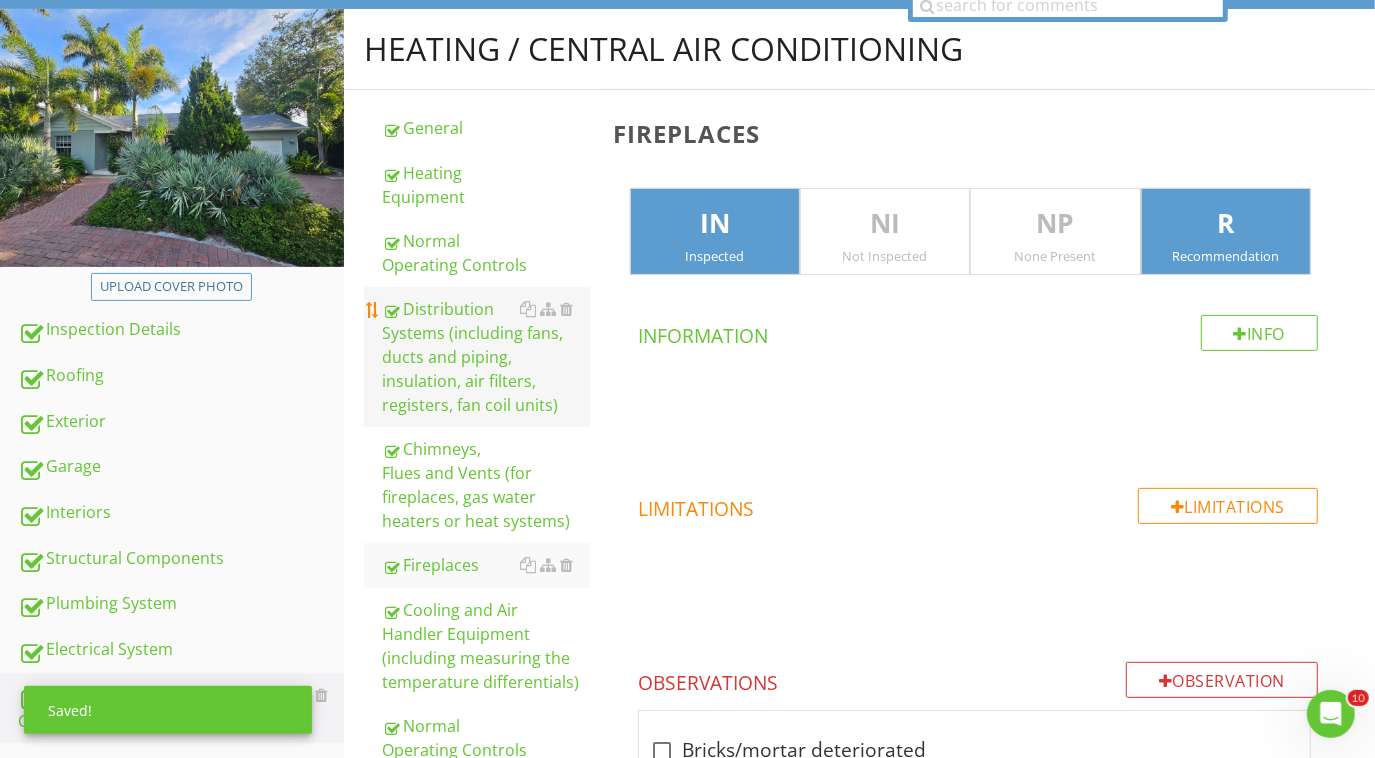 click on "Distribution Systems (including fans, ducts and piping, insulation, air filters, registers, fan coil units)" at bounding box center (486, 357) 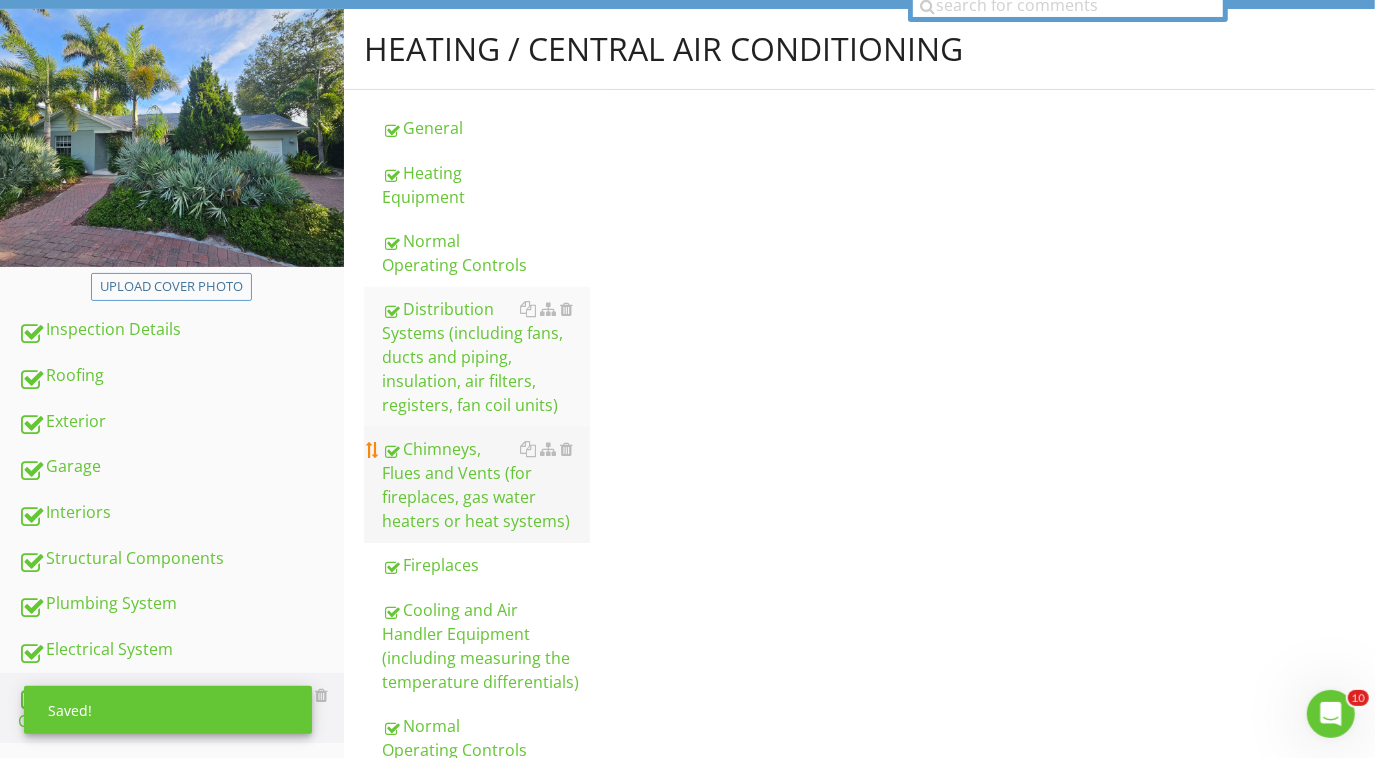 click on "Chimneys, Flues and Vents (for fireplaces, gas water heaters or heat systems)" at bounding box center [486, 485] 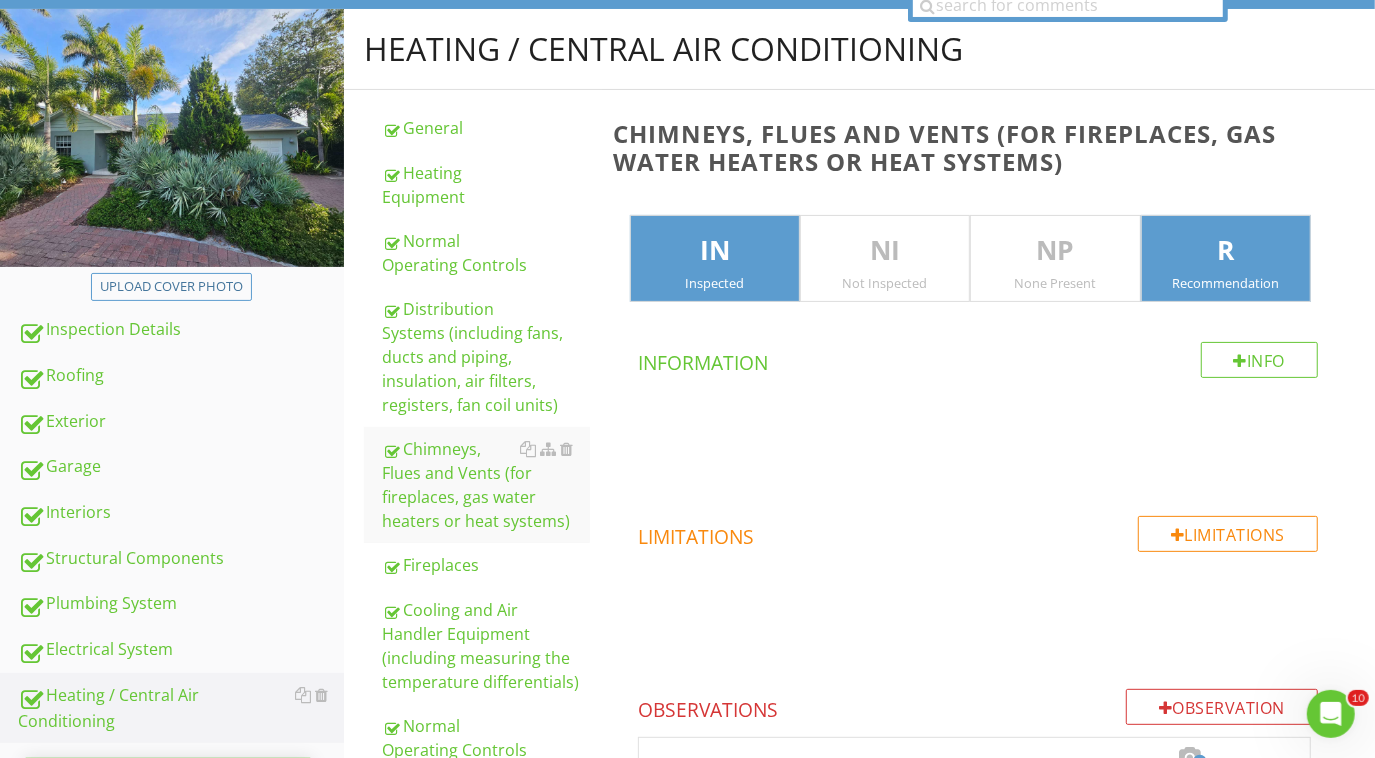 click on "R" at bounding box center [1226, 251] 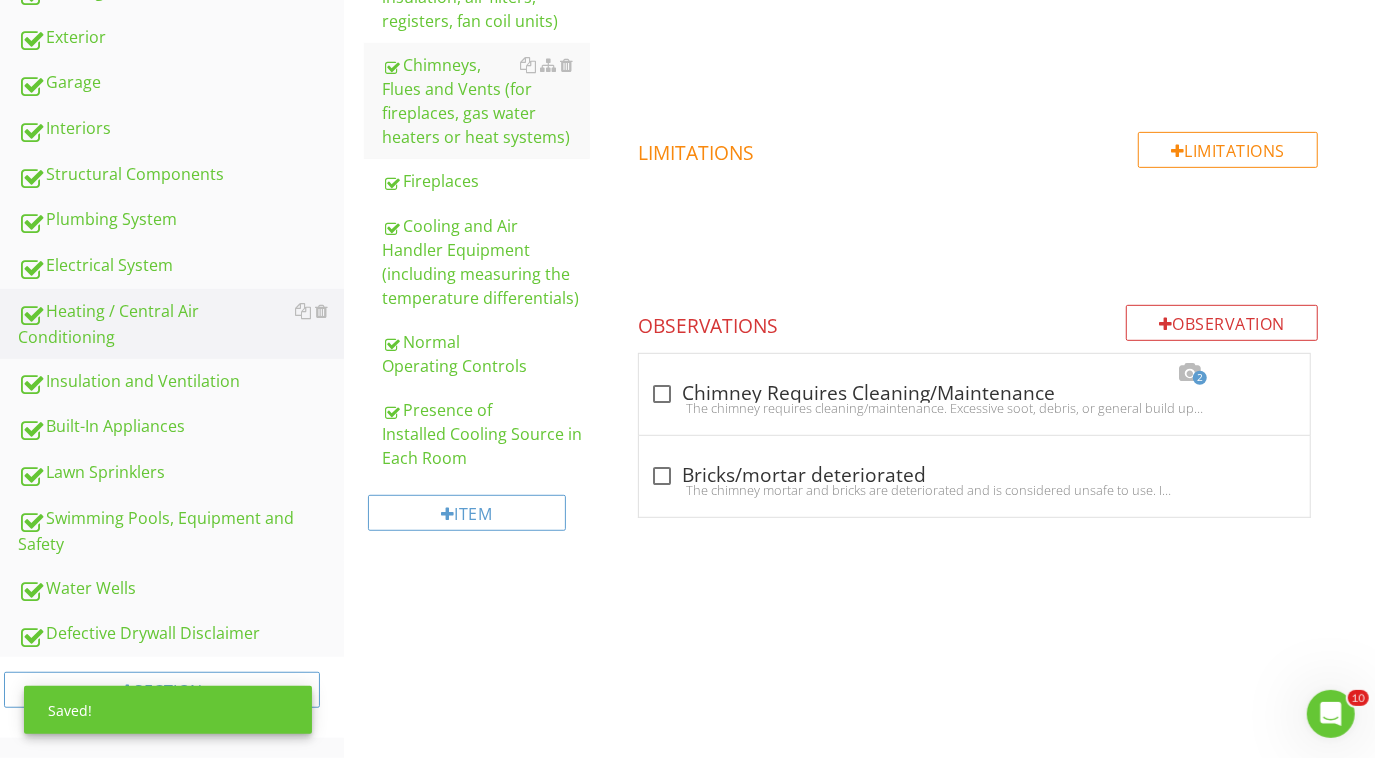 scroll, scrollTop: 0, scrollLeft: 0, axis: both 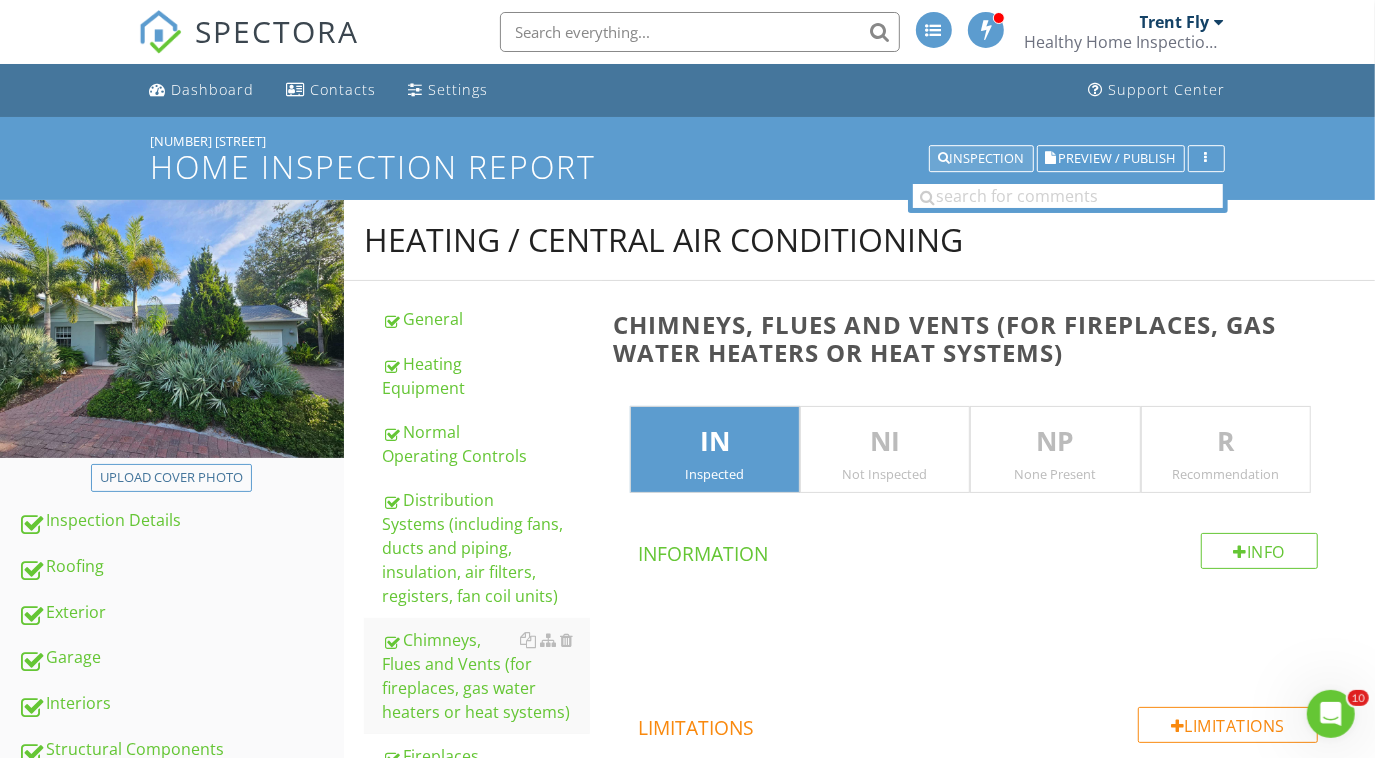 click on "Inspection" at bounding box center [981, 159] 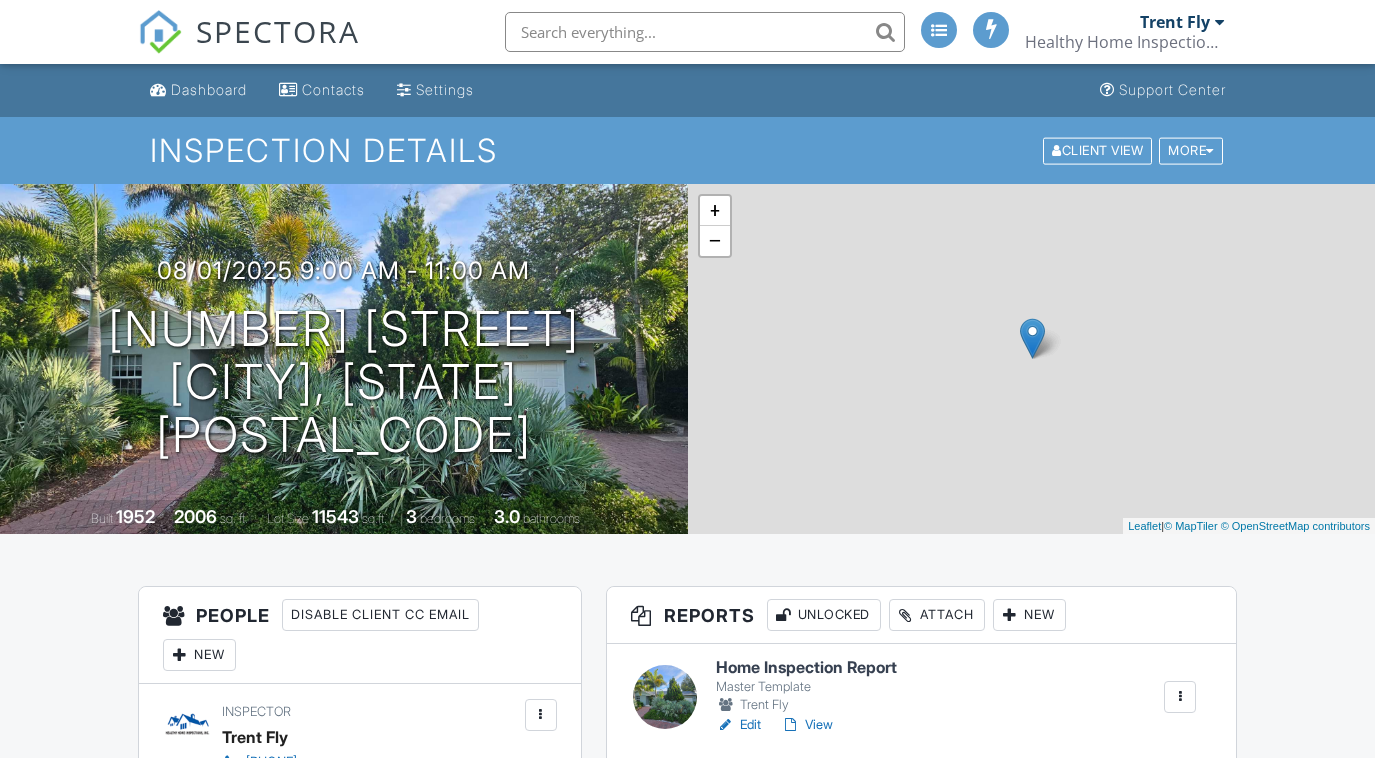 scroll, scrollTop: 480, scrollLeft: 0, axis: vertical 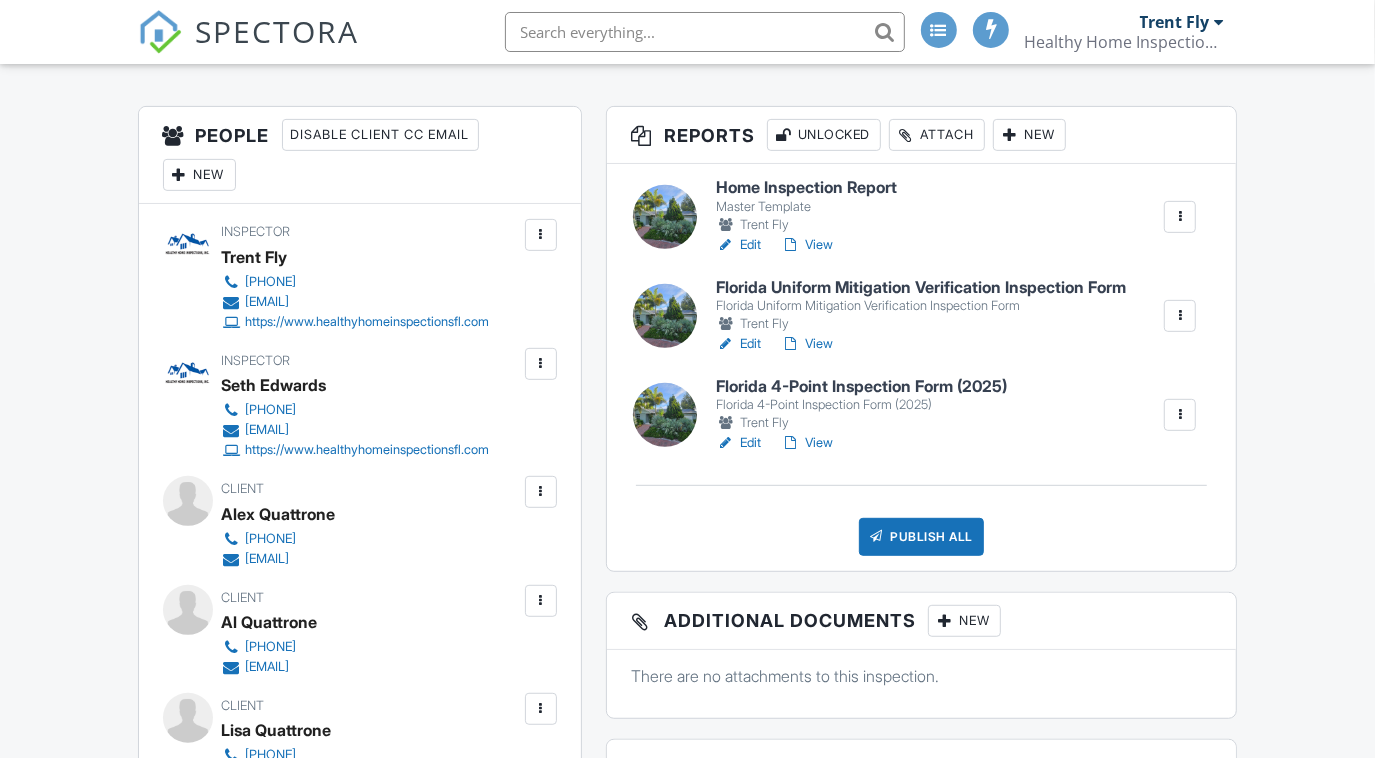 click on "View" at bounding box center (807, 245) 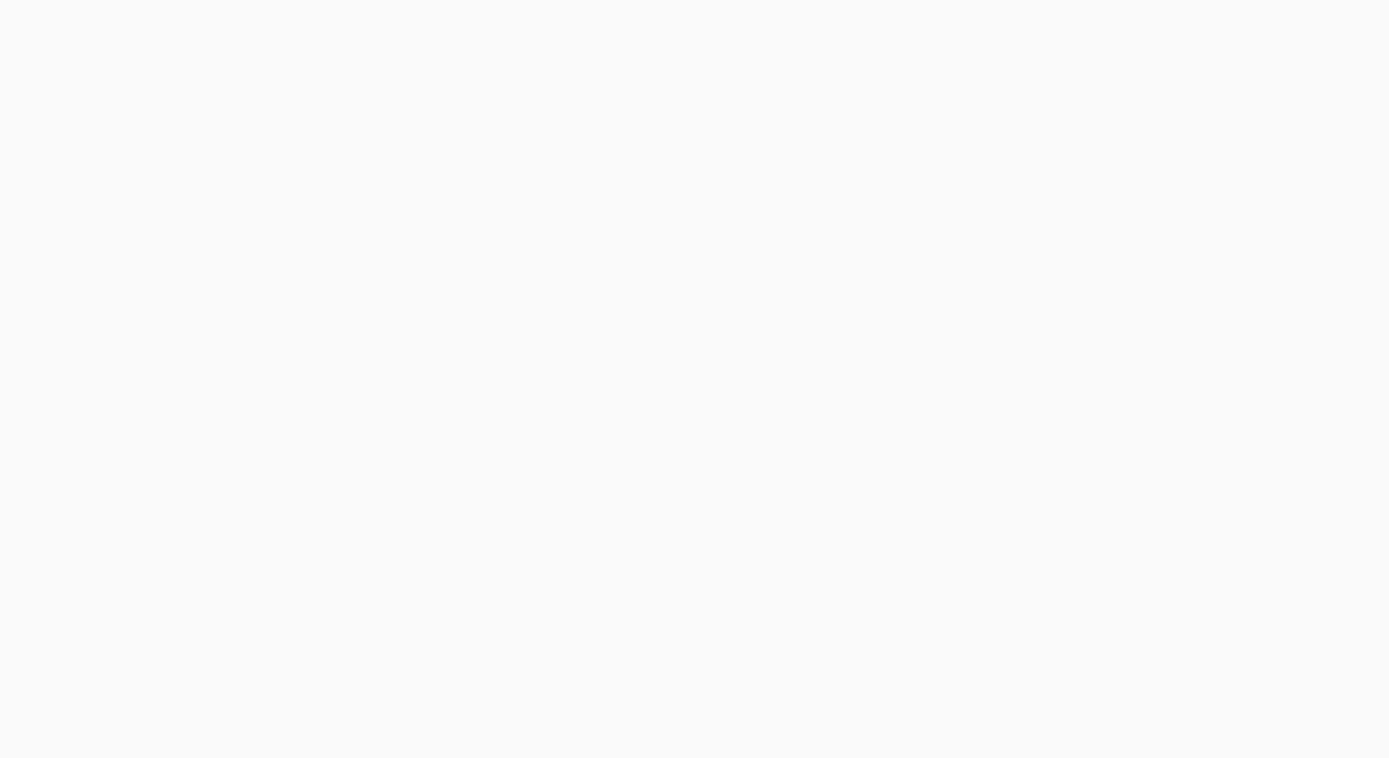 scroll, scrollTop: 0, scrollLeft: 0, axis: both 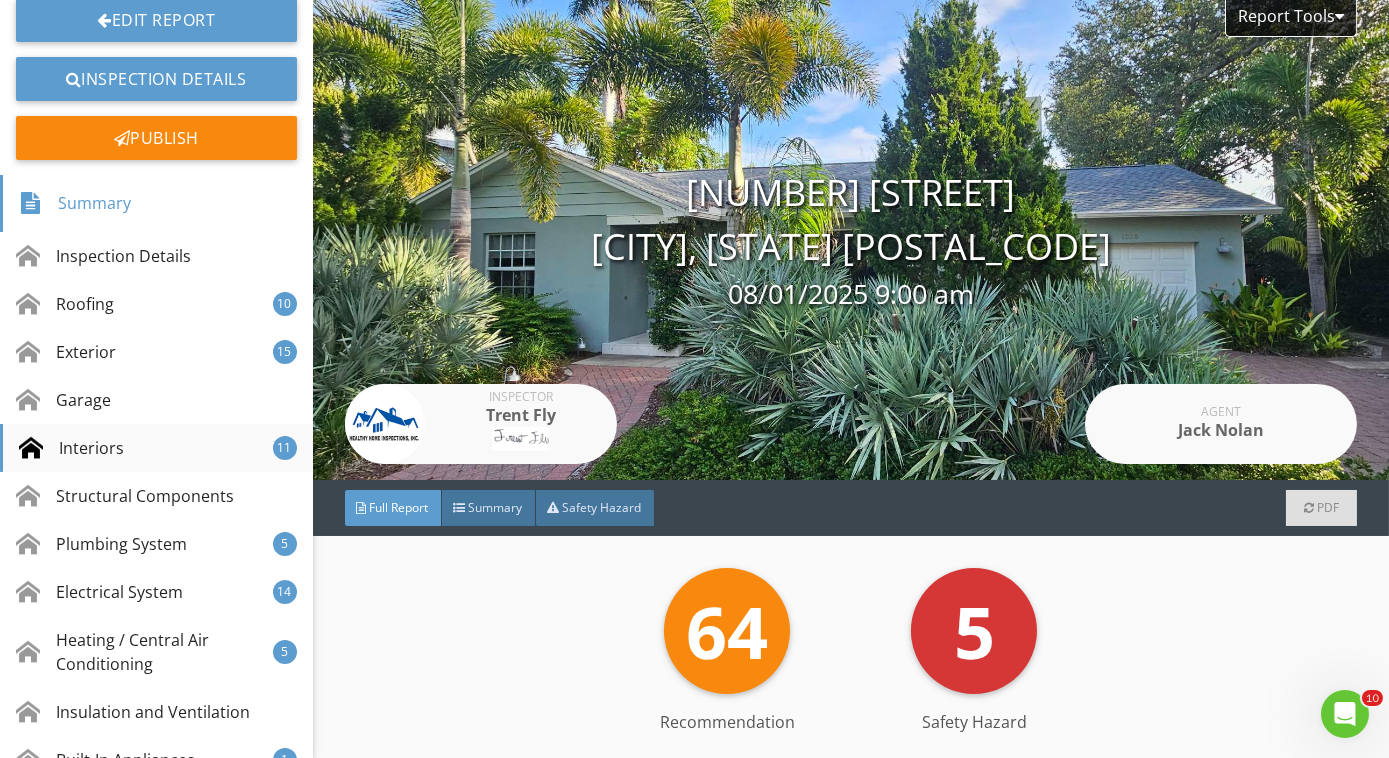 click on "Heating / Central Air Conditioning
5" at bounding box center [156, 652] 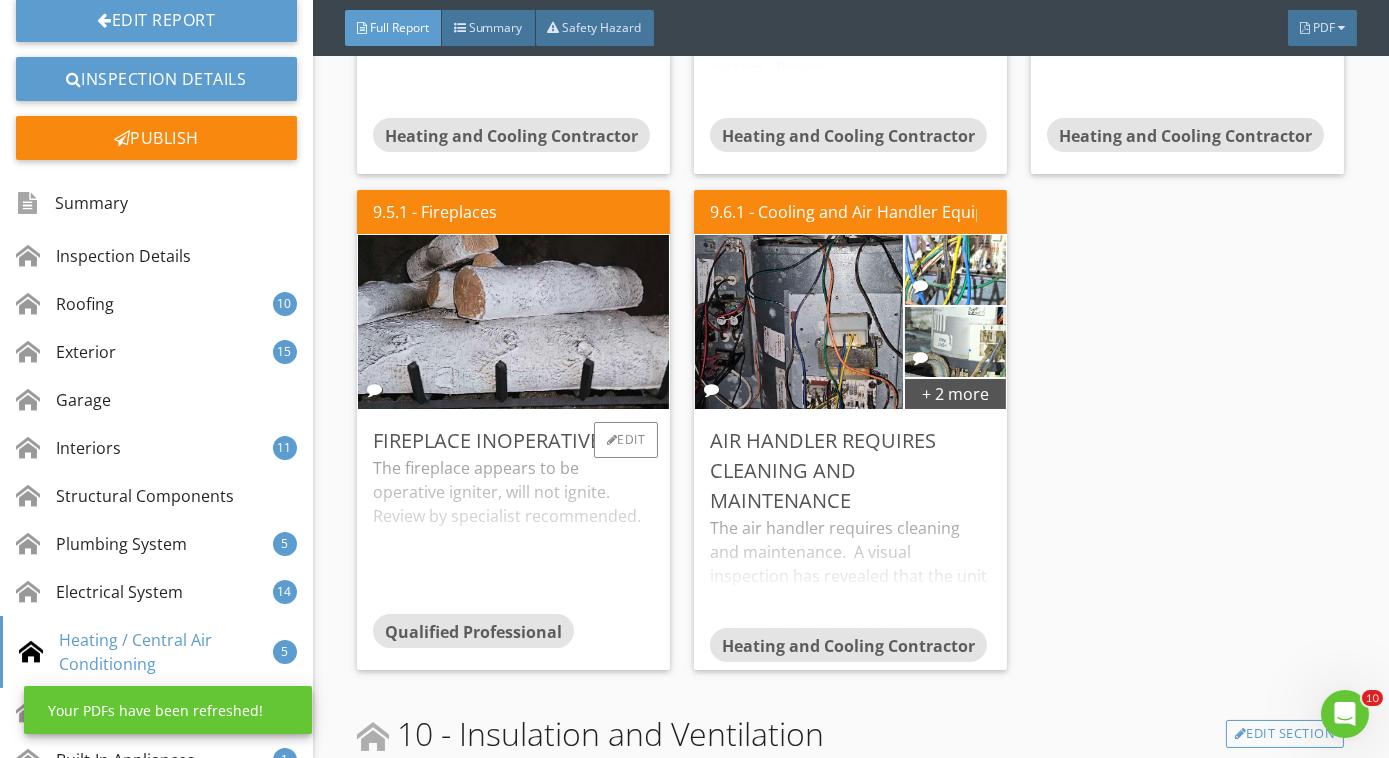 scroll, scrollTop: 14945, scrollLeft: 0, axis: vertical 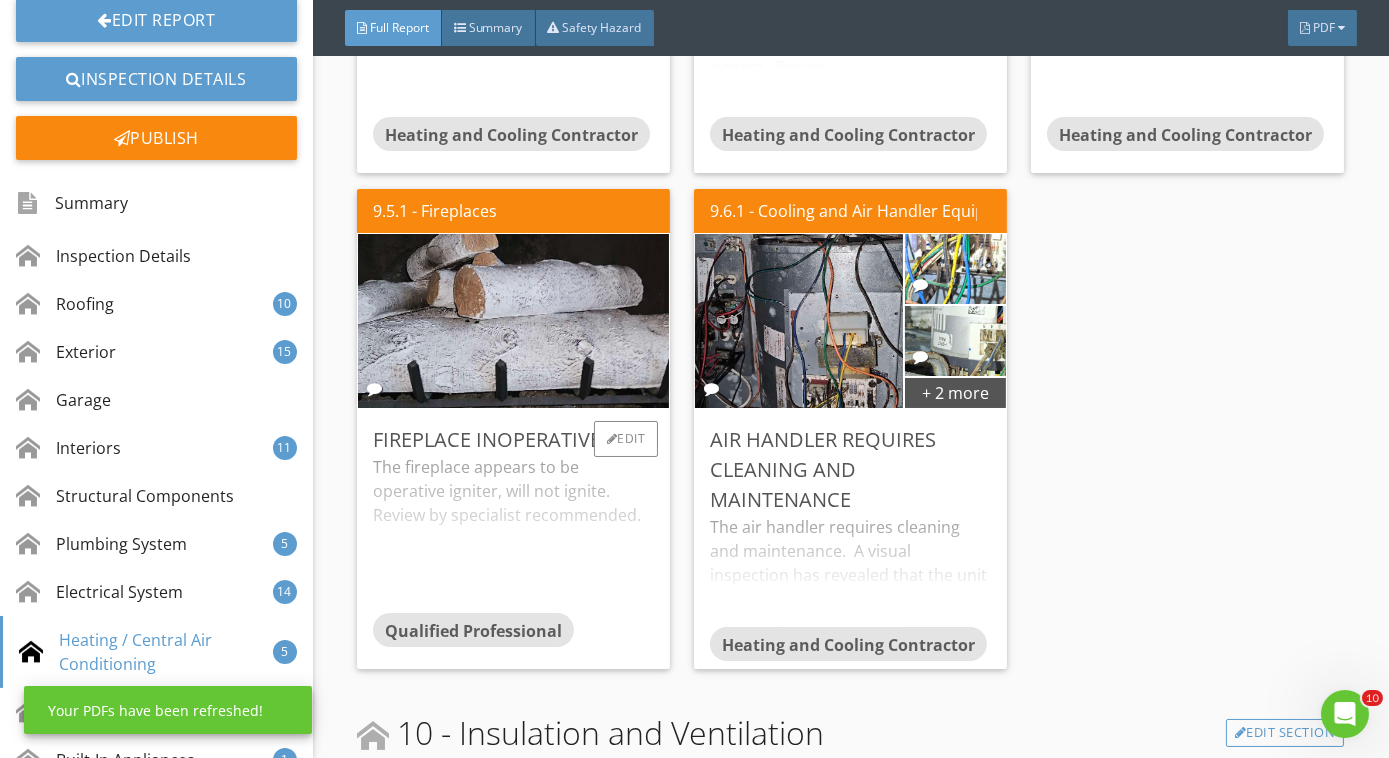 click on "The fireplace appears to be operative igniter, will not ignite. Review by specialist recommended." at bounding box center [513, 534] 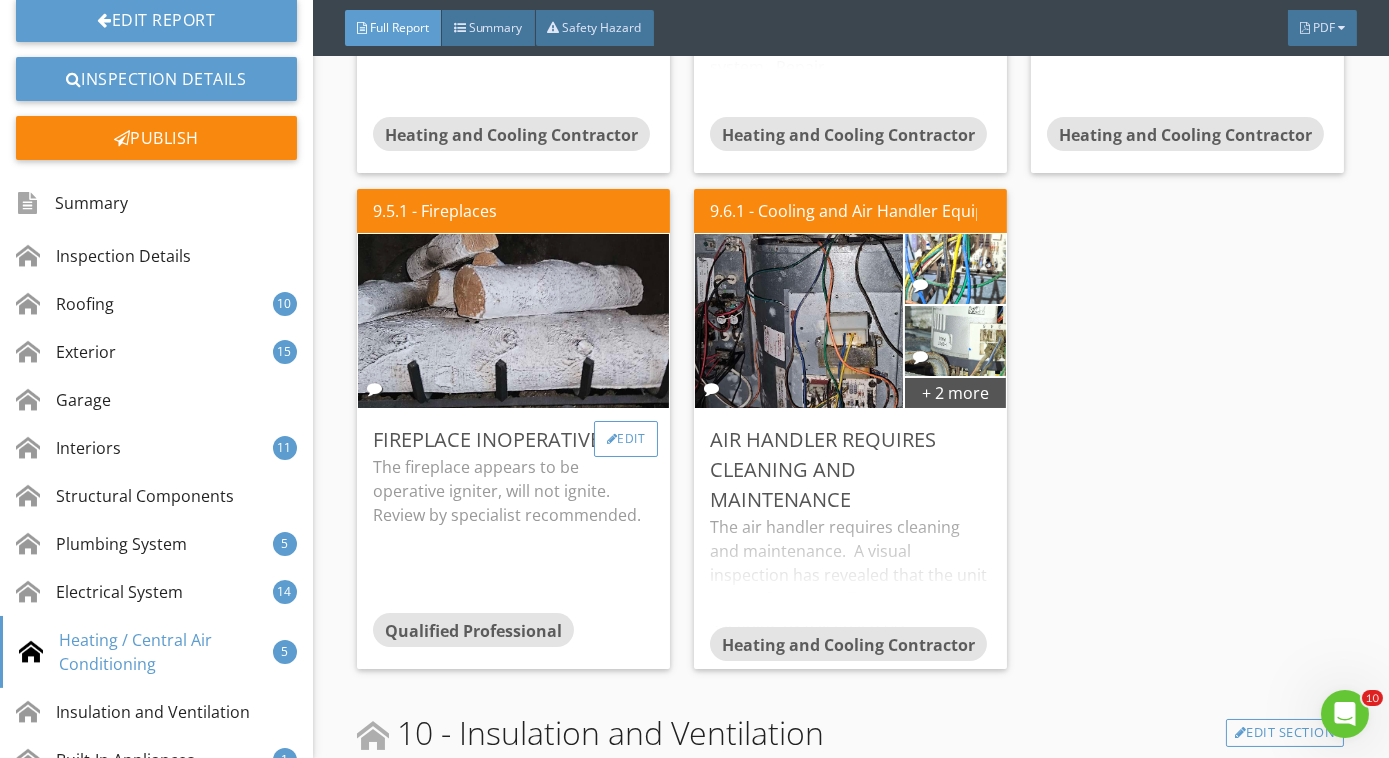 click on "Edit" at bounding box center (626, 439) 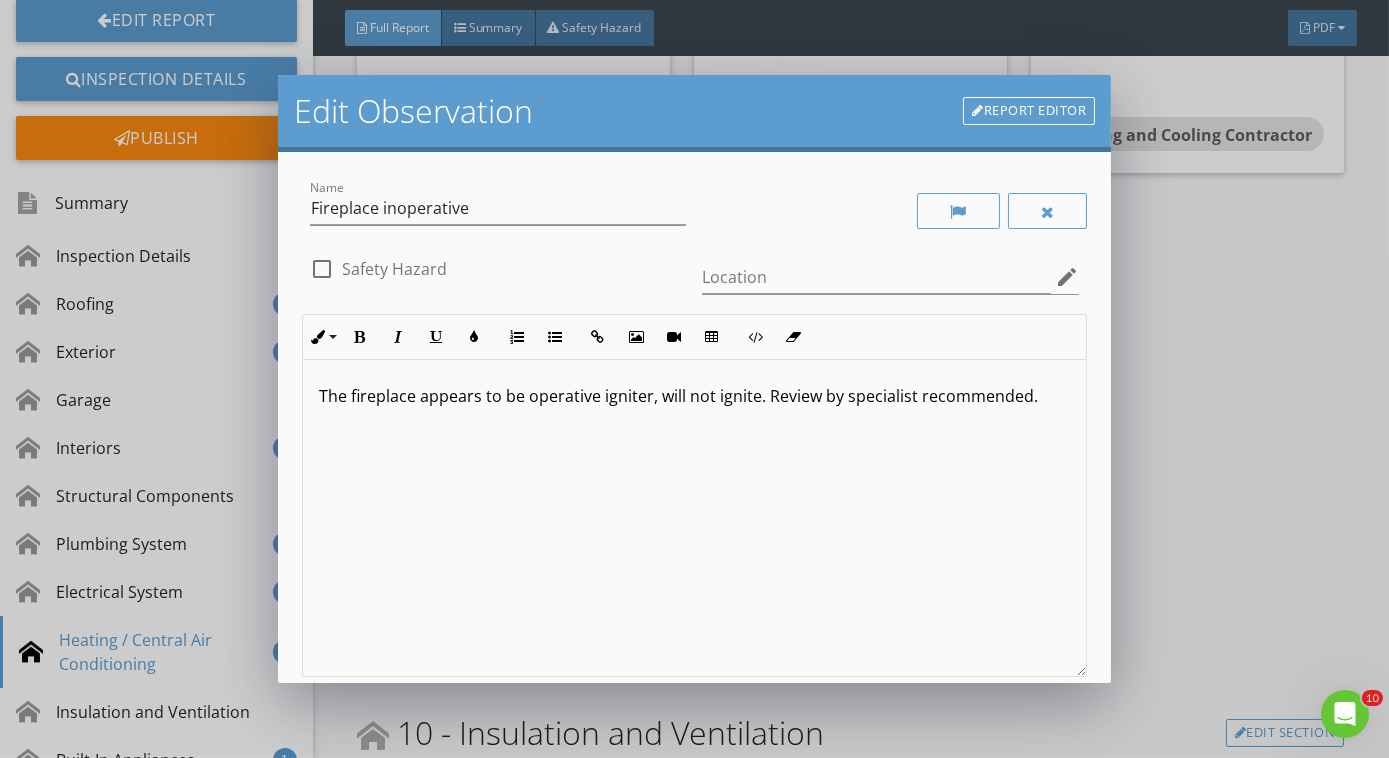 click on "The fireplace appears to be operative igniter, will not ignite. Review by specialist recommended." at bounding box center [694, 396] 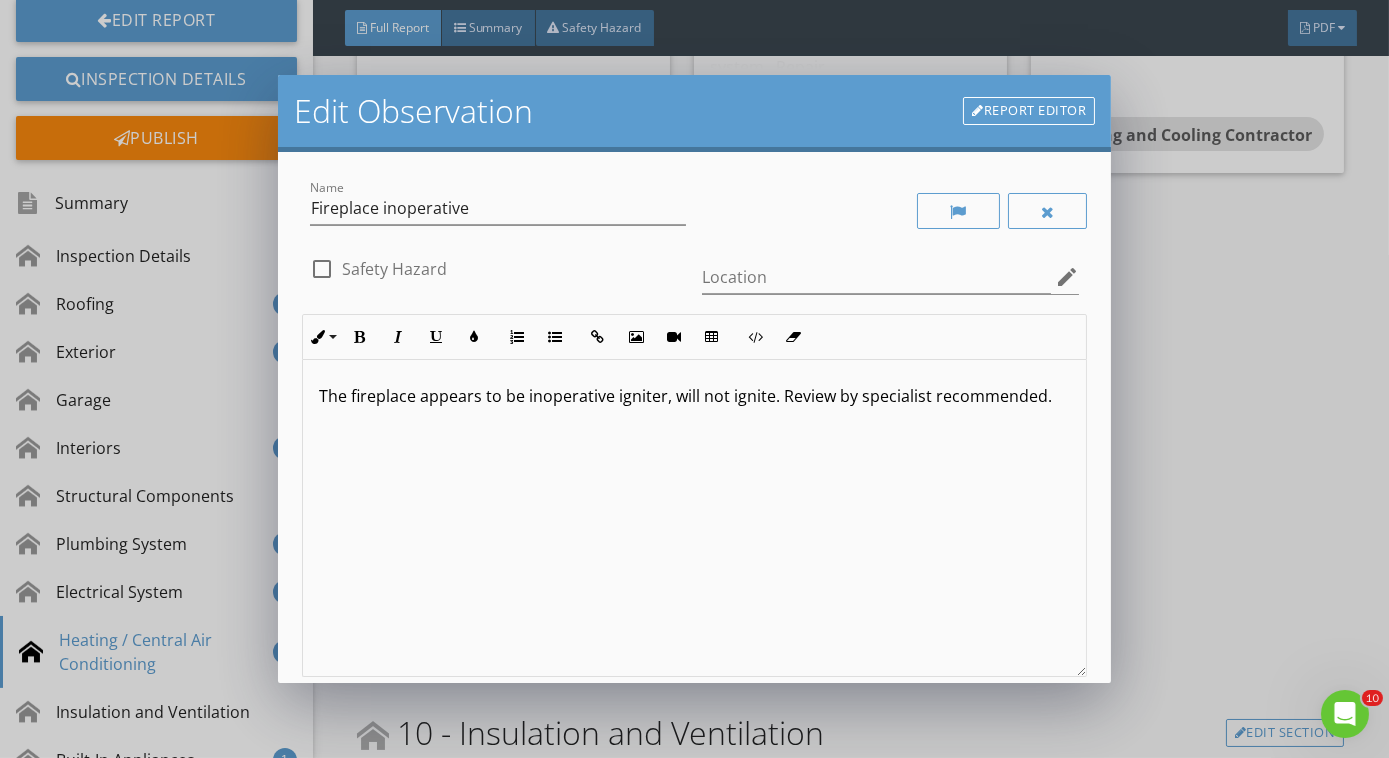 click on "The fireplace appears to be inoperative igniter, will not ignite. Review by specialist recommended." at bounding box center (694, 396) 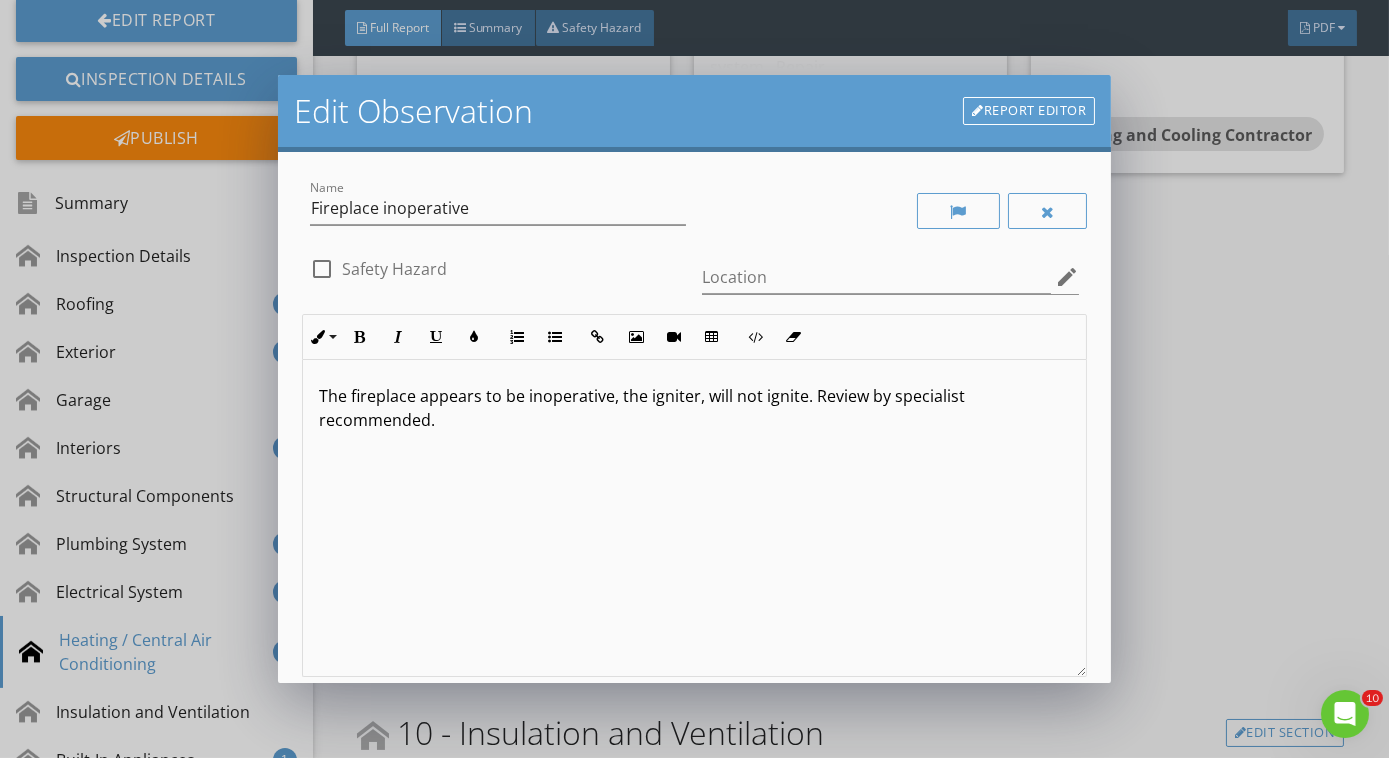 click on "The fireplace appears to be inoperative, the igniter, will not ignite. Review by specialist recommended." at bounding box center [694, 408] 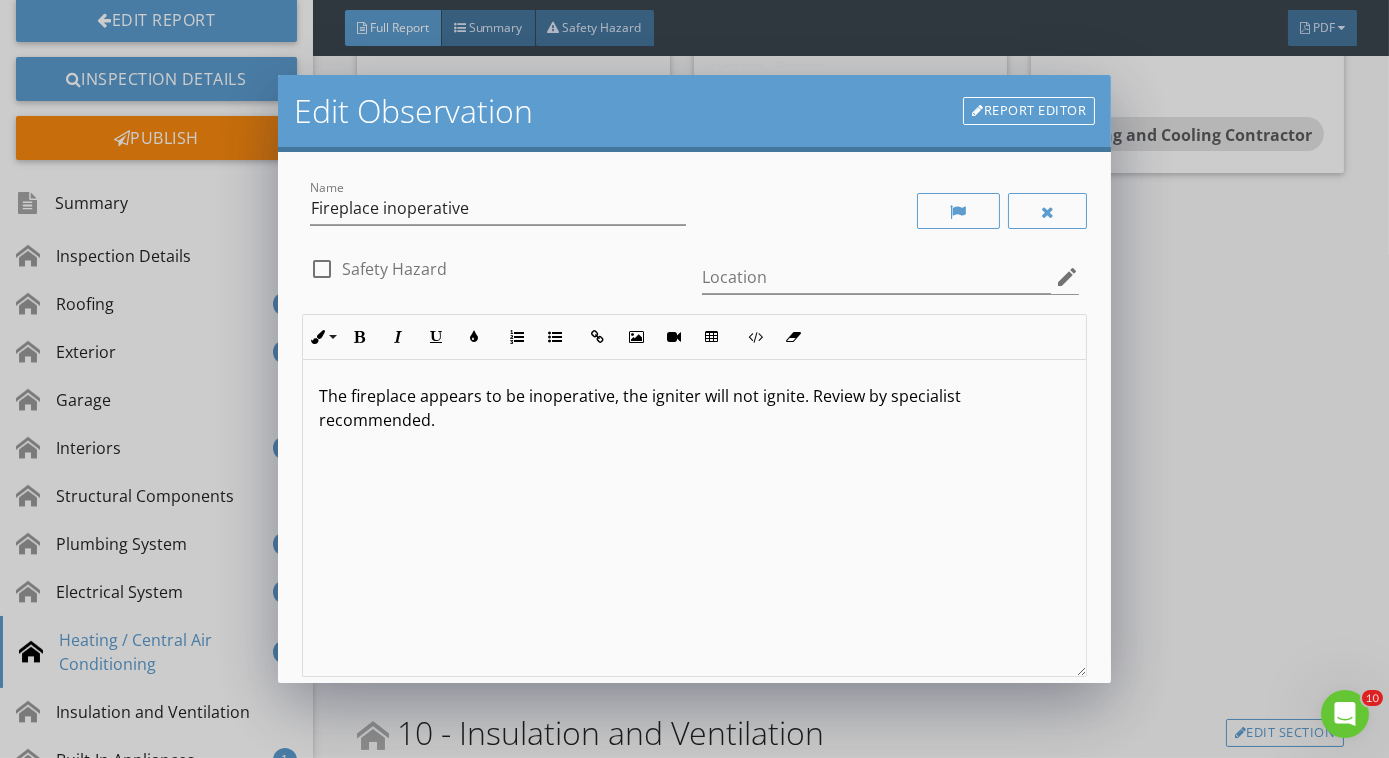 click on "The fireplace appears to be inoperative, the igniter will not ignite. Review by specialist recommended." at bounding box center [694, 518] 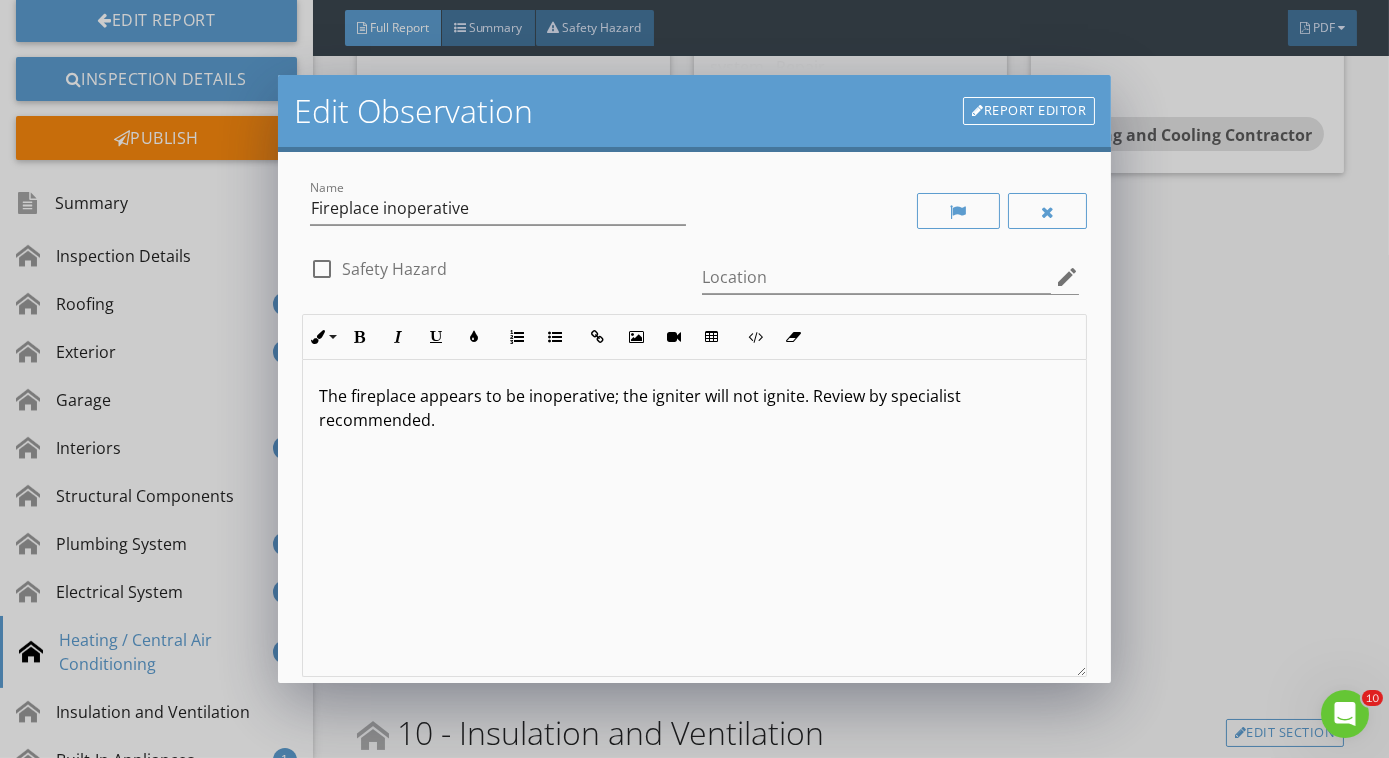 click on "The fireplace appears to be inoperative; the igniter will not ignite. Review by specialist recommended." at bounding box center [694, 518] 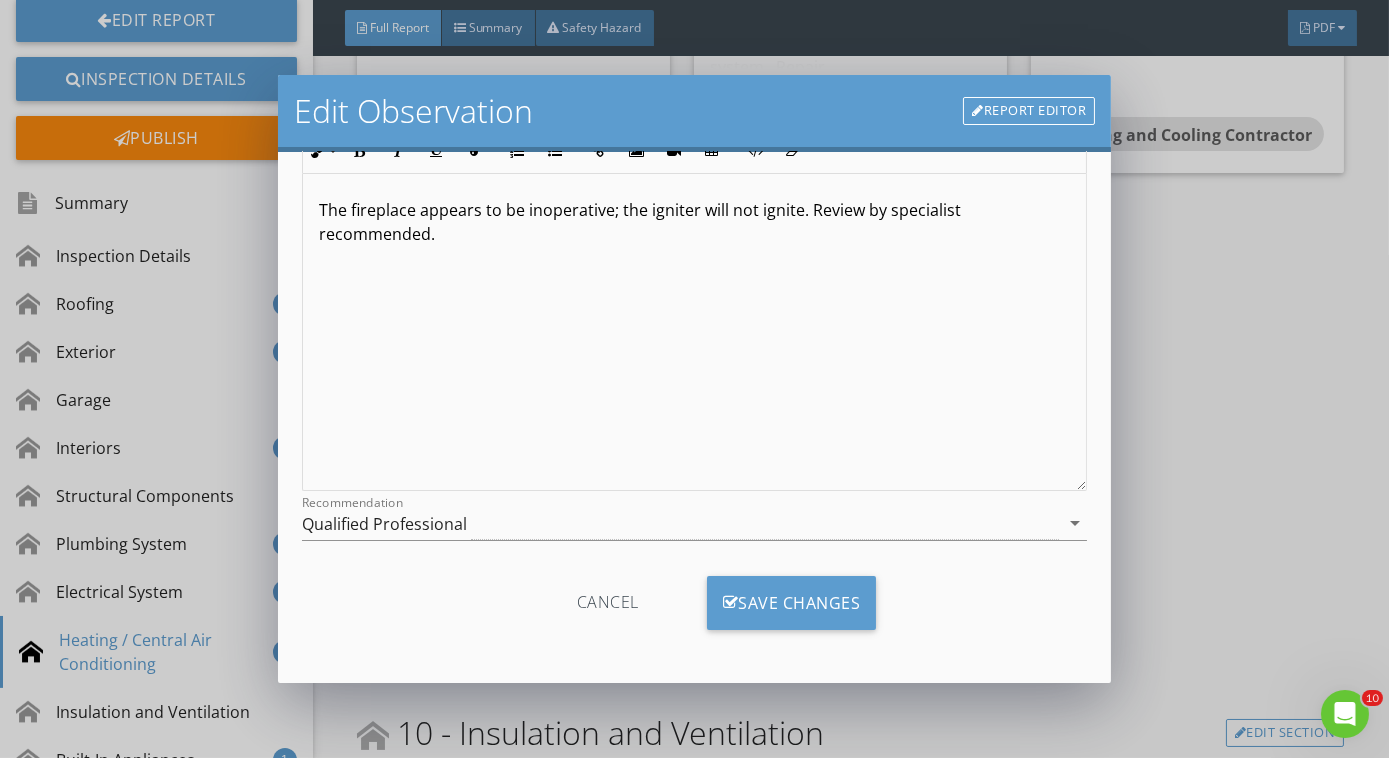 click on "The fireplace appears to be inoperative; the igniter will not ignite. Review by specialist recommended." at bounding box center (694, 222) 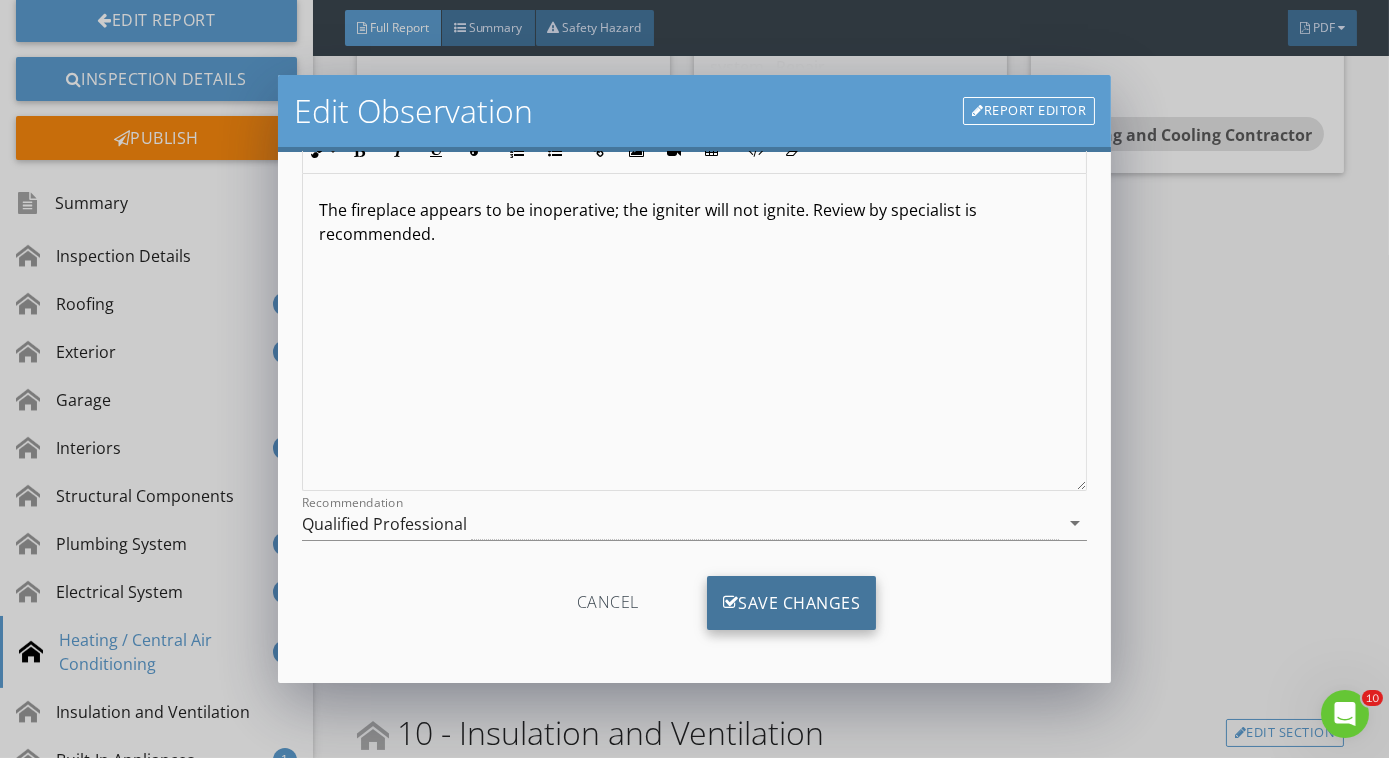 click on "Save Changes" at bounding box center [792, 603] 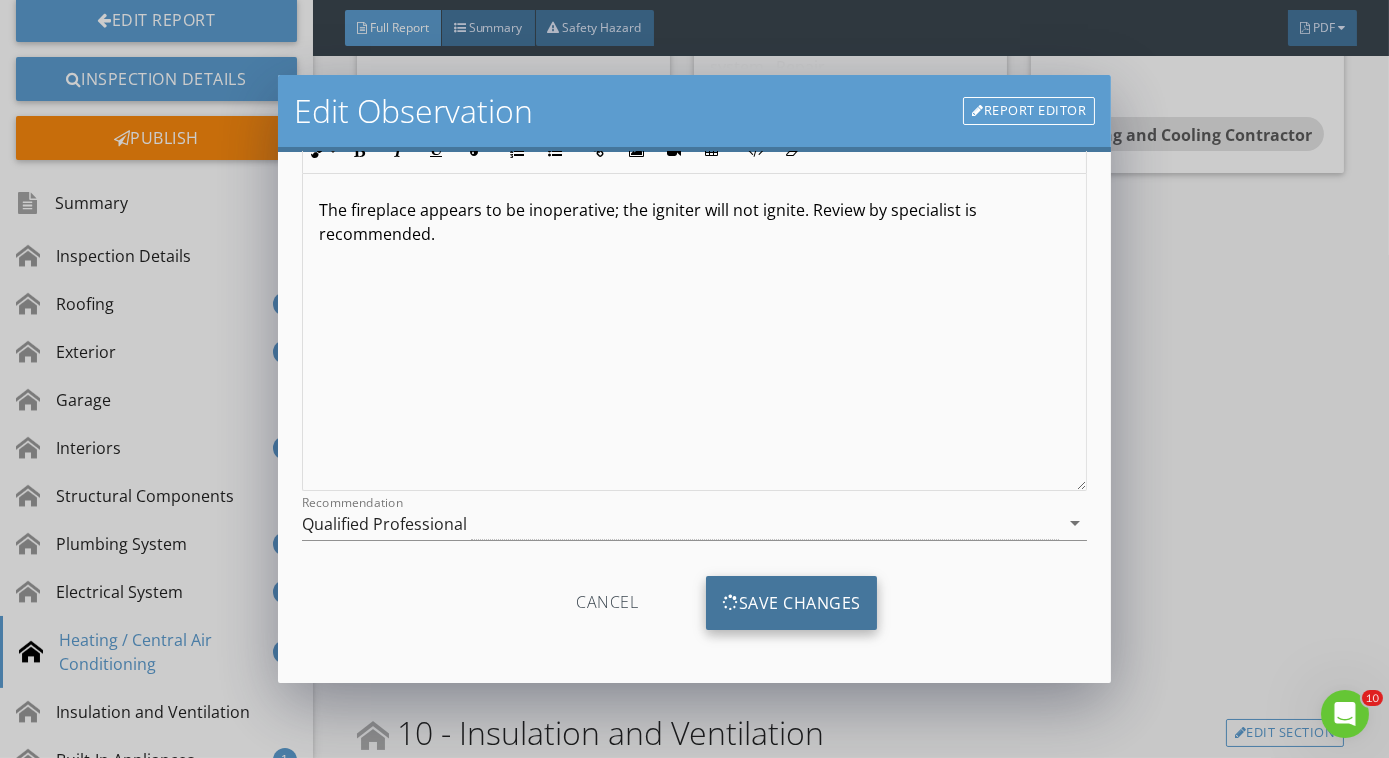 scroll, scrollTop: 0, scrollLeft: 0, axis: both 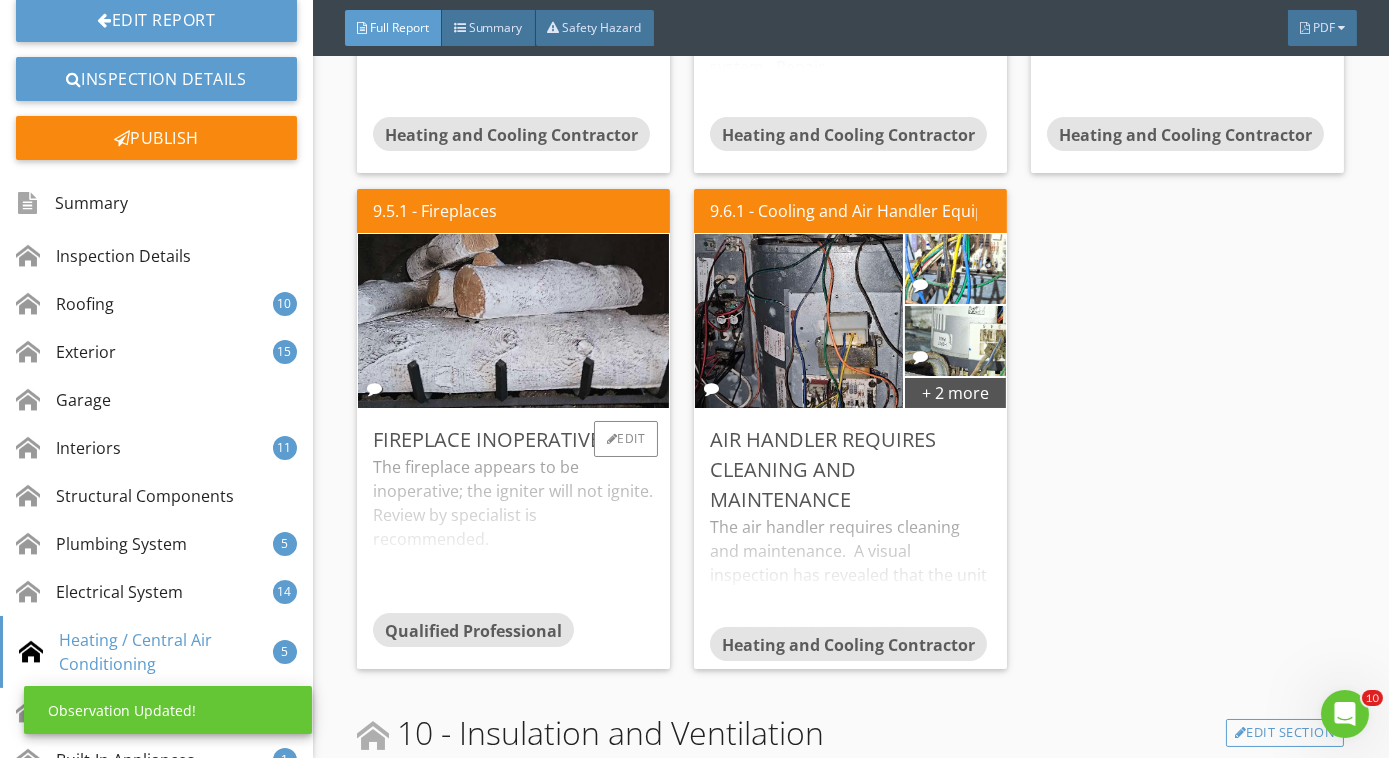 click on "The fireplace appears to be inoperative; the igniter will not ignite. Review by specialist is recommended." at bounding box center [513, 534] 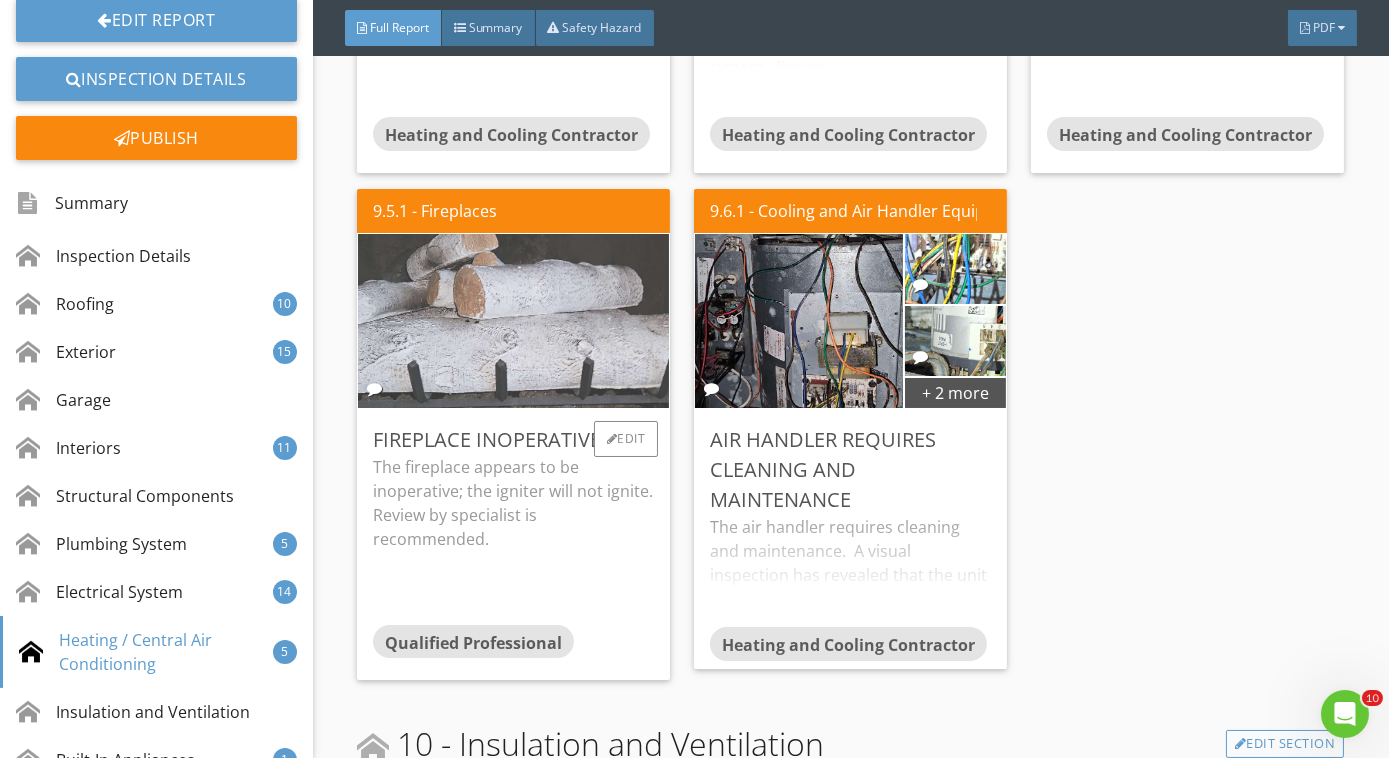 click at bounding box center (514, 321) 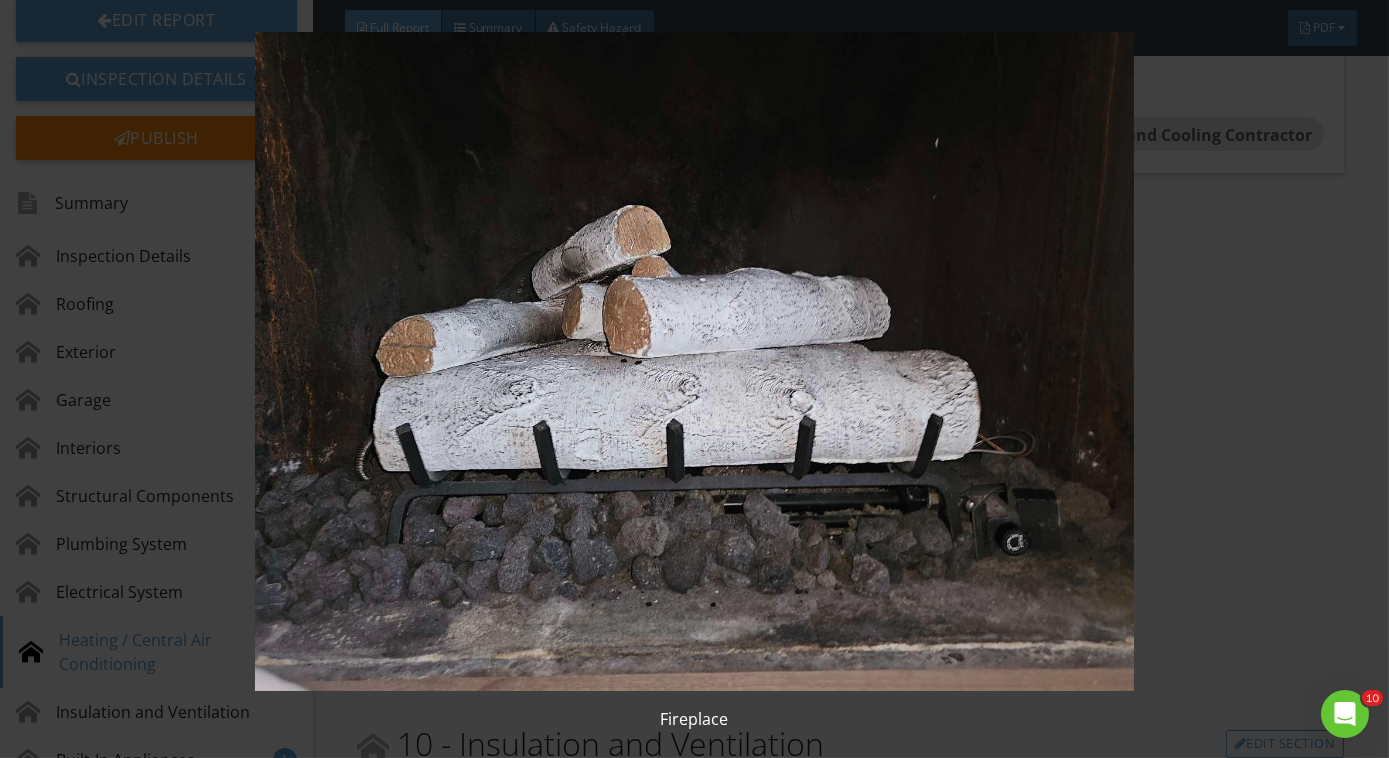 click at bounding box center [694, 361] 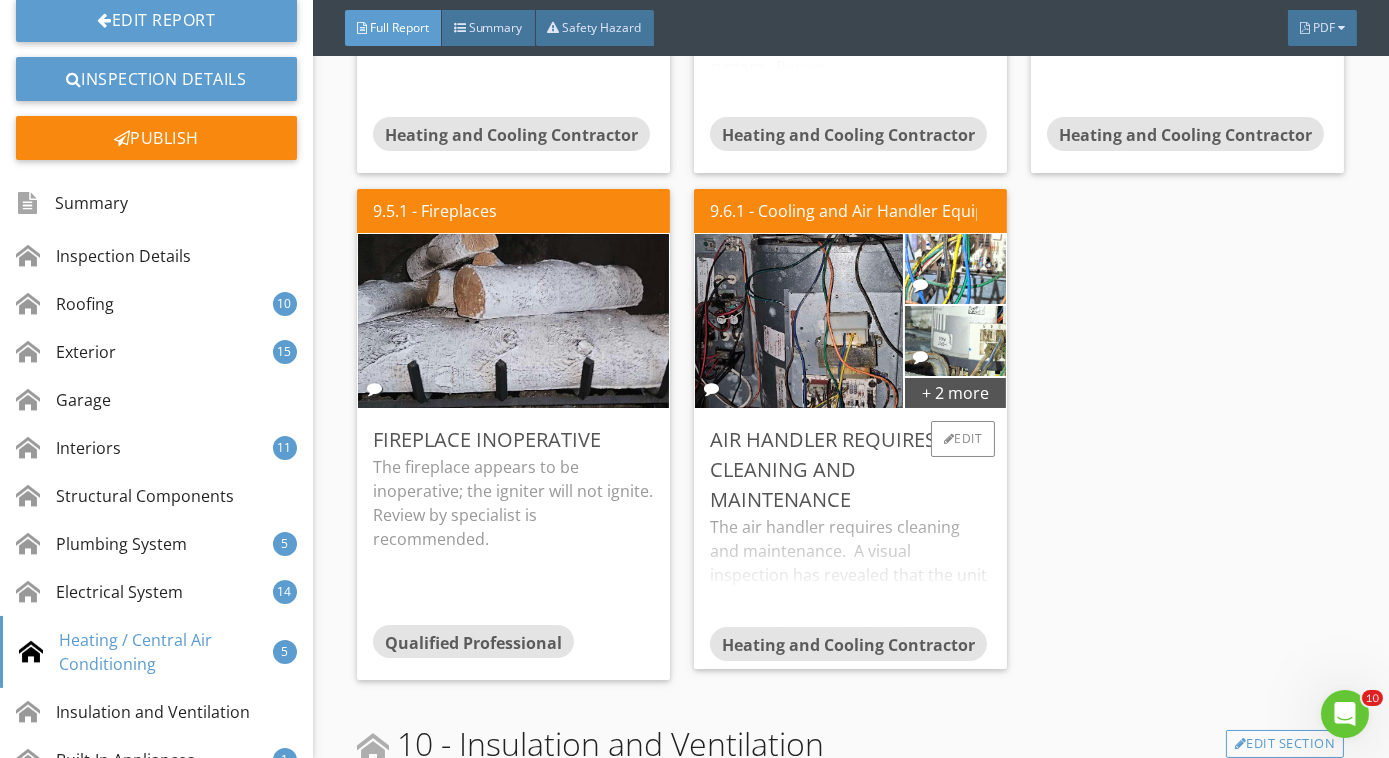 click on "The air handler requires cleaning and maintenance.  A visual inspection has revealed that the unit is dirty from lack of maintenance.  Cleaning by a licensed A/C technician is suggested." at bounding box center [850, 571] 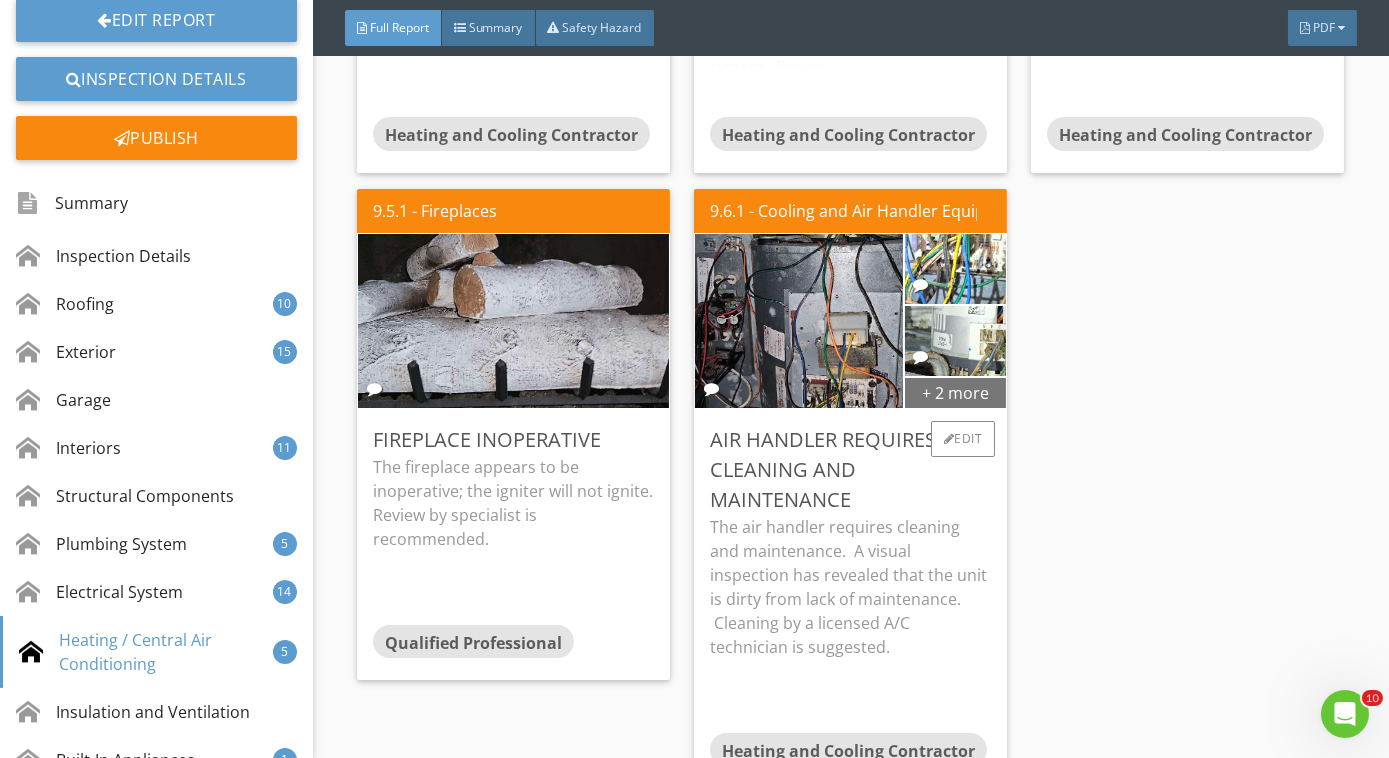click on "+ 2 more" at bounding box center [956, 392] 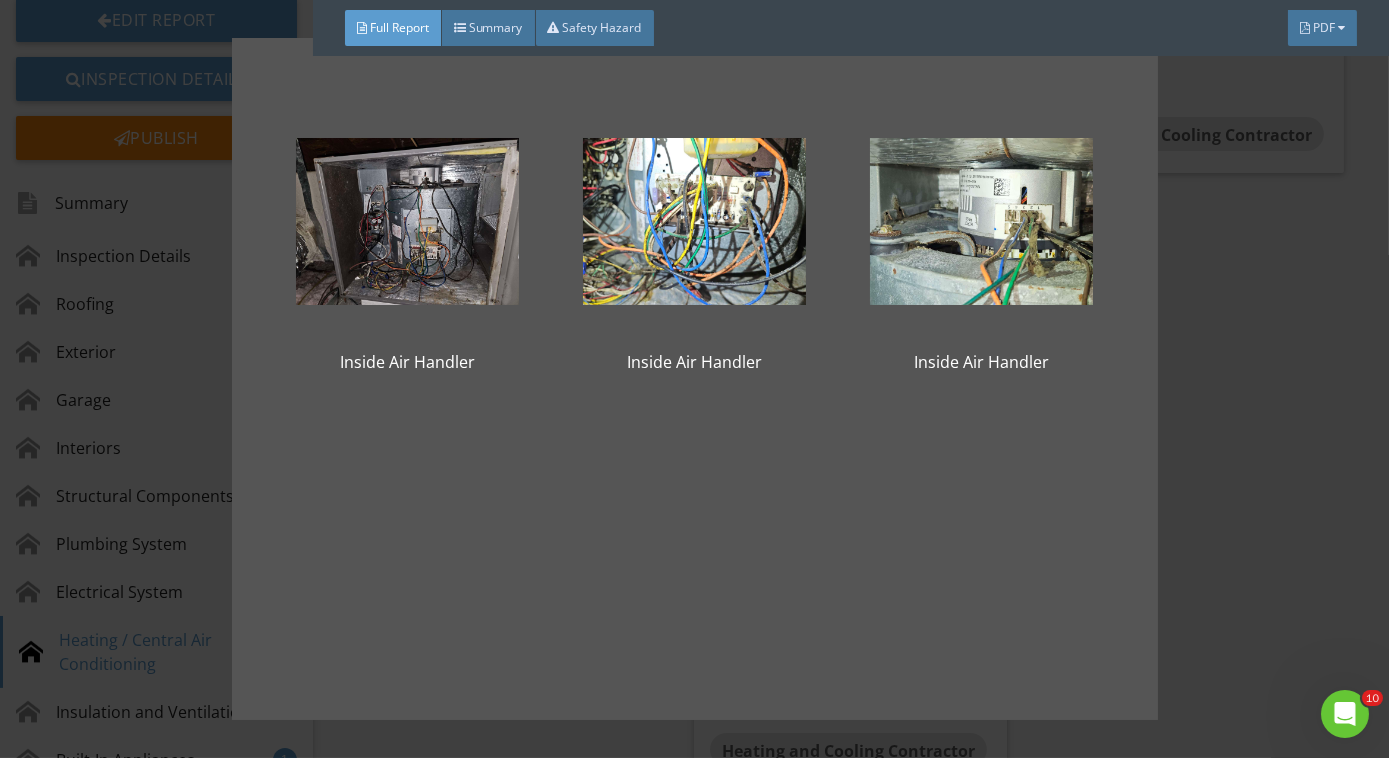 scroll, scrollTop: 69, scrollLeft: 0, axis: vertical 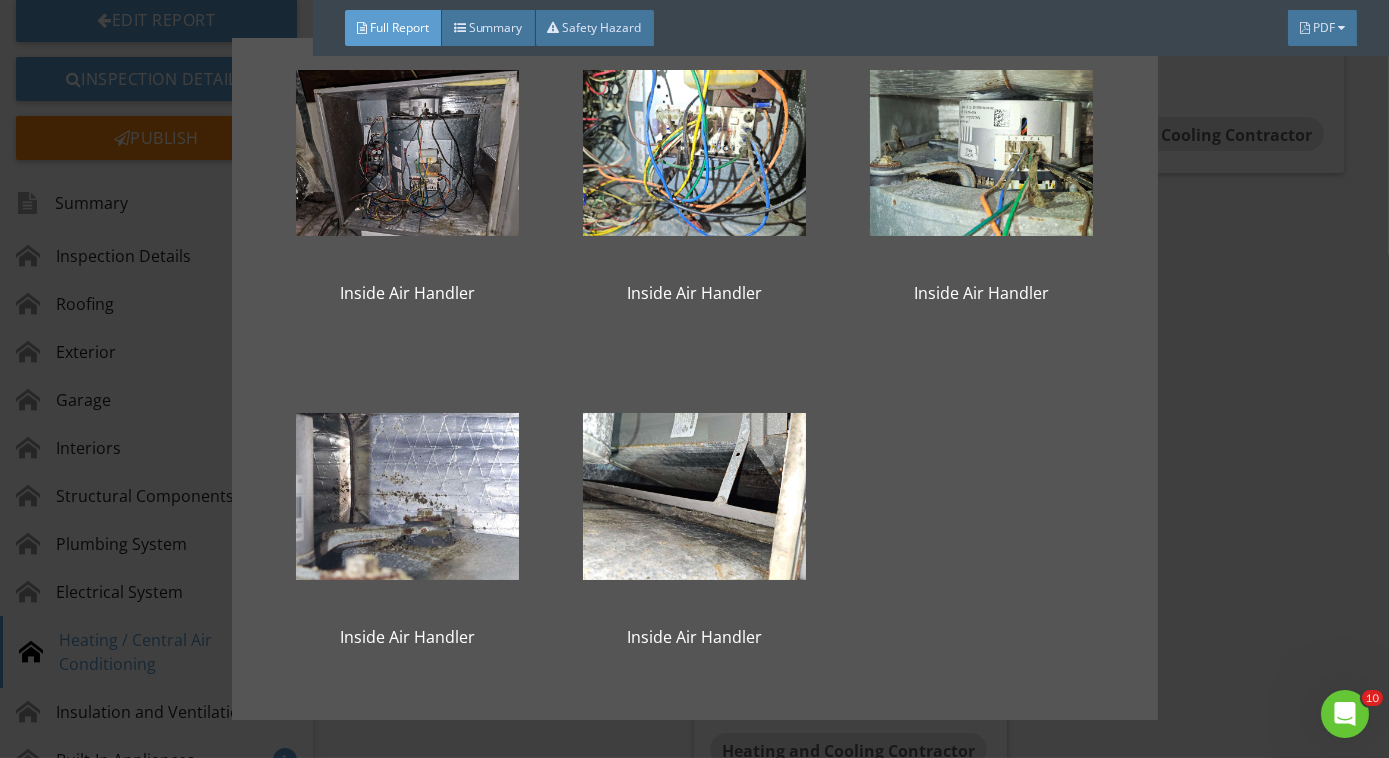 click on "Inside Air Handler
Inside Air Handler
Inside Air Handler
Inside Air Handler
Inside Air Handler" at bounding box center (694, 379) 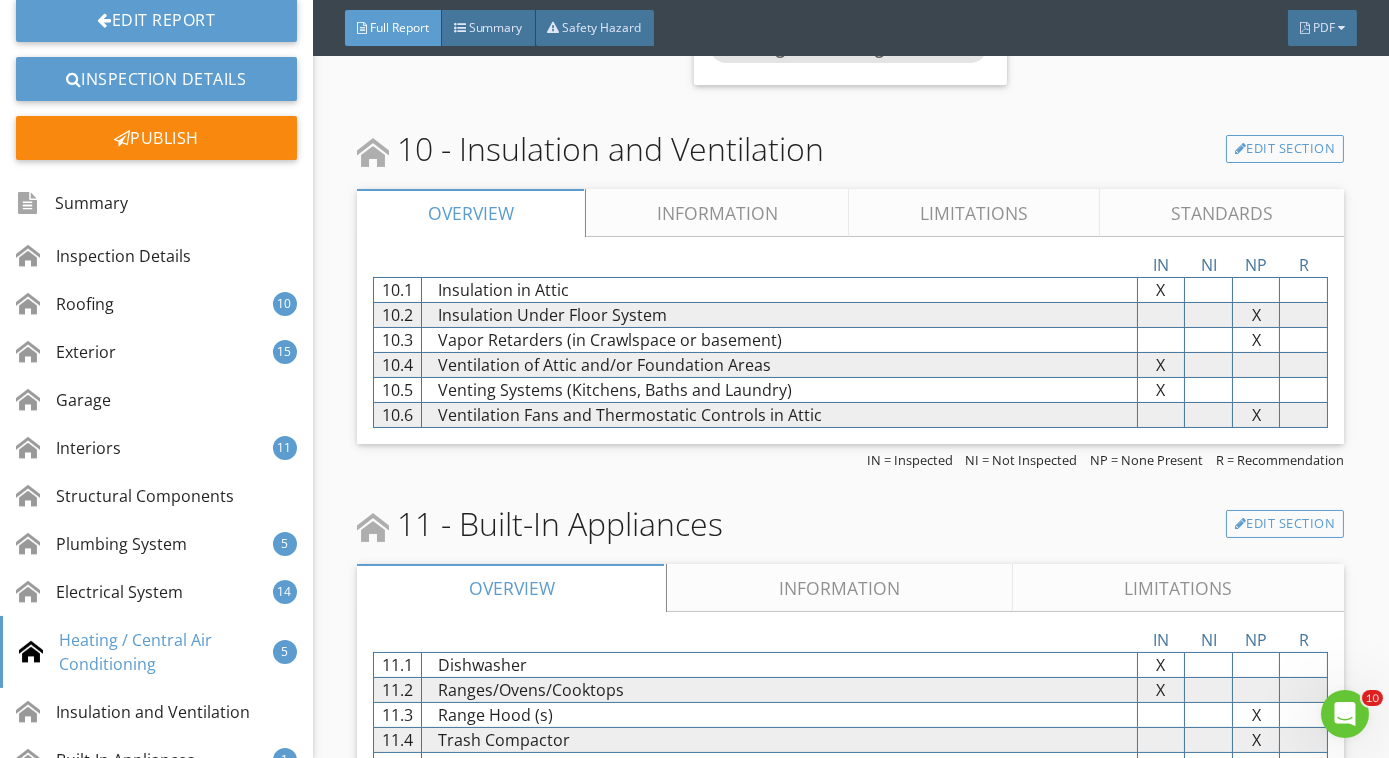 scroll, scrollTop: 15658, scrollLeft: 0, axis: vertical 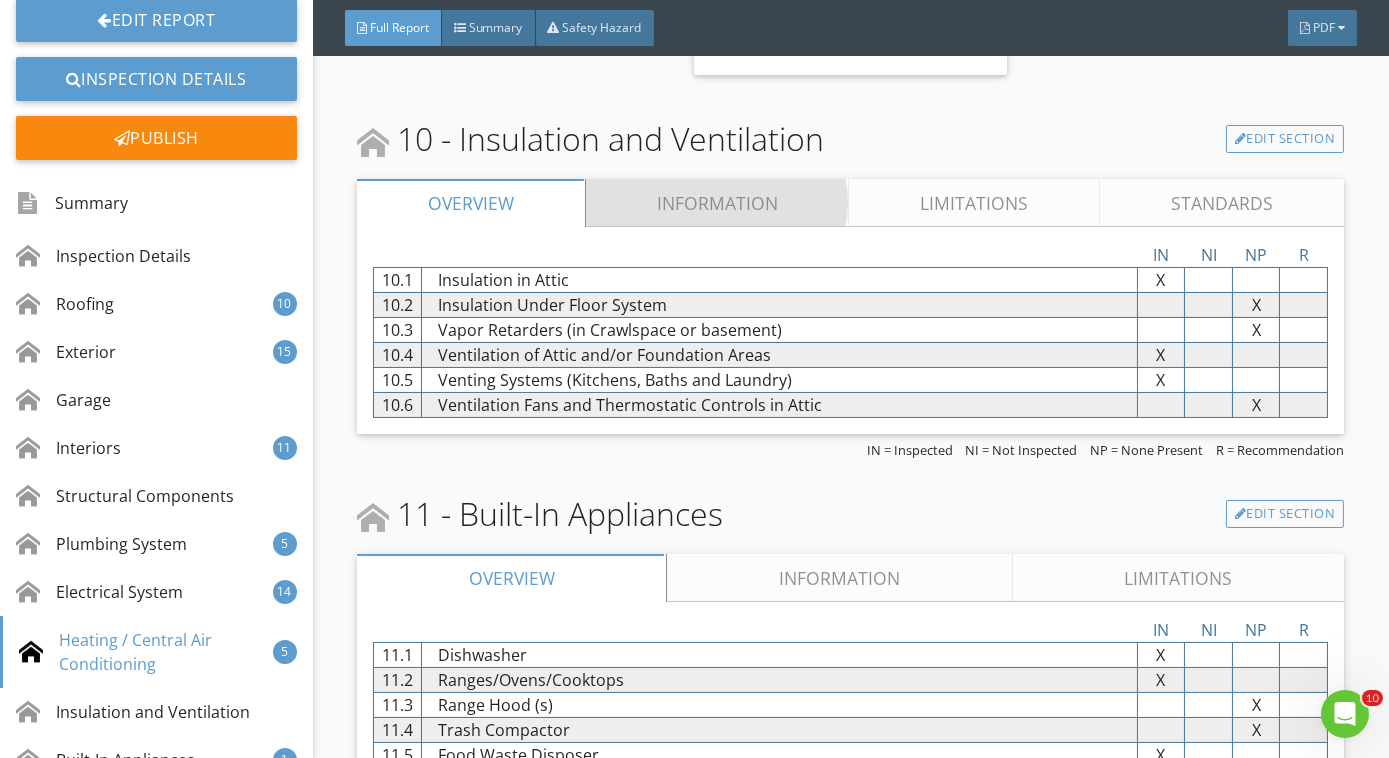 click on "Information" at bounding box center (718, 203) 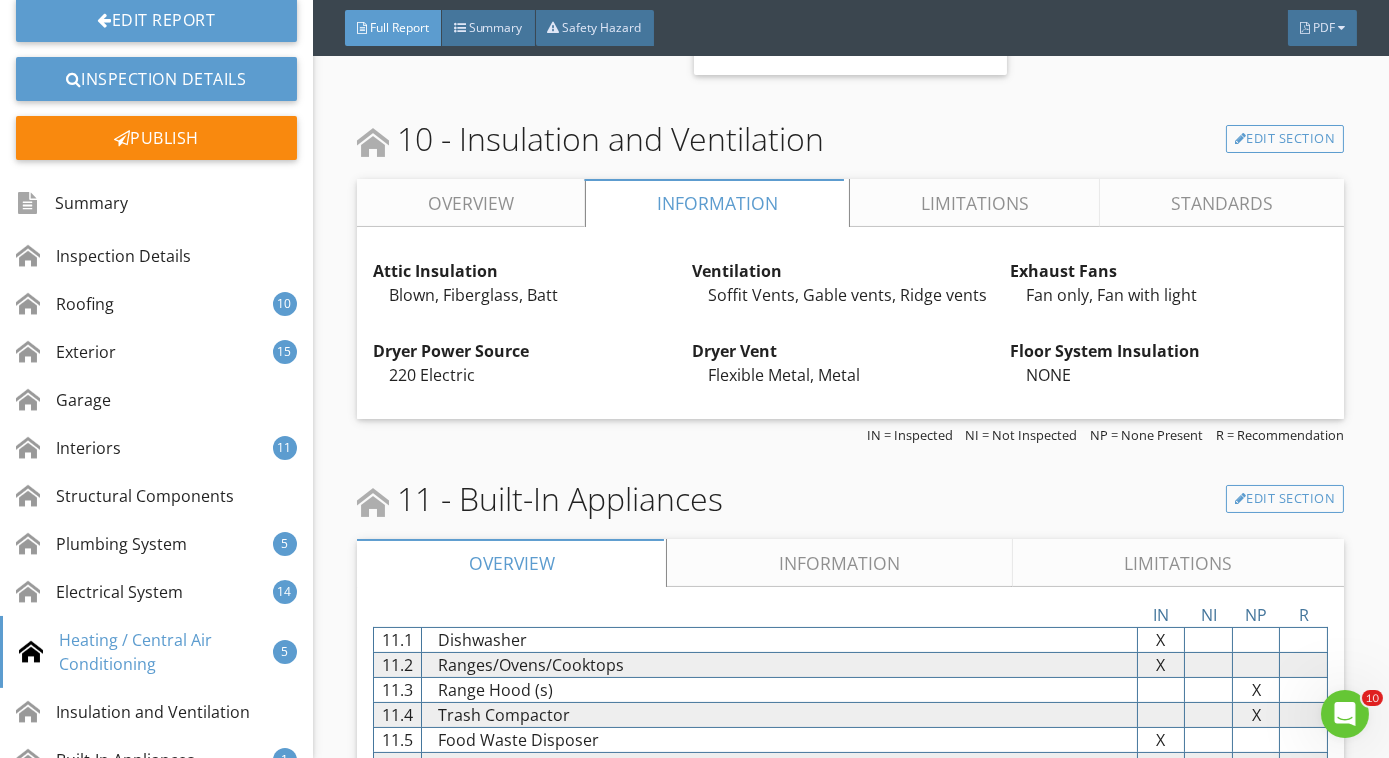 click on "Overview" at bounding box center (471, 203) 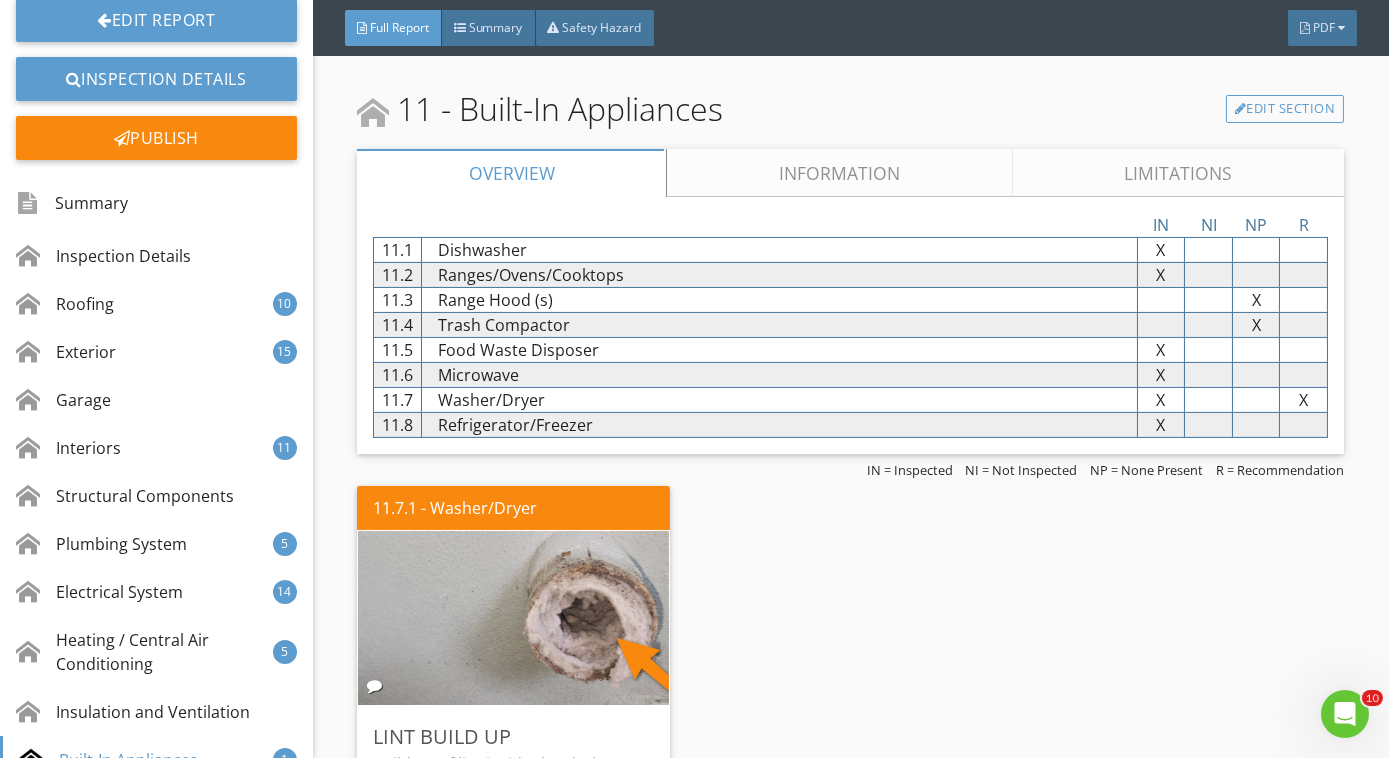 scroll, scrollTop: 16069, scrollLeft: 0, axis: vertical 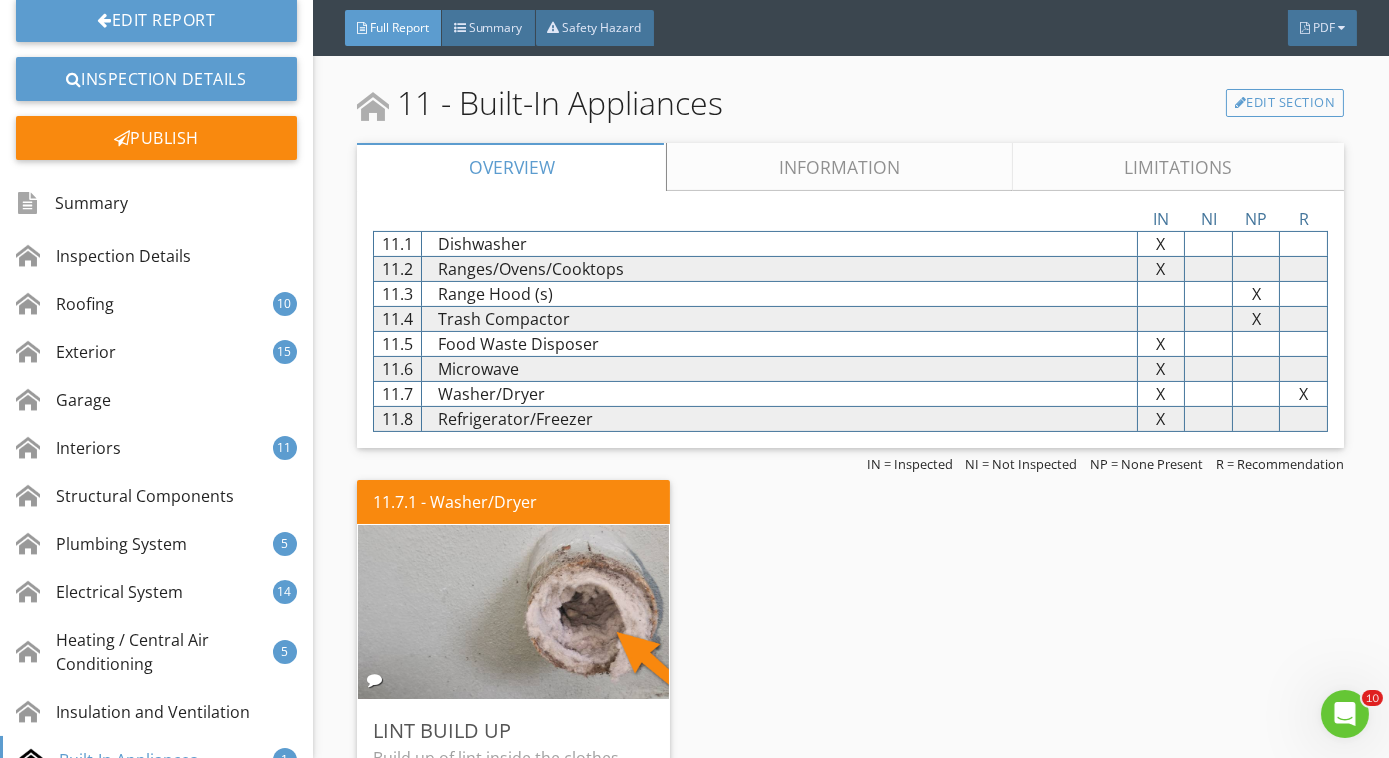 click on "IN NI NP R   11.1   Dishwasher
X
X
X
X
11.2   Ranges/Ovens/Cooktops
X
X
X
X
11.3   Range Hood (s)
X
X
X
X
11.4   Trash Compactor
X
X
X
X
11.5   Food Waste Disposer
X
X
X
X
11.6   Microwave
X
X
X
X
11.7   Washer/Dryer
X
X
X
X
11.8   Refrigerator/Freezer
X
X" at bounding box center [850, 319] 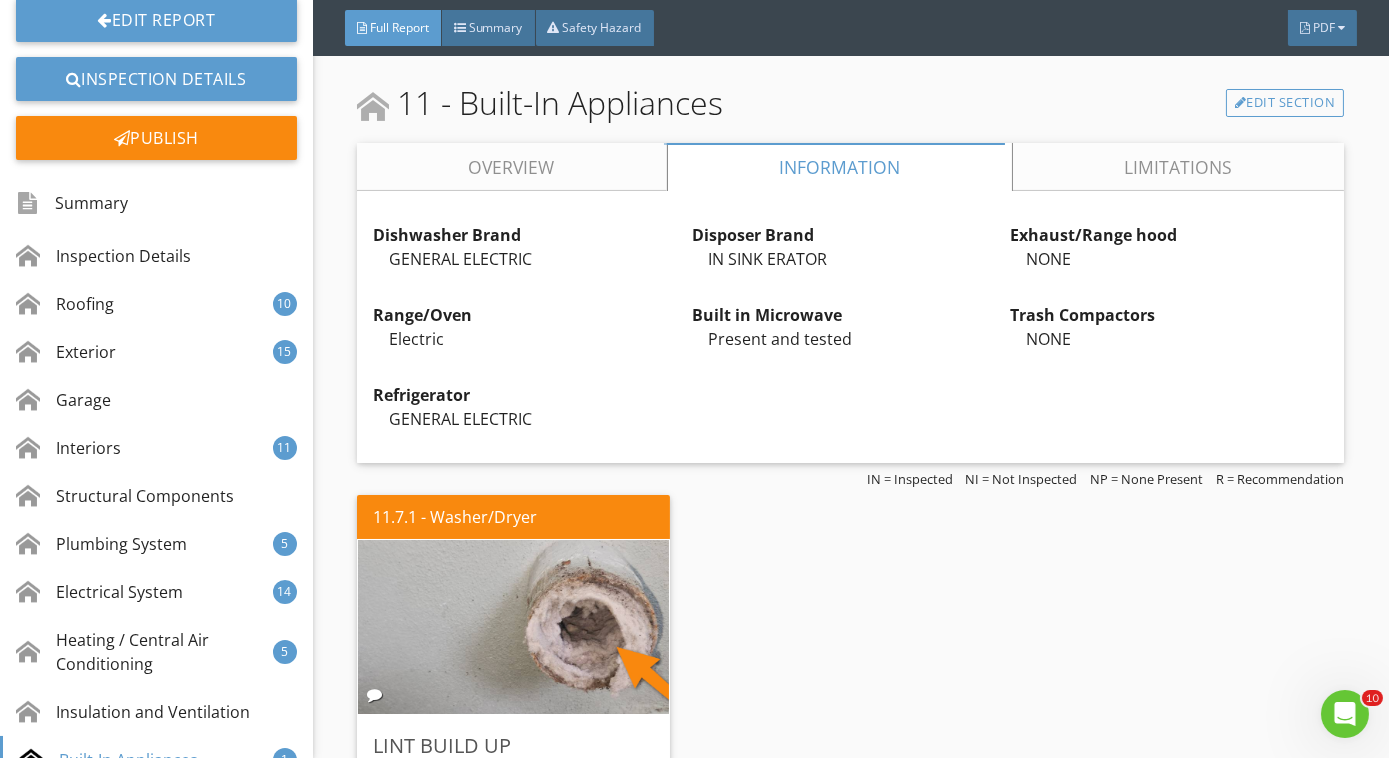 click on "Overview" at bounding box center (512, 167) 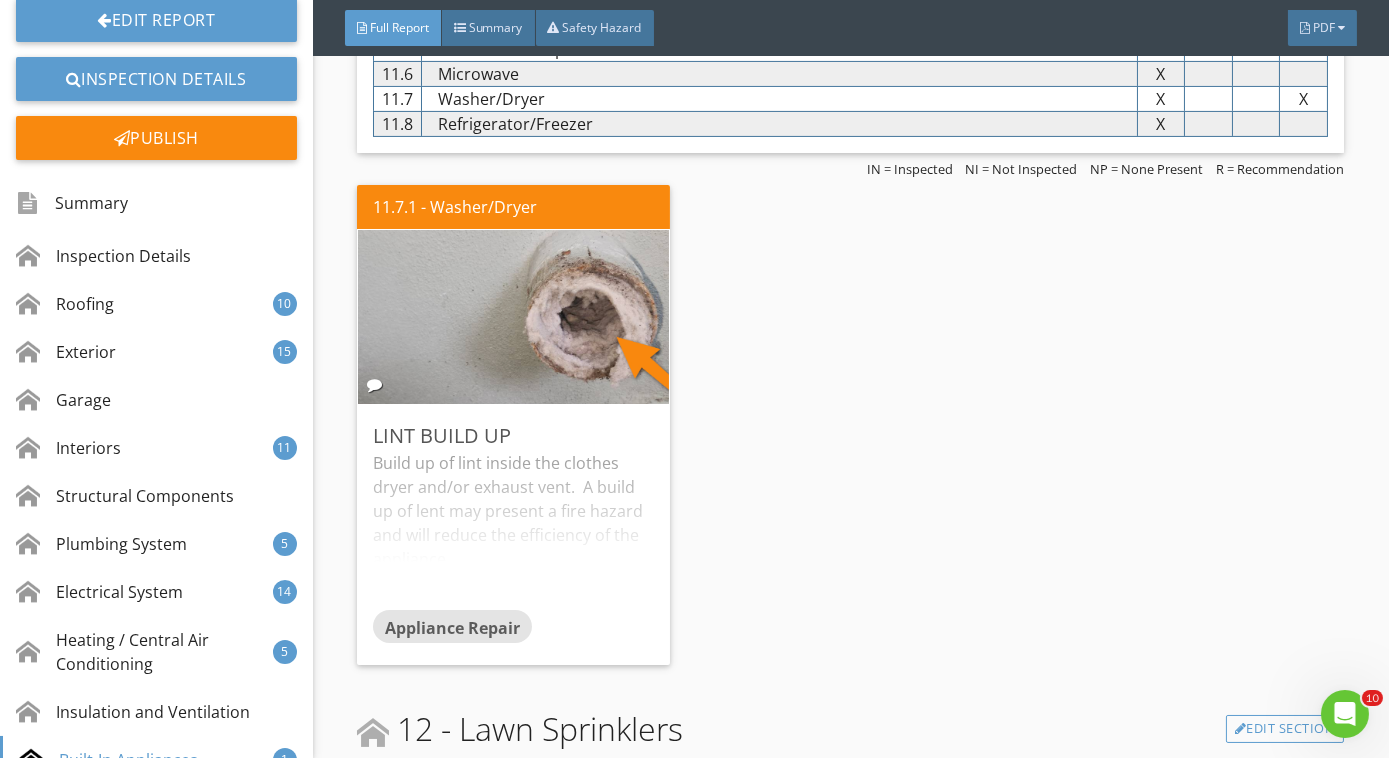 scroll, scrollTop: 16370, scrollLeft: 0, axis: vertical 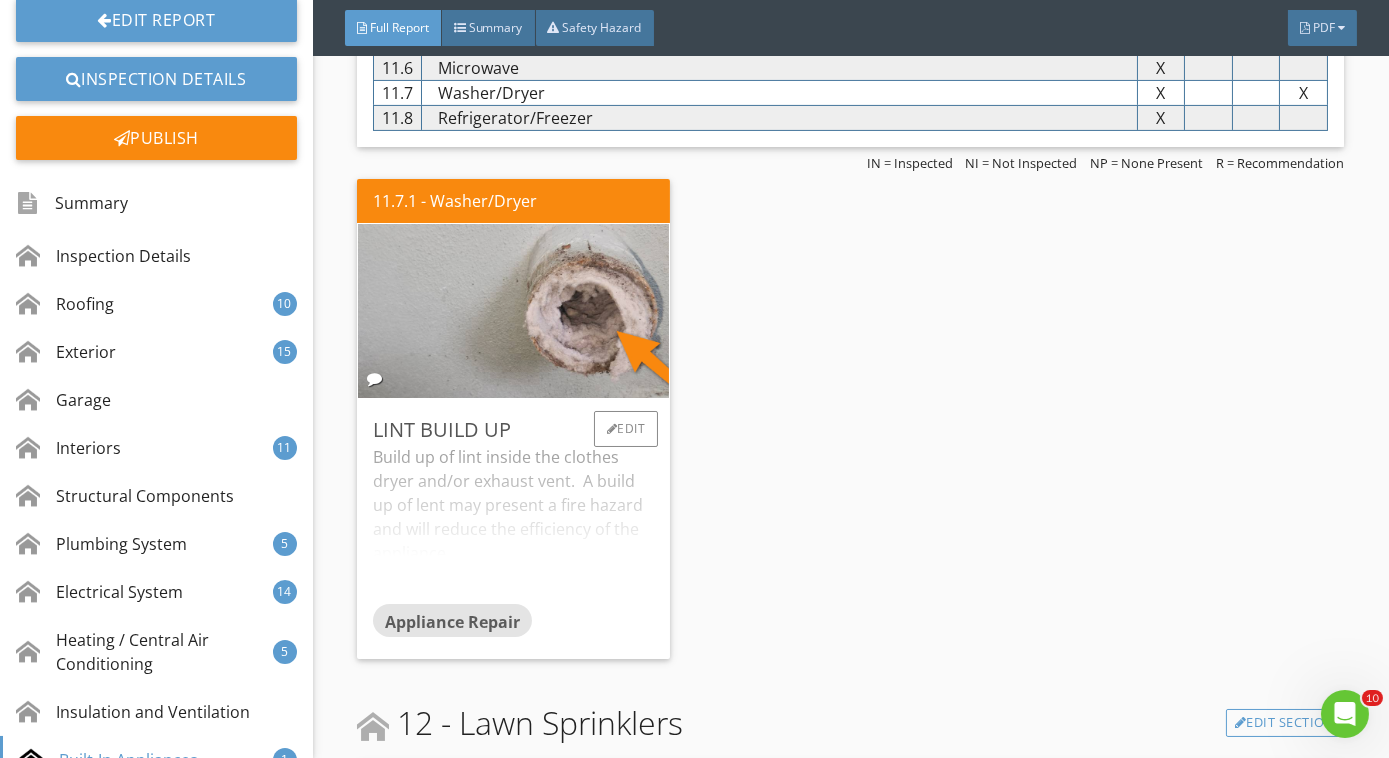 click on "Build up of lint inside the clothes dryer and/or exhaust vent.  A build up of lent may present a fire hazard and will reduce the efficiency of the appliance." at bounding box center (513, 524) 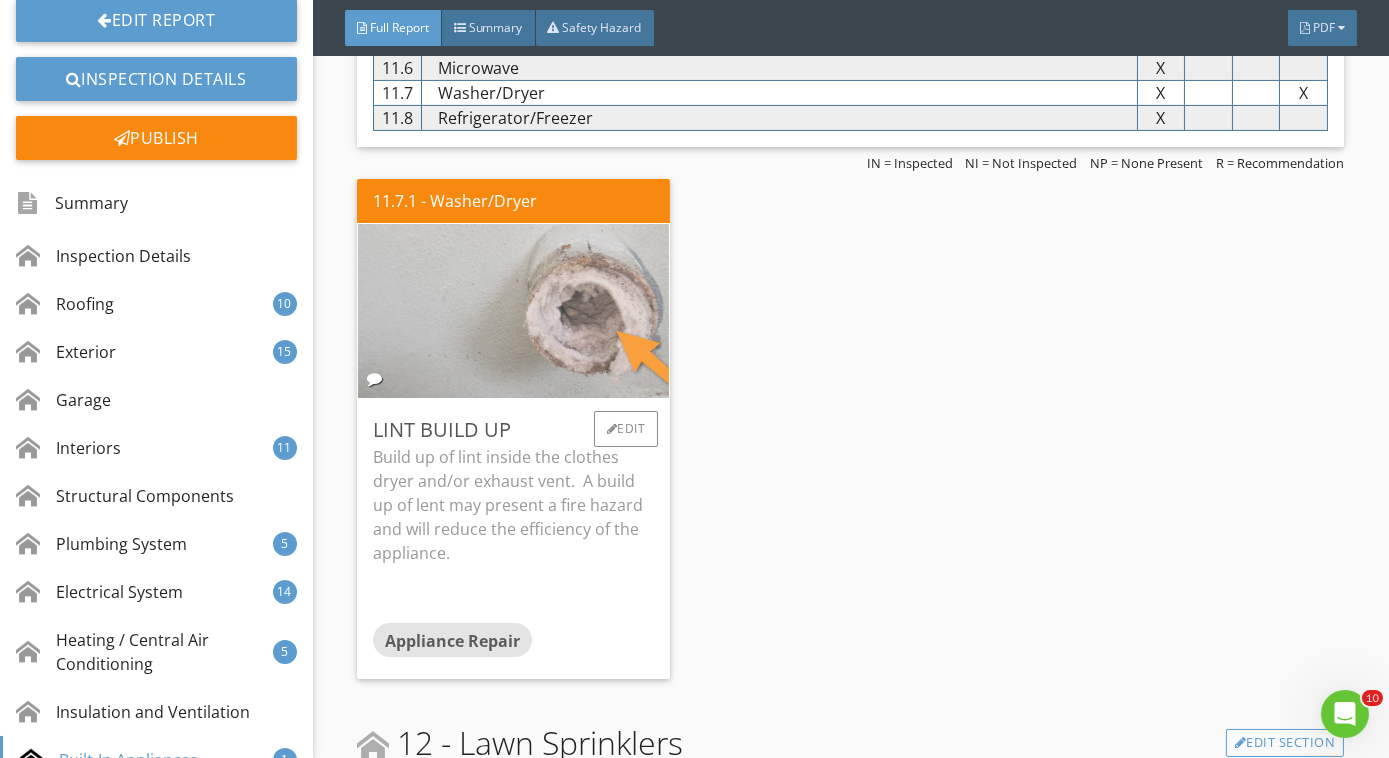 click at bounding box center [514, 311] 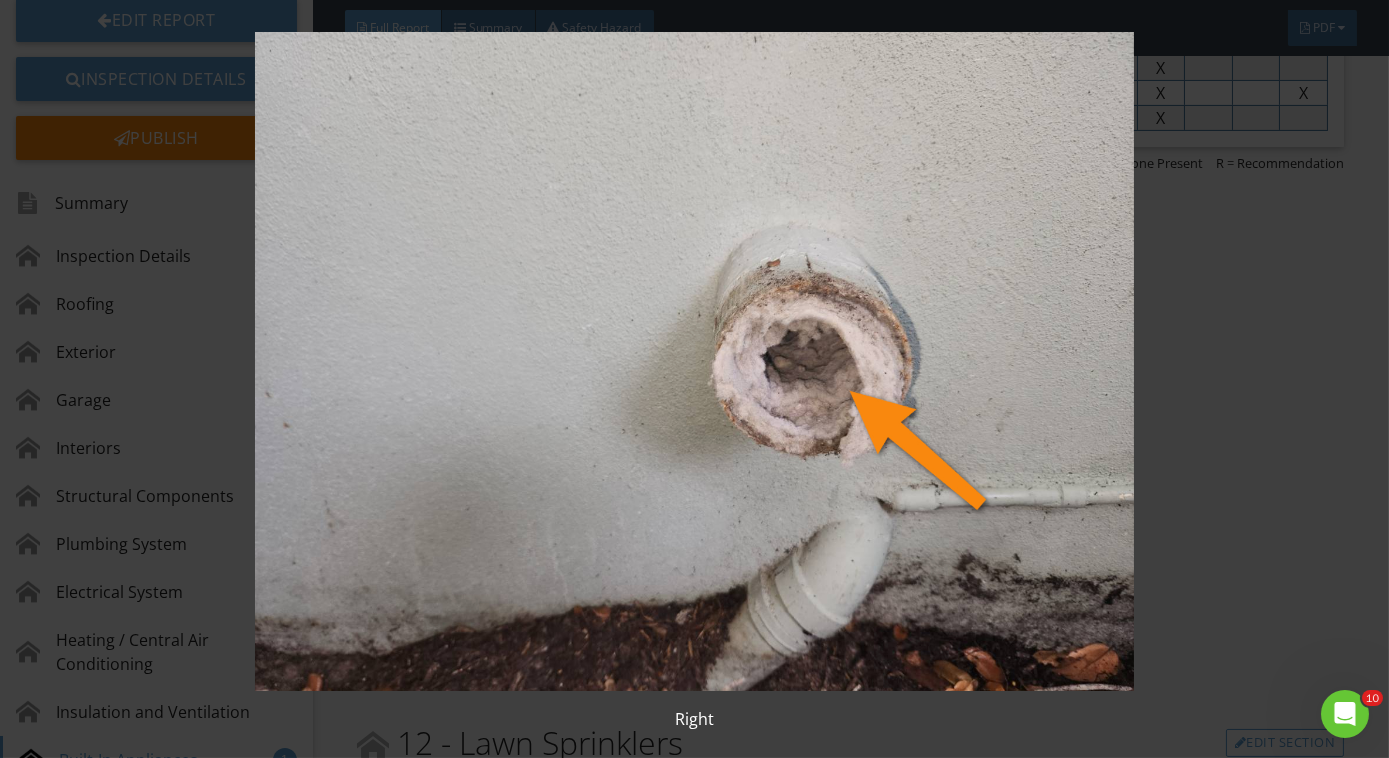 click at bounding box center [694, 361] 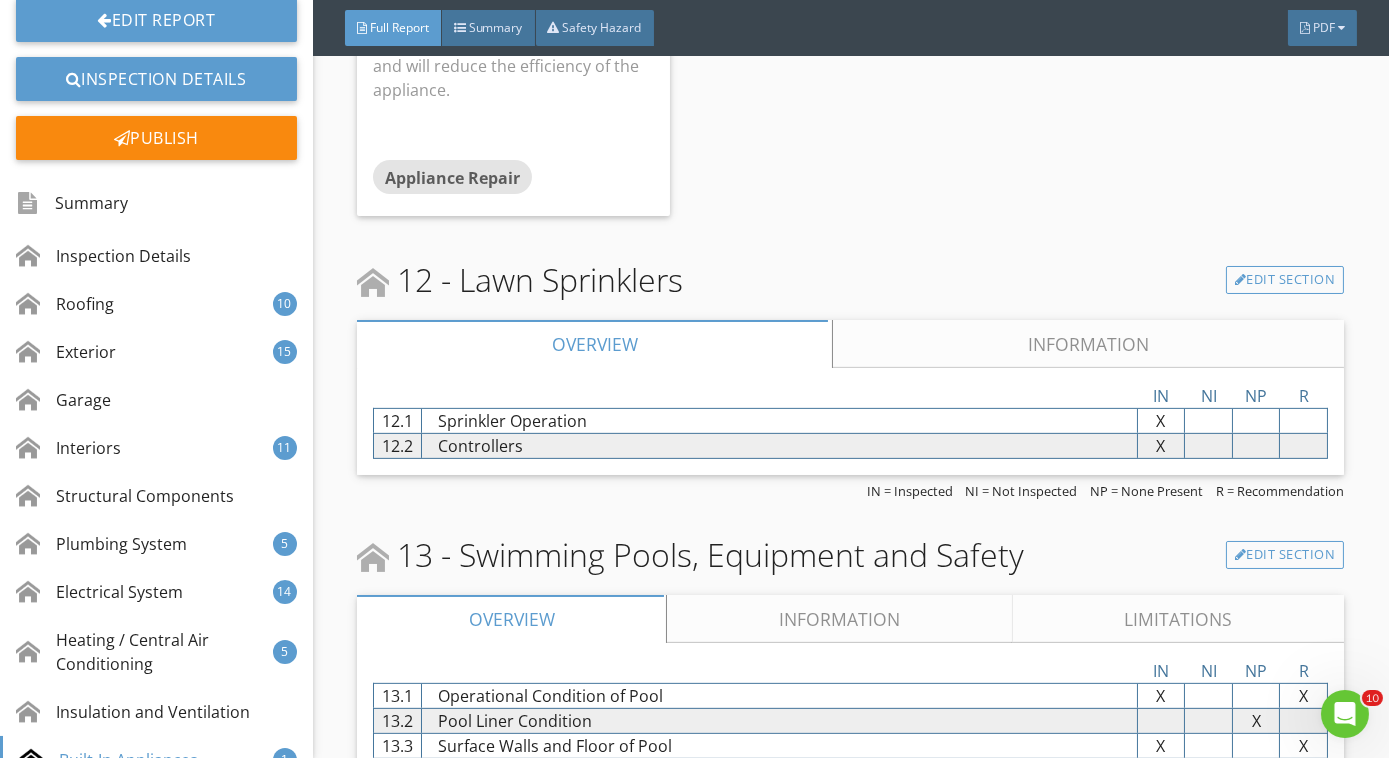 scroll, scrollTop: 16846, scrollLeft: 0, axis: vertical 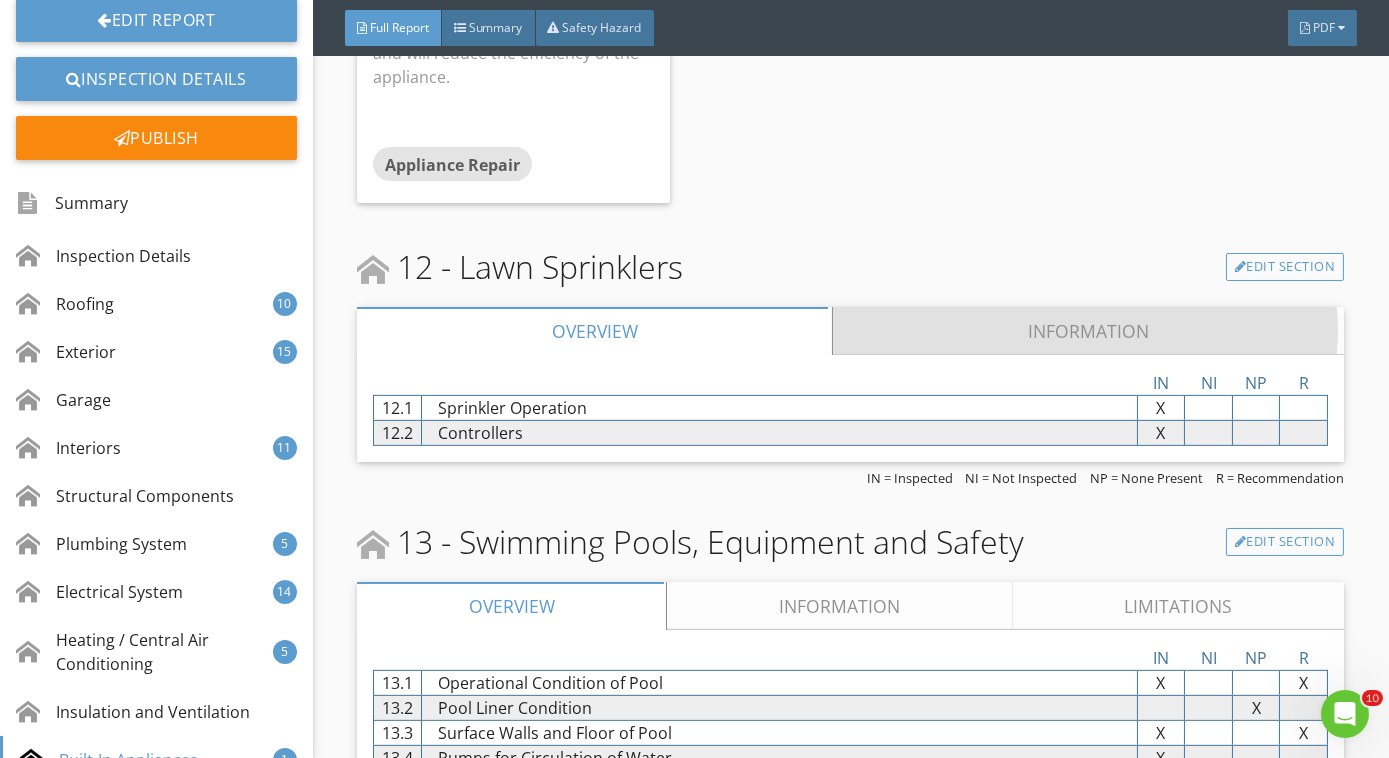 click on "Information" at bounding box center (1089, 331) 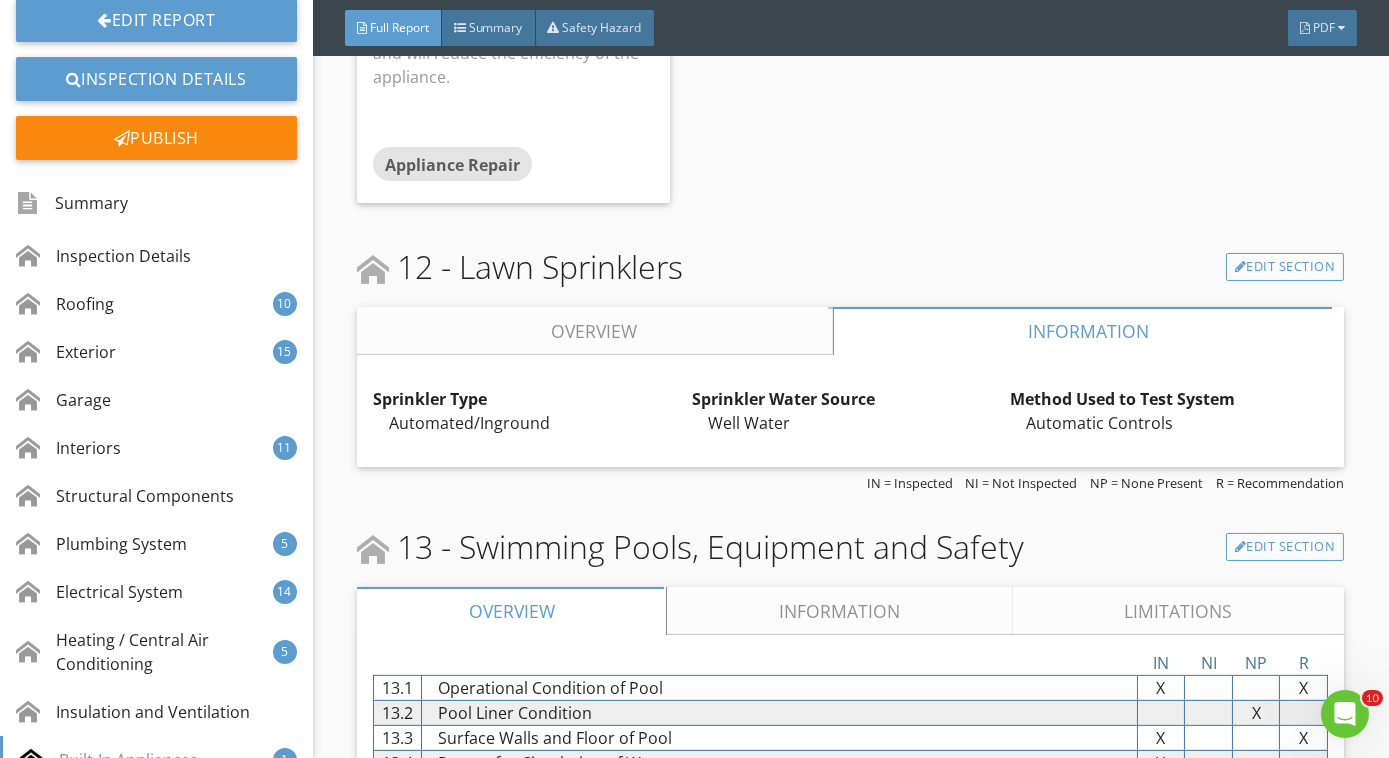 click on "Overview" at bounding box center [595, 331] 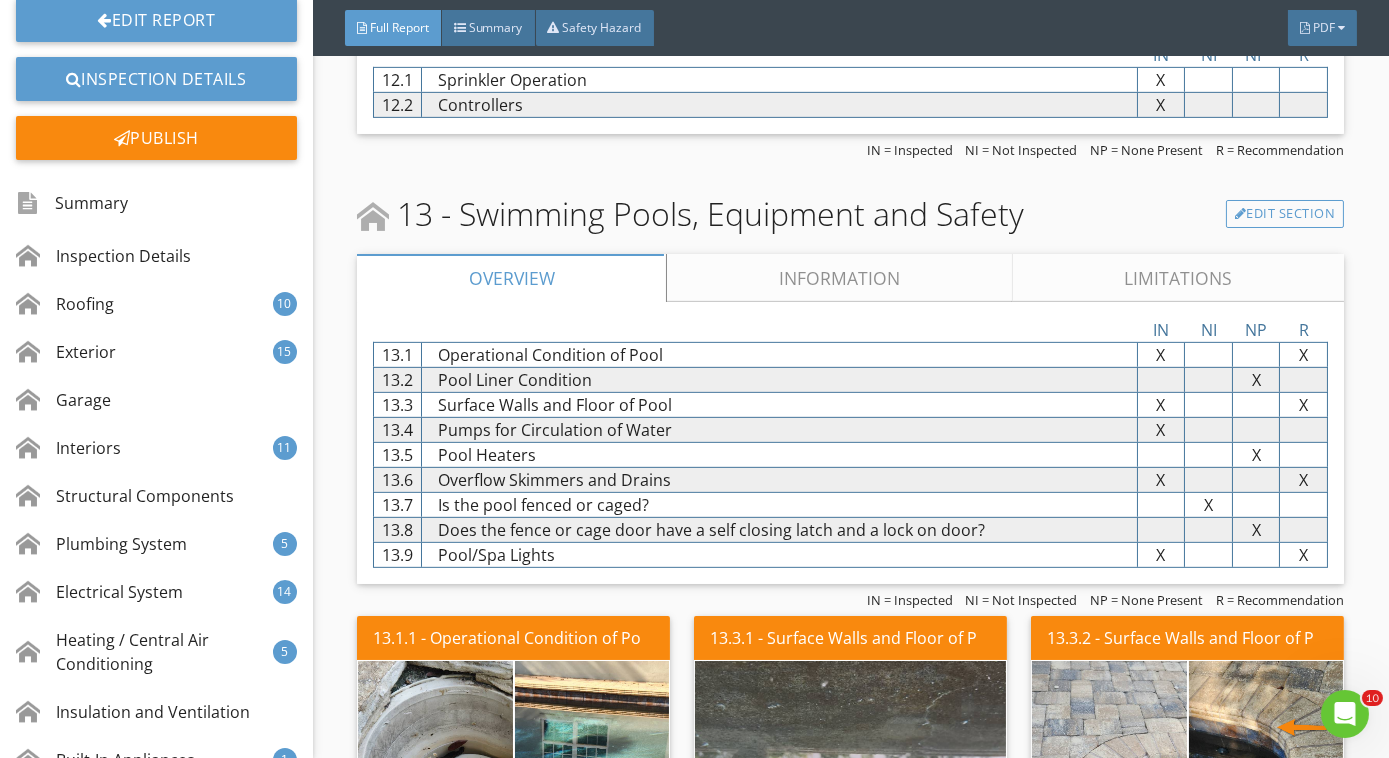 scroll, scrollTop: 17175, scrollLeft: 0, axis: vertical 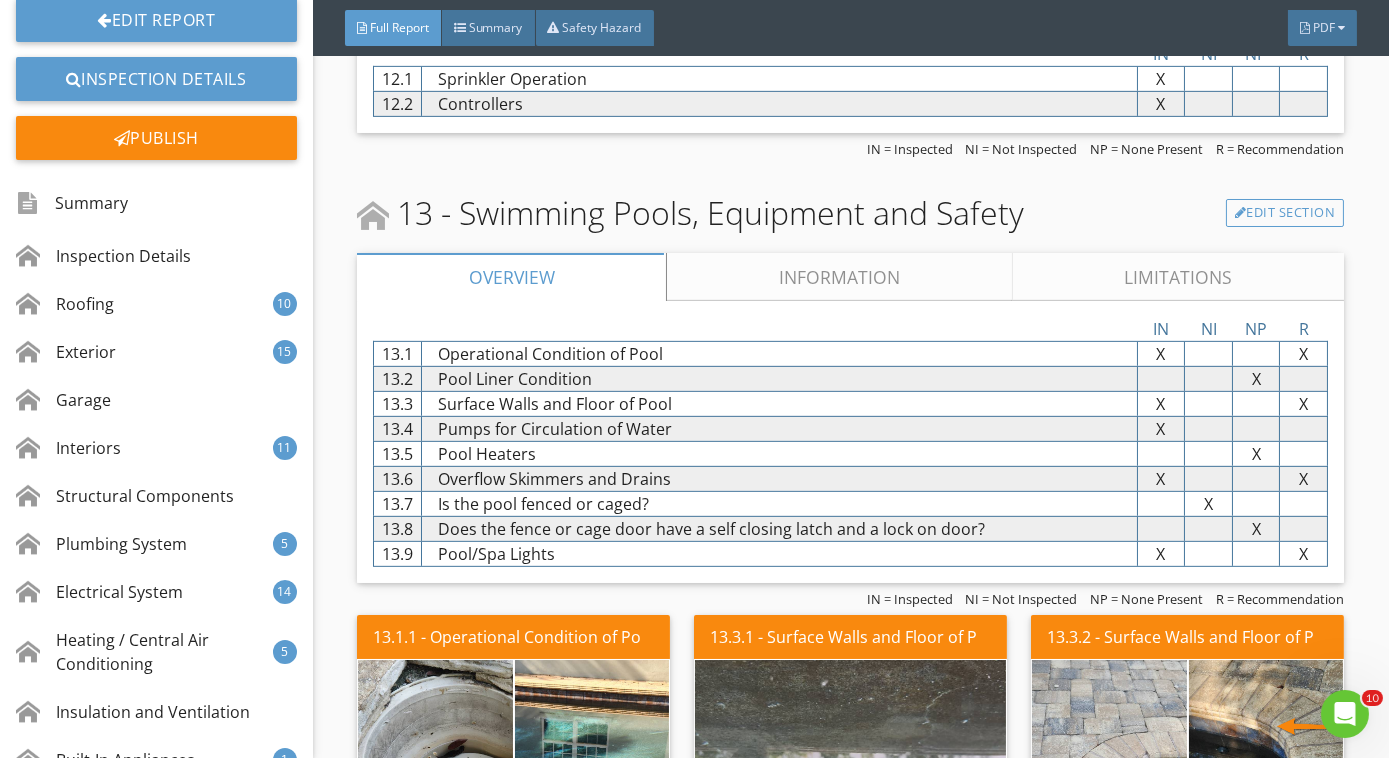 click on "Information" at bounding box center (840, 277) 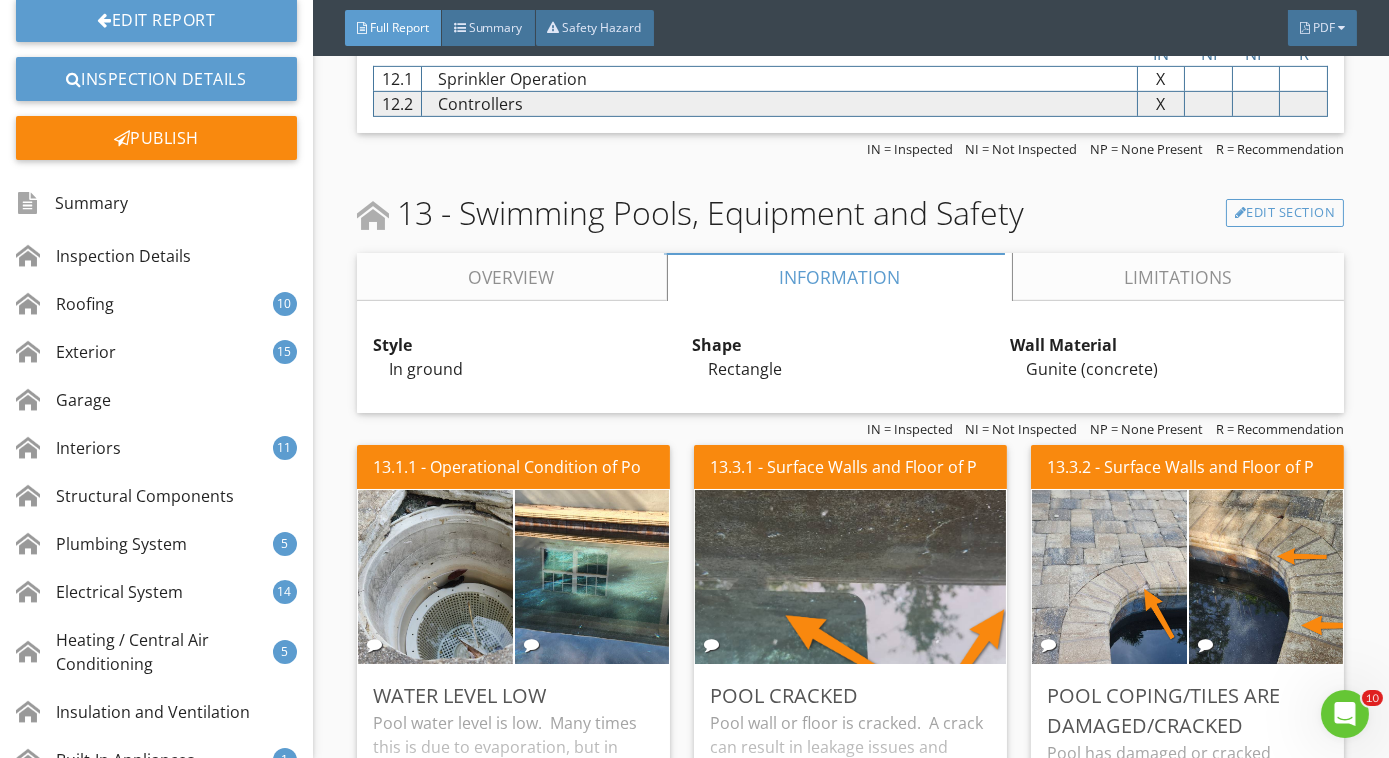 click on "Overview" at bounding box center (512, 277) 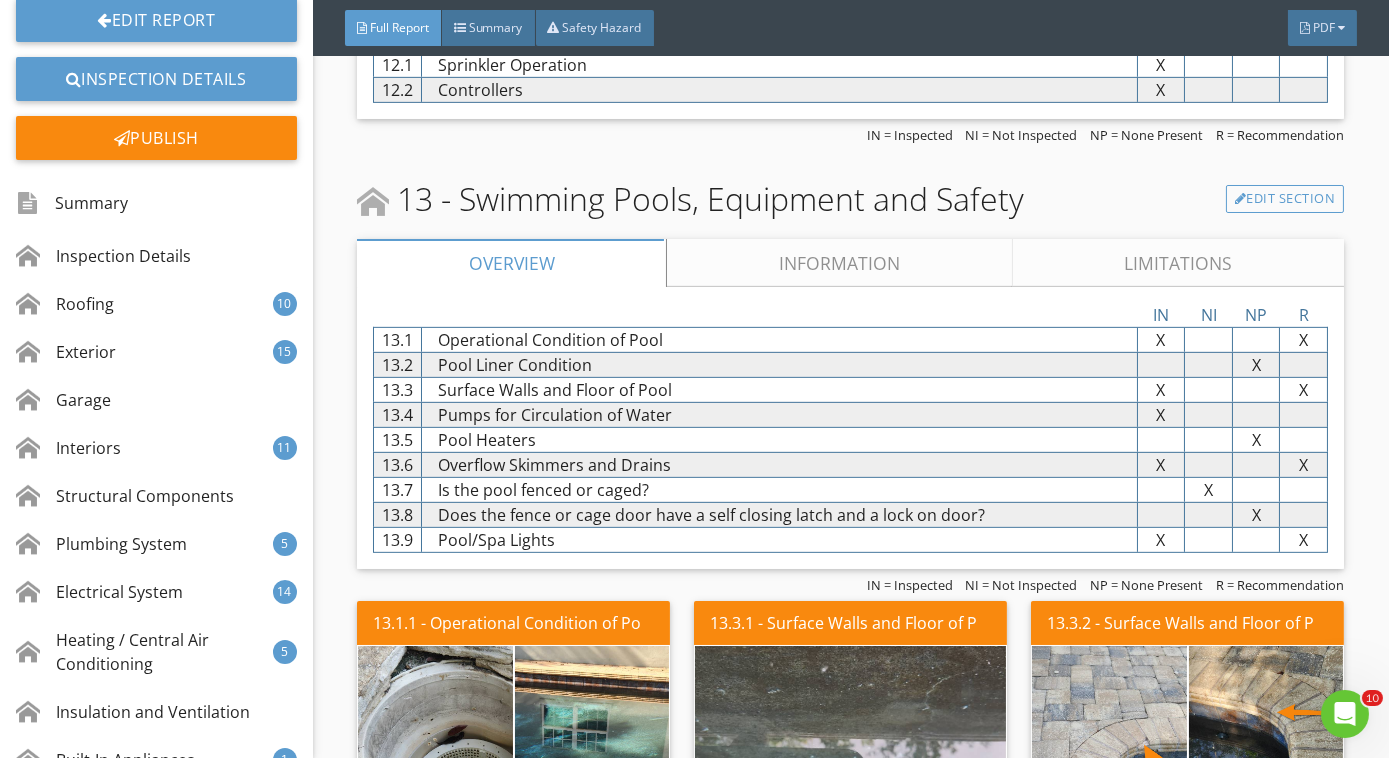 scroll, scrollTop: 17172, scrollLeft: 0, axis: vertical 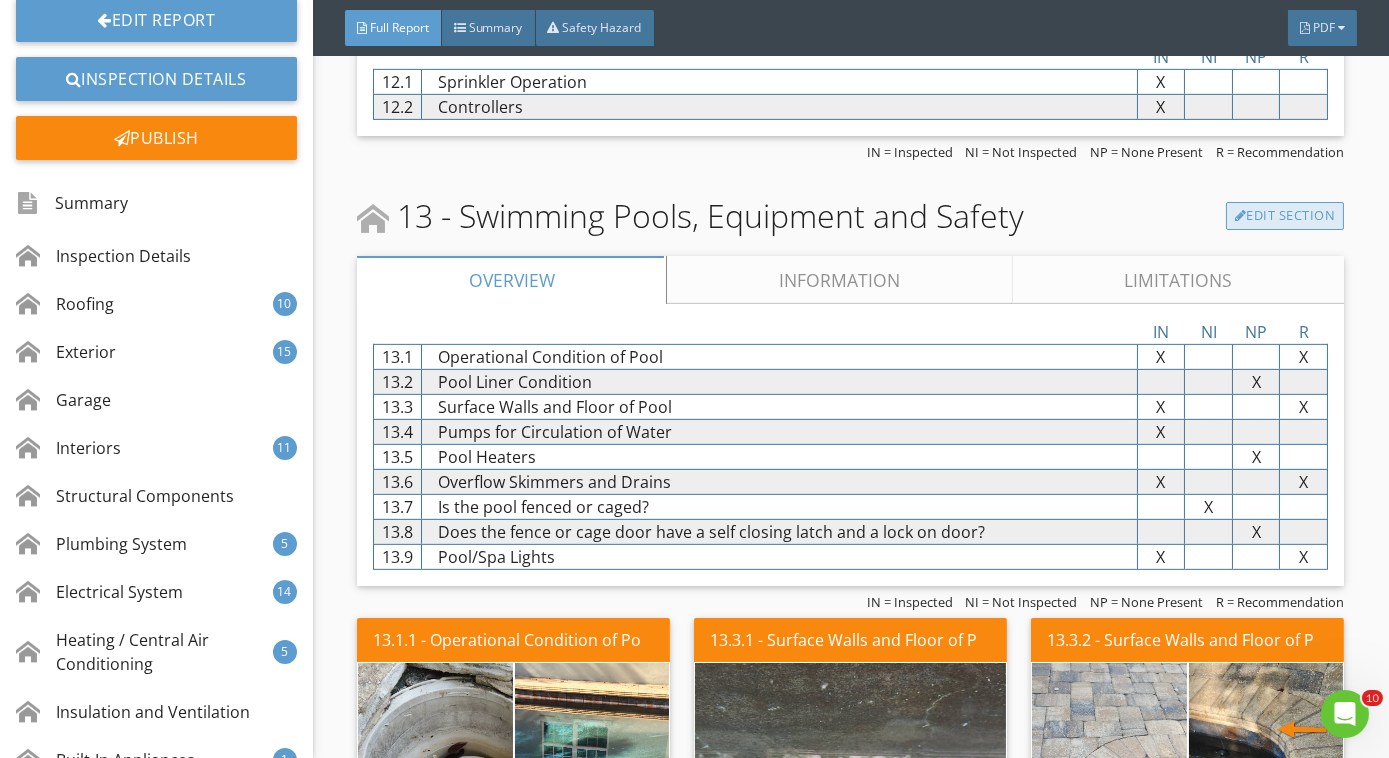 click on "Edit Section" at bounding box center (1285, 216) 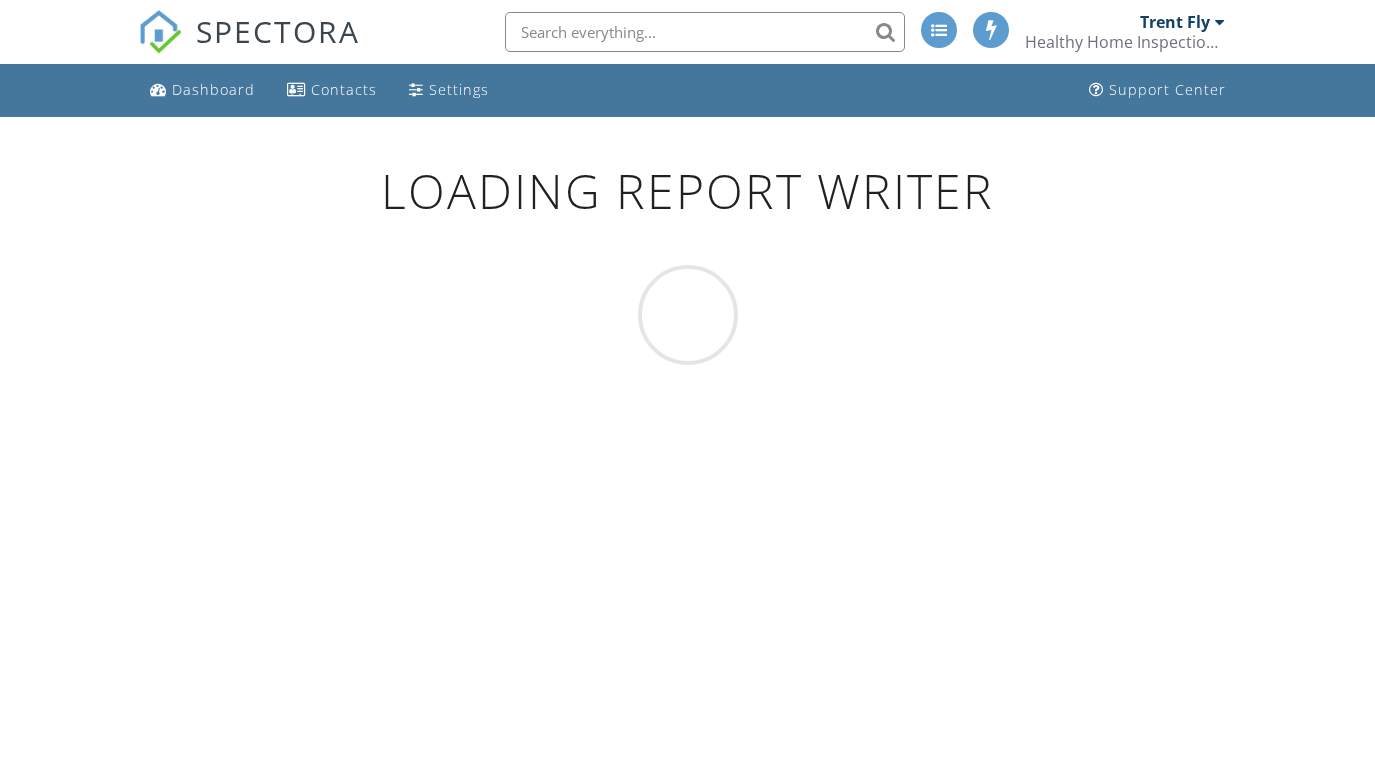 scroll, scrollTop: 0, scrollLeft: 0, axis: both 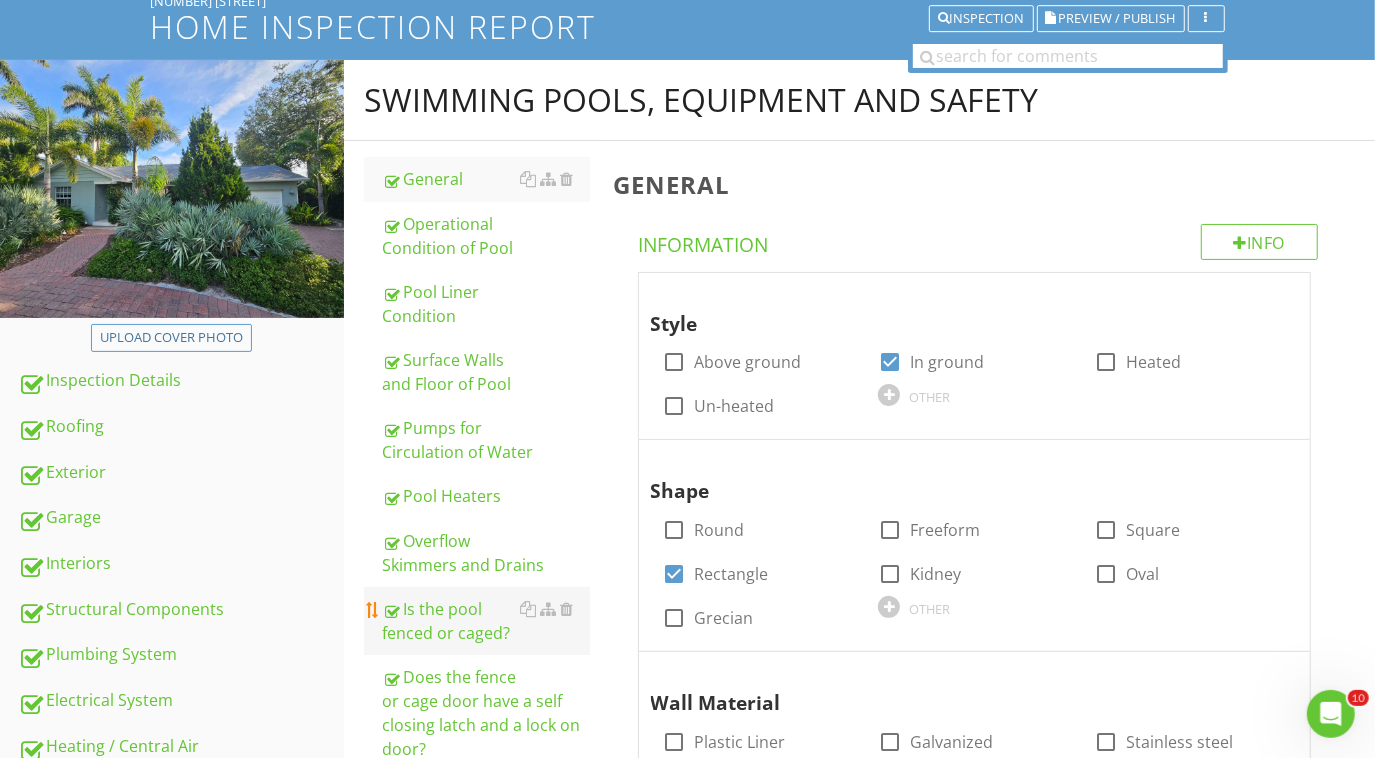 click on "Is the pool fenced or caged?" at bounding box center (486, 621) 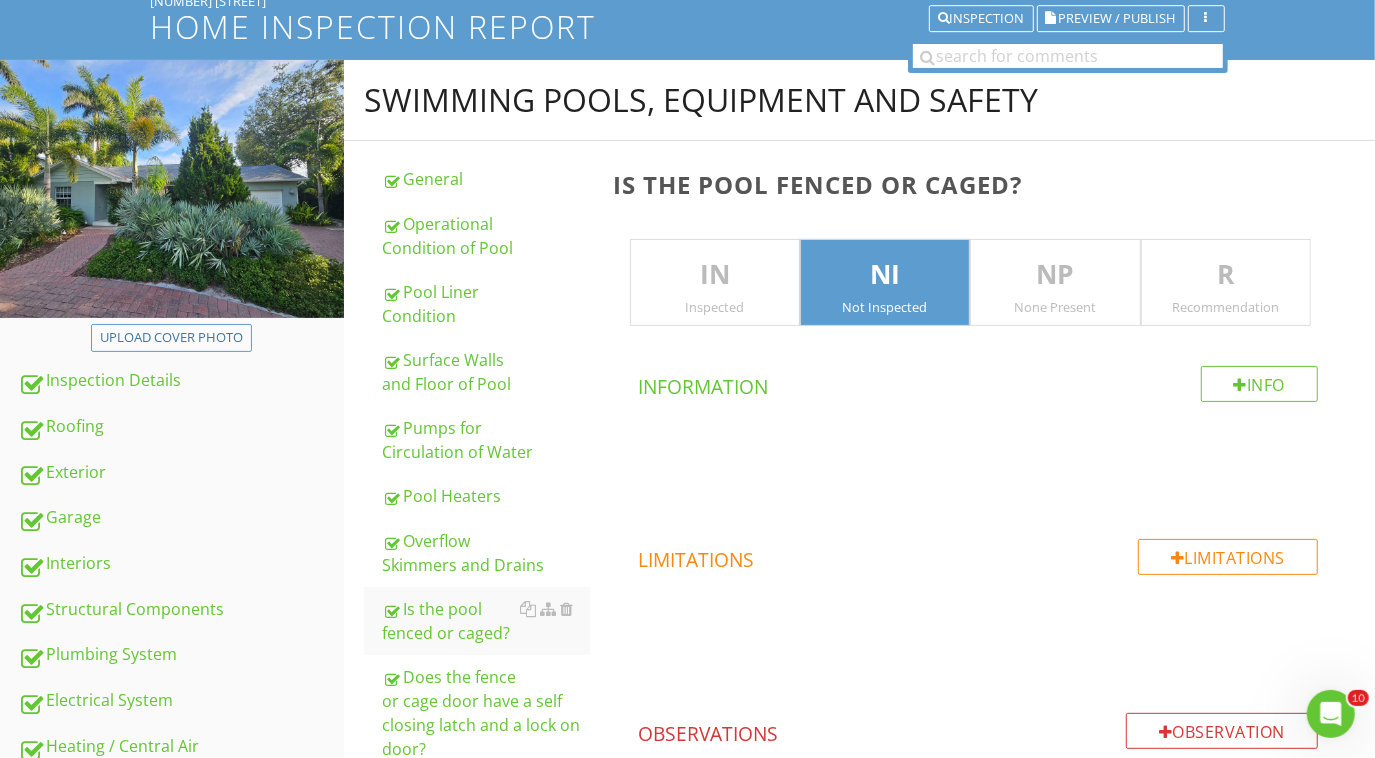 click on "Inspected" at bounding box center (715, 307) 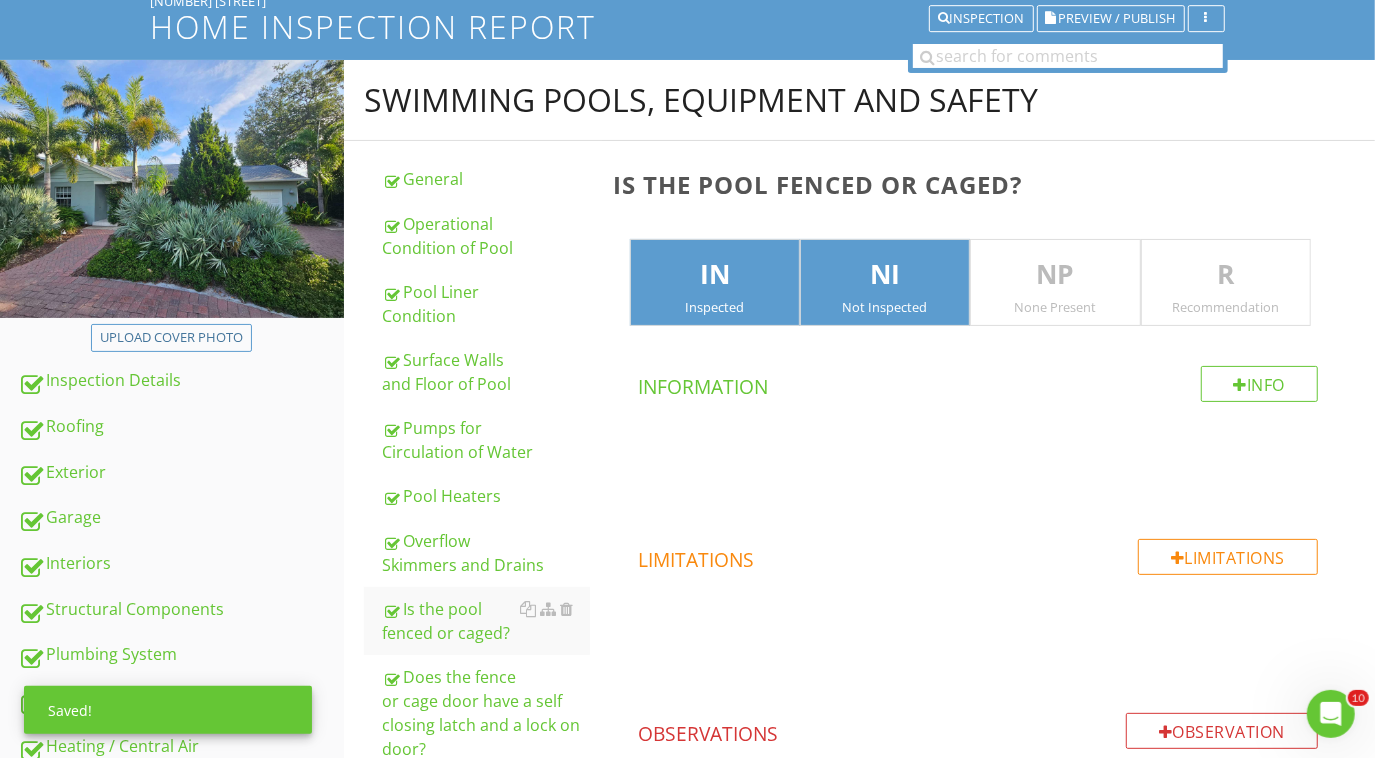 click on "NI   Not Inspected" at bounding box center [885, 283] 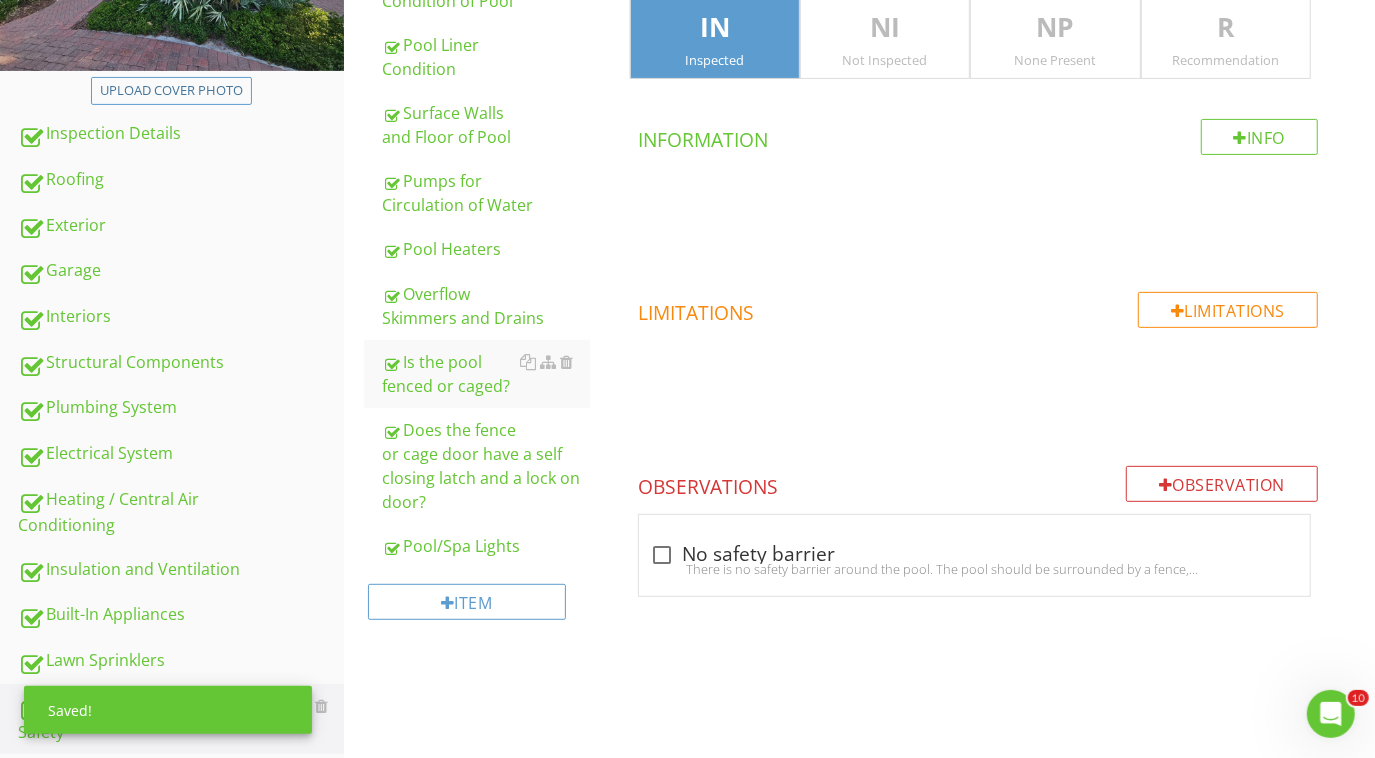 scroll, scrollTop: 490, scrollLeft: 0, axis: vertical 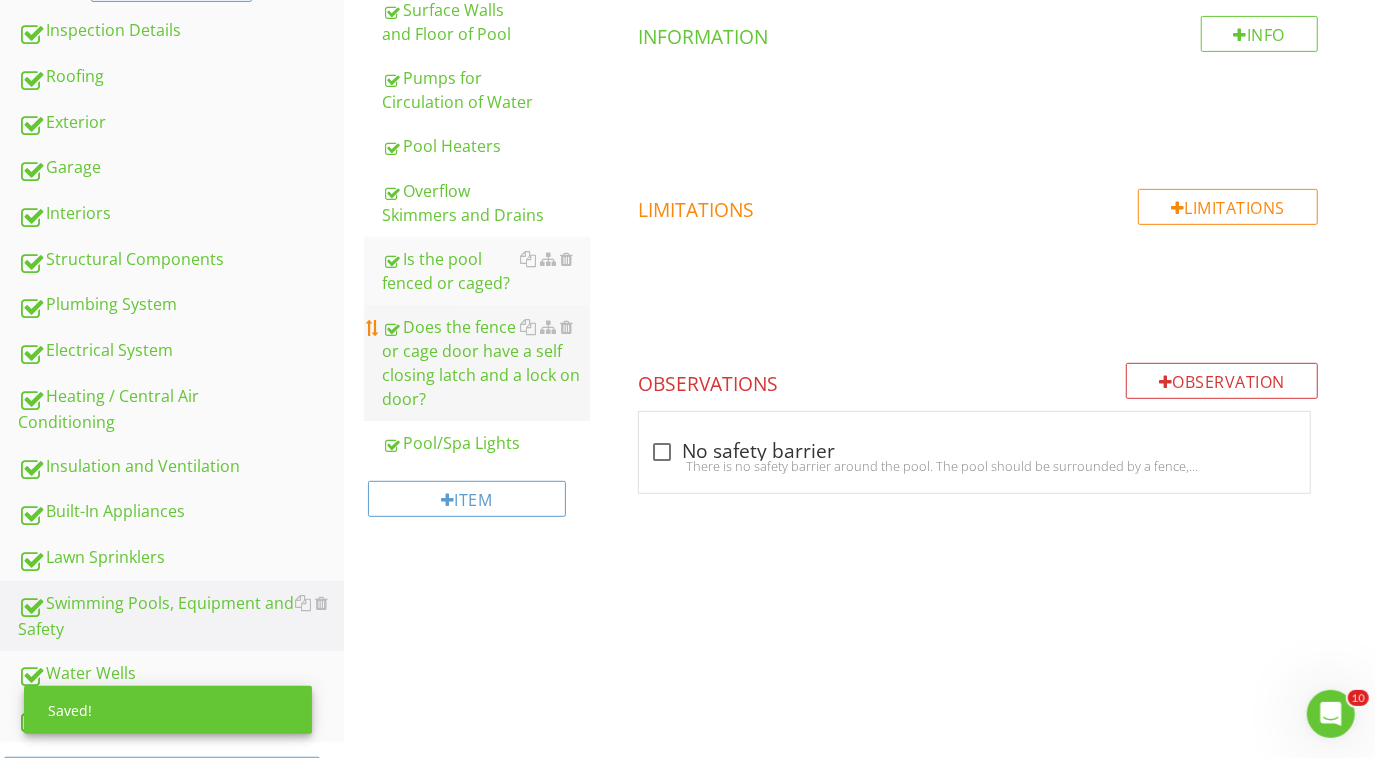 click on "Does the fence or cage door have a self closing latch and a lock on door?" at bounding box center (486, 363) 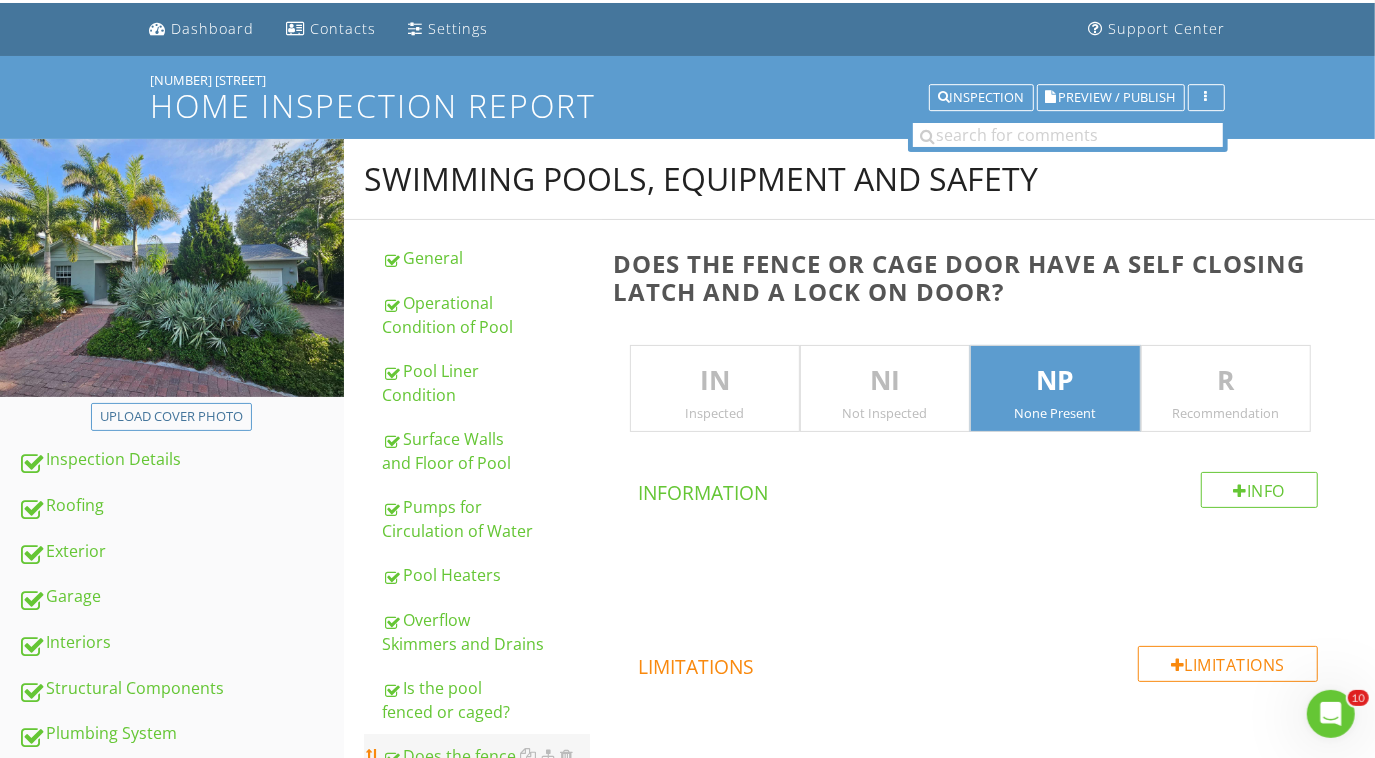 scroll, scrollTop: 64, scrollLeft: 0, axis: vertical 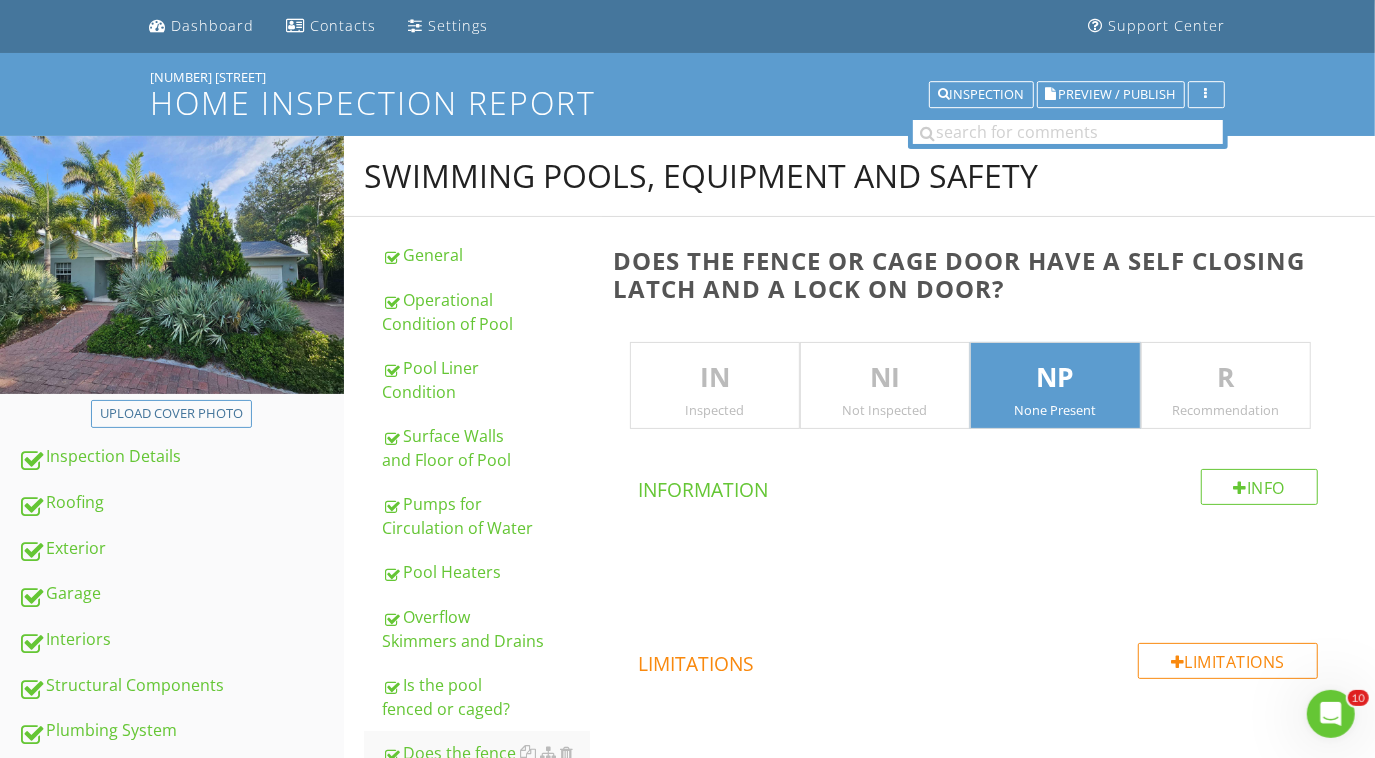 click on "NP" at bounding box center (1055, 378) 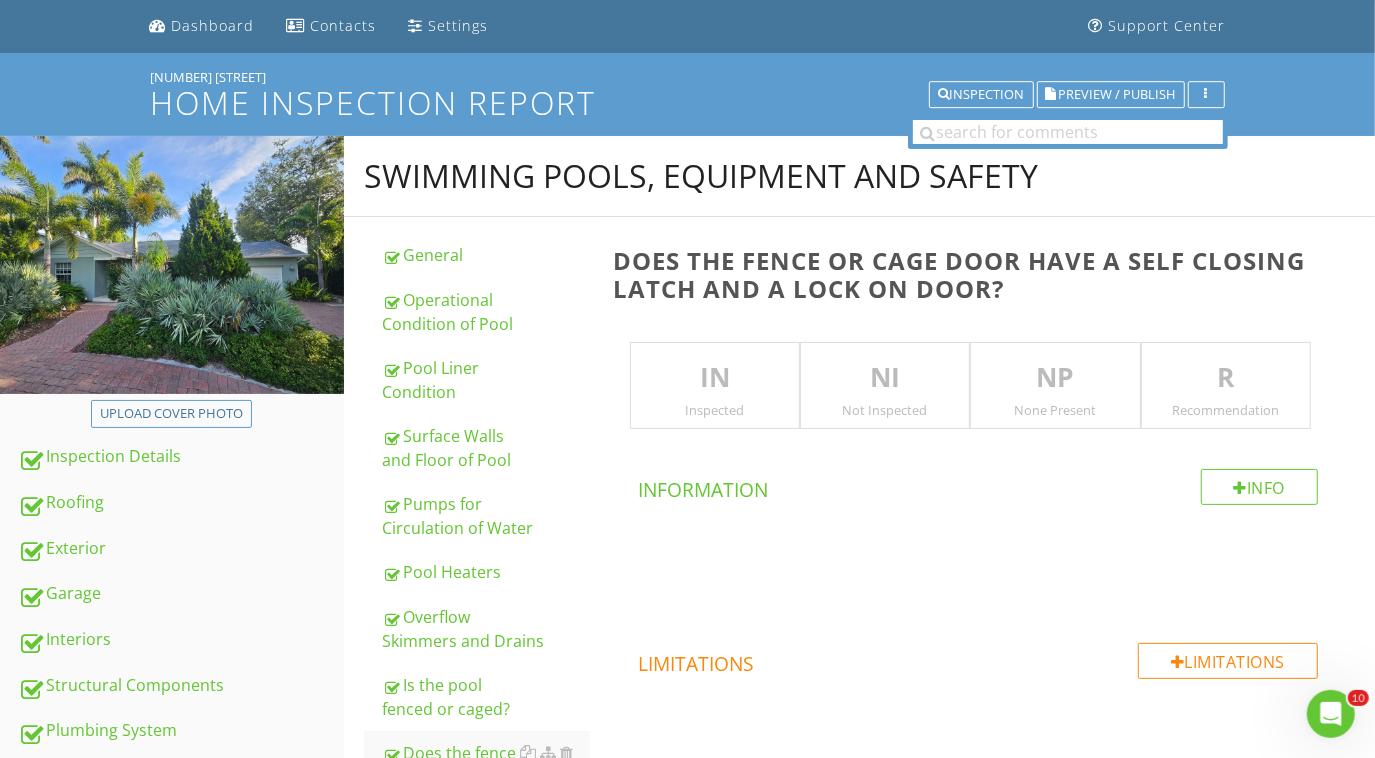 click on "None Present" at bounding box center (1055, 410) 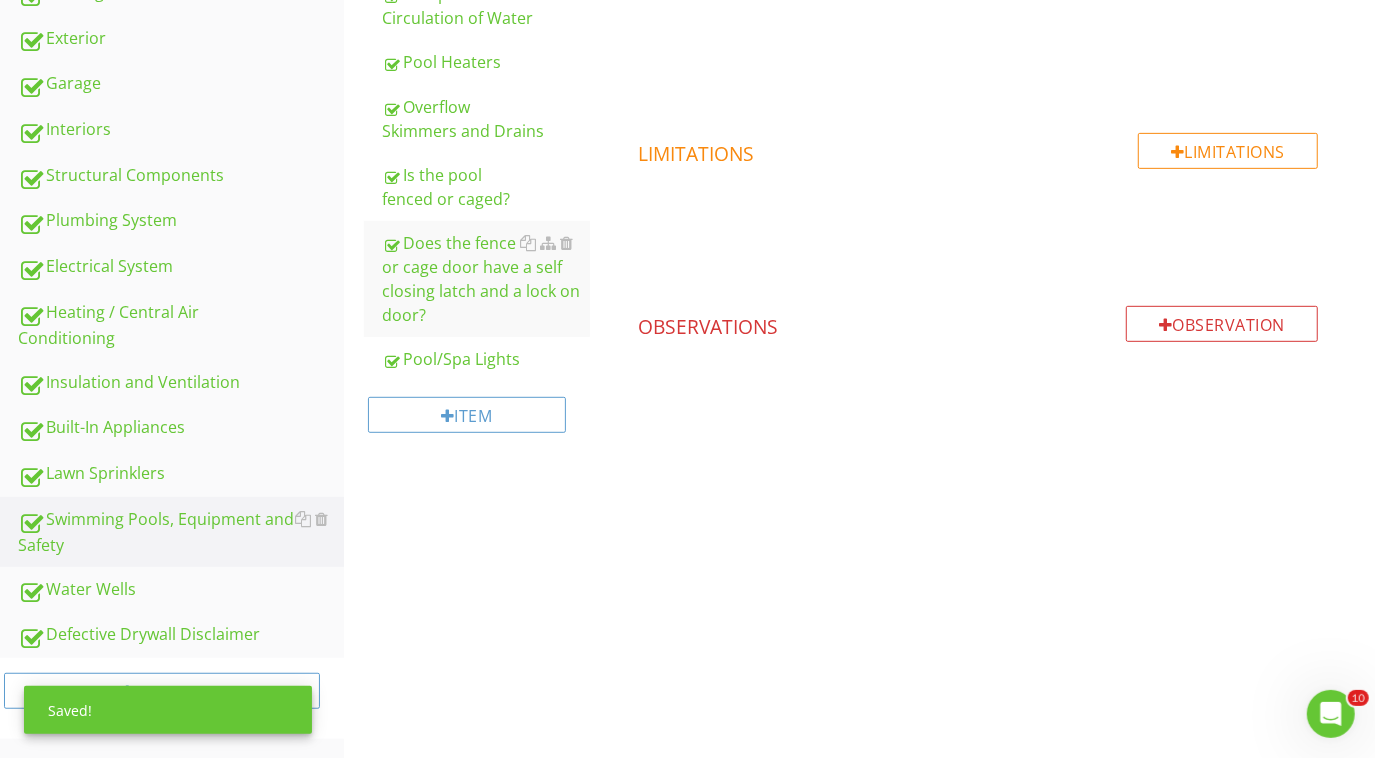 scroll, scrollTop: 576, scrollLeft: 0, axis: vertical 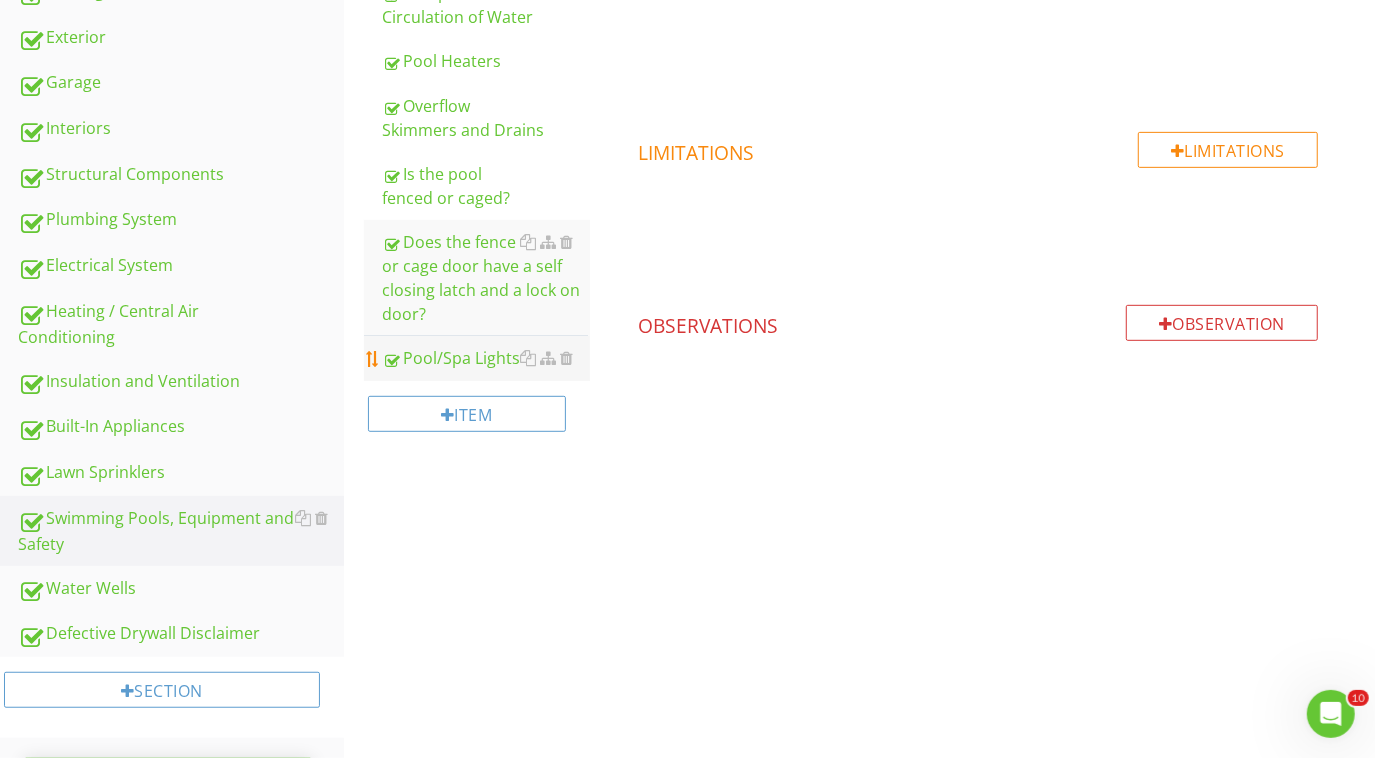click on "Pool/Spa Lights" at bounding box center [486, 358] 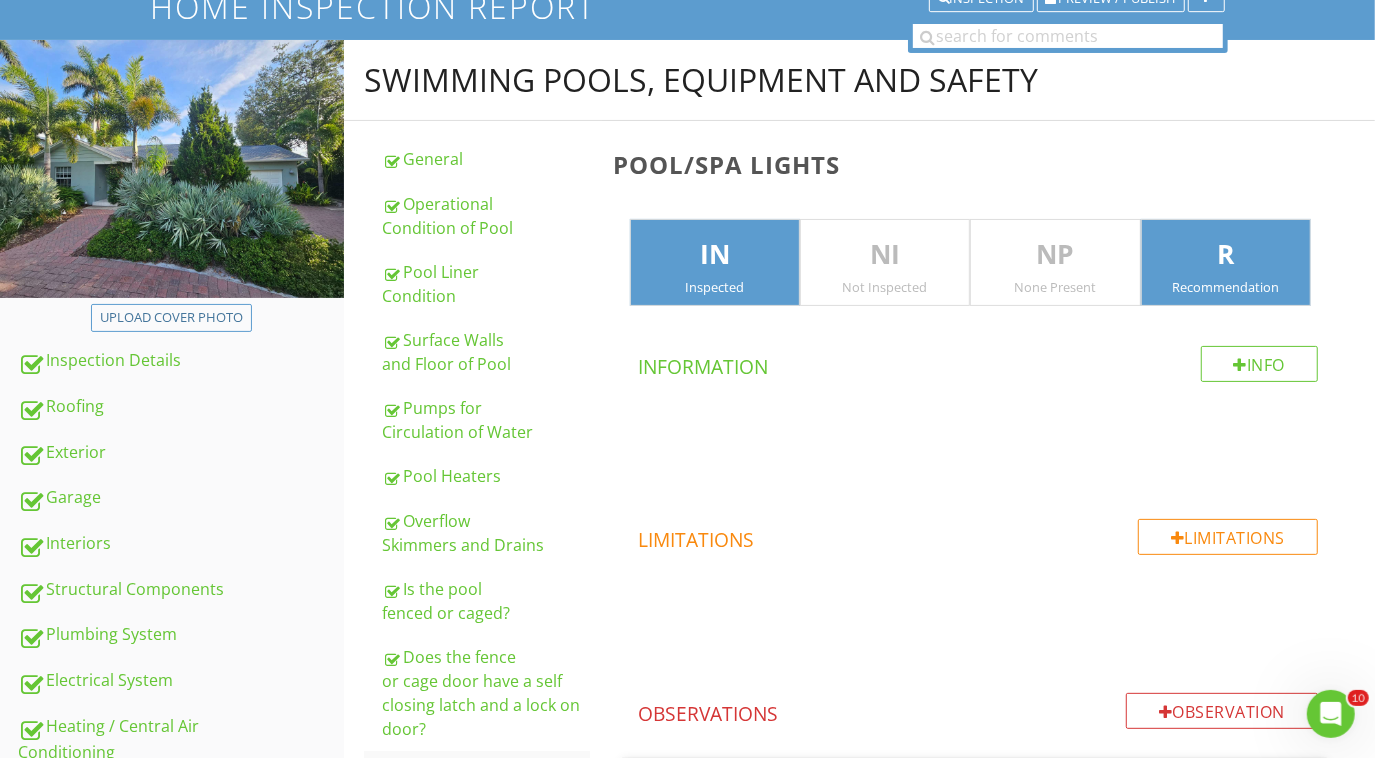 scroll, scrollTop: 0, scrollLeft: 0, axis: both 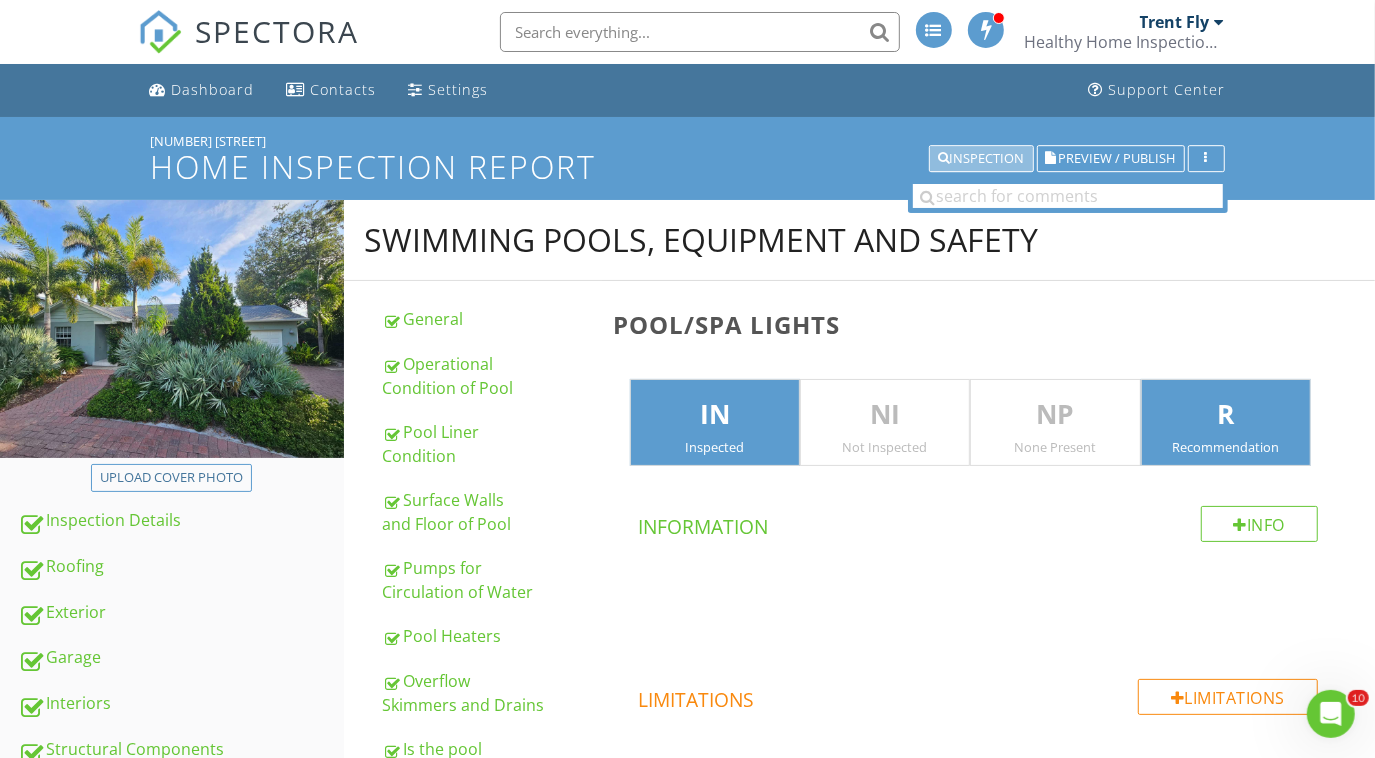 click on "Inspection" at bounding box center (981, 159) 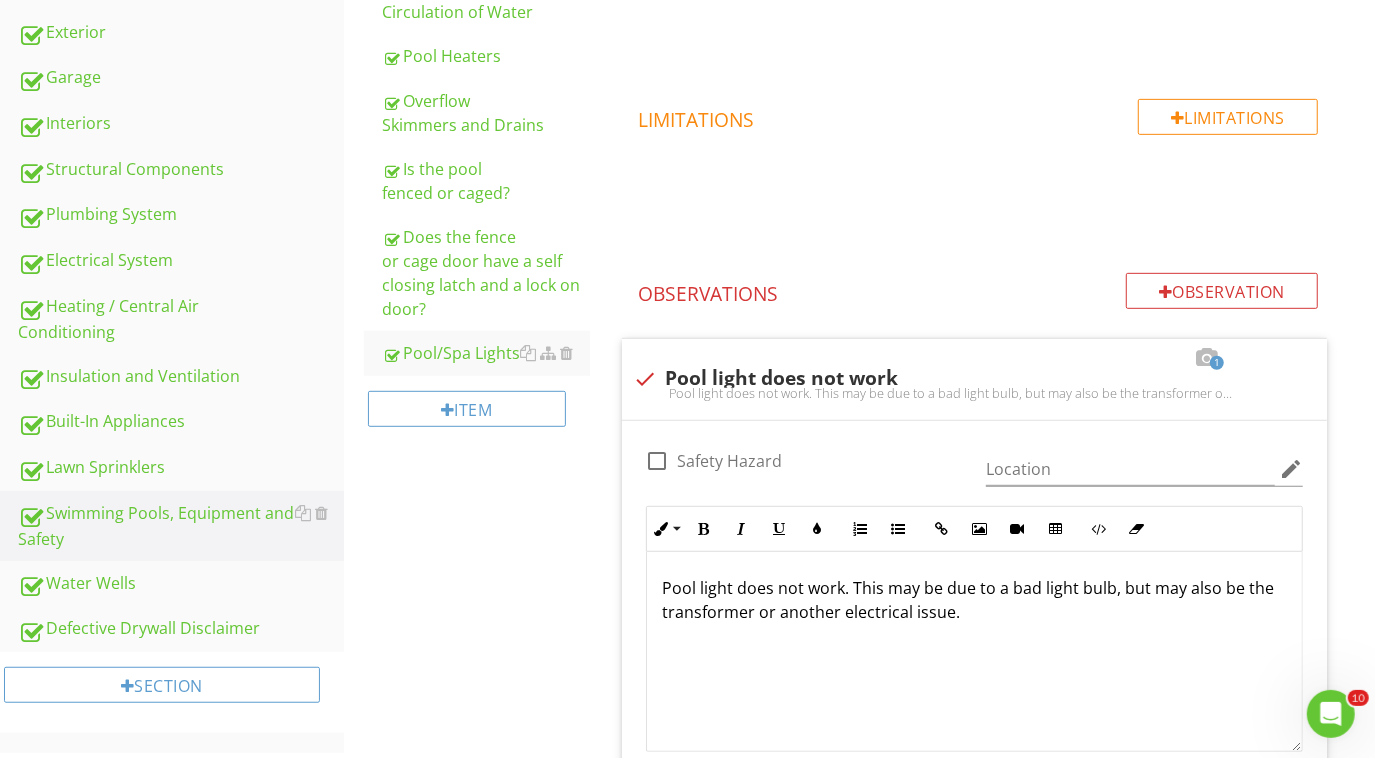 scroll, scrollTop: 581, scrollLeft: 0, axis: vertical 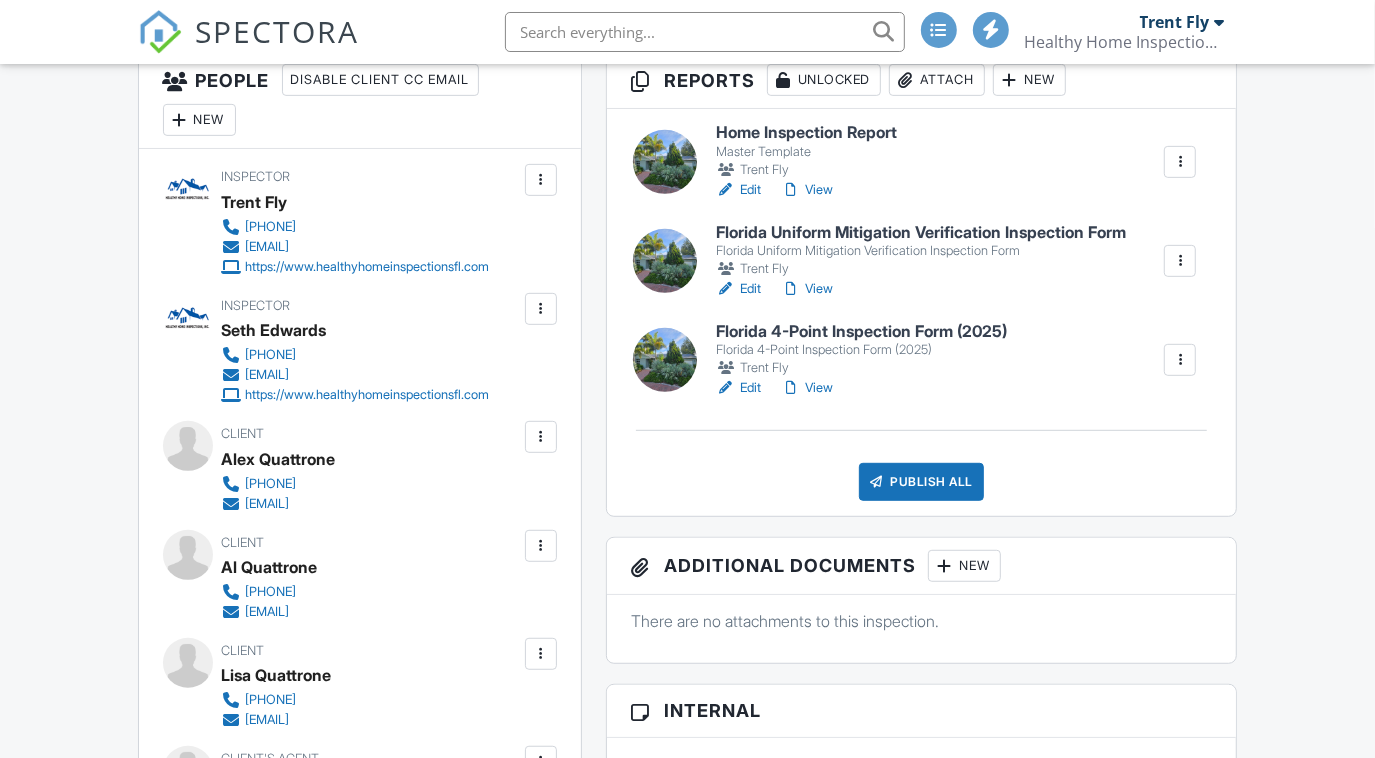 click on "View" at bounding box center [807, 190] 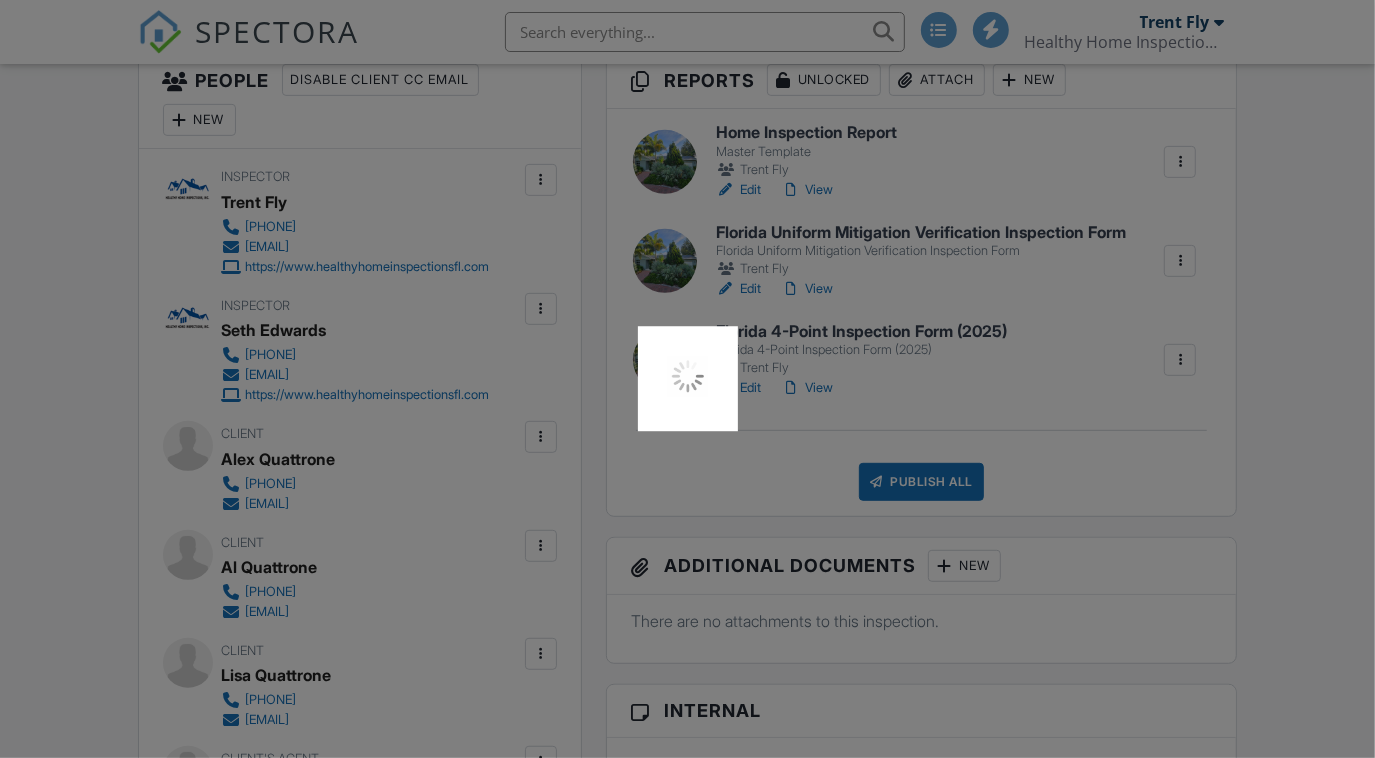 scroll, scrollTop: 535, scrollLeft: 0, axis: vertical 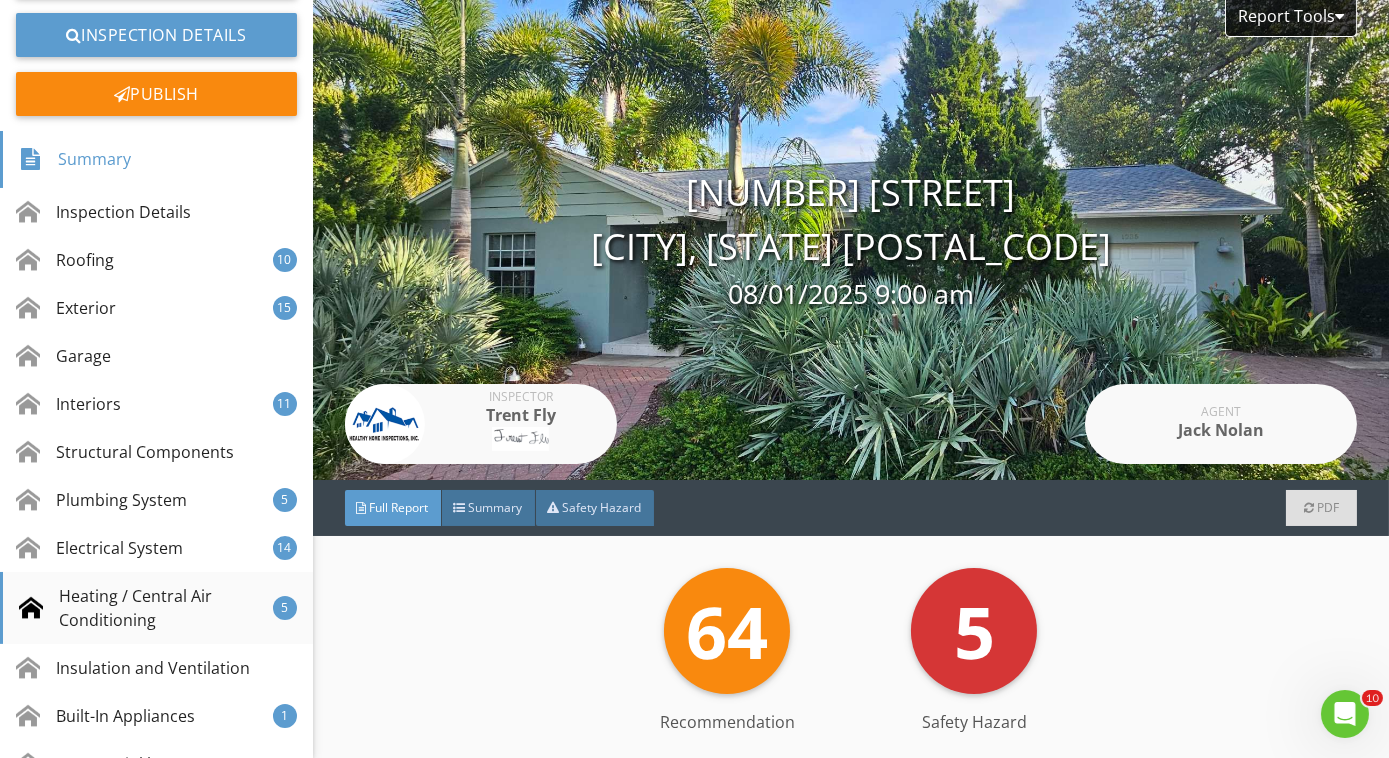 click on "Heating / Central Air Conditioning" at bounding box center (146, 608) 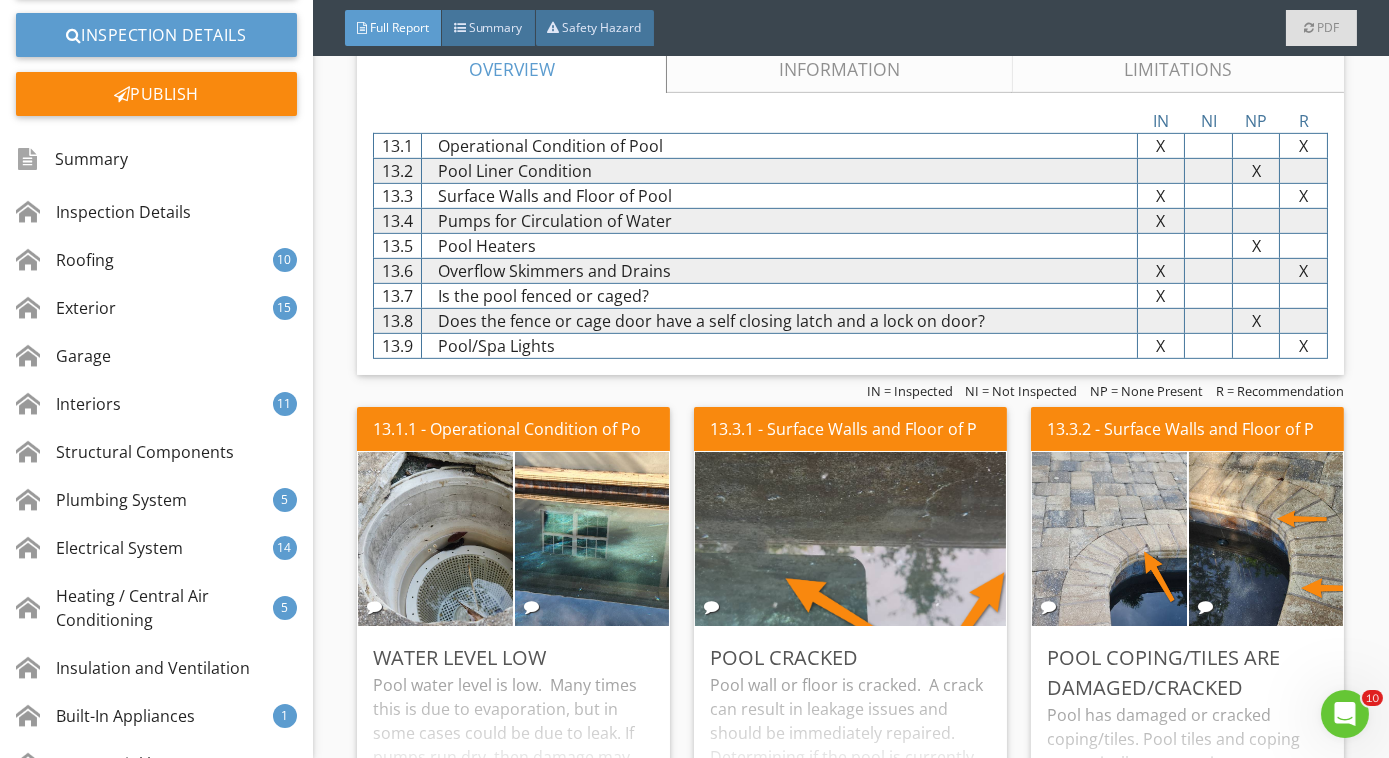 scroll, scrollTop: 17401, scrollLeft: 0, axis: vertical 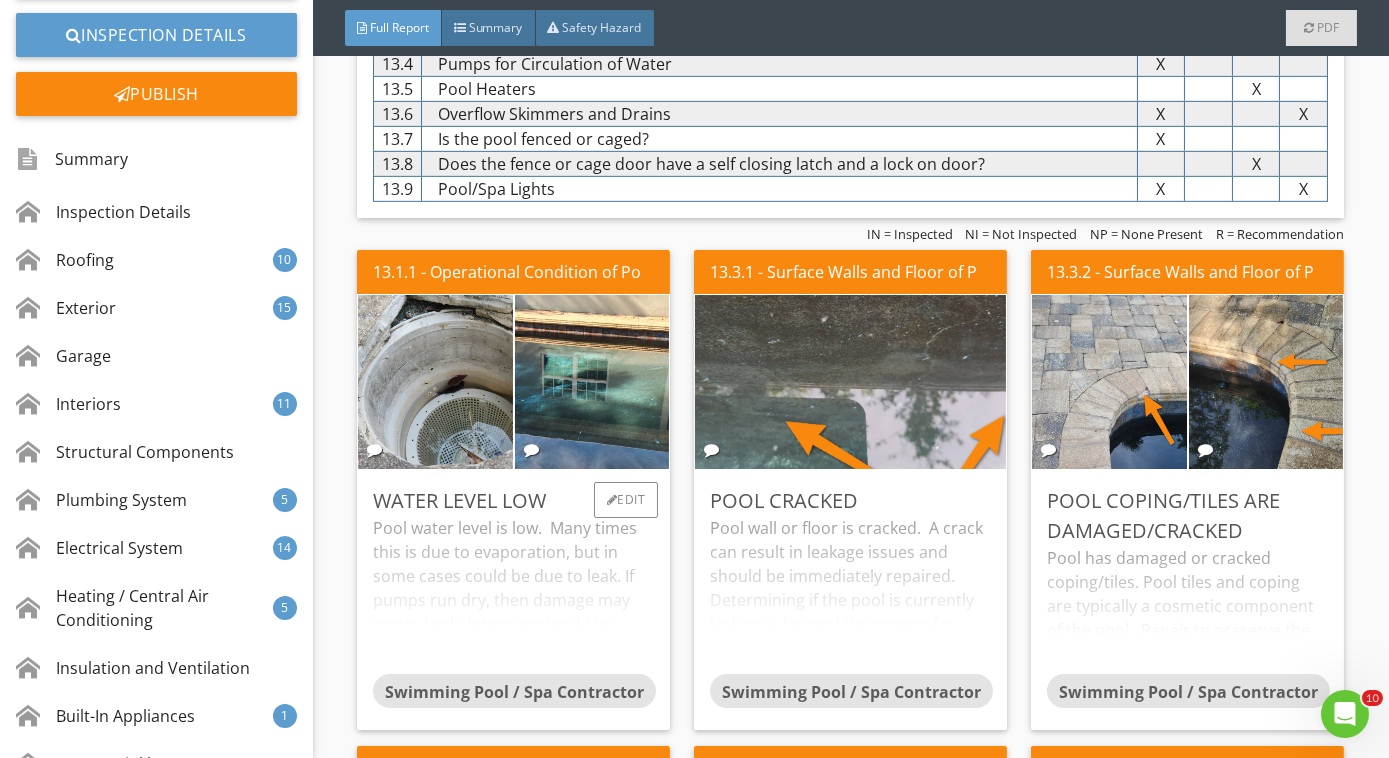 click on "Pool water level is low.  Many times this is due to evaporation, but in some cases could be due to leak. If pumps run dry, then damage may occur. Leak detection should be considered." at bounding box center (513, 595) 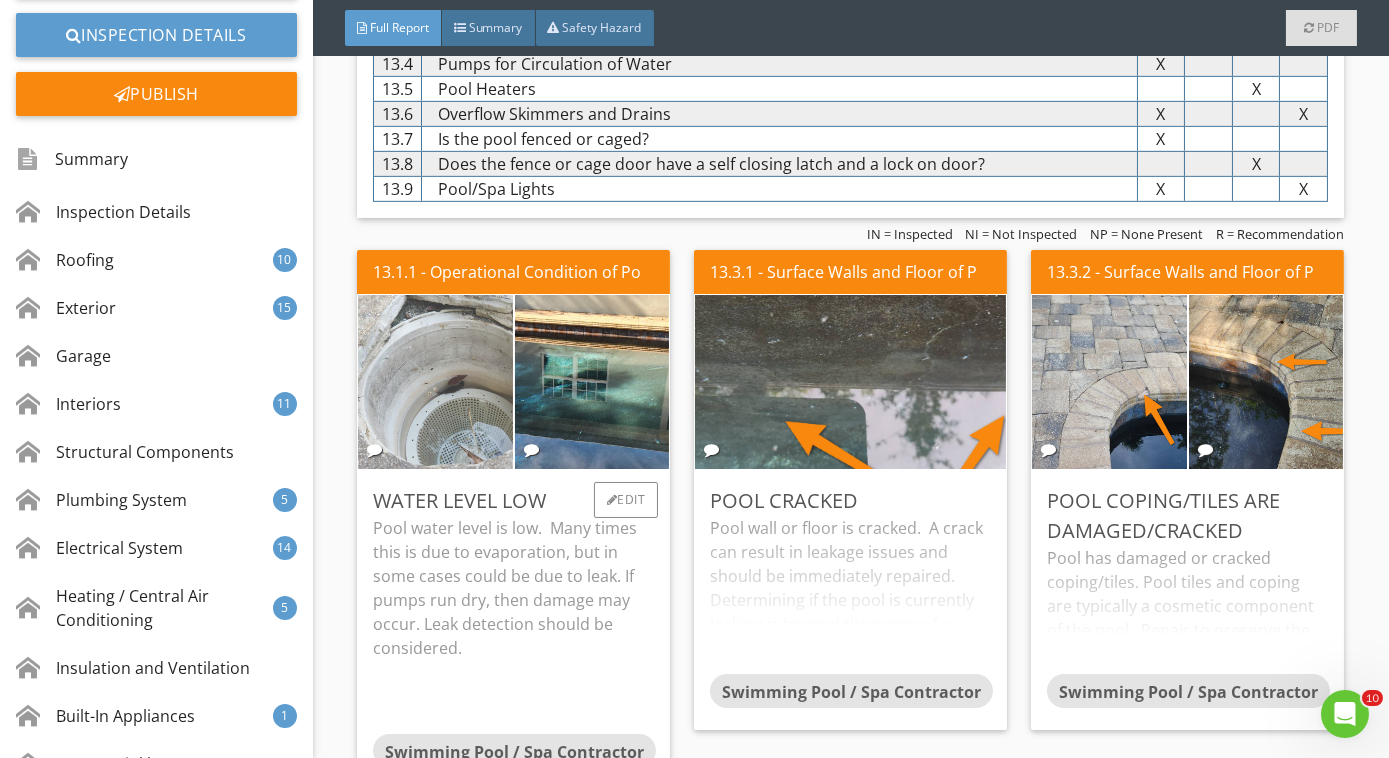 click at bounding box center (436, 382) 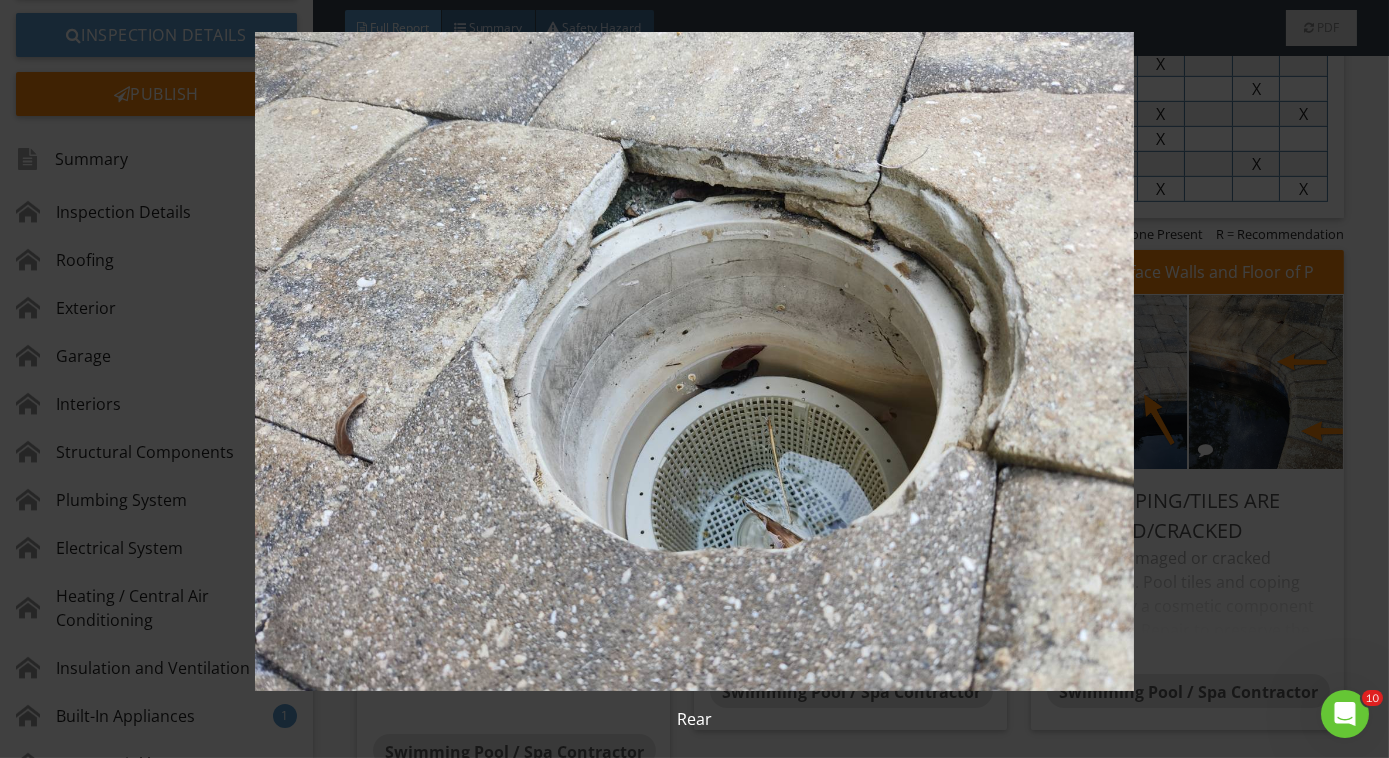 click at bounding box center (694, 361) 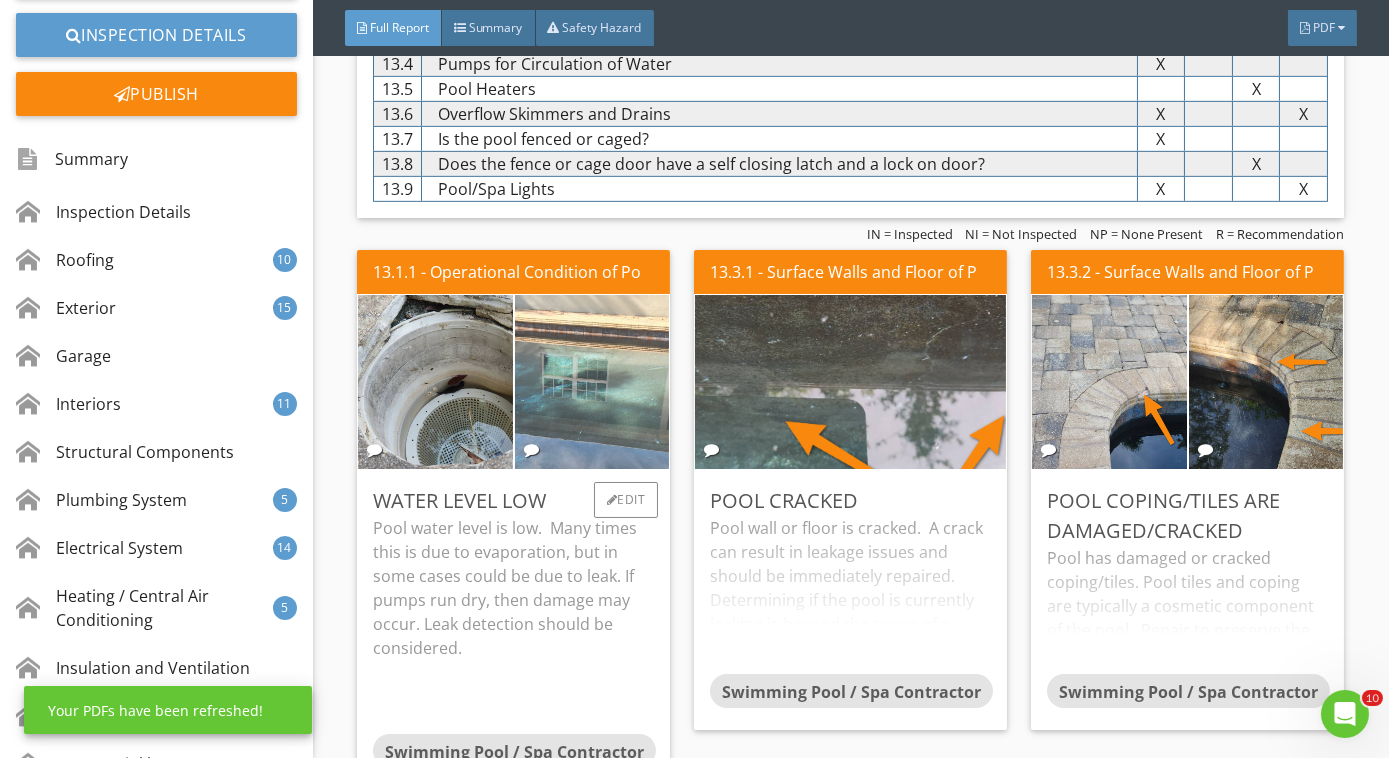 click at bounding box center (592, 382) 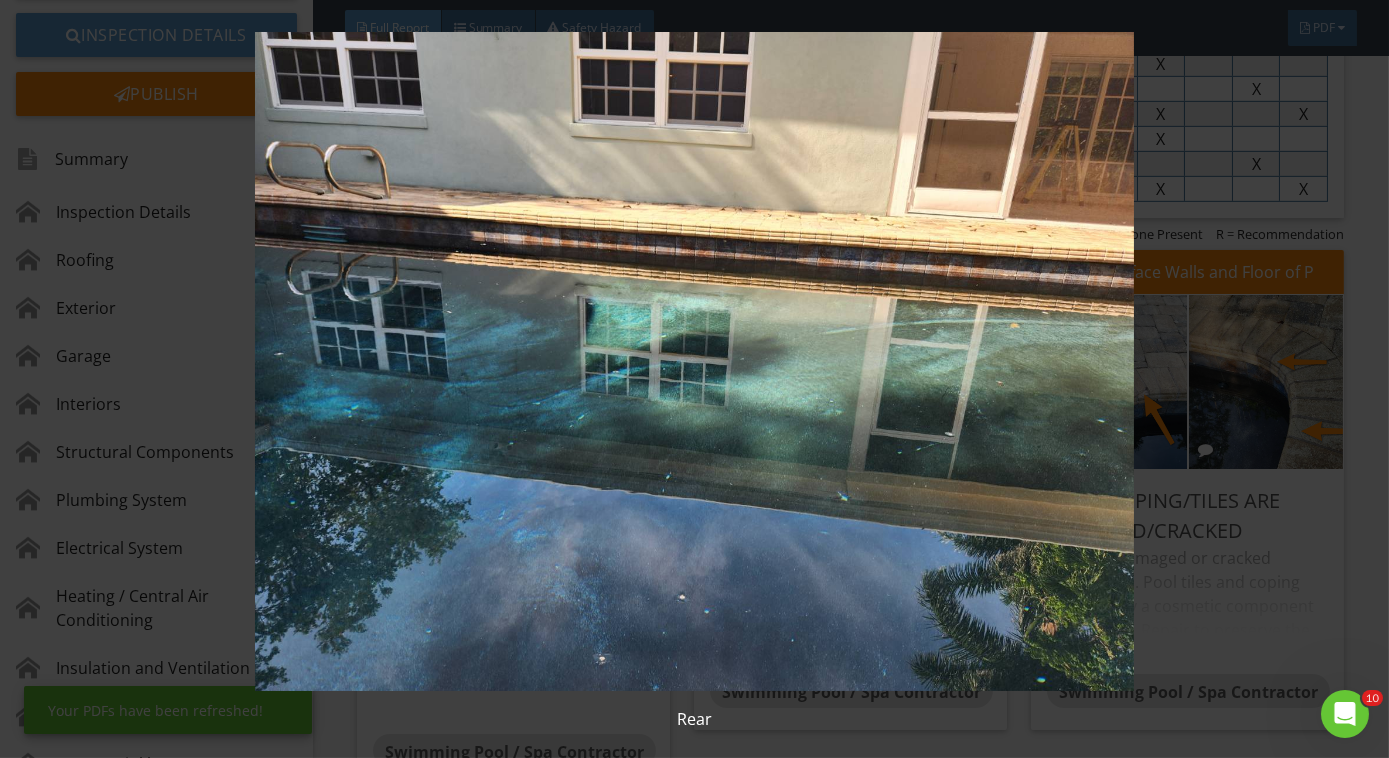 click at bounding box center (694, 361) 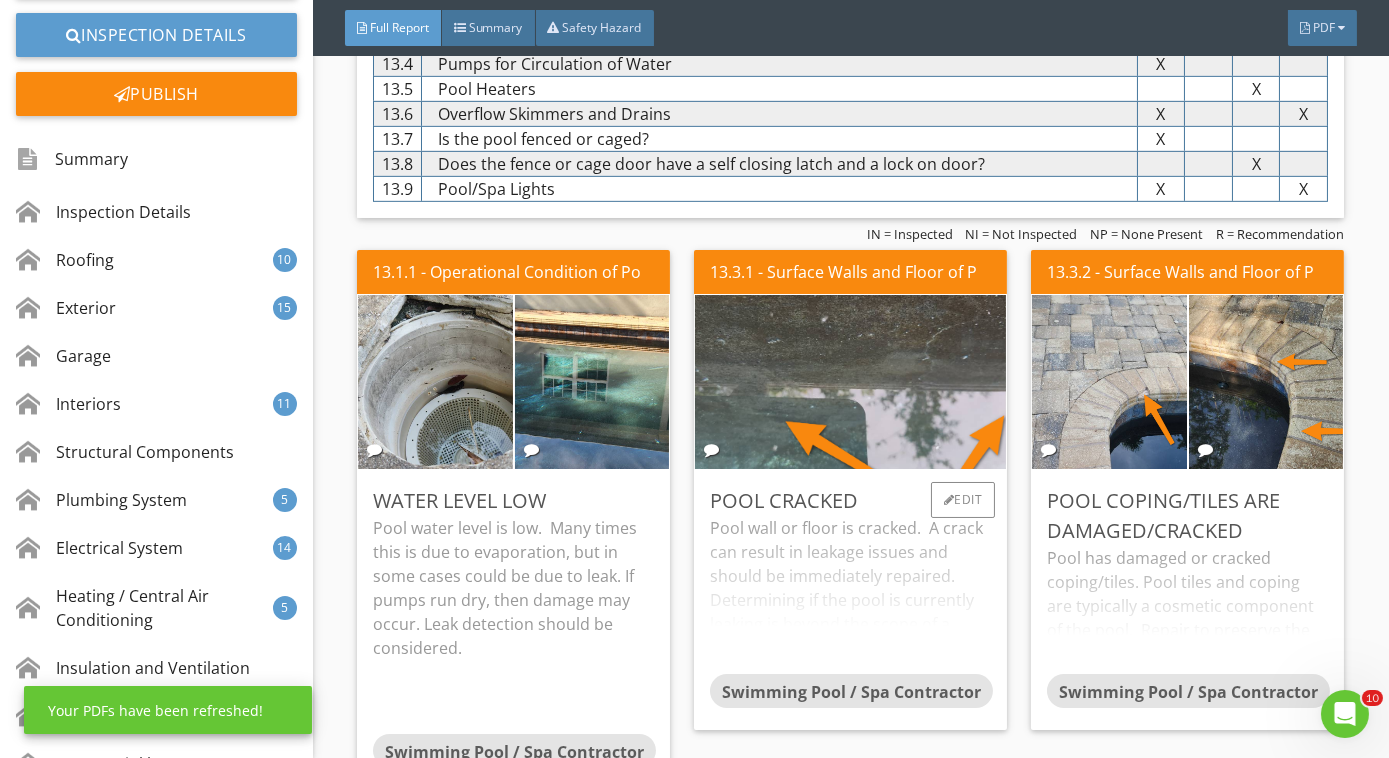 click on "Pool wall or floor is cracked.  A crack can result in leakage issues and should be immediately repaired. Determining if the pool is currently leaking is beyond the scope of a home inspection." at bounding box center [850, 595] 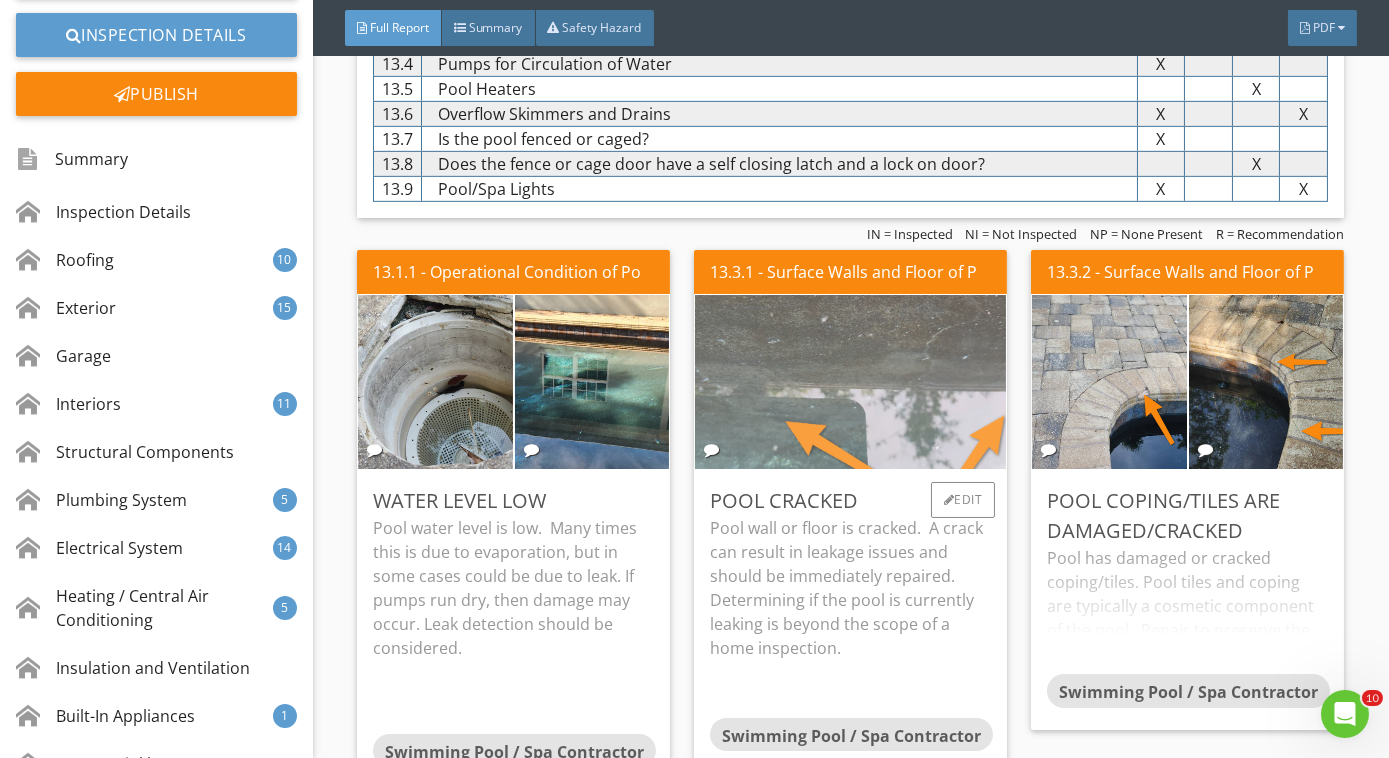 click at bounding box center [851, 382] 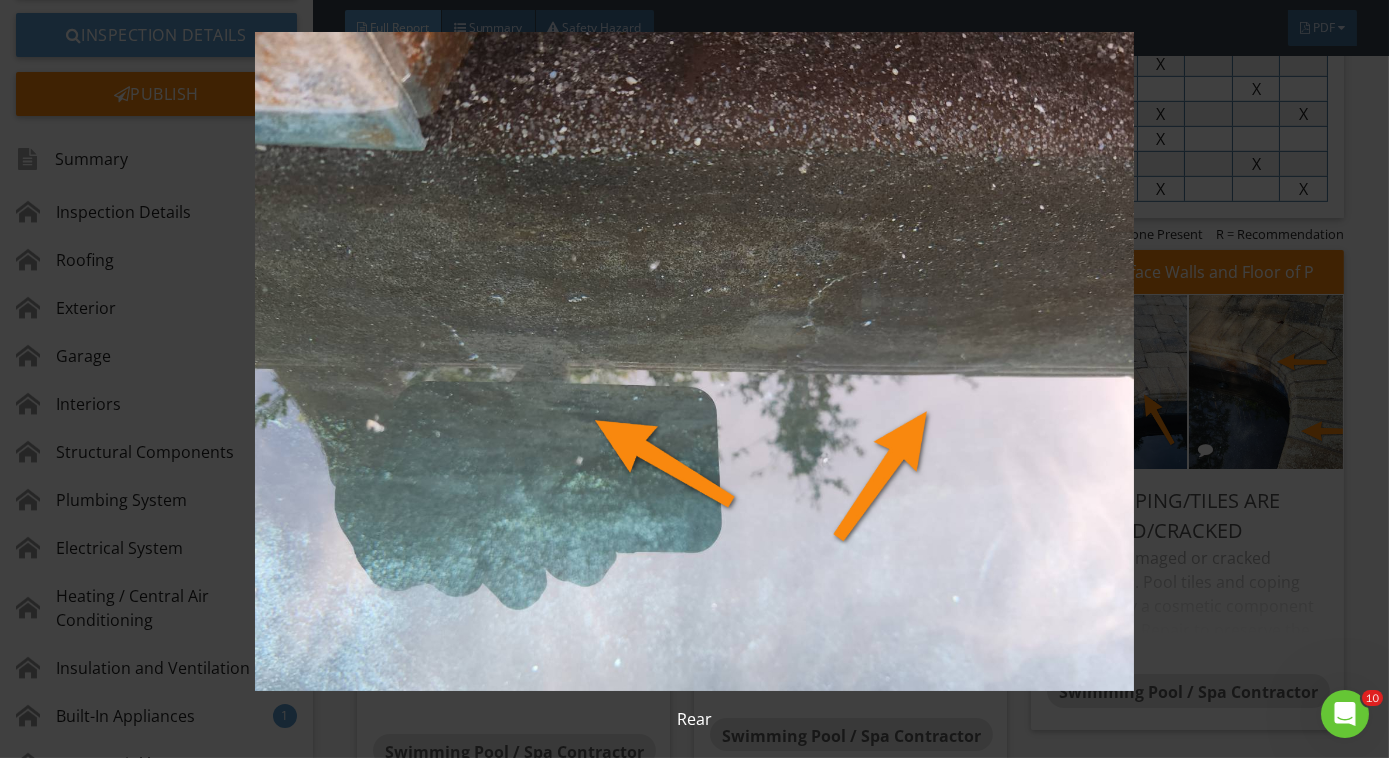 click at bounding box center [694, 361] 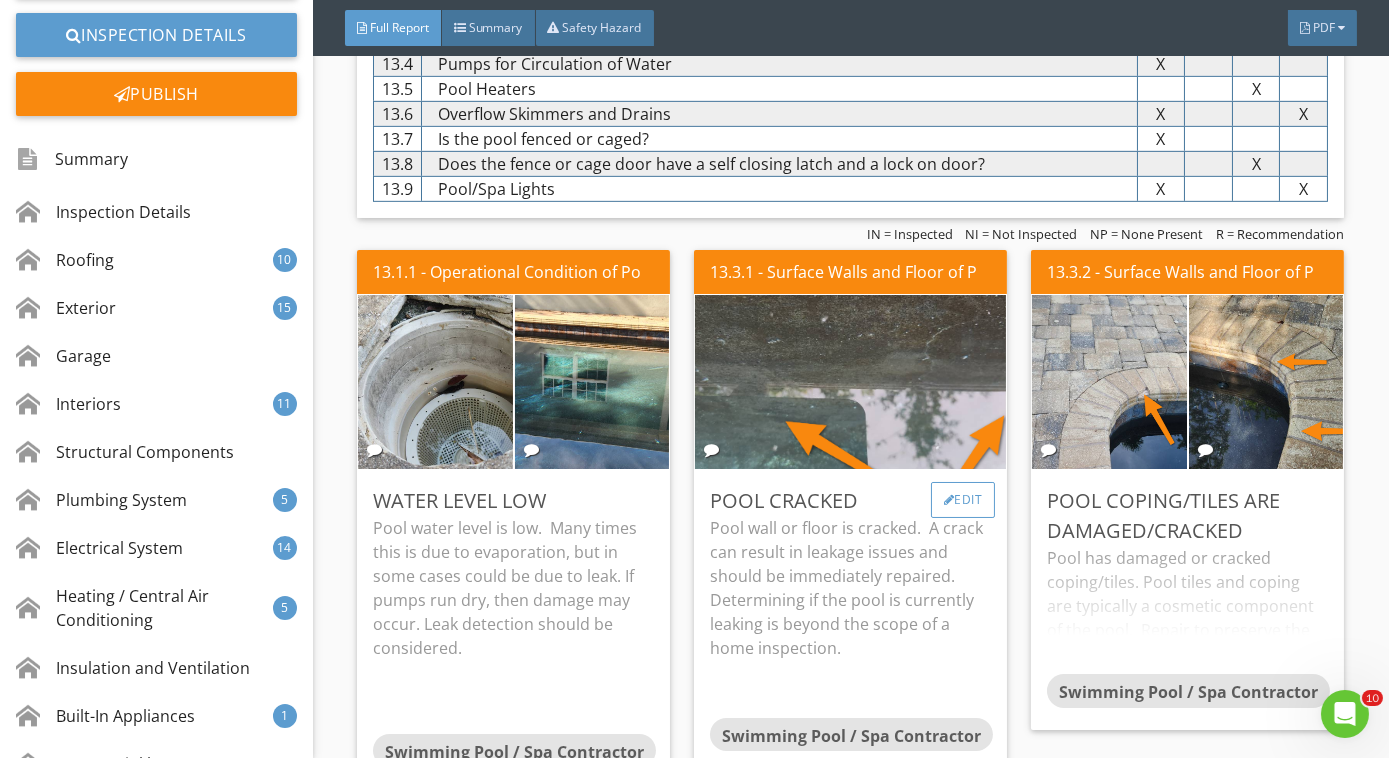 click on "Edit" at bounding box center (963, 500) 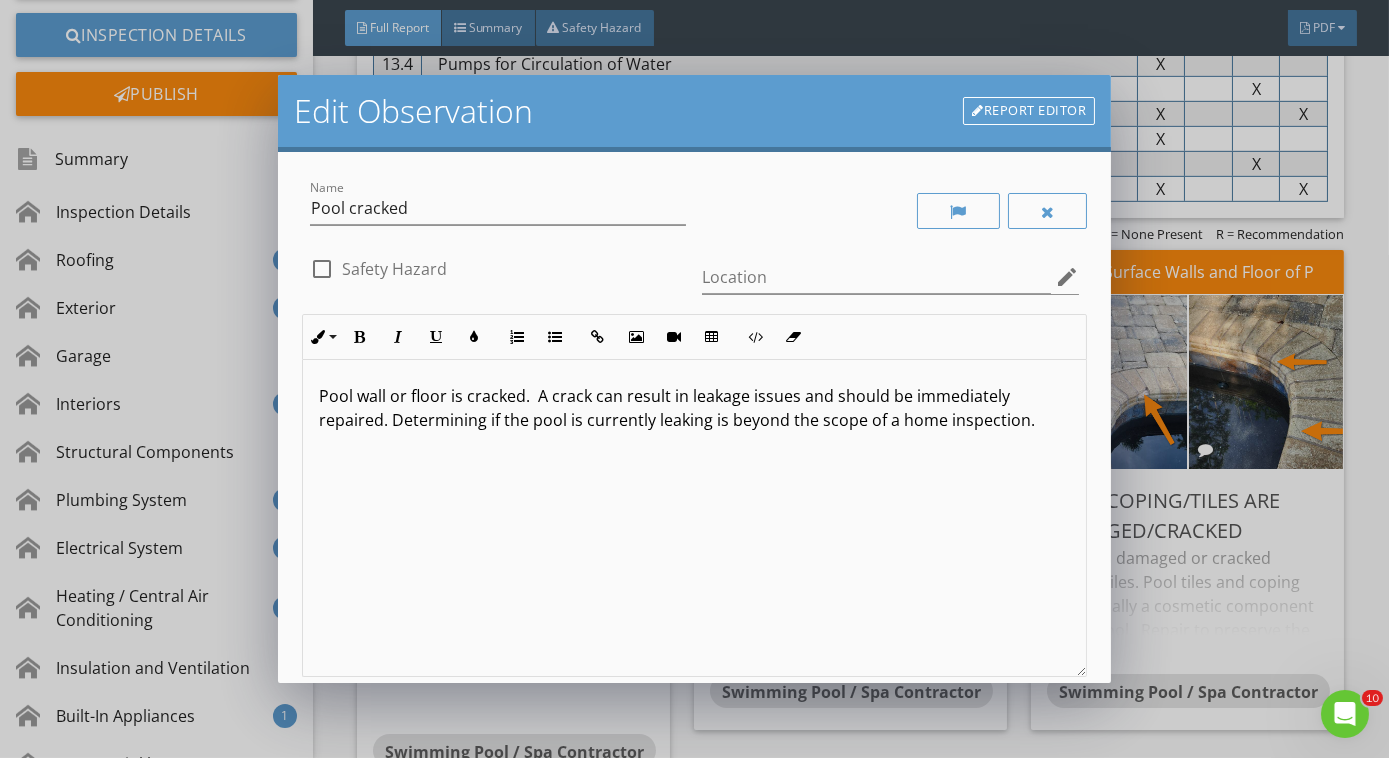 click on "Report Editor" at bounding box center [1029, 111] 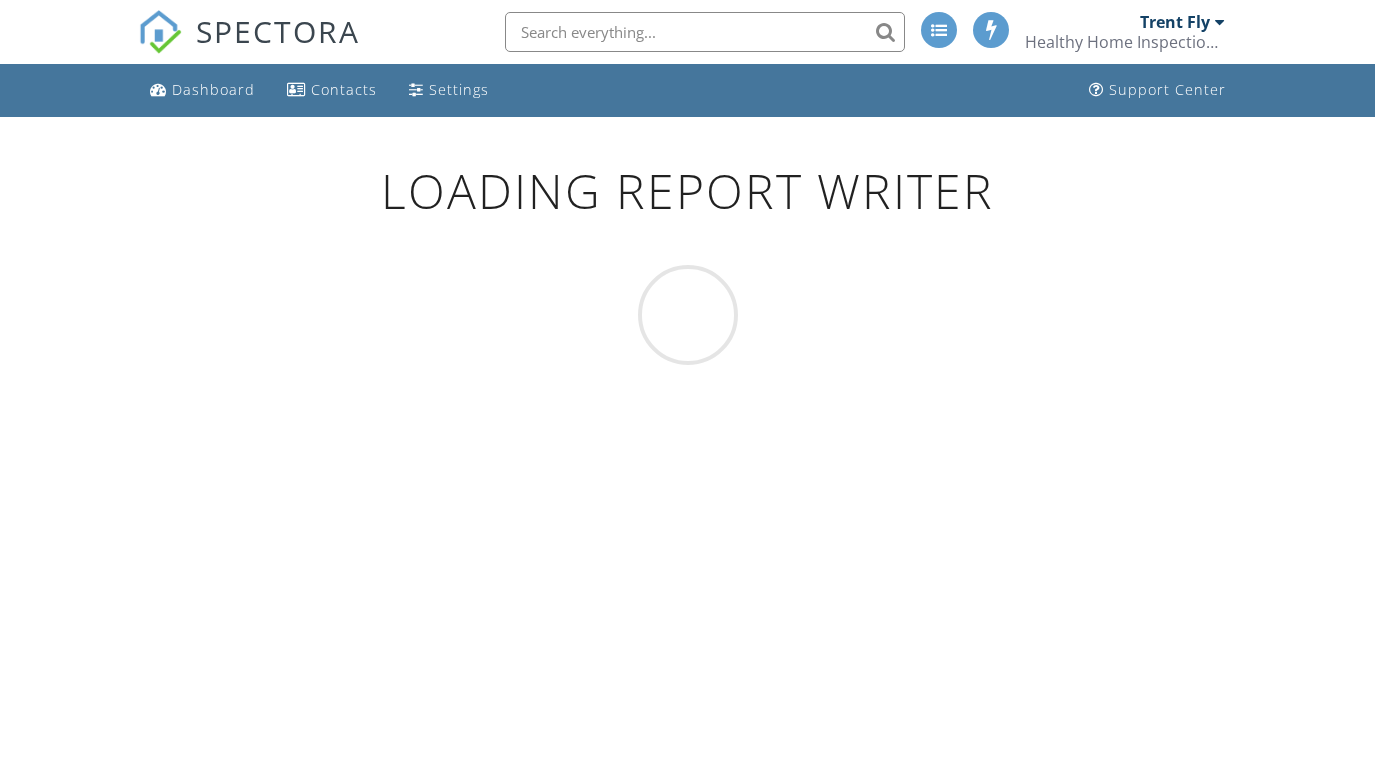 scroll, scrollTop: 0, scrollLeft: 0, axis: both 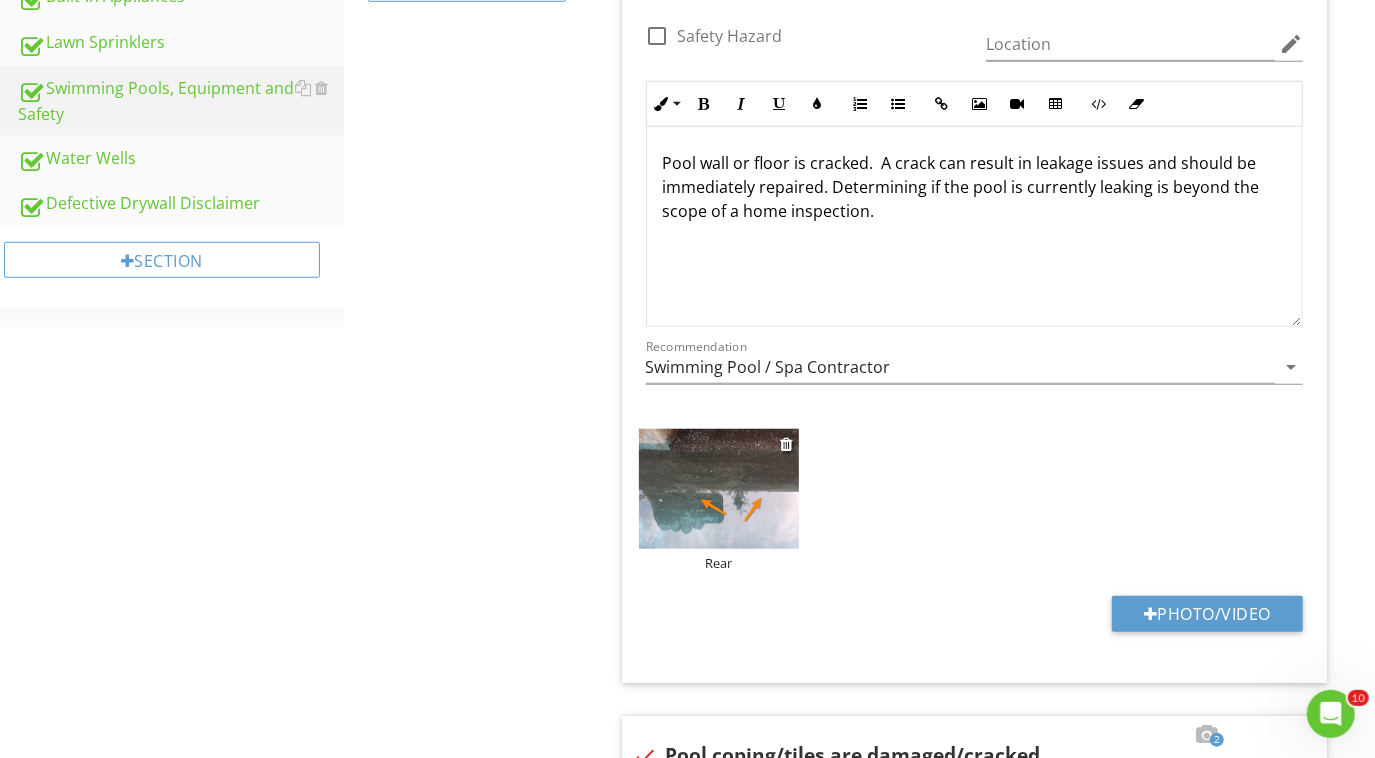 click at bounding box center [719, 492] 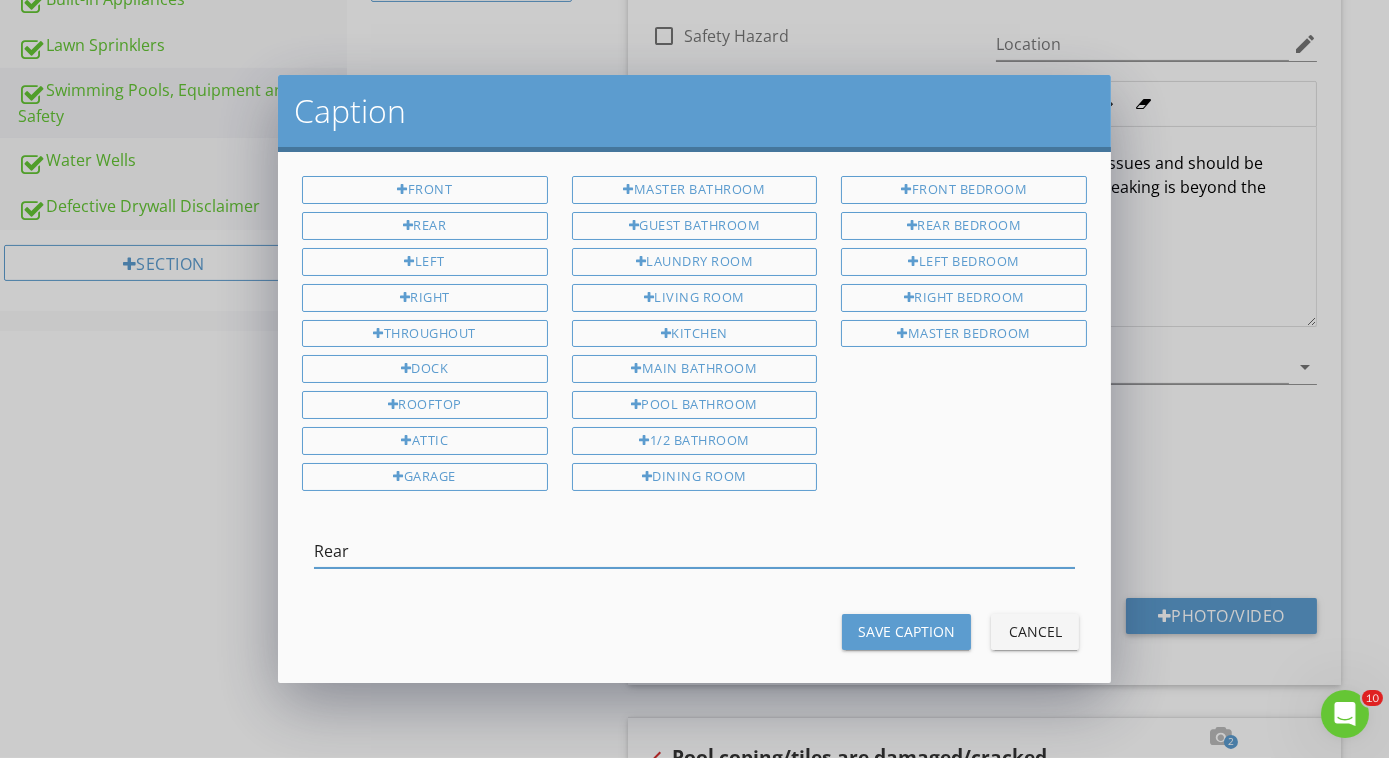 drag, startPoint x: 426, startPoint y: 545, endPoint x: 232, endPoint y: 530, distance: 194.57903 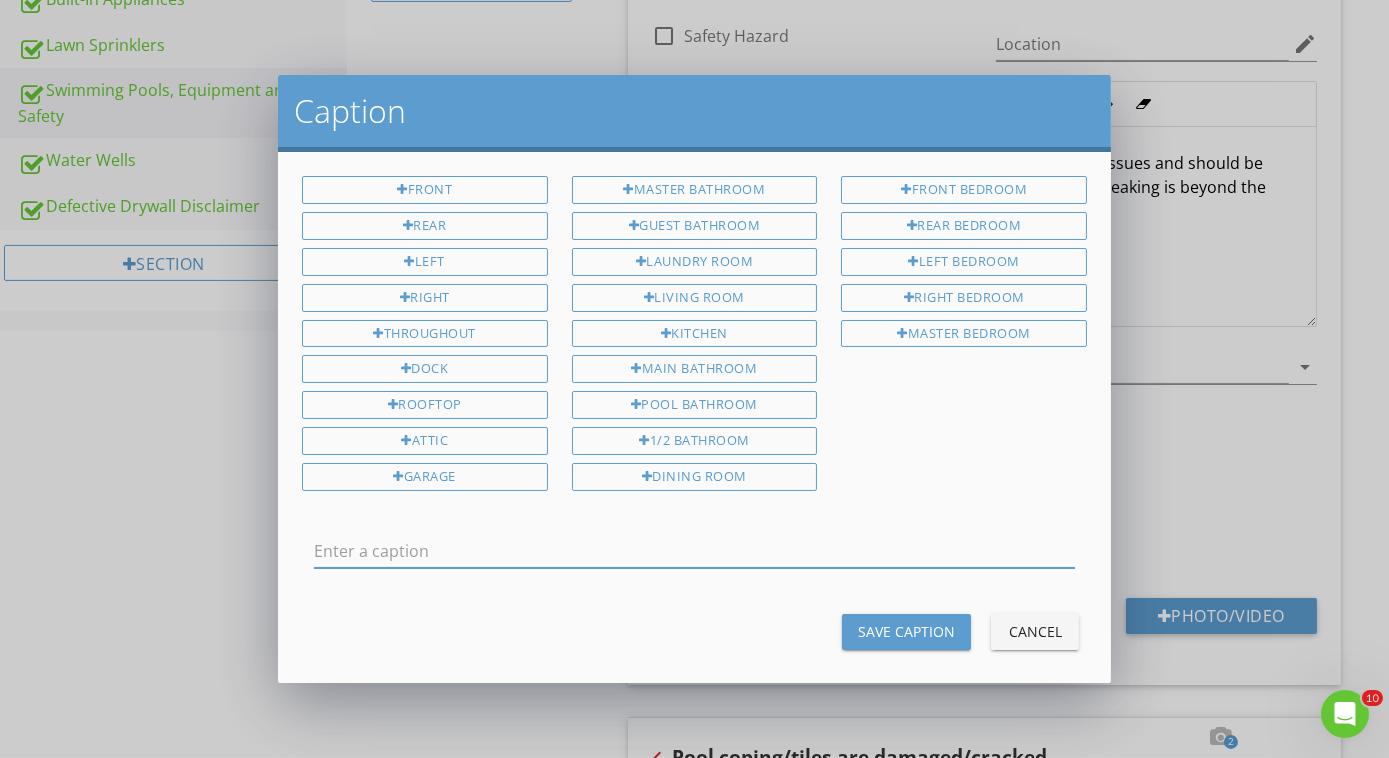 type on "p" 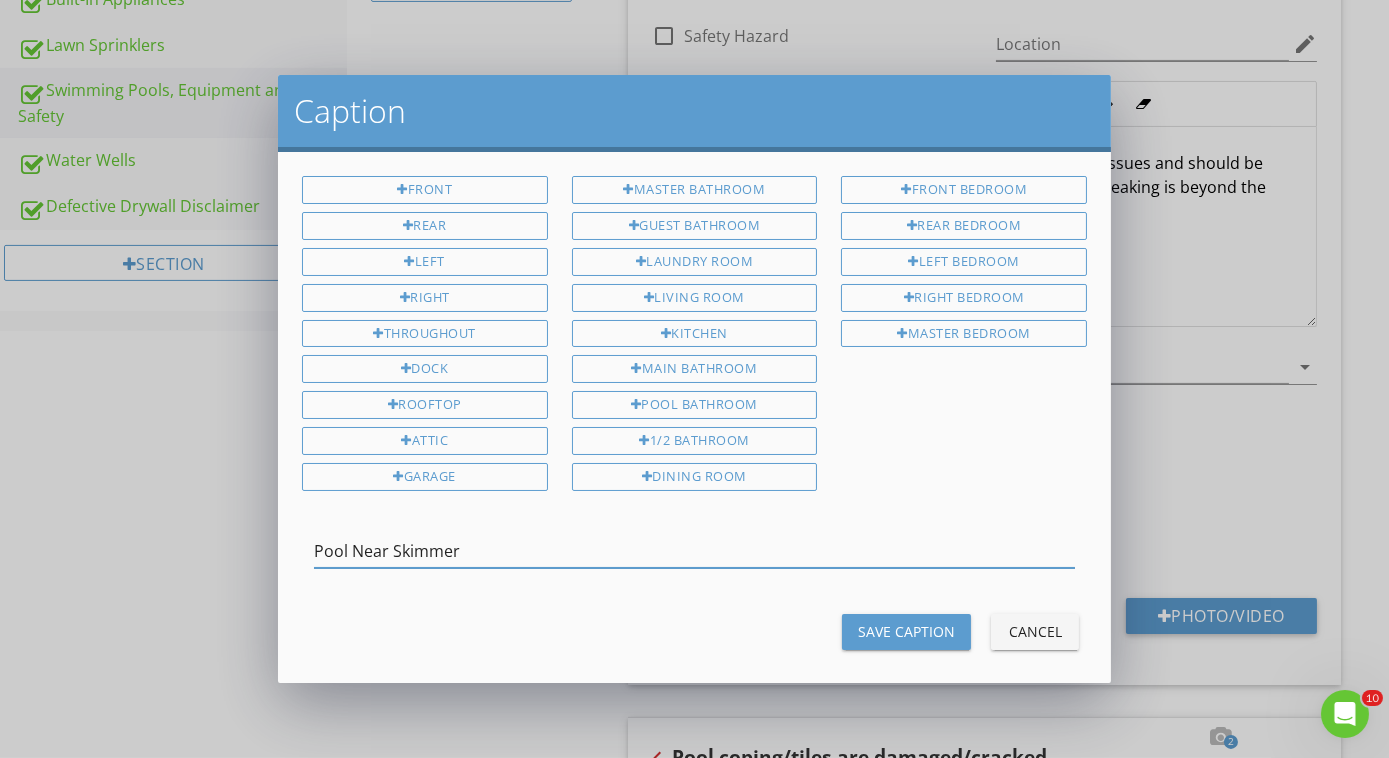 type on "Pool Near Skimmer" 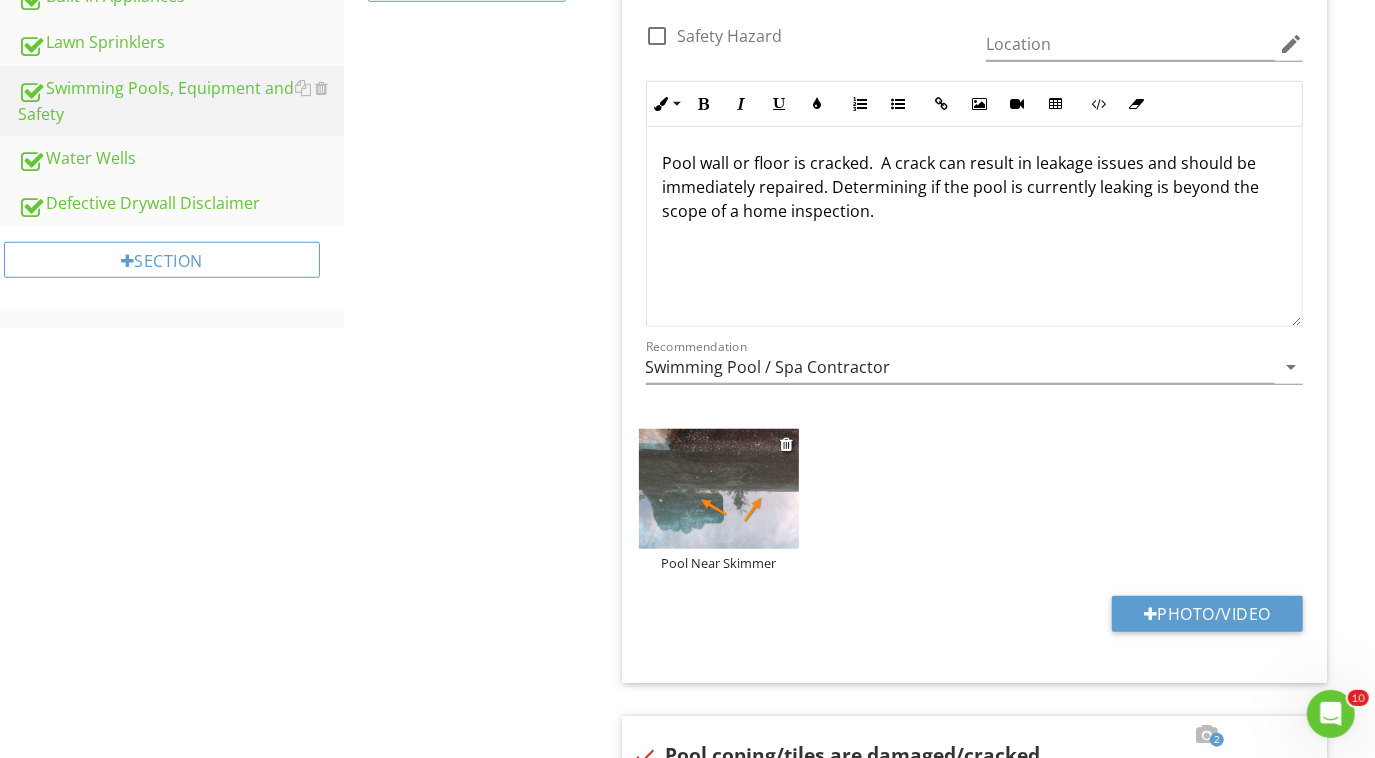 click at bounding box center (719, 489) 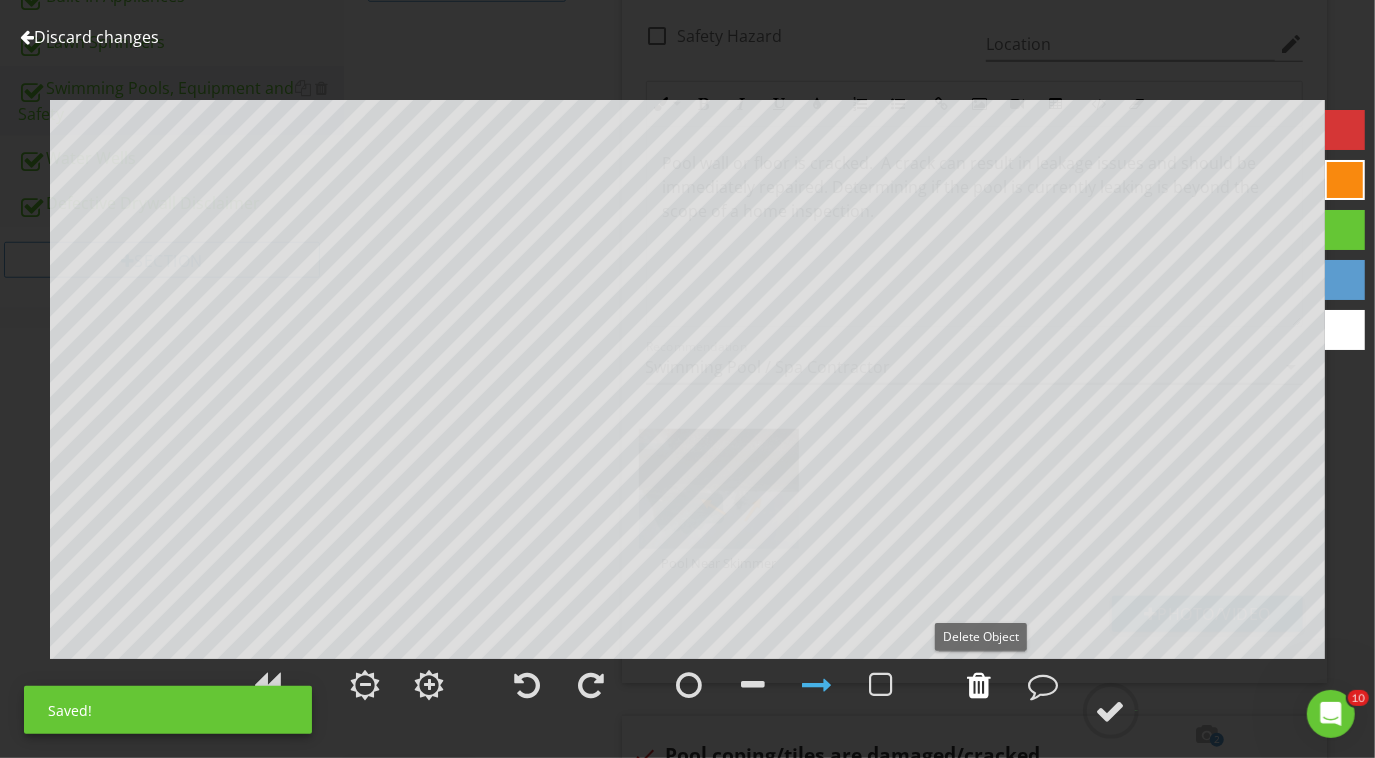 click at bounding box center (980, 685) 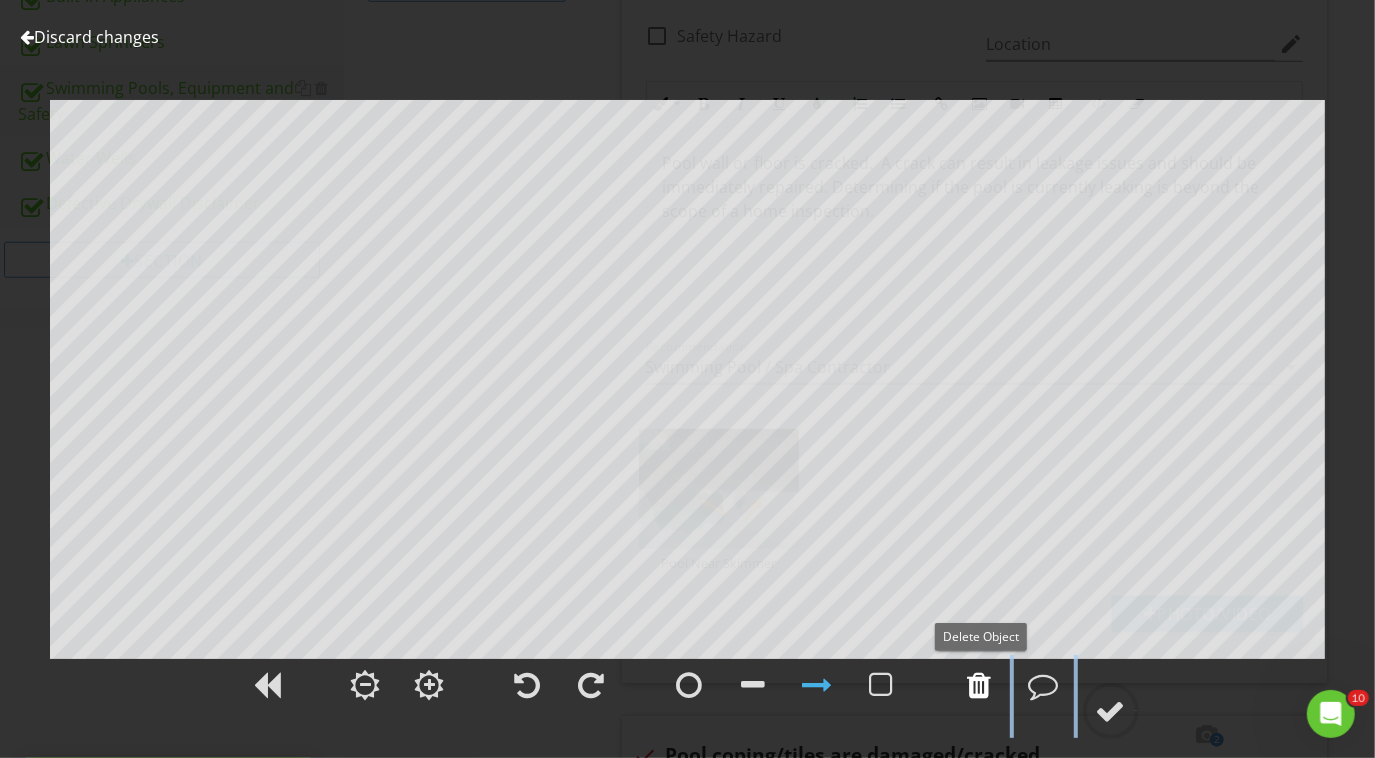 click at bounding box center [980, 685] 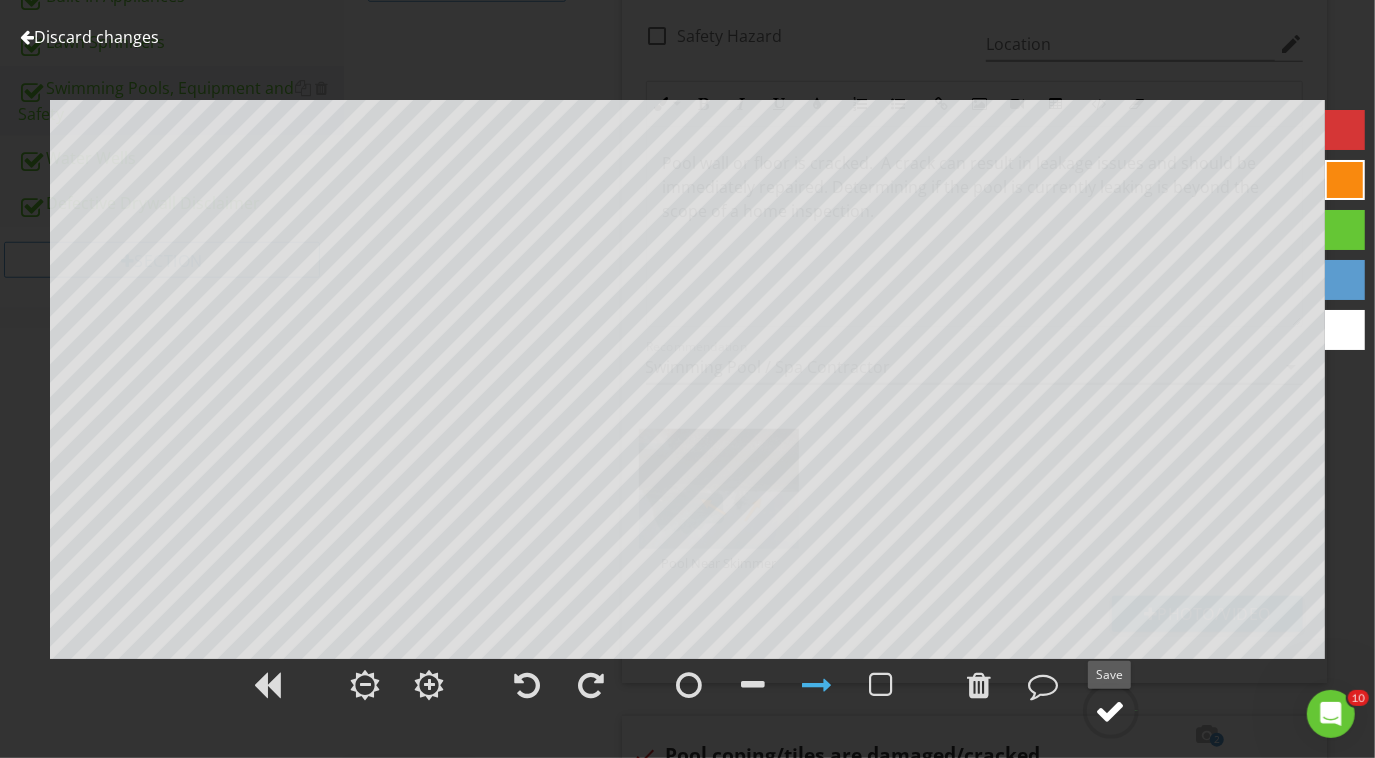 click at bounding box center (1111, 711) 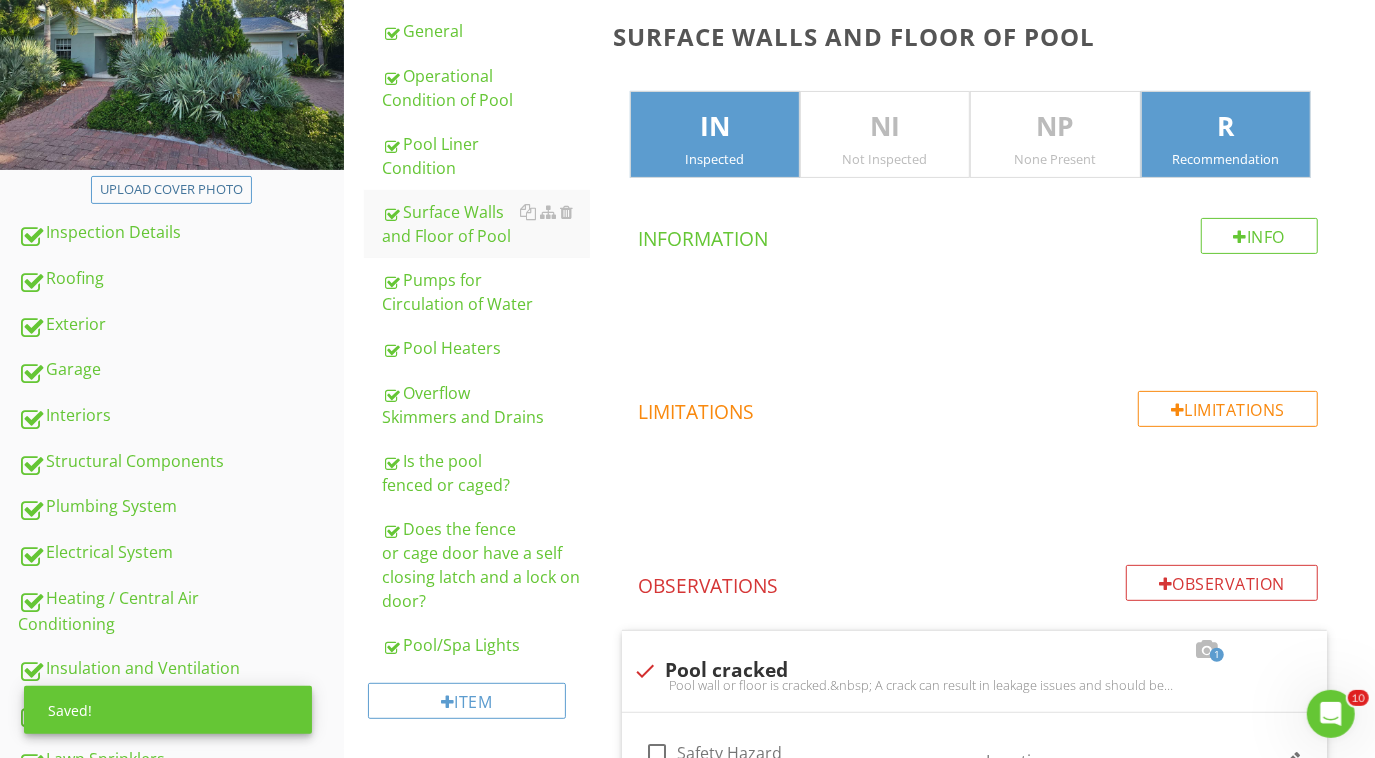 scroll, scrollTop: 0, scrollLeft: 0, axis: both 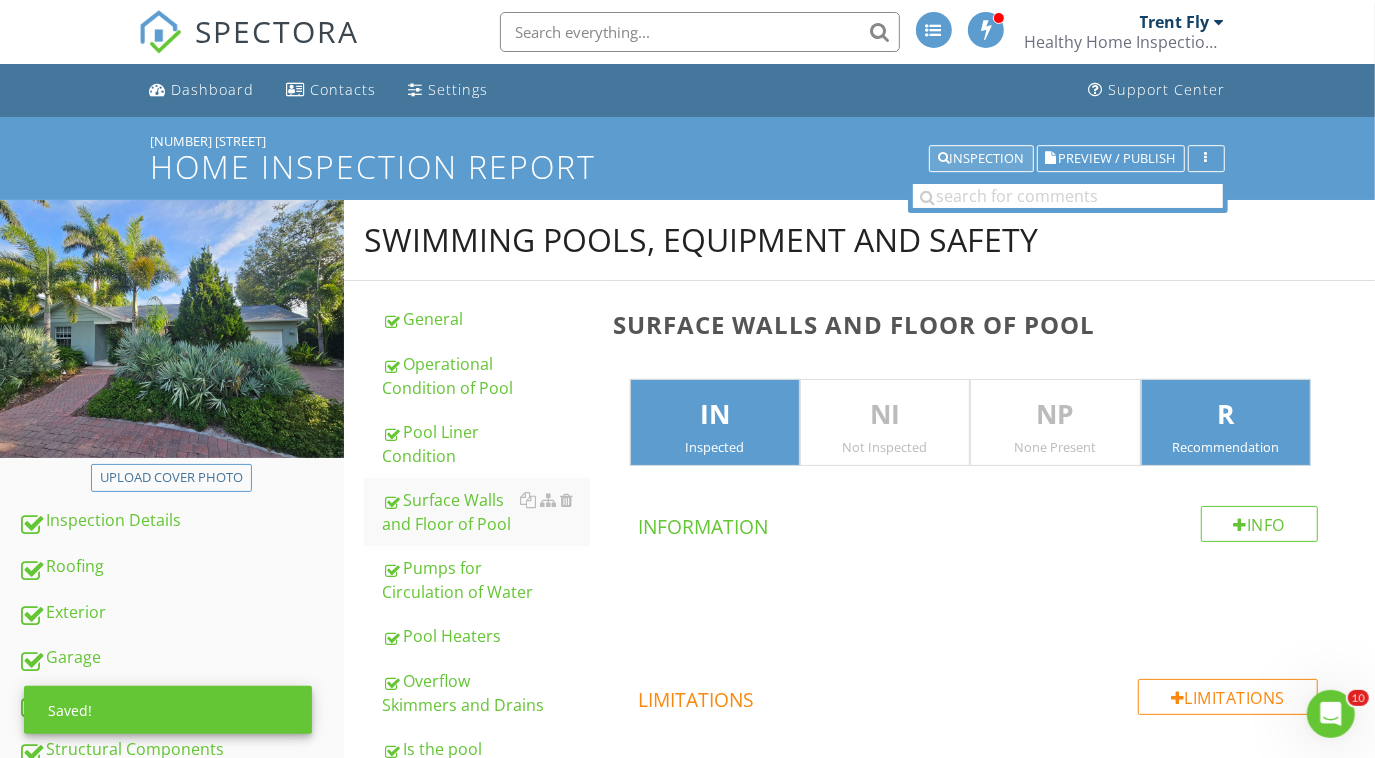 click on "Inspection" at bounding box center [981, 159] 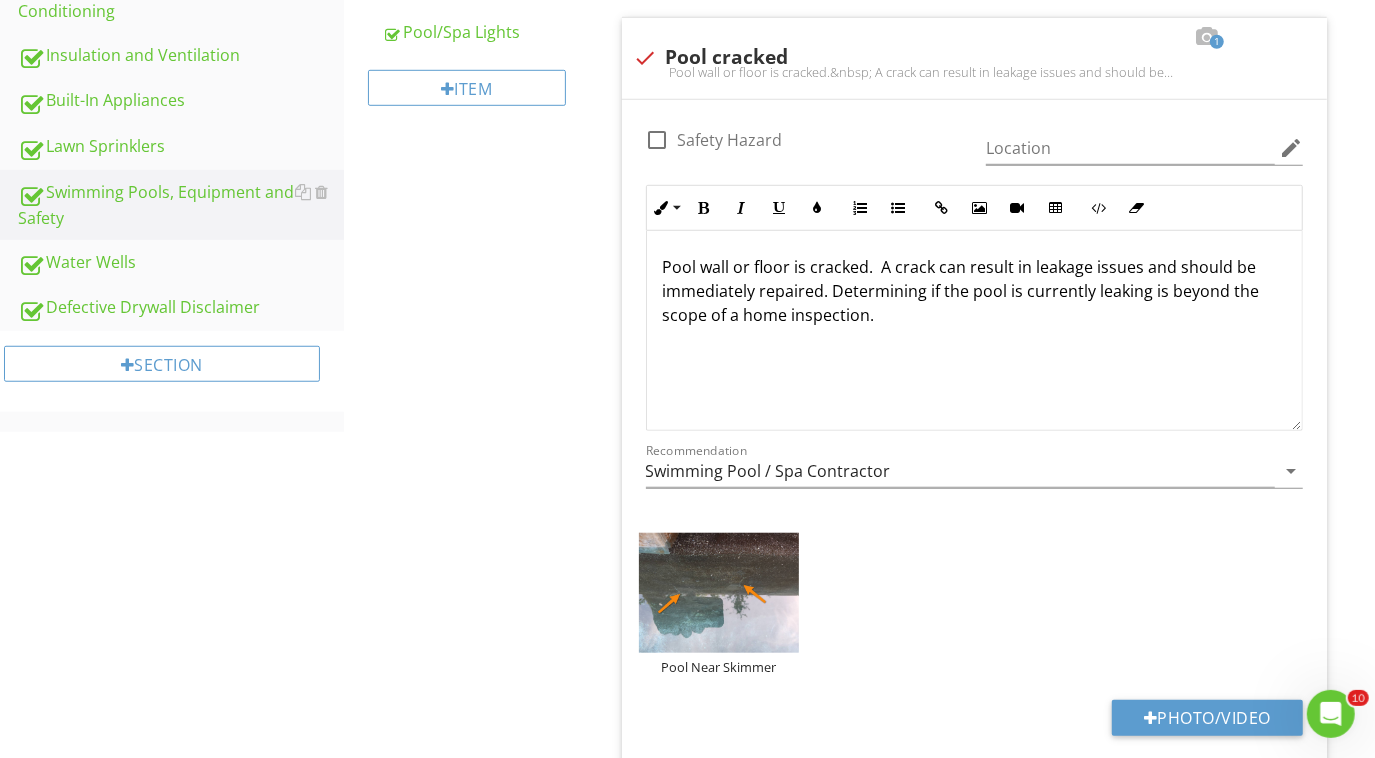 scroll, scrollTop: 908, scrollLeft: 0, axis: vertical 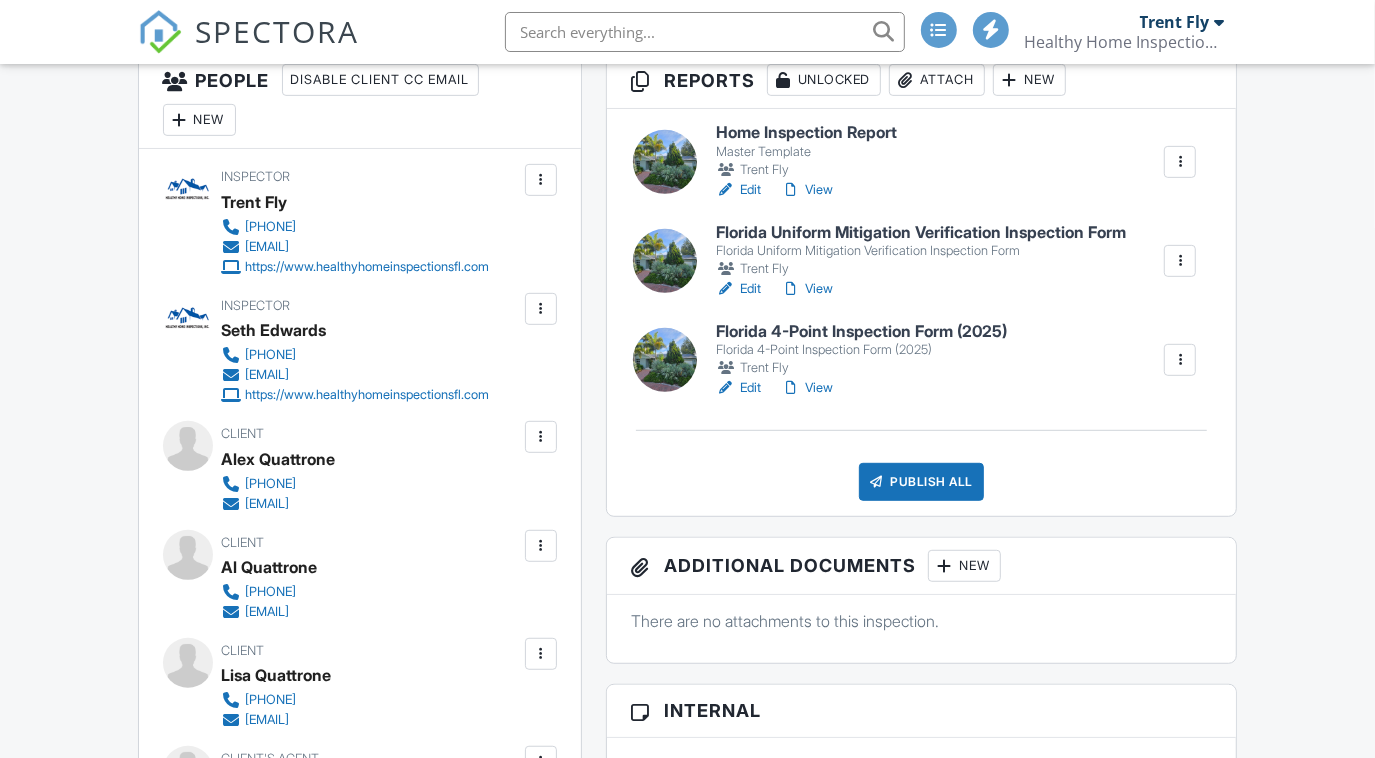 click on "View" at bounding box center (807, 190) 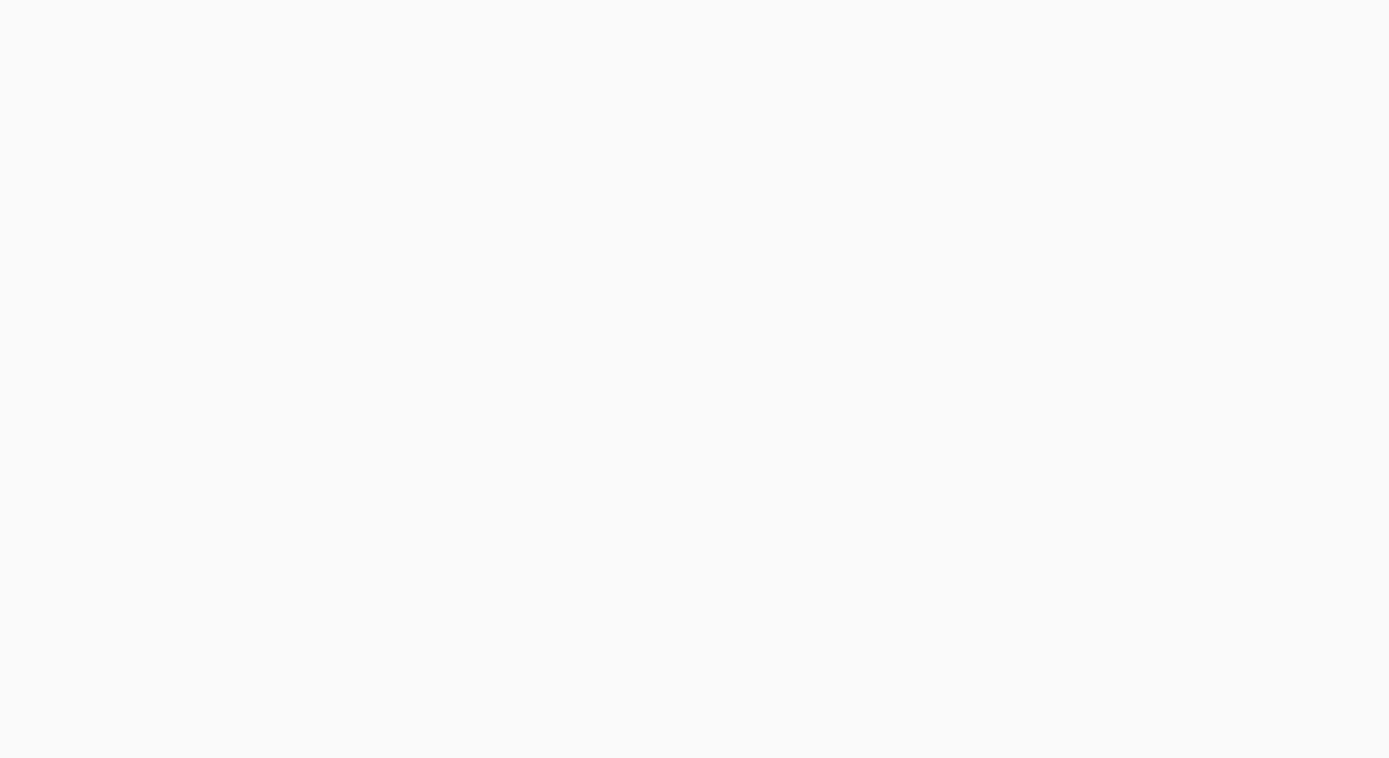 scroll, scrollTop: 0, scrollLeft: 0, axis: both 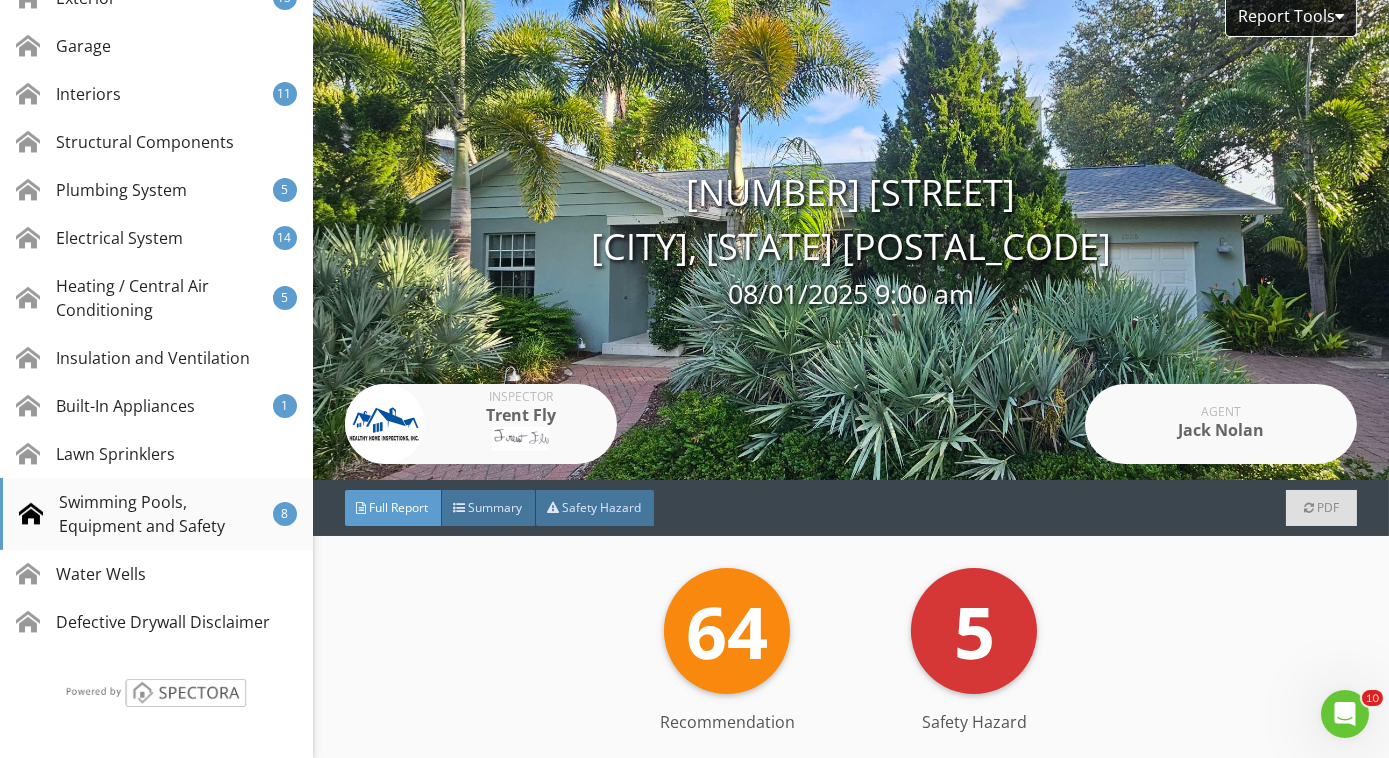 click on "Swimming Pools, Equipment and Safety" at bounding box center (146, 514) 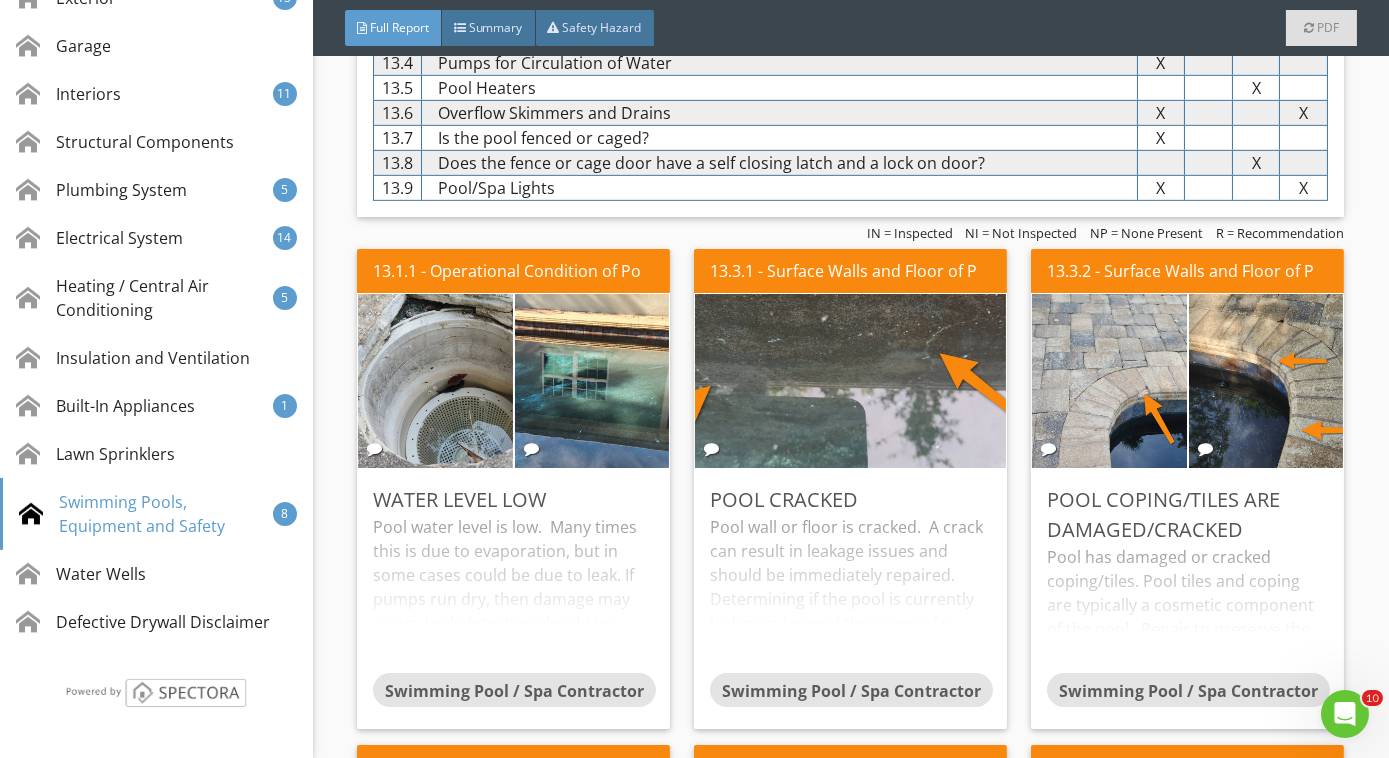 scroll, scrollTop: 17416, scrollLeft: 0, axis: vertical 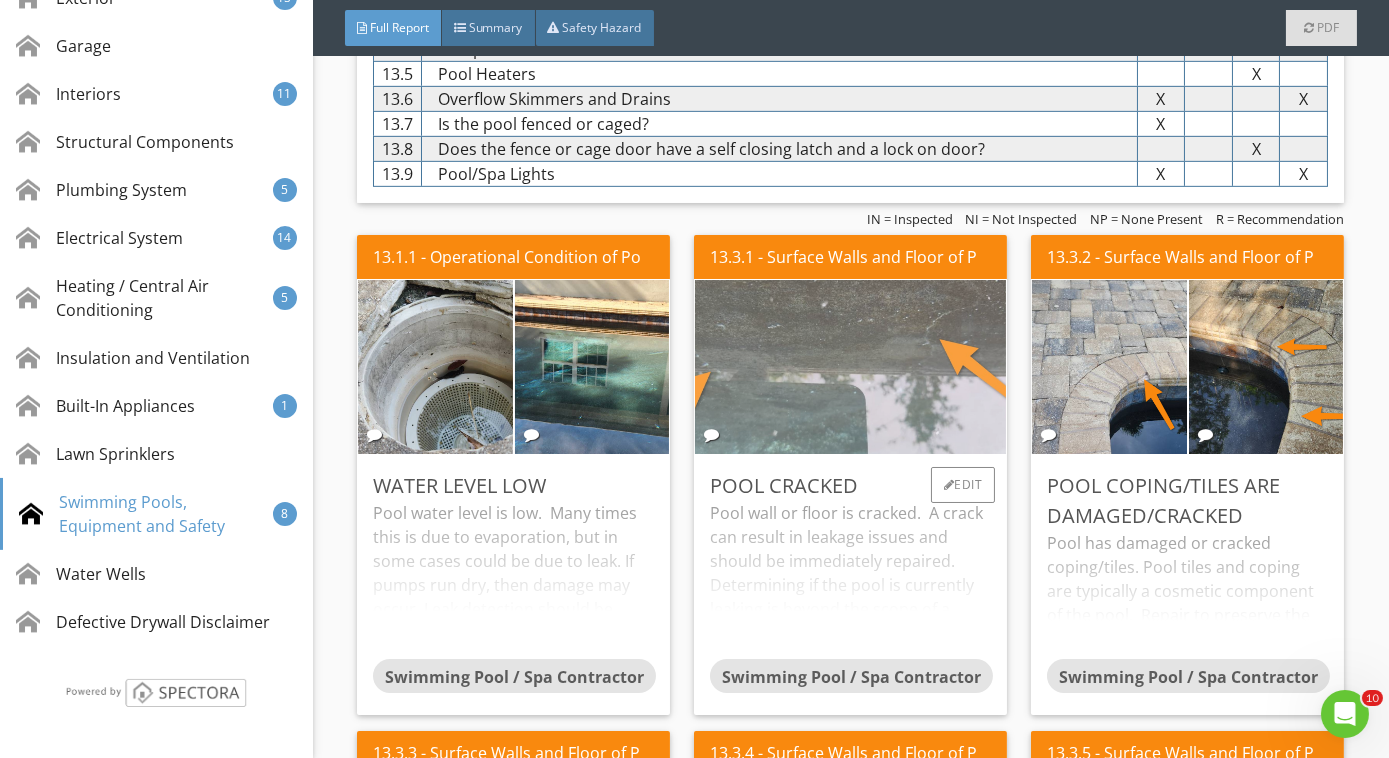 click at bounding box center (851, 367) 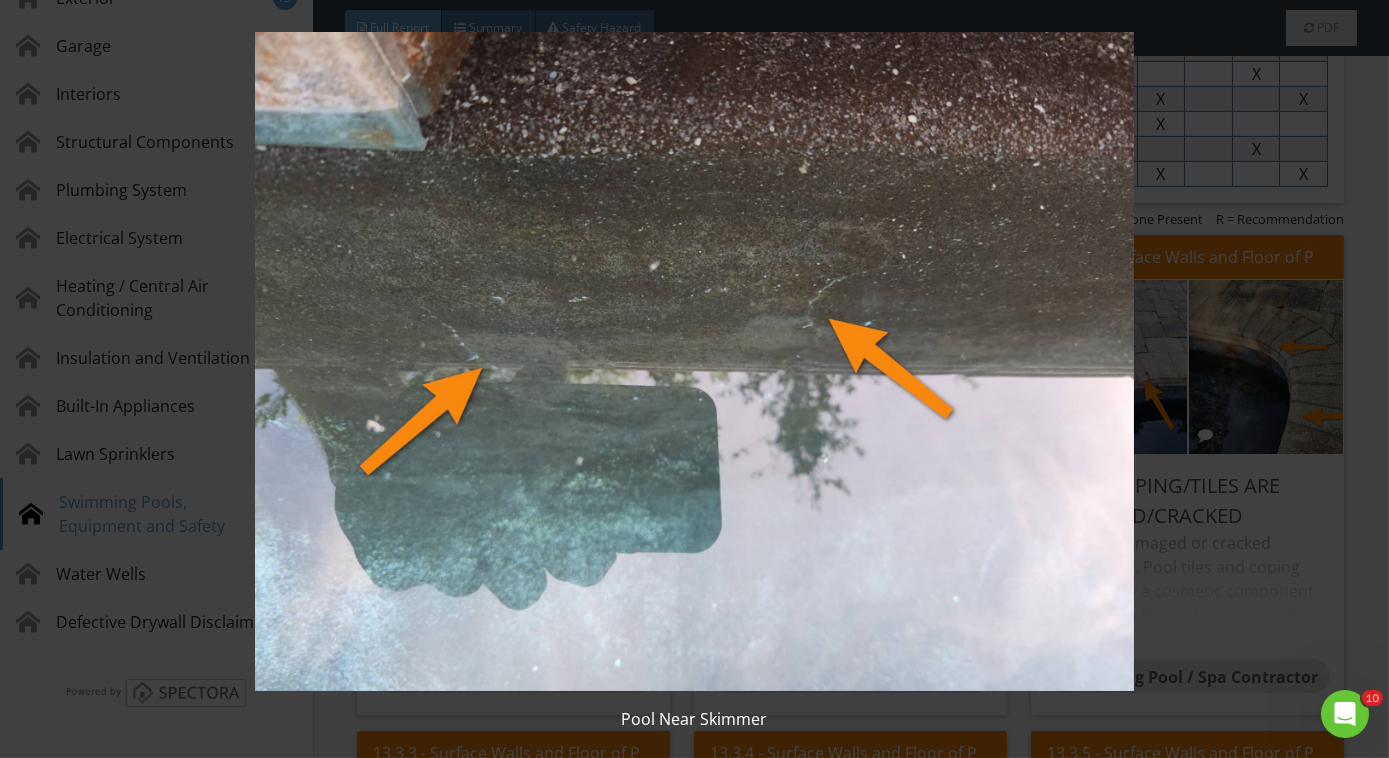 click at bounding box center (694, 361) 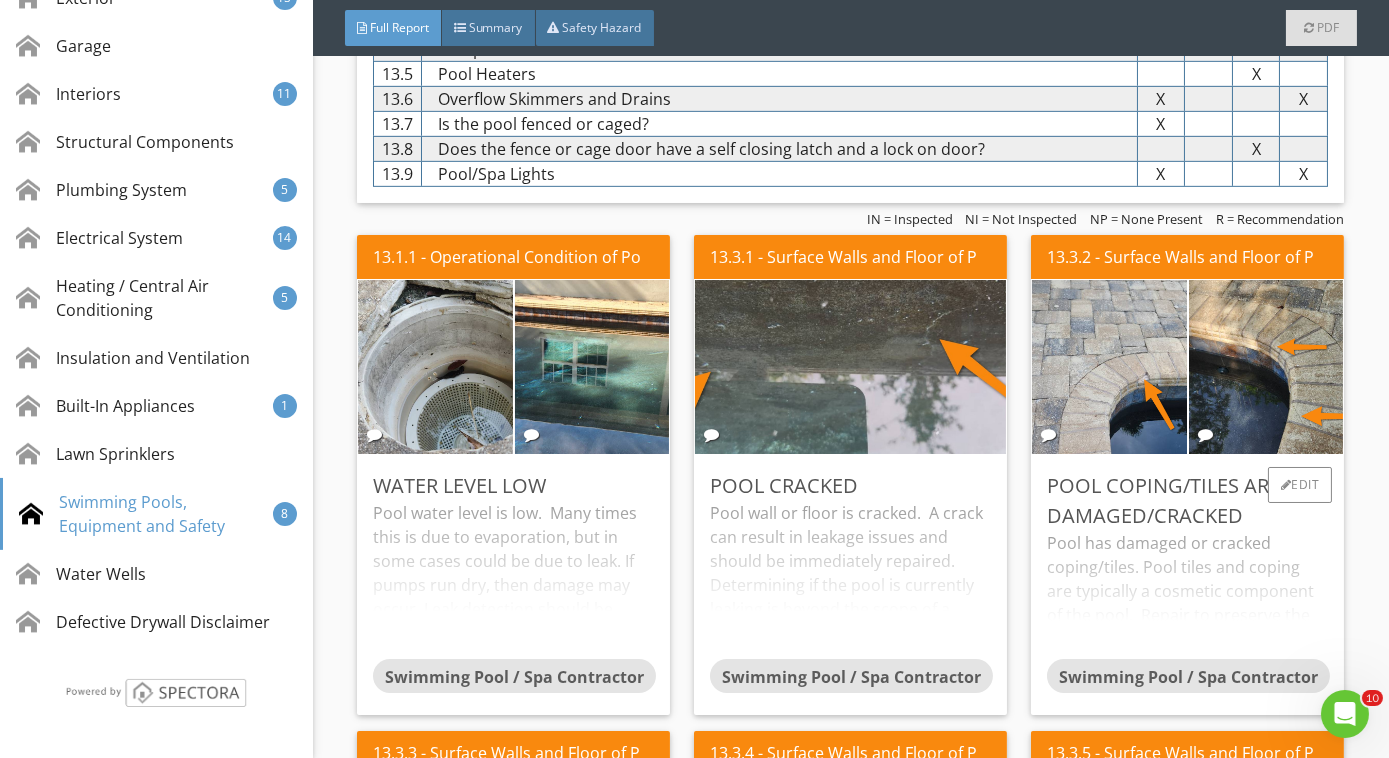 click on "Pool has damaged or cracked coping/tiles. Pool tiles and coping are typically a cosmetic component of the pool.  Repair to preserve the cosmetic appeal of the pool." at bounding box center [1187, 595] 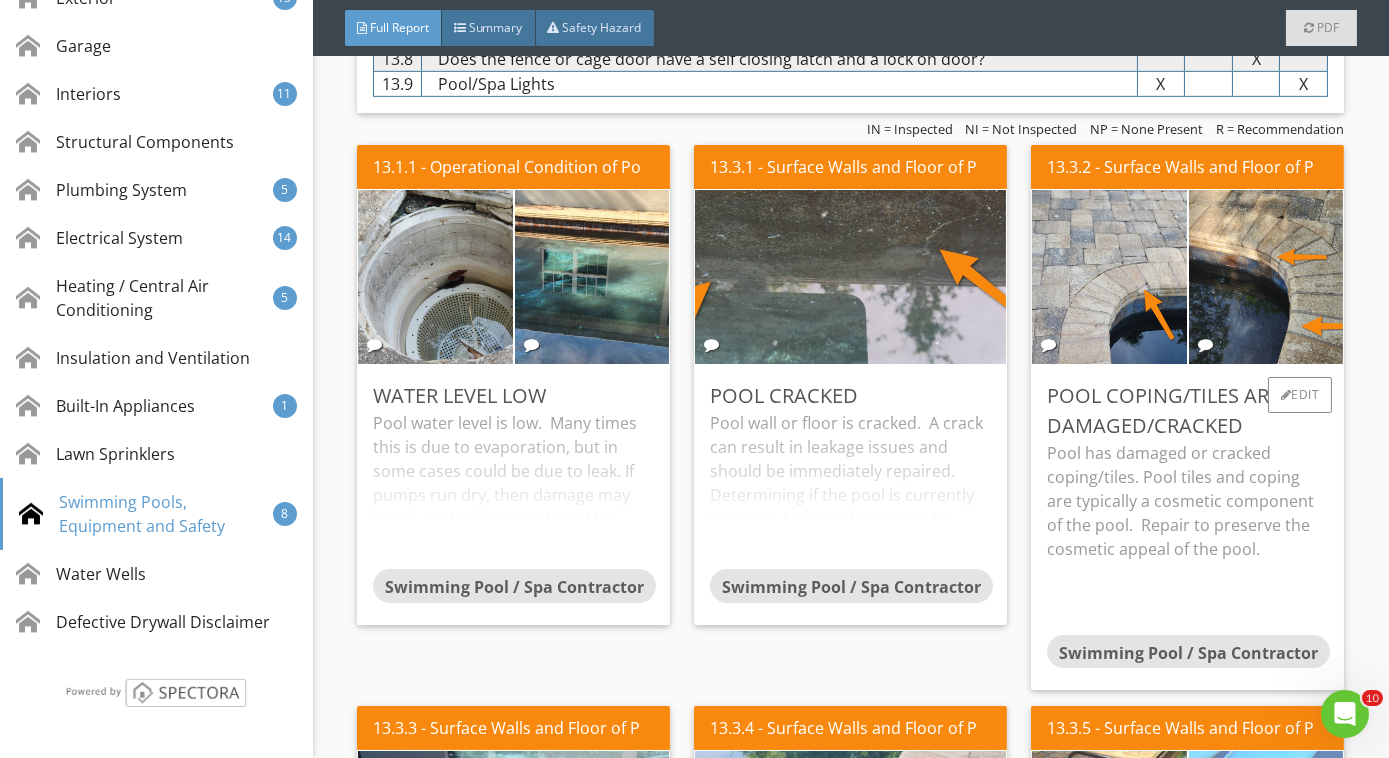 scroll, scrollTop: 17511, scrollLeft: 0, axis: vertical 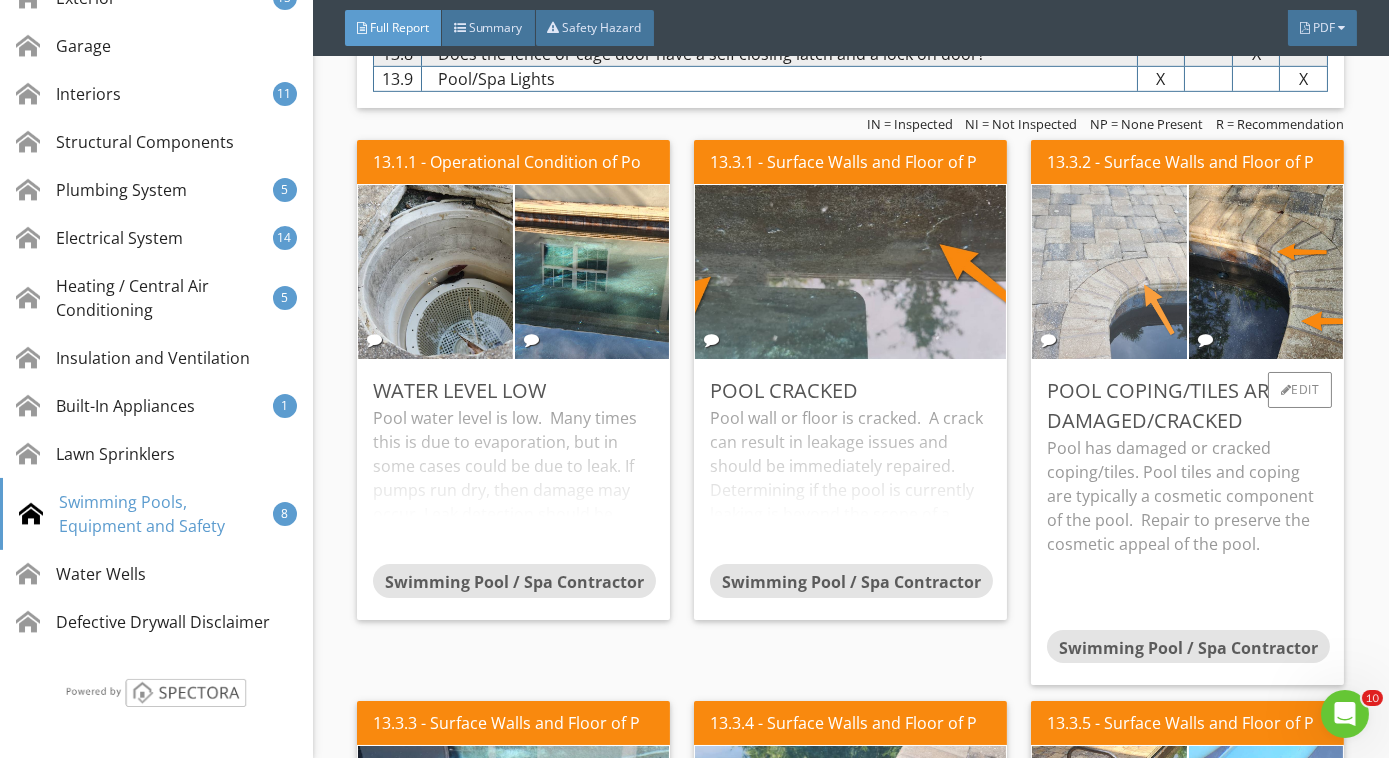 click at bounding box center [1109, 272] 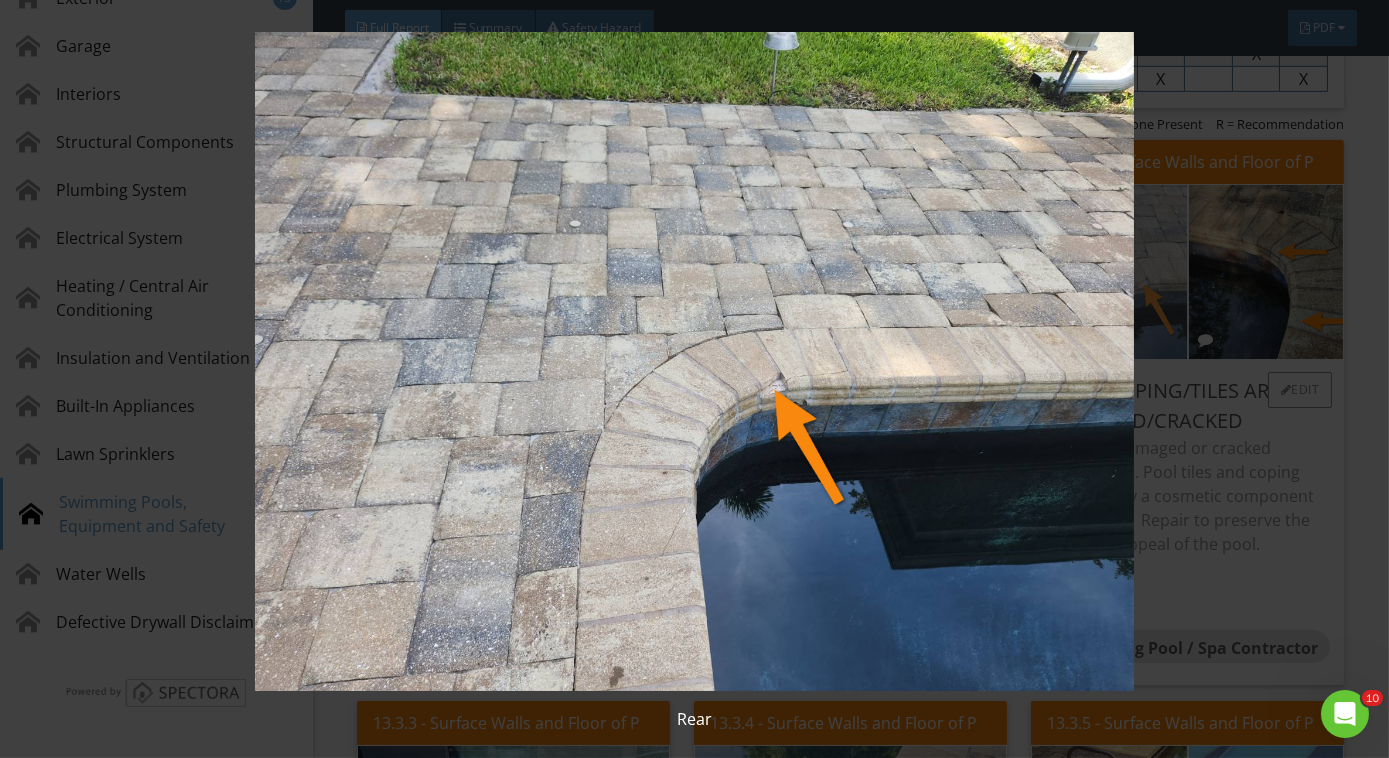 click at bounding box center (694, 361) 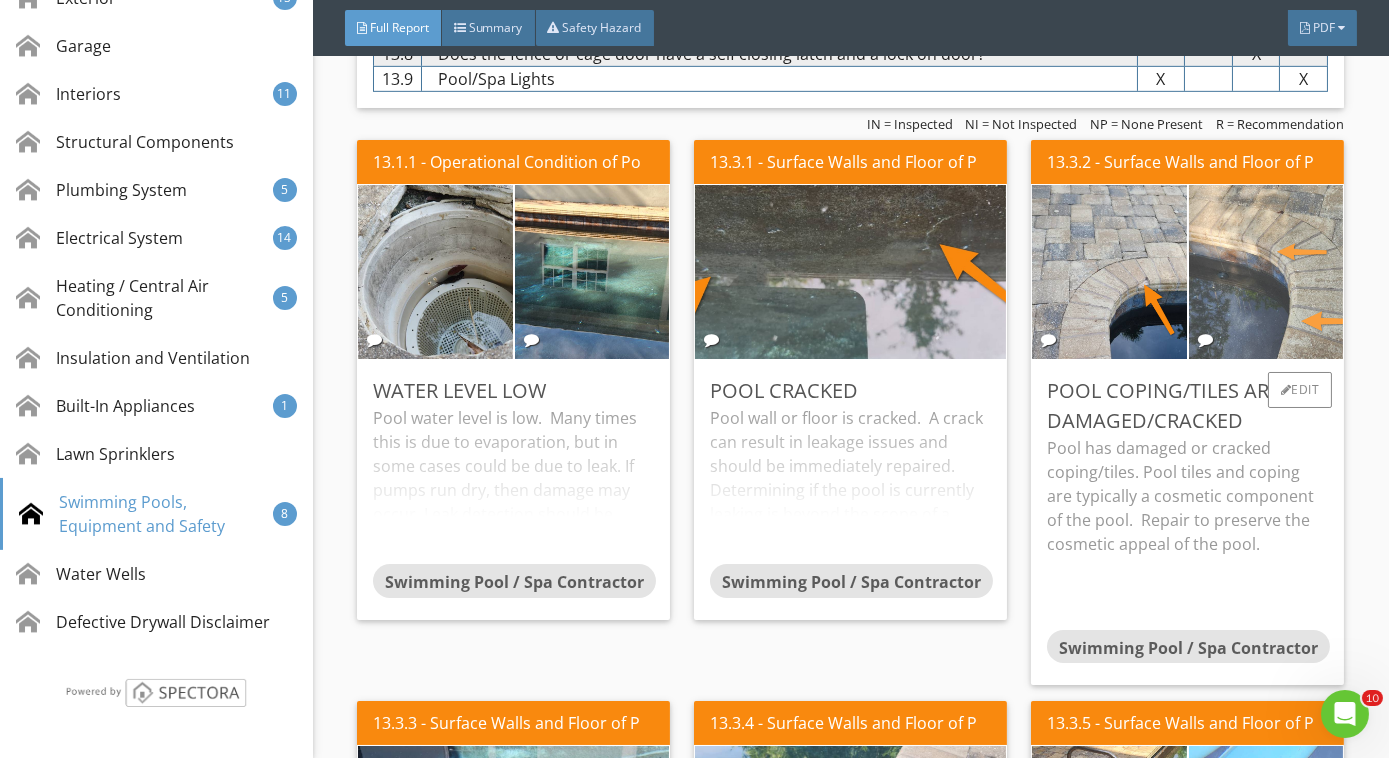 click at bounding box center (1266, 272) 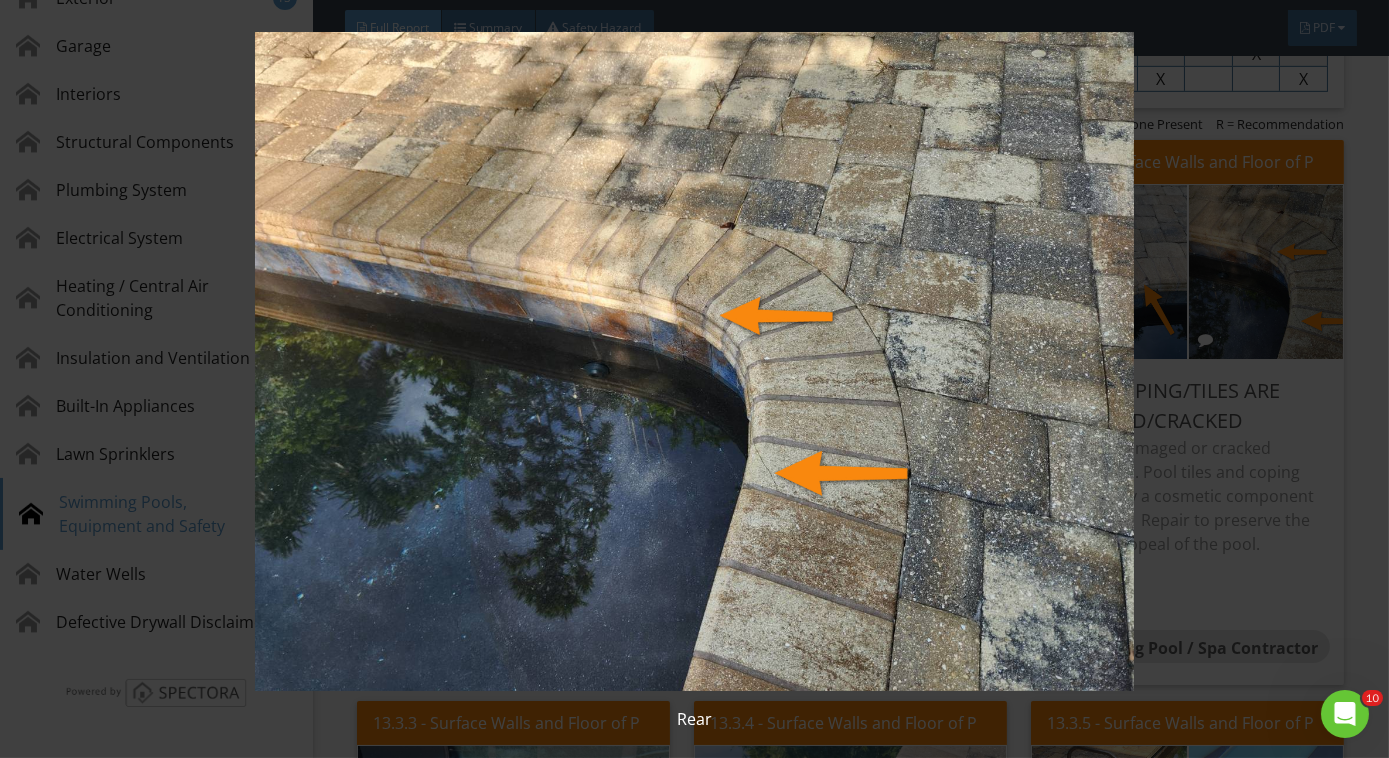 click at bounding box center (694, 361) 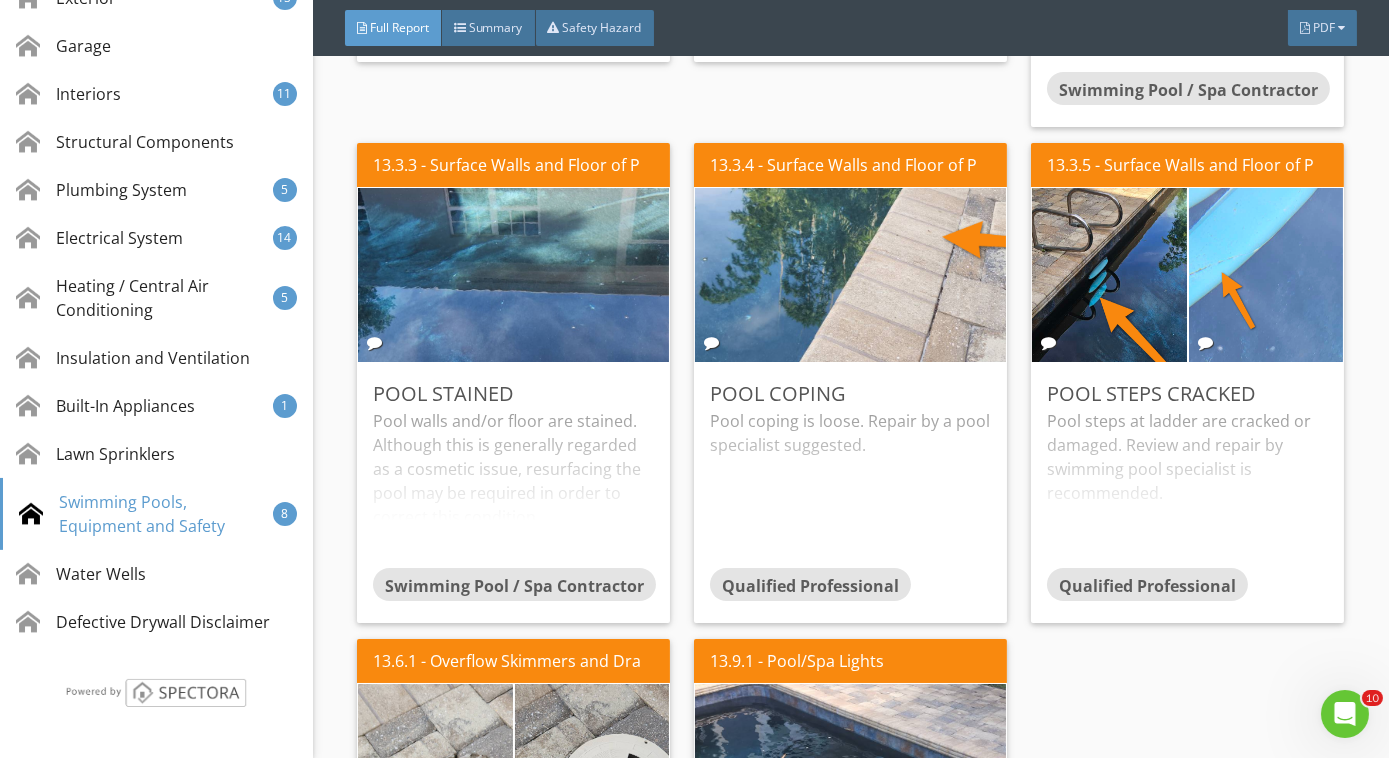 scroll, scrollTop: 18080, scrollLeft: 0, axis: vertical 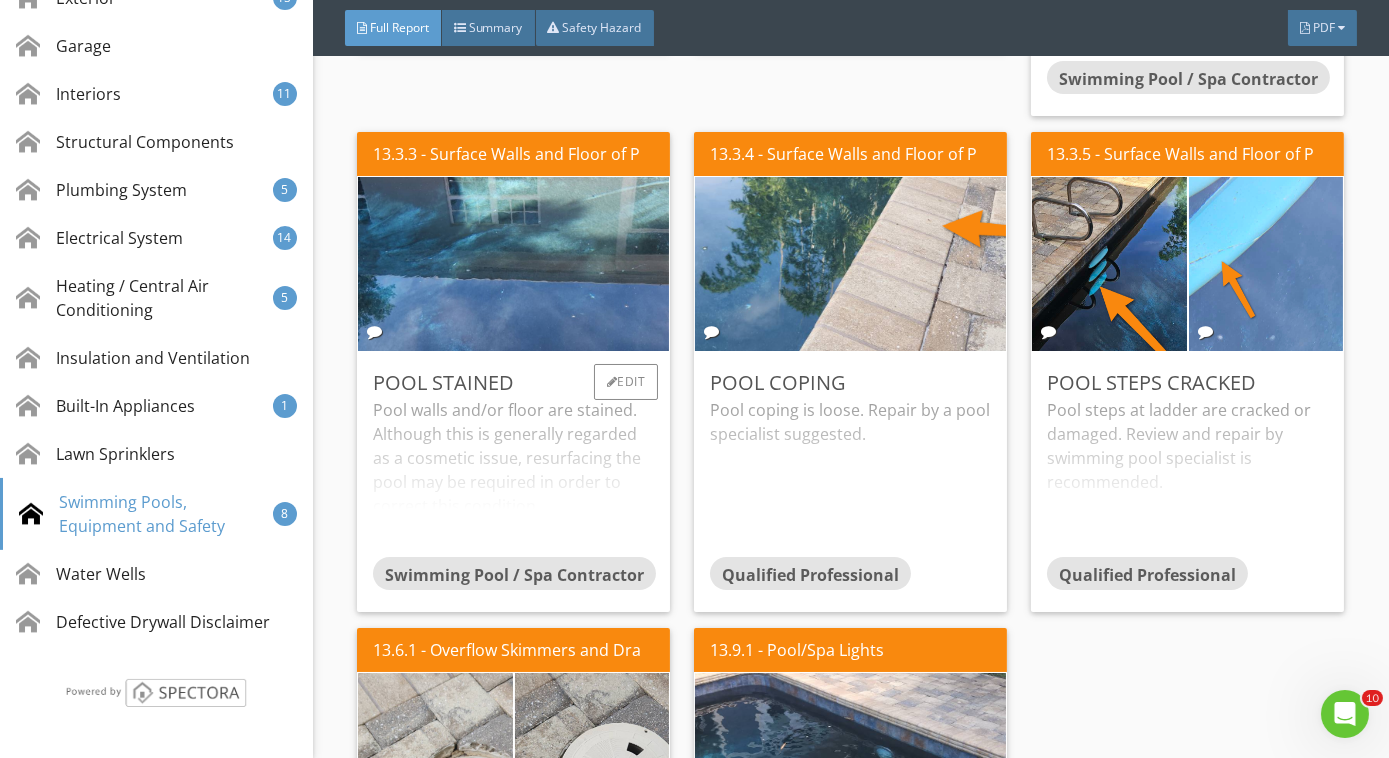 click on "Pool walls and/or floor are stained.  Although this is generally regarded as a cosmetic issue, resurfacing the pool may be required in order to correct this condition." at bounding box center (513, 477) 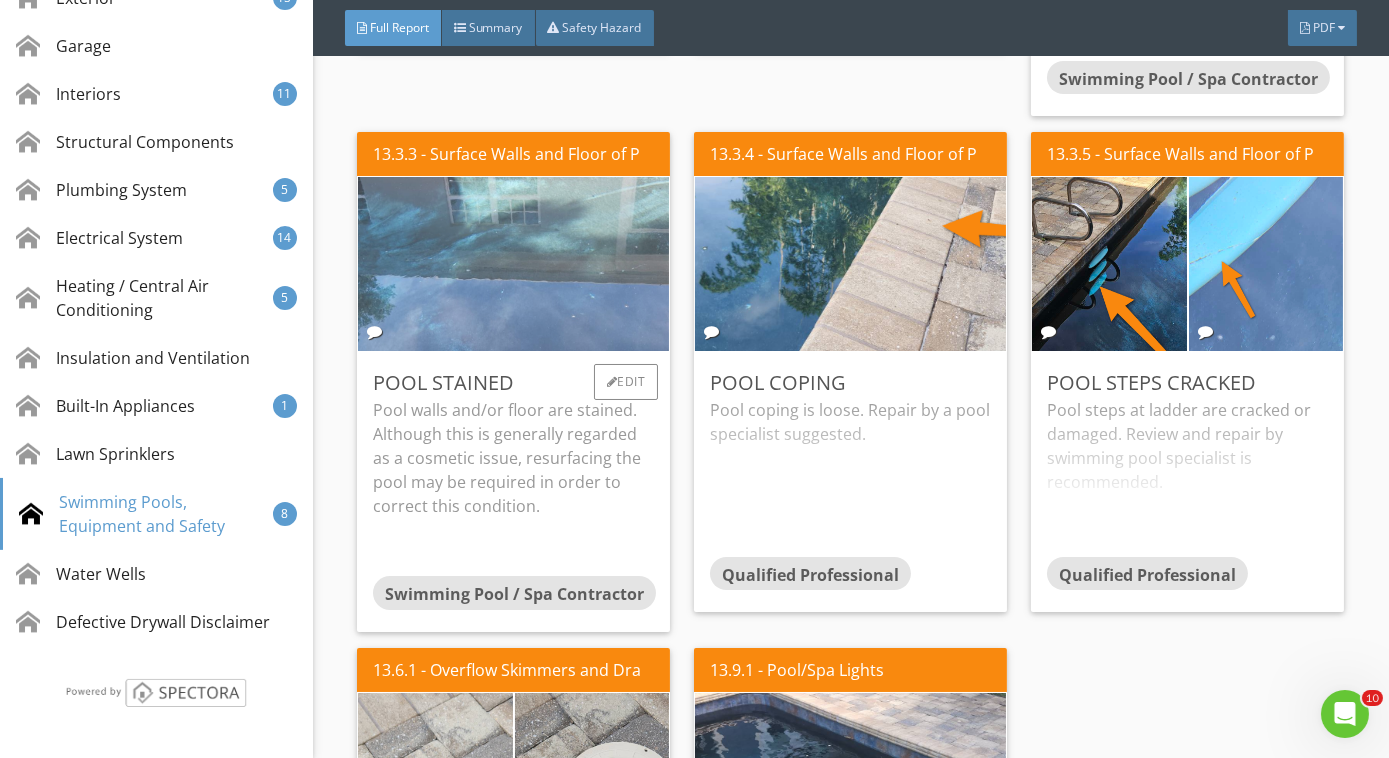 click at bounding box center (514, 264) 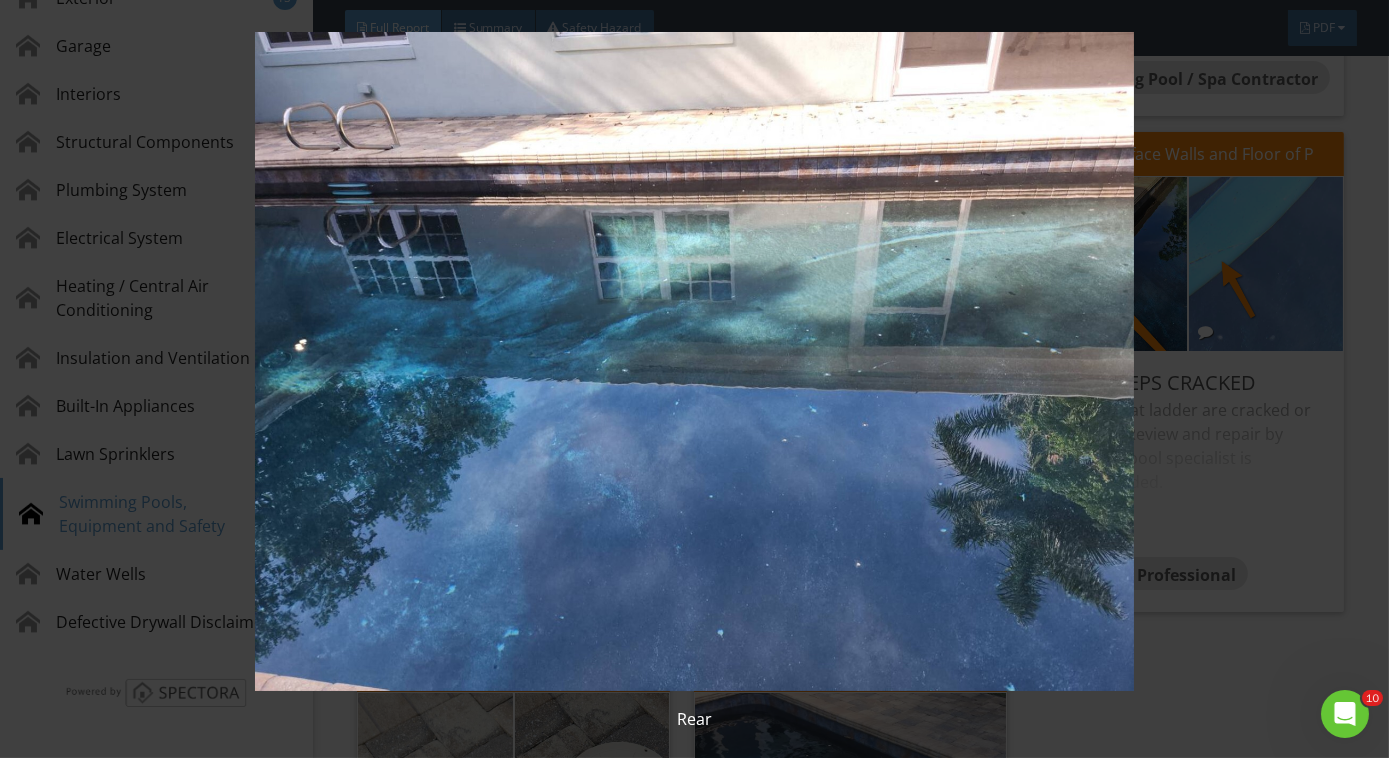 click at bounding box center [694, 361] 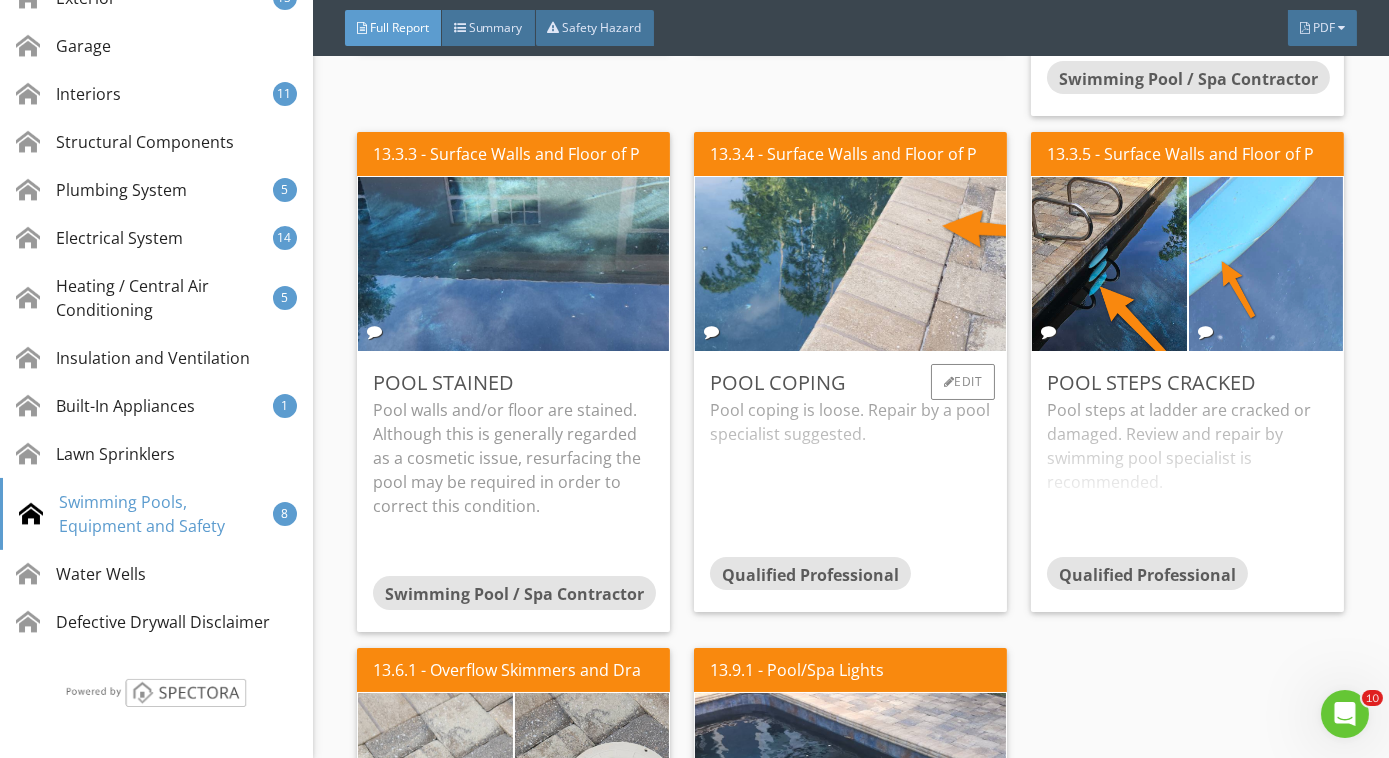 click on "Pool coping is loose. Repair by a pool specialist suggested." at bounding box center [850, 477] 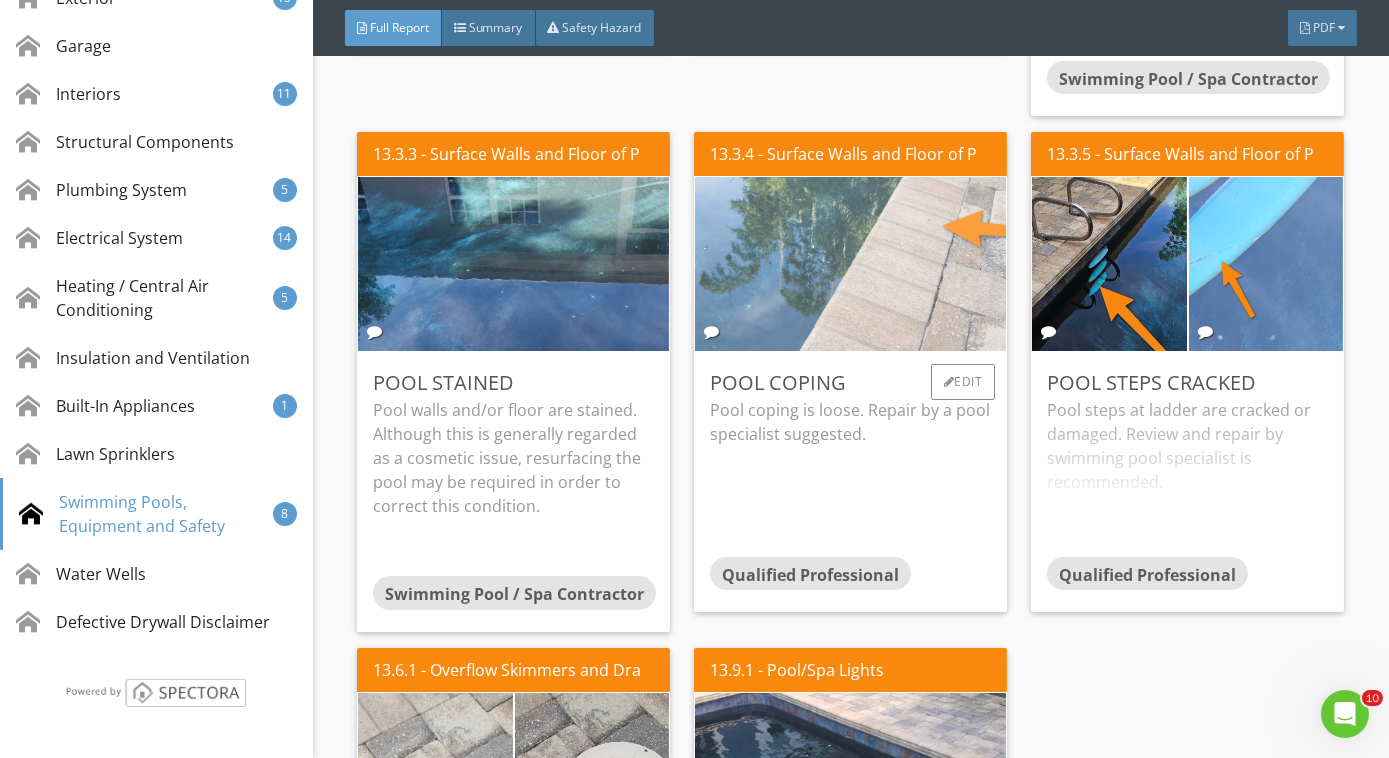 click at bounding box center (851, 264) 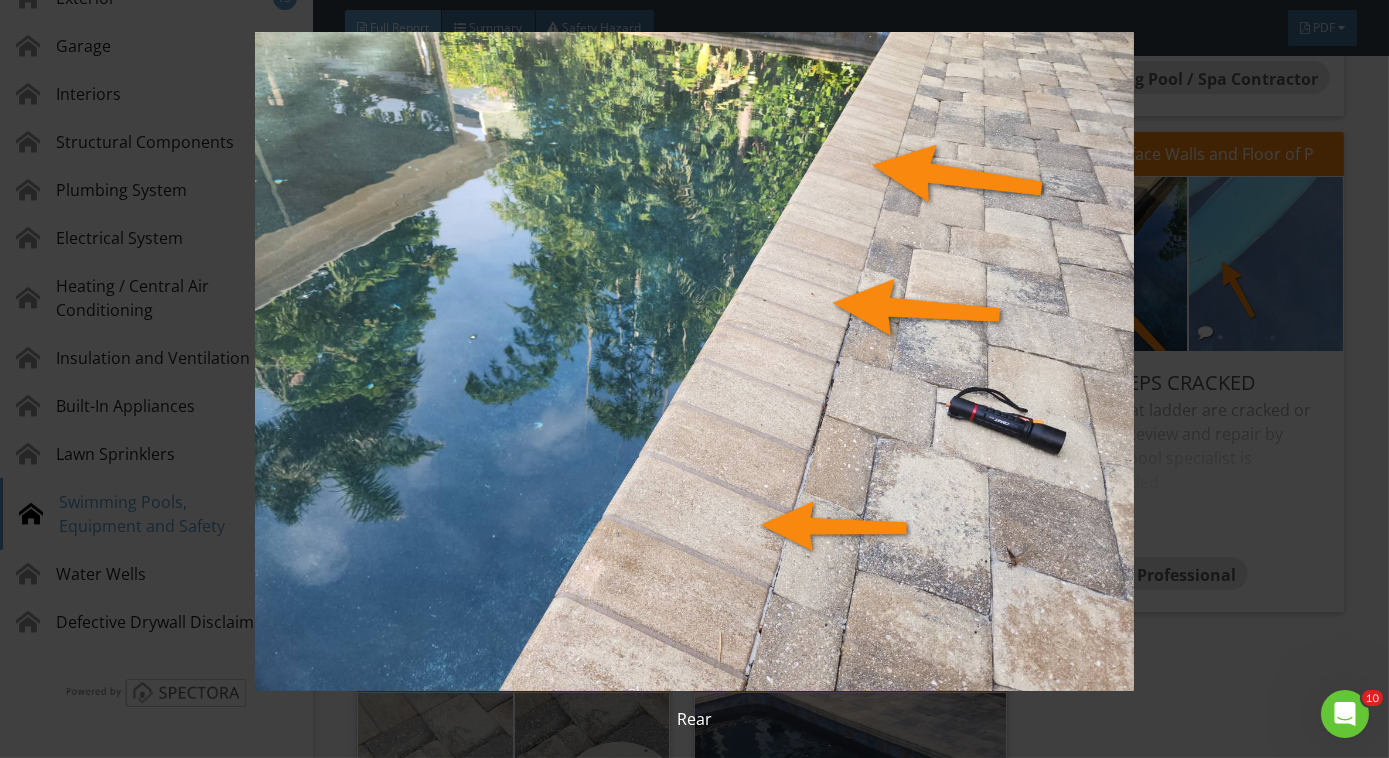 click at bounding box center [694, 361] 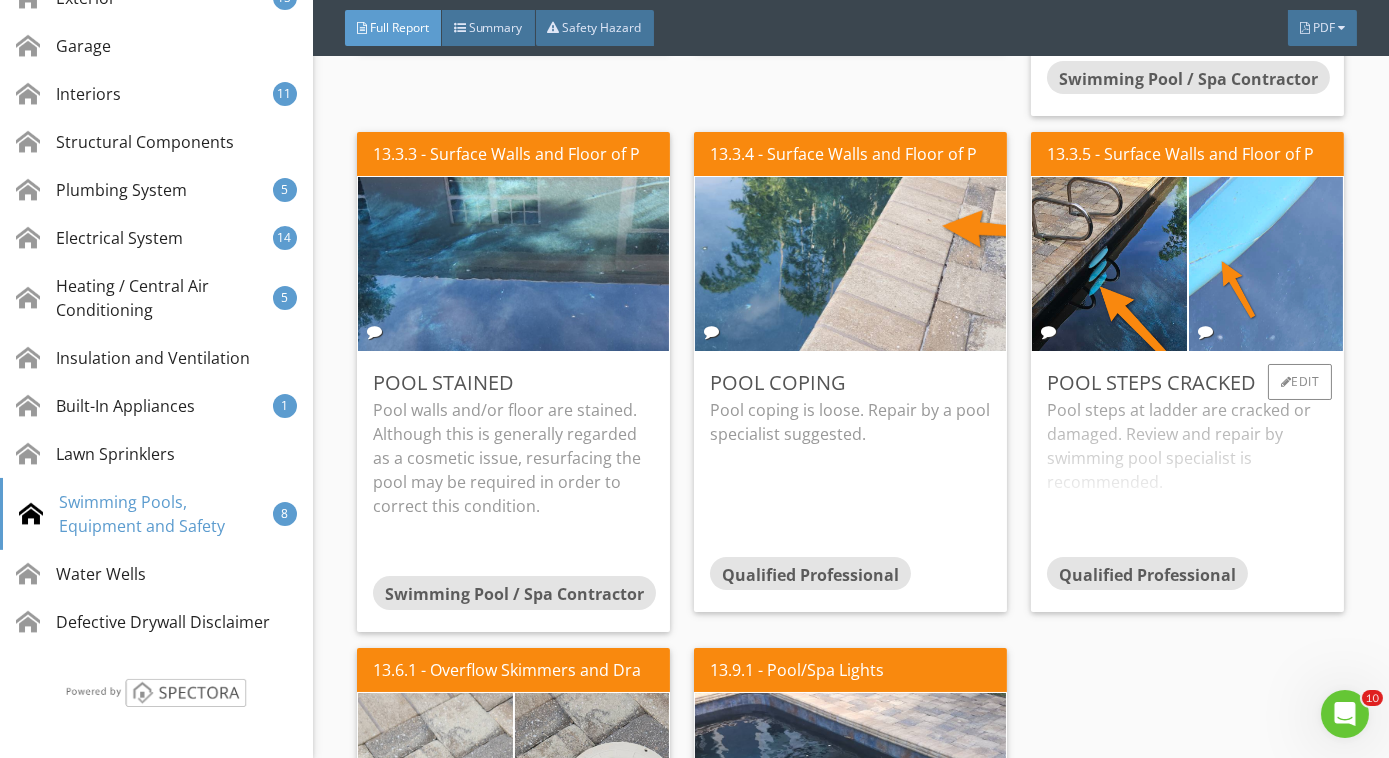 click on "Pool steps at ladder are cracked or damaged. Review and repair by swimming pool specialist is recommended." at bounding box center [1187, 477] 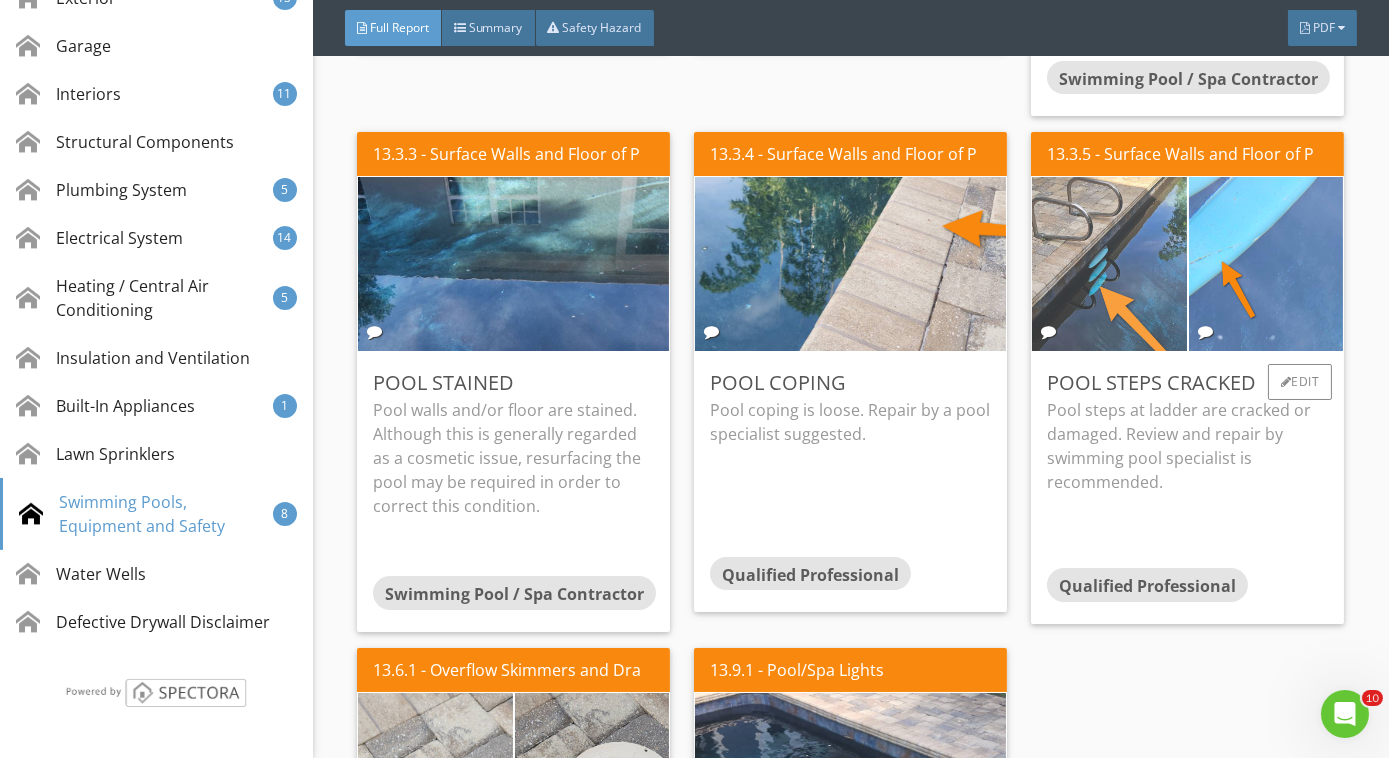 click at bounding box center (1109, 265) 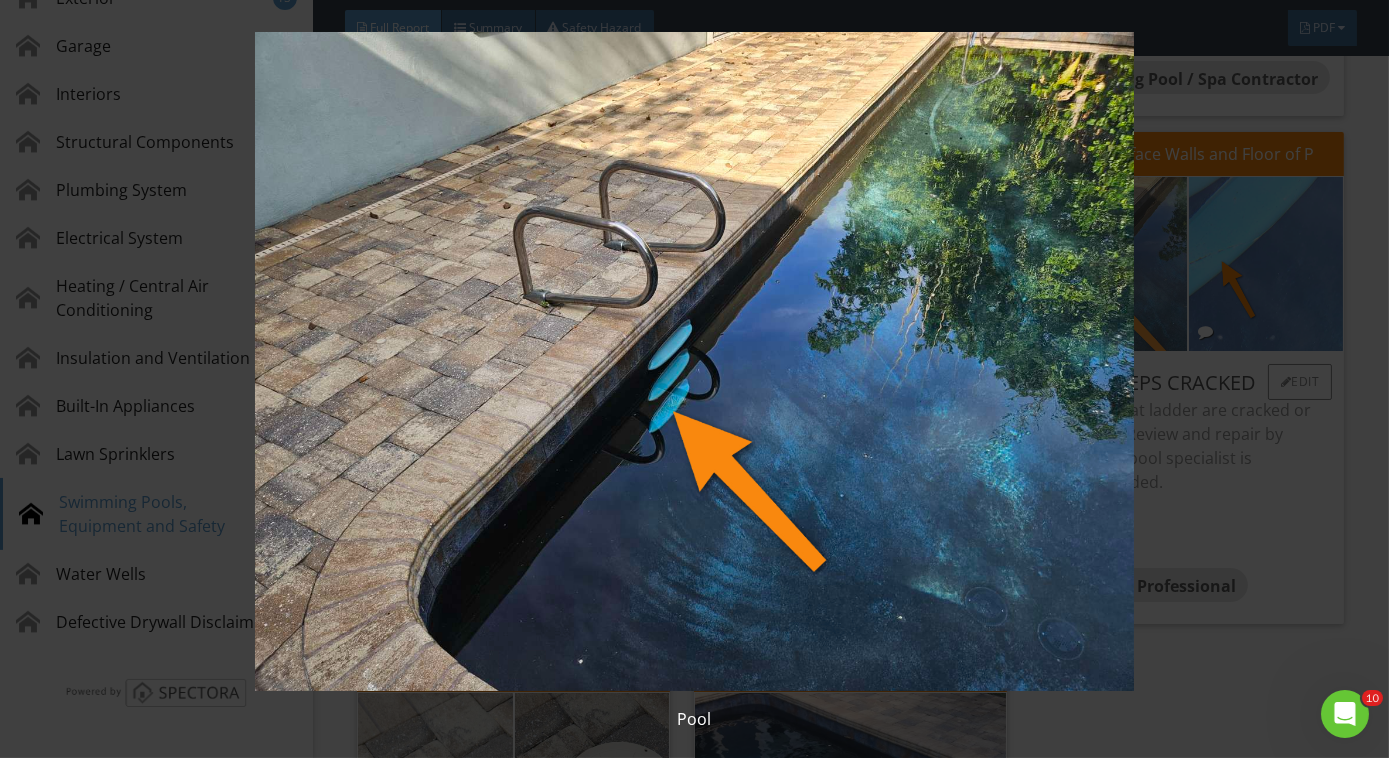 click at bounding box center (694, 361) 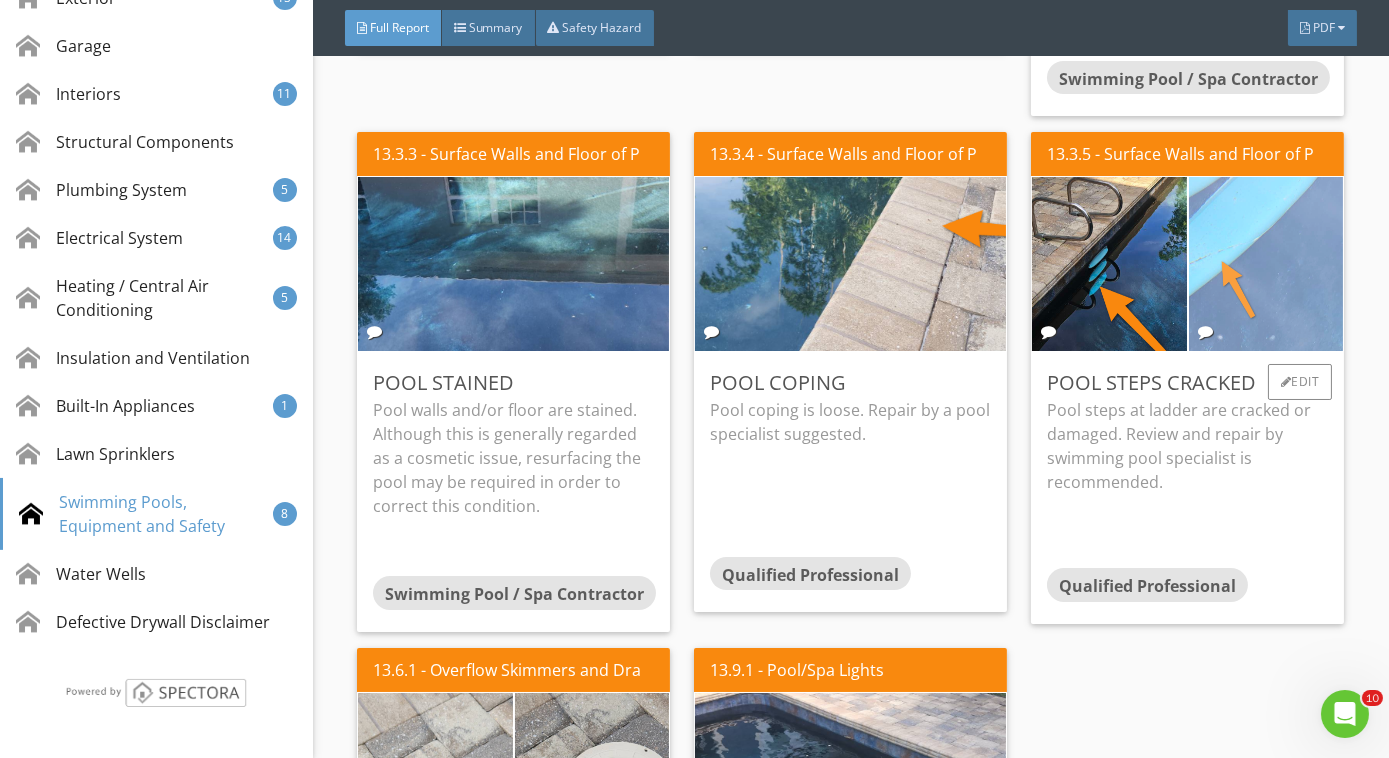 click at bounding box center (1266, 265) 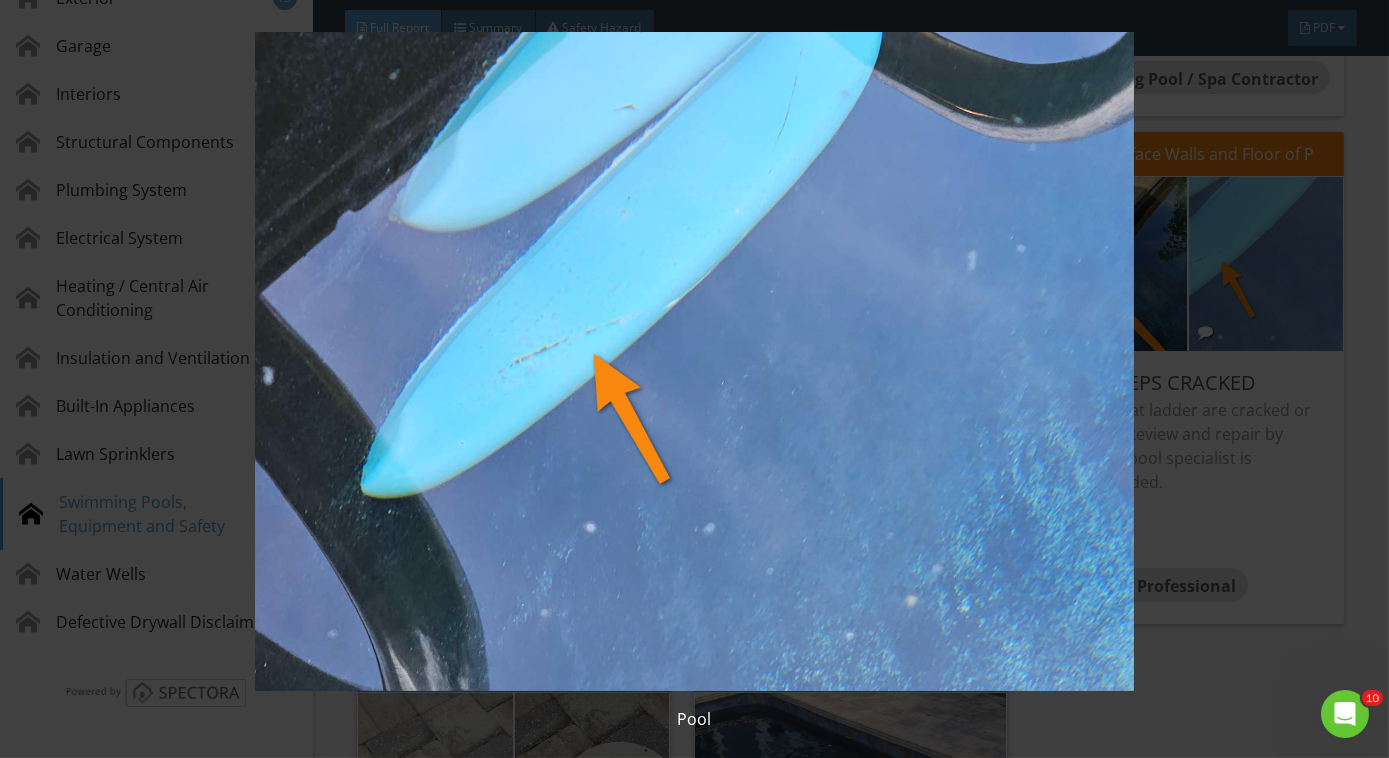 click at bounding box center (694, 361) 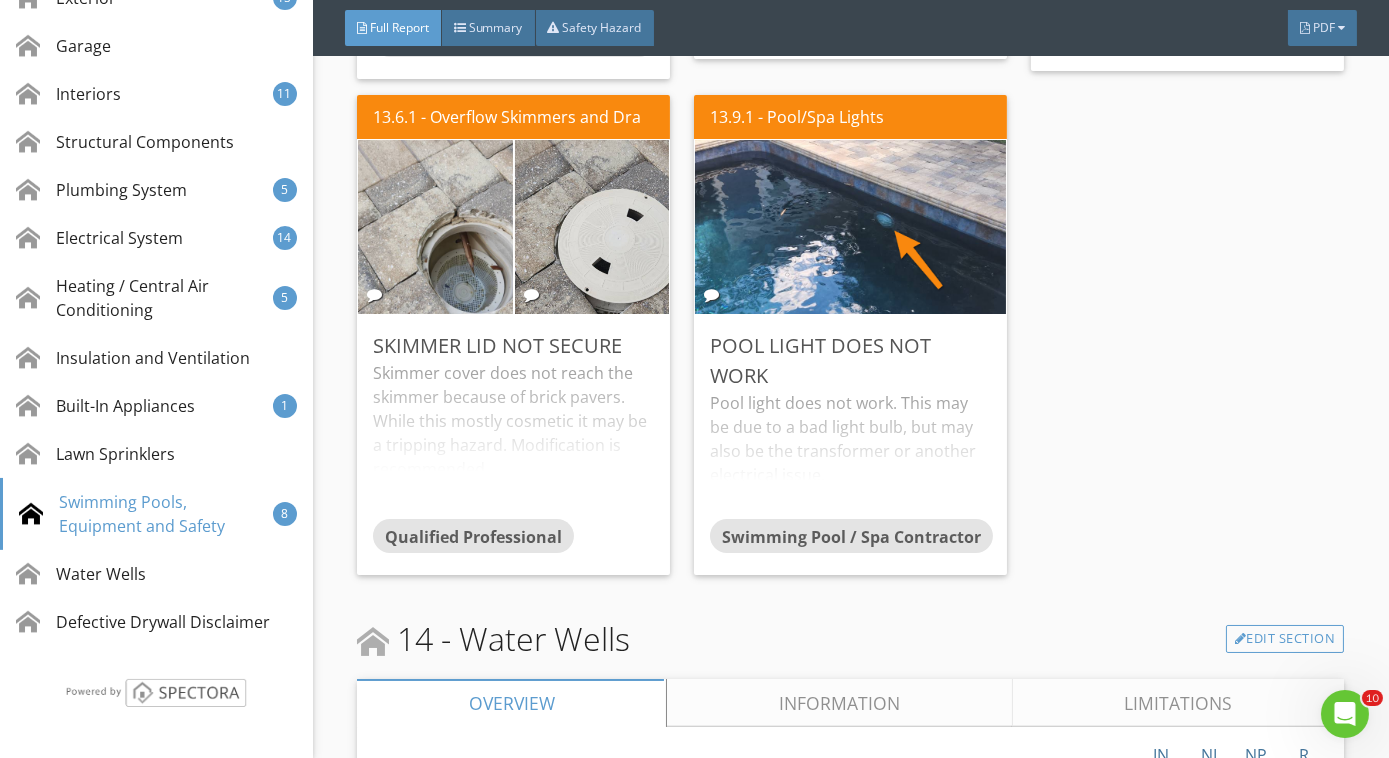 scroll, scrollTop: 18634, scrollLeft: 0, axis: vertical 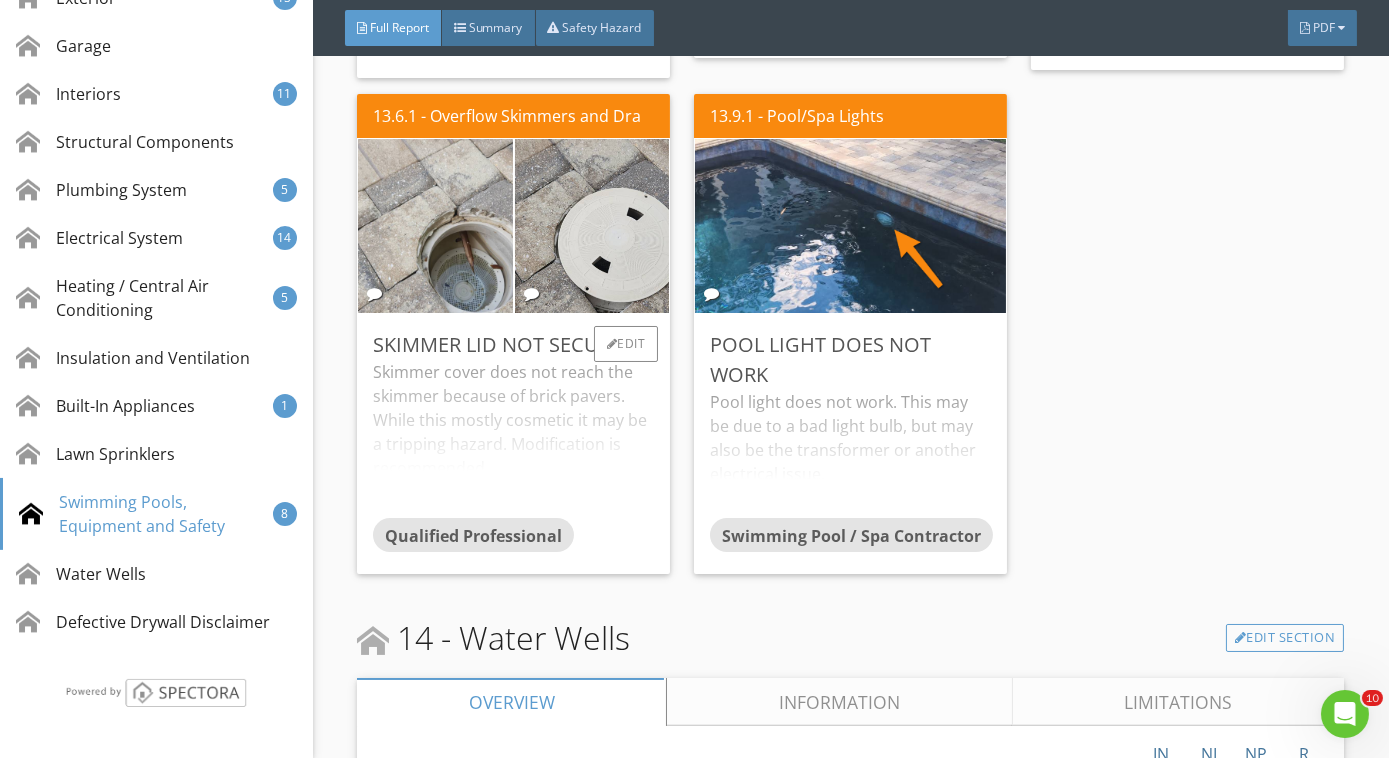click on "Skimmer cover does not reach the skimmer because of brick pavers. While this mostly cosmetic it may be a tripping hazard. Modification is recommended." at bounding box center [513, 439] 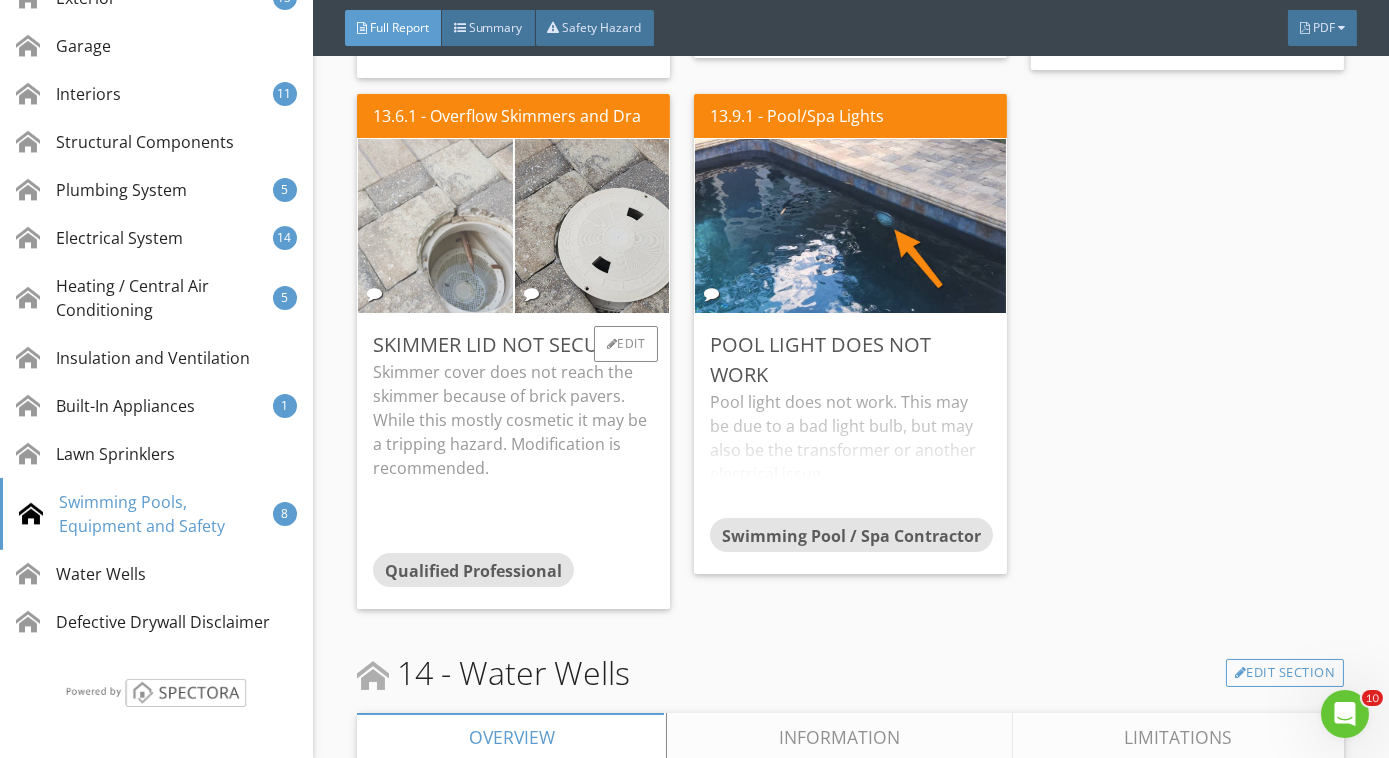 click at bounding box center [436, 226] 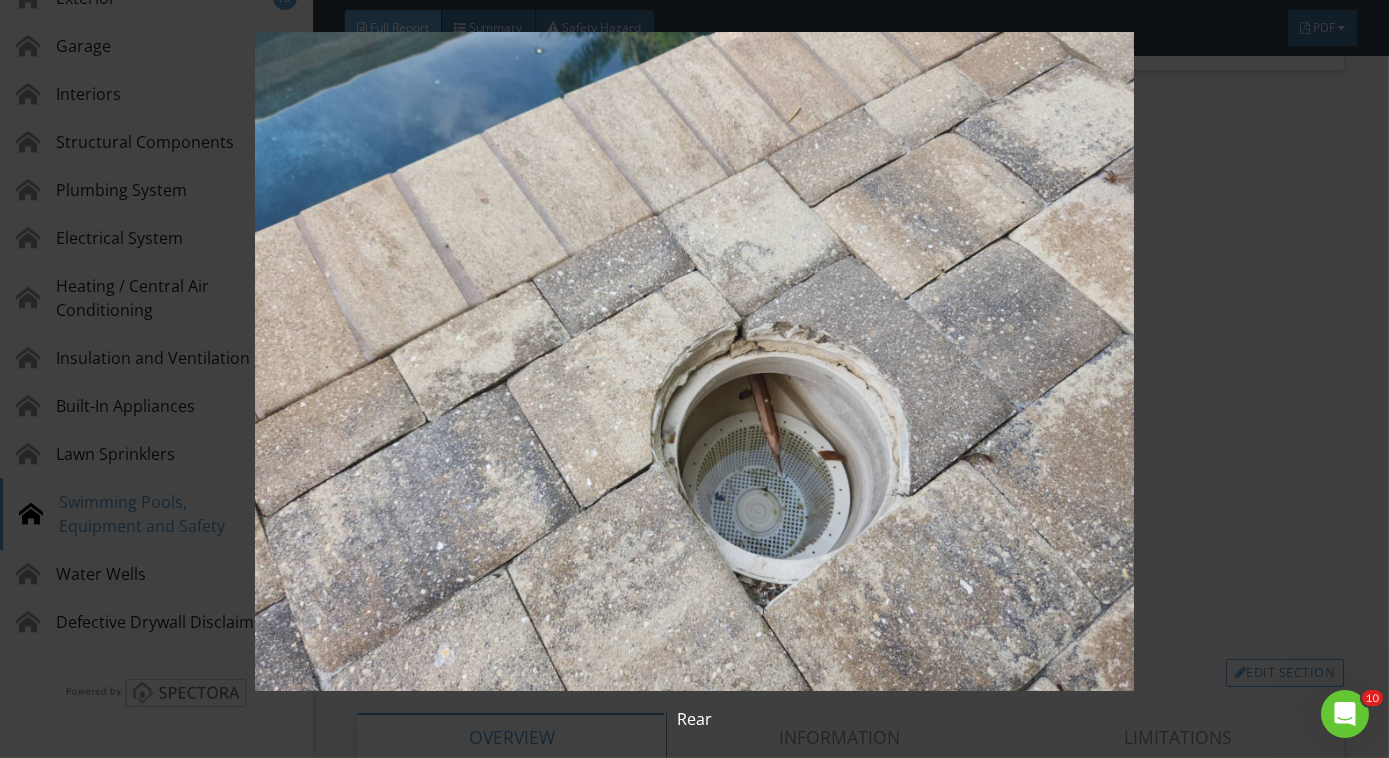 click at bounding box center [694, 361] 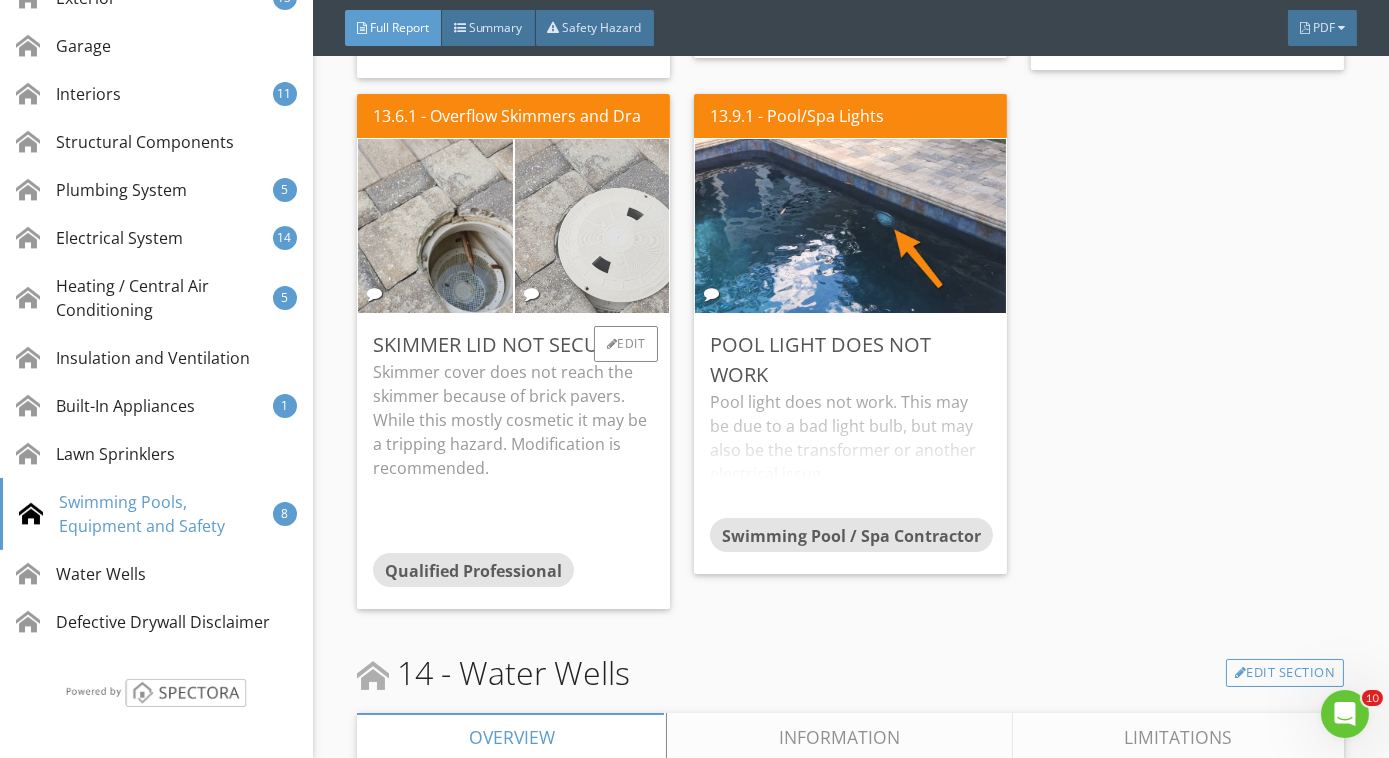 click at bounding box center [592, 226] 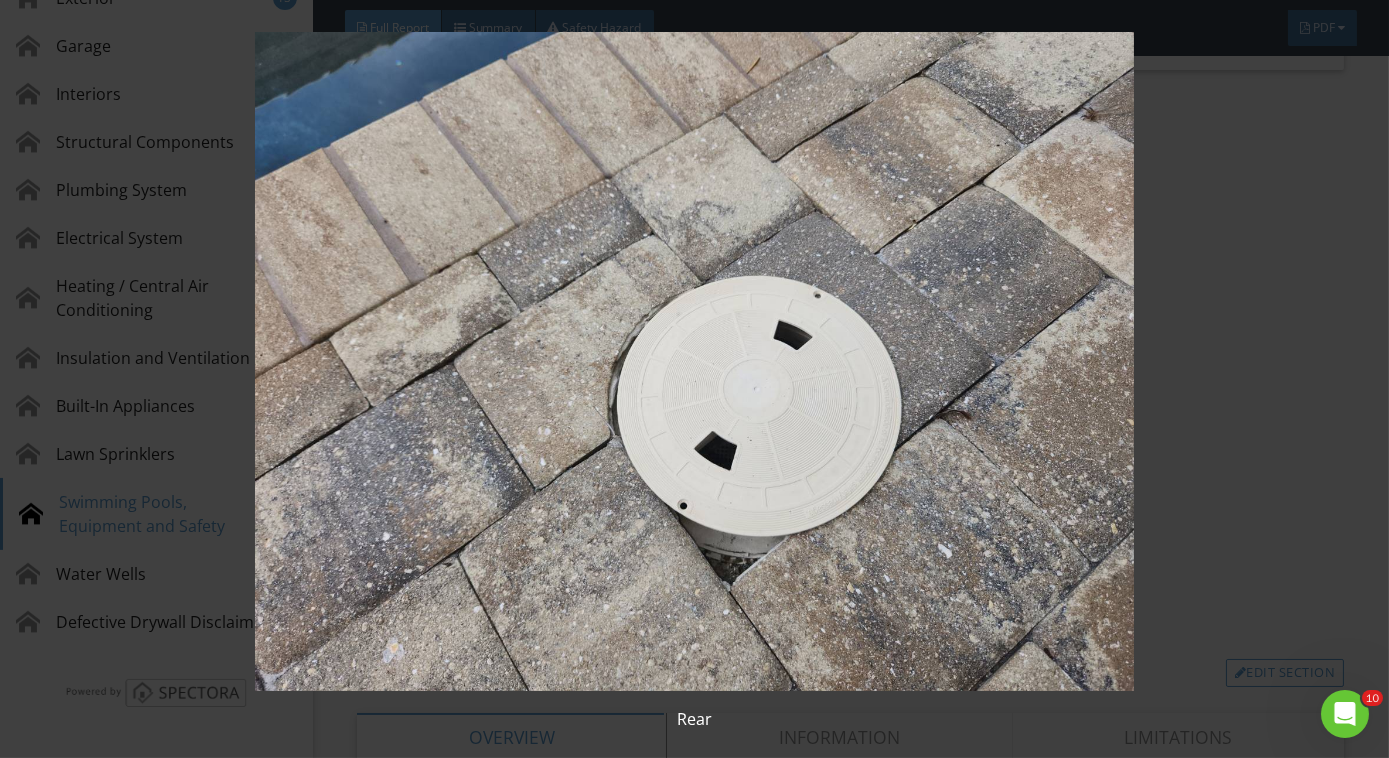 click at bounding box center [694, 361] 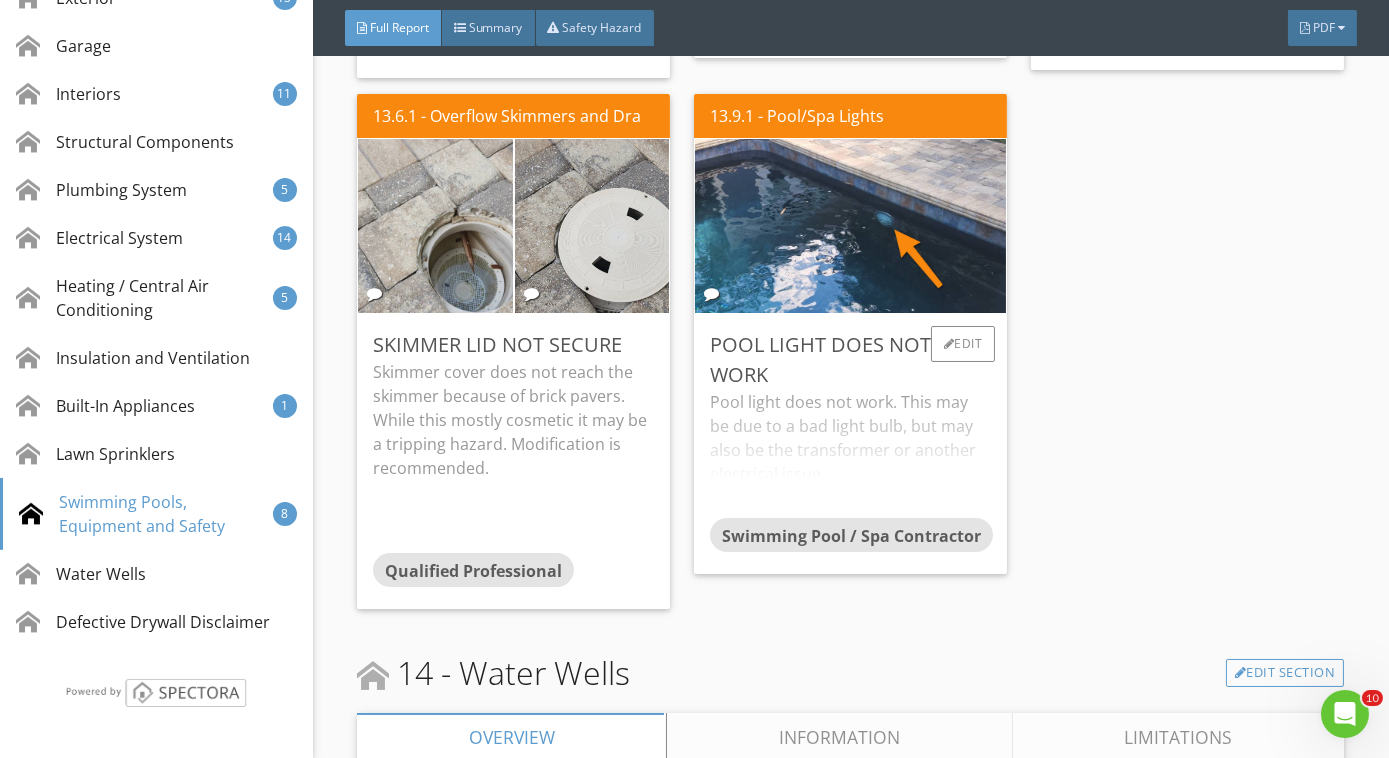 click on "Pool light does not work. This may be due to a bad light bulb, but may also be the transformer or another electrical issue." at bounding box center [850, 454] 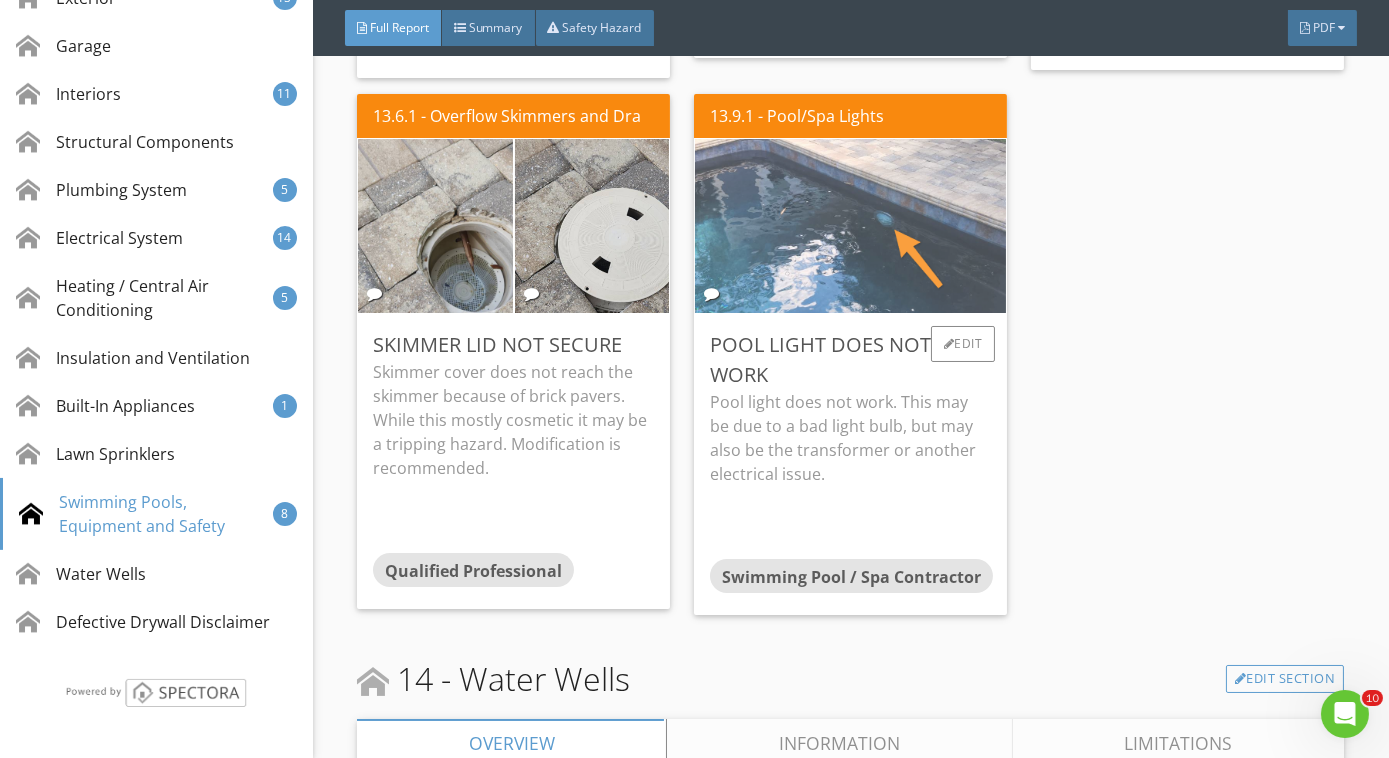 click at bounding box center [851, 225] 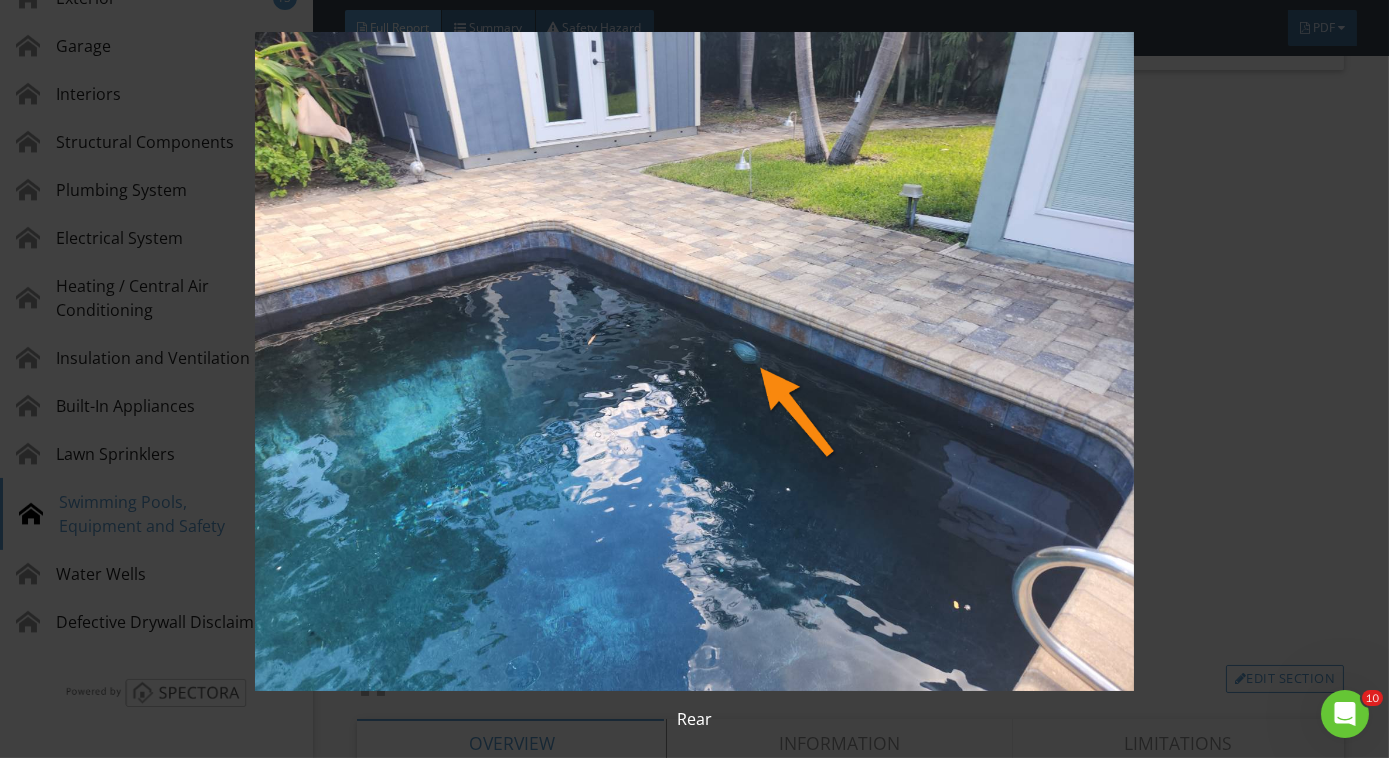 click at bounding box center (694, 361) 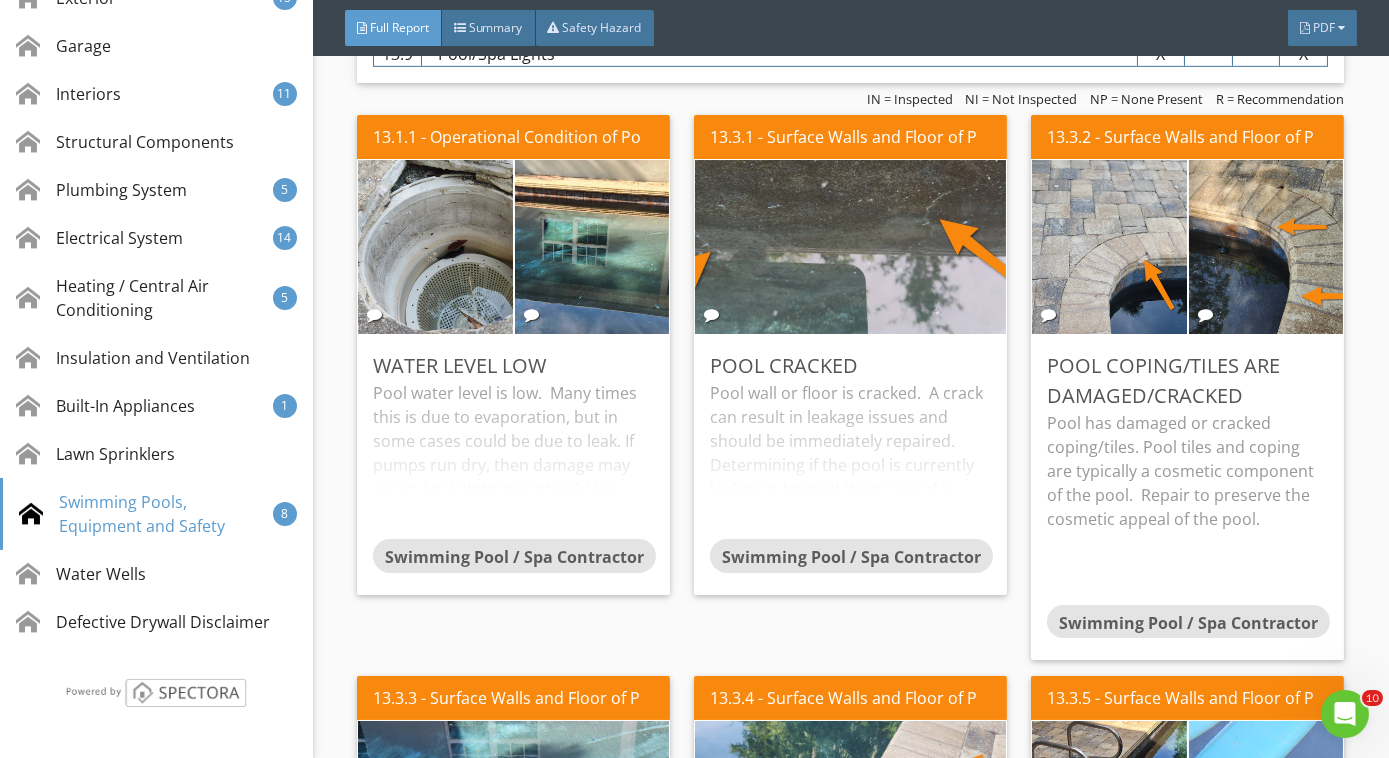 scroll, scrollTop: 17535, scrollLeft: 0, axis: vertical 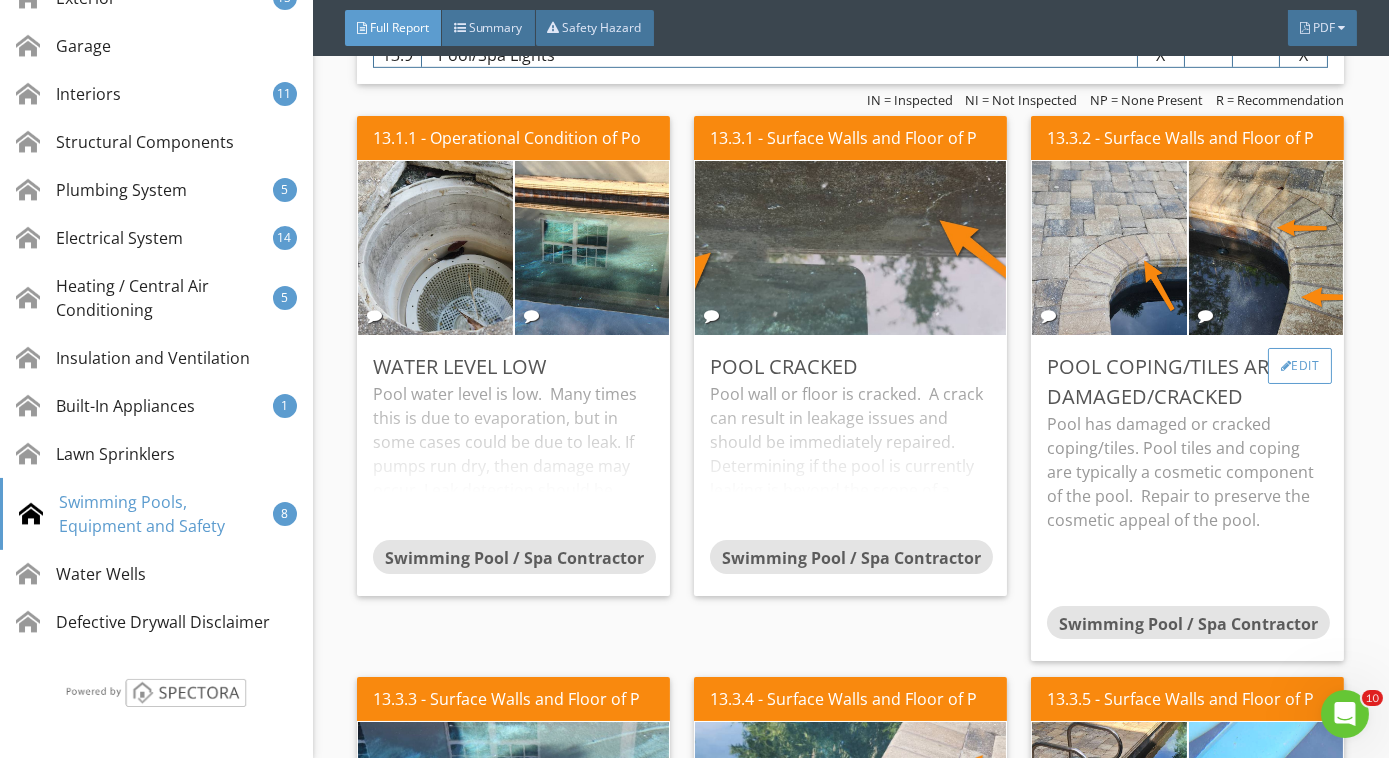 click at bounding box center (1286, 366) 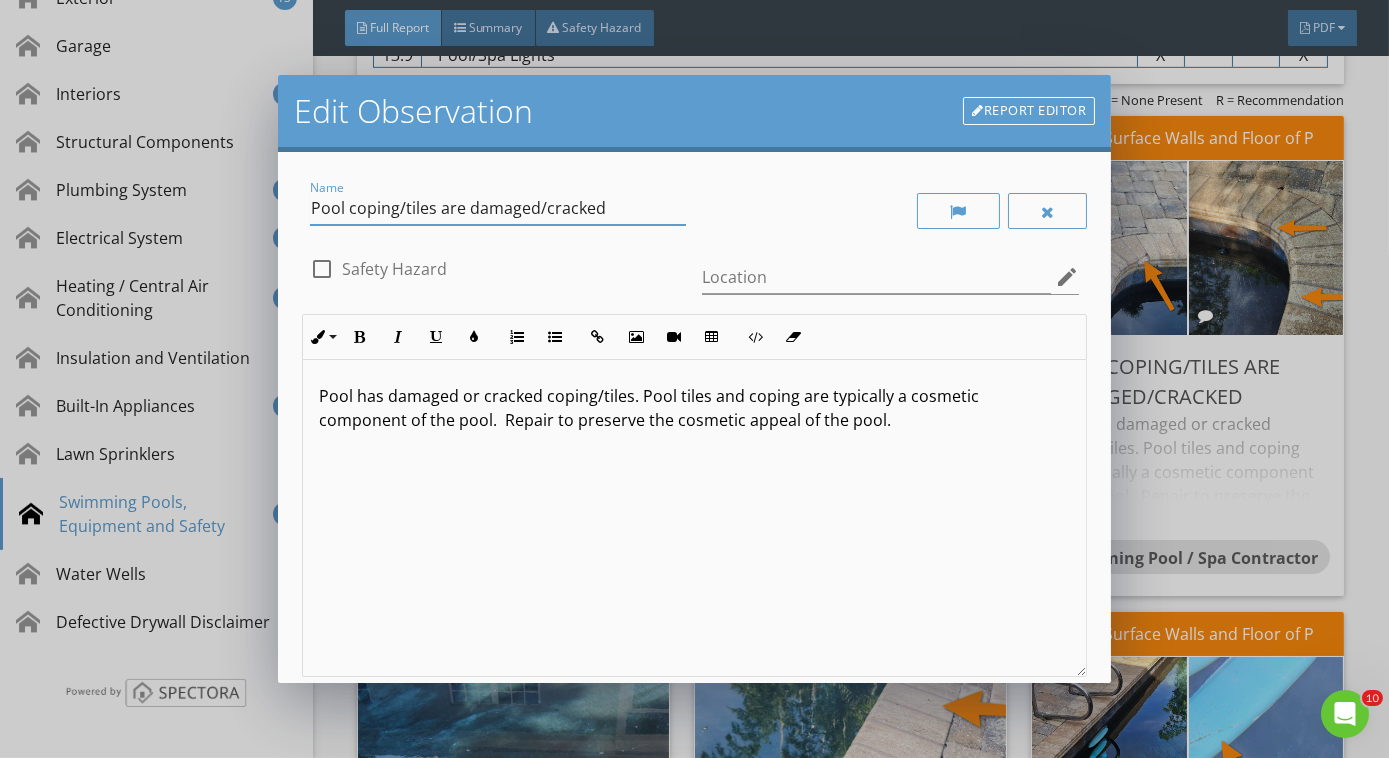 drag, startPoint x: 395, startPoint y: 214, endPoint x: 466, endPoint y: 232, distance: 73.24616 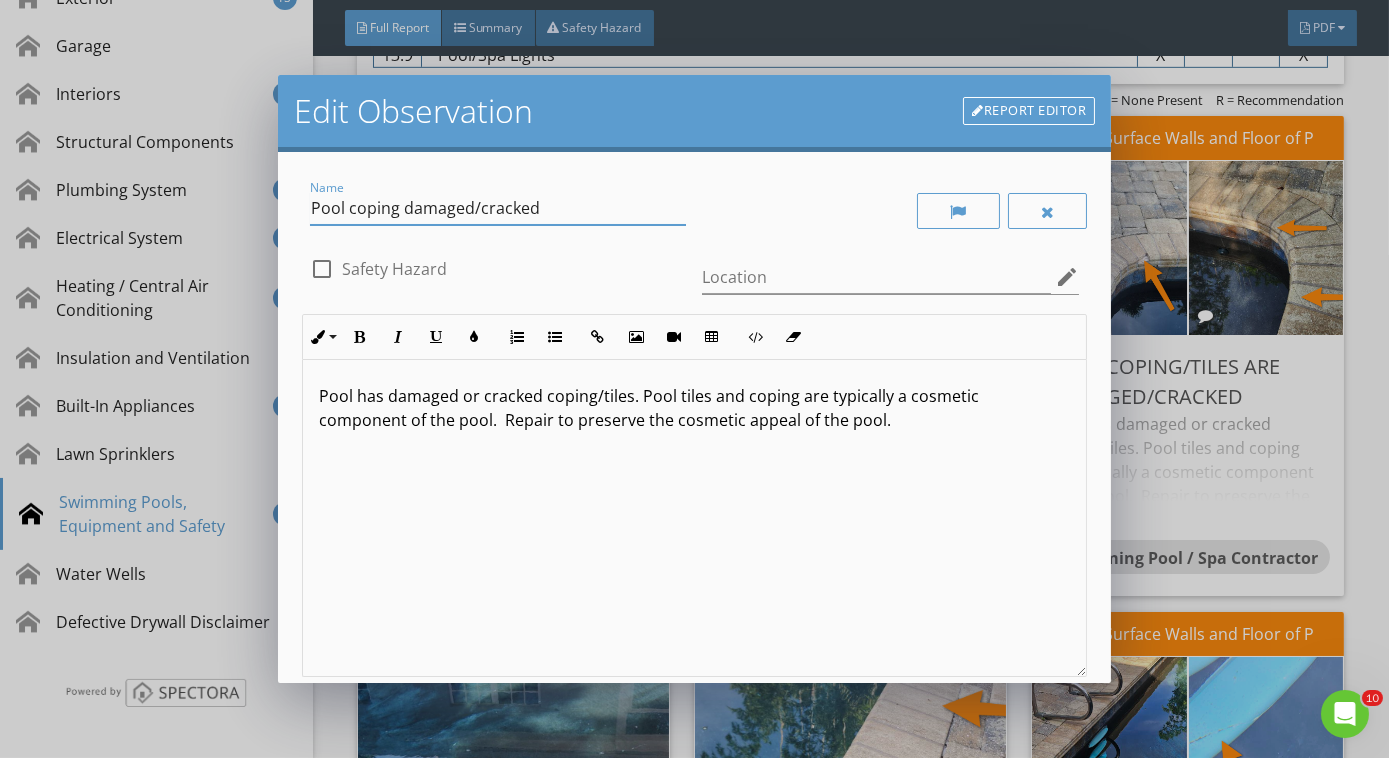type on "Pool coping damaged/cracked" 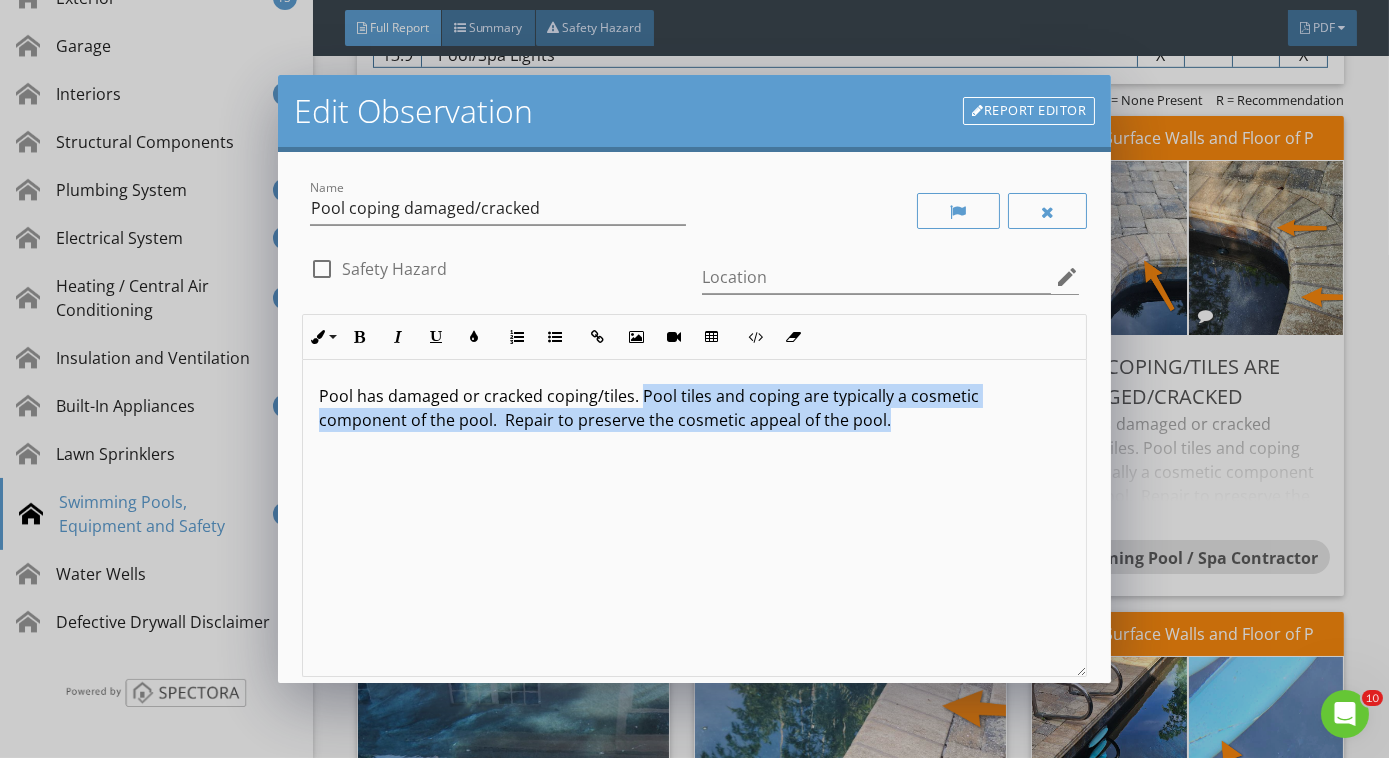 drag, startPoint x: 636, startPoint y: 396, endPoint x: 1186, endPoint y: 642, distance: 602.5081 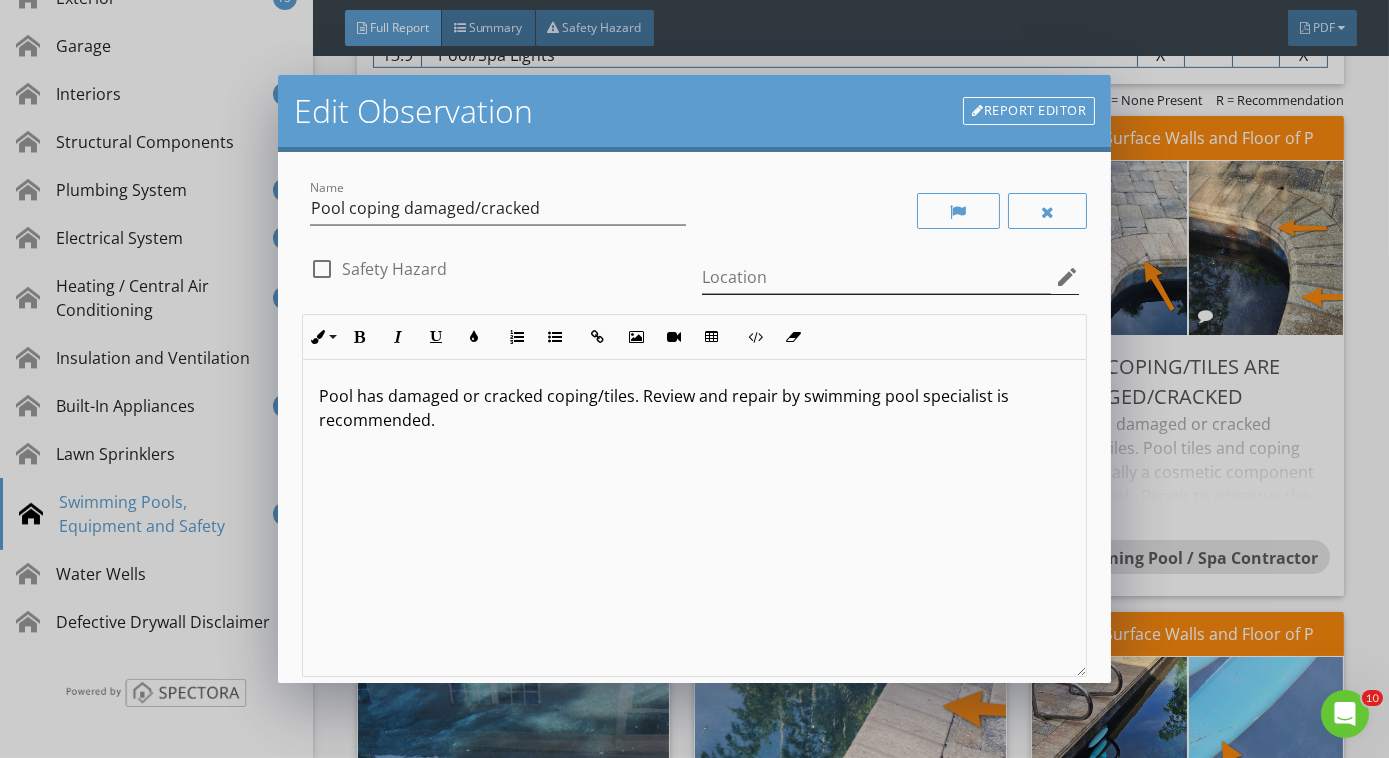 scroll, scrollTop: 186, scrollLeft: 0, axis: vertical 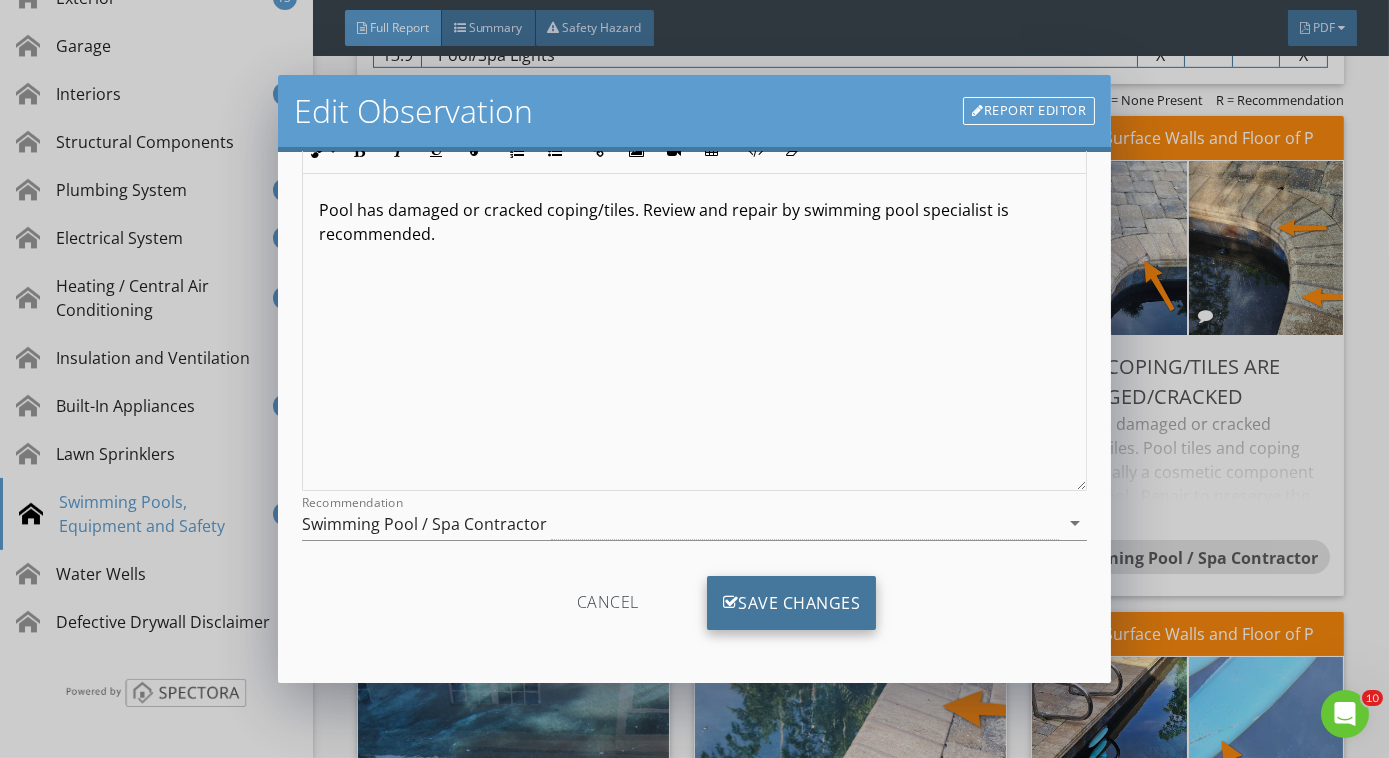click on "Save Changes" at bounding box center [792, 603] 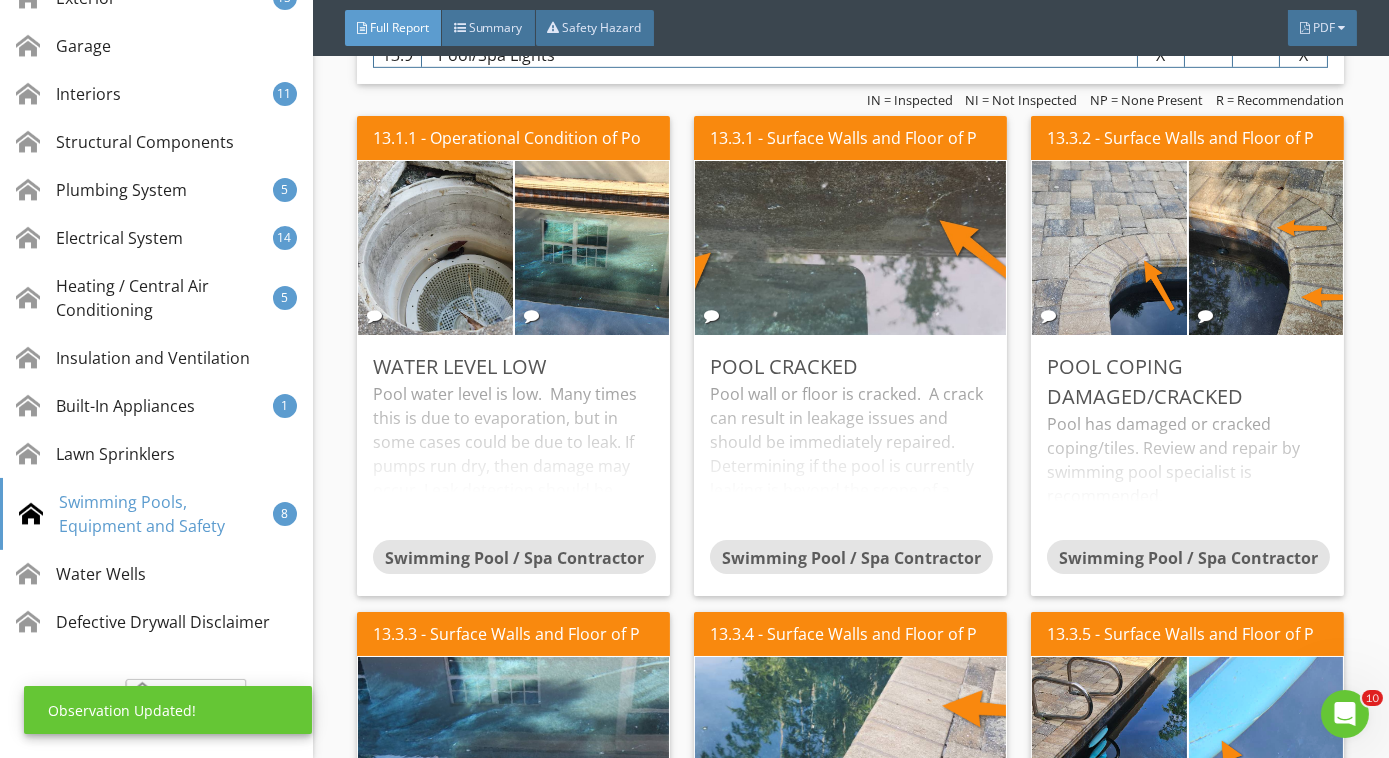 scroll, scrollTop: 0, scrollLeft: 0, axis: both 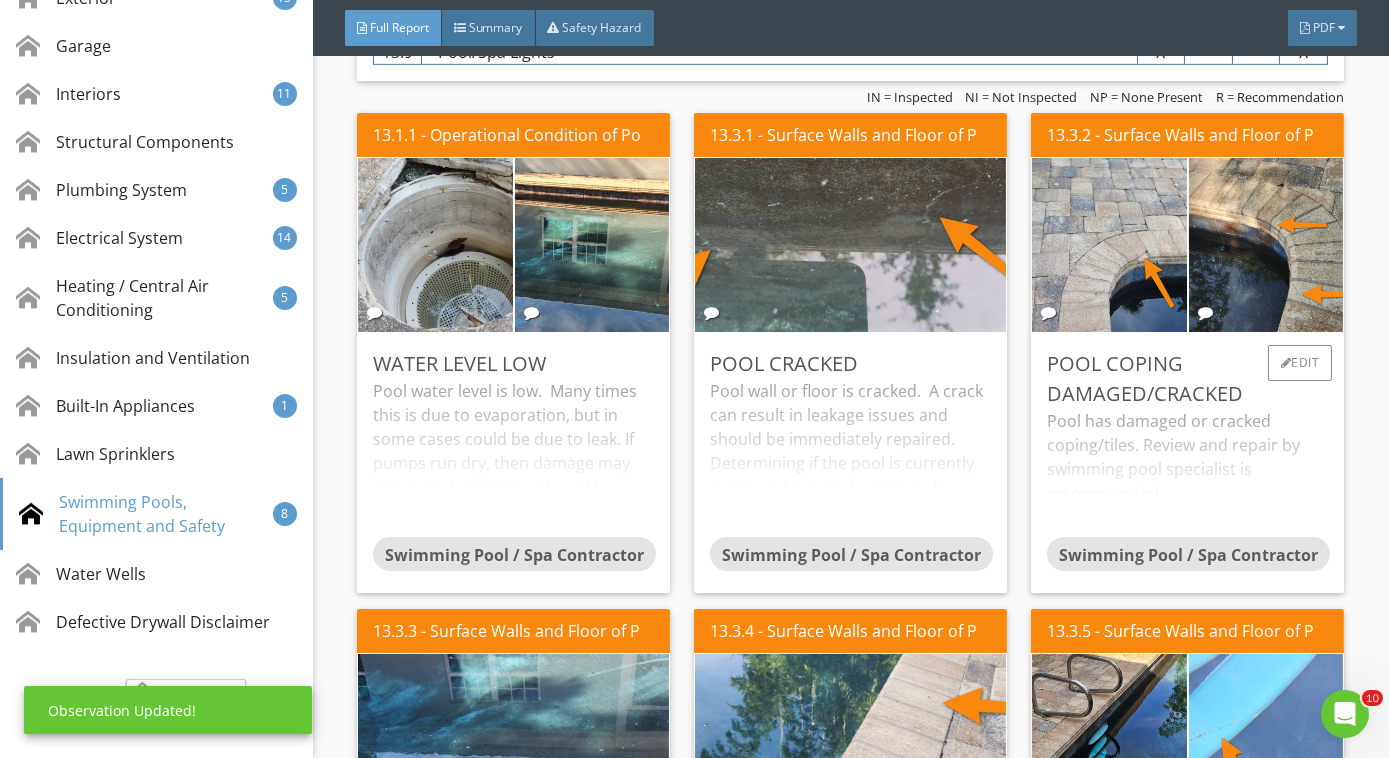 click on "Pool has damaged or cracked coping/tiles. Review and repair by swimming pool specialist is recommended." at bounding box center (1187, 473) 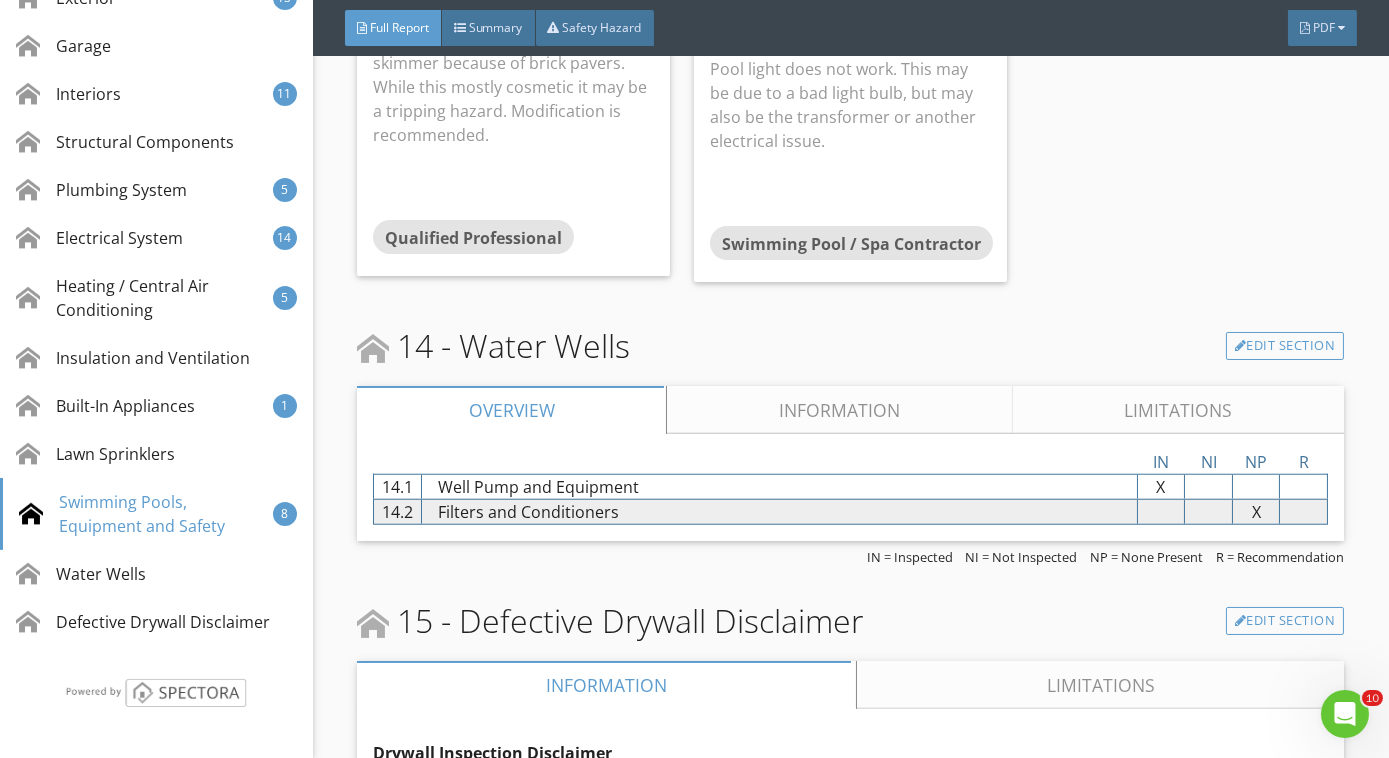 scroll, scrollTop: 18944, scrollLeft: 0, axis: vertical 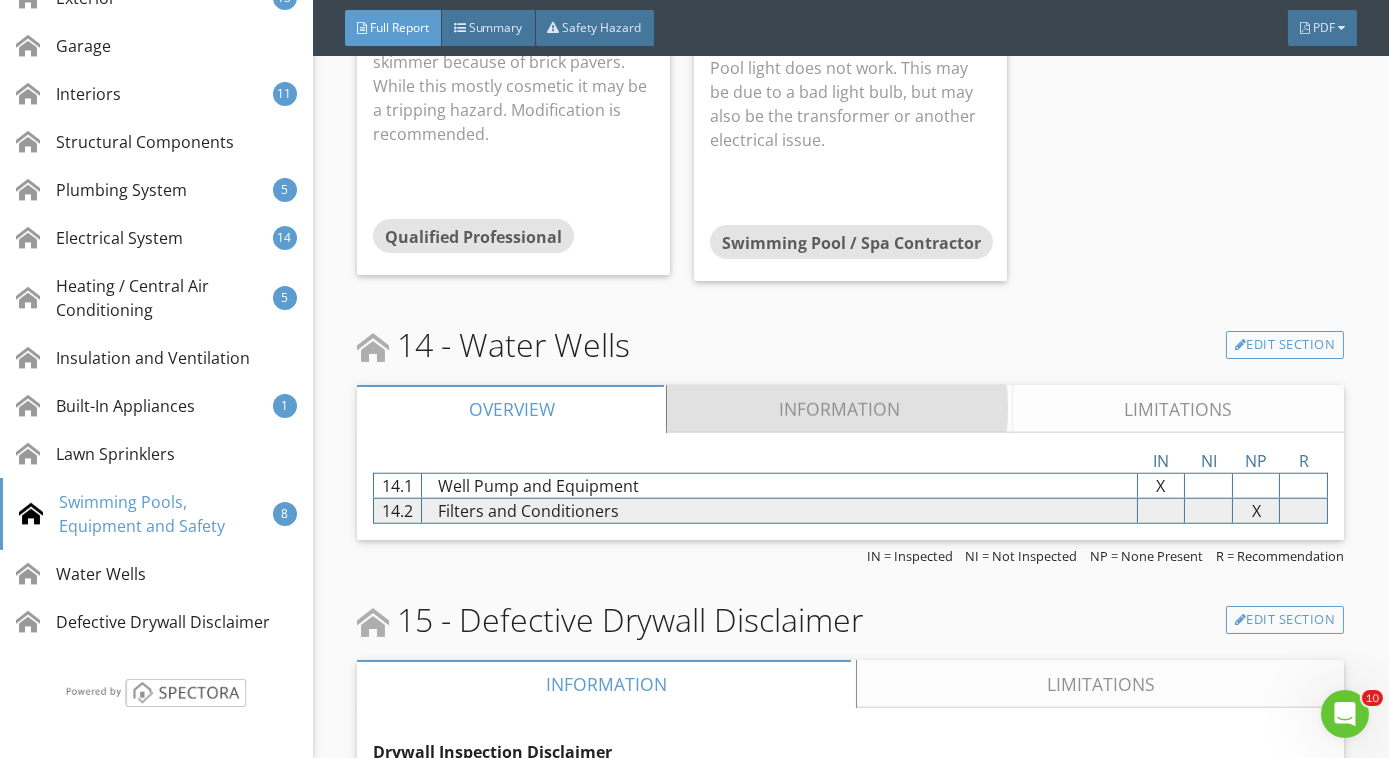 click on "Information" at bounding box center (840, 409) 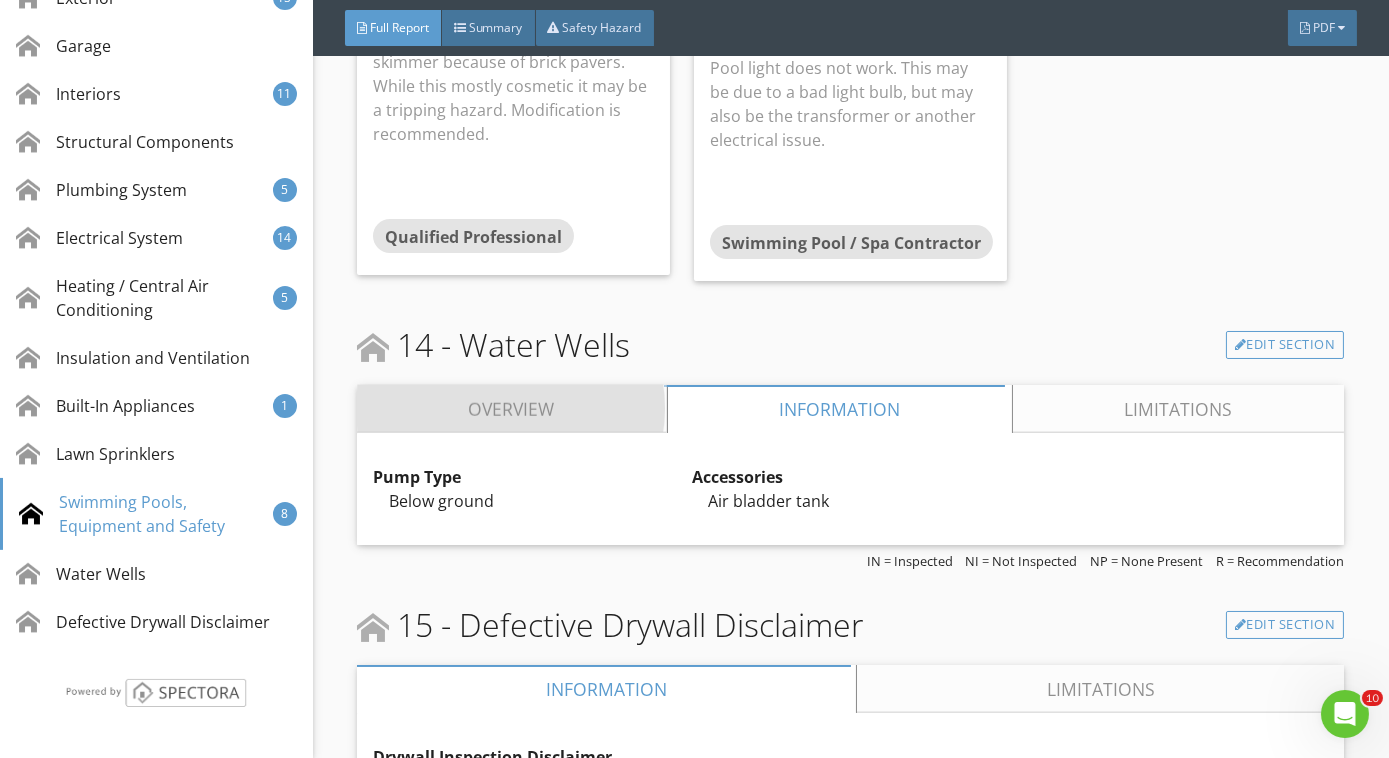 click on "Overview" at bounding box center (512, 409) 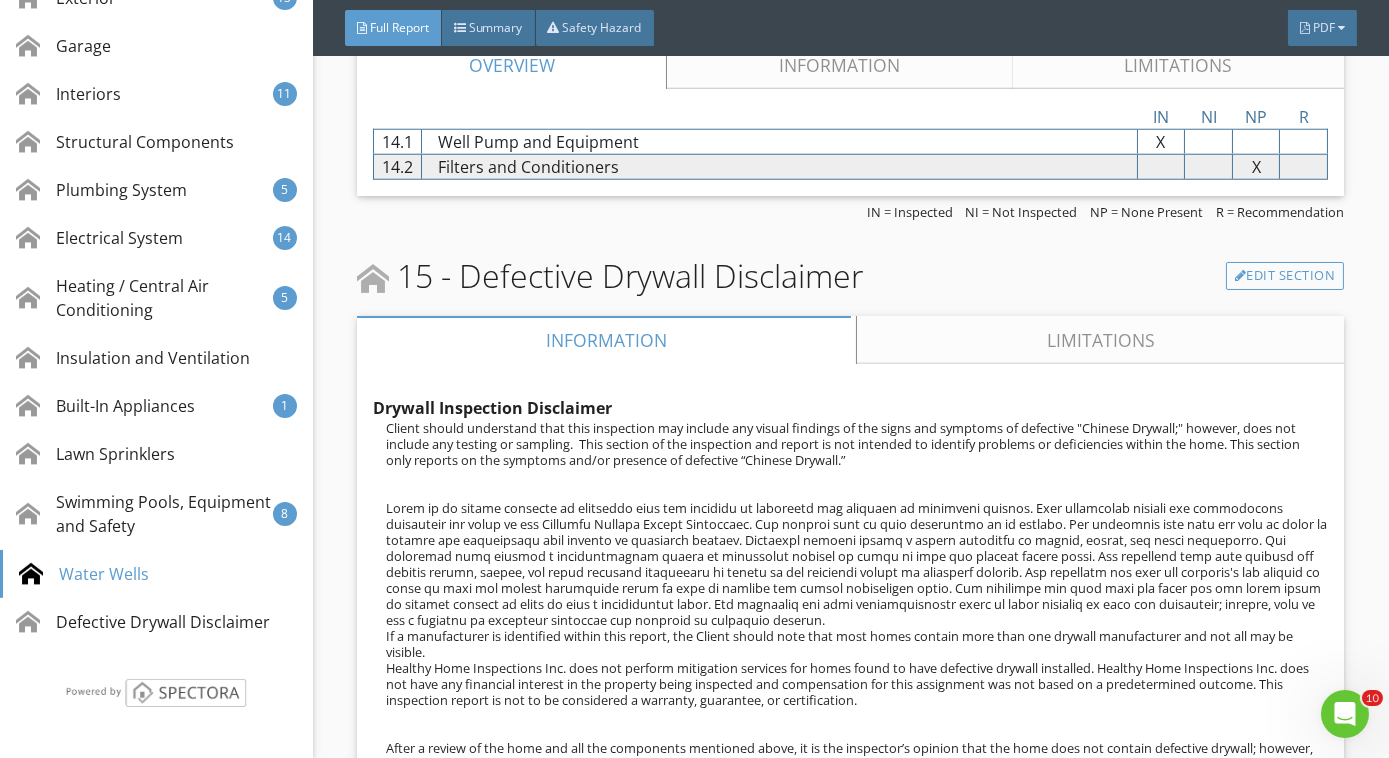 scroll, scrollTop: 19320, scrollLeft: 0, axis: vertical 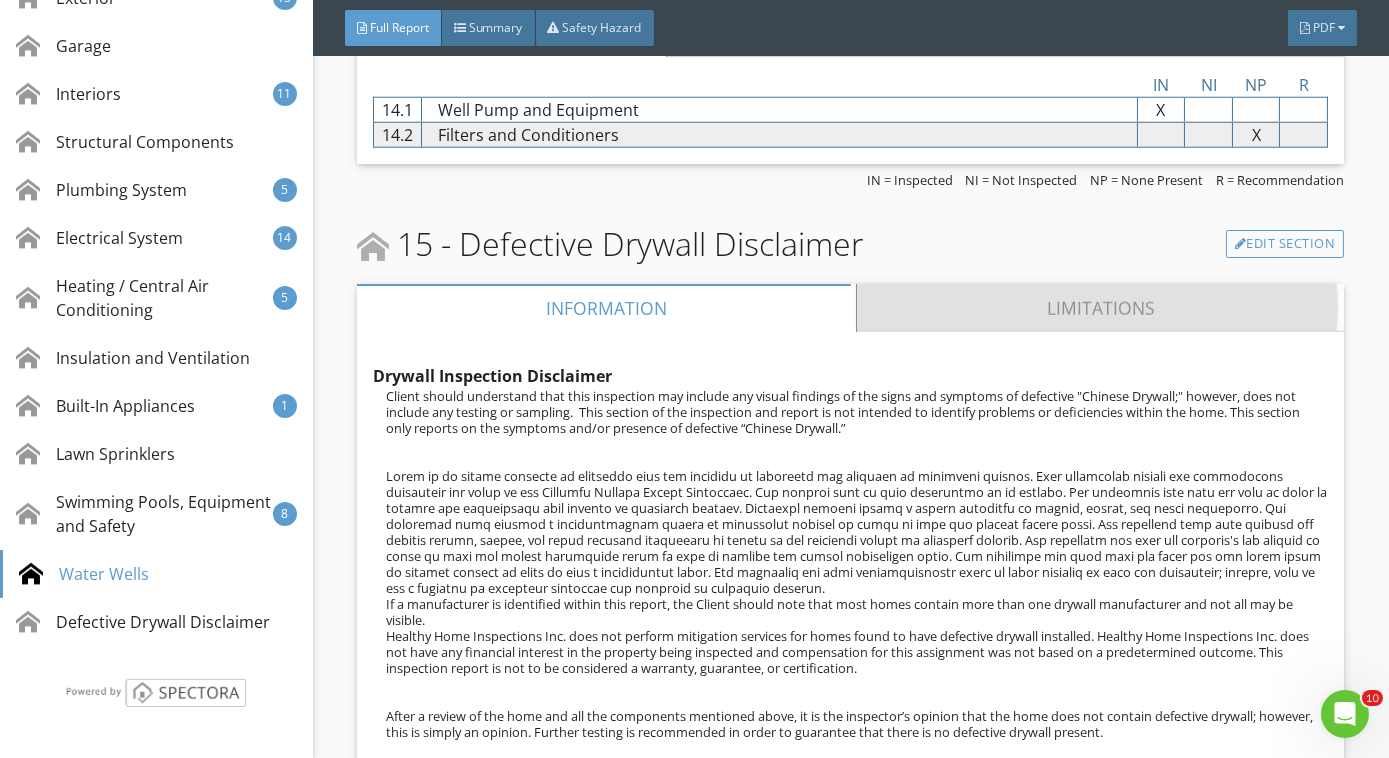 click on "Limitations" at bounding box center [1101, 308] 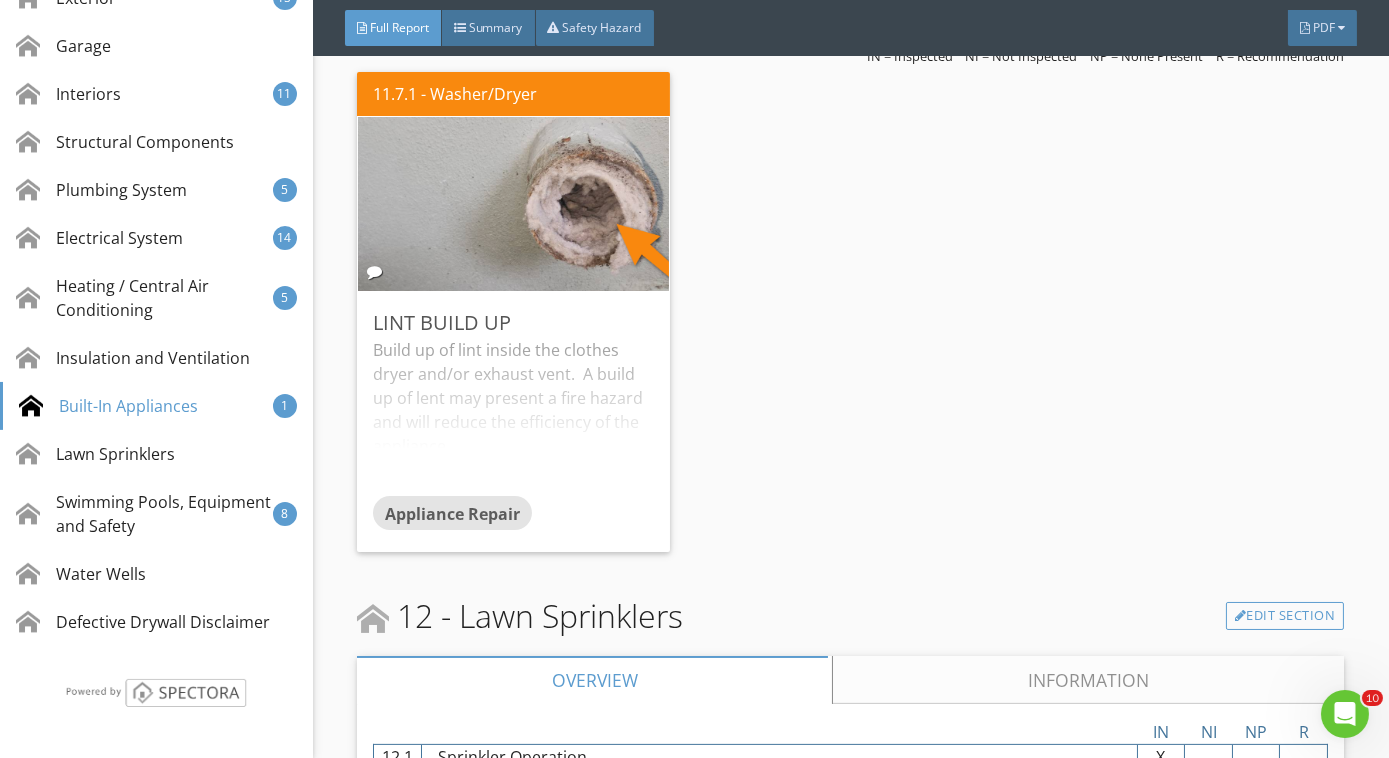 scroll, scrollTop: 16322, scrollLeft: 0, axis: vertical 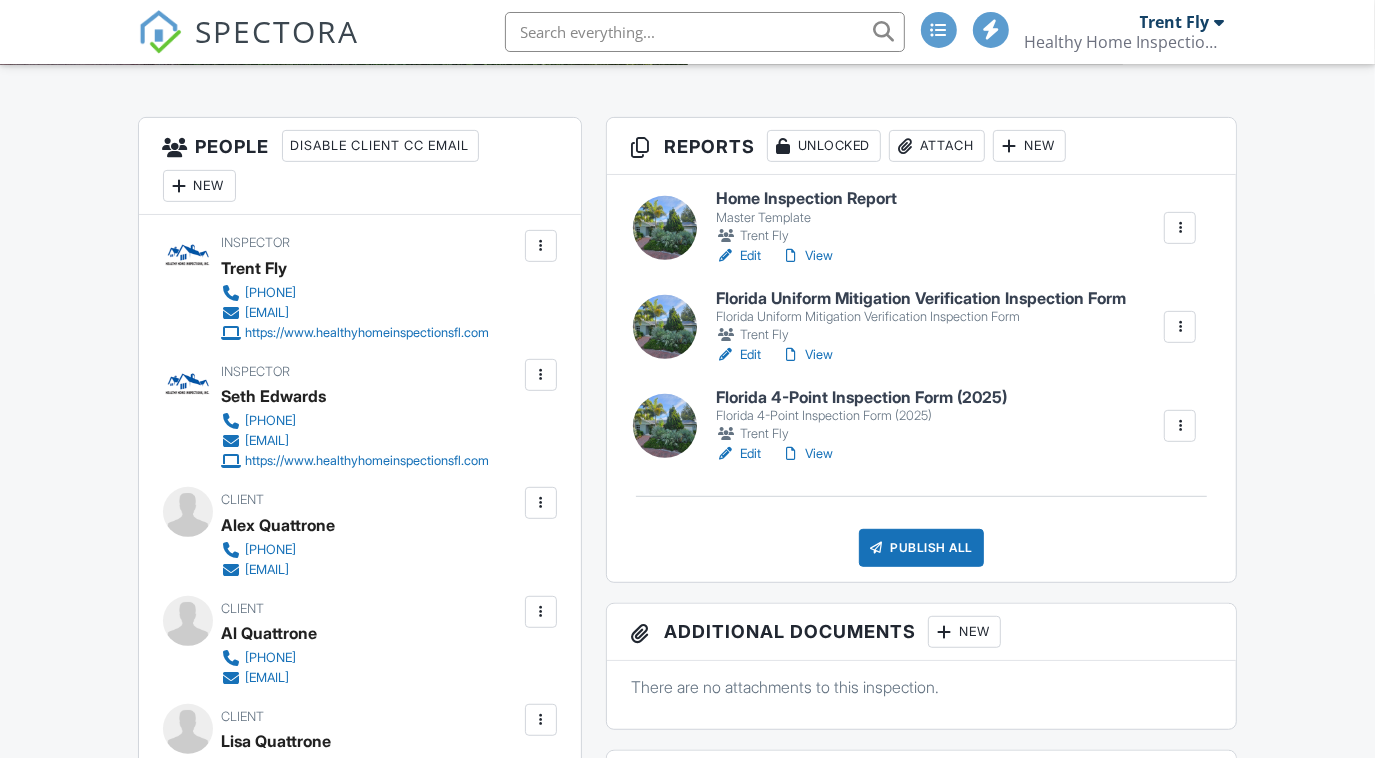 click on "Publish All" at bounding box center [921, 548] 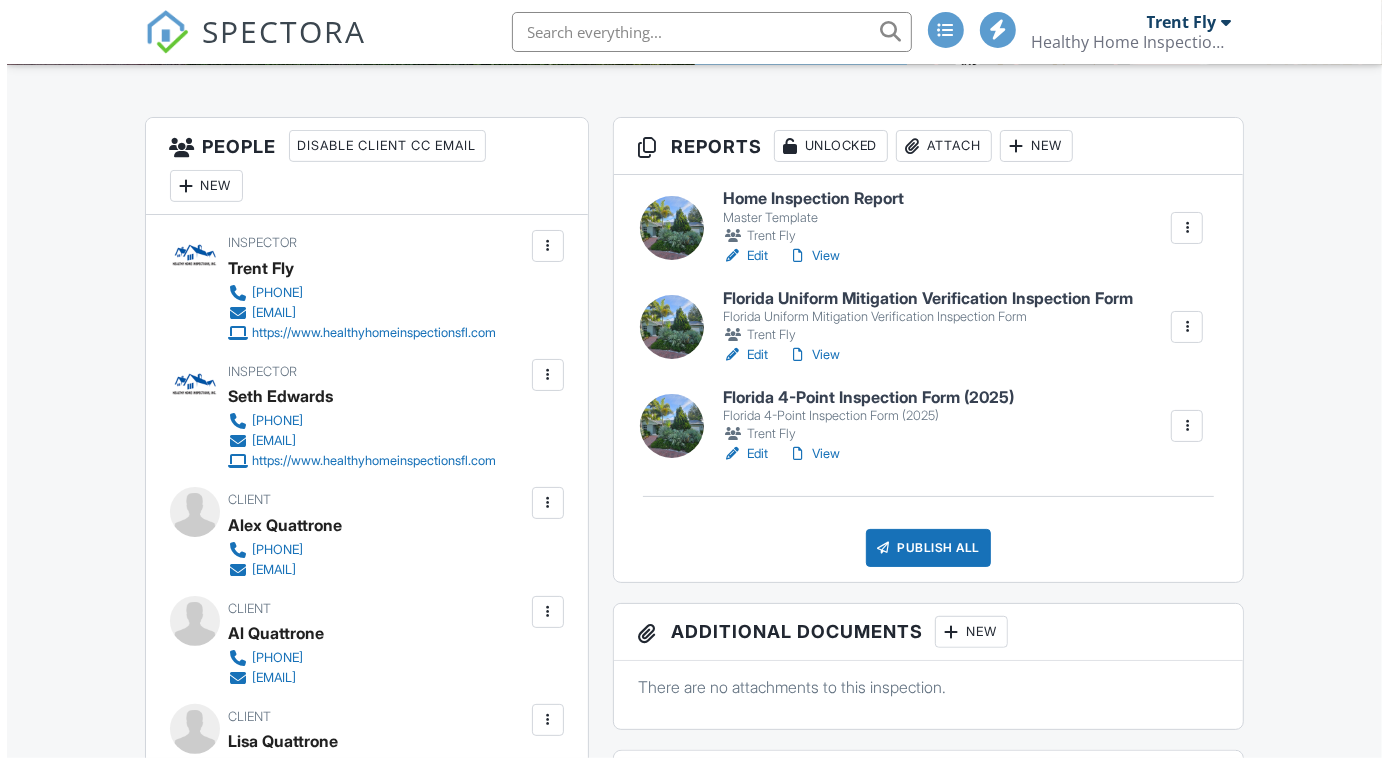 scroll, scrollTop: 469, scrollLeft: 0, axis: vertical 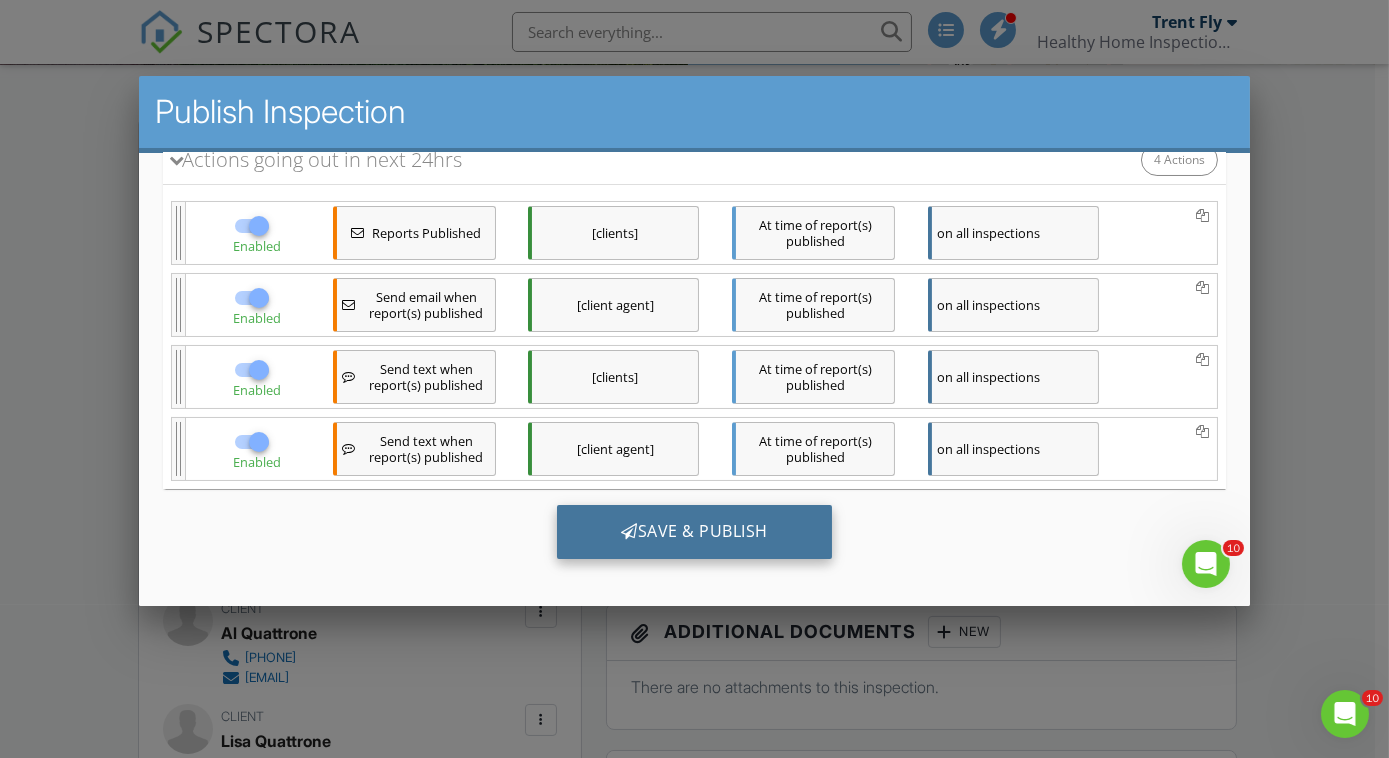click on "Save & Publish" at bounding box center [693, 531] 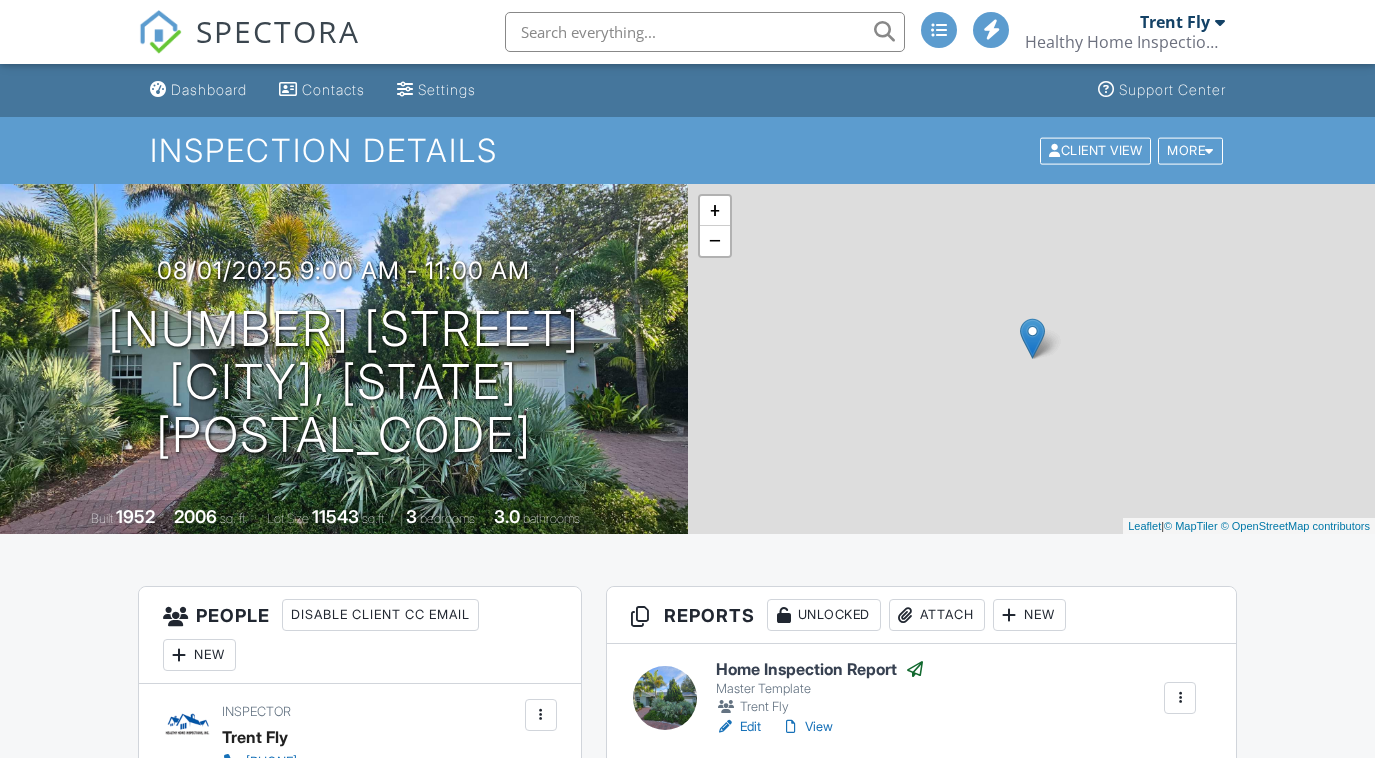 scroll, scrollTop: 0, scrollLeft: 0, axis: both 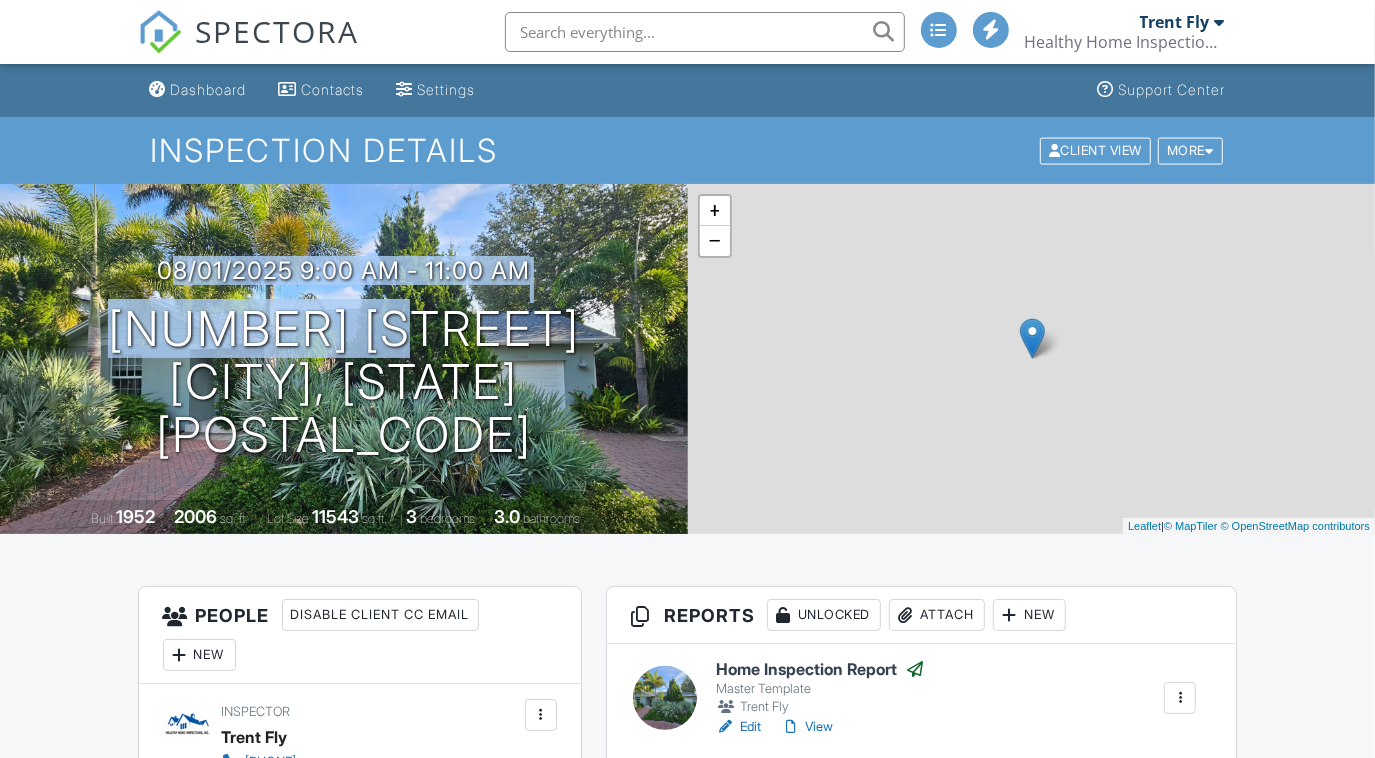 drag, startPoint x: 0, startPoint y: 0, endPoint x: 236, endPoint y: 125, distance: 267.0599 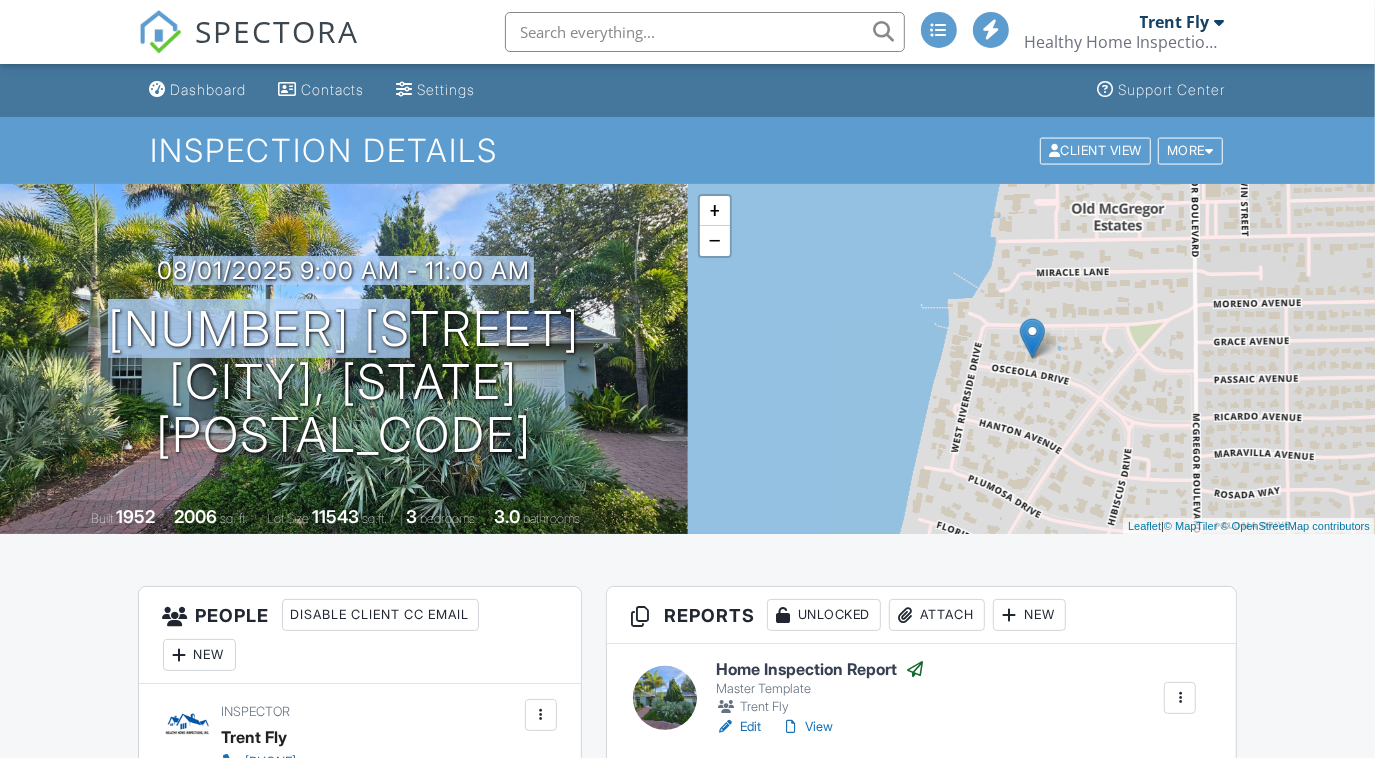 click at bounding box center [687, 379] 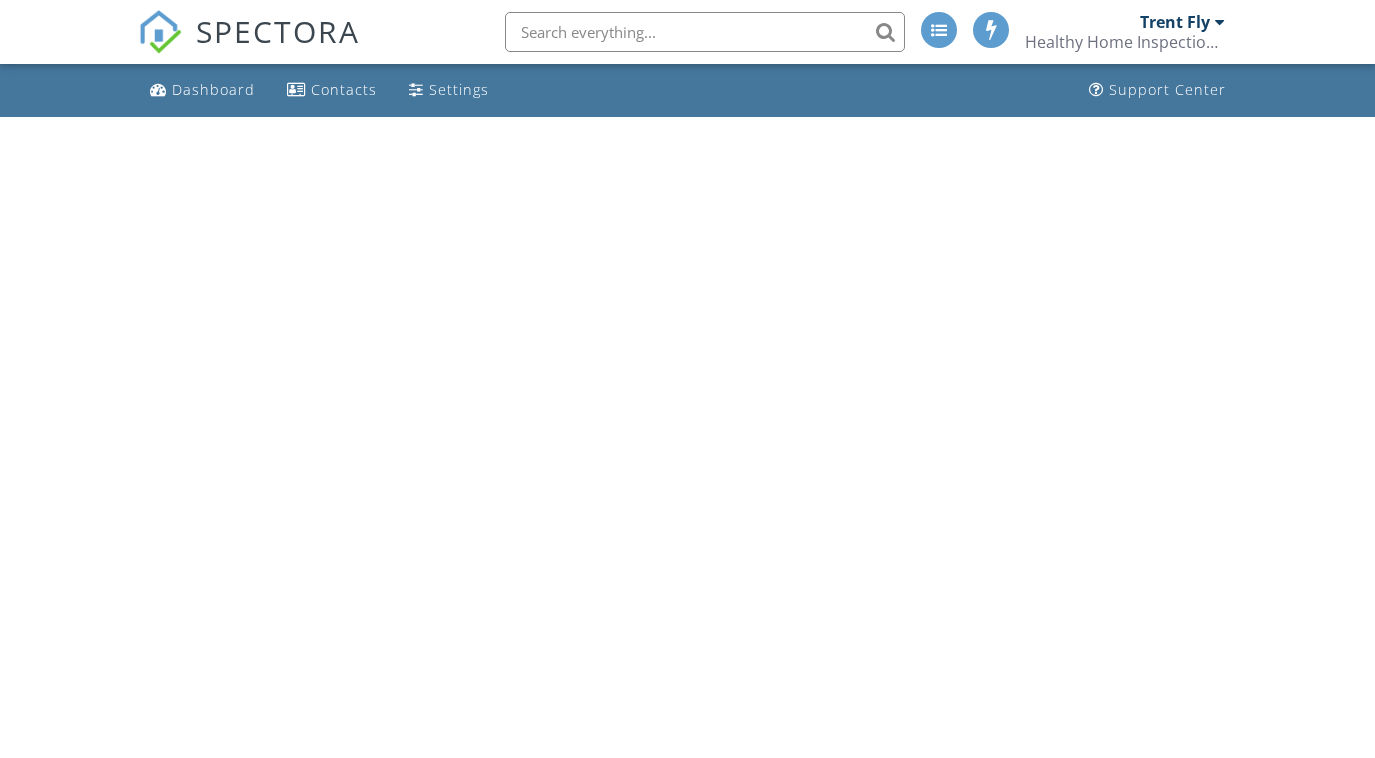 scroll, scrollTop: 0, scrollLeft: 0, axis: both 